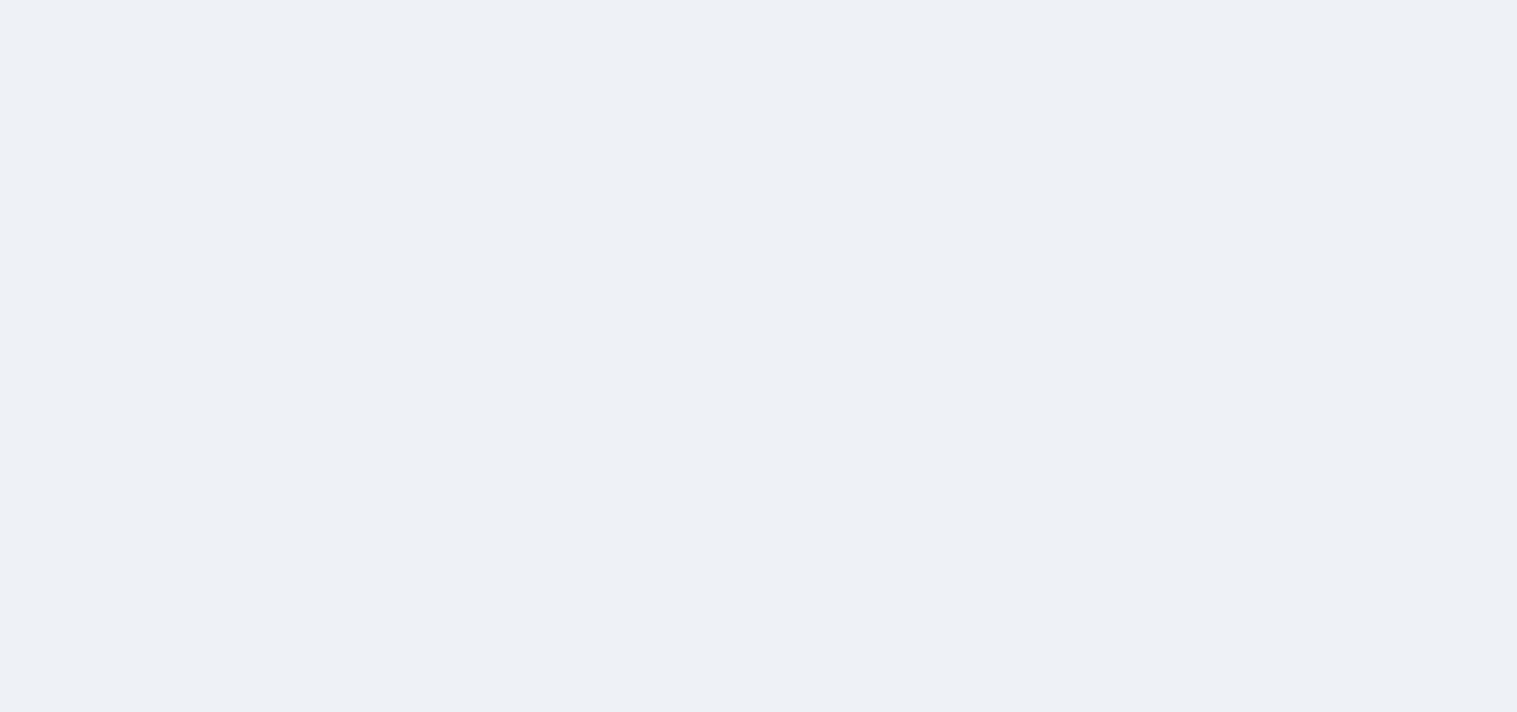 scroll, scrollTop: 0, scrollLeft: 0, axis: both 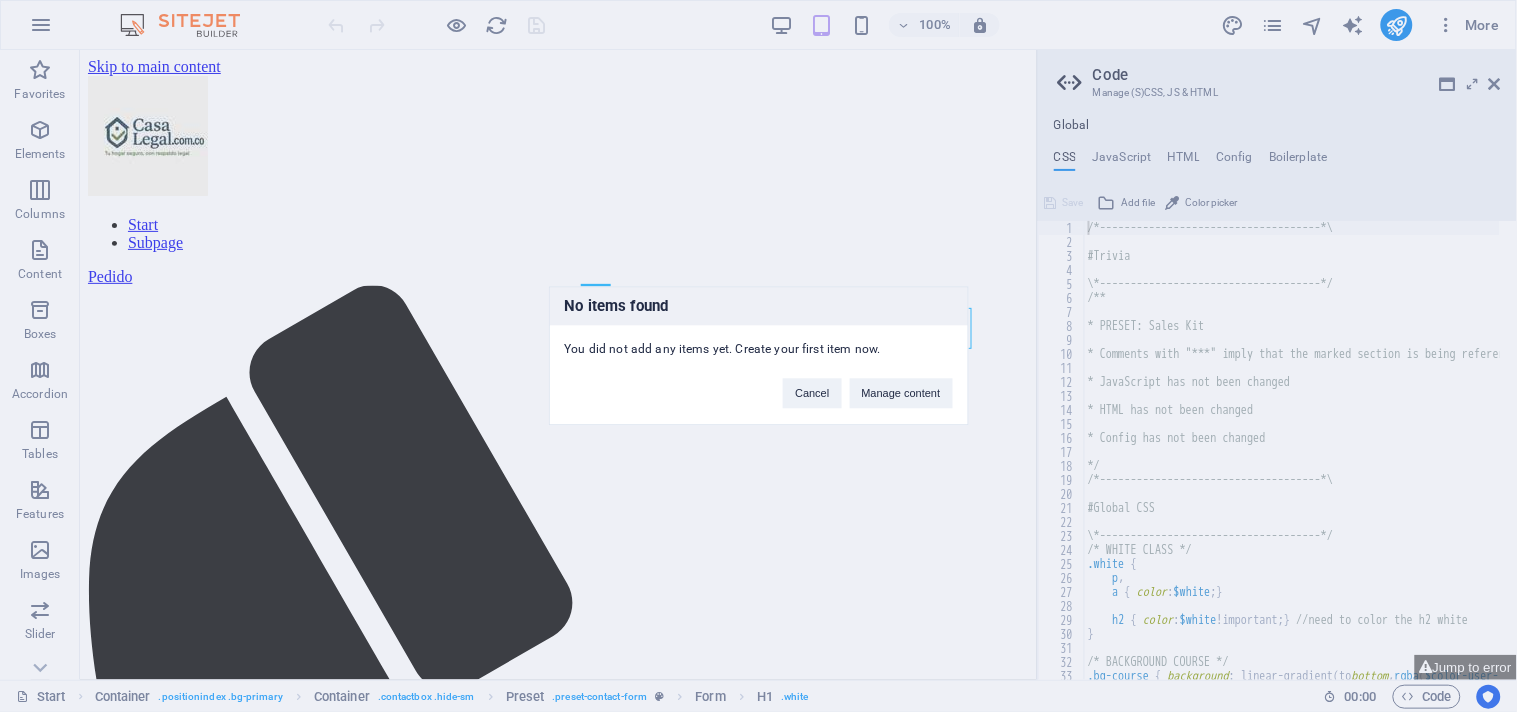 click on "No items found You did not add any items yet. Create your first item now. Cancel Manage content" at bounding box center (758, 356) 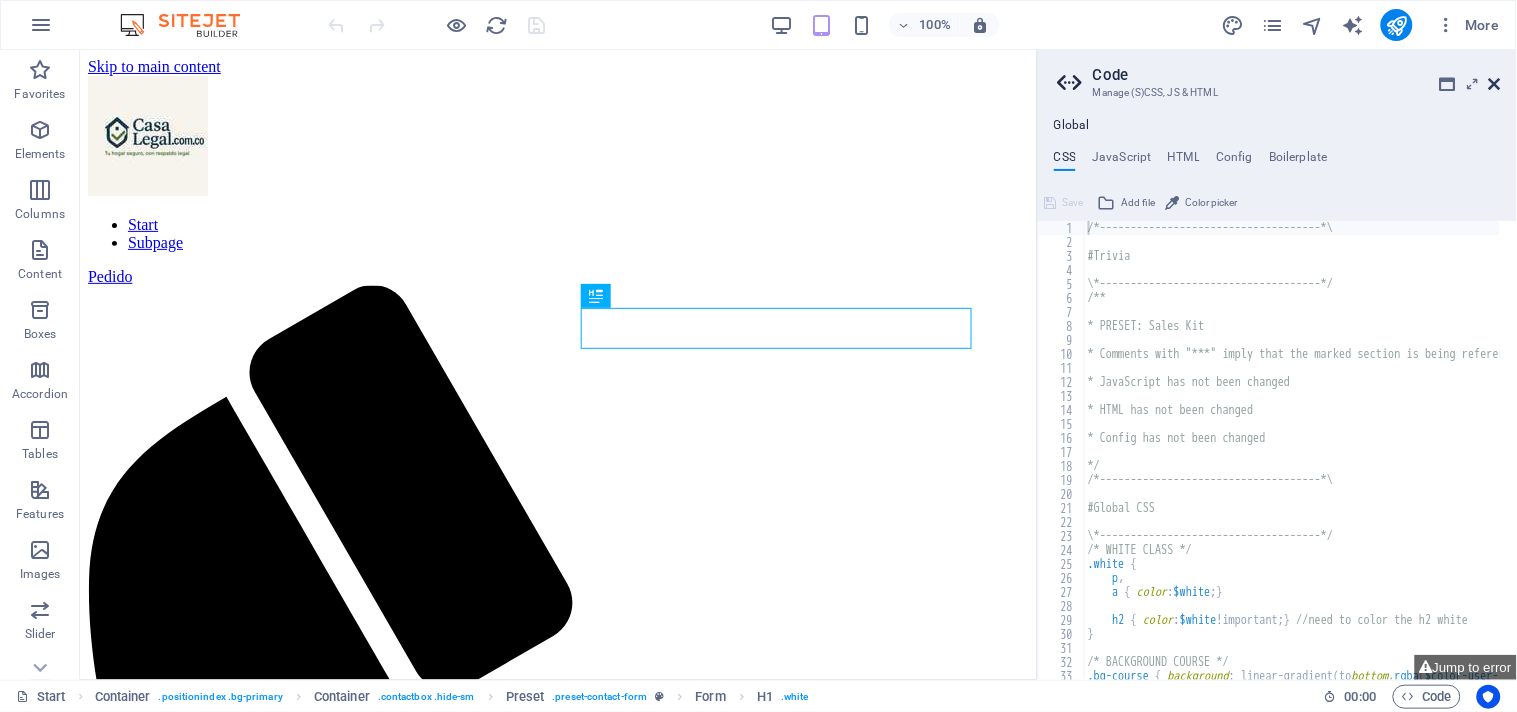click at bounding box center [1495, 84] 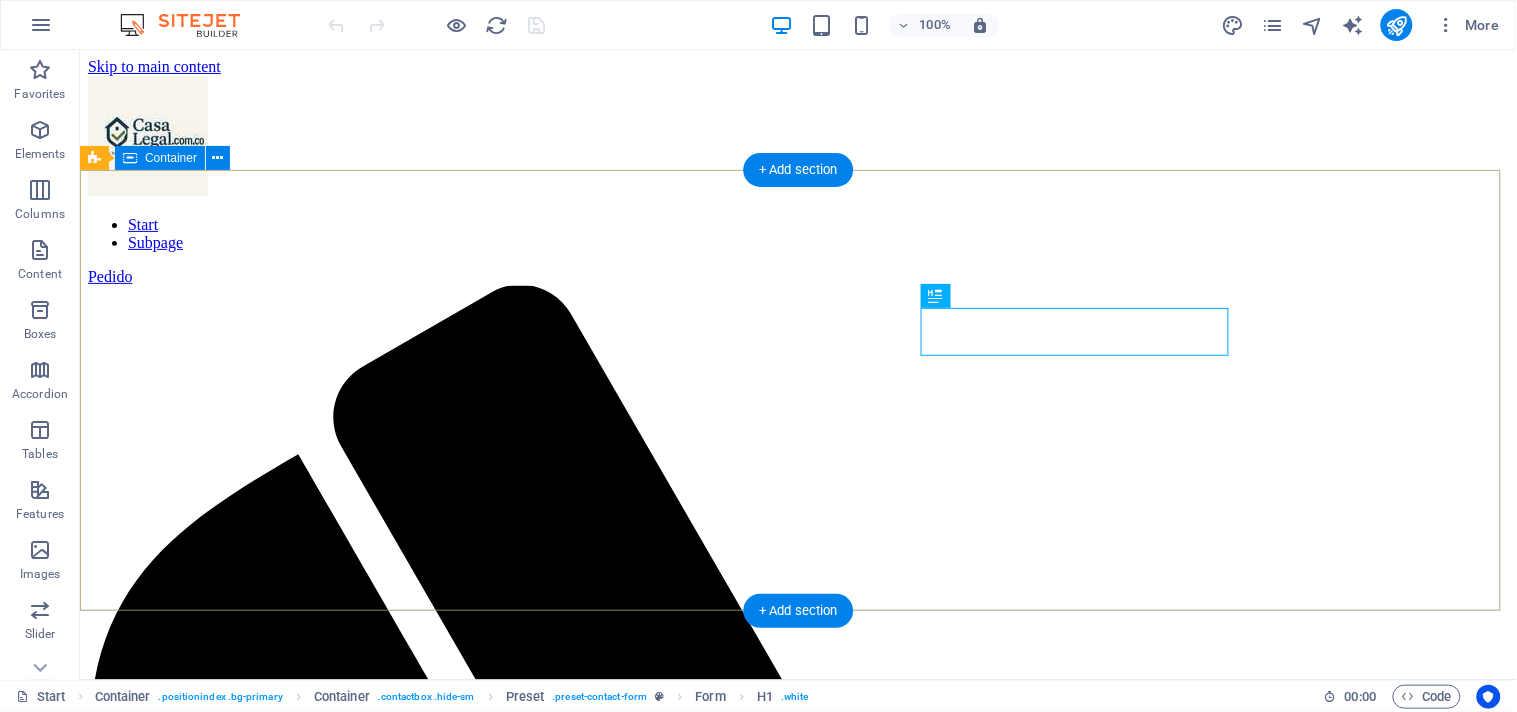 click on "Drop content here or  Add elements  Paste clipboard" at bounding box center (797, 2761) 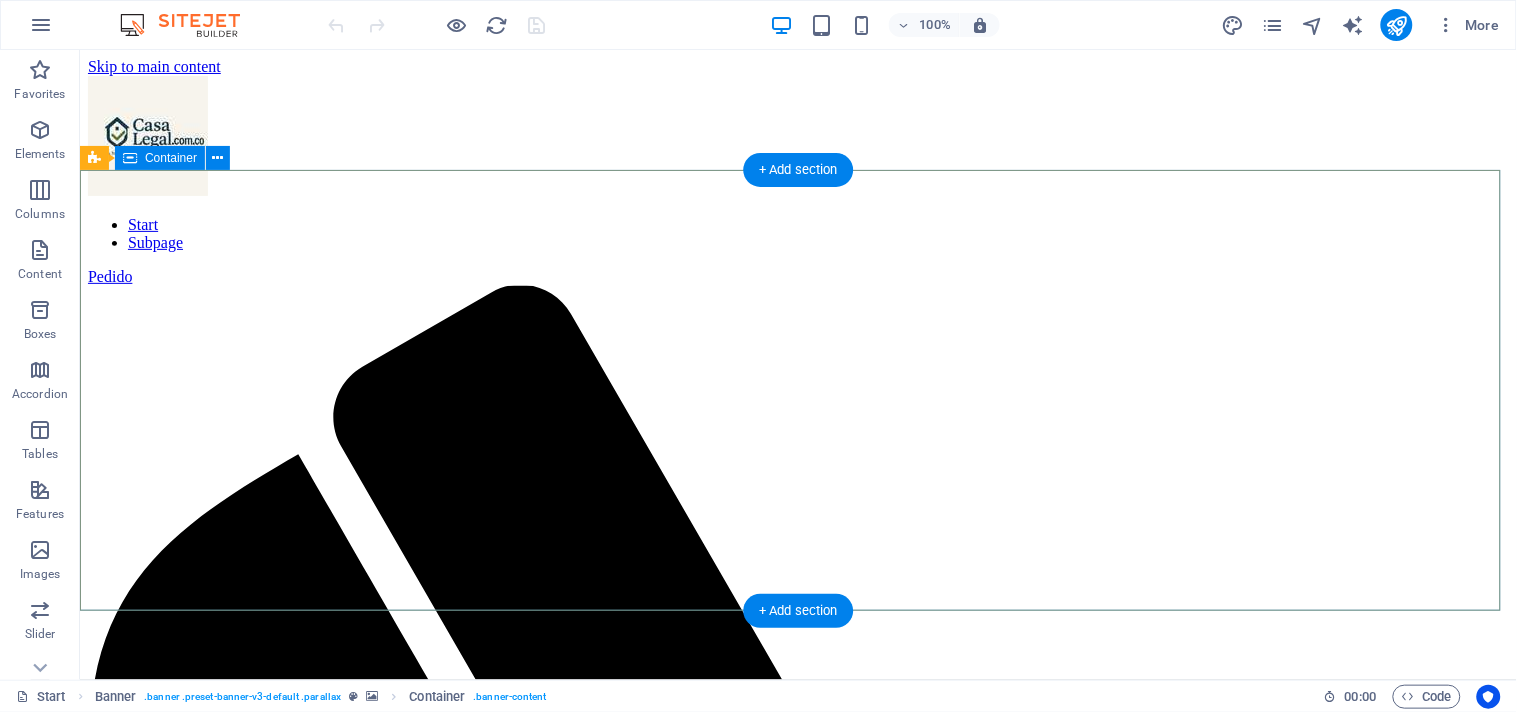 click on "Drop content here or  Add elements  Paste clipboard" at bounding box center (797, 2761) 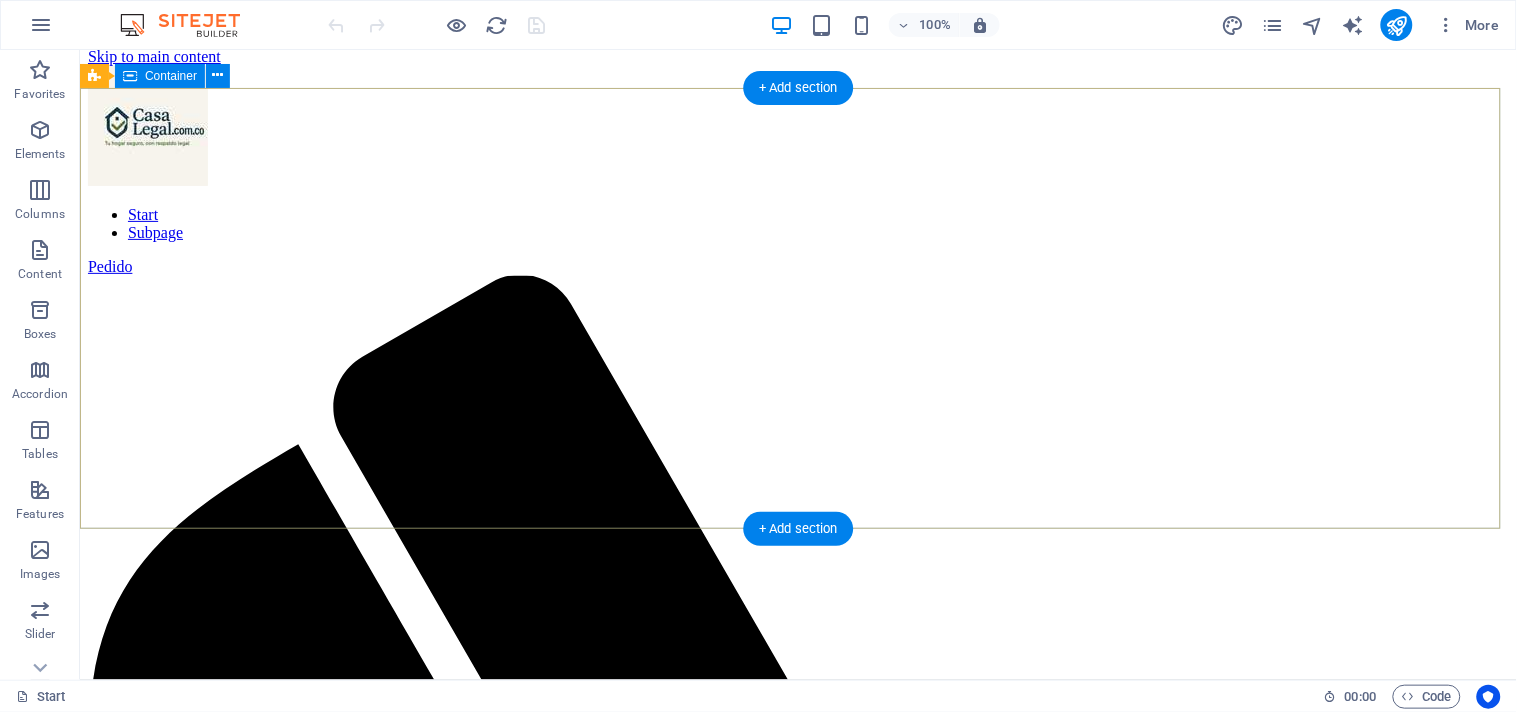 scroll, scrollTop: 0, scrollLeft: 0, axis: both 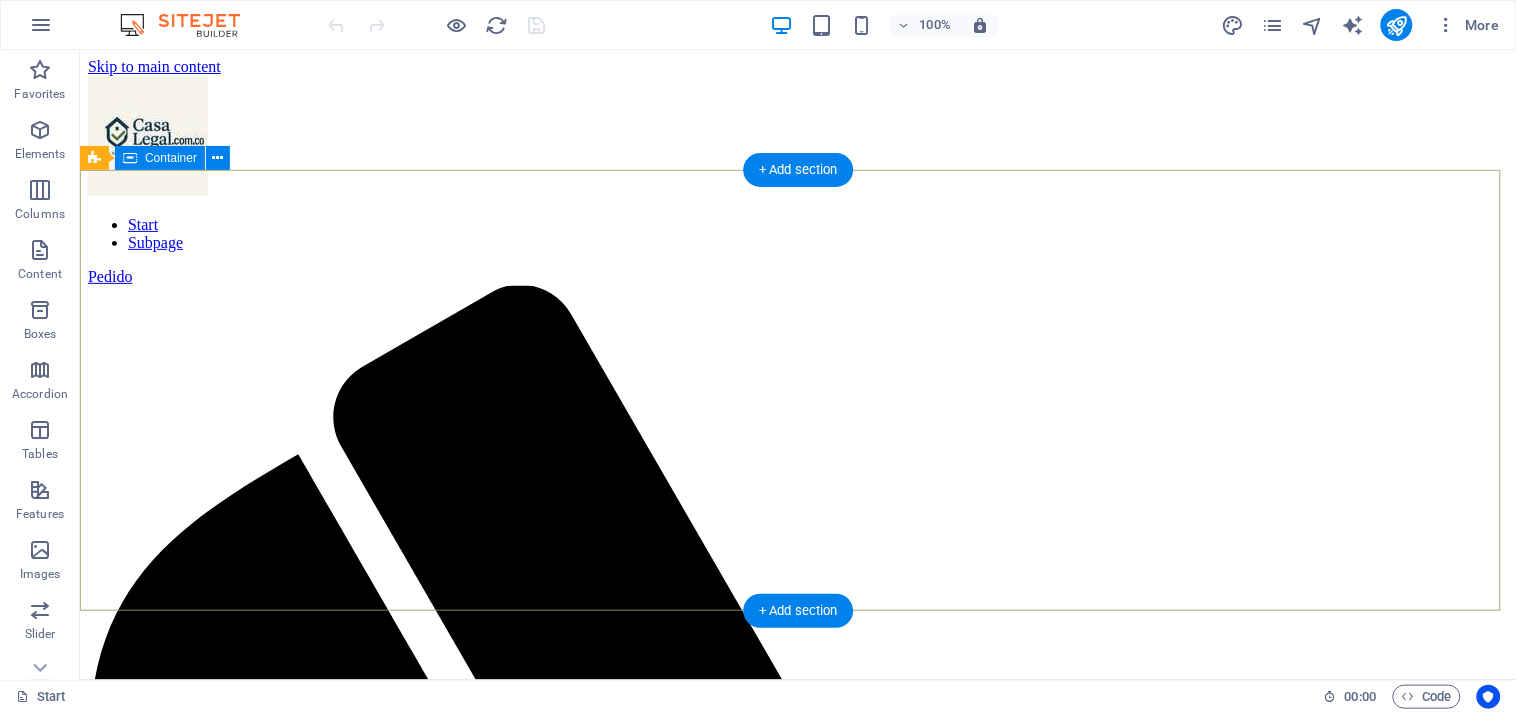 click on "Drop content here or  Add elements  Paste clipboard" at bounding box center (797, 2761) 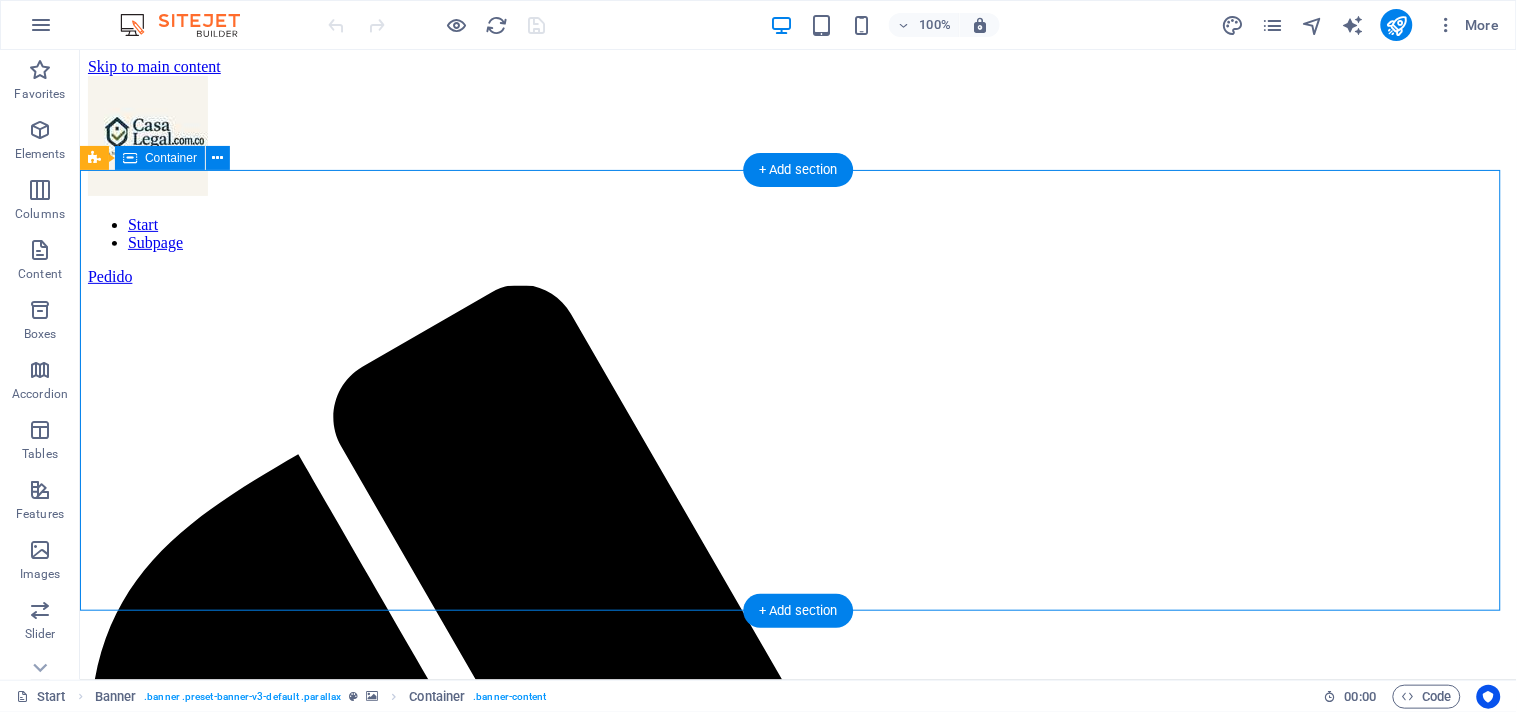 click on "Drop content here or  Add elements  Paste clipboard" at bounding box center [797, 2761] 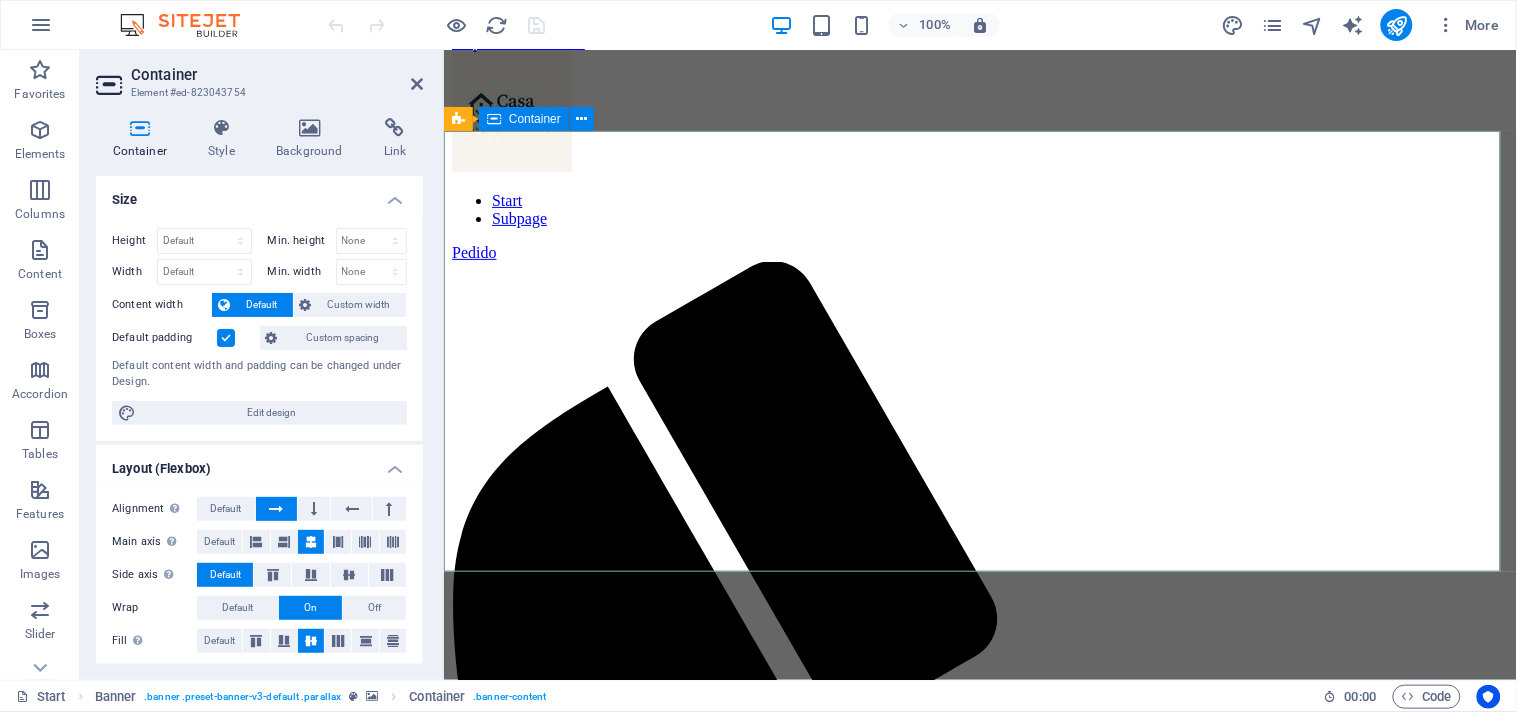 scroll, scrollTop: 0, scrollLeft: 0, axis: both 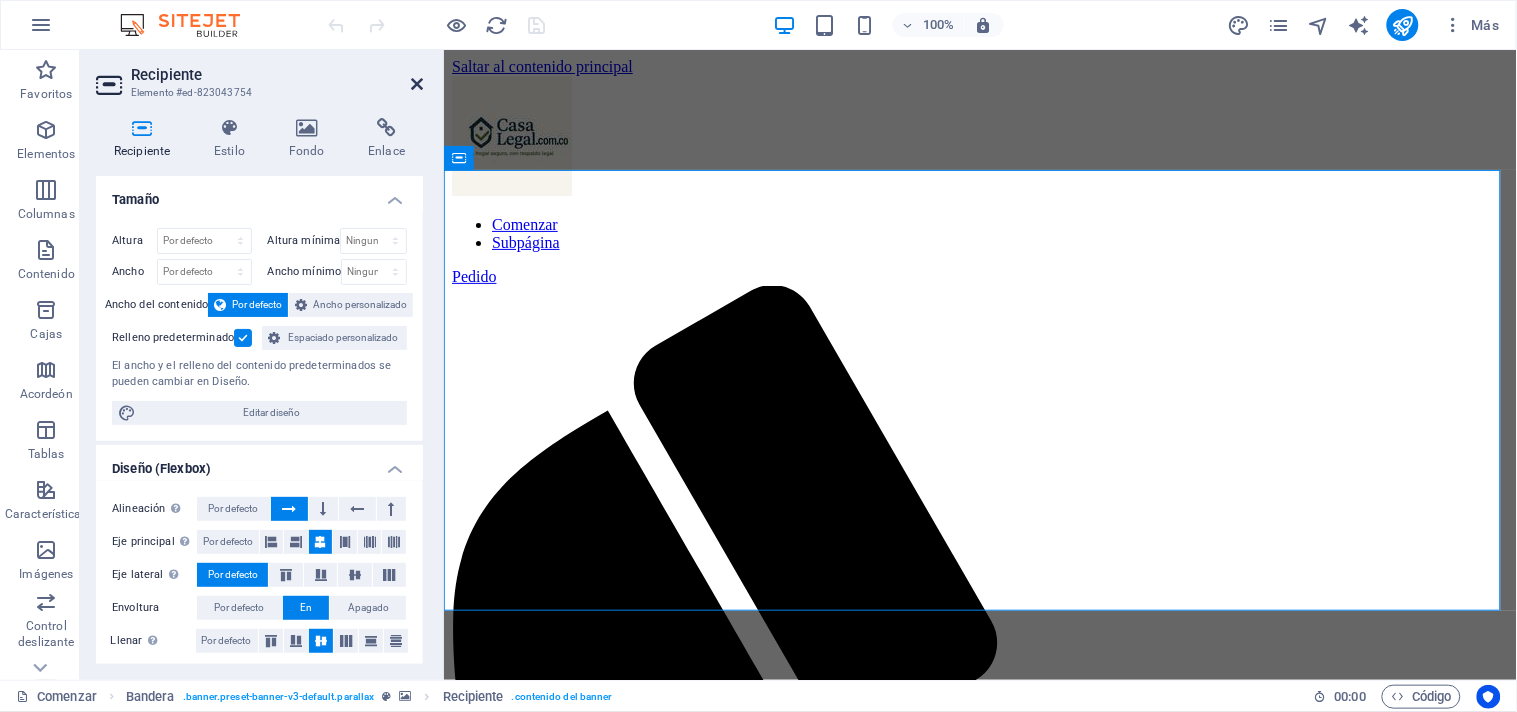click at bounding box center (417, 84) 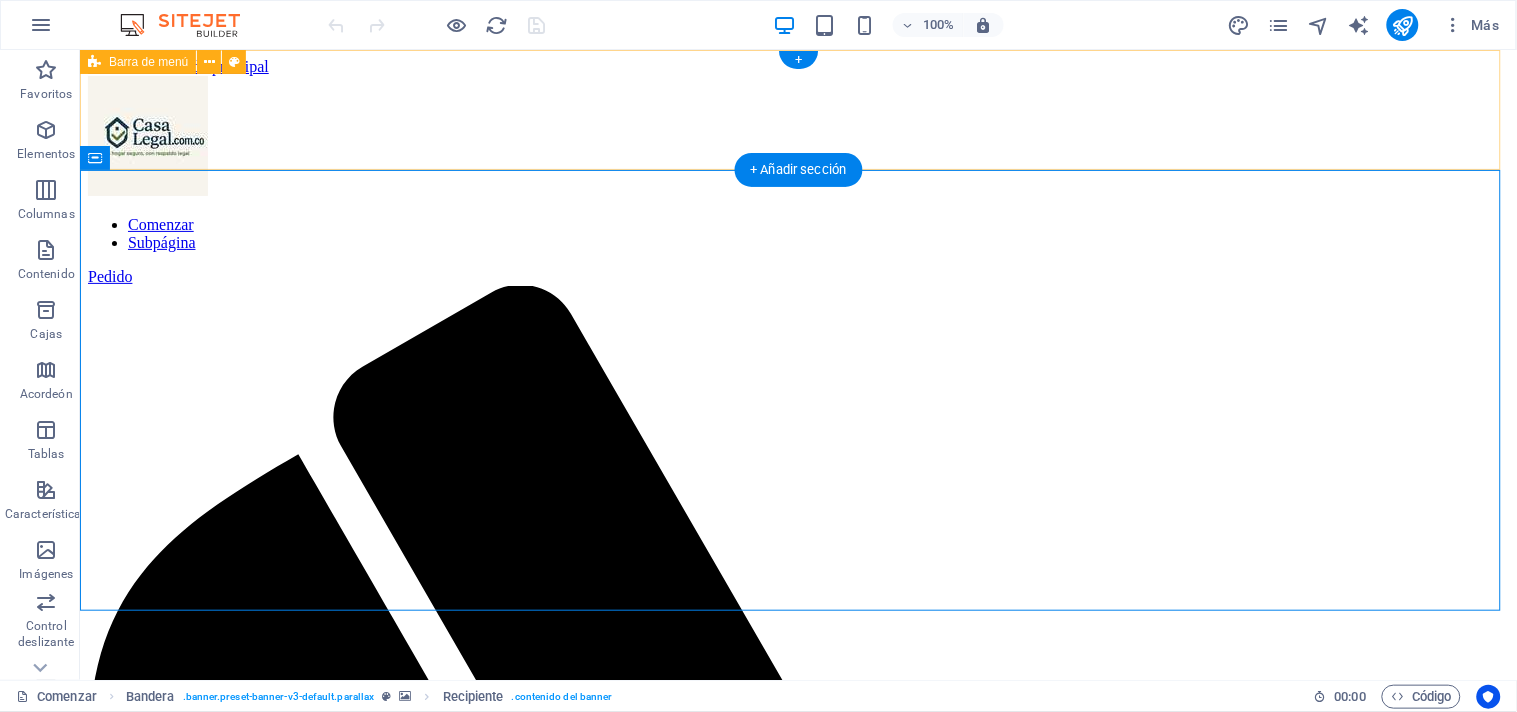 click on "Comenzar Subpágina Pedido" at bounding box center (797, 1124) 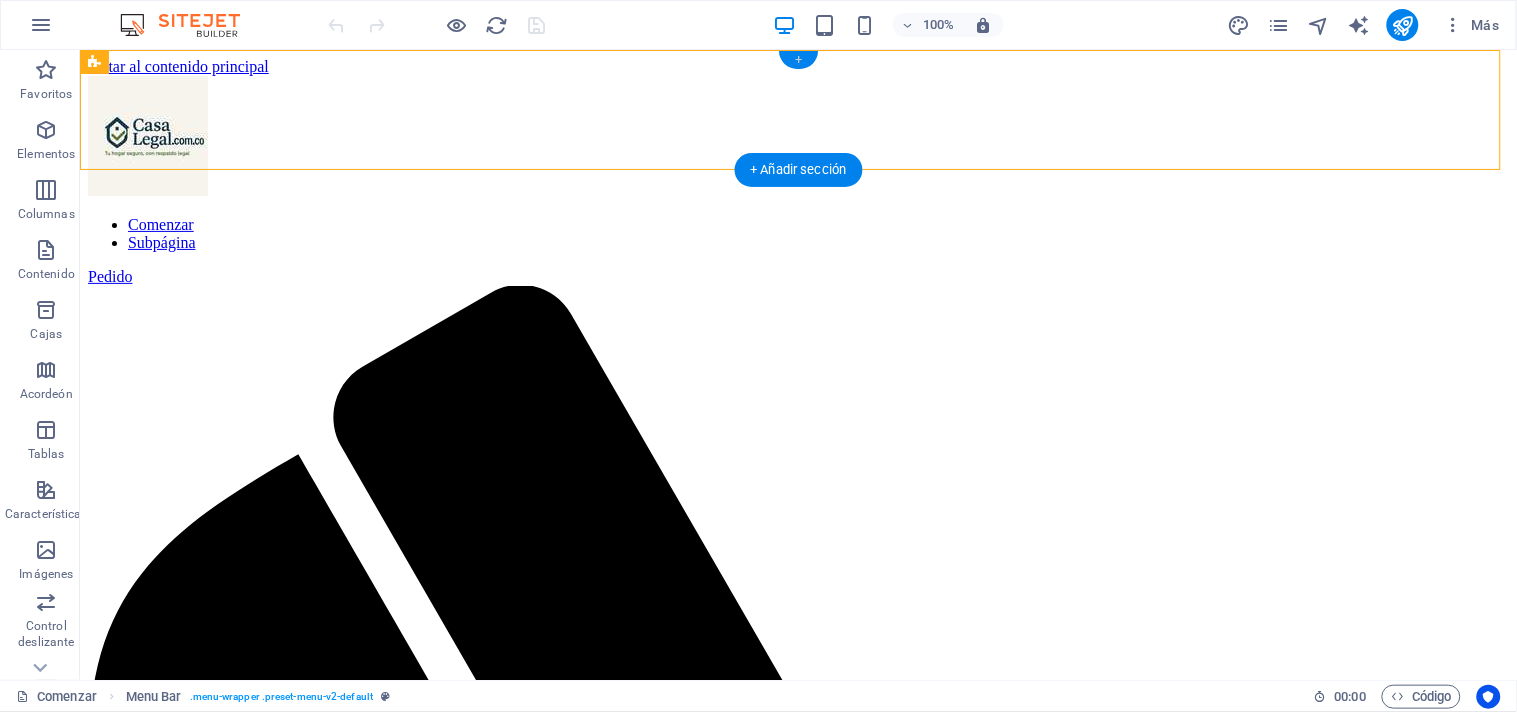 click on "+" at bounding box center (798, 59) 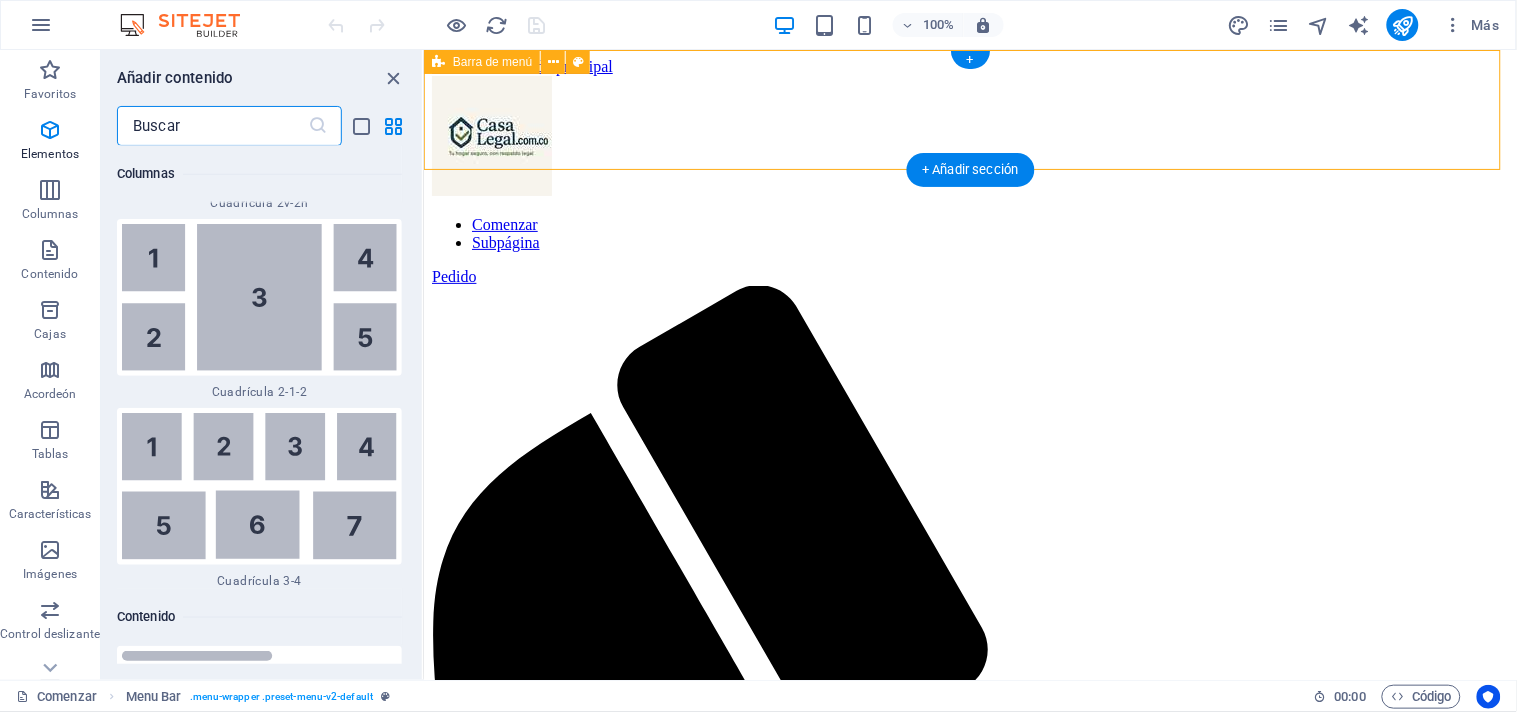 scroll, scrollTop: 6415, scrollLeft: 0, axis: vertical 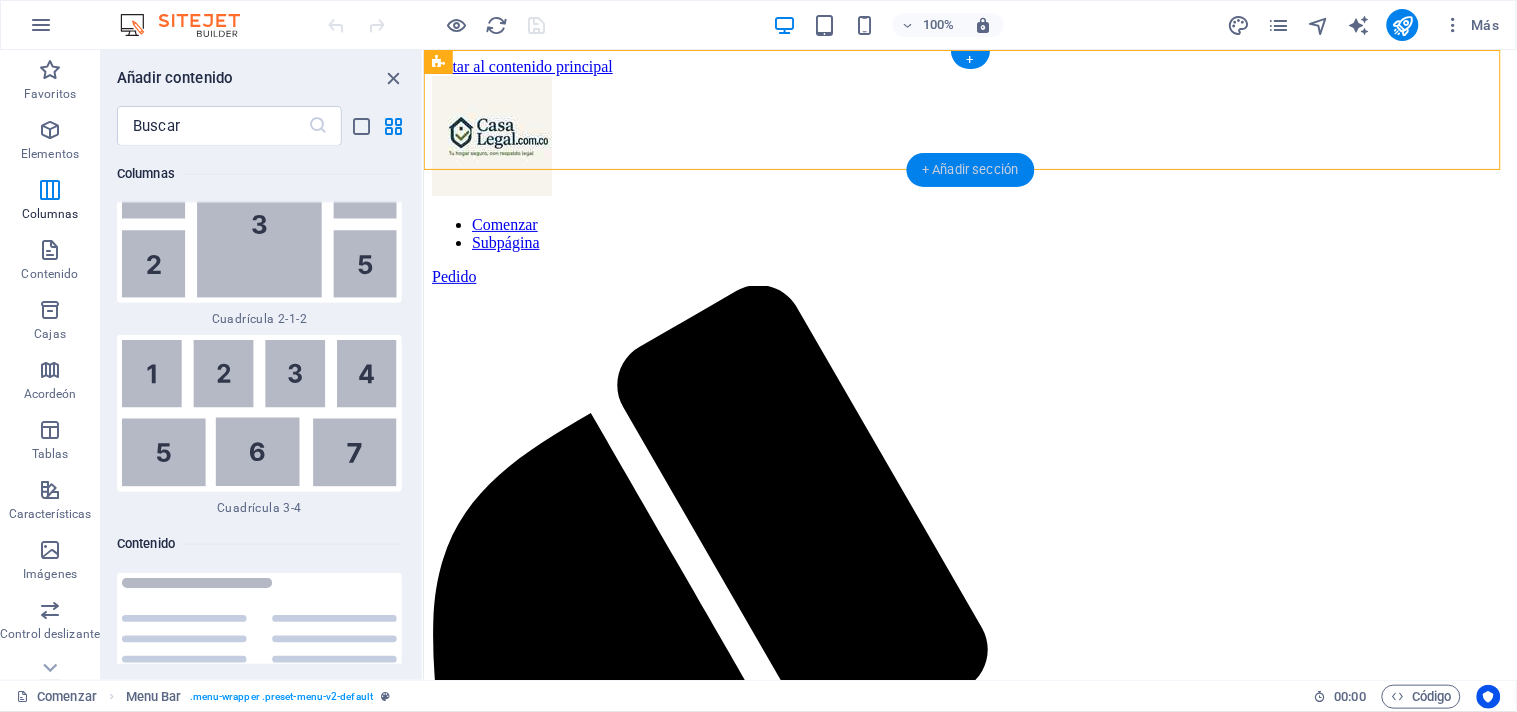 click on "+ Añadir sección" at bounding box center (970, 169) 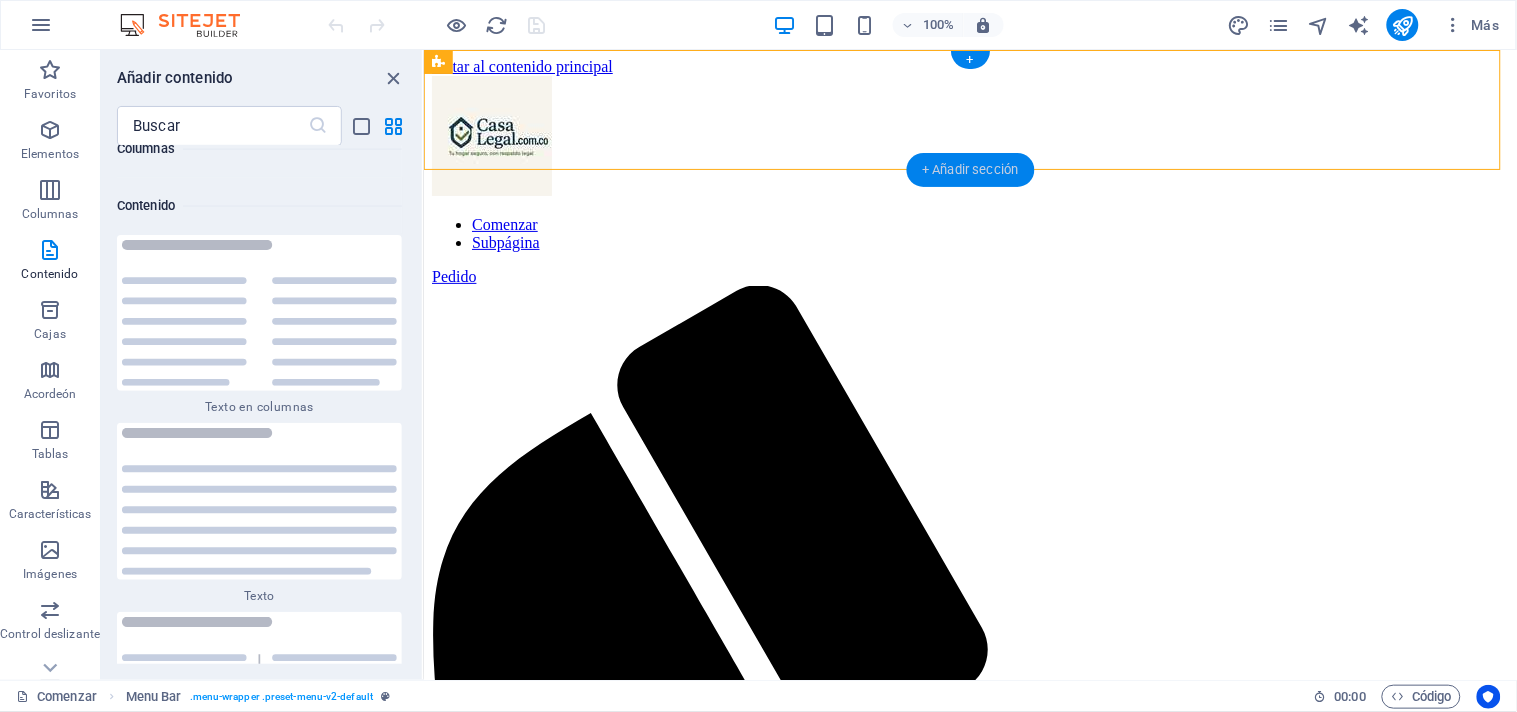 scroll, scrollTop: 6767, scrollLeft: 0, axis: vertical 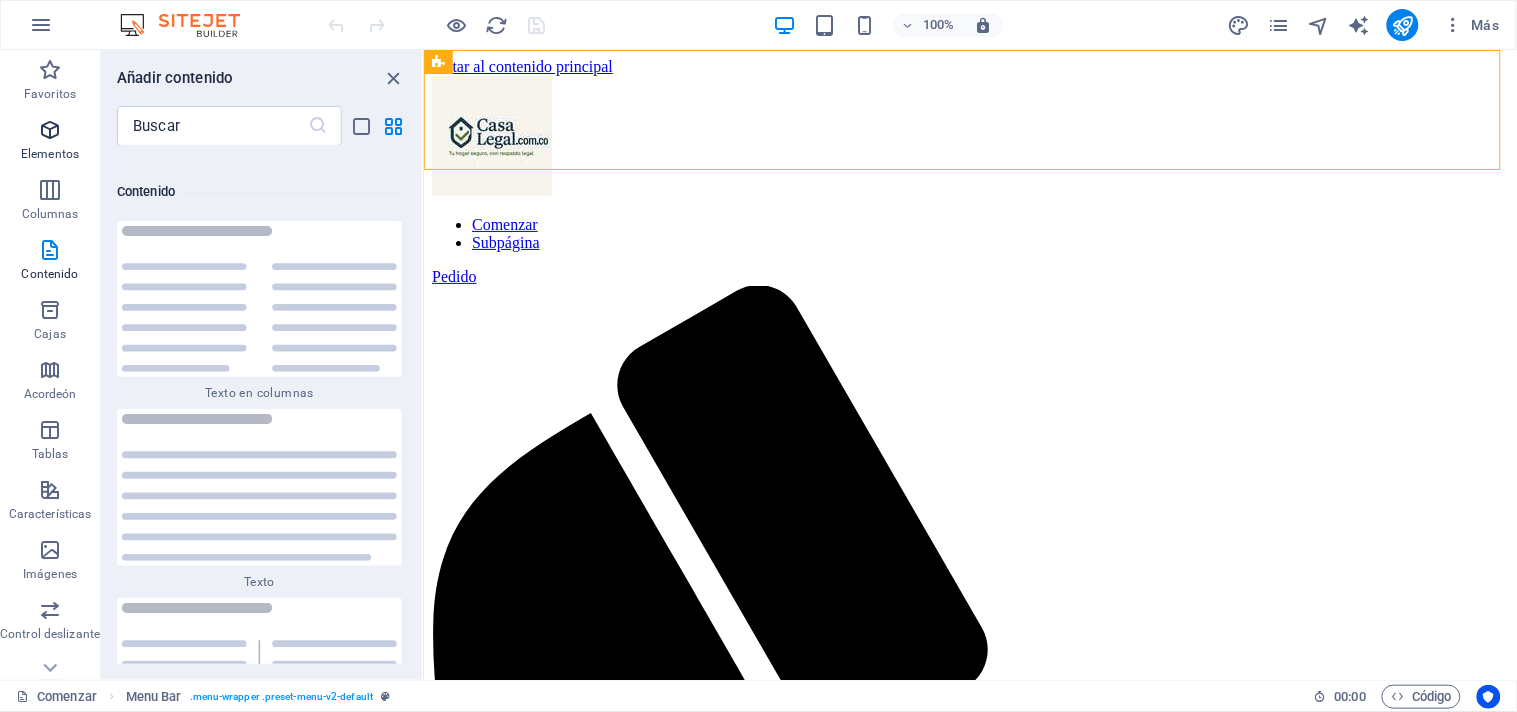 click at bounding box center [50, 130] 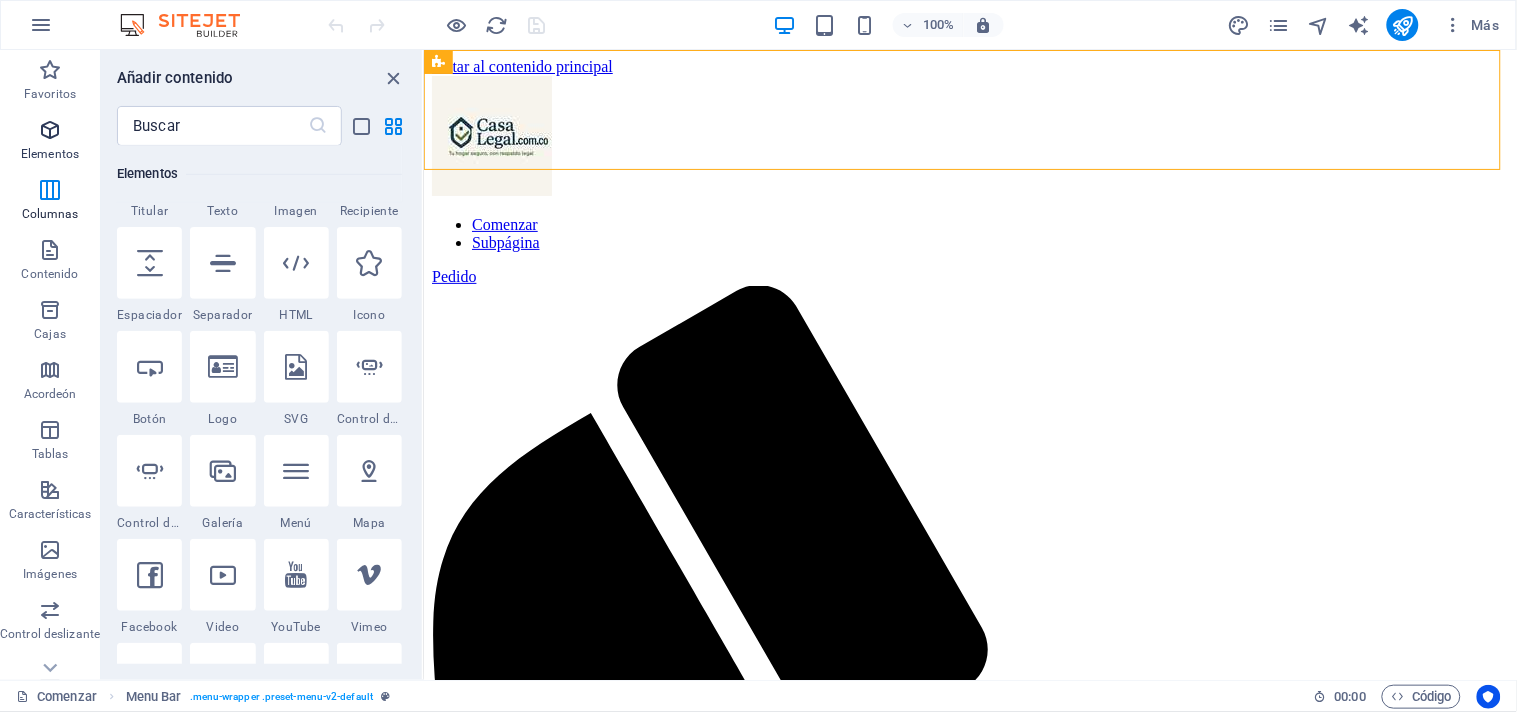 scroll, scrollTop: 376, scrollLeft: 0, axis: vertical 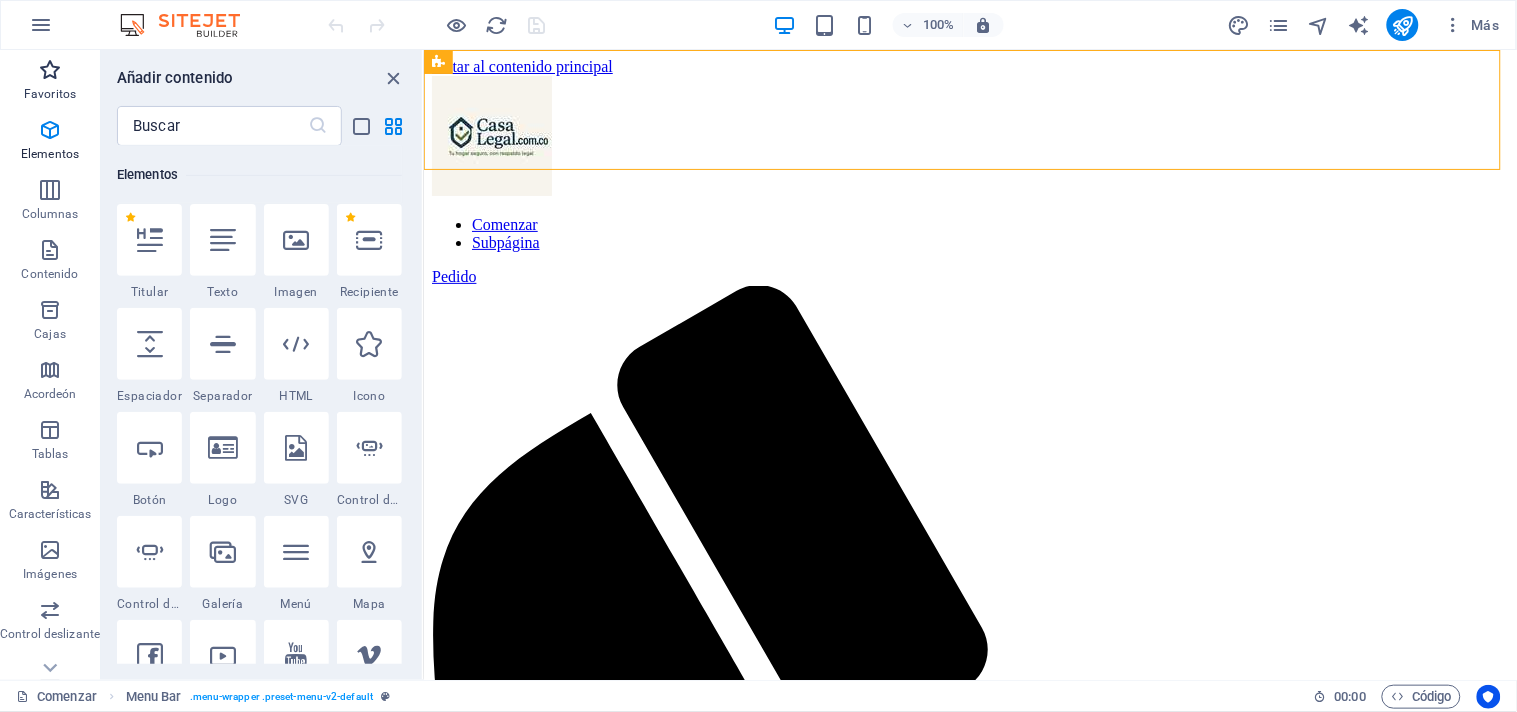 click at bounding box center (50, 70) 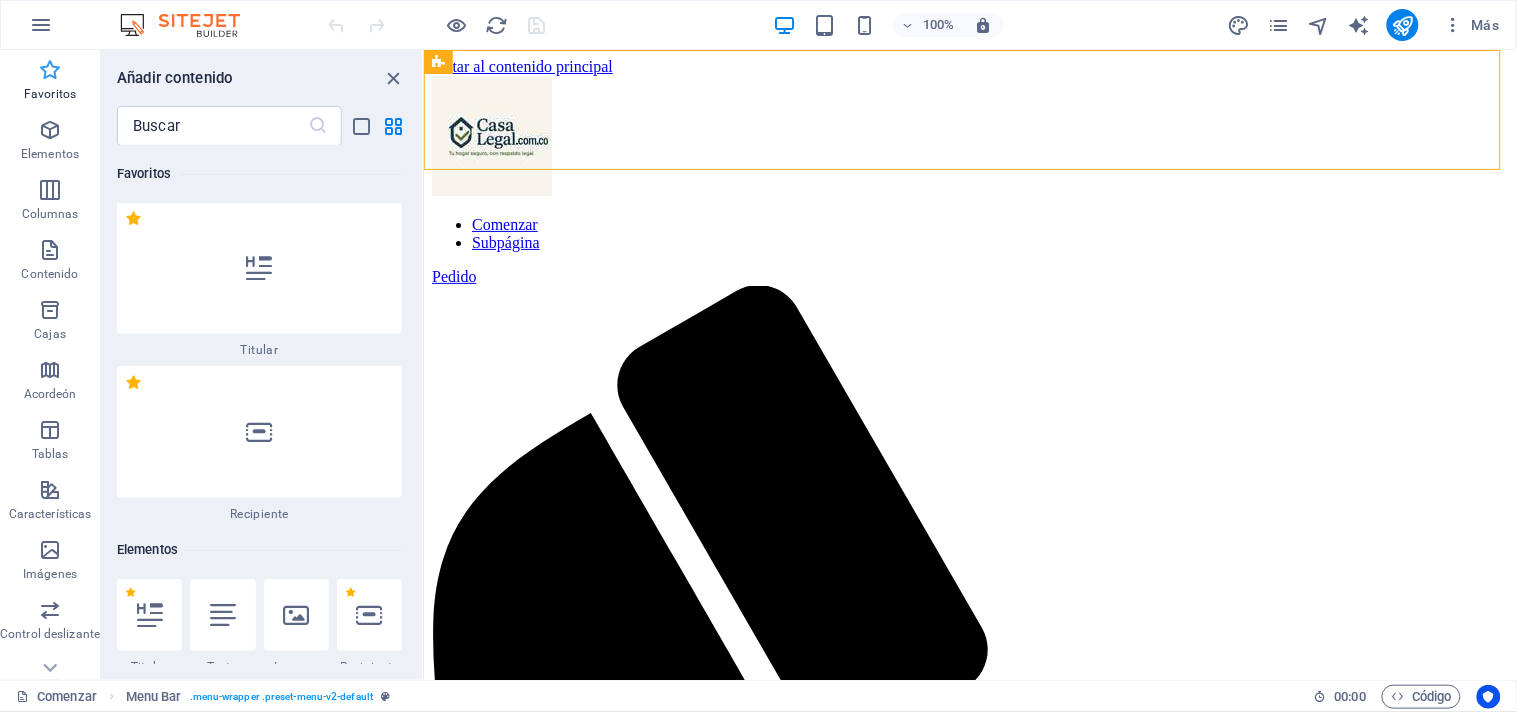 scroll, scrollTop: 0, scrollLeft: 0, axis: both 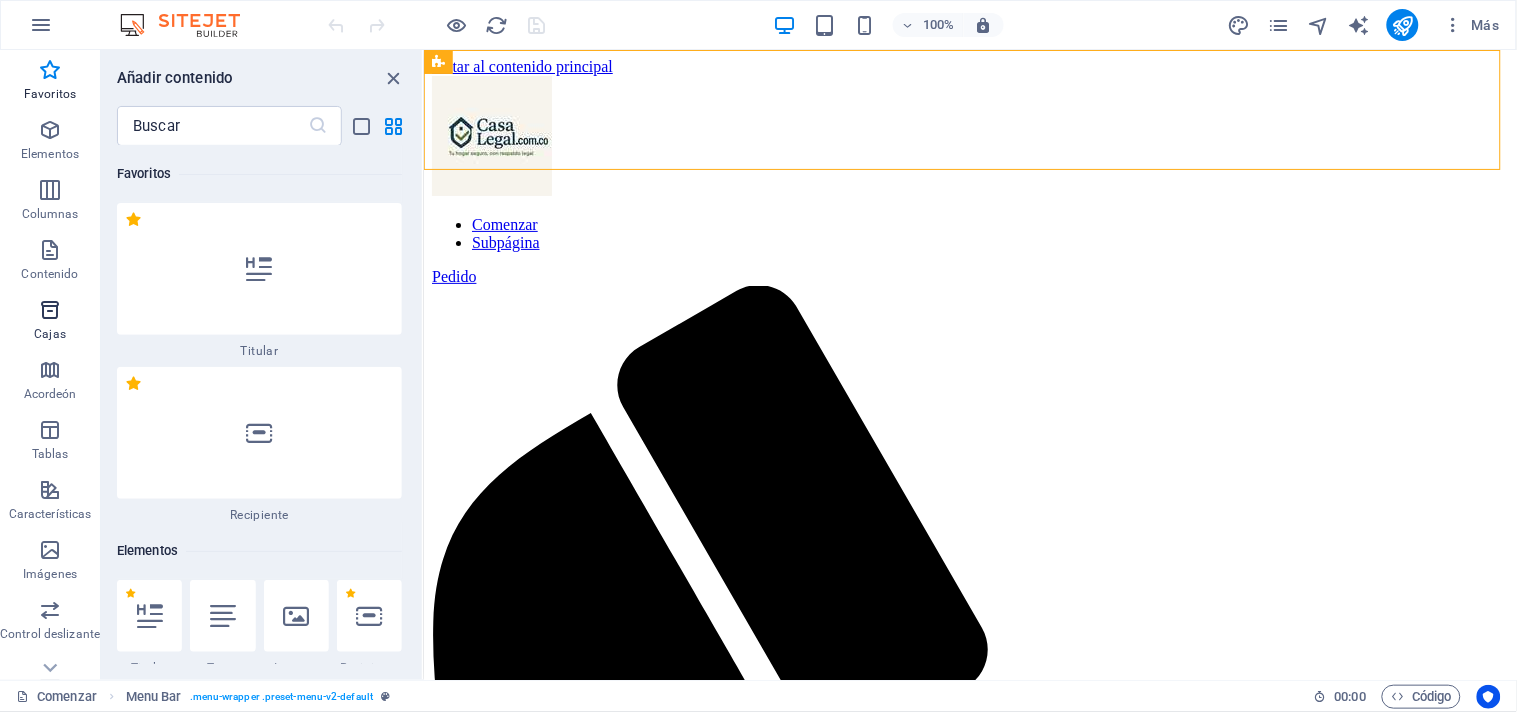 click at bounding box center [50, 310] 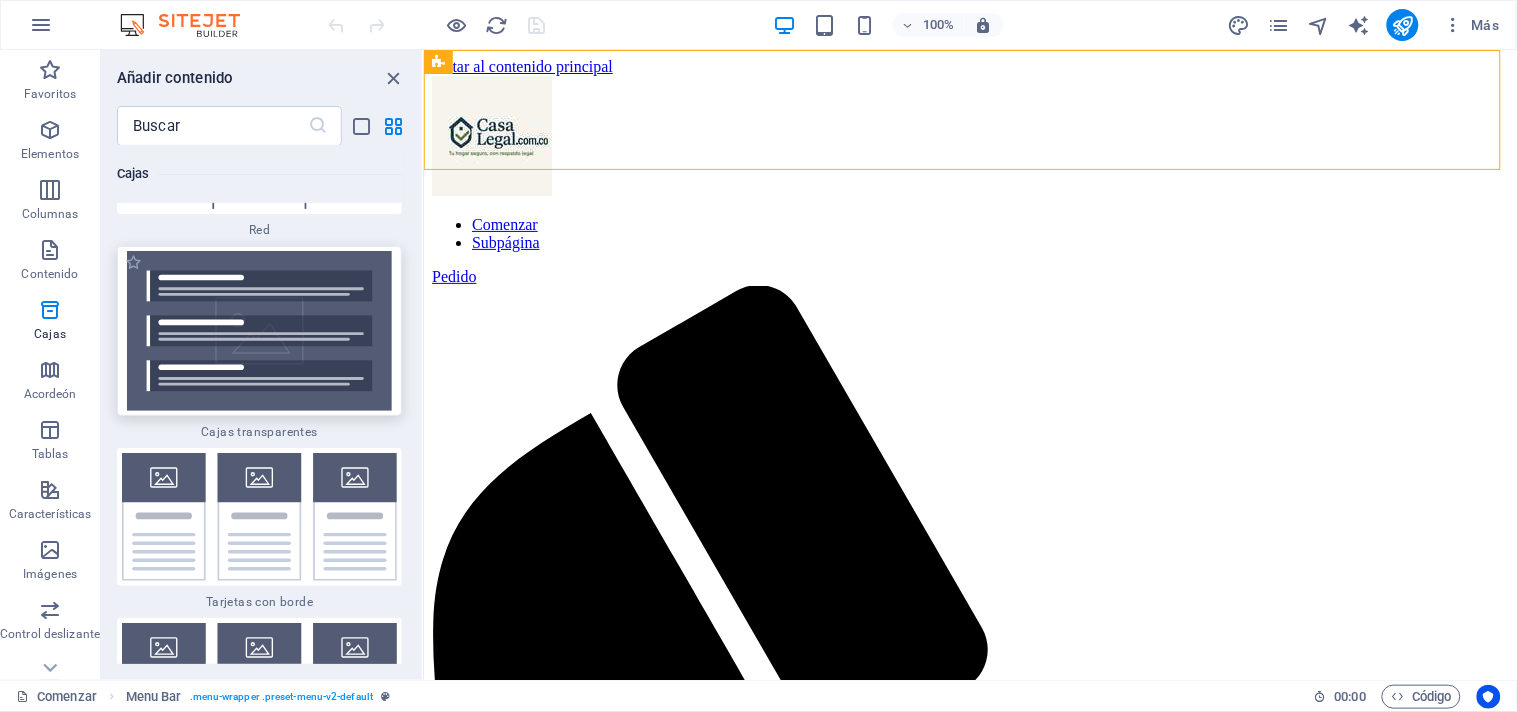 scroll, scrollTop: 11908, scrollLeft: 0, axis: vertical 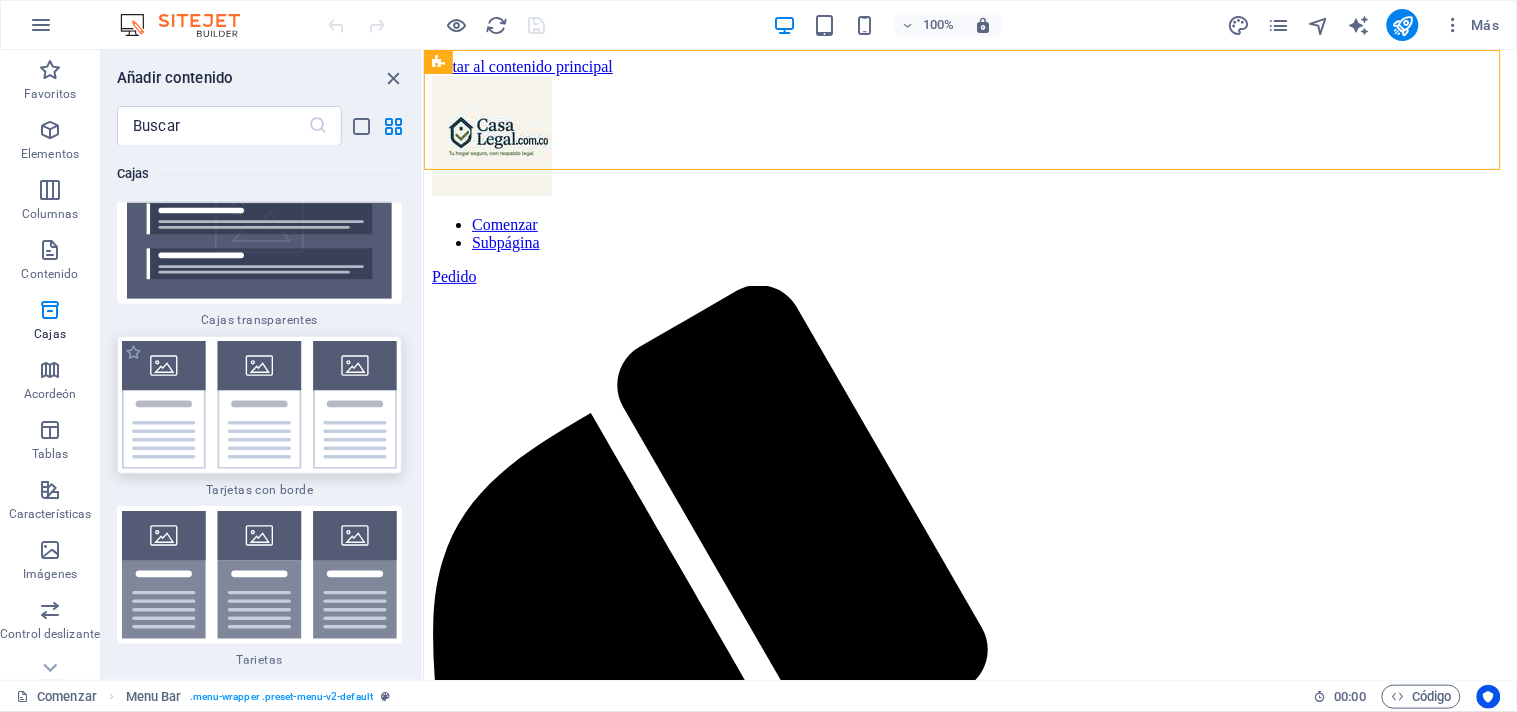 click at bounding box center [259, 405] 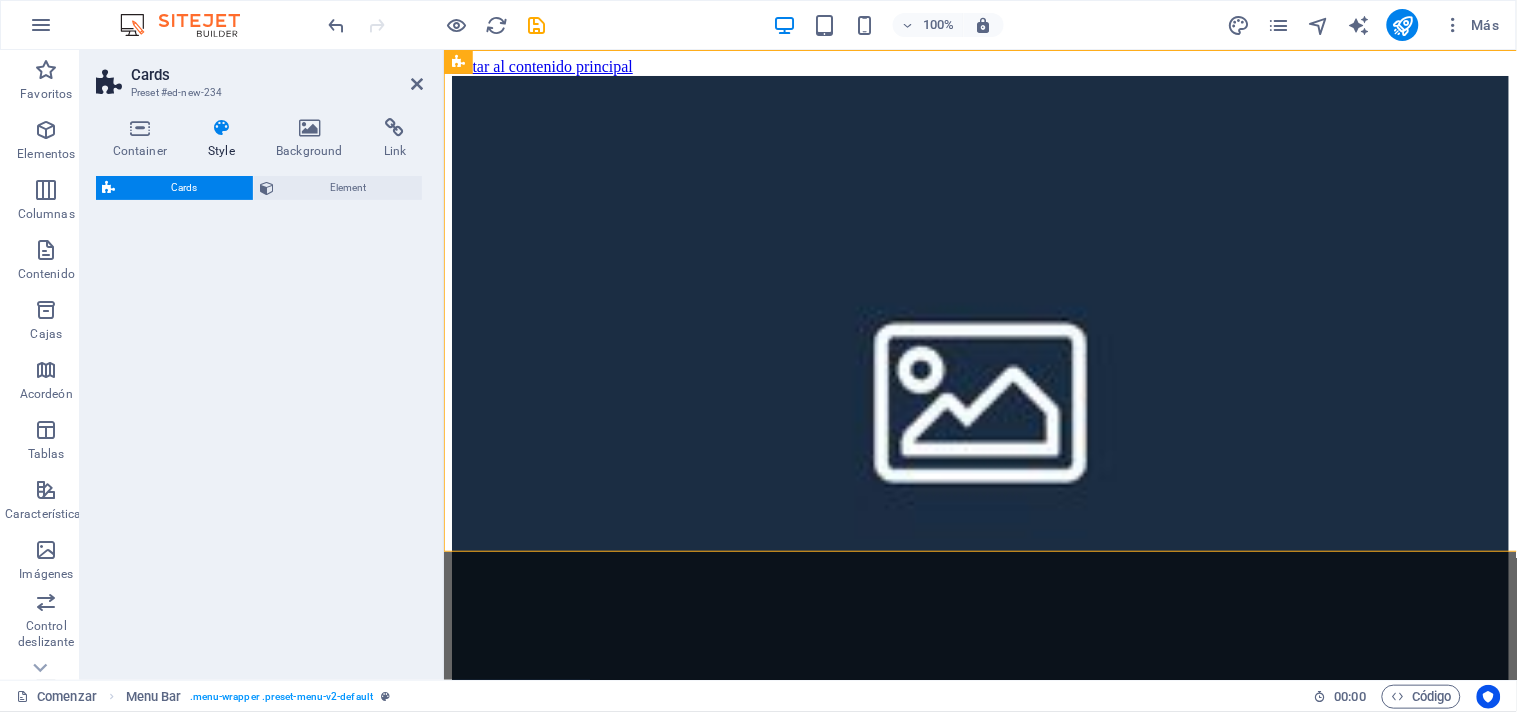 select on "rem" 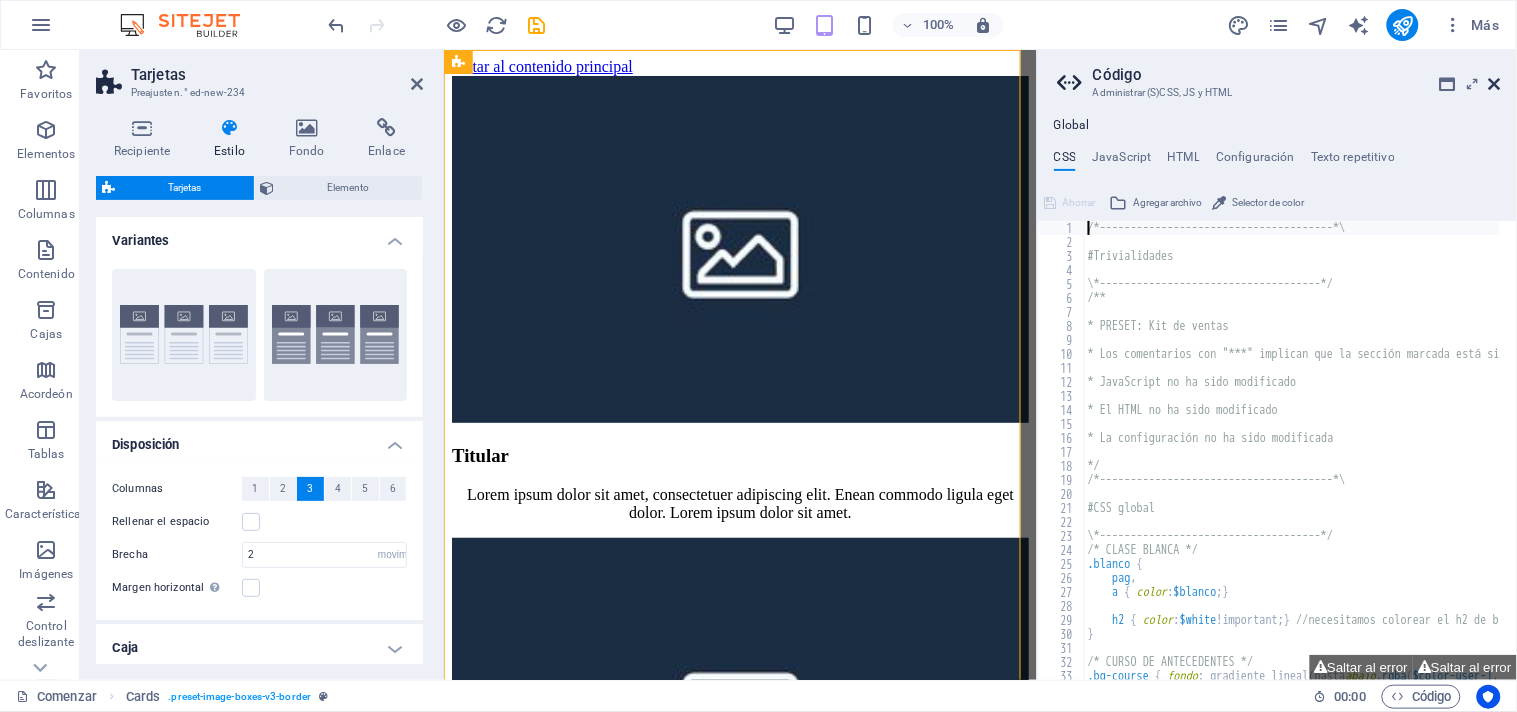 click at bounding box center [1495, 84] 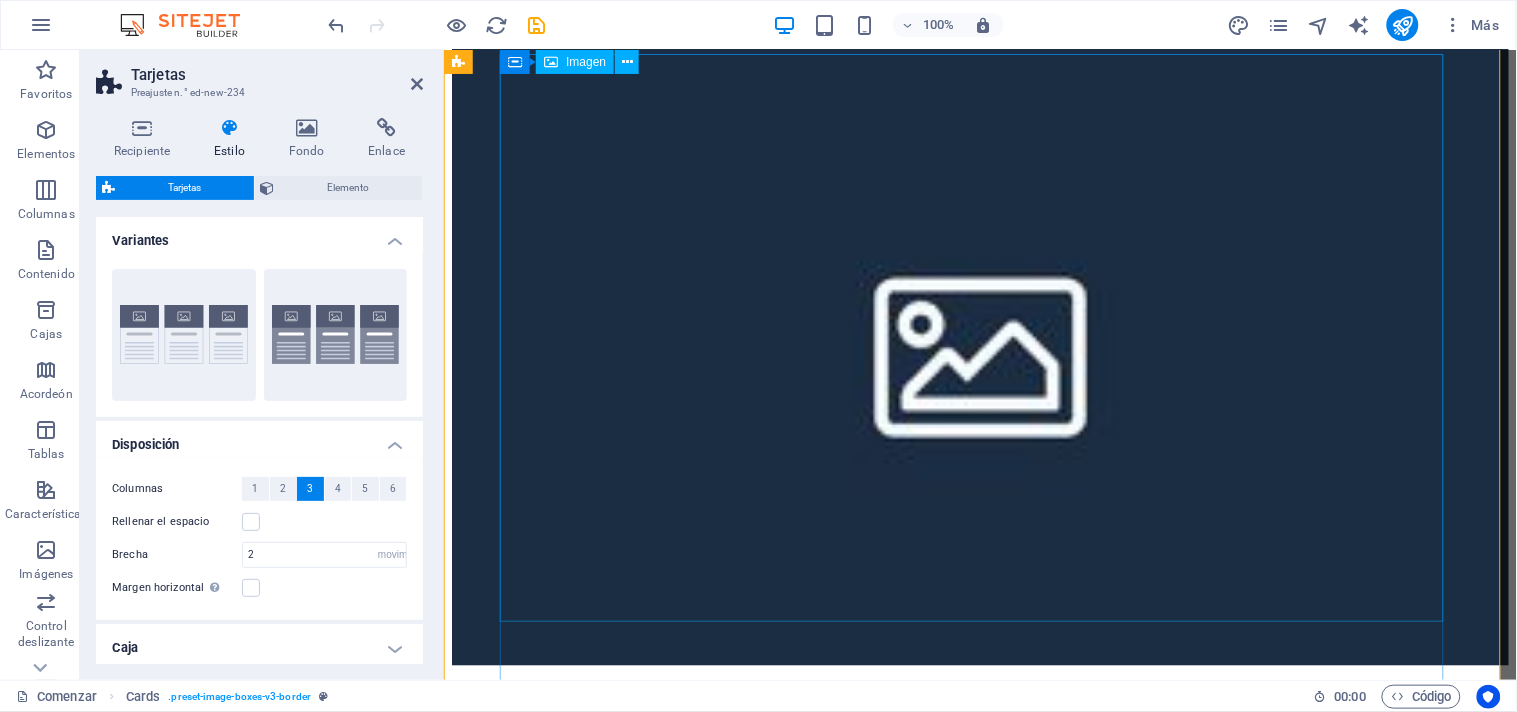 scroll, scrollTop: 0, scrollLeft: 0, axis: both 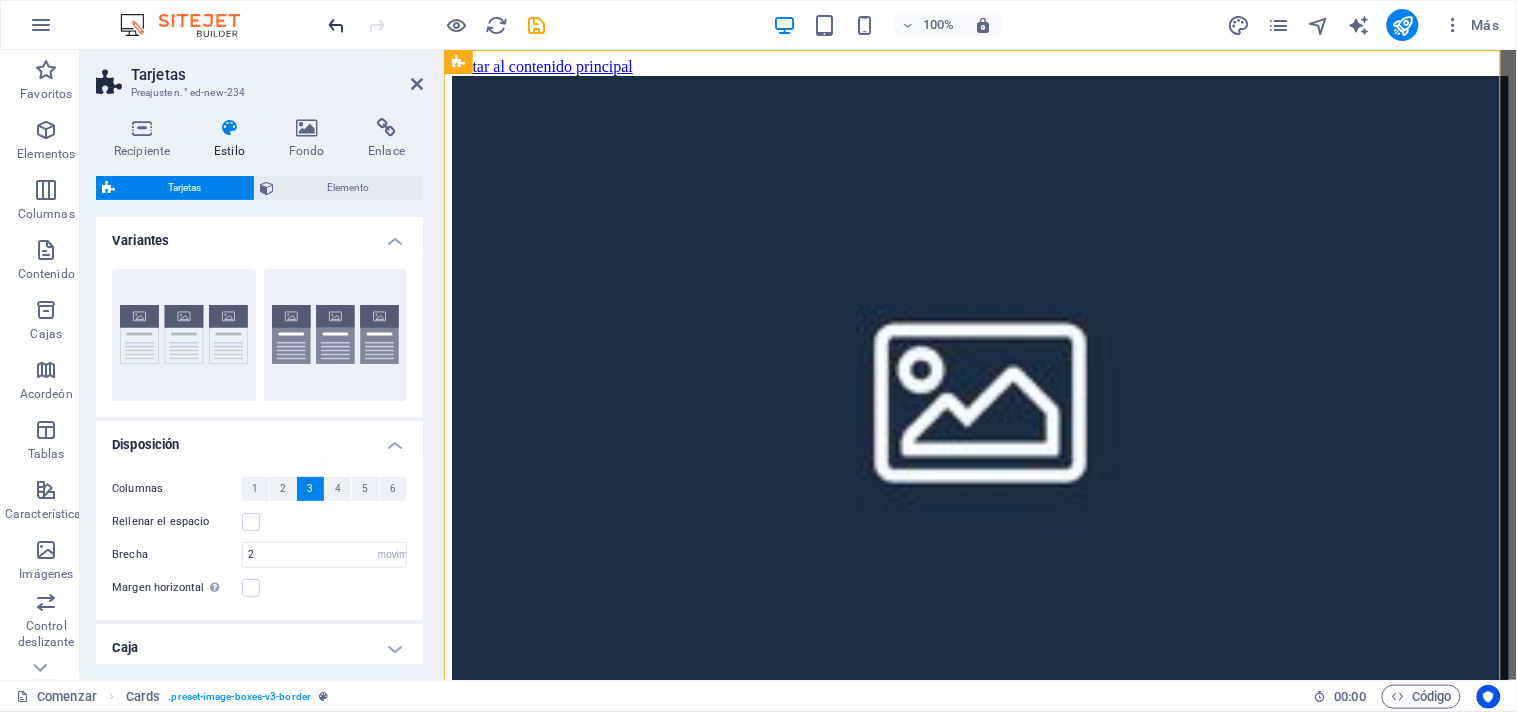 click at bounding box center (337, 25) 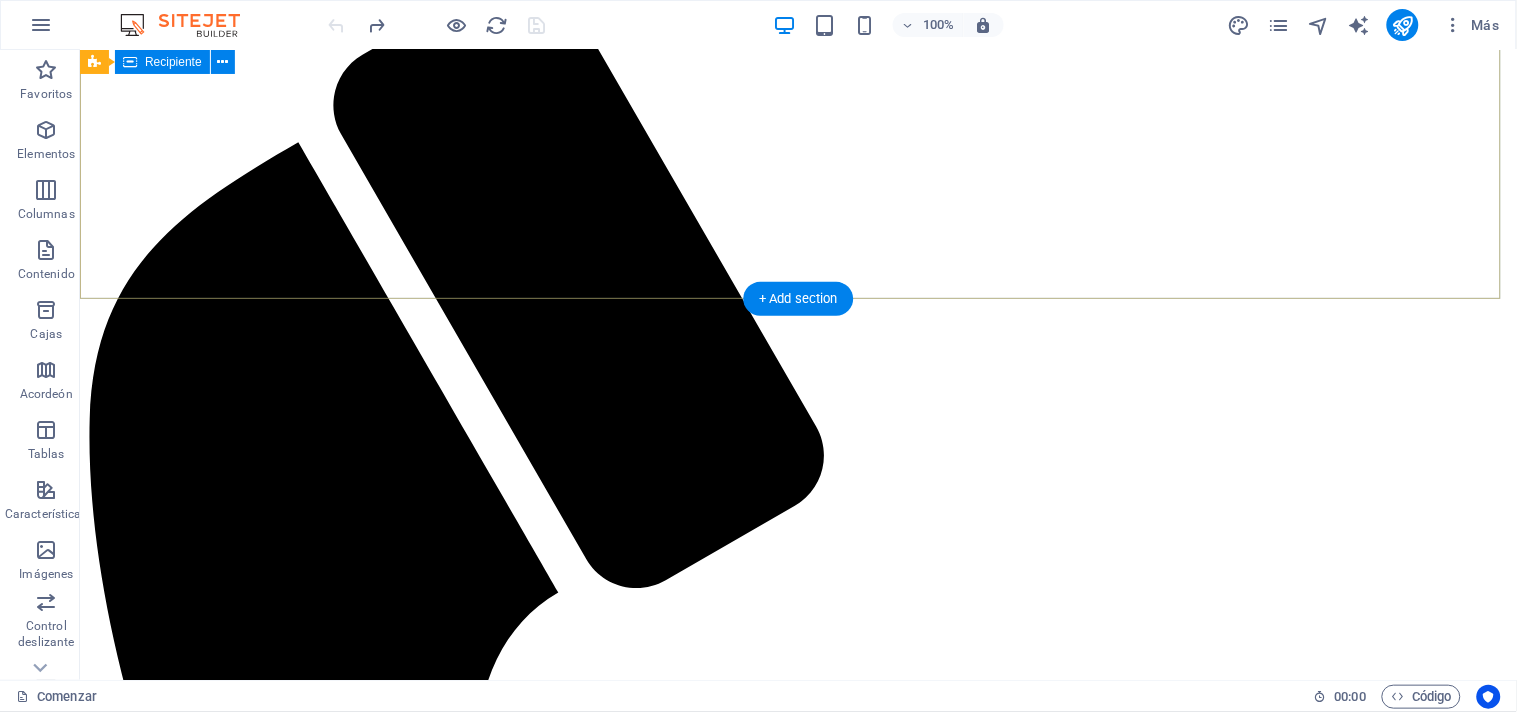 scroll, scrollTop: 333, scrollLeft: 0, axis: vertical 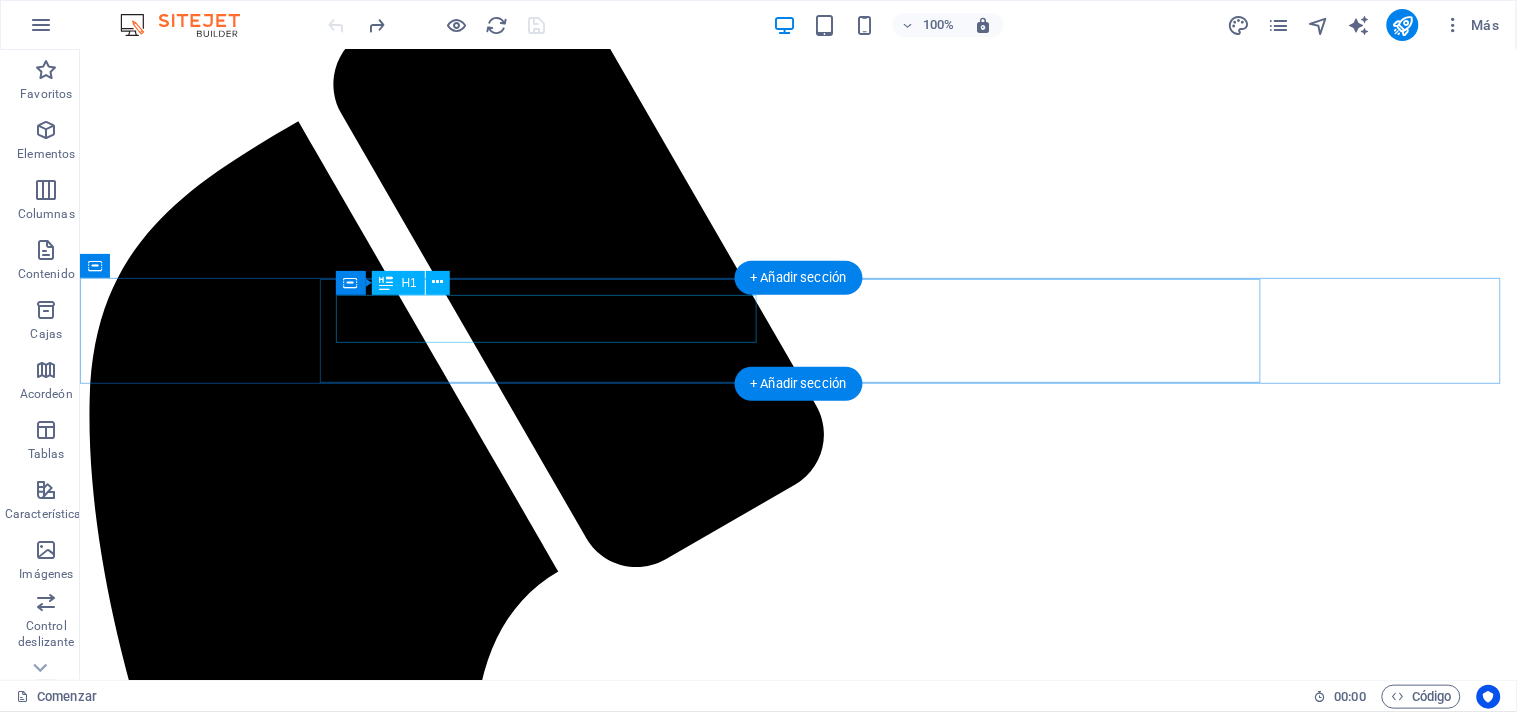 click on "¡Comienza tu inspección!" at bounding box center (797, 2539) 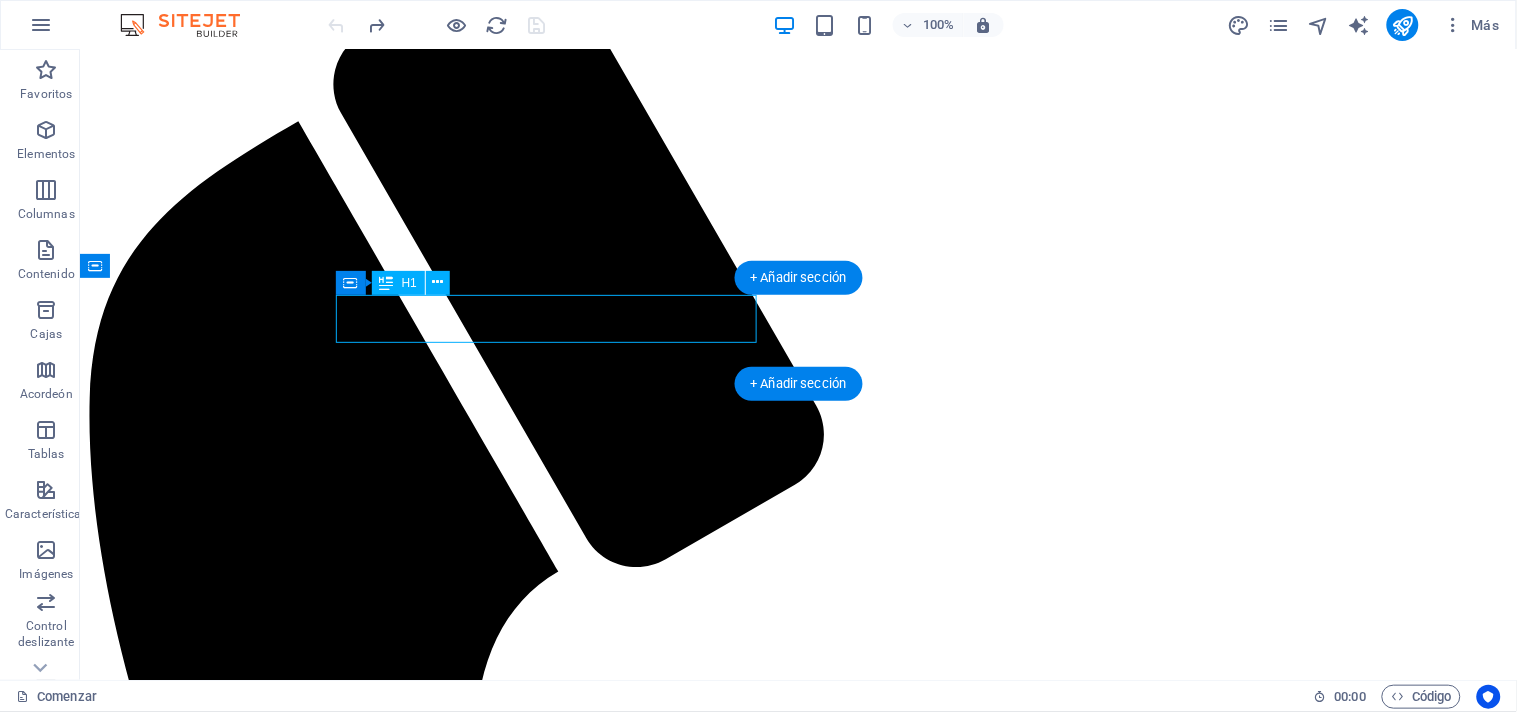 click on "¡Comienza tu inspección!" at bounding box center [797, 2539] 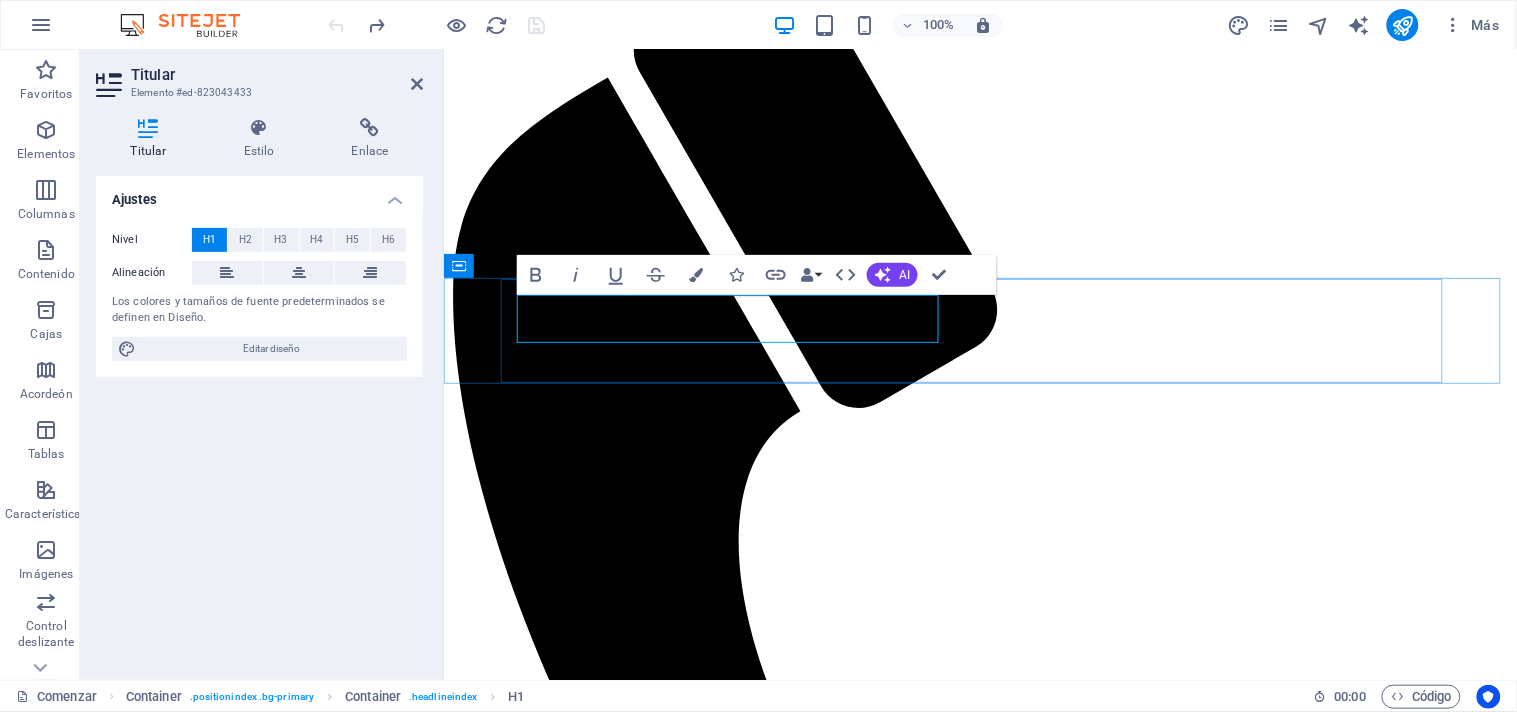 click on "¡Comienza tu inspección!" at bounding box center (624, 2056) 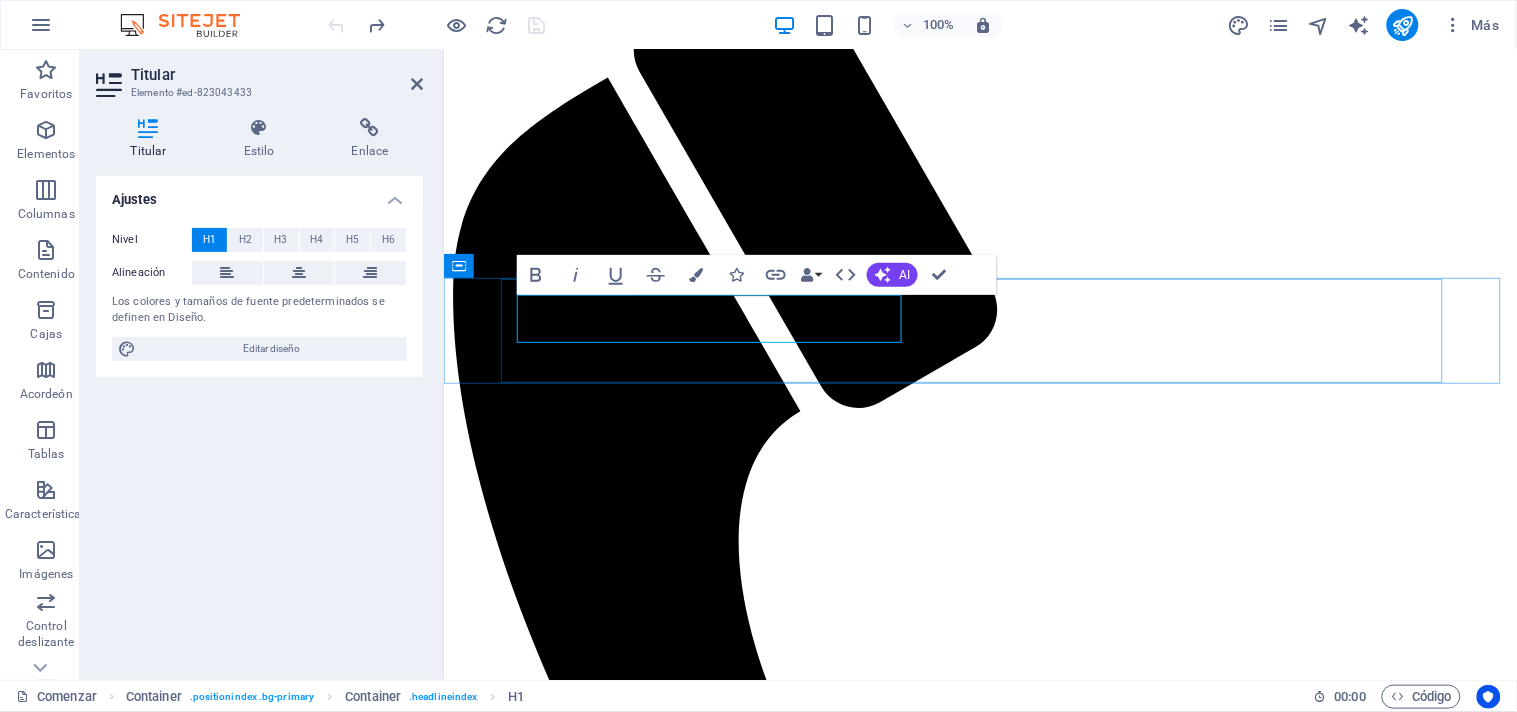 type 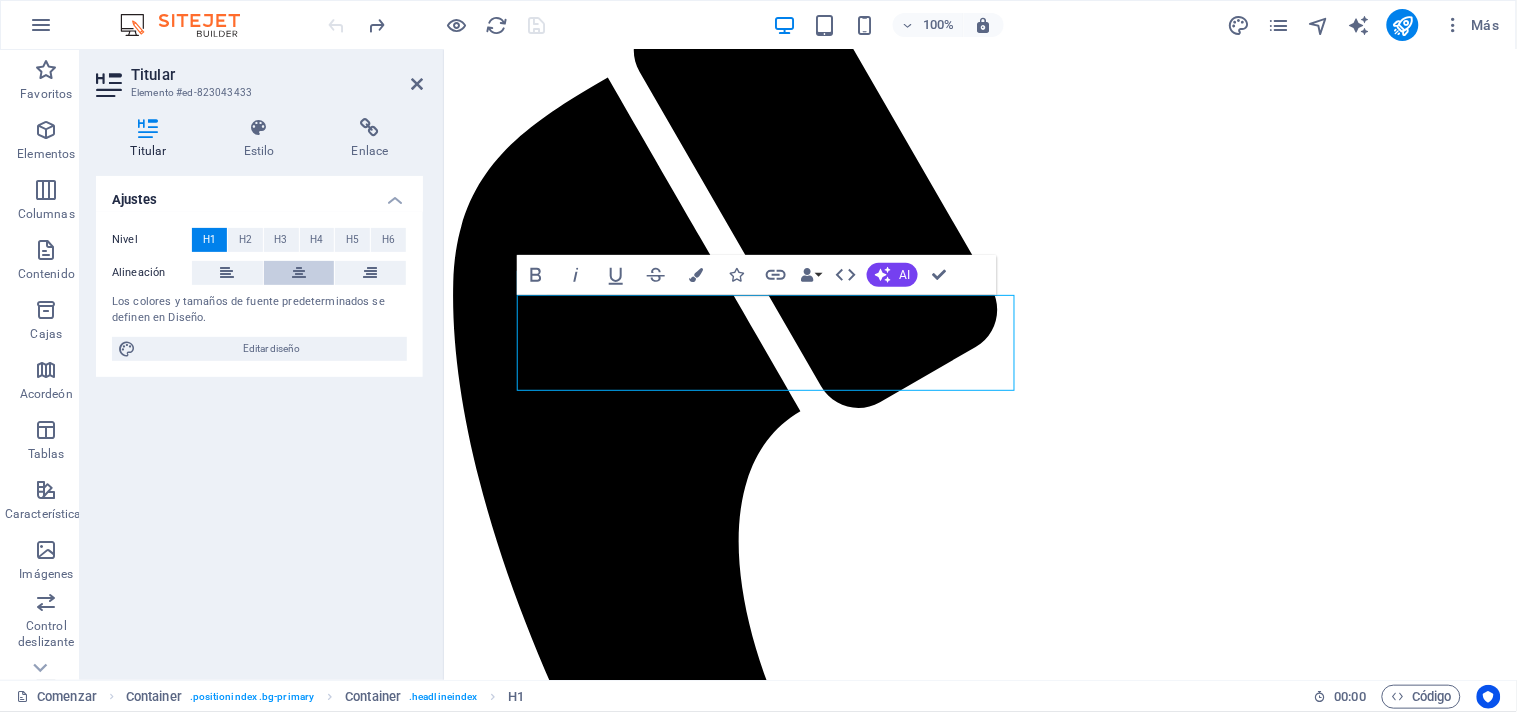 click at bounding box center [299, 273] 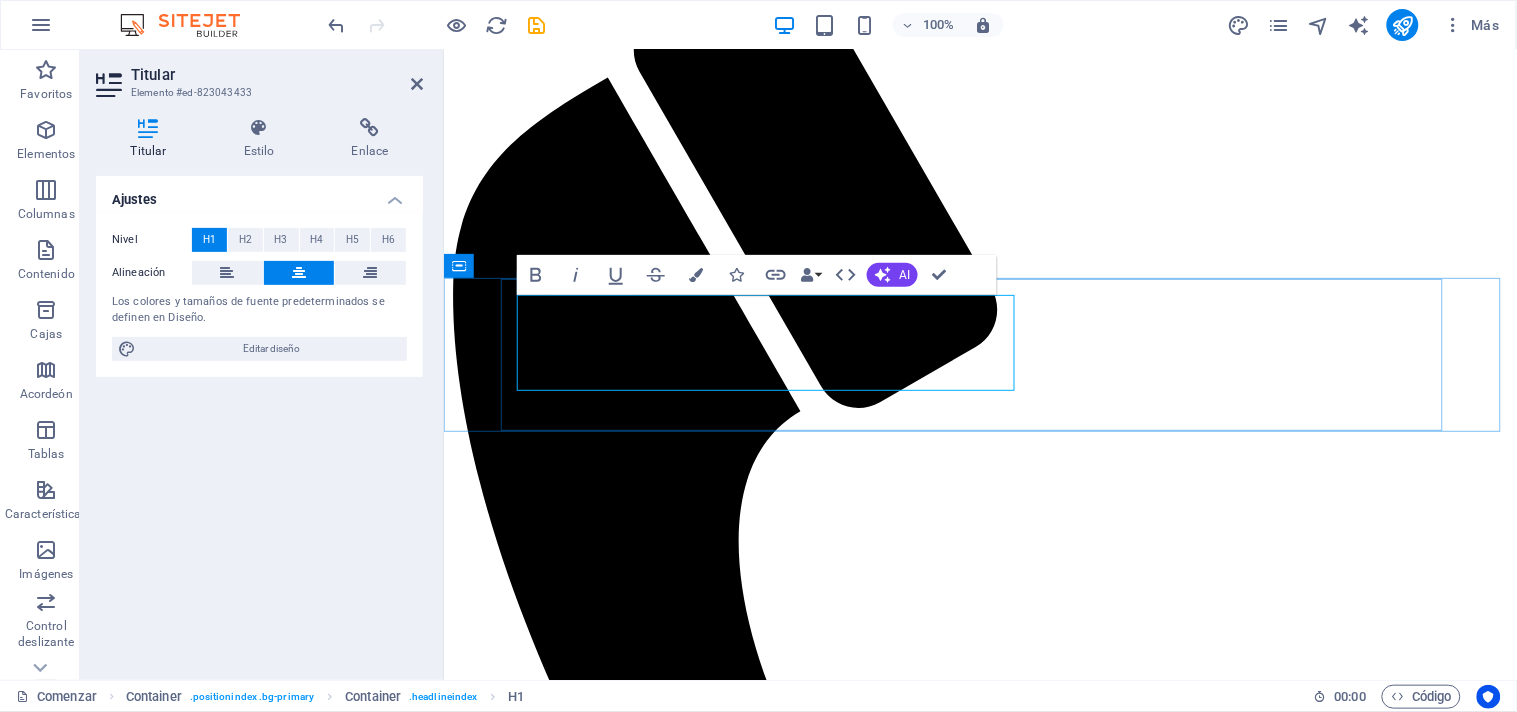 click on "¡Comienza la busqueda de tu  ‌hogar soñado!" at bounding box center [979, 2074] 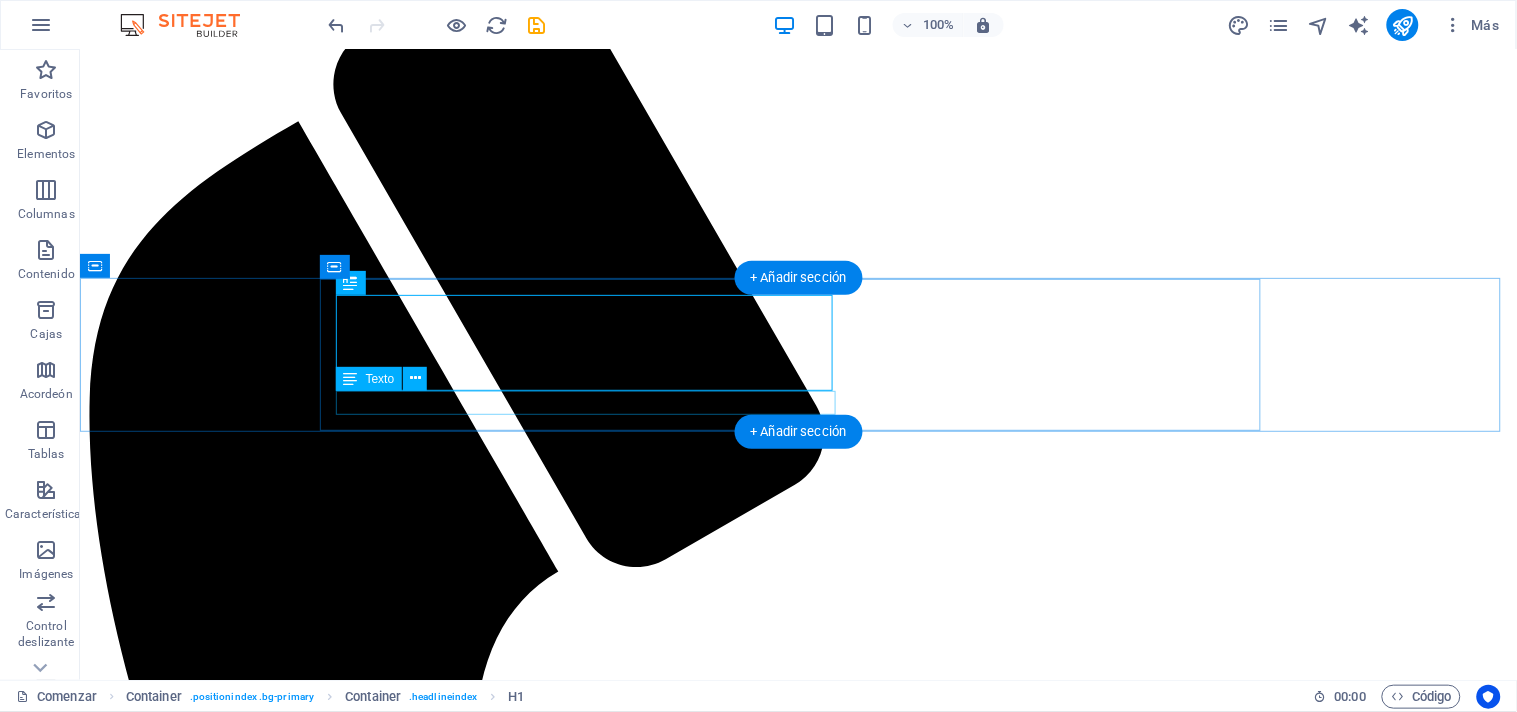 click on "Lorem ipsum dolor sit amet, consetetur sadipscing elitr" at bounding box center [797, 2709] 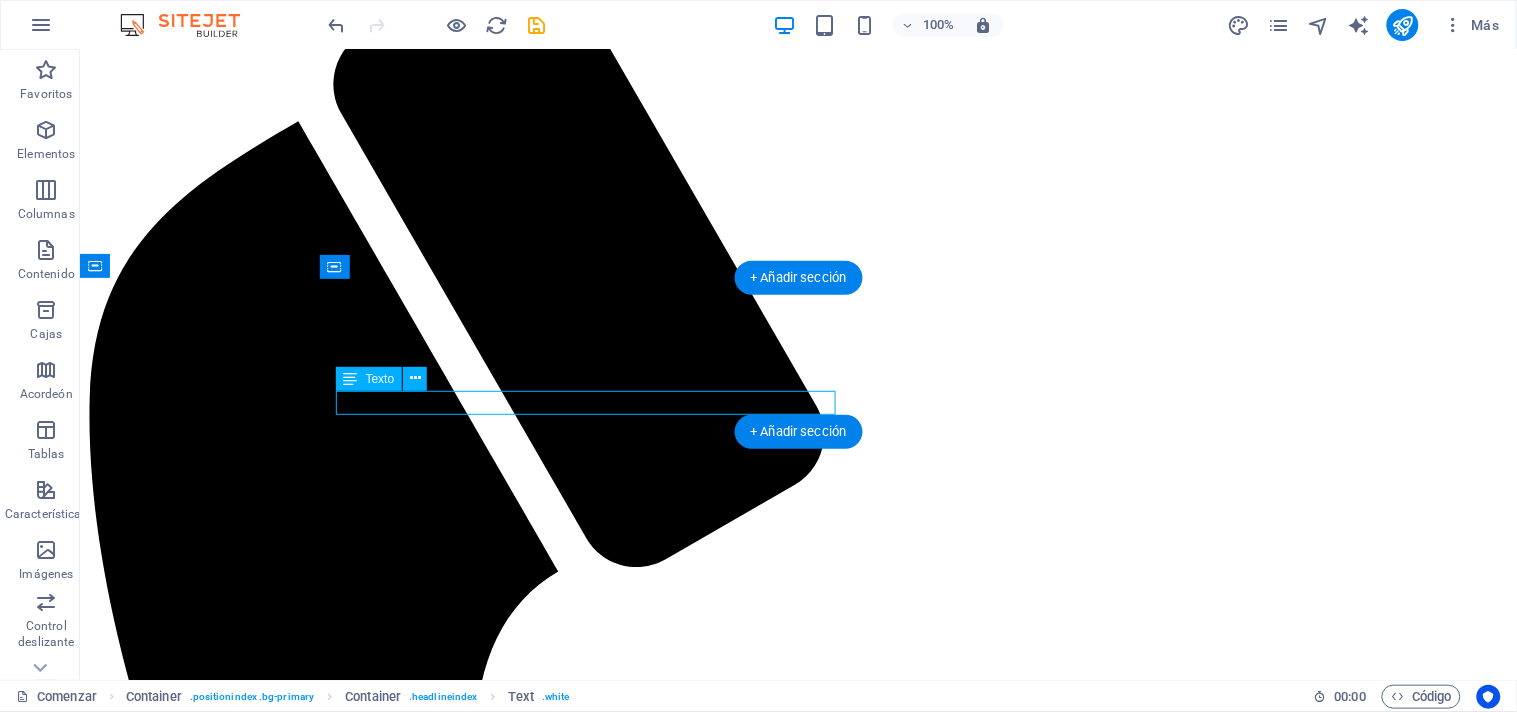 click on "Lorem ipsum dolor sit amet, consetetur sadipscing elitr" at bounding box center (797, 2709) 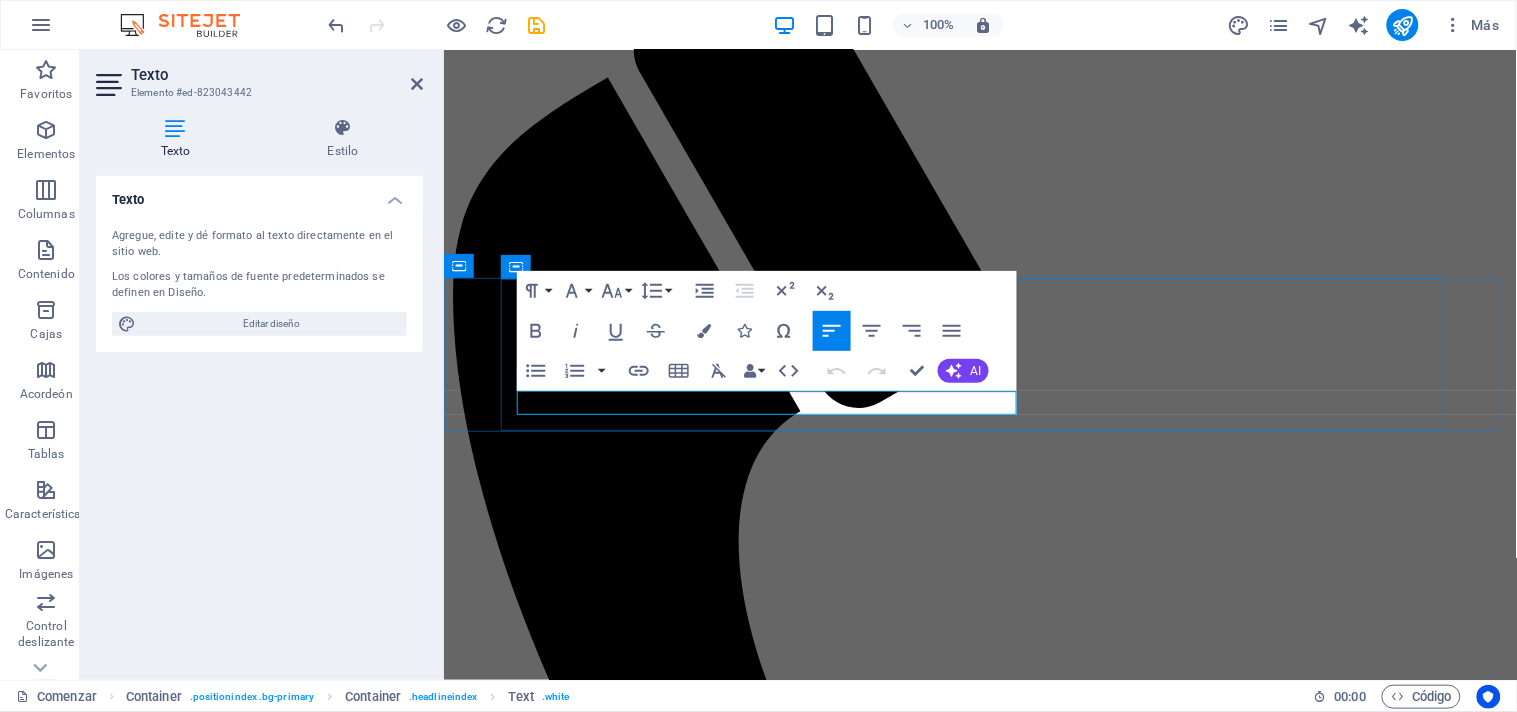 drag, startPoint x: 751, startPoint y: 400, endPoint x: 945, endPoint y: 406, distance: 194.09276 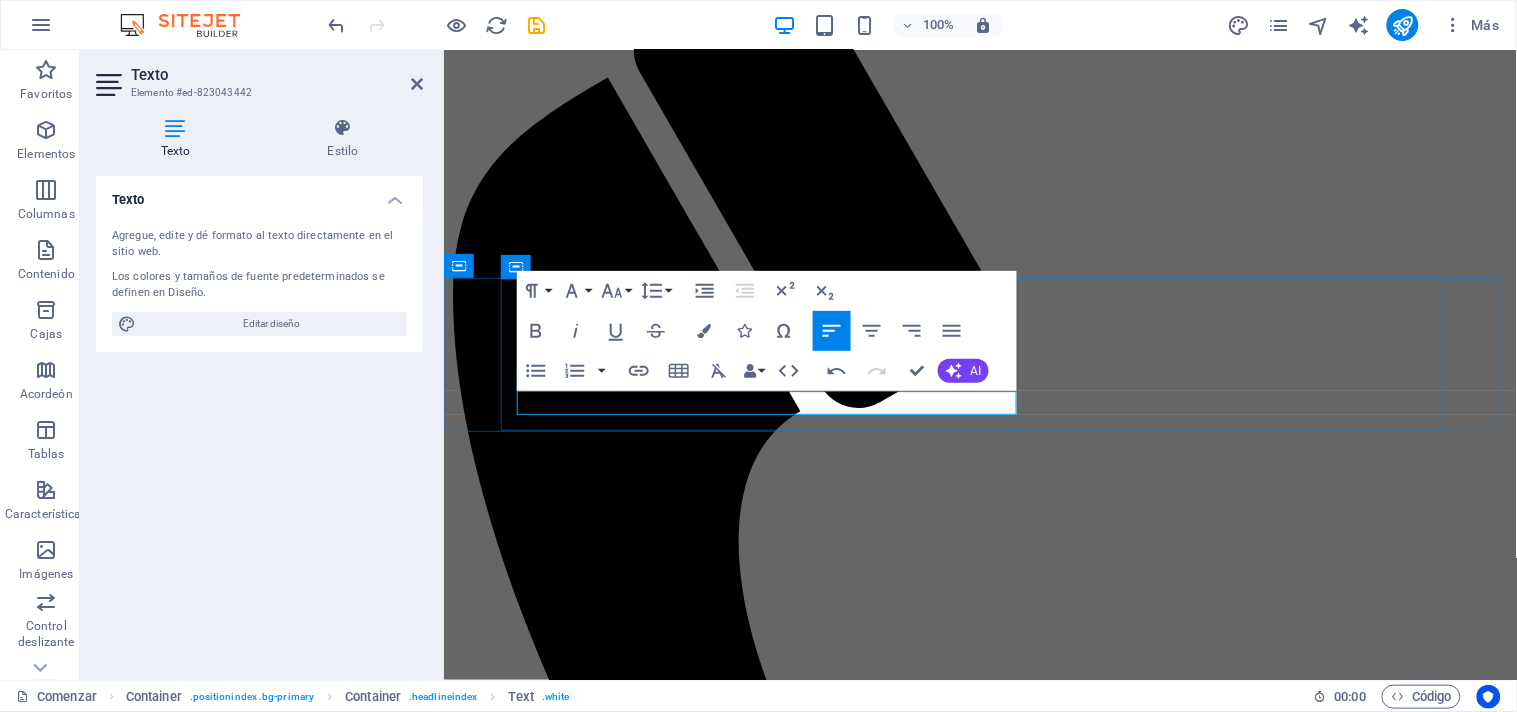 type 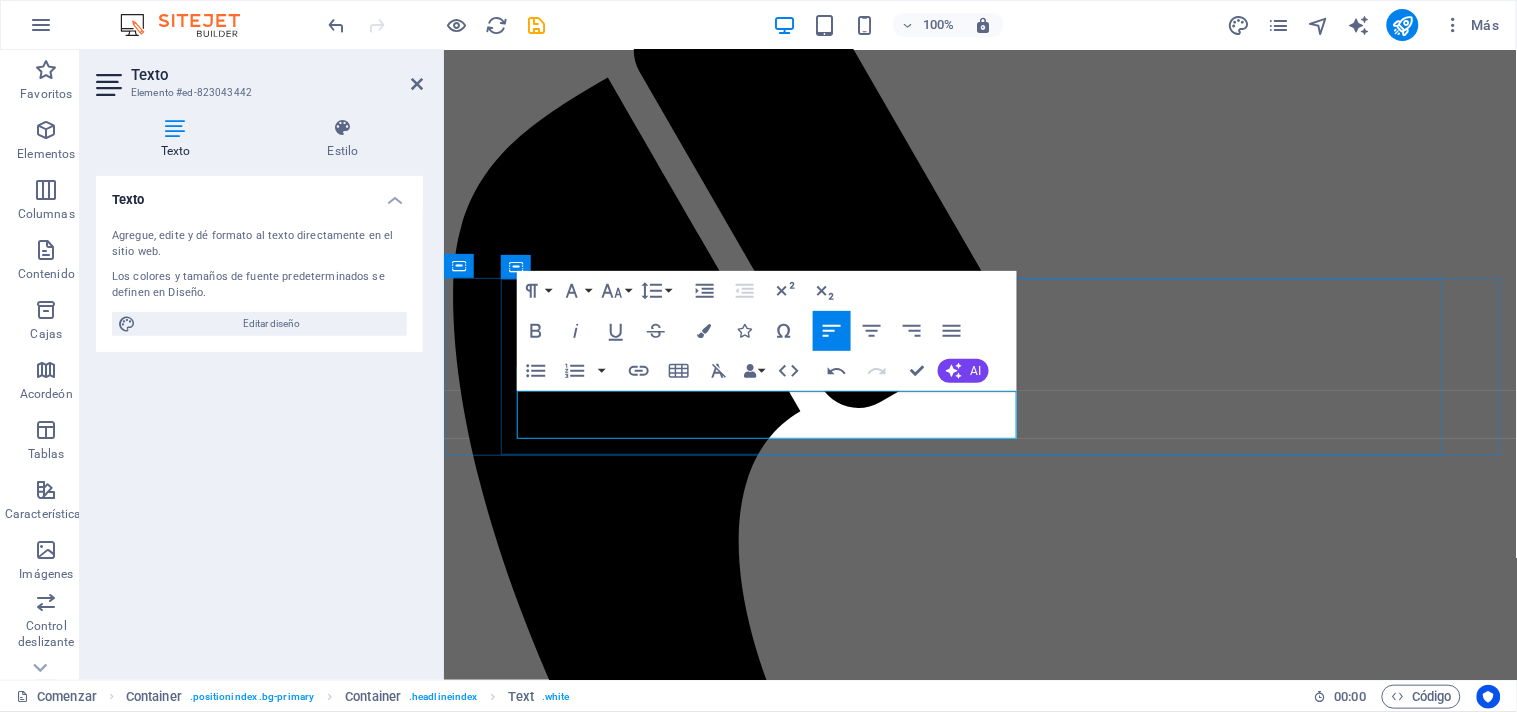click on "En este portal podras encontrar la casa, apartamento o lote donde podras edificar tus proyectos y tus sueños" at bounding box center (795, 2225) 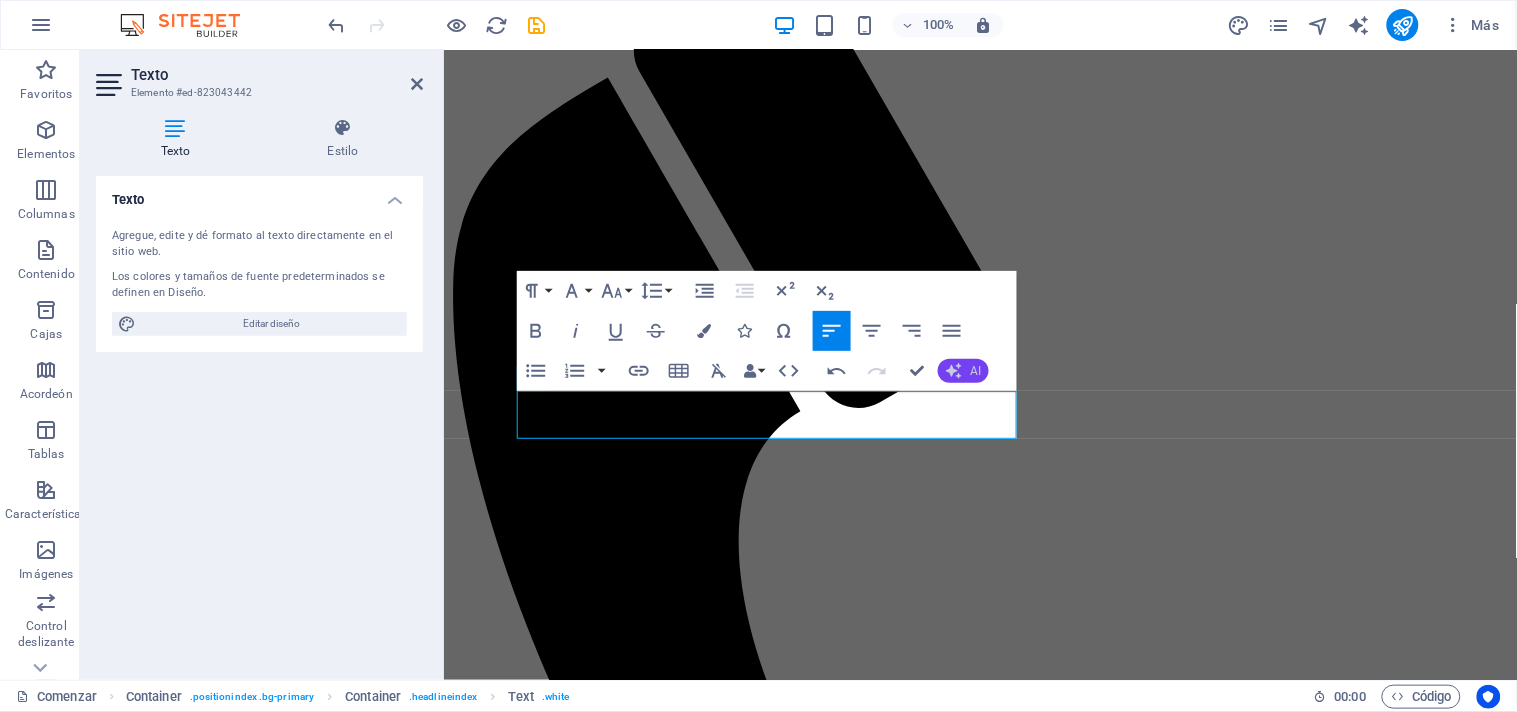 click on "AI" at bounding box center [963, 371] 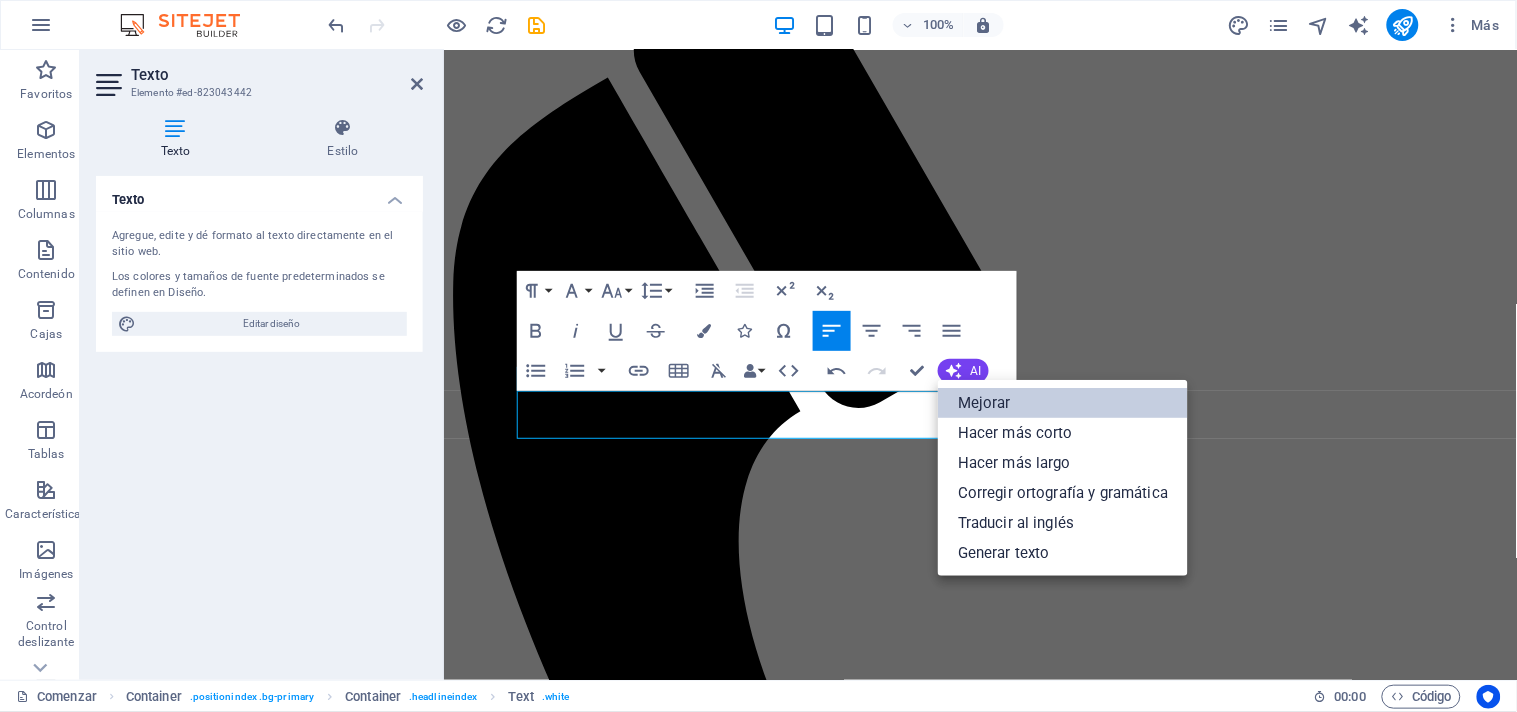 click on "Mejorar" at bounding box center (984, 403) 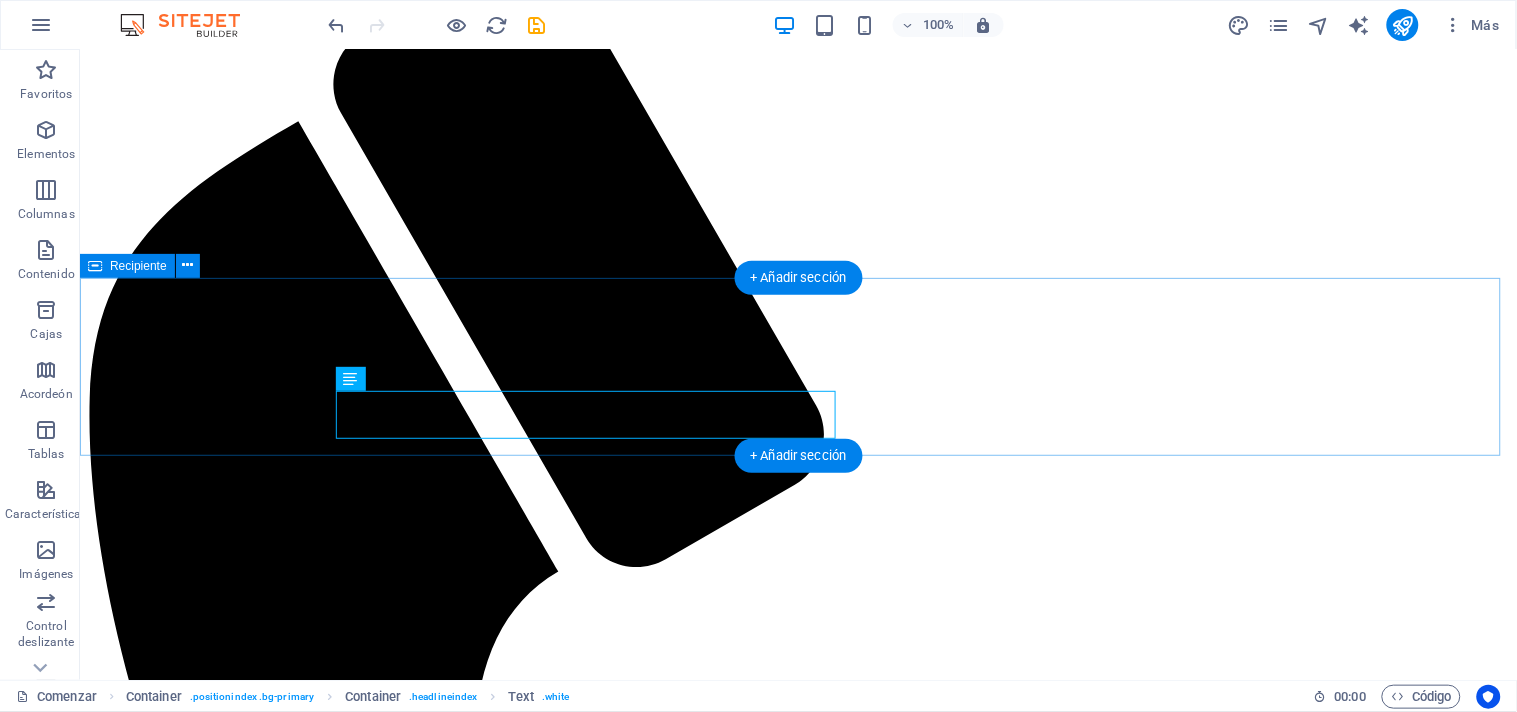 click on "Agendar Cita Nombre * Teléfono * Correo electrónico * He leído y comprendido la política de privacidad. ¿Ilegible? Cargar nuevo Enviar ¡Comienza la búsqueda de tu hogar soñado! En este portal encontrarás la casa, apartamento o lote ideales para construir tus proyectos y hacer realidad tus sueños." at bounding box center [797, 2617] 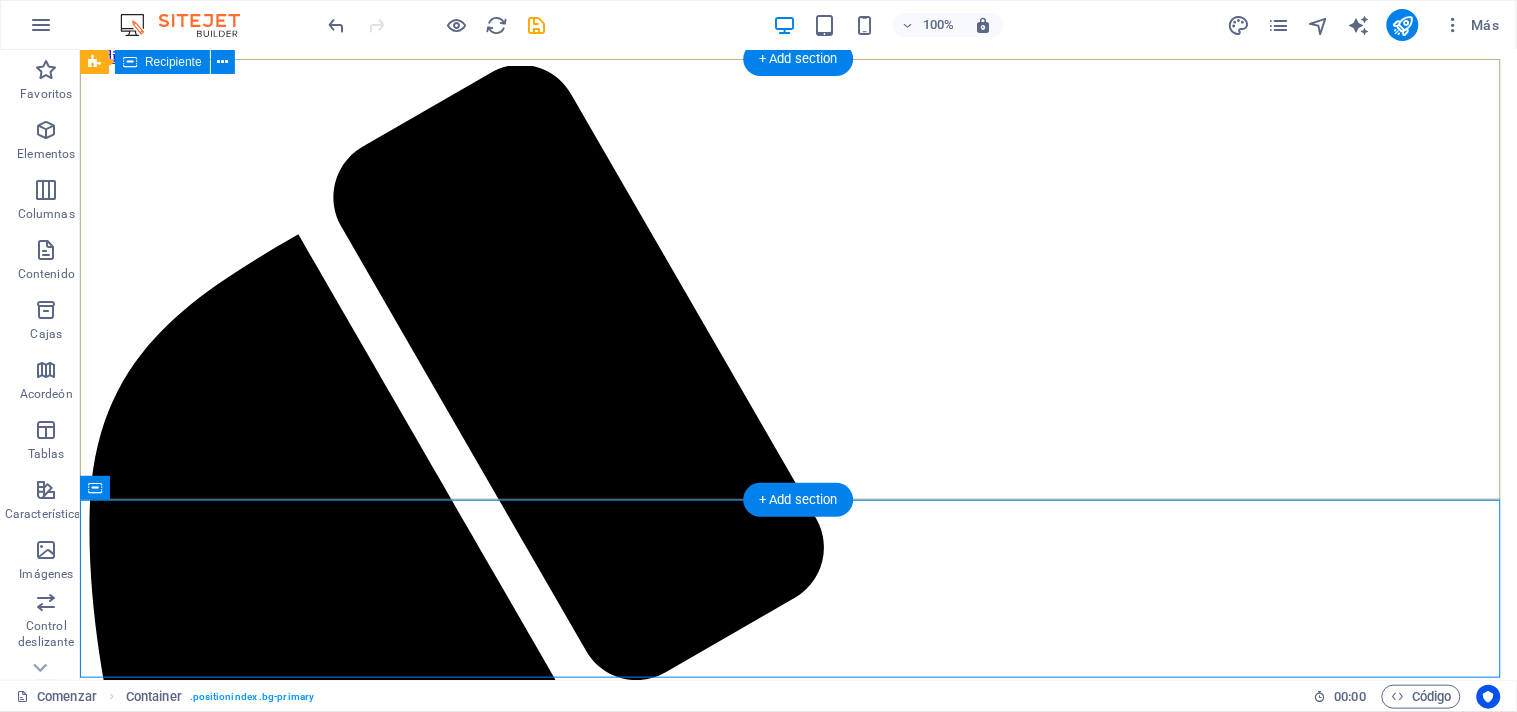 scroll, scrollTop: 111, scrollLeft: 0, axis: vertical 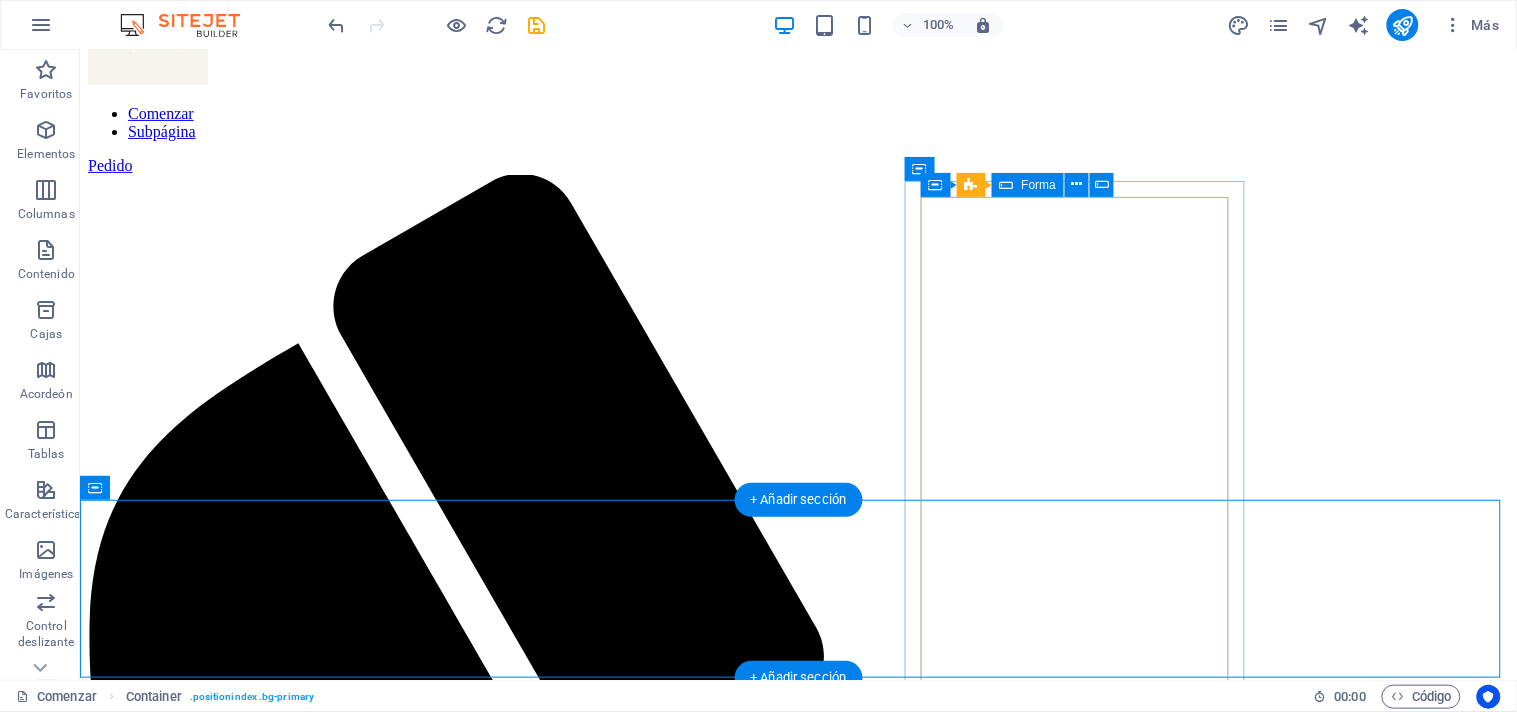 click on "Agendar Cita Nombre * Teléfono * Correo electrónico * He leído y comprendido la política de privacidad. ¿Ilegible? Cargar nuevo Enviar" at bounding box center [266, 2898] 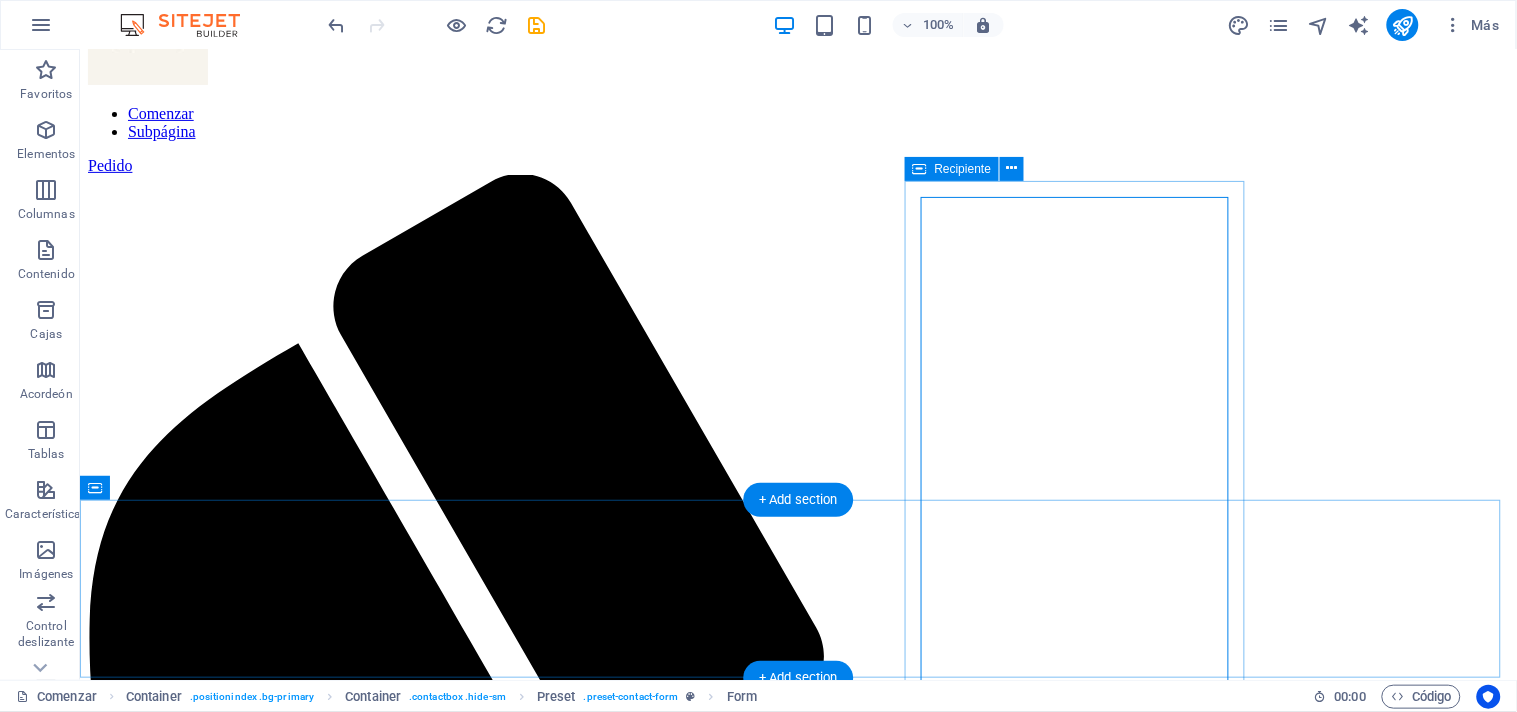 click on "Agendar Cita Nombre * Teléfono * Correo electrónico * He leído y comprendido la política de privacidad. ¿Ilegible? Cargar nuevo Enviar" at bounding box center [266, 2888] 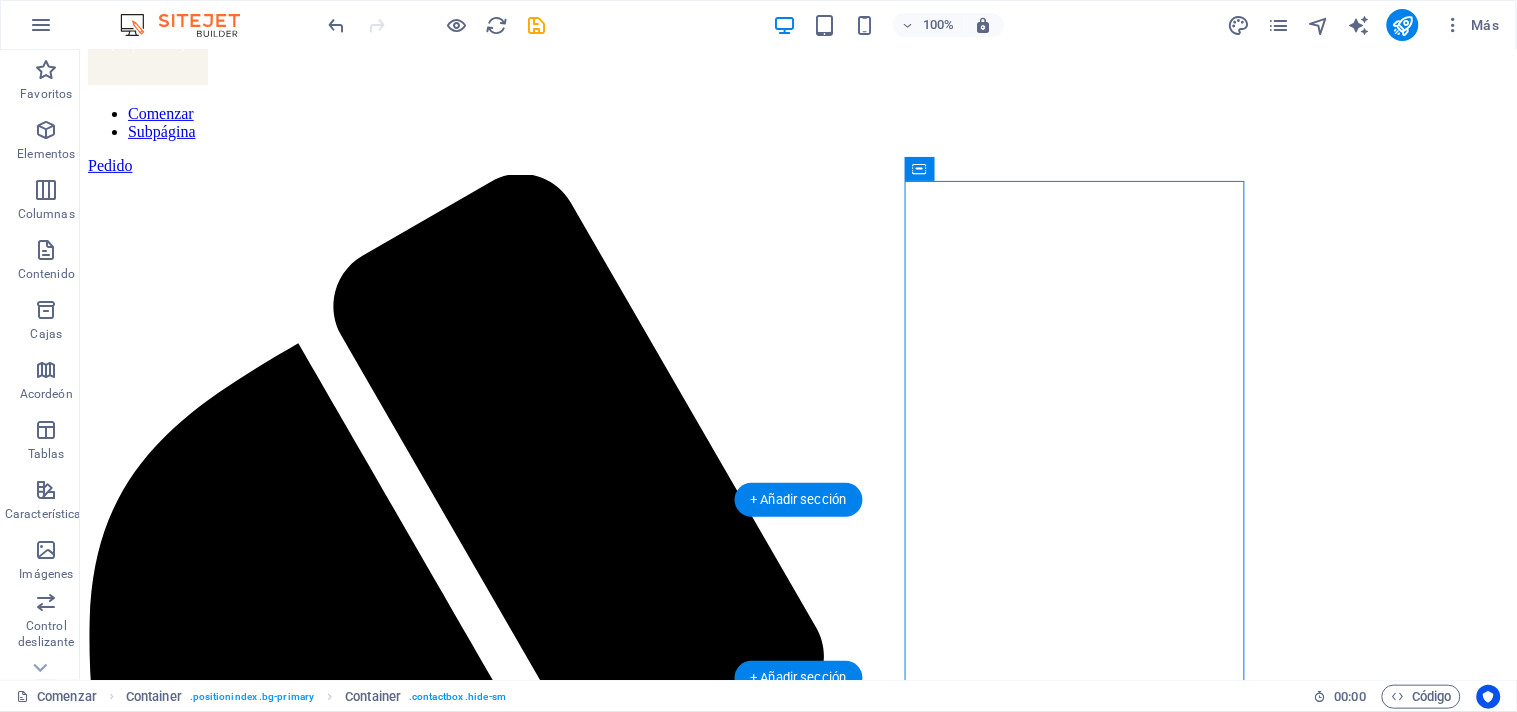 drag, startPoint x: 910, startPoint y: 196, endPoint x: 956, endPoint y: 205, distance: 46.872166 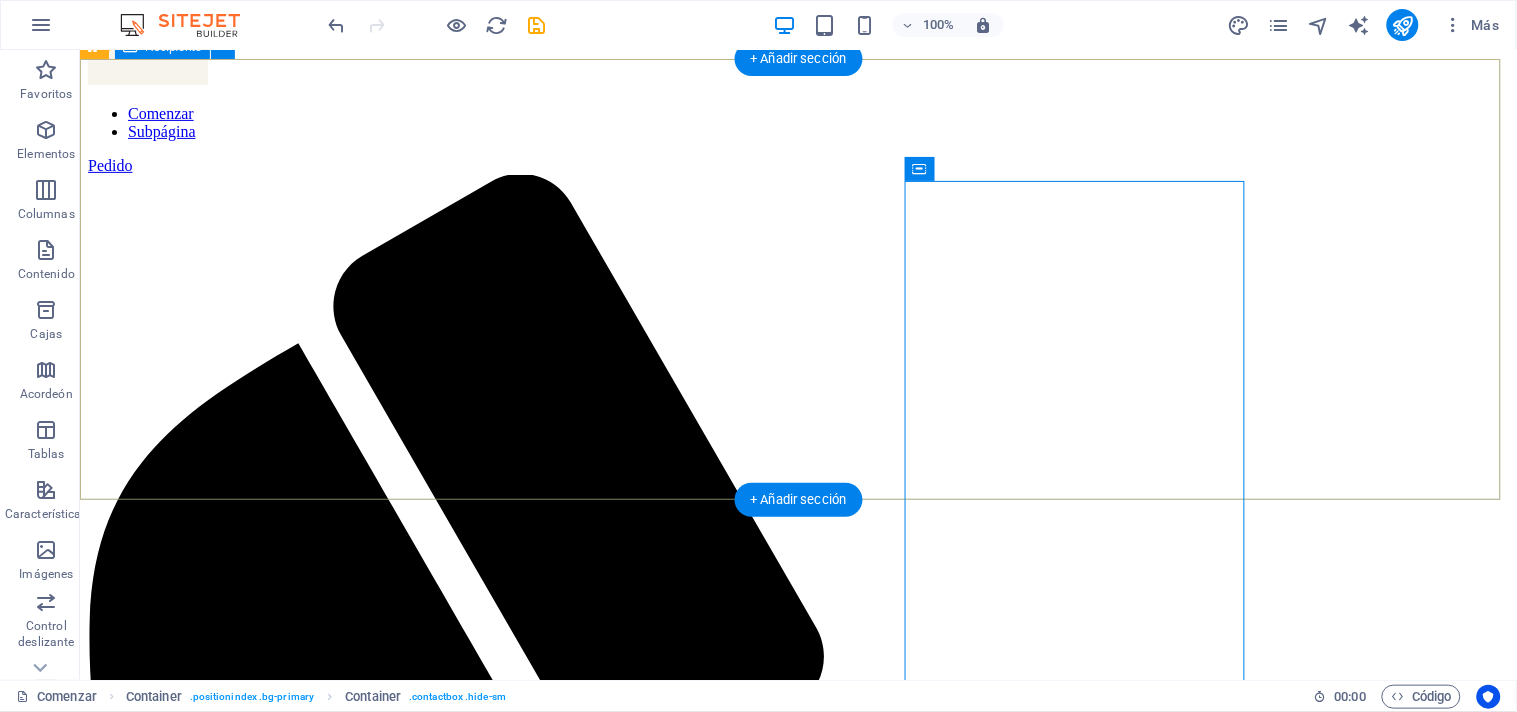 click on "Suelta el contenido aquí o  Añadir elementos  Pegar portapapeles" at bounding box center [797, 2650] 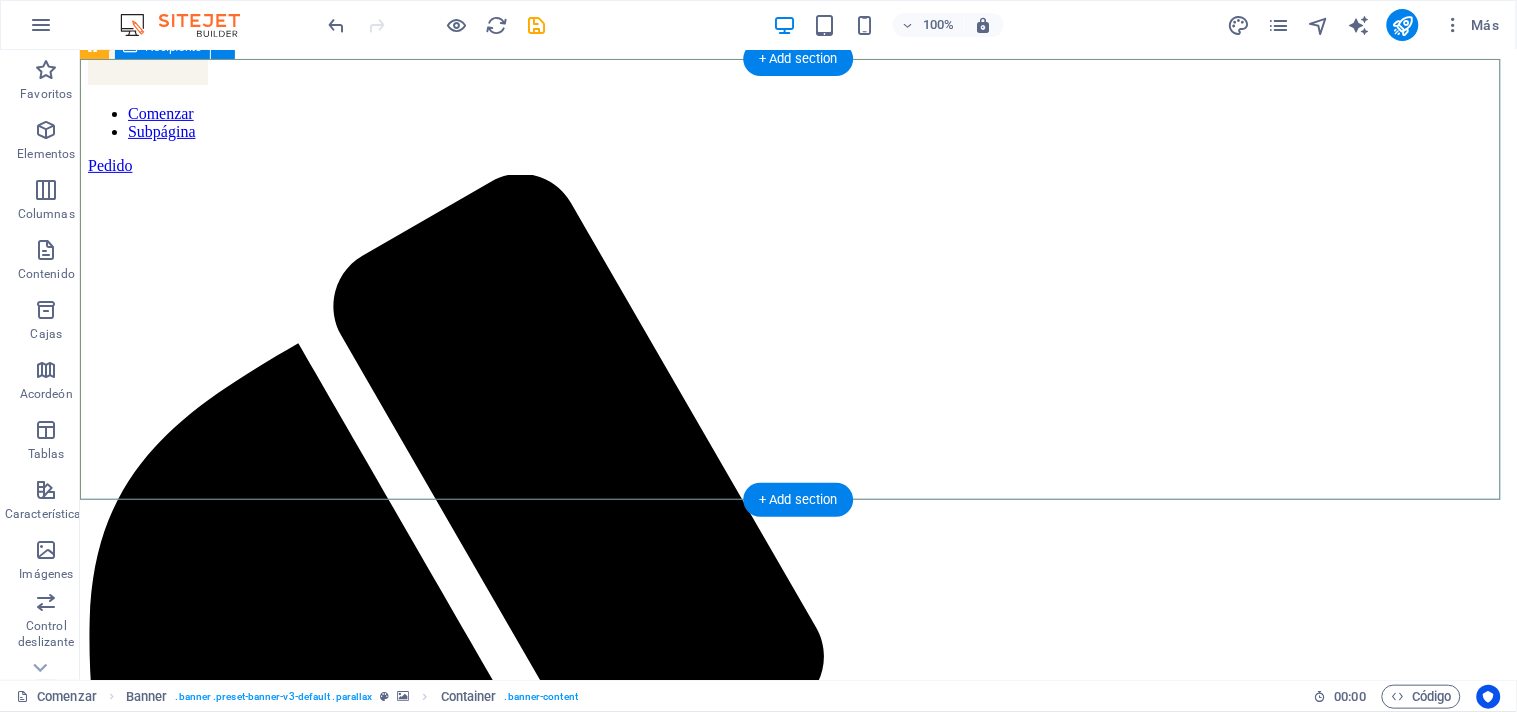 click on "Suelta el contenido aquí o  Añadir elementos  Pegar portapapeles" at bounding box center (797, 2650) 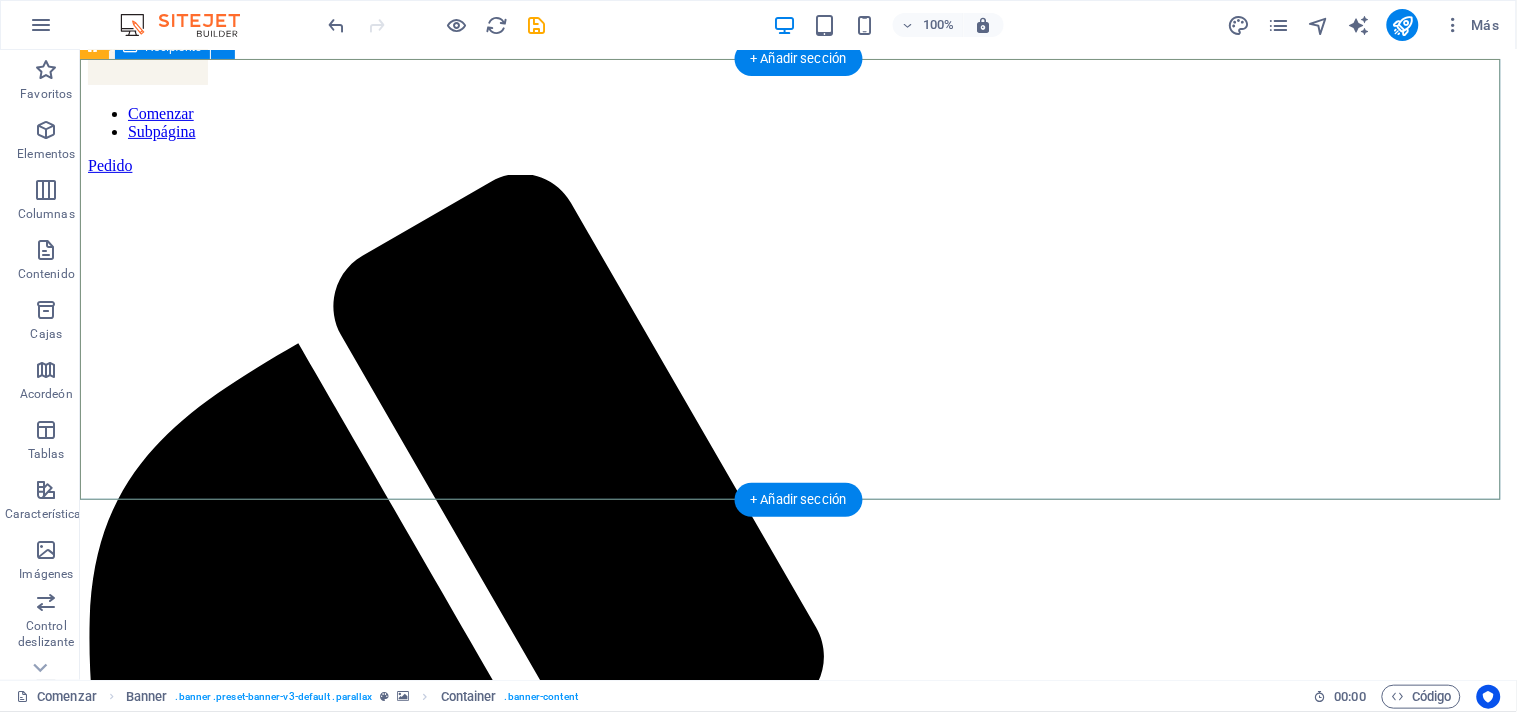 click on "Suelta el contenido aquí o  Añadir elementos  Pegar portapapeles" at bounding box center [797, 2650] 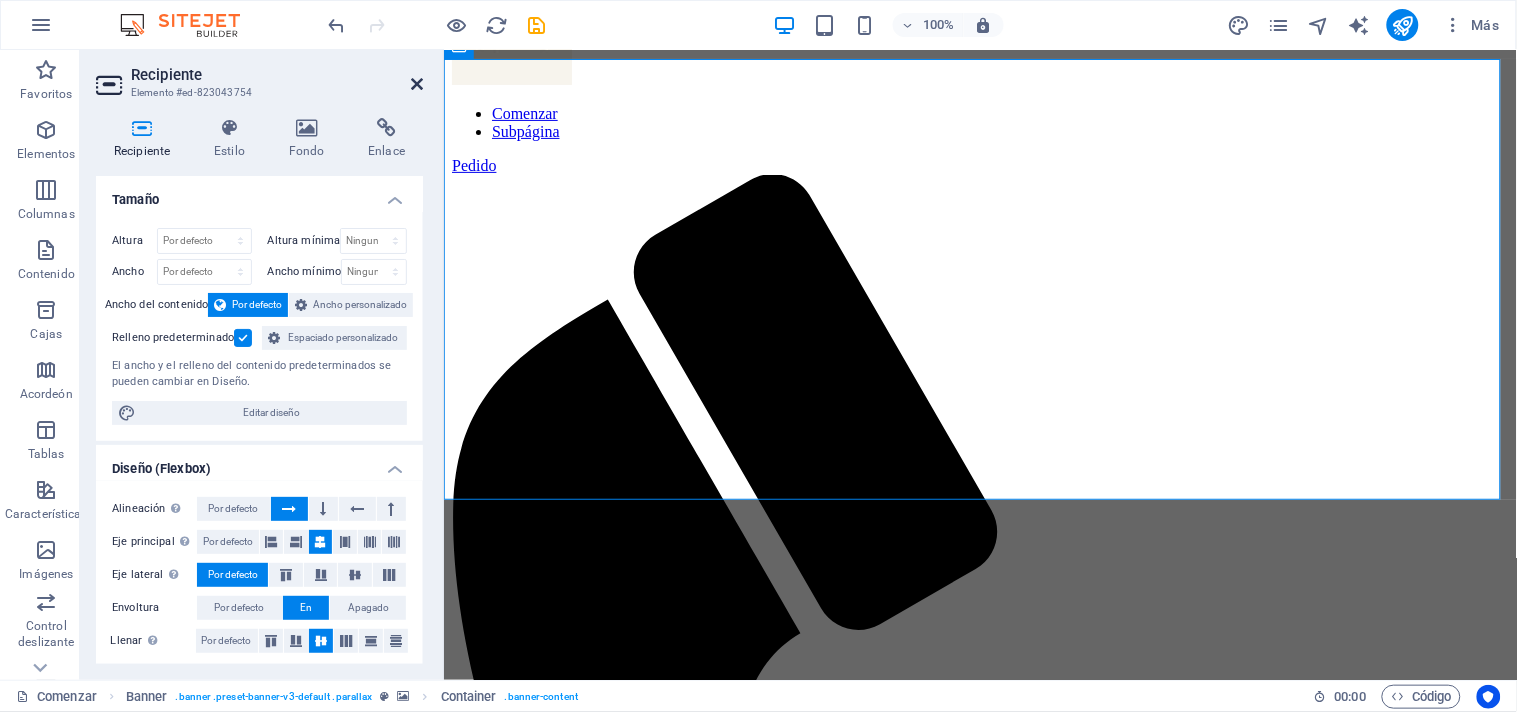 click at bounding box center [417, 84] 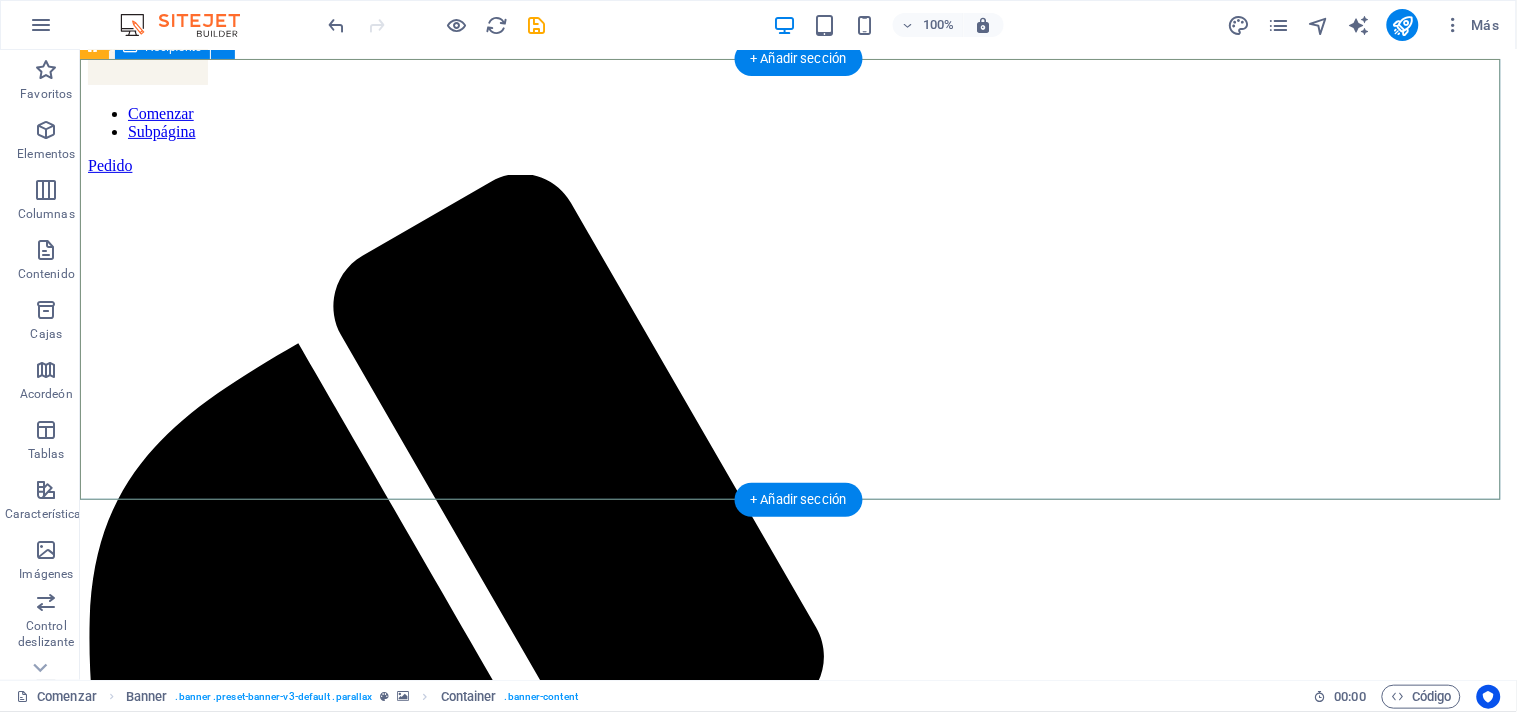 click on "Suelta el contenido aquí o  Añadir elementos  Pegar portapapeles" at bounding box center [797, 2650] 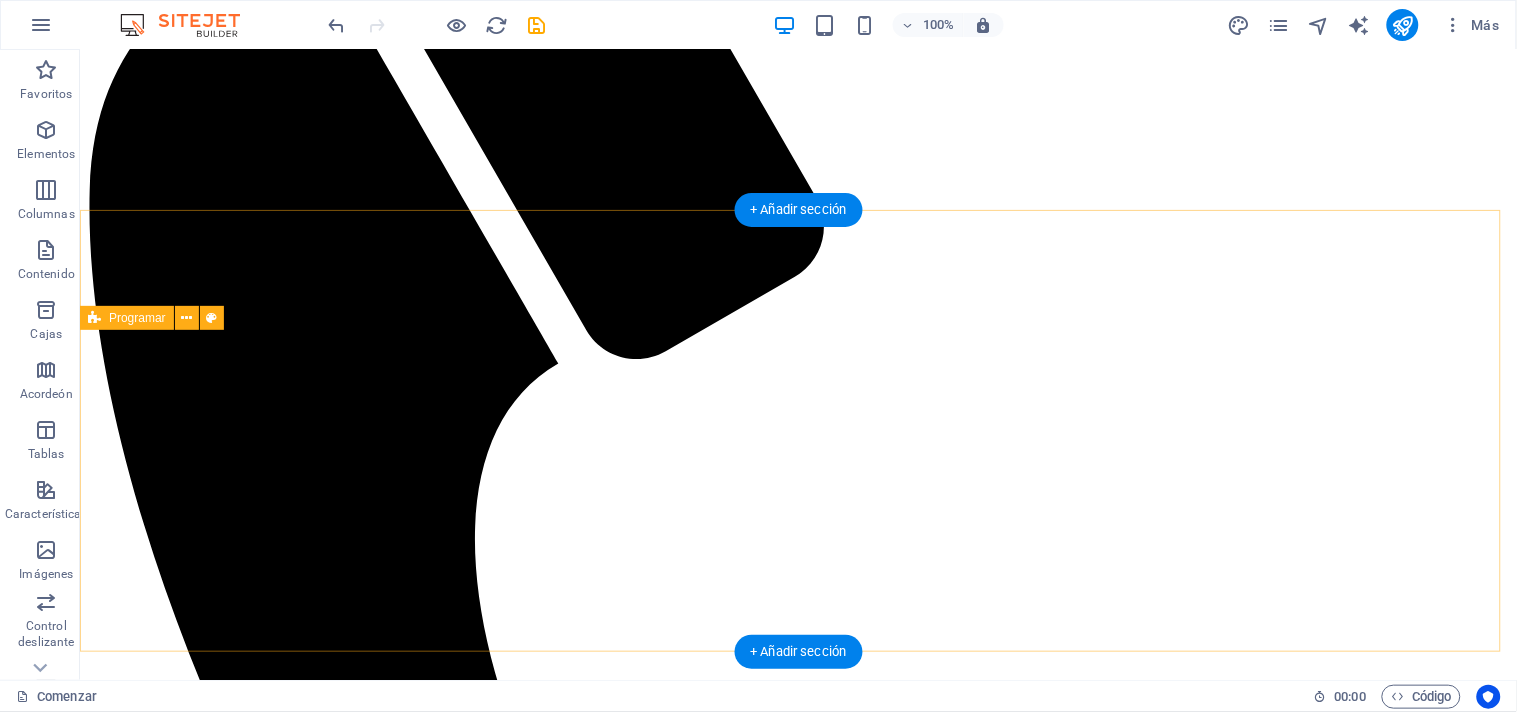 scroll, scrollTop: 444, scrollLeft: 0, axis: vertical 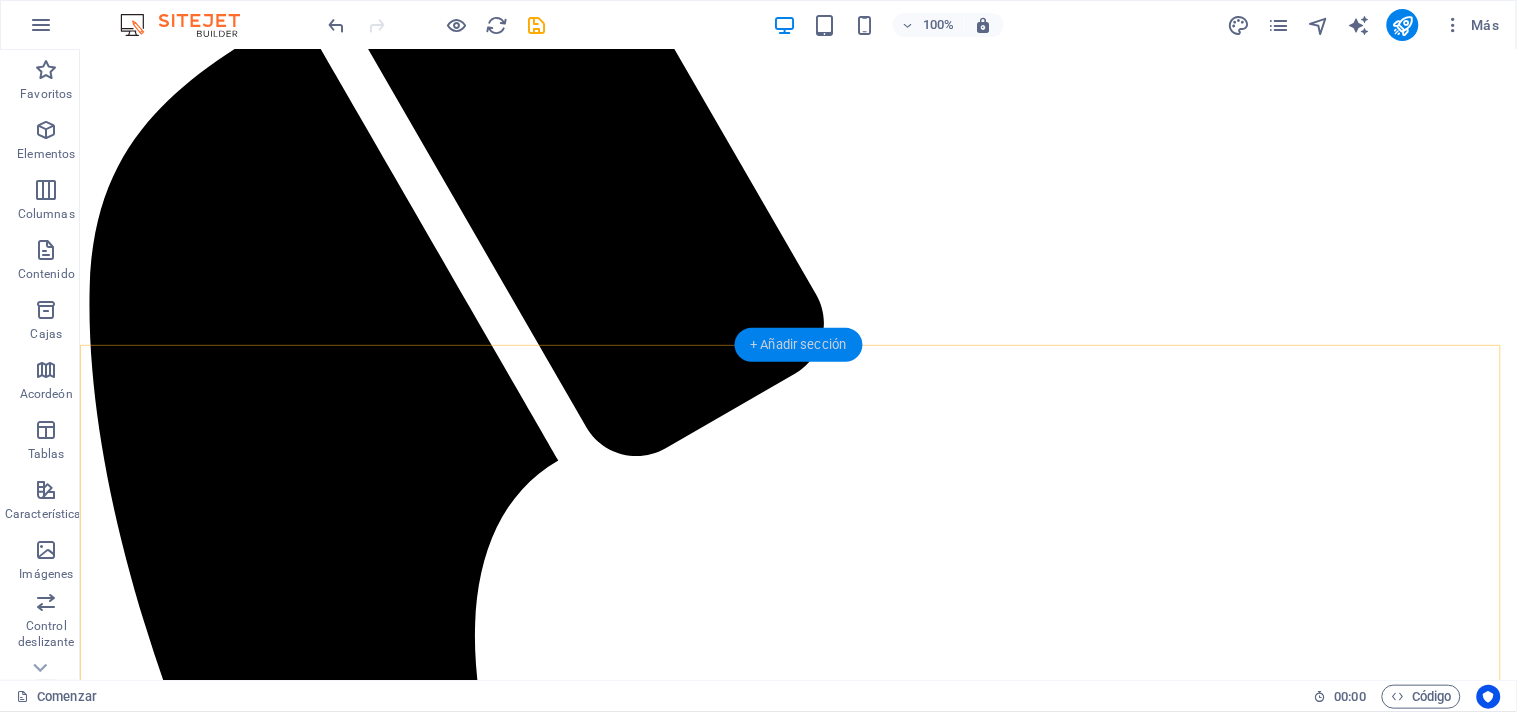 click on "+ Añadir sección" at bounding box center [798, 344] 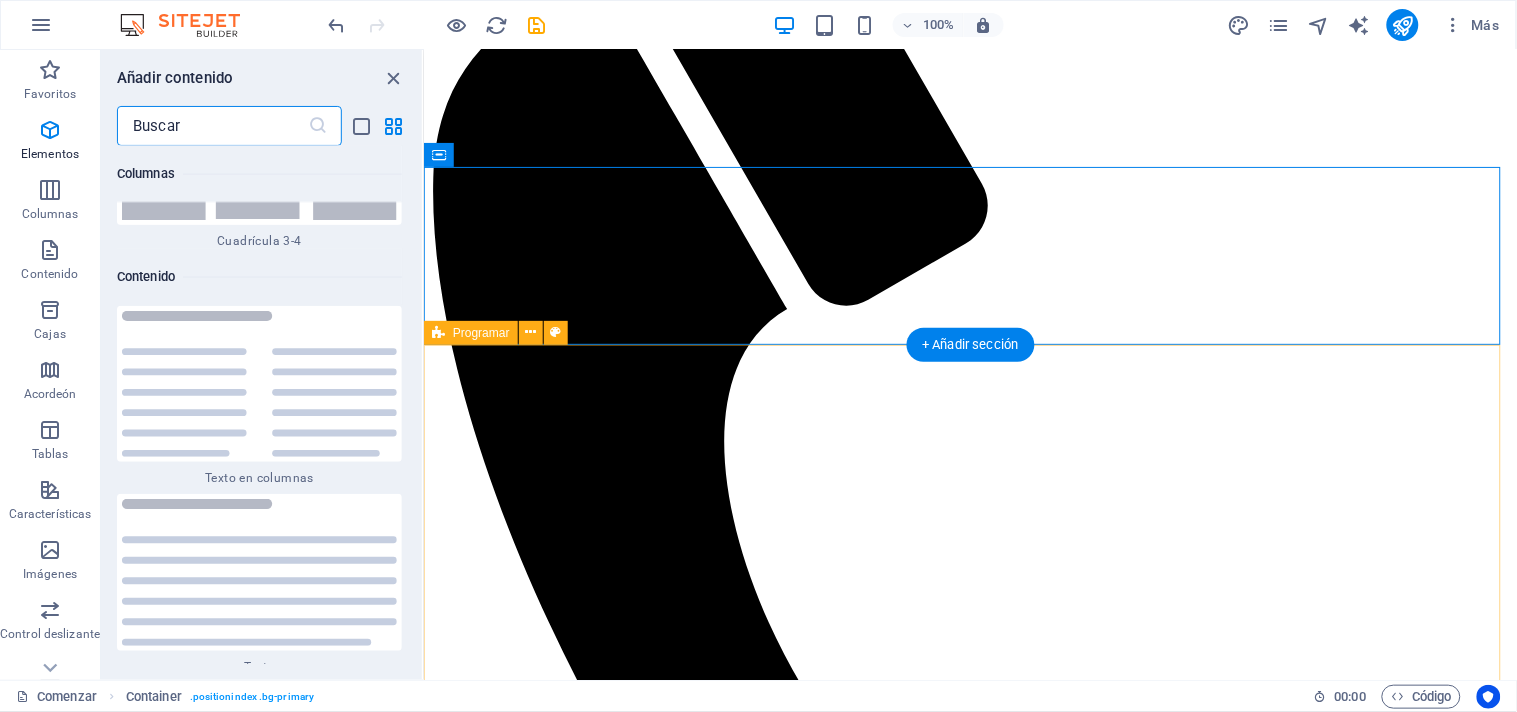 scroll, scrollTop: 6767, scrollLeft: 0, axis: vertical 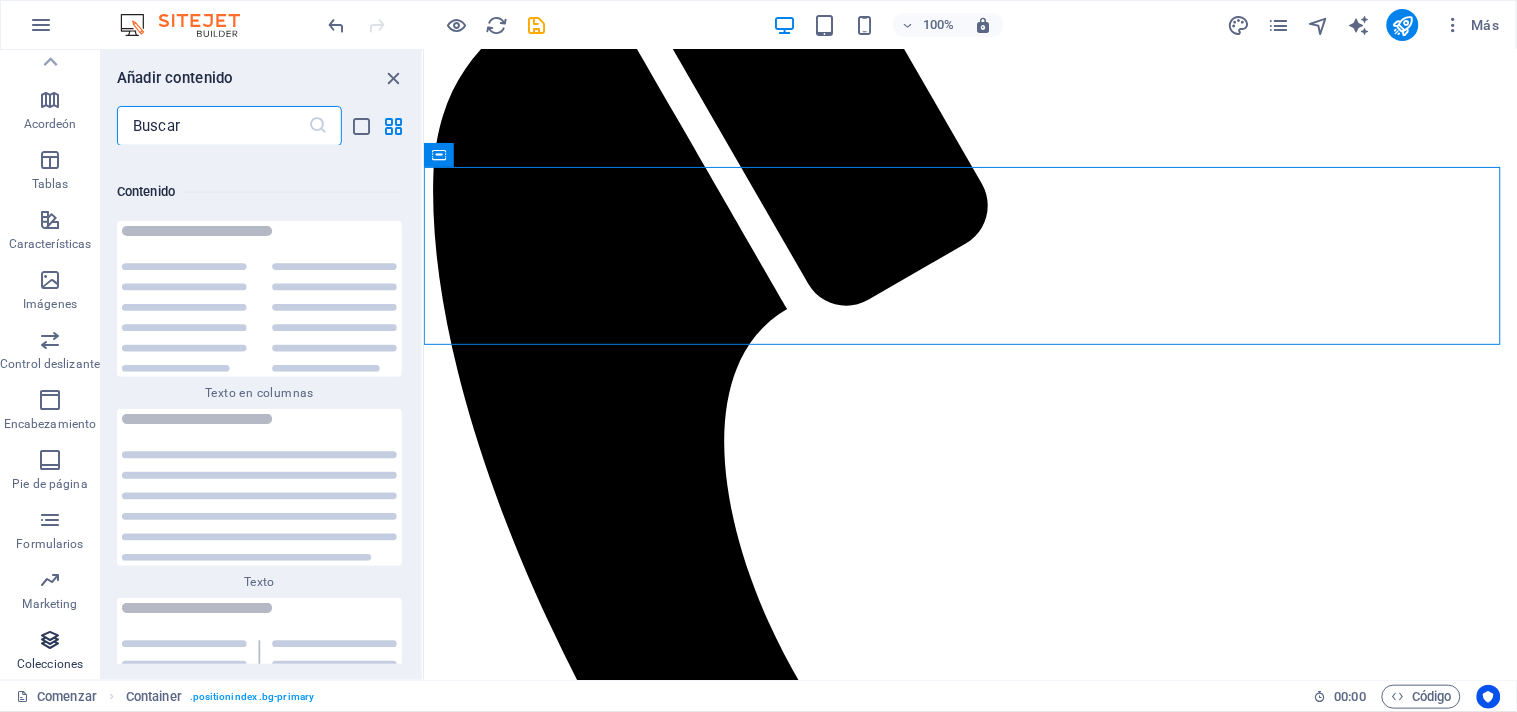 click at bounding box center (50, 640) 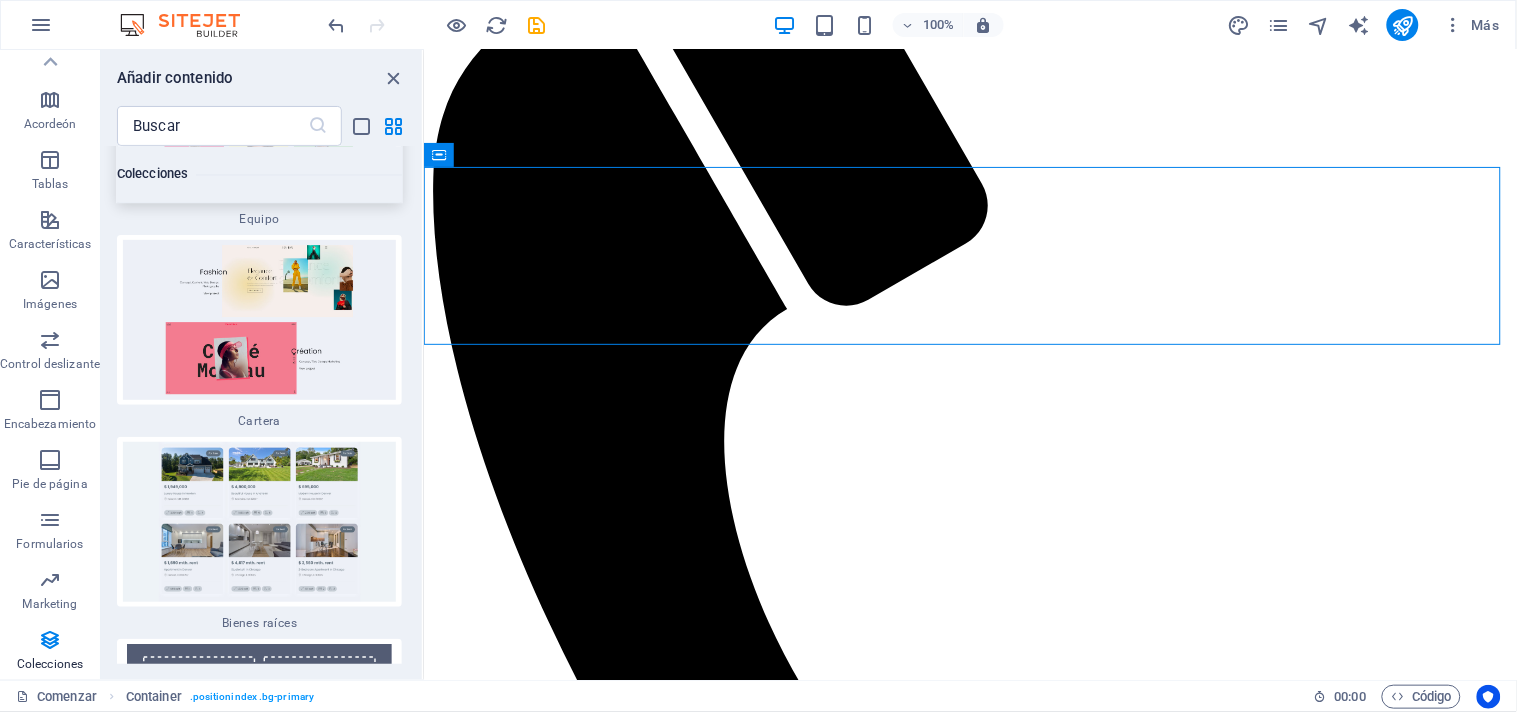 scroll, scrollTop: 38087, scrollLeft: 0, axis: vertical 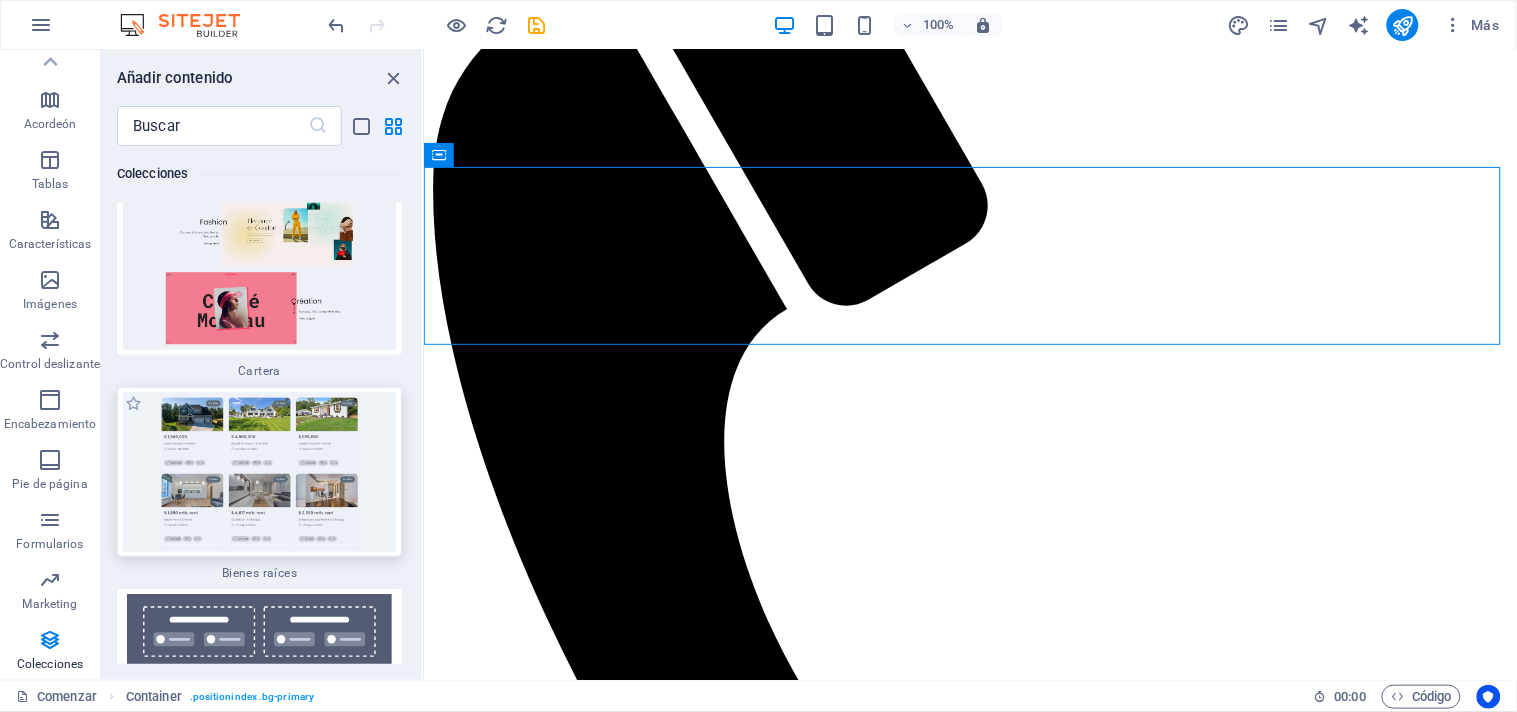 click at bounding box center [259, 472] 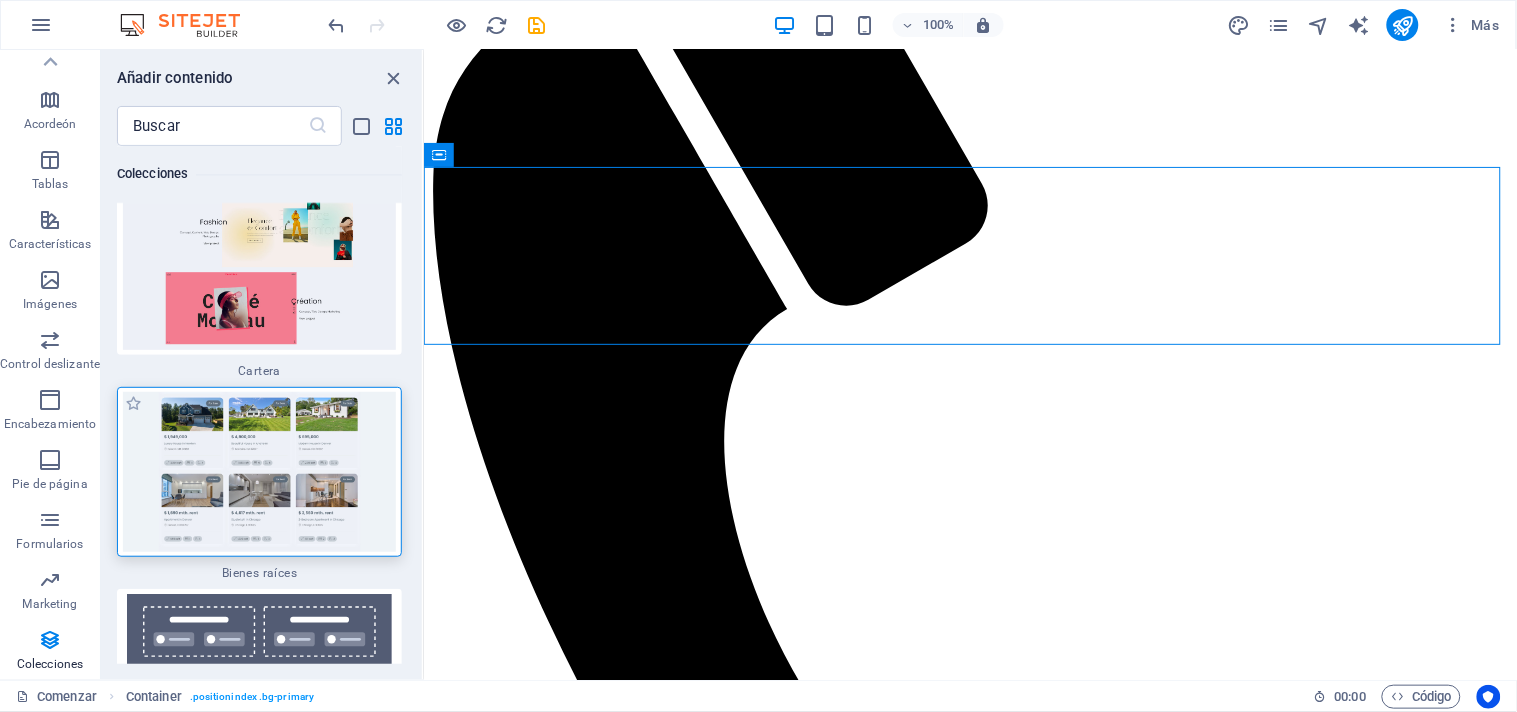 click at bounding box center [259, 472] 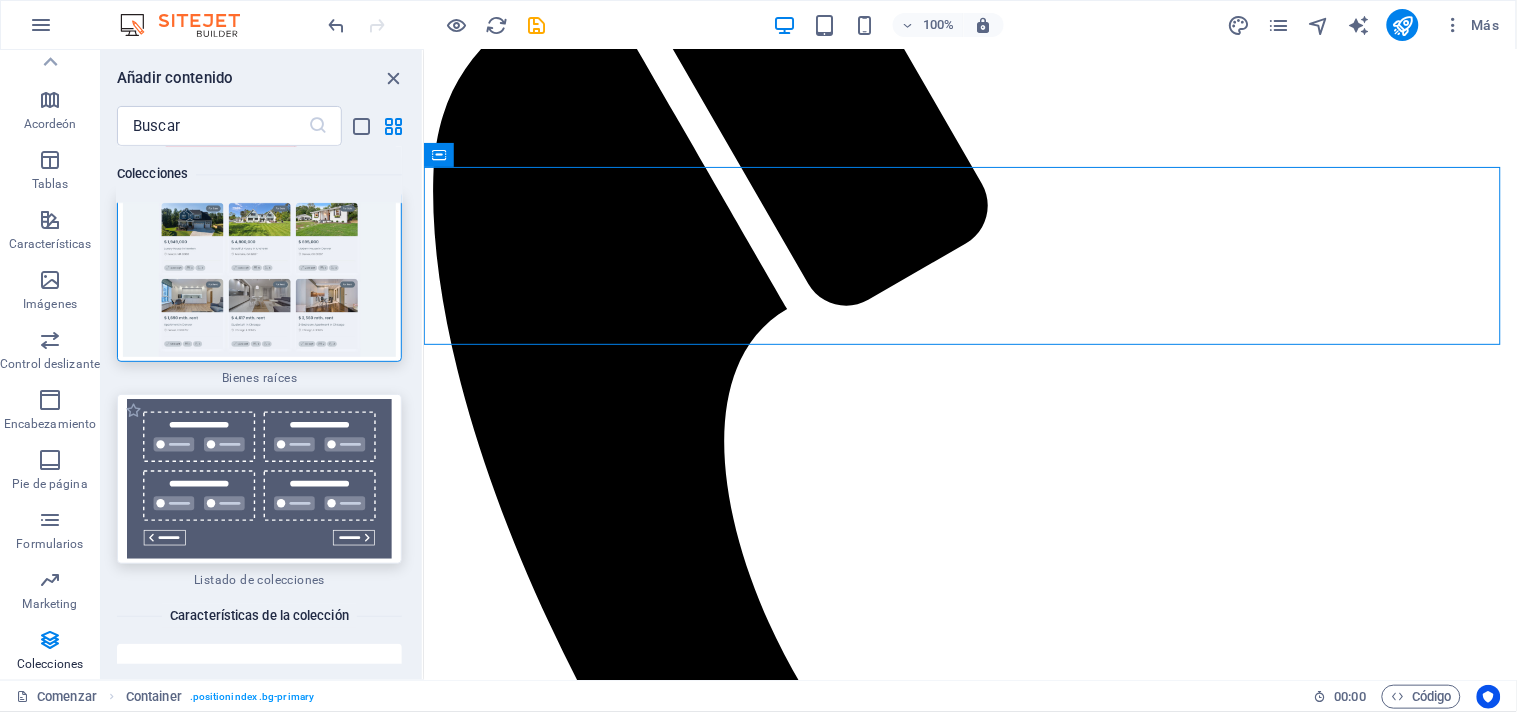 scroll, scrollTop: 38310, scrollLeft: 0, axis: vertical 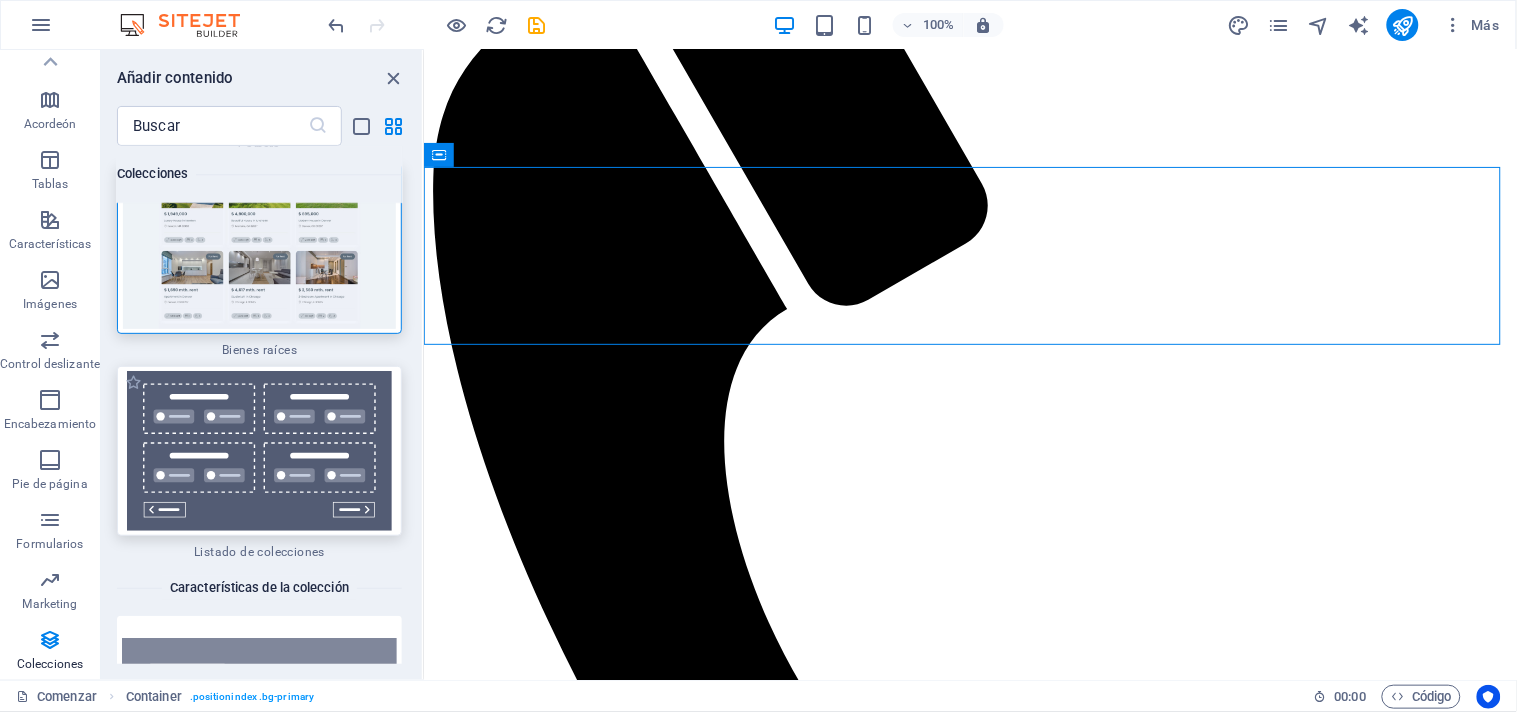 click at bounding box center [259, 451] 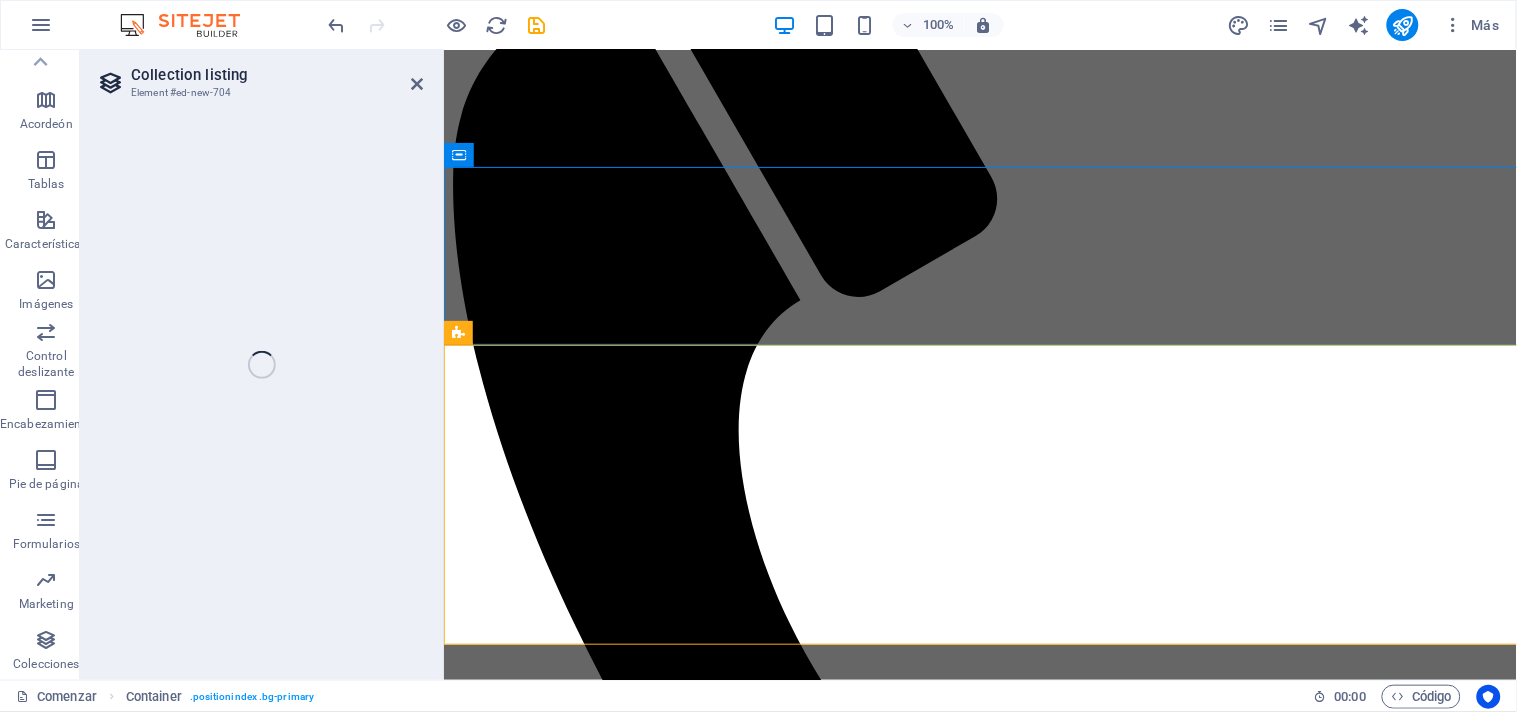 select 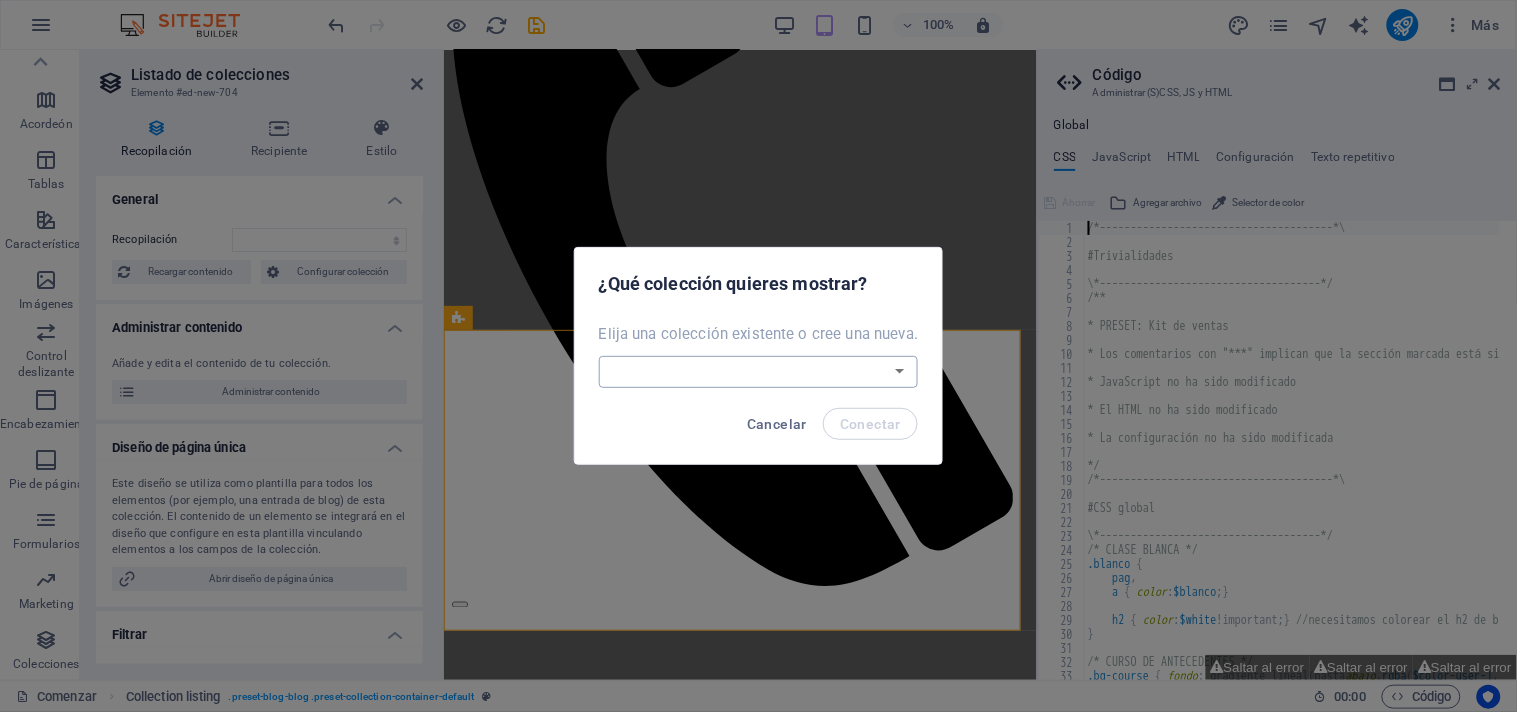 click on "[FIRST] Crear una nueva colección" at bounding box center [759, 372] 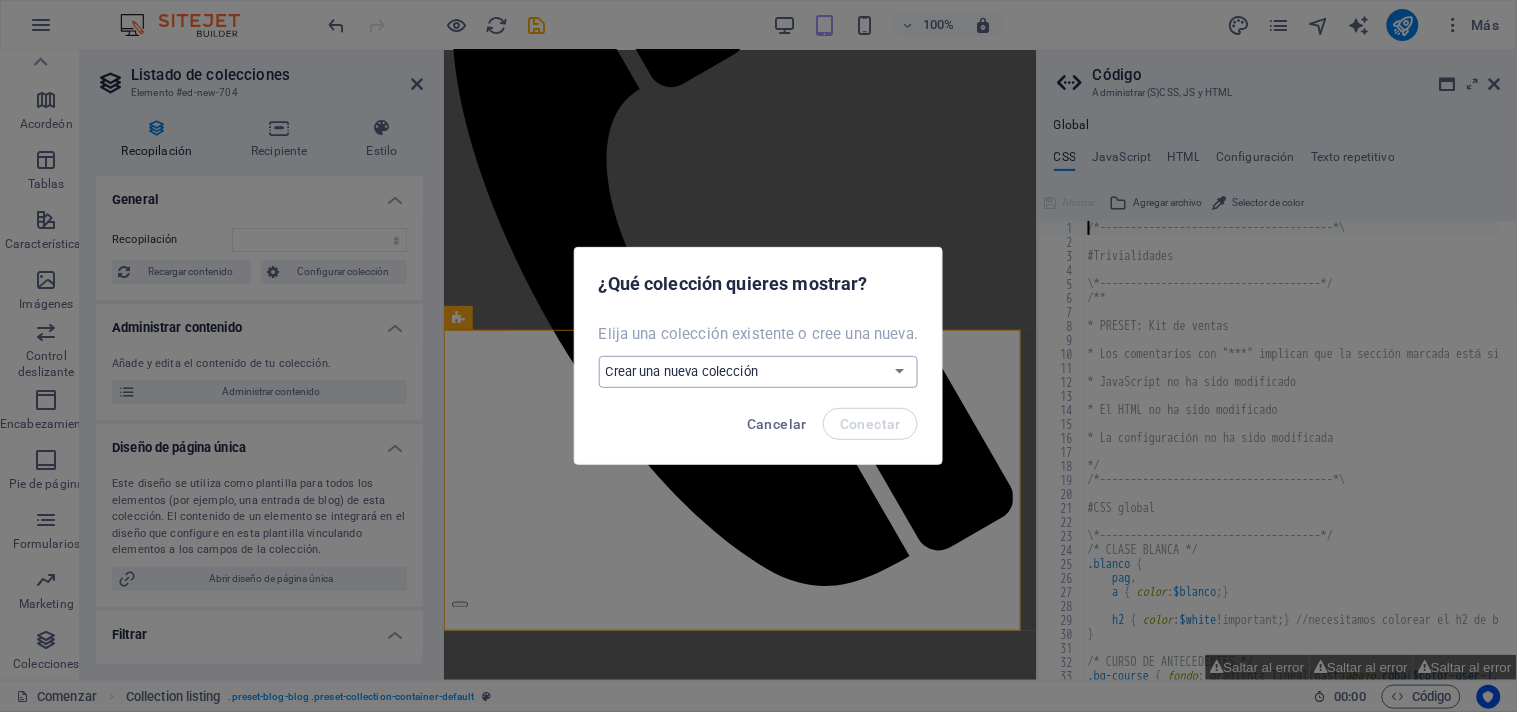 click on "[FIRST] Crear una nueva colección" at bounding box center [759, 372] 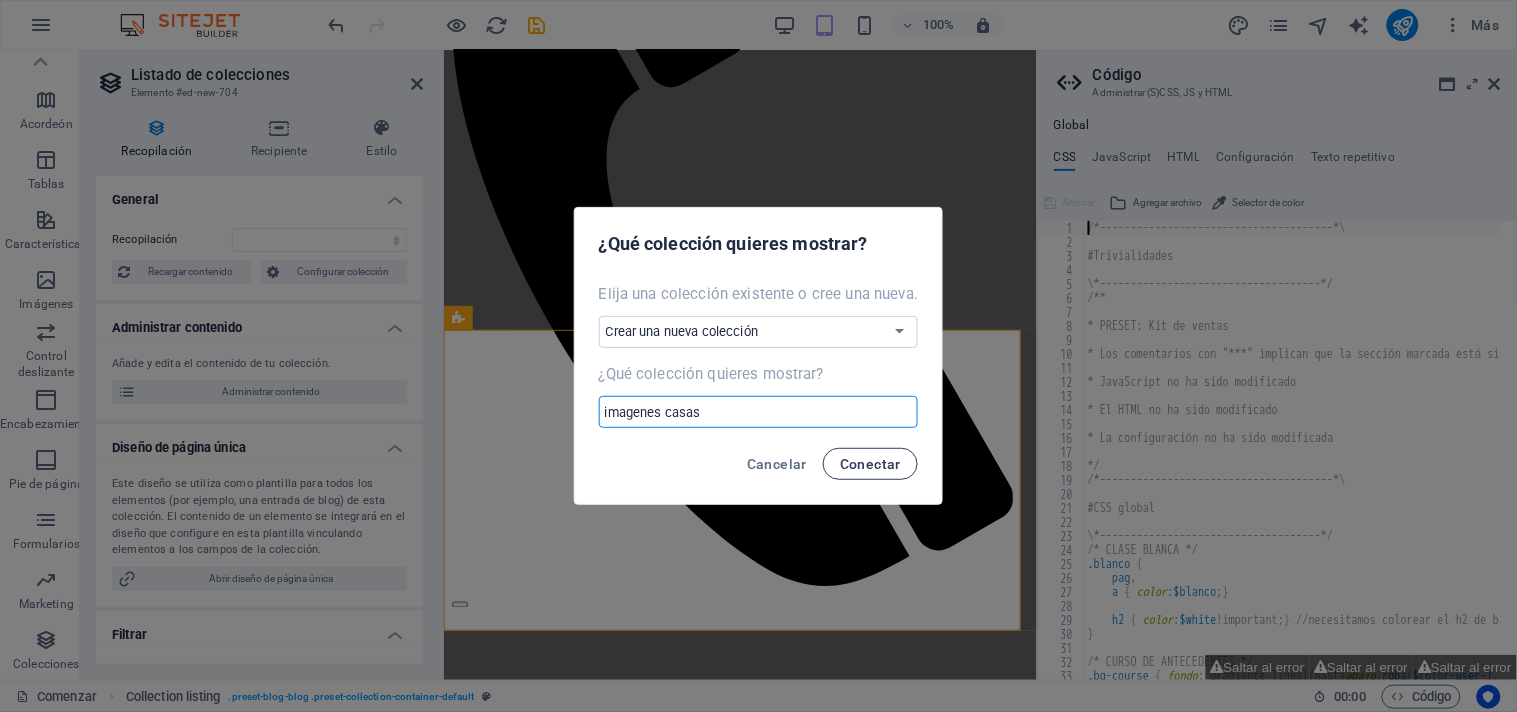type on "imagenes casas" 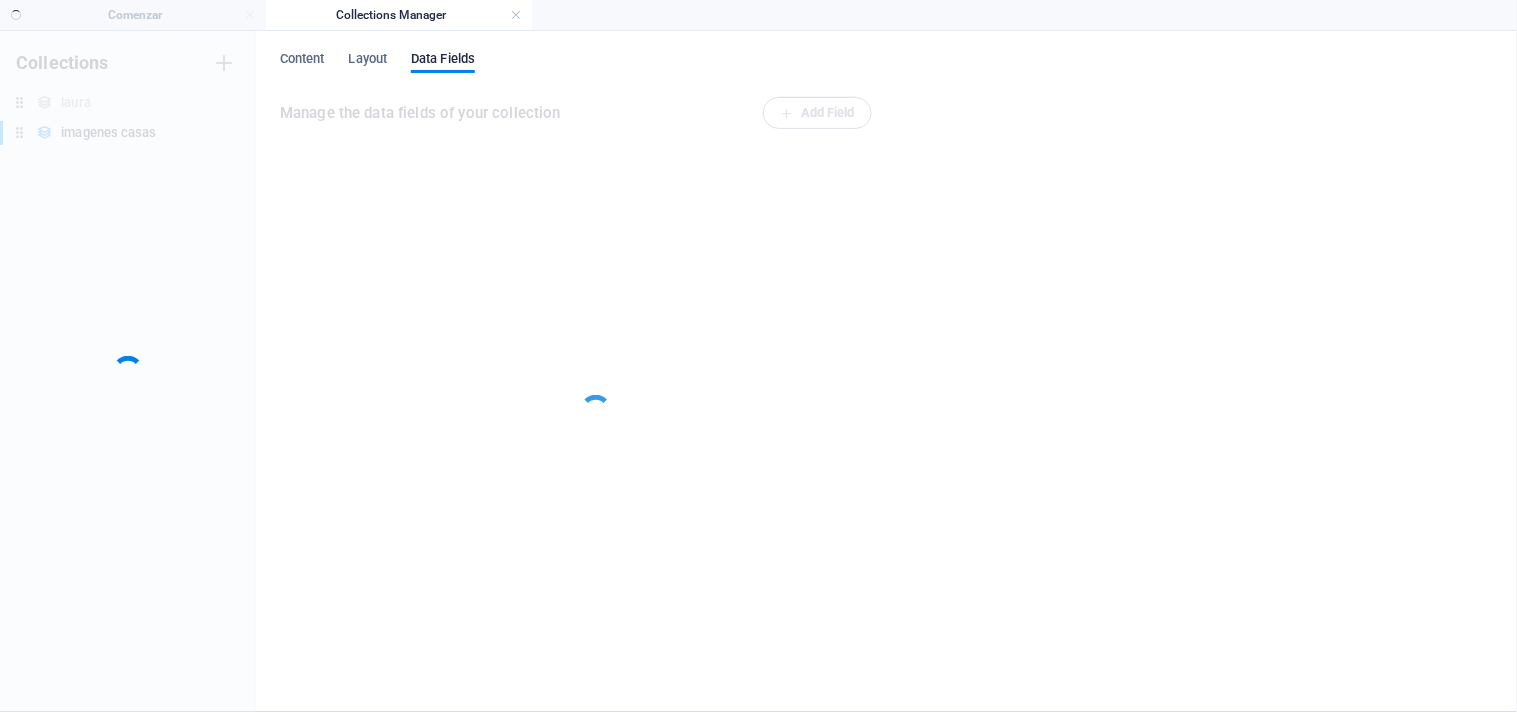 scroll, scrollTop: 0, scrollLeft: 0, axis: both 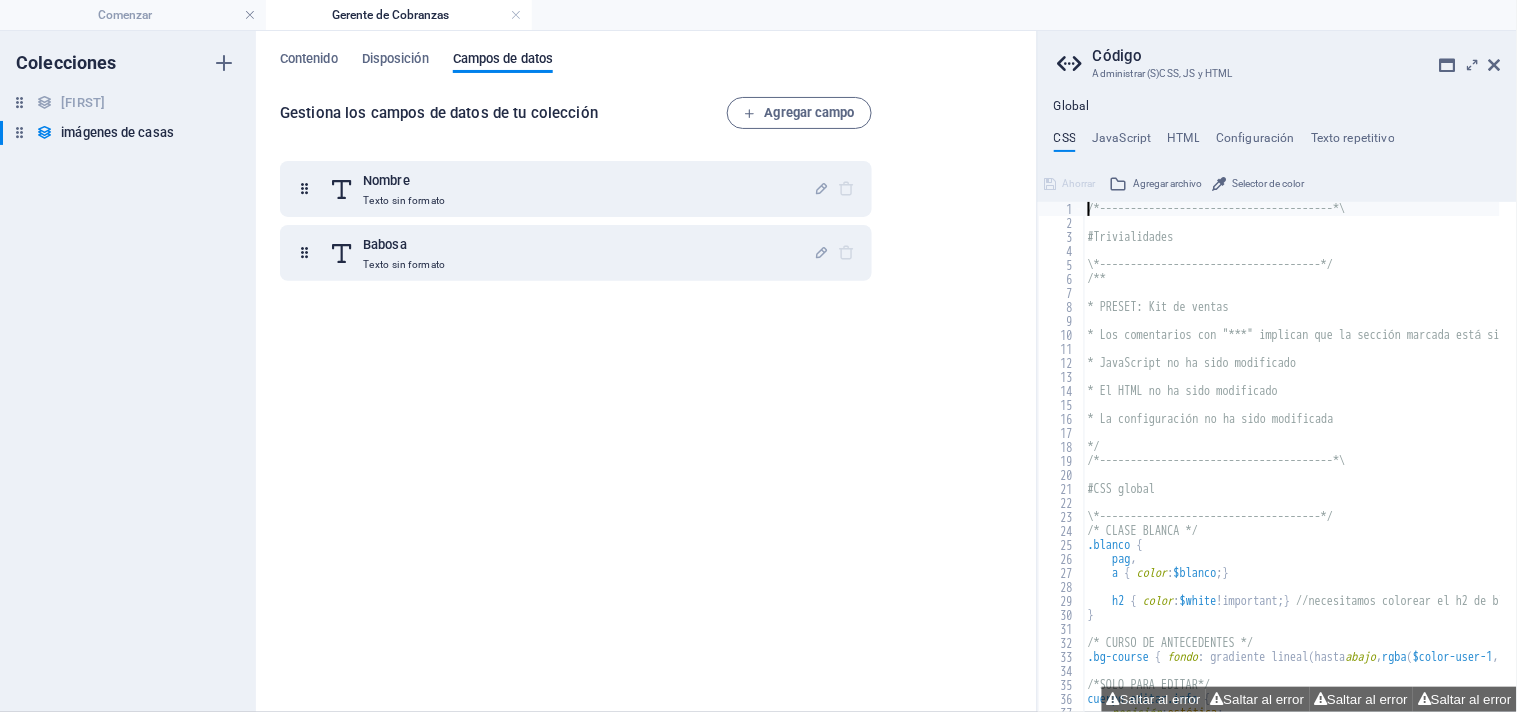 click at bounding box center (1495, 65) 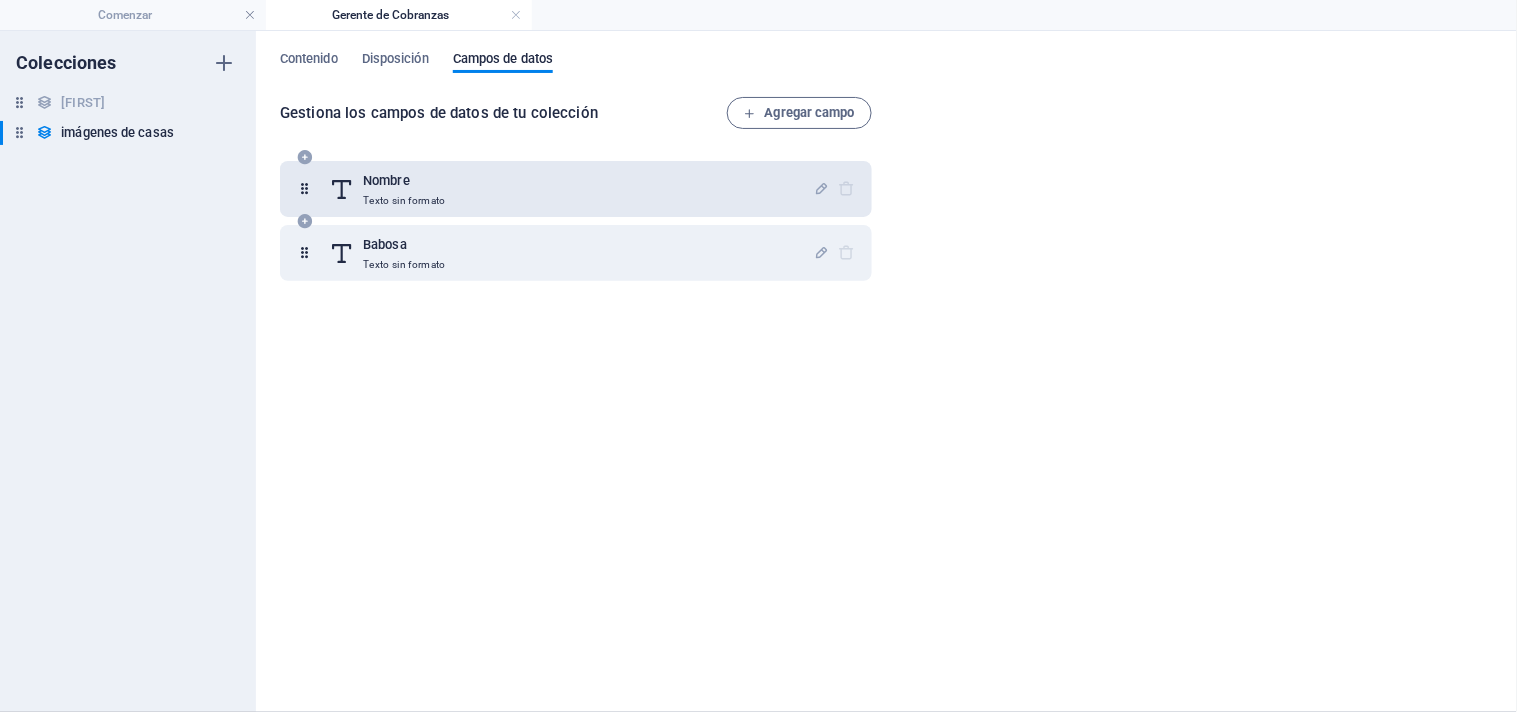 click on "Nombre Texto sin formato" at bounding box center (571, 189) 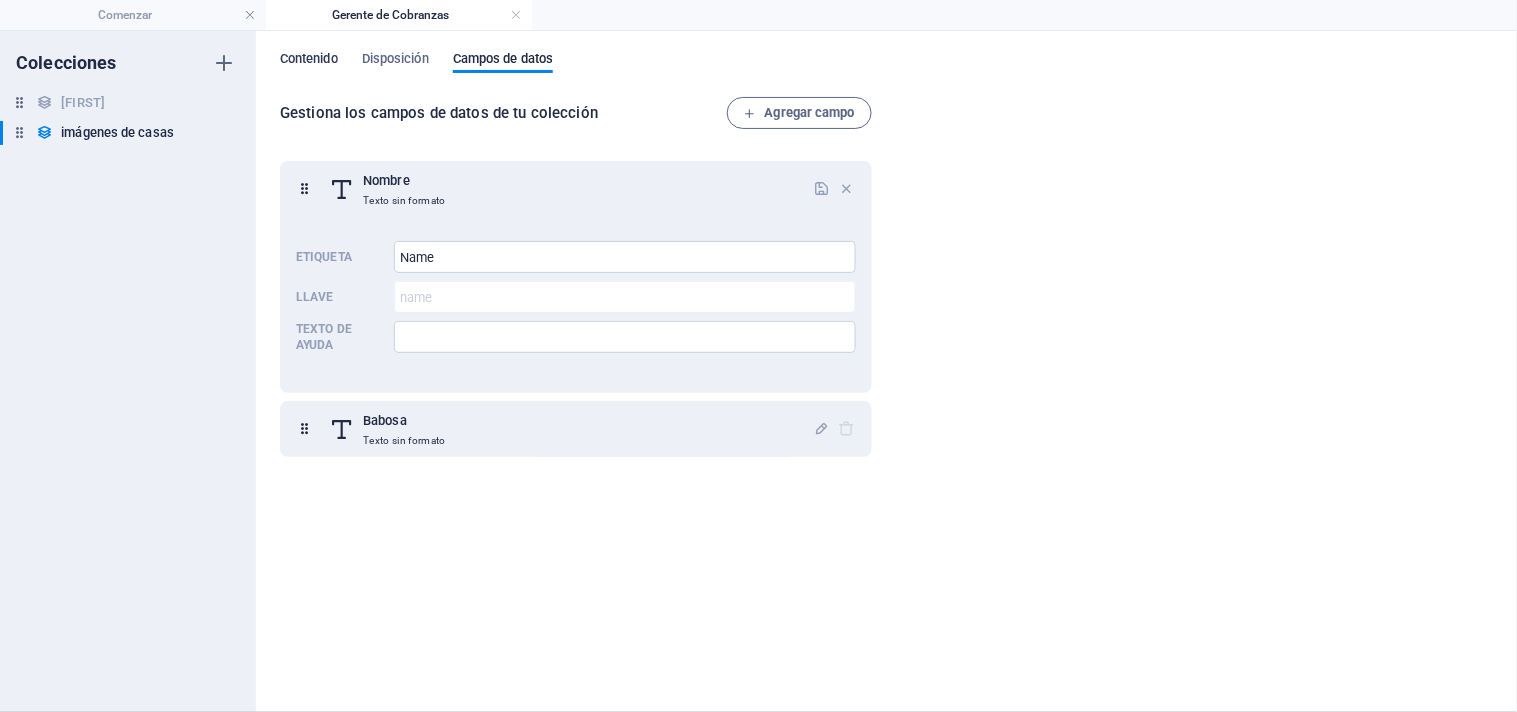 click on "Contenido" at bounding box center (309, 58) 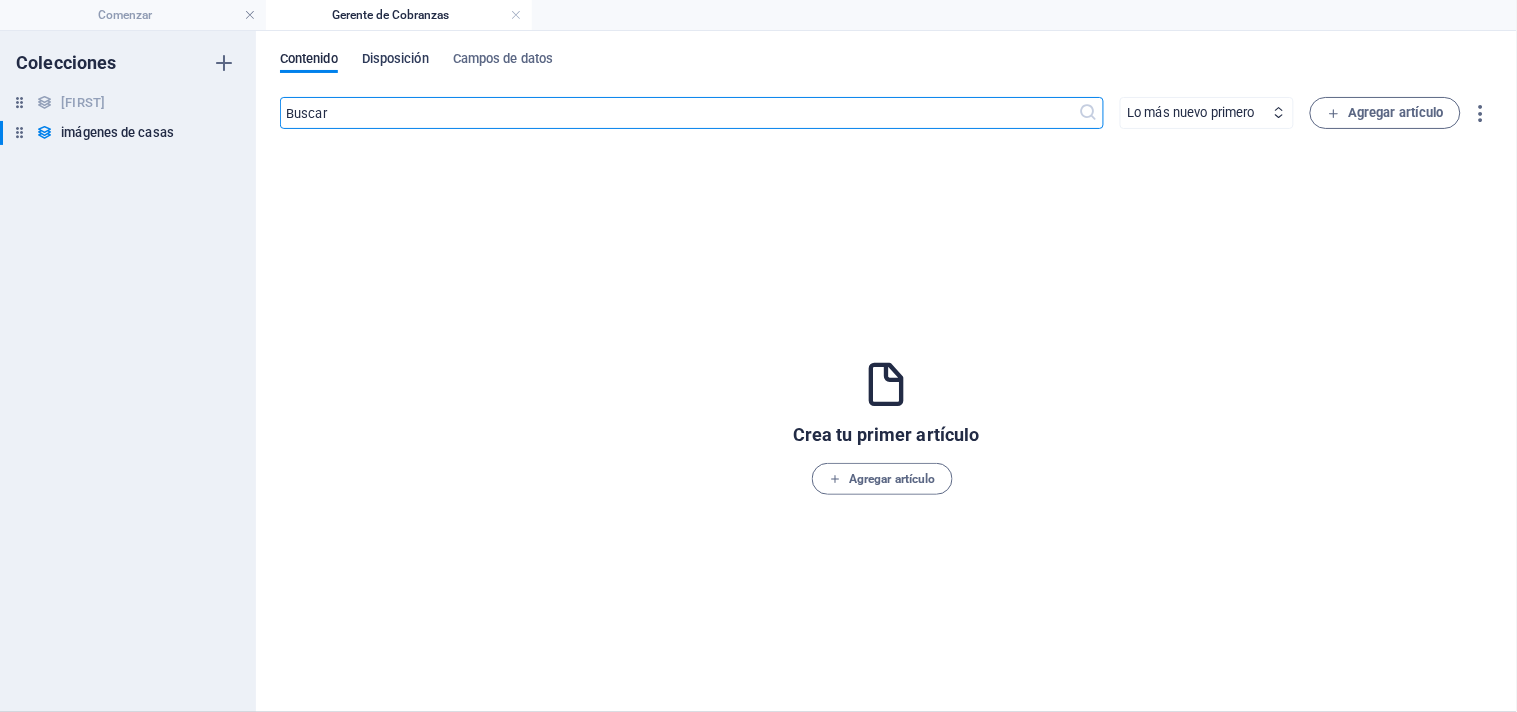 click on "Disposición" at bounding box center (395, 58) 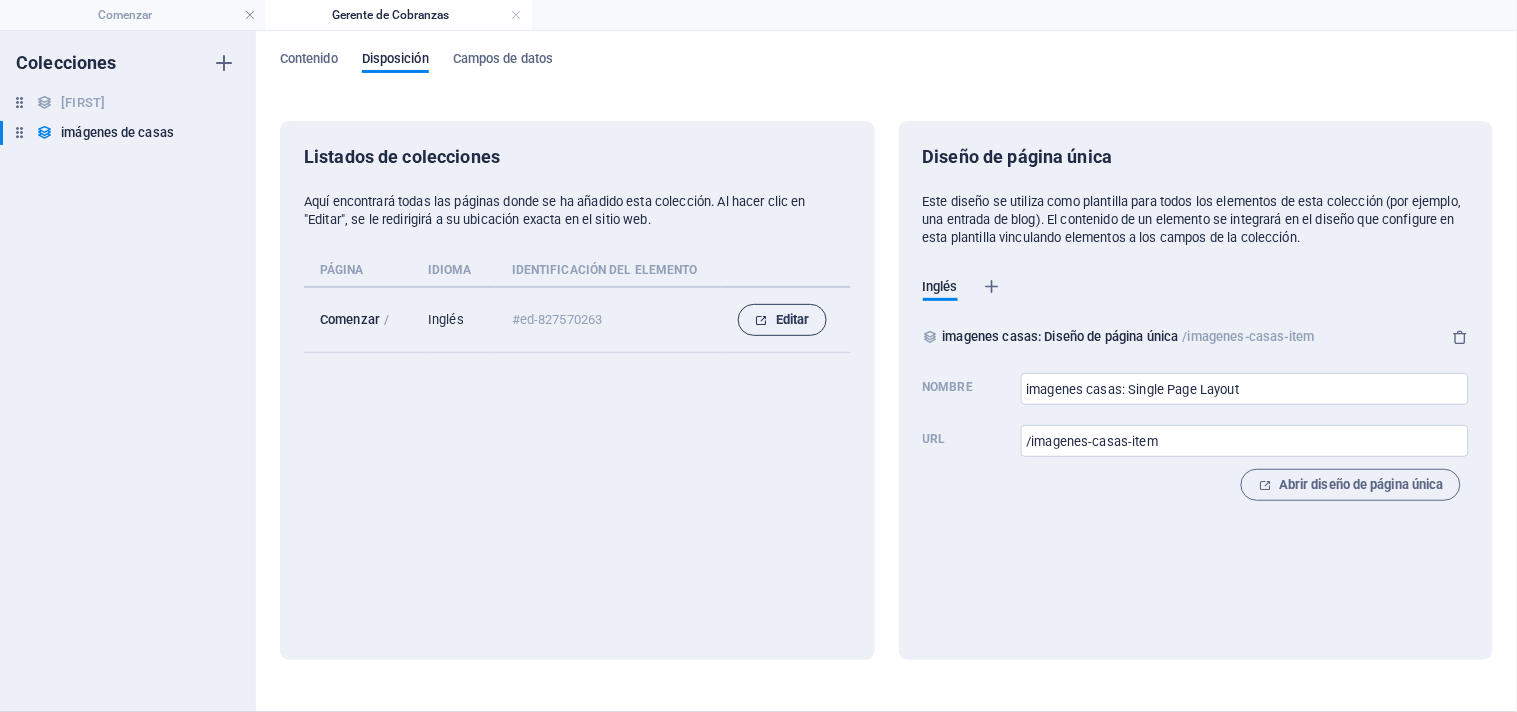 click on "Editar" at bounding box center (793, 319) 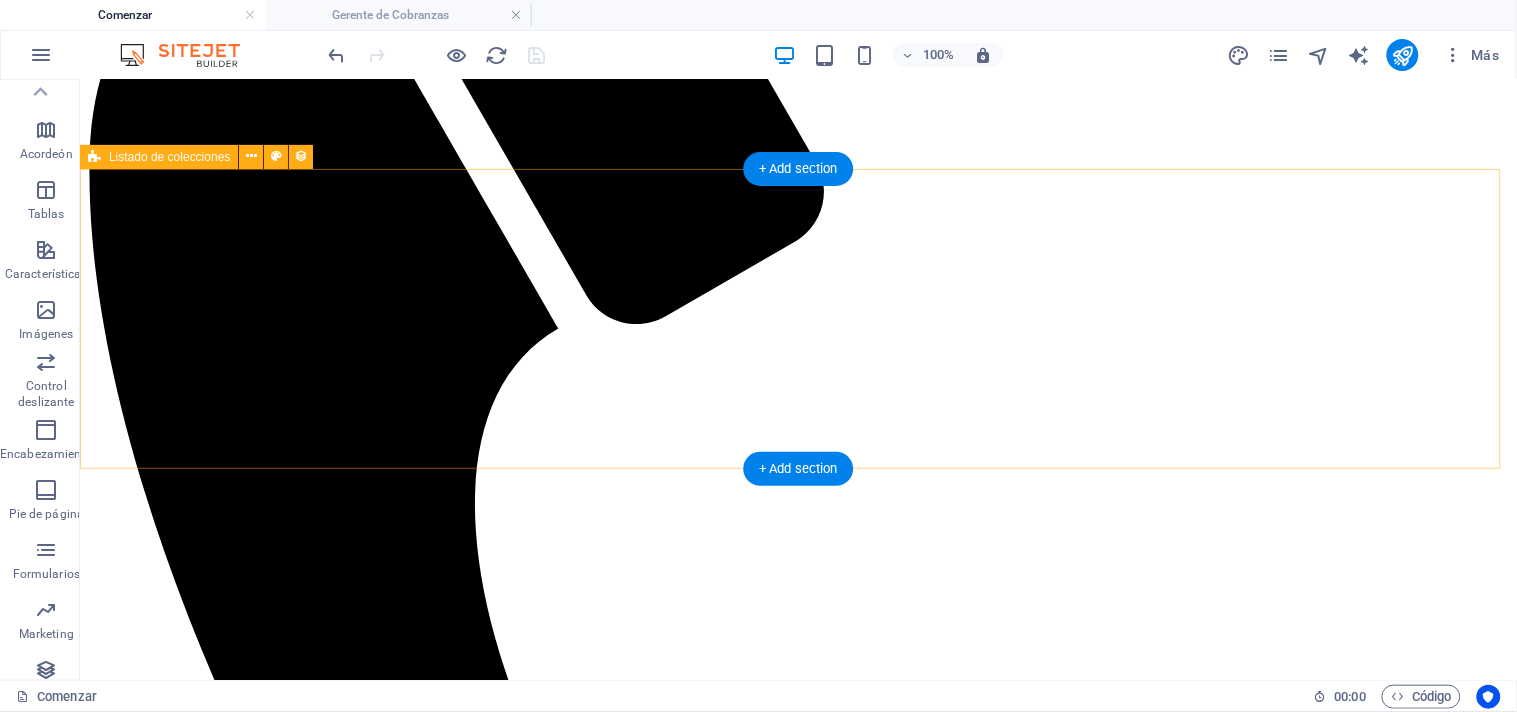 scroll, scrollTop: 384, scrollLeft: 0, axis: vertical 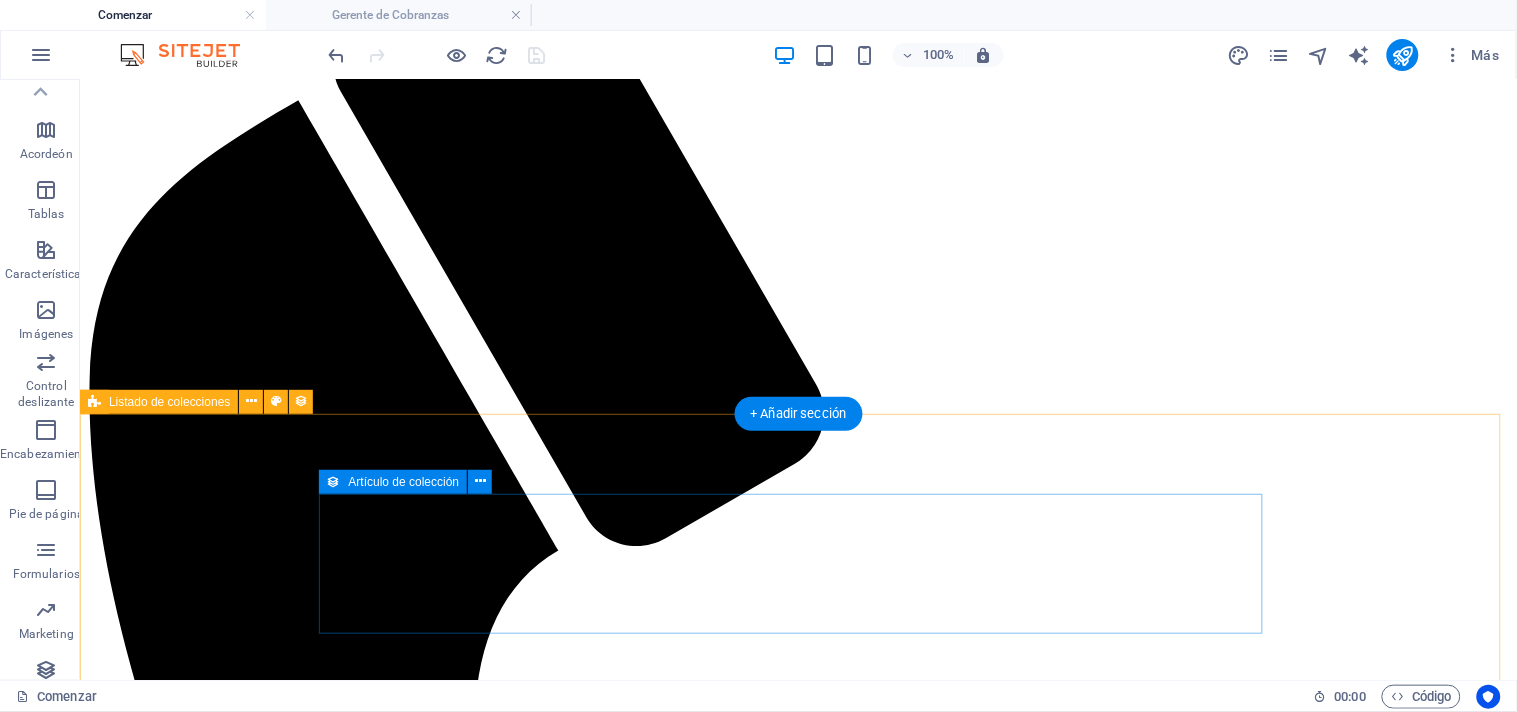 click on "Agregar elementos y asignarlos a campos de colección o  Añadir elementos  Pegar portapapeles" at bounding box center [797, 2760] 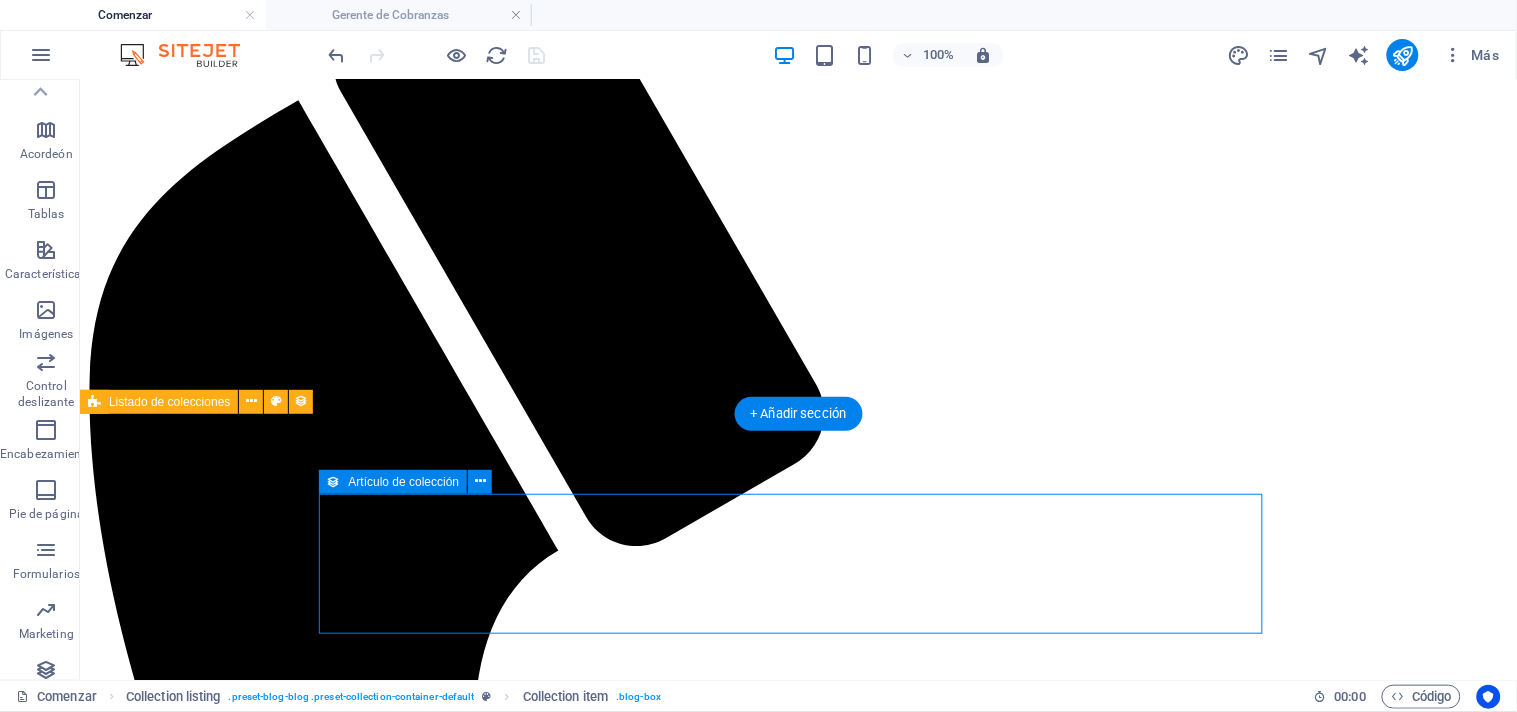 click on "Agregar elementos y asignarlos a campos de colección o  Añadir elementos  Pegar portapapeles" at bounding box center [797, 2760] 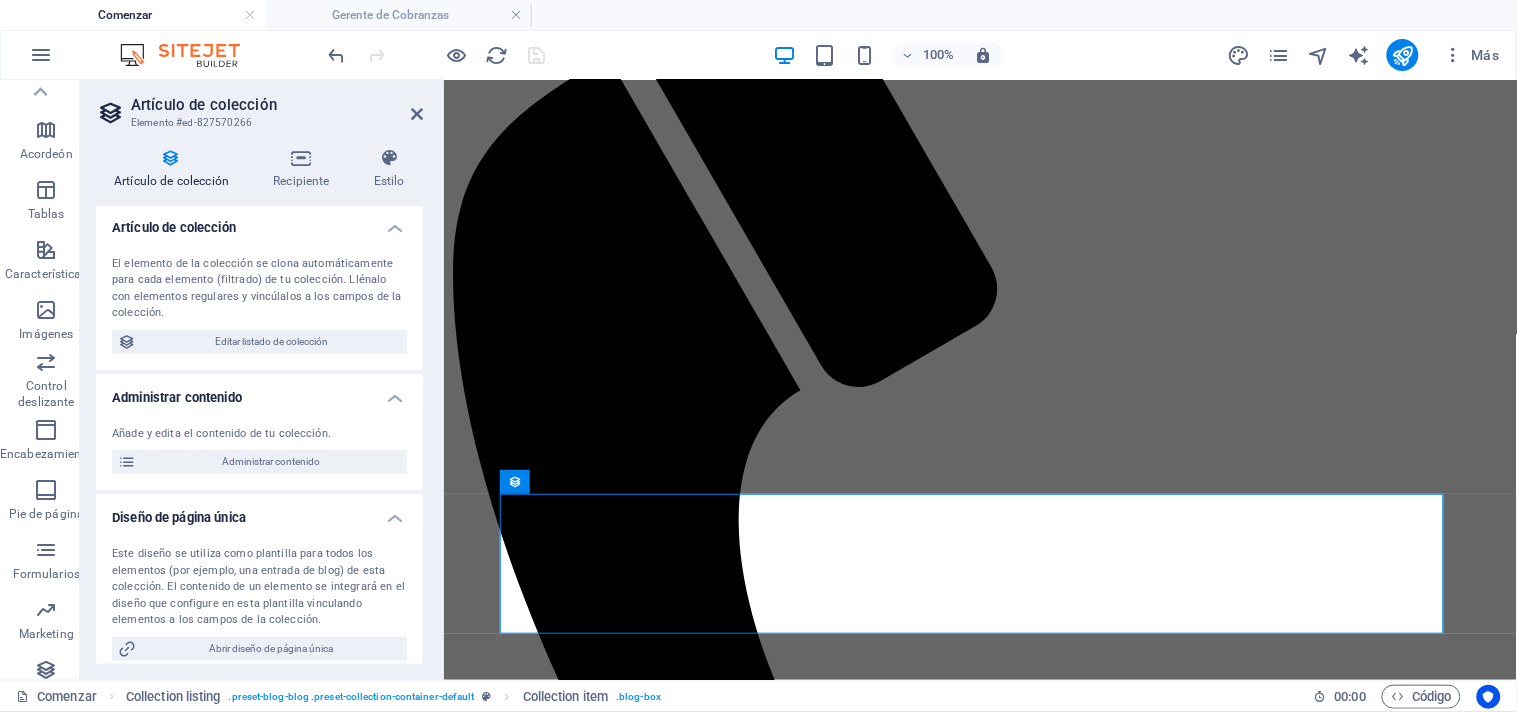 scroll, scrollTop: 0, scrollLeft: 0, axis: both 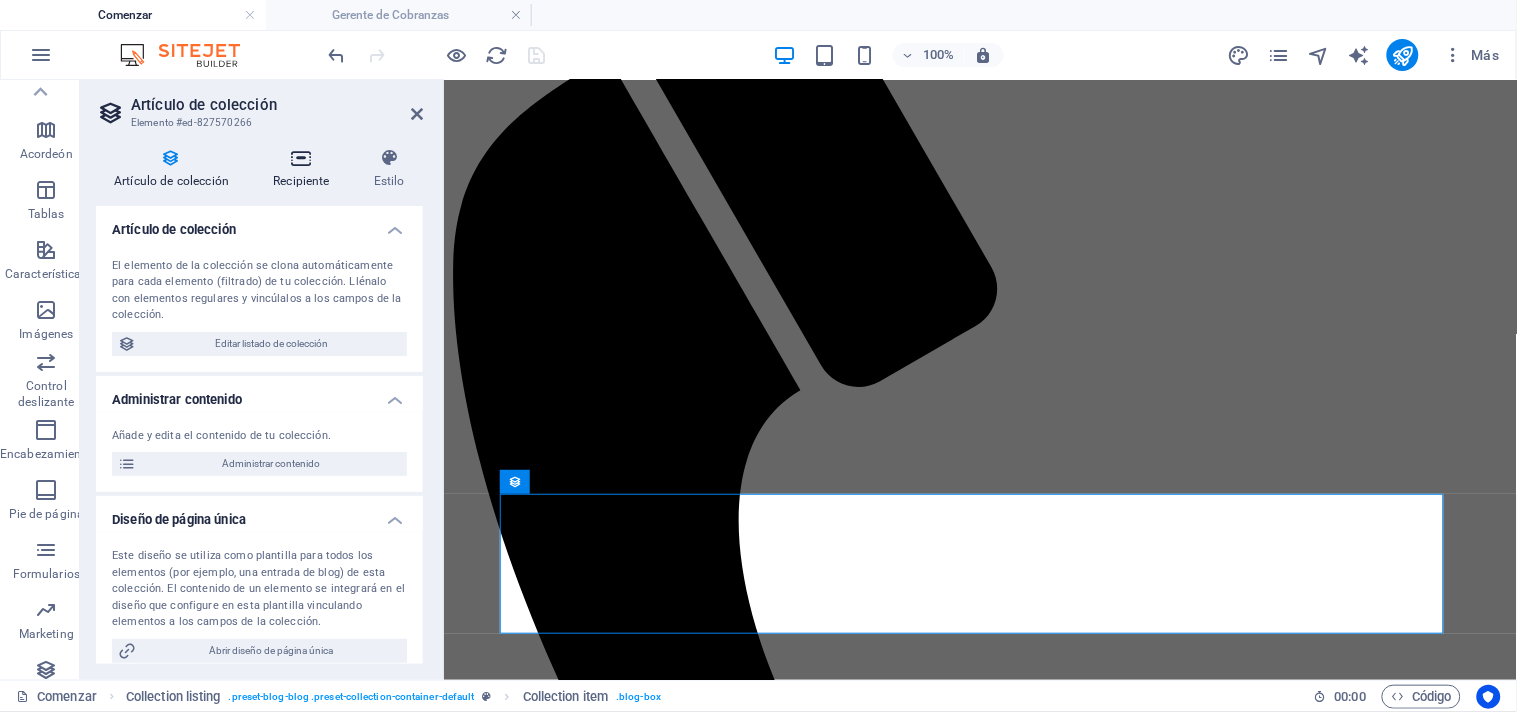 click on "Recipiente" at bounding box center [305, 169] 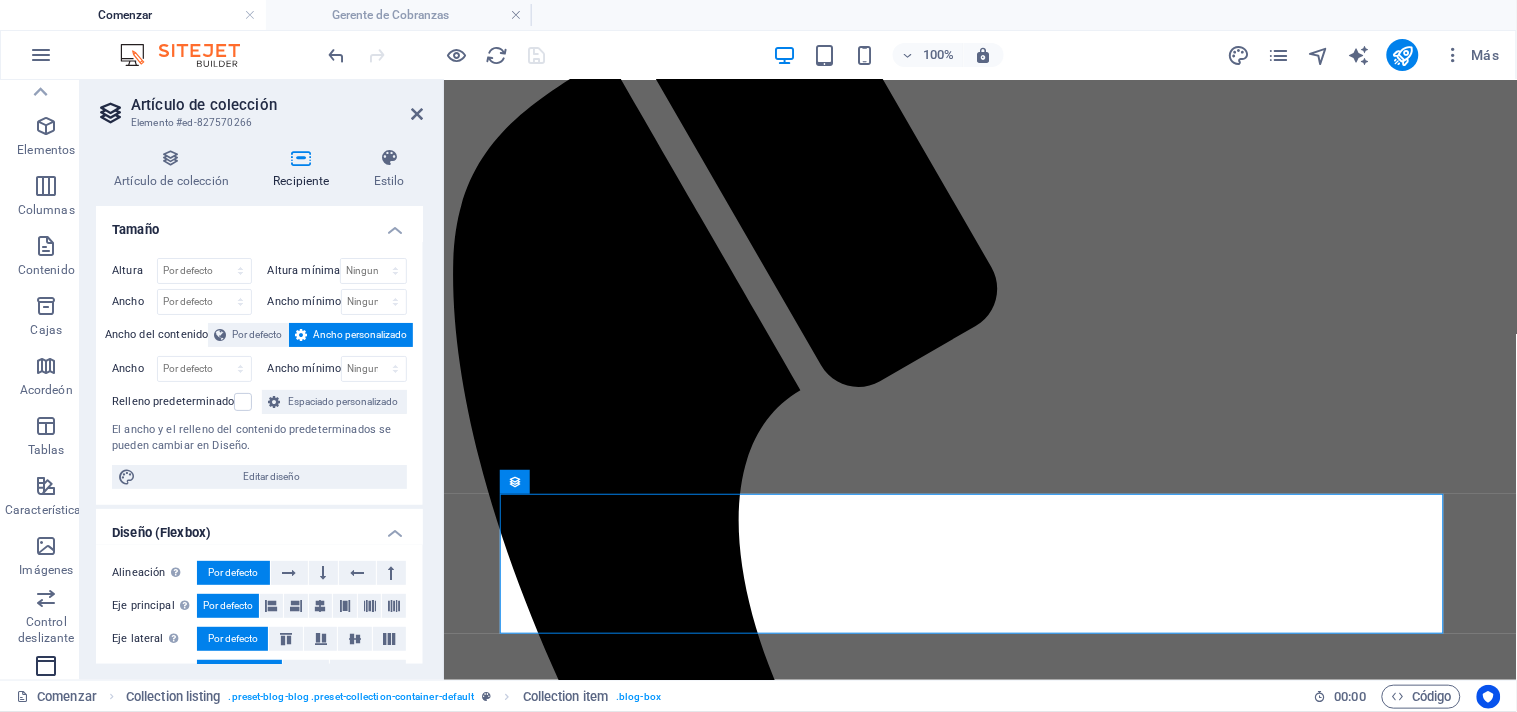 scroll, scrollTop: 0, scrollLeft: 0, axis: both 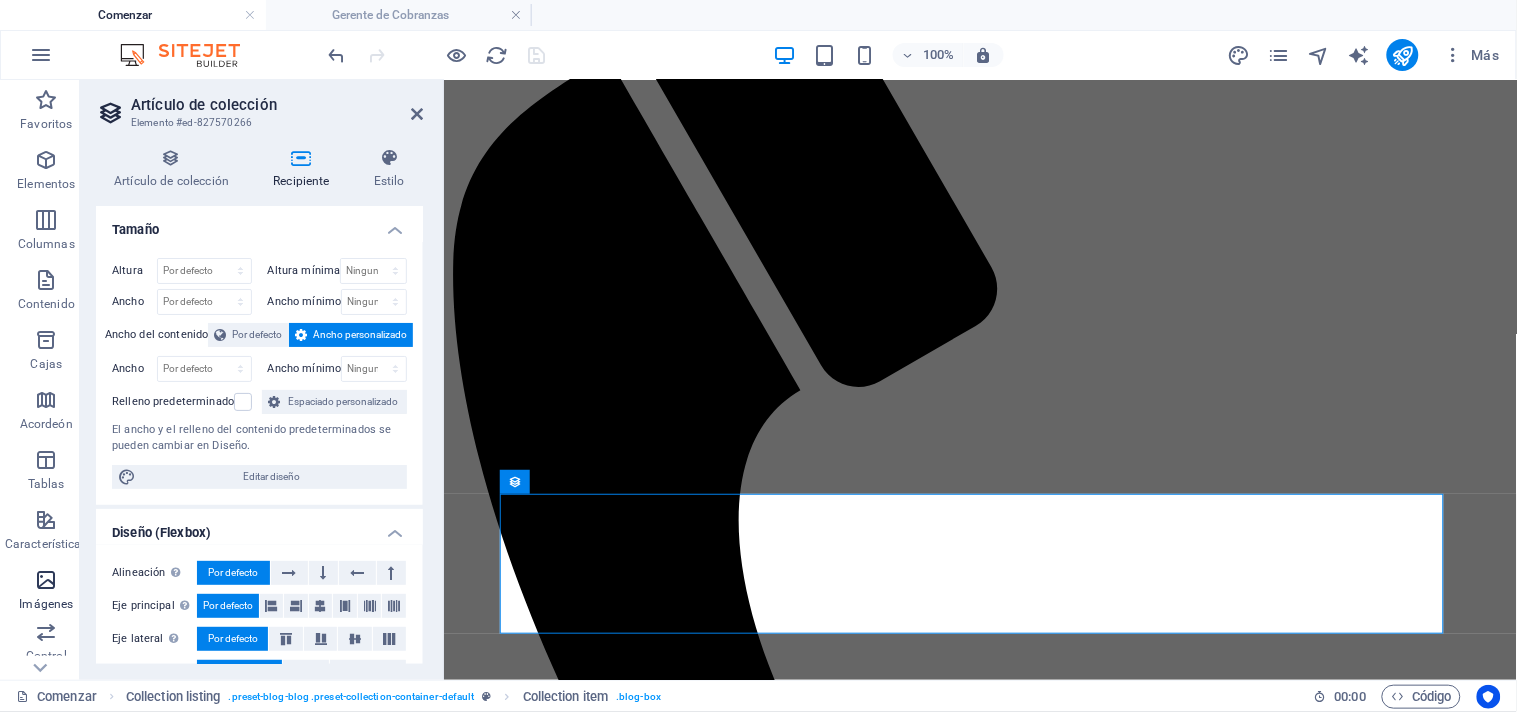 click at bounding box center [46, 580] 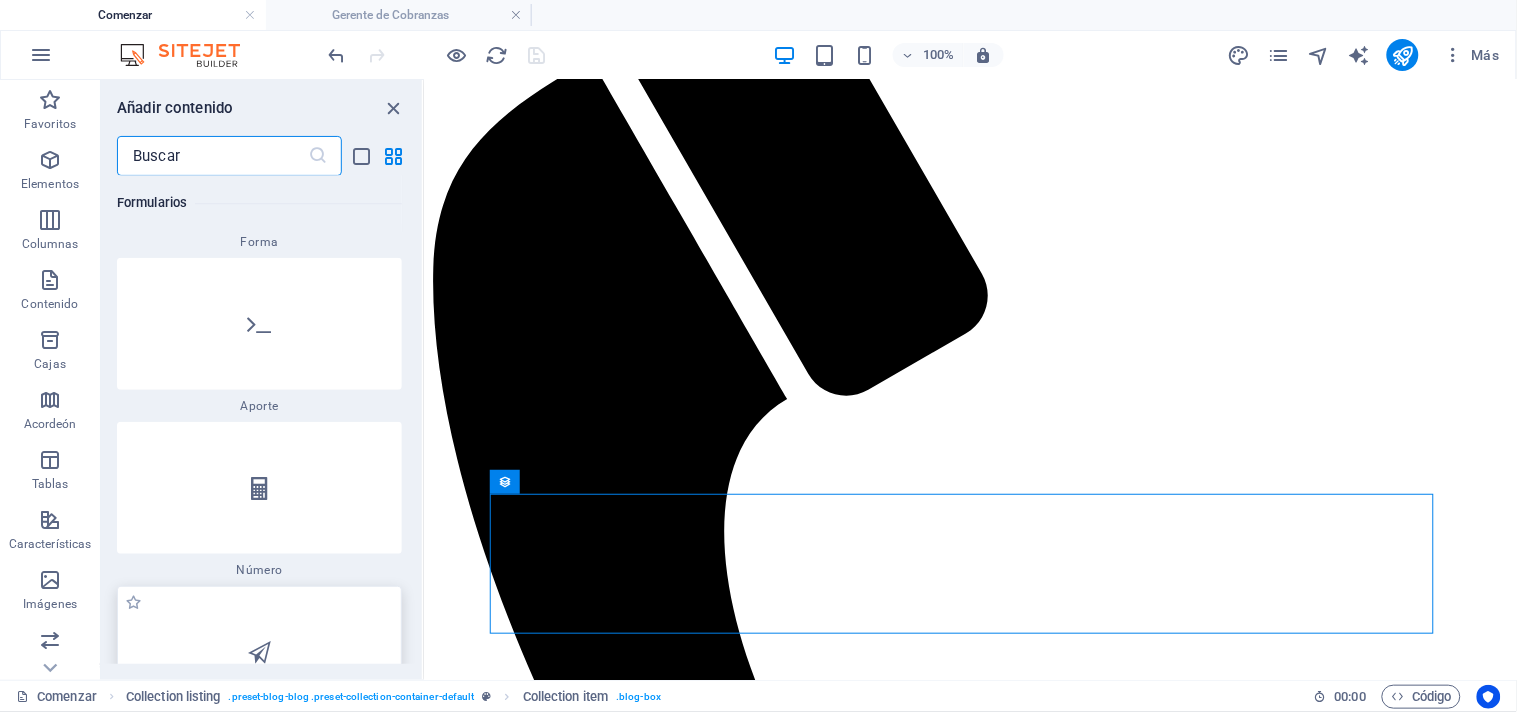 scroll, scrollTop: 30724, scrollLeft: 0, axis: vertical 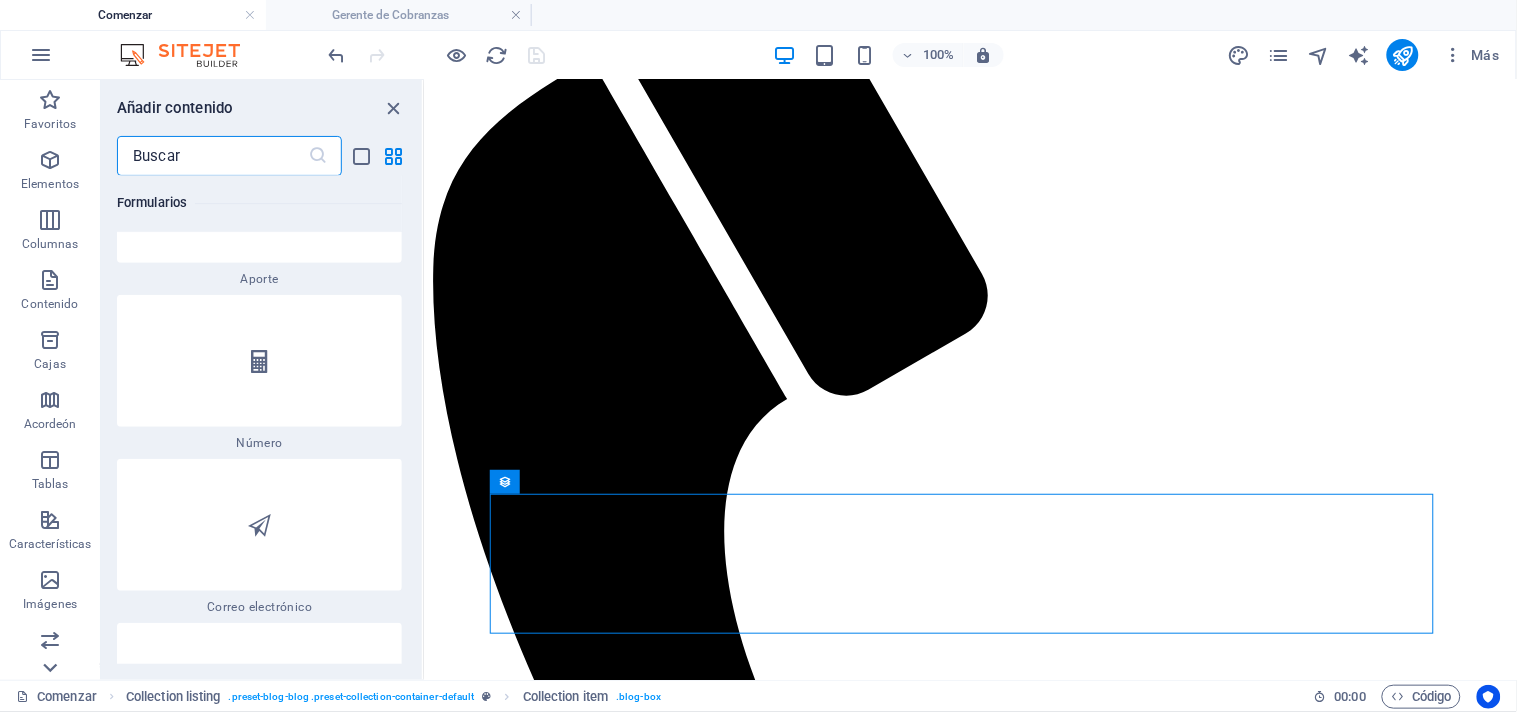 click 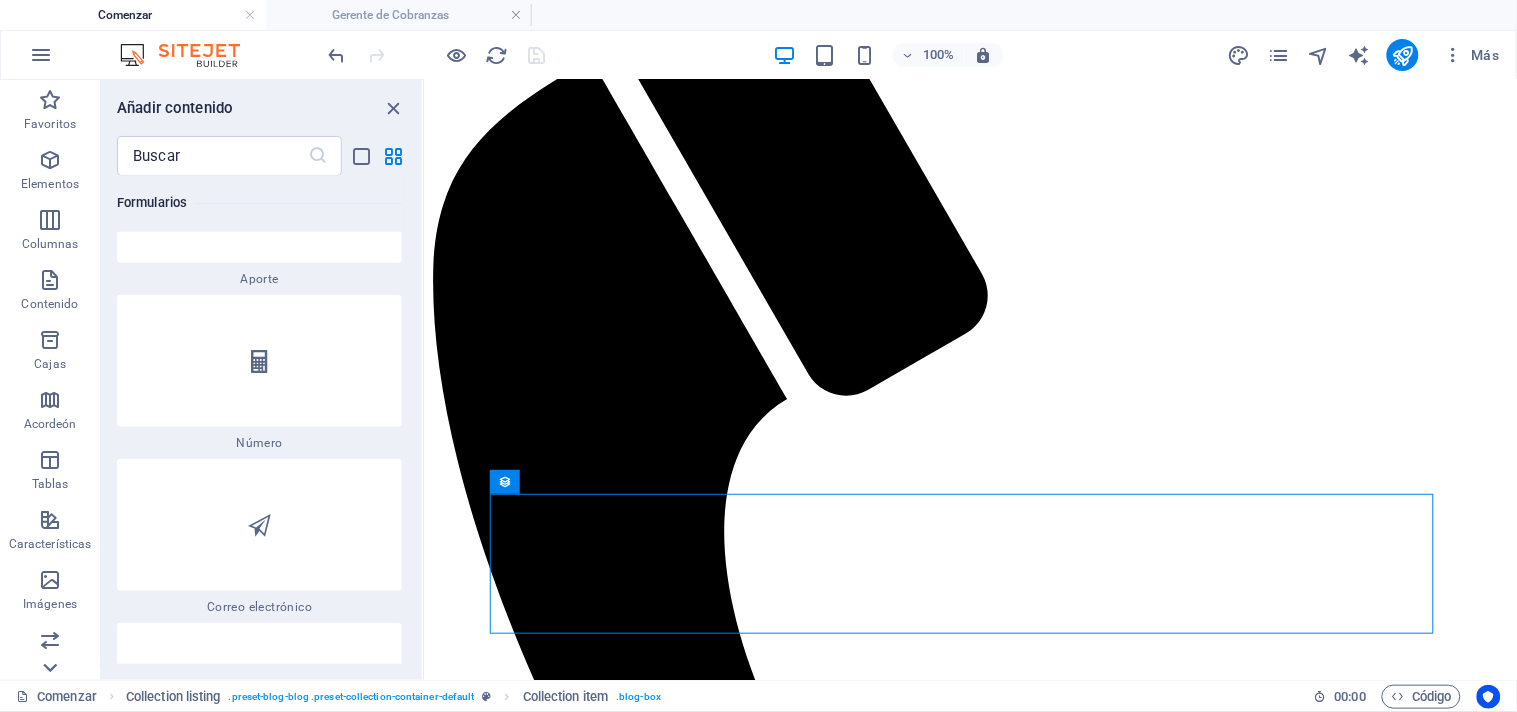 scroll, scrollTop: 300, scrollLeft: 0, axis: vertical 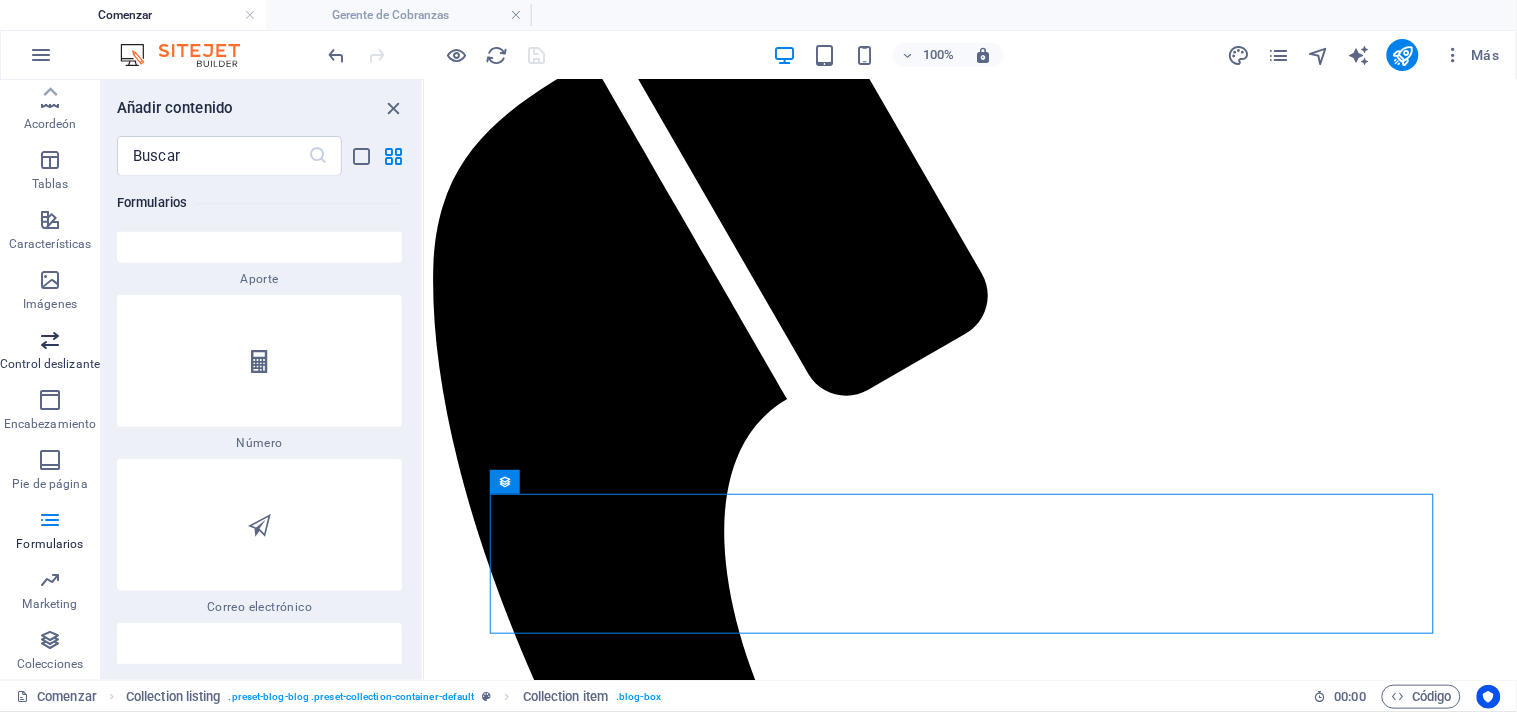 click at bounding box center [50, 340] 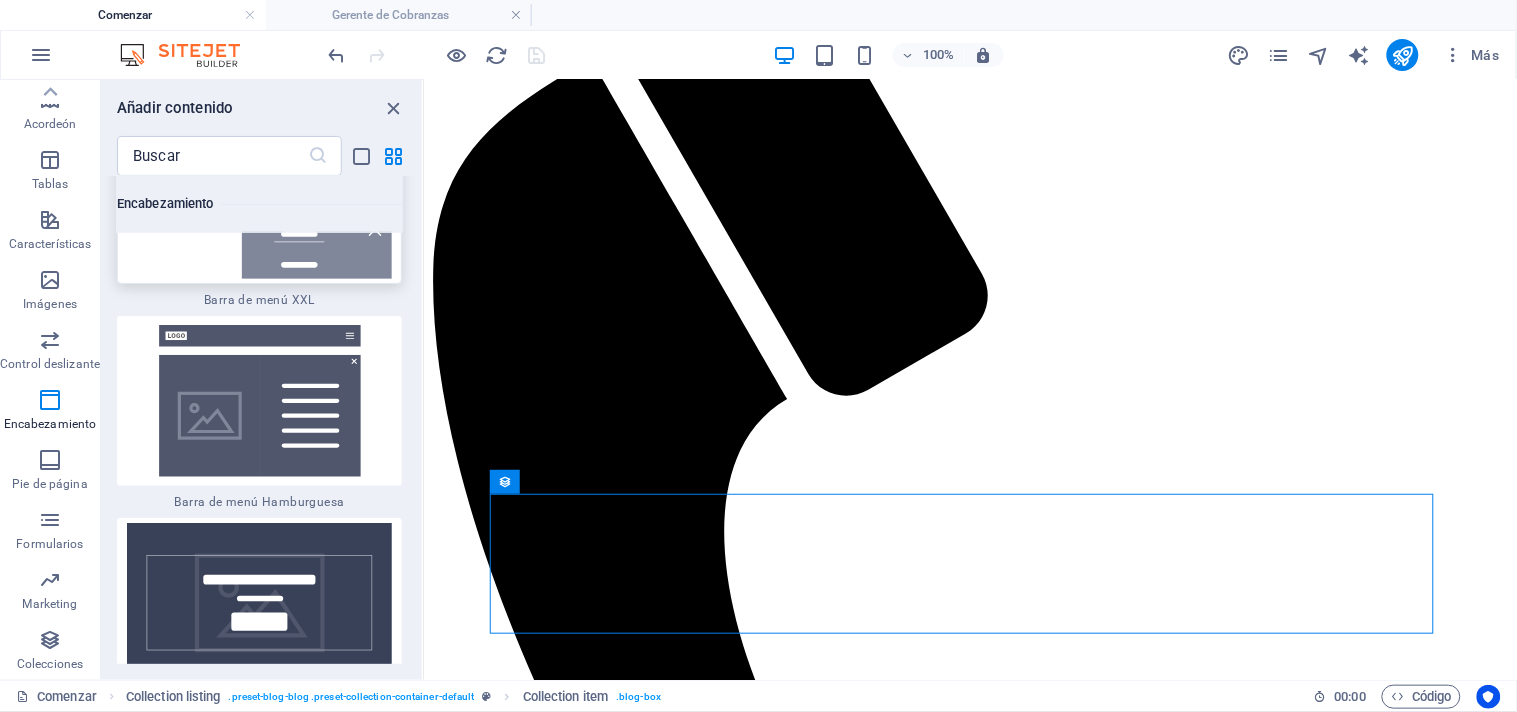 scroll, scrollTop: 25578, scrollLeft: 0, axis: vertical 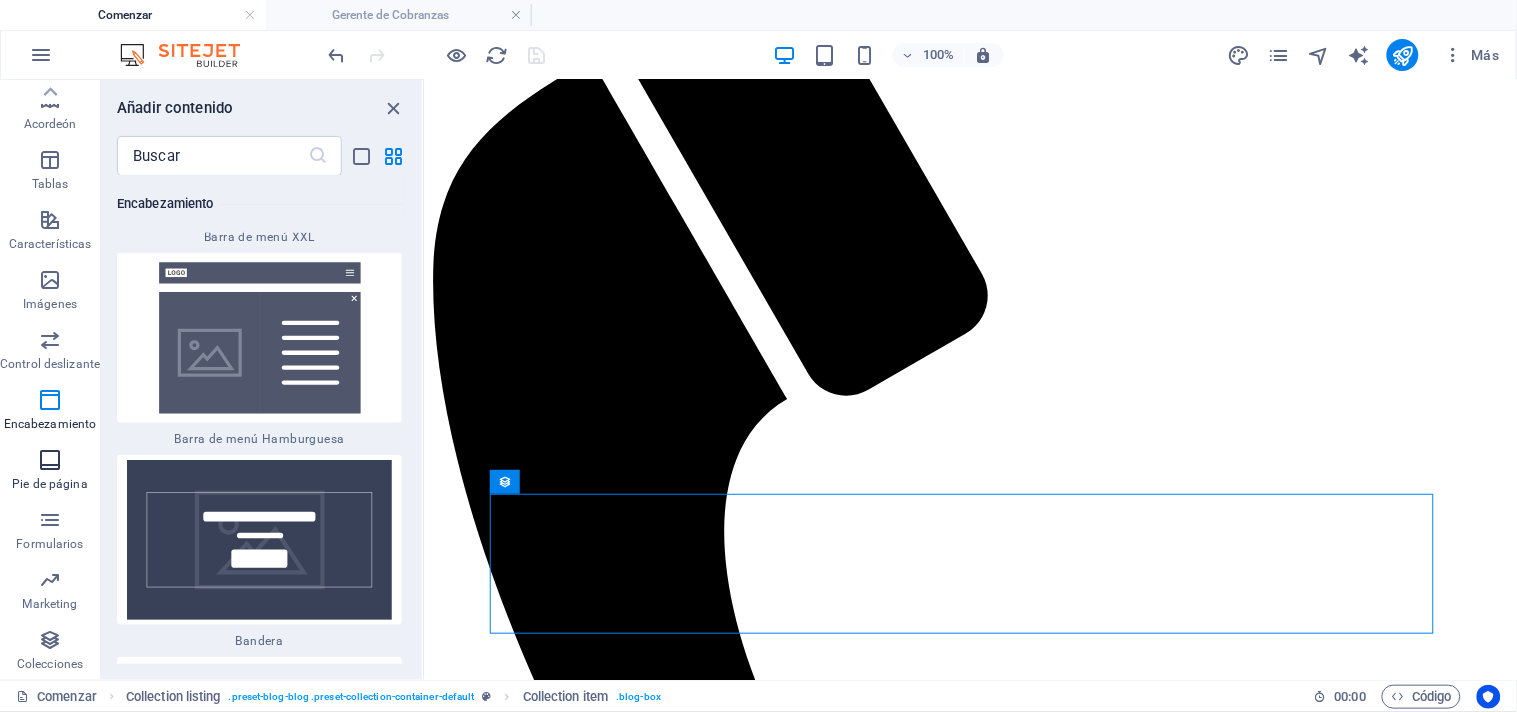 click at bounding box center [50, 460] 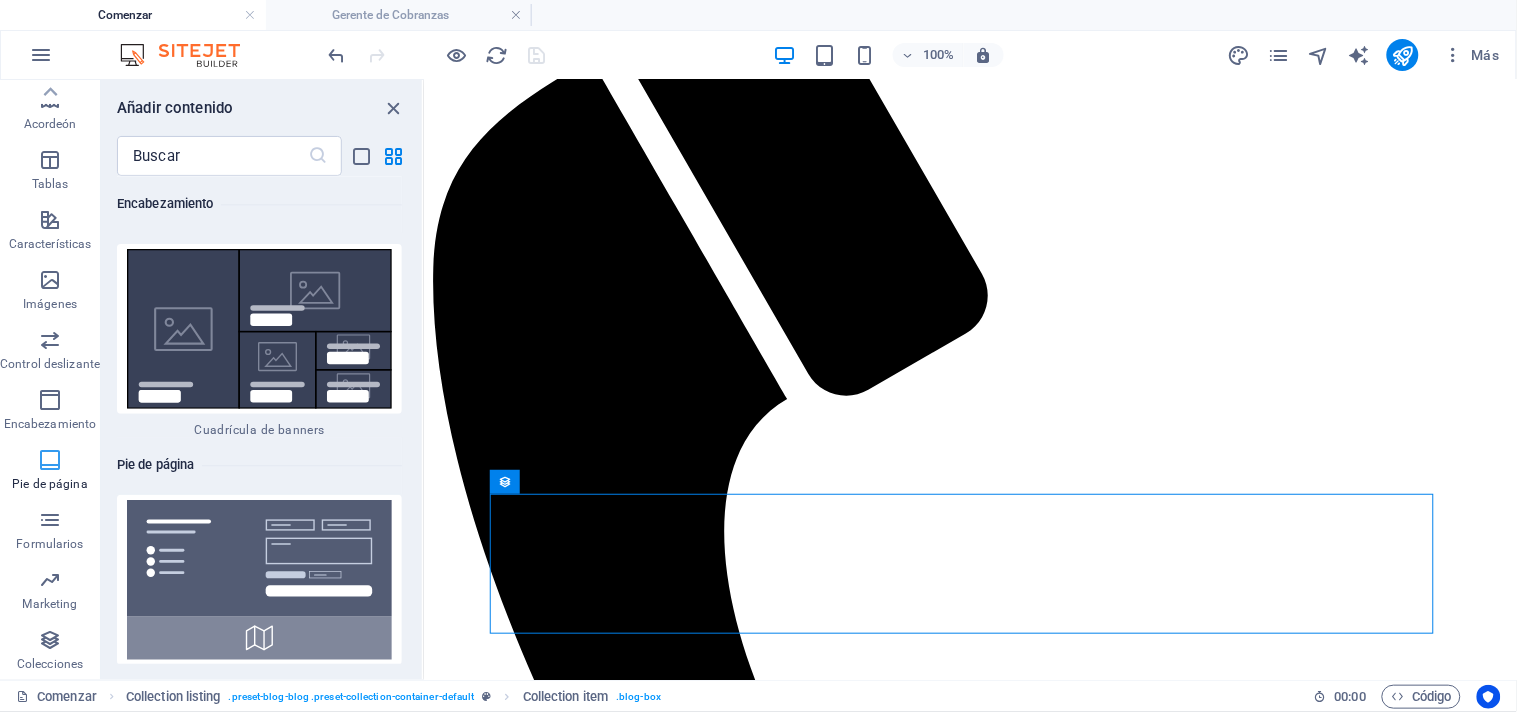 scroll, scrollTop: 26714, scrollLeft: 0, axis: vertical 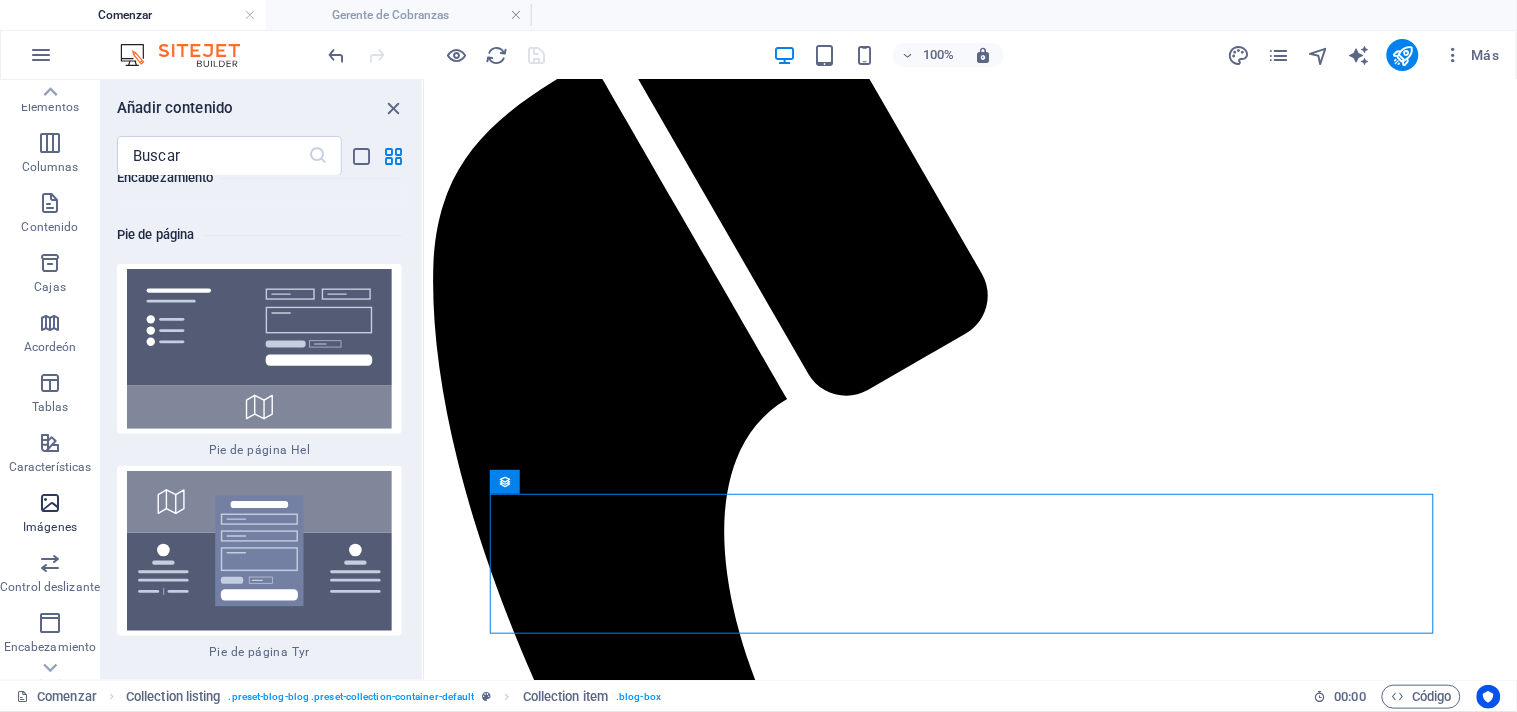 click at bounding box center [50, 503] 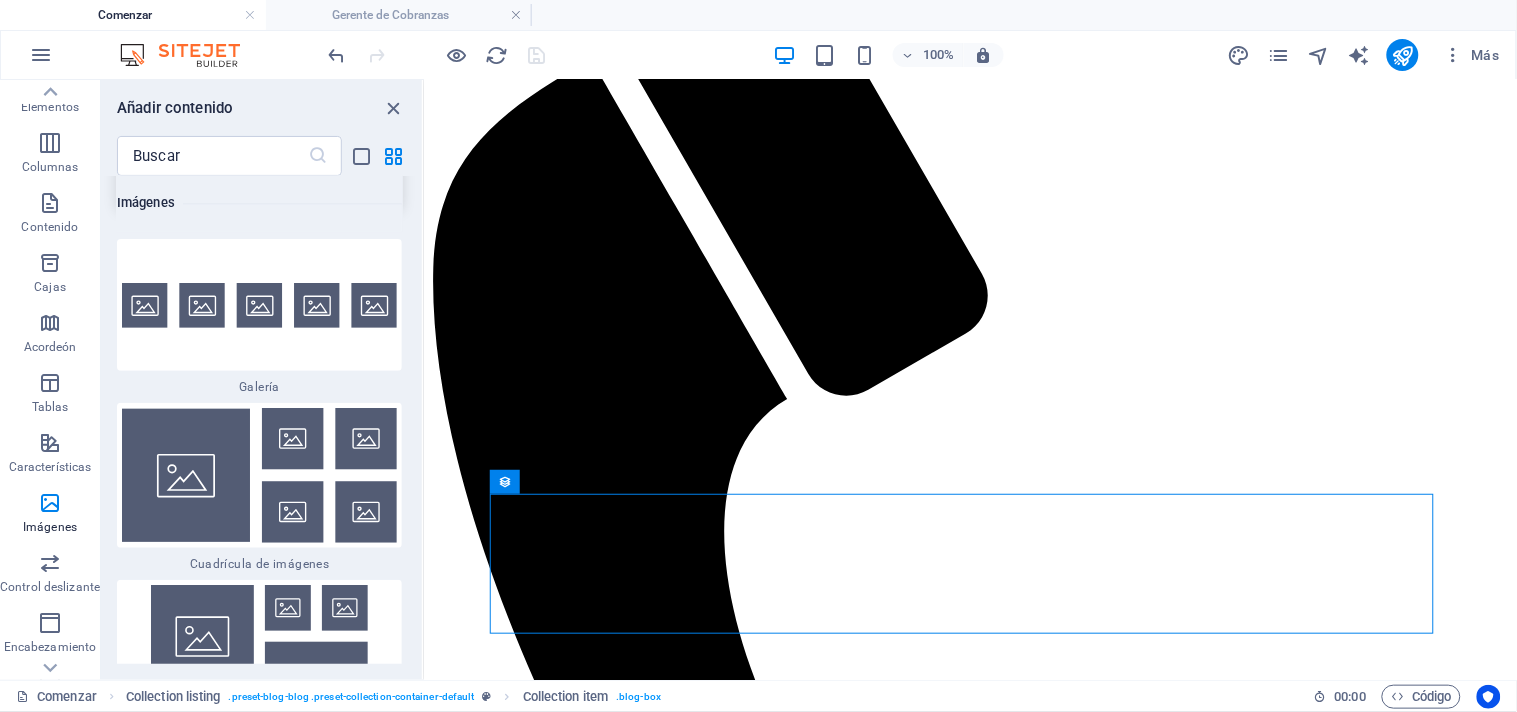 scroll, scrollTop: 20614, scrollLeft: 0, axis: vertical 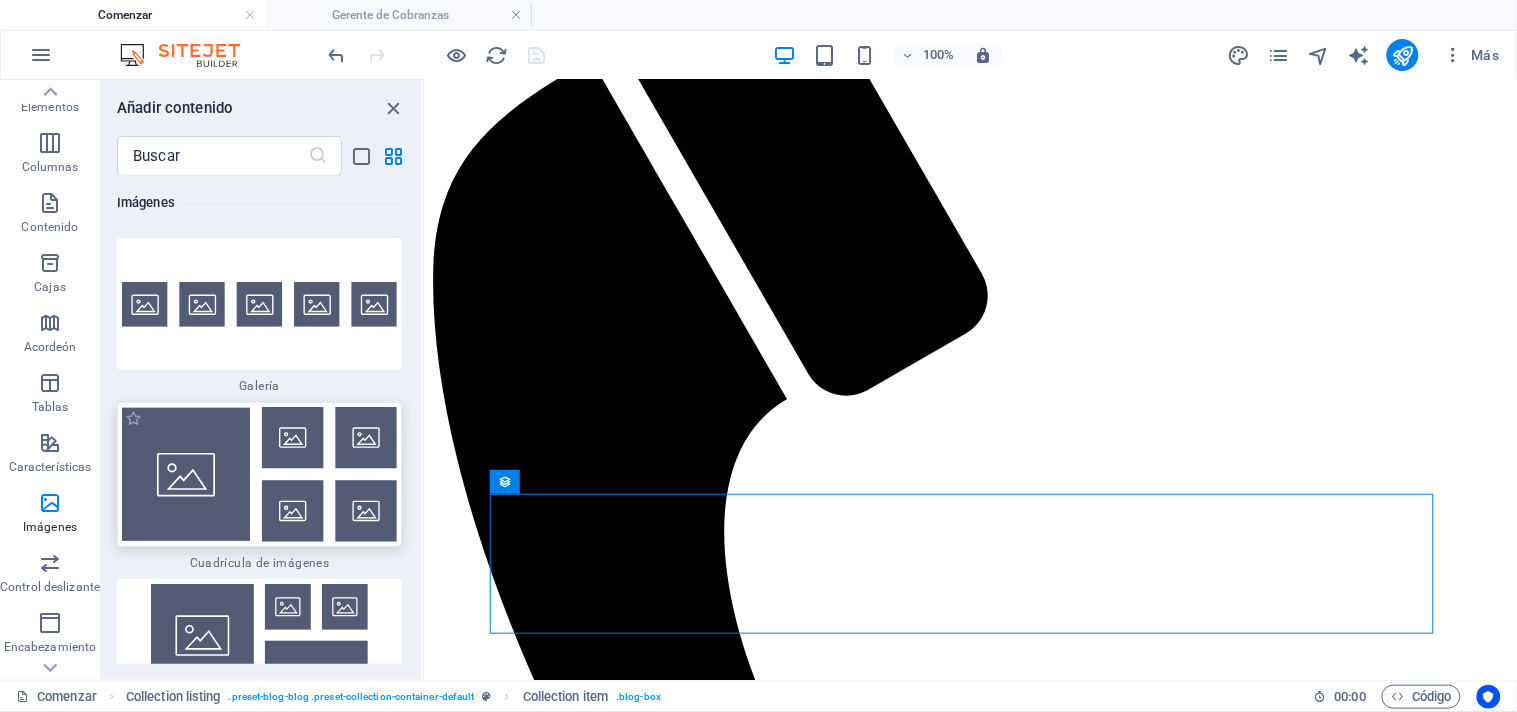 click at bounding box center [259, 474] 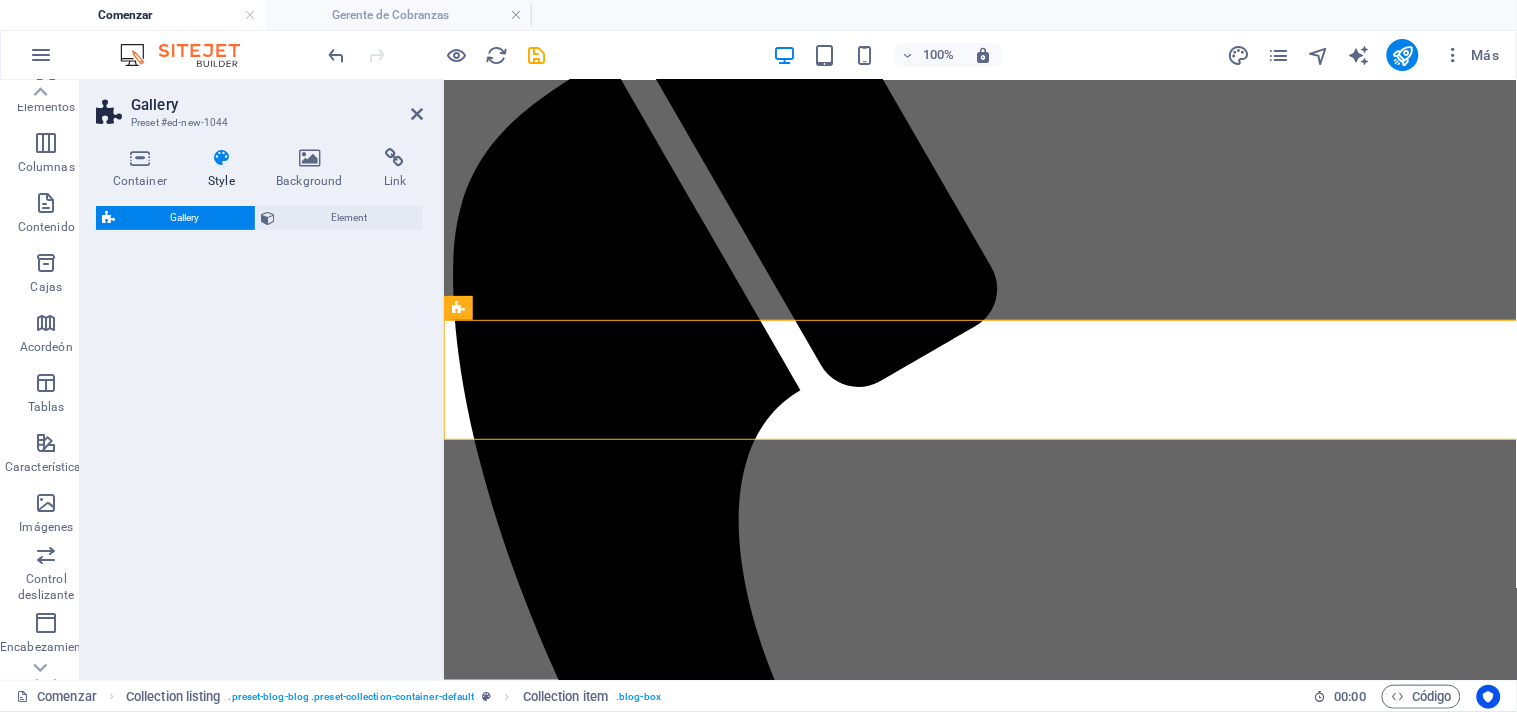 select on "rem" 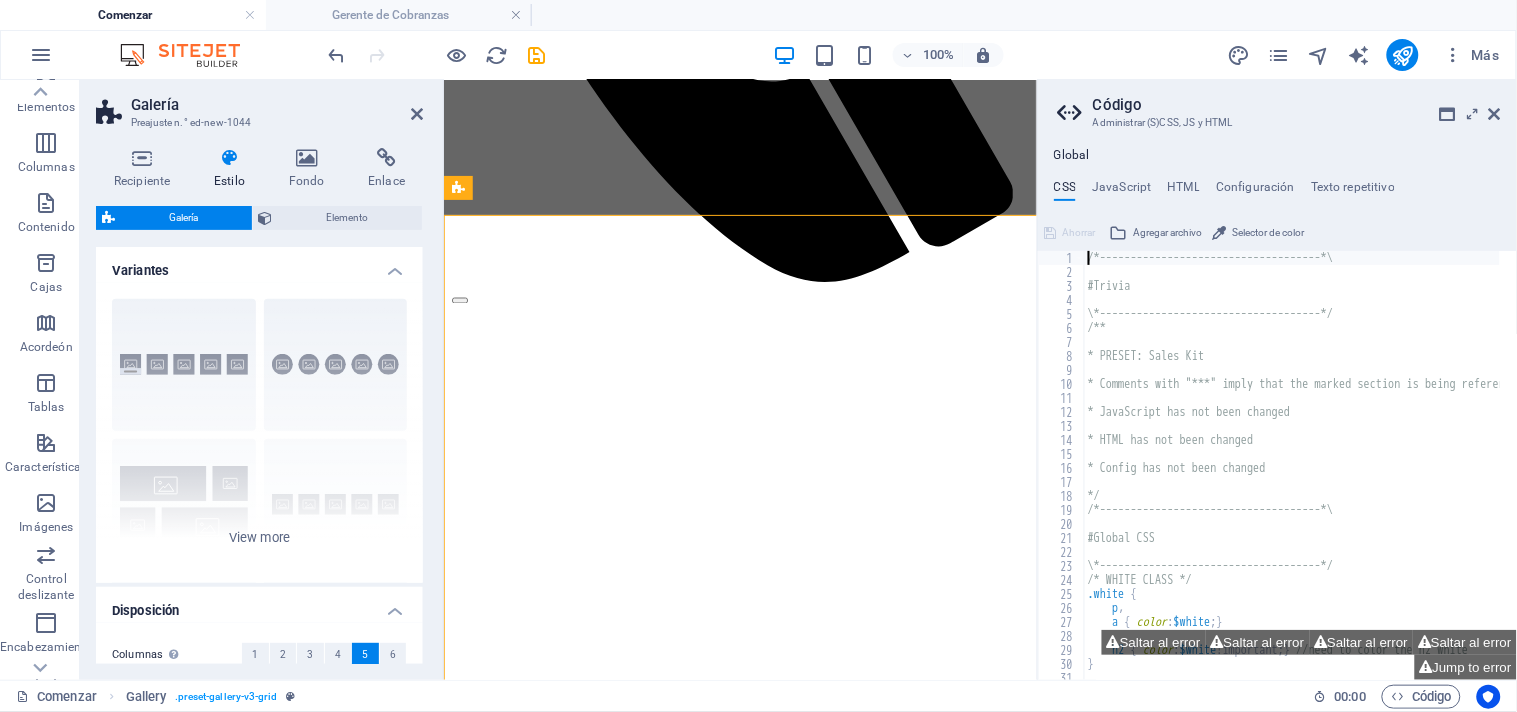 scroll, scrollTop: 764, scrollLeft: 0, axis: vertical 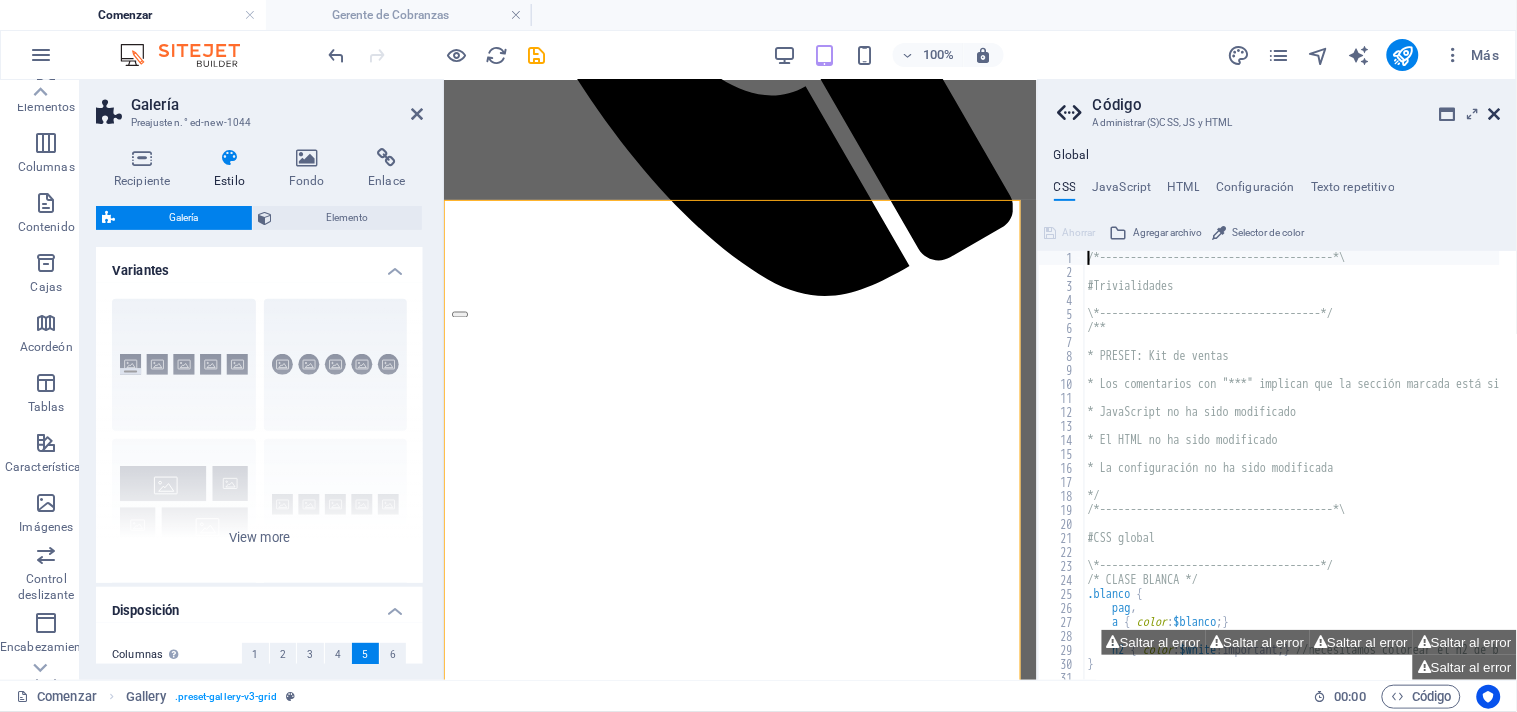 click at bounding box center [1495, 114] 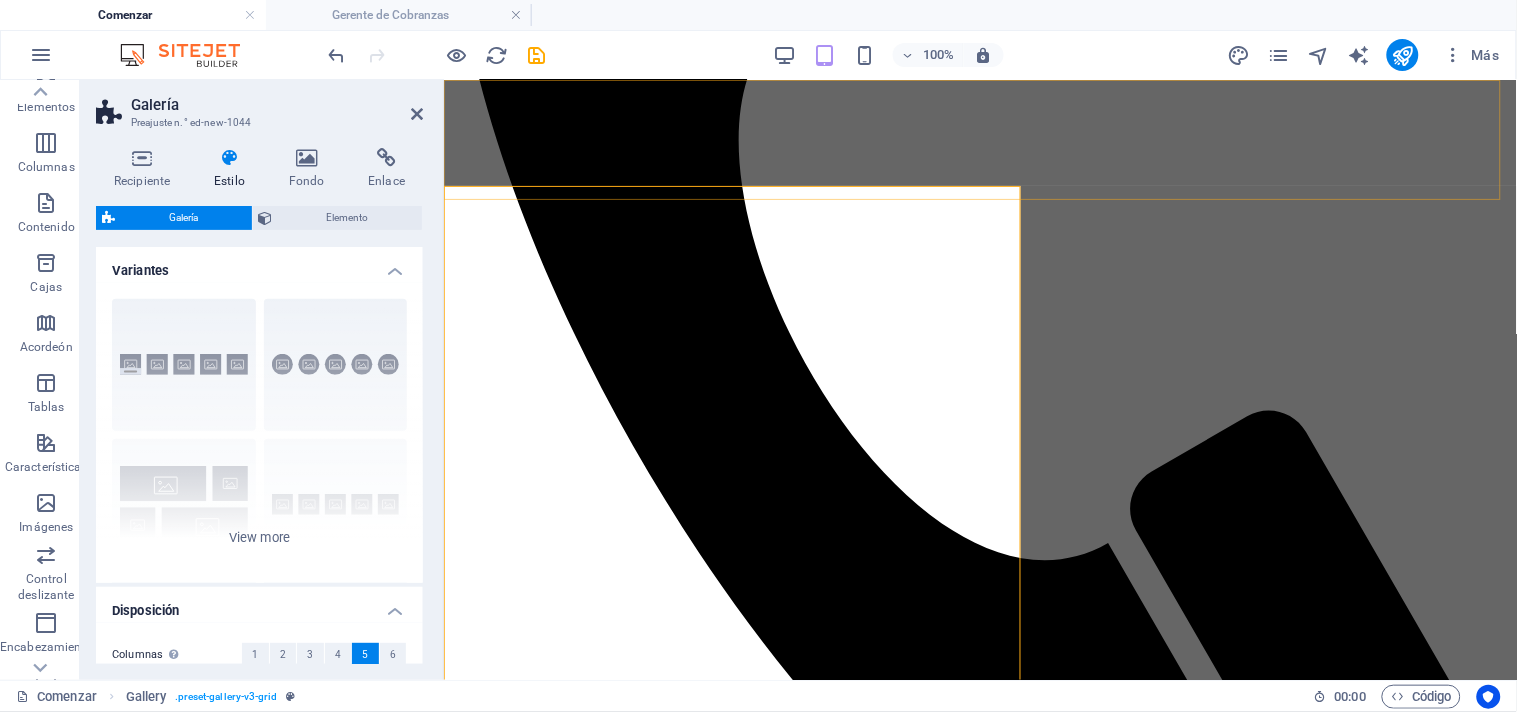 scroll, scrollTop: 778, scrollLeft: 0, axis: vertical 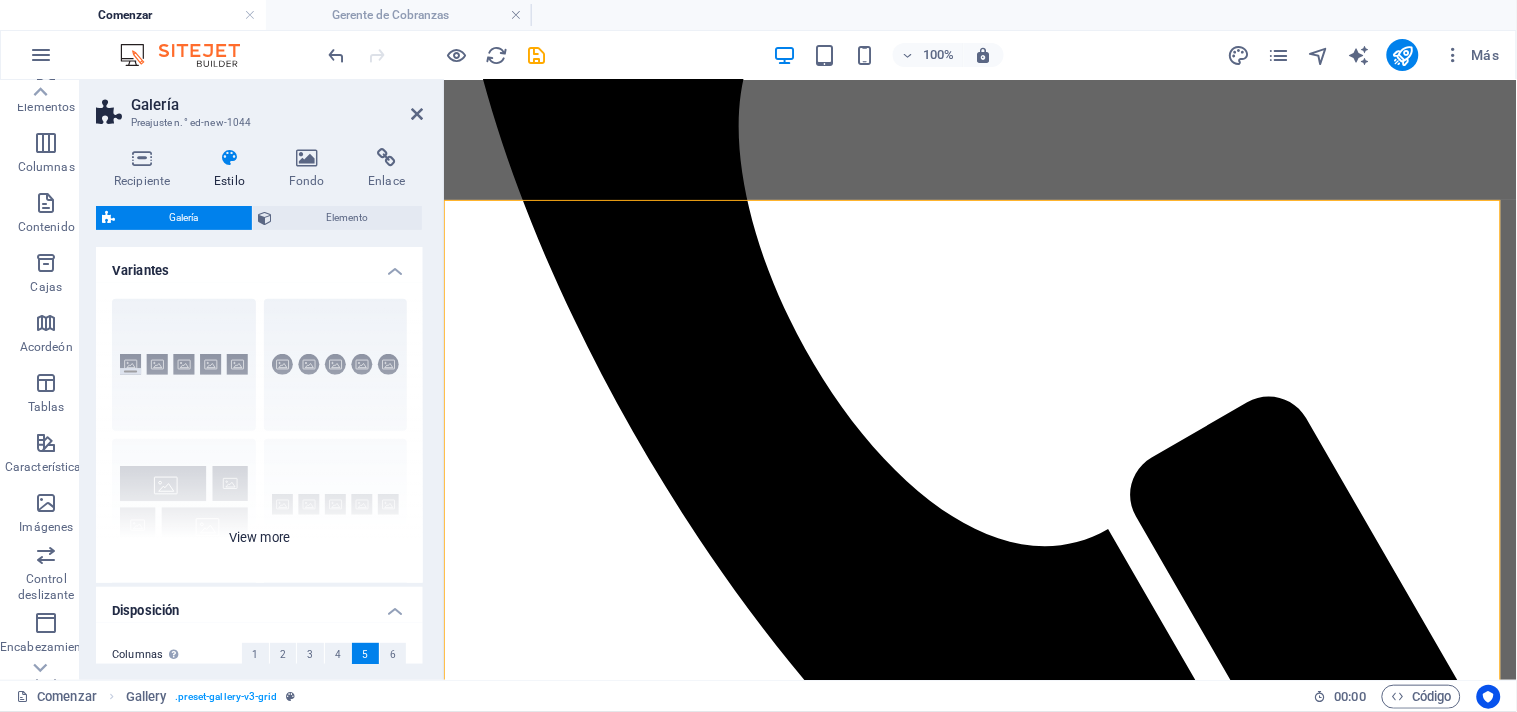 click on "Subtítulos Círculo Collage Por defecto Red Cuadrícula desplazada" at bounding box center [259, 433] 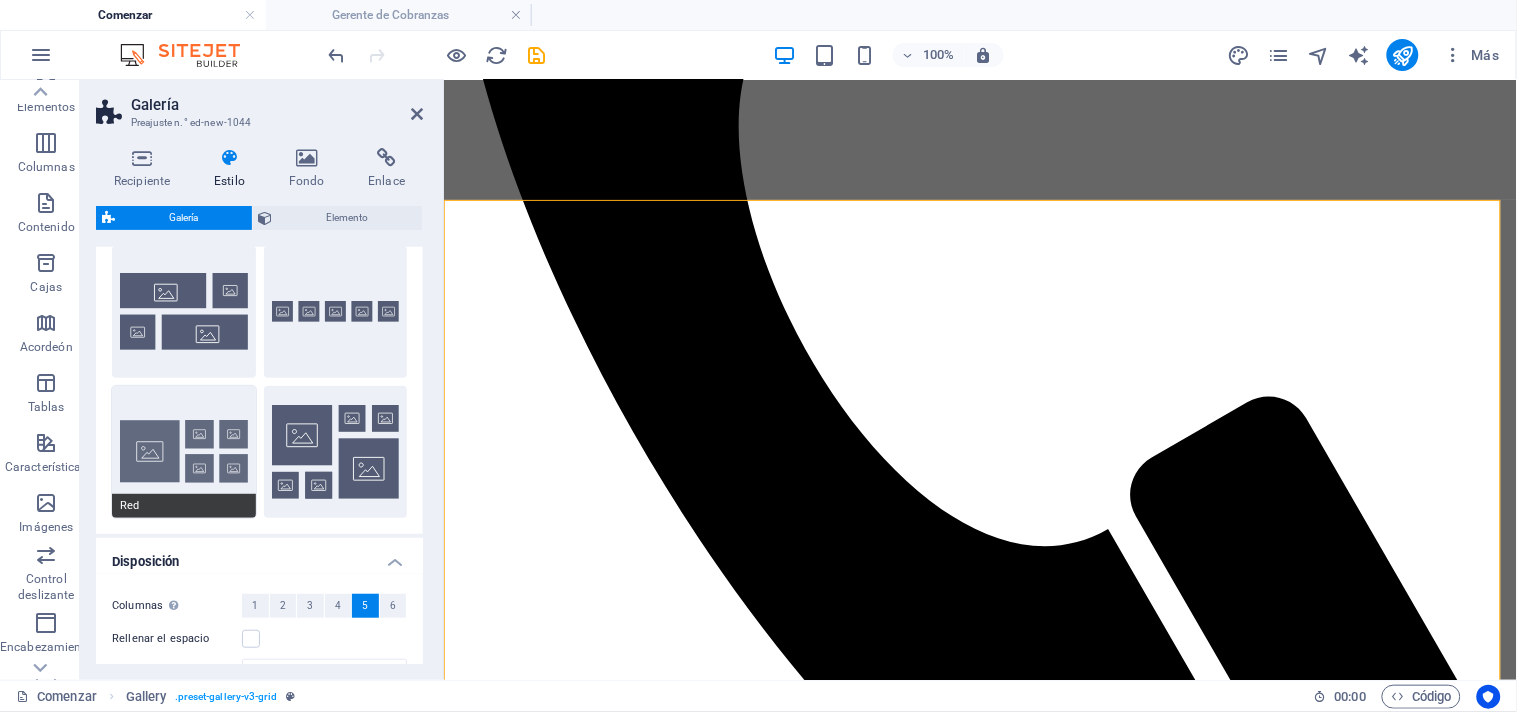scroll, scrollTop: 222, scrollLeft: 0, axis: vertical 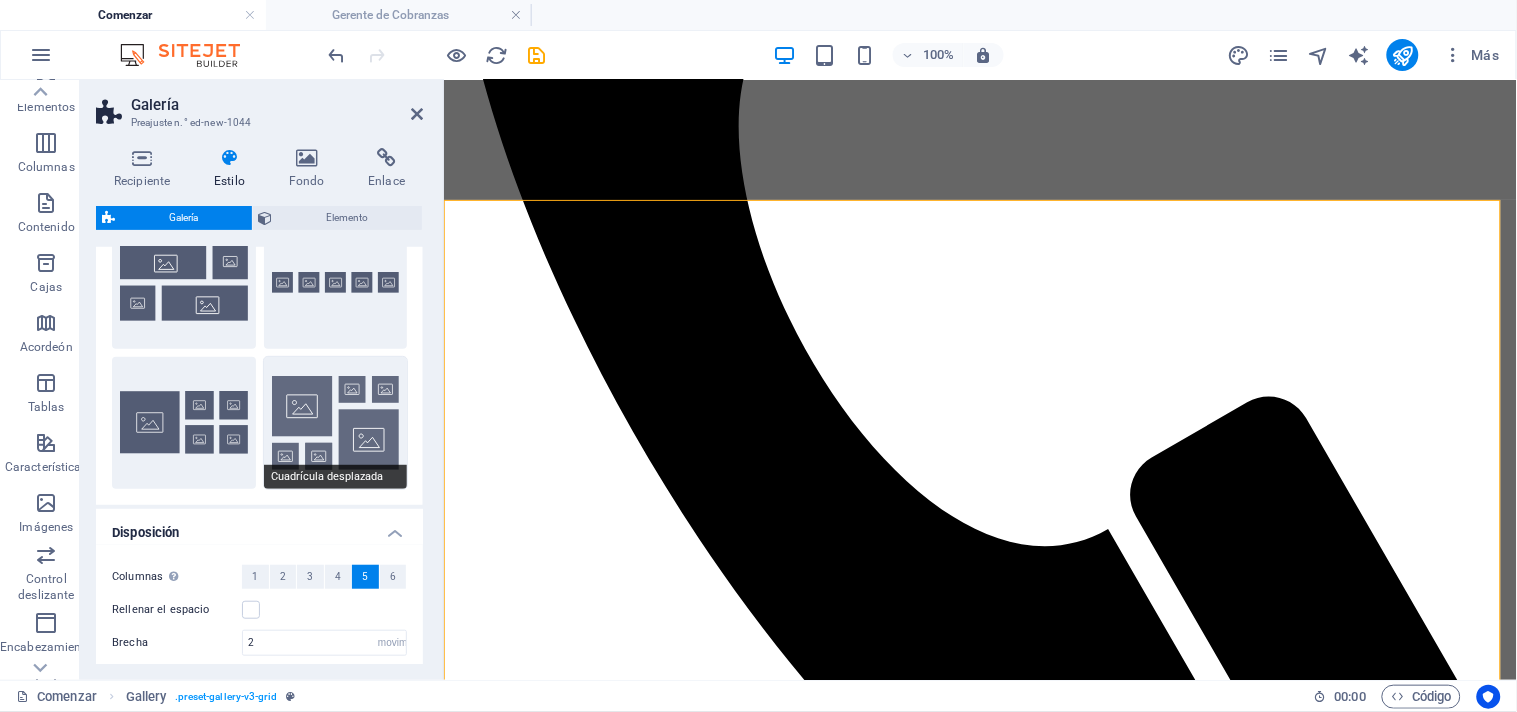click on "Cuadrícula desplazada" at bounding box center [336, 423] 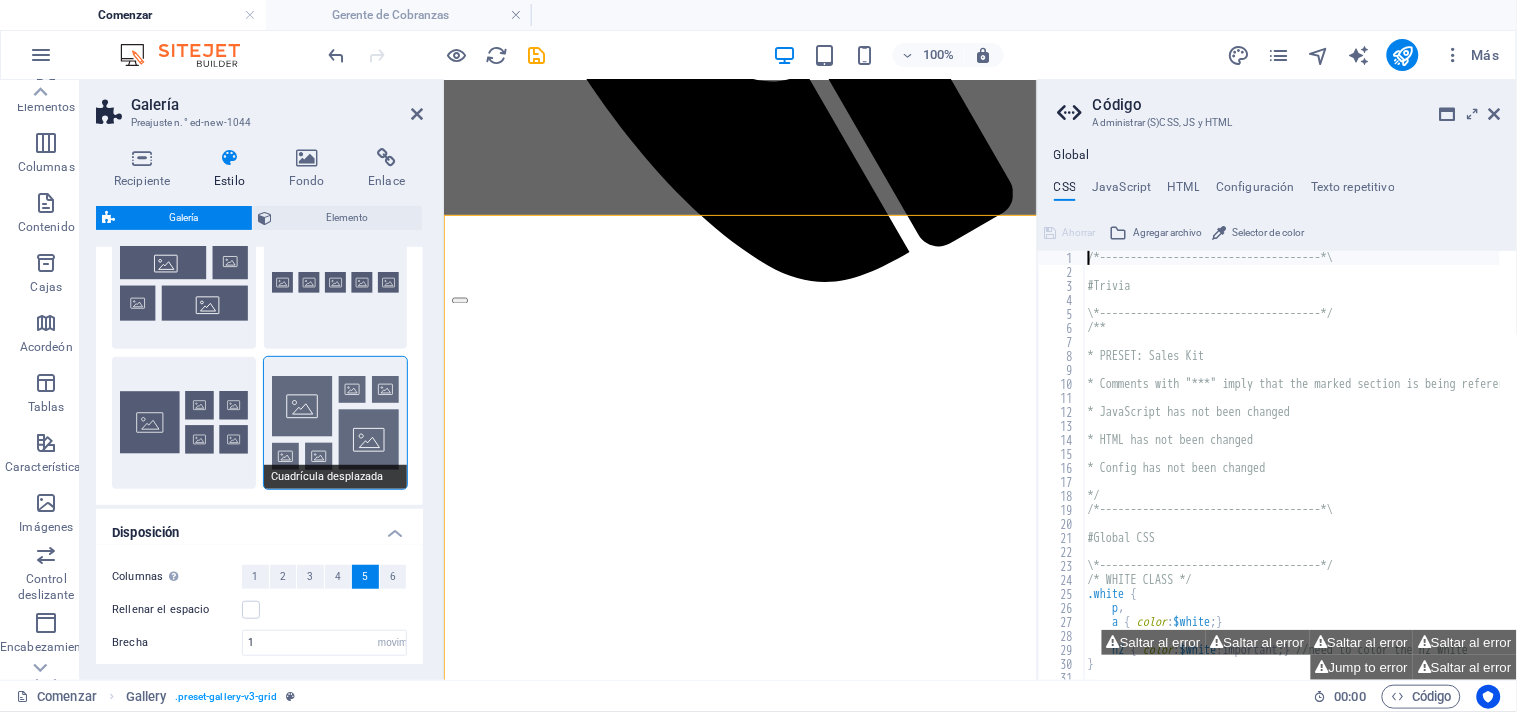 scroll, scrollTop: 764, scrollLeft: 0, axis: vertical 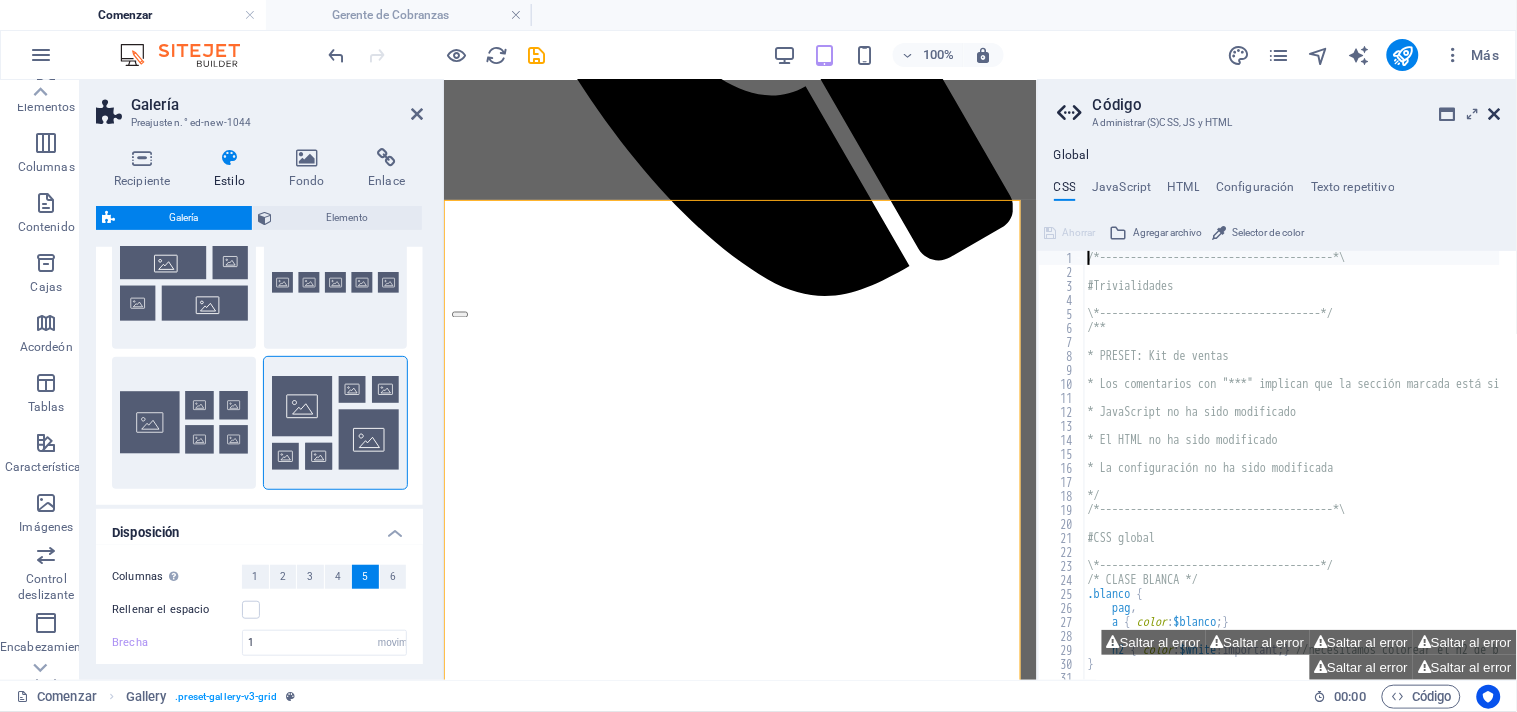 click at bounding box center (1495, 114) 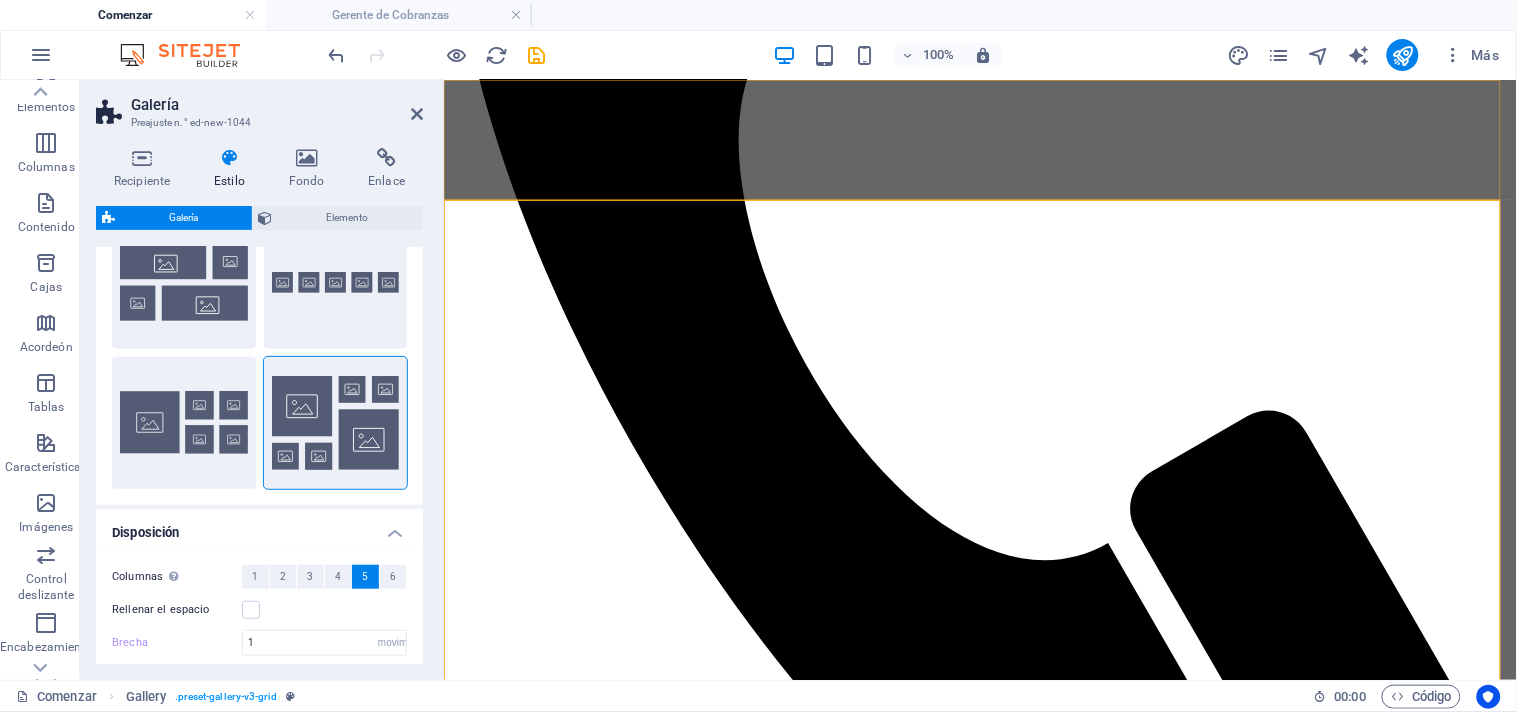 scroll, scrollTop: 778, scrollLeft: 0, axis: vertical 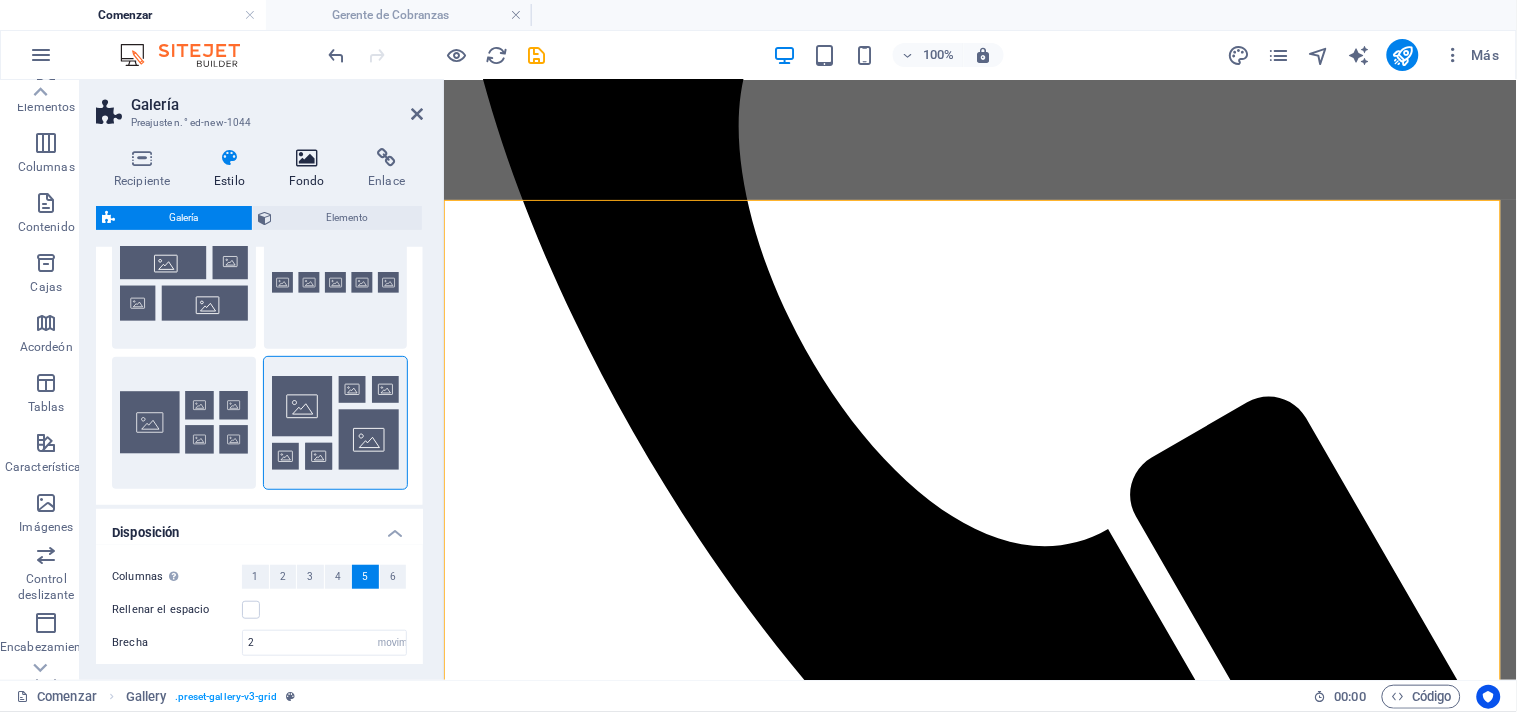 click at bounding box center (307, 158) 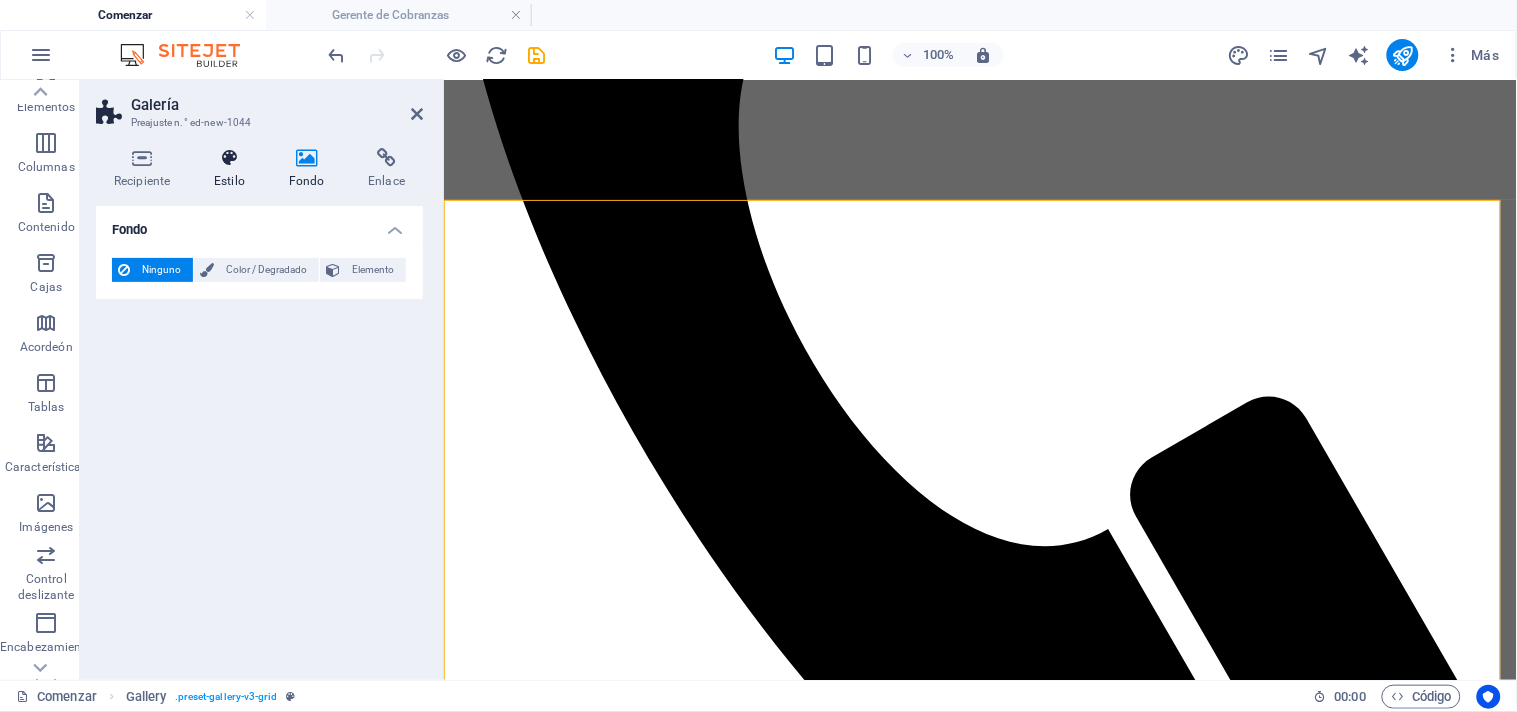 click at bounding box center (229, 158) 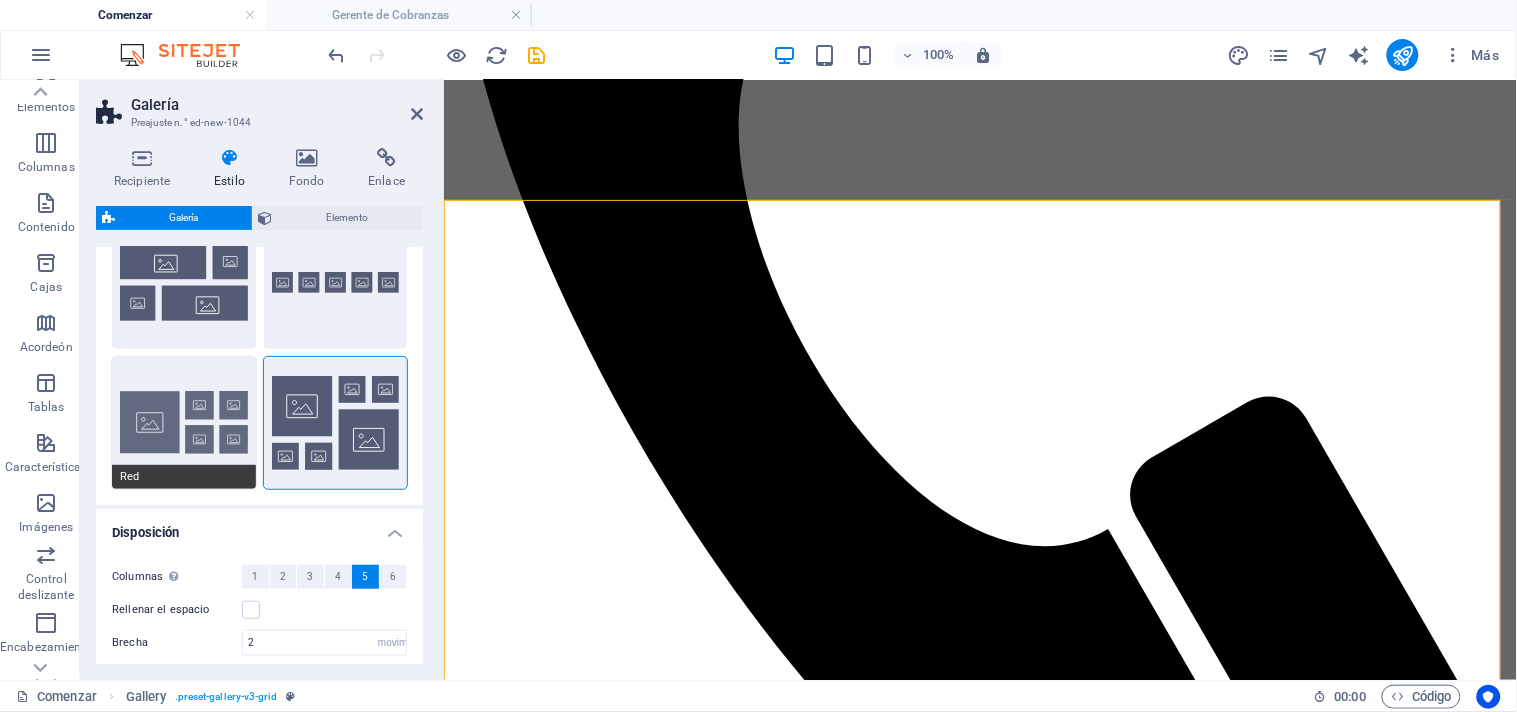 click on "Red" at bounding box center (184, 423) 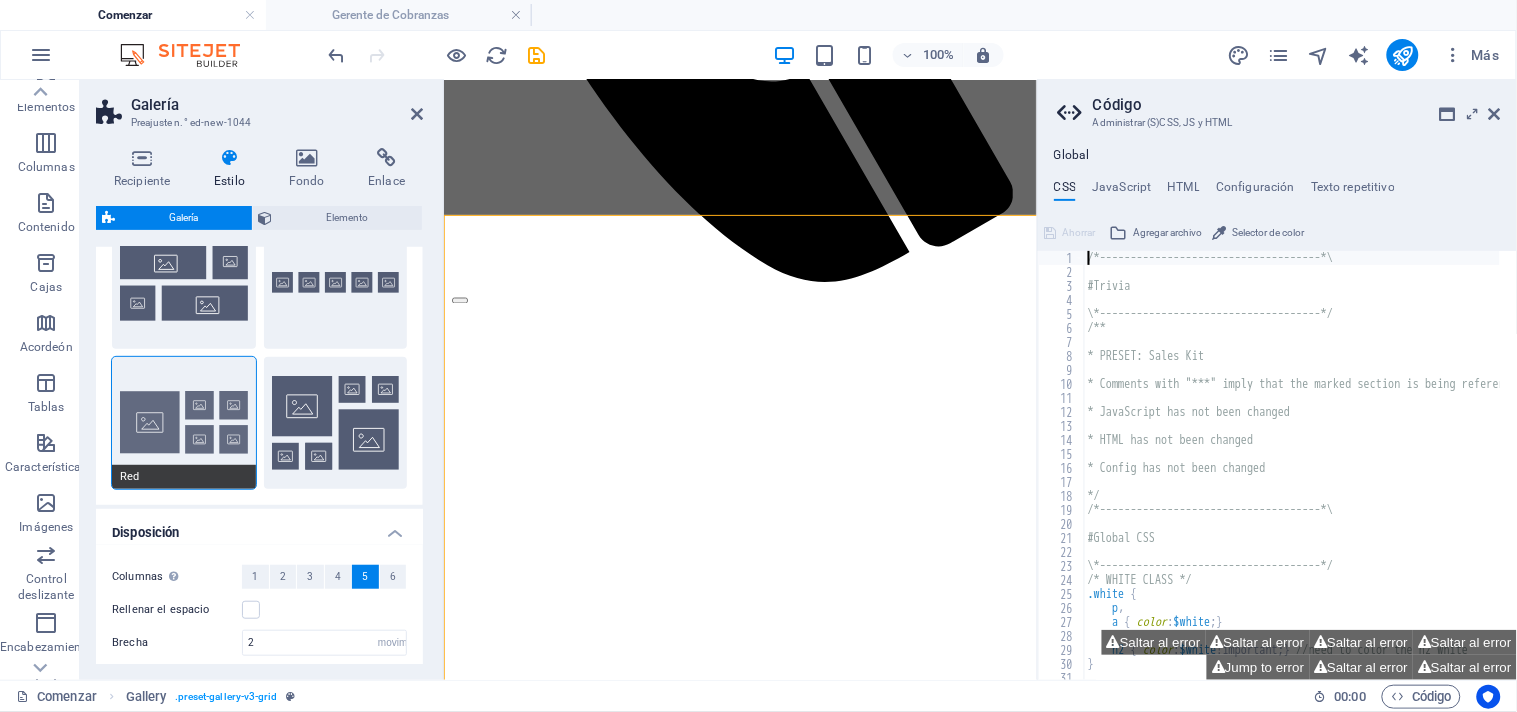 scroll, scrollTop: 764, scrollLeft: 0, axis: vertical 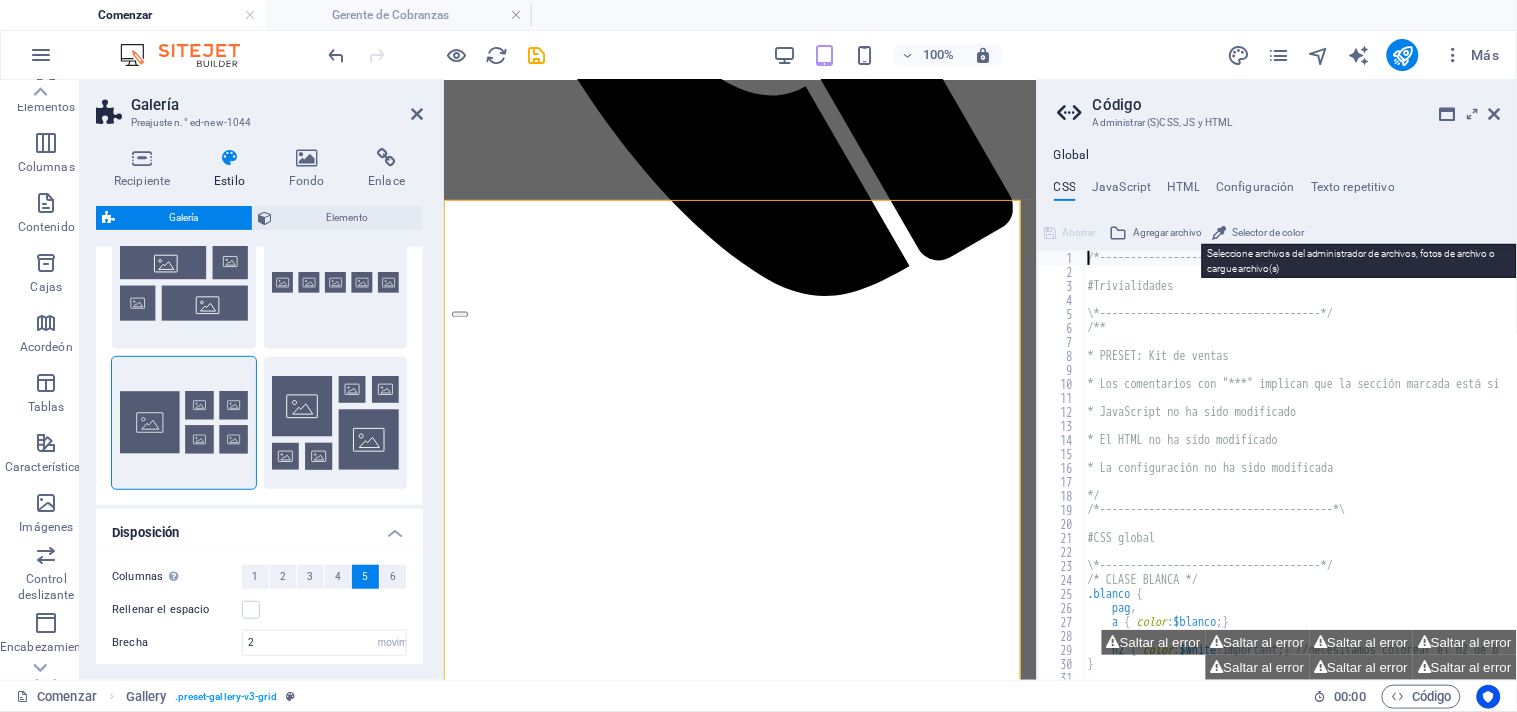 click on "Agregar archivo" at bounding box center (1168, 232) 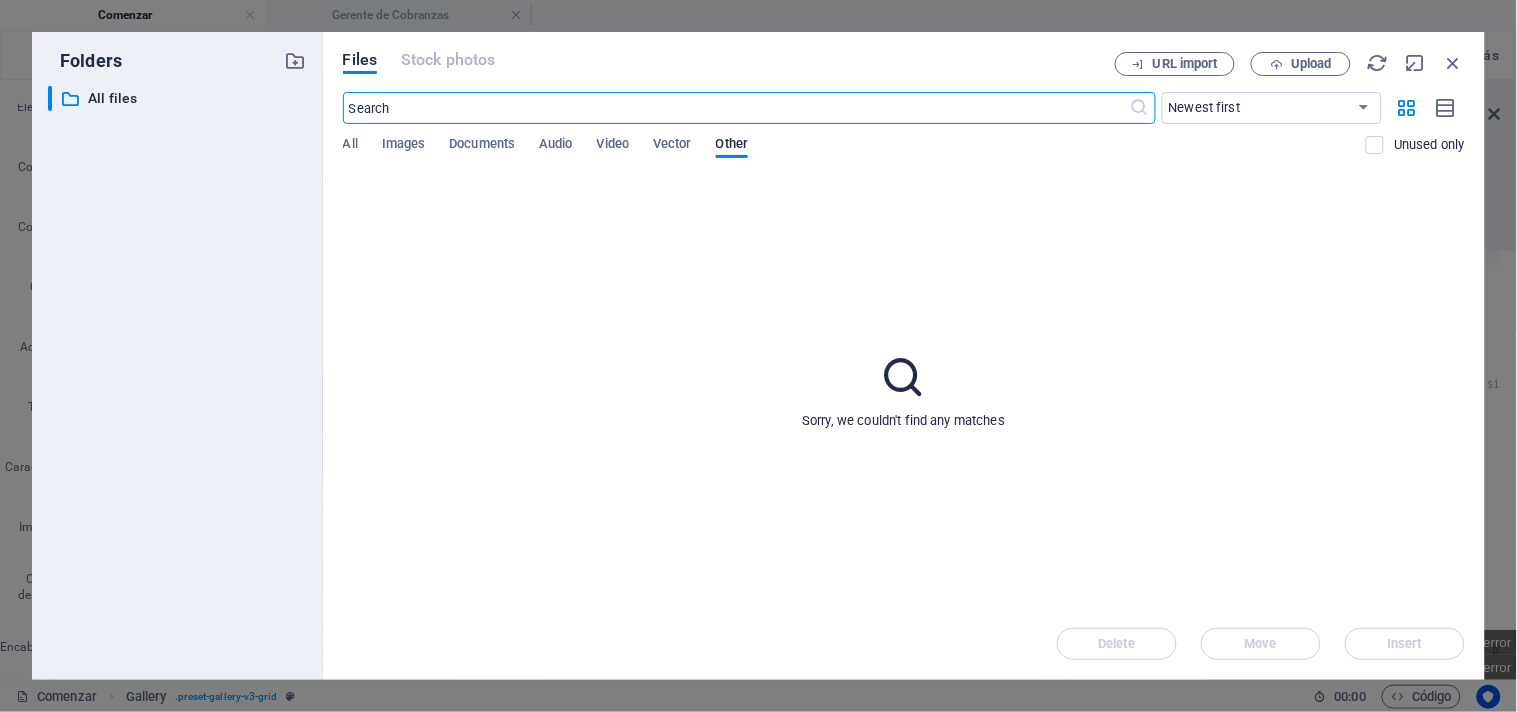 scroll, scrollTop: 3366, scrollLeft: 0, axis: vertical 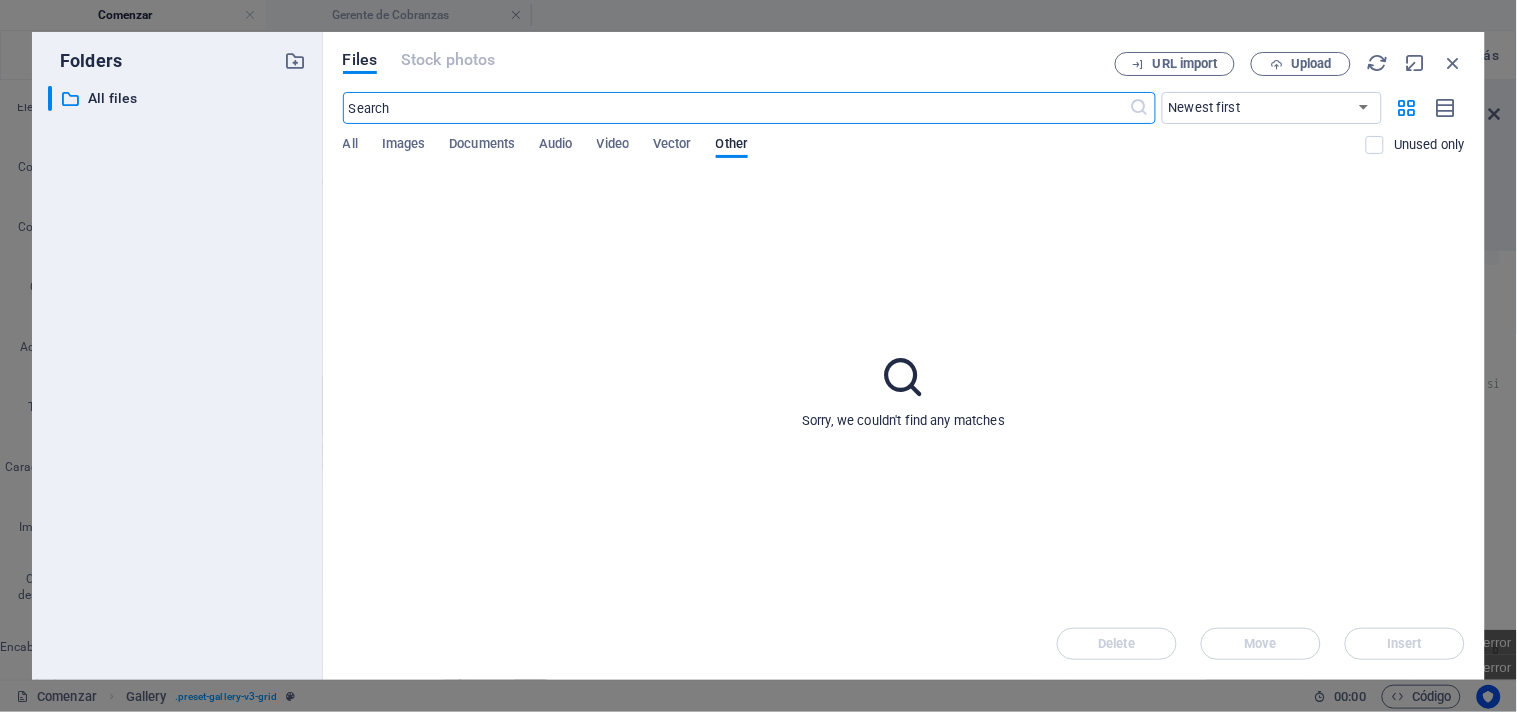 type on "1" 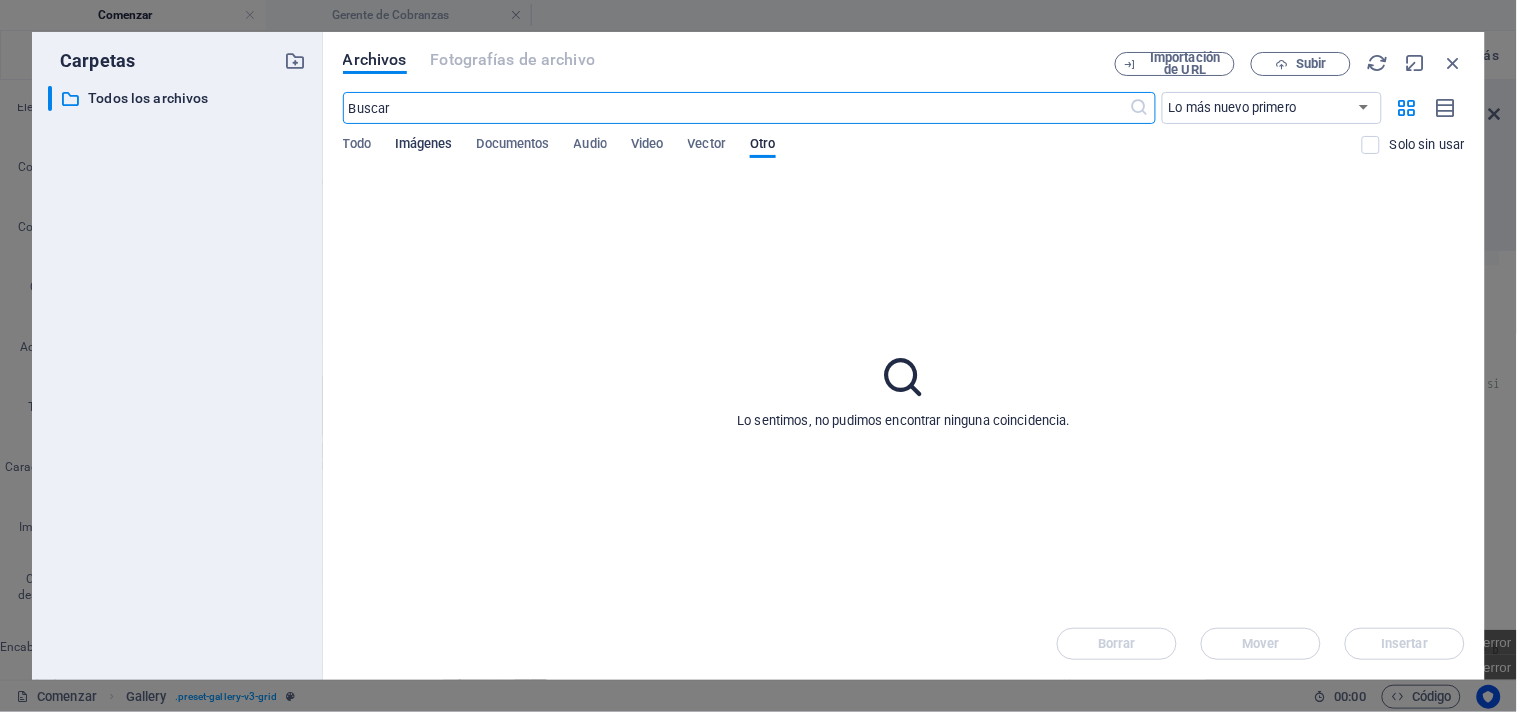 click on "Imágenes" at bounding box center [424, 143] 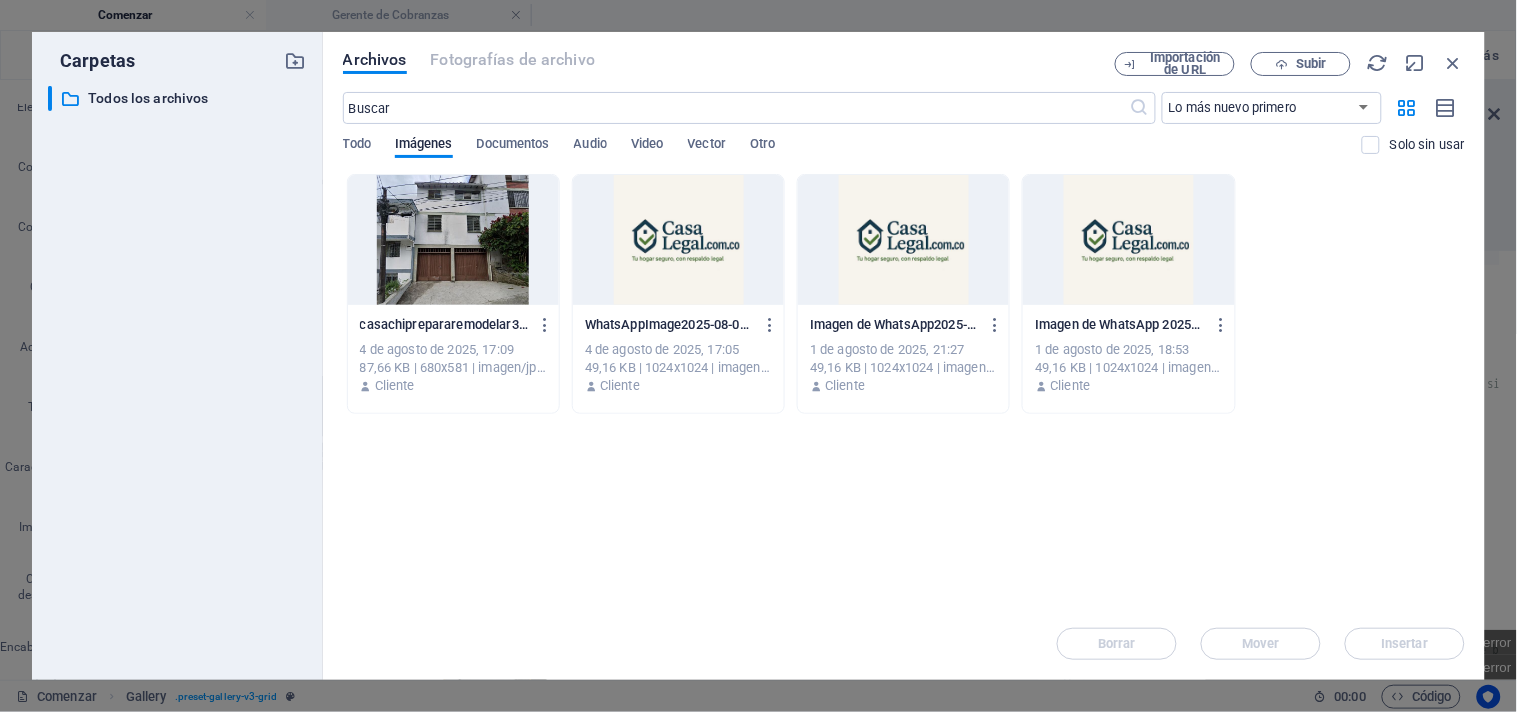 click at bounding box center [453, 240] 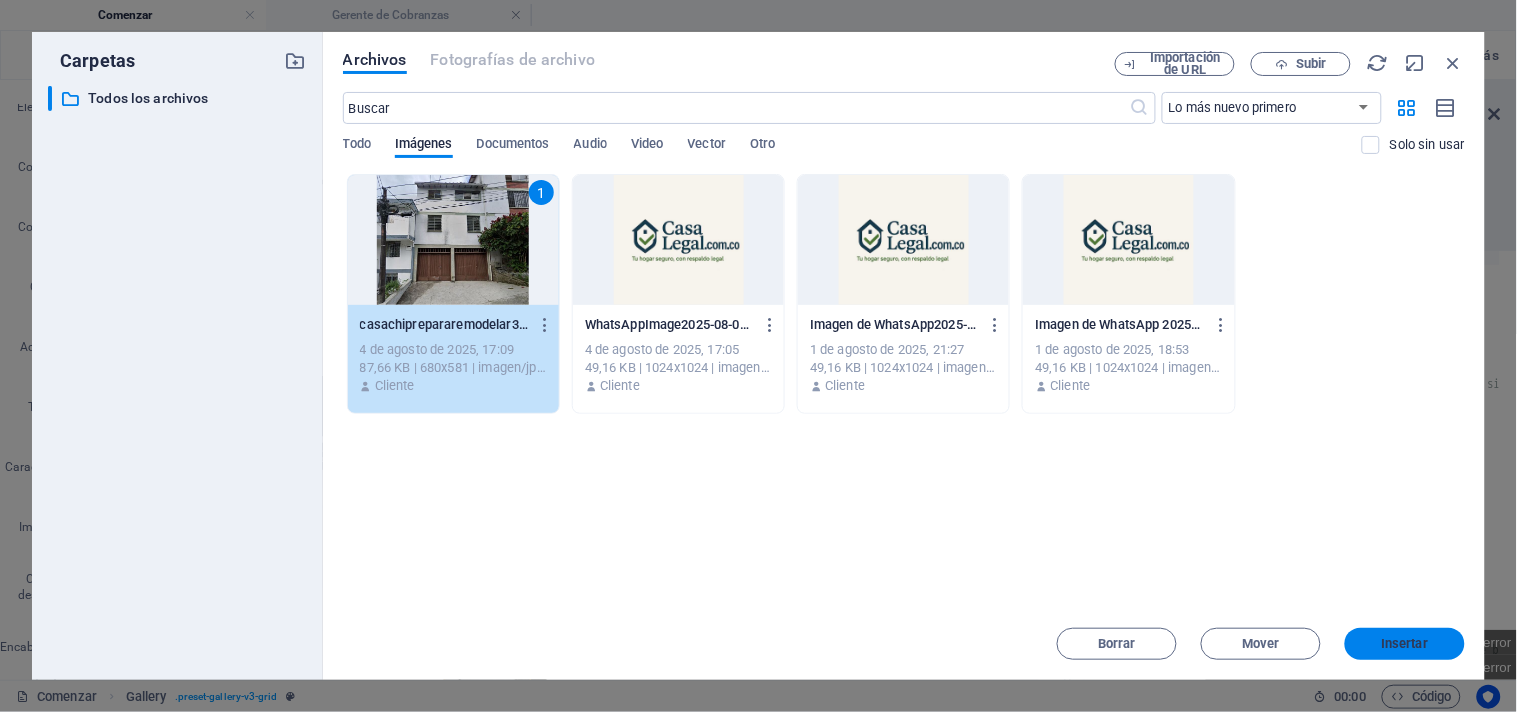 click on "Insertar" at bounding box center [1405, 643] 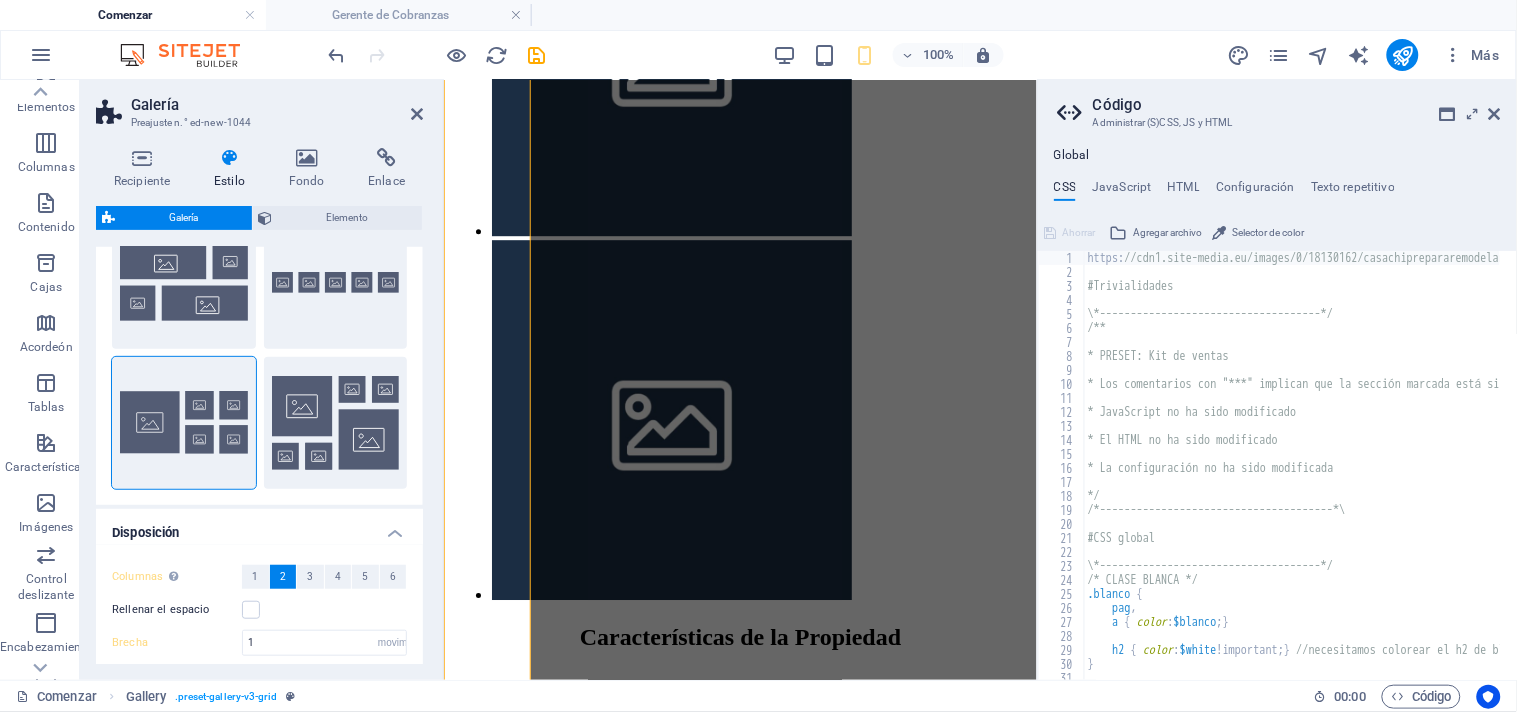 scroll, scrollTop: 2592, scrollLeft: 0, axis: vertical 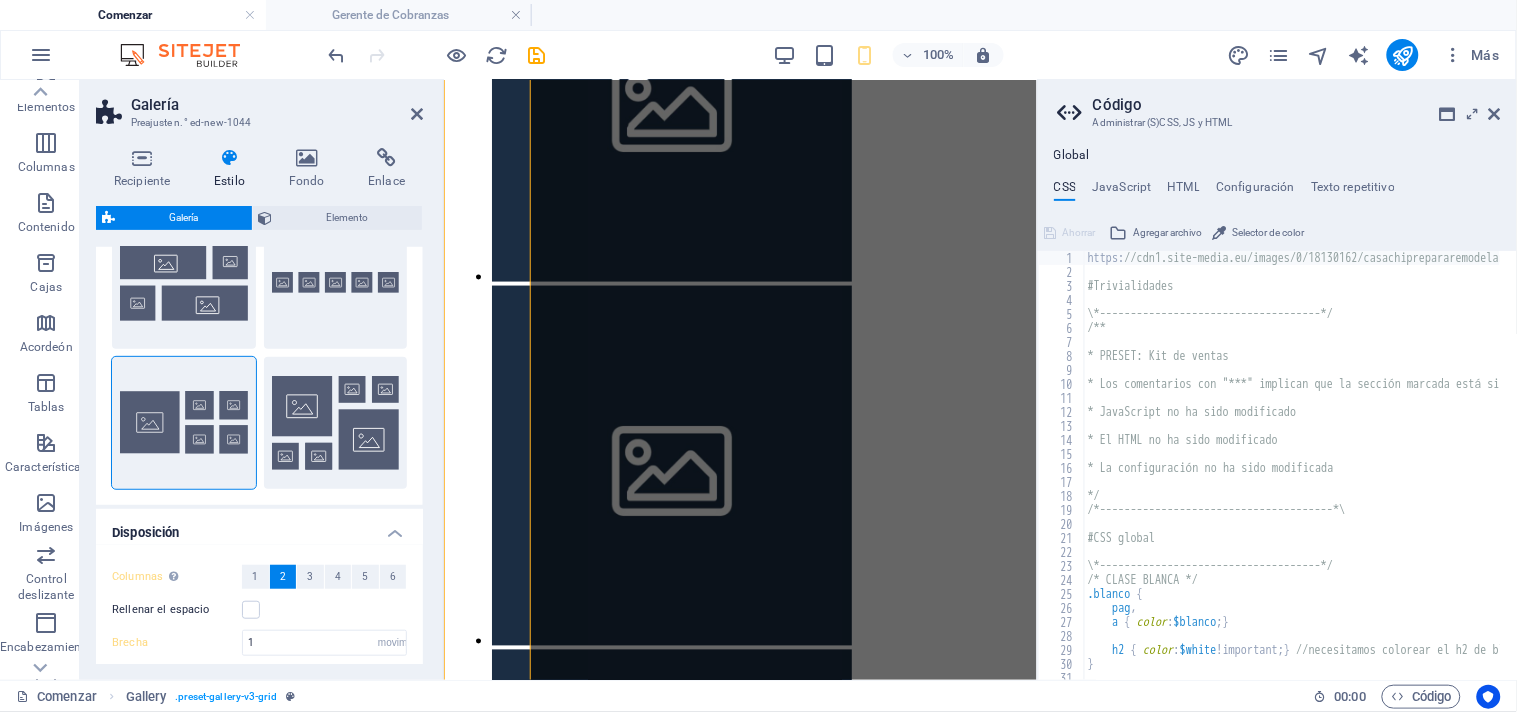 type on "2" 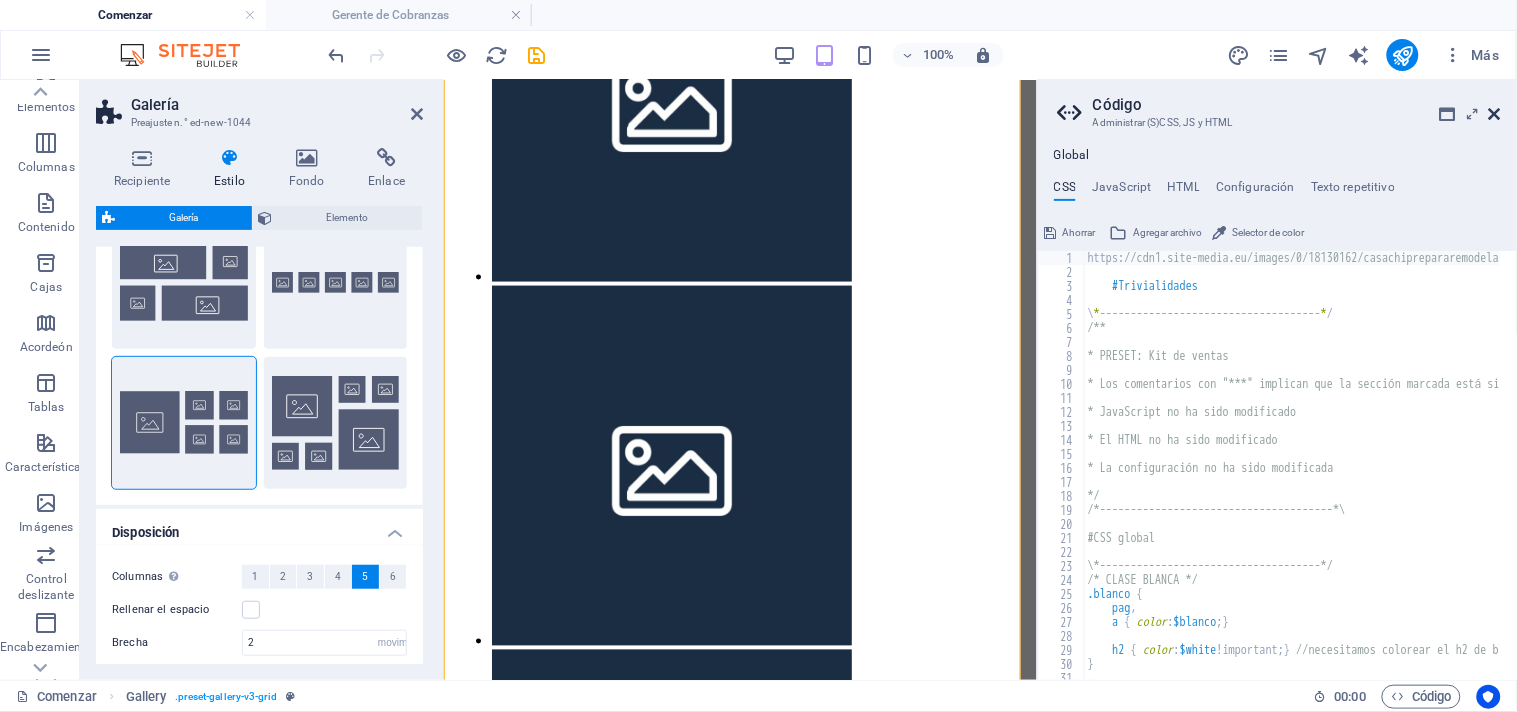 click at bounding box center [1495, 114] 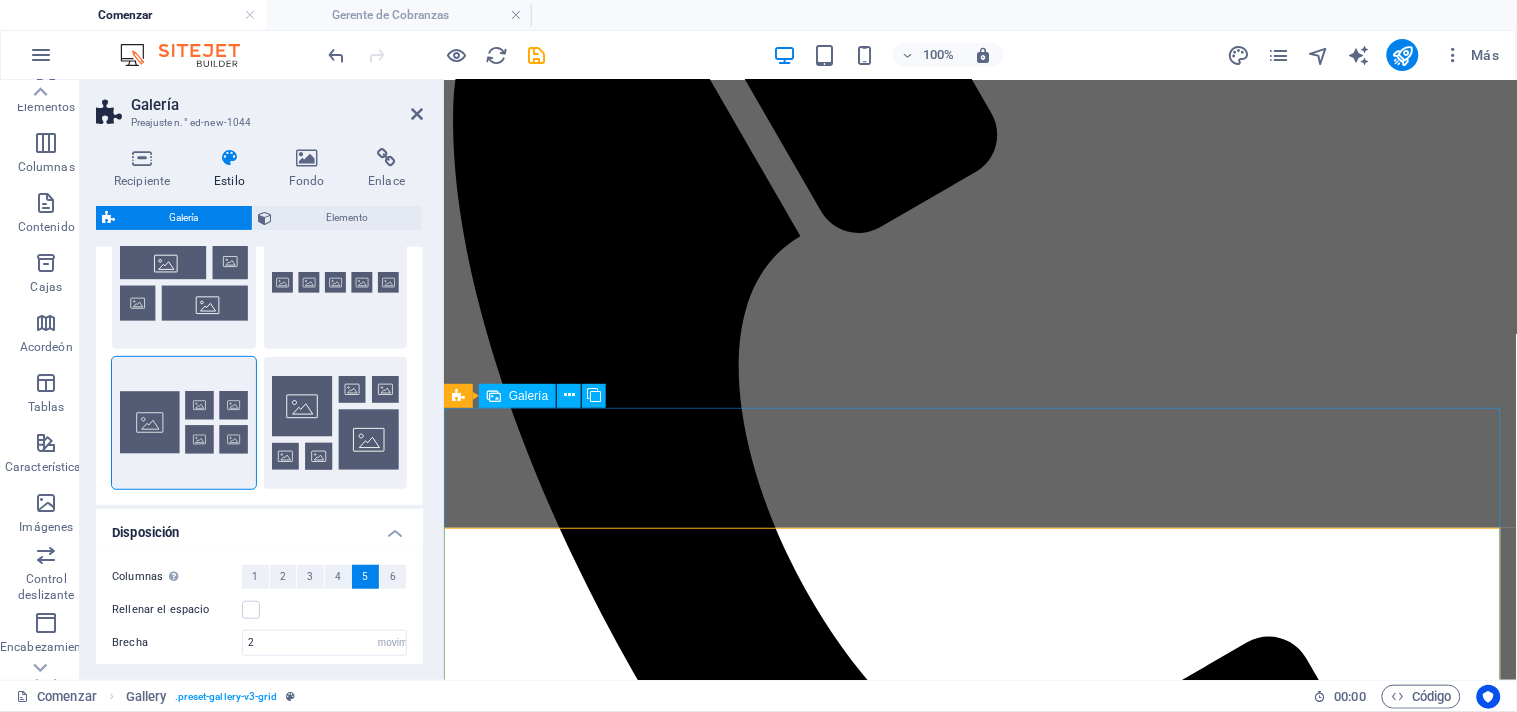 scroll, scrollTop: 606, scrollLeft: 0, axis: vertical 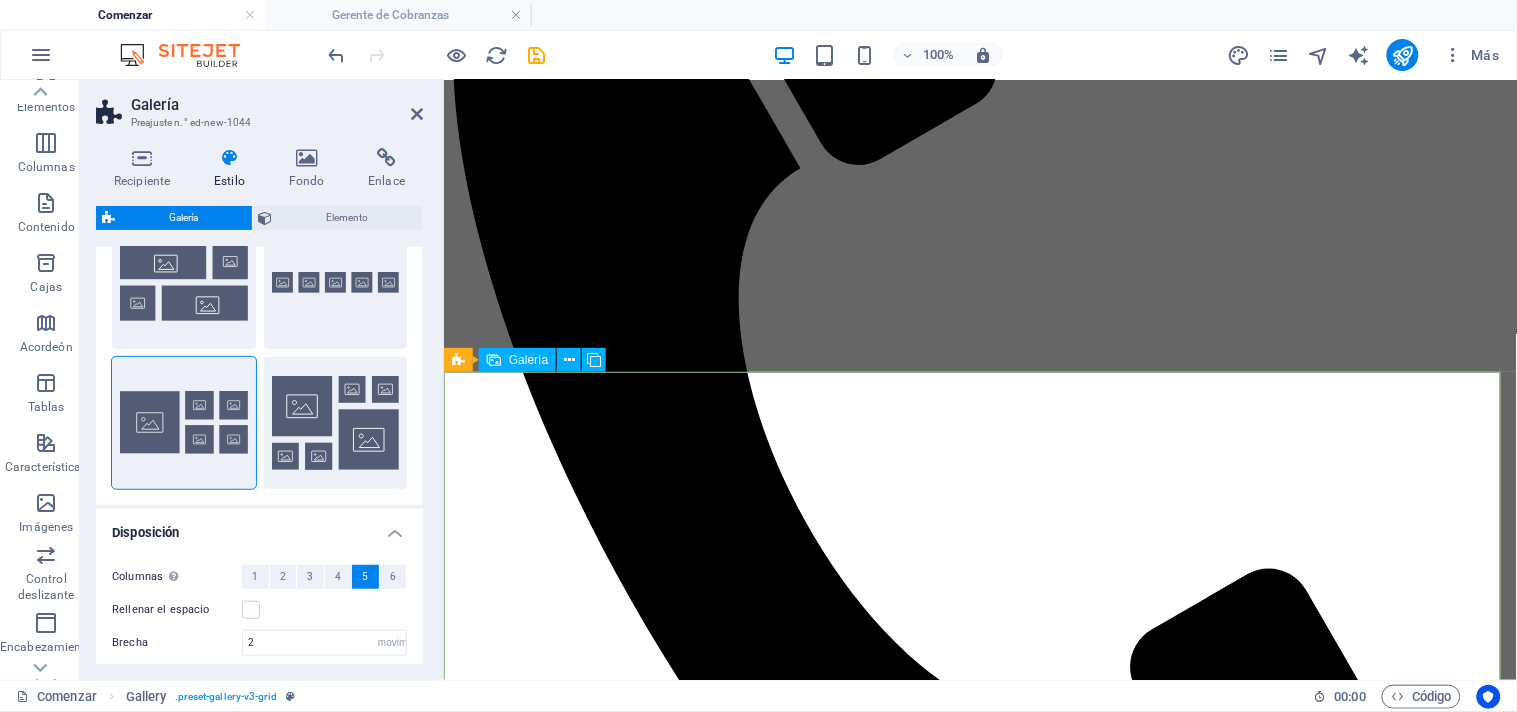 click at bounding box center [891, 2564] 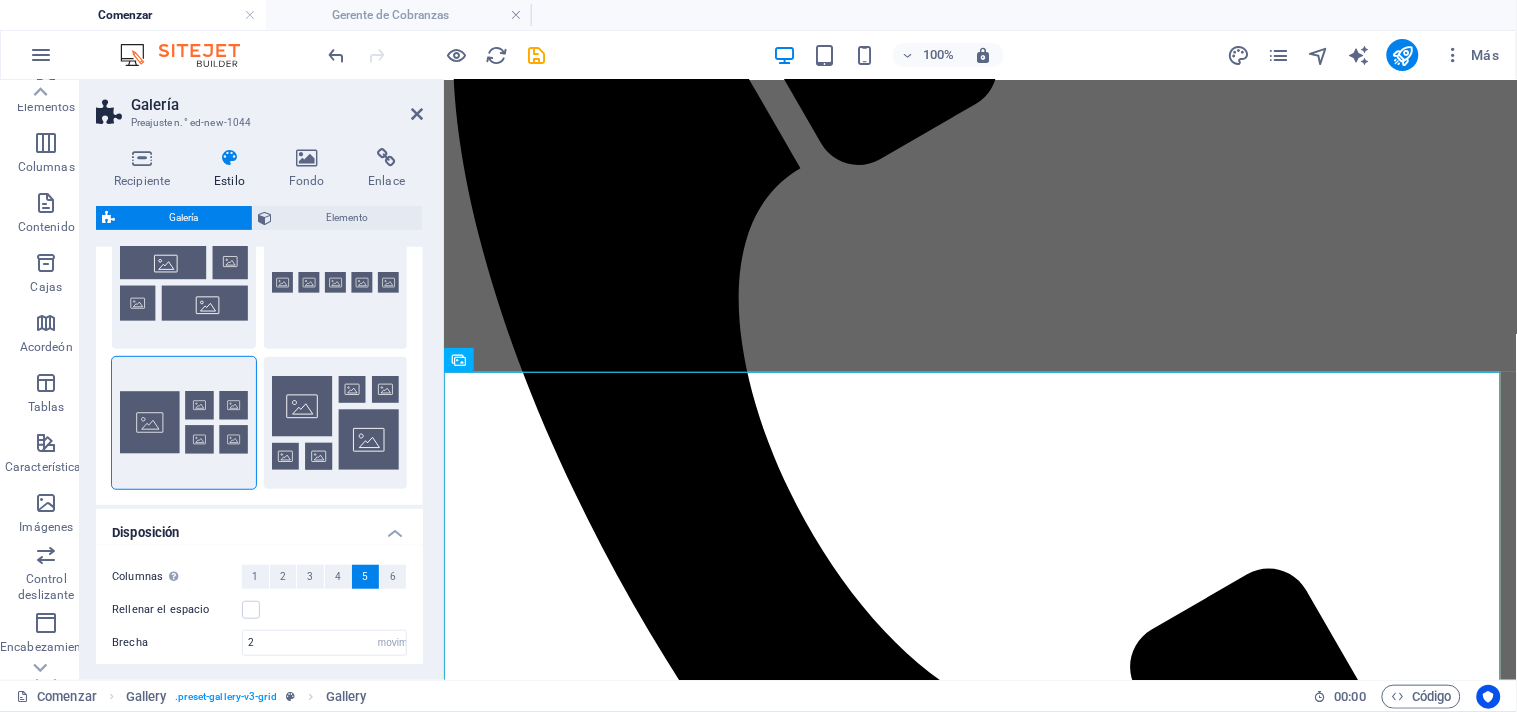 click on "Galería" at bounding box center (277, 105) 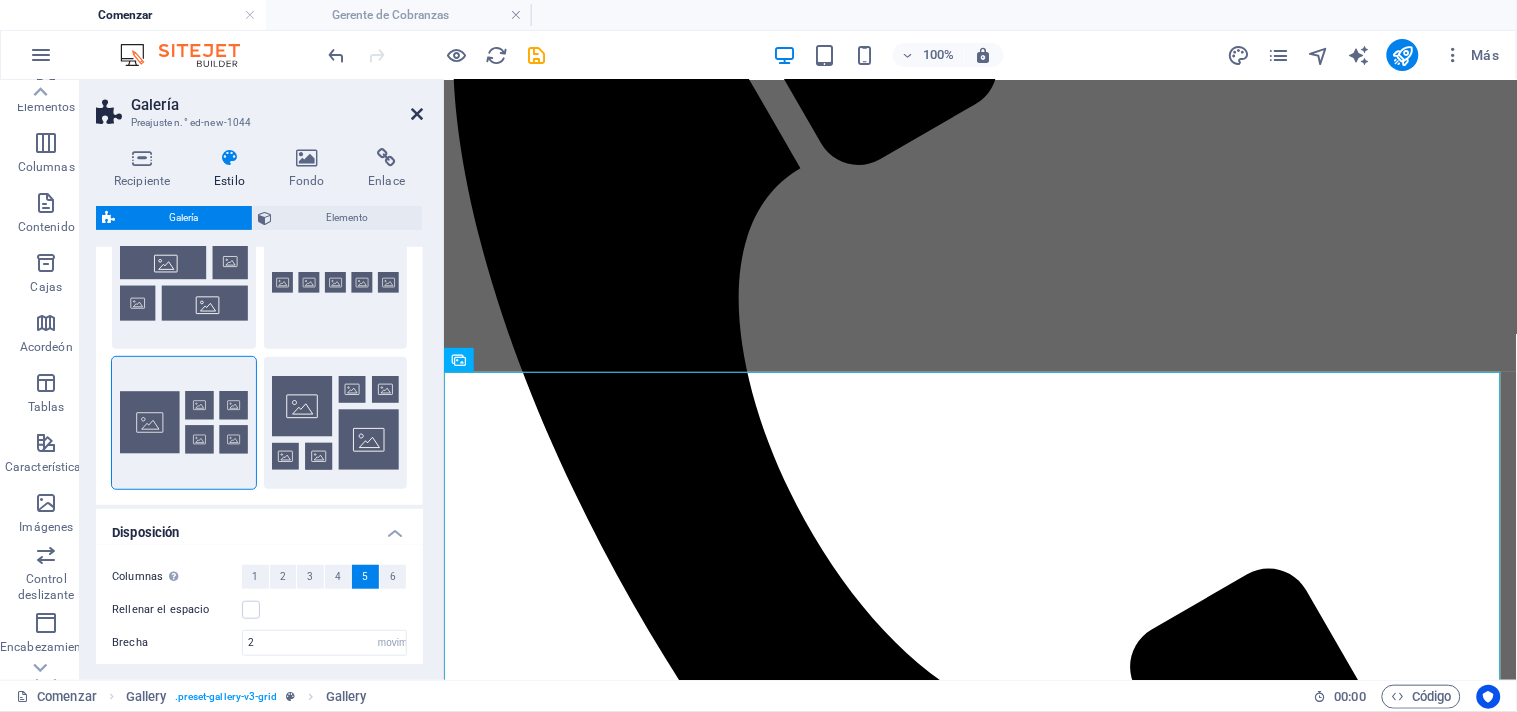 click at bounding box center (417, 114) 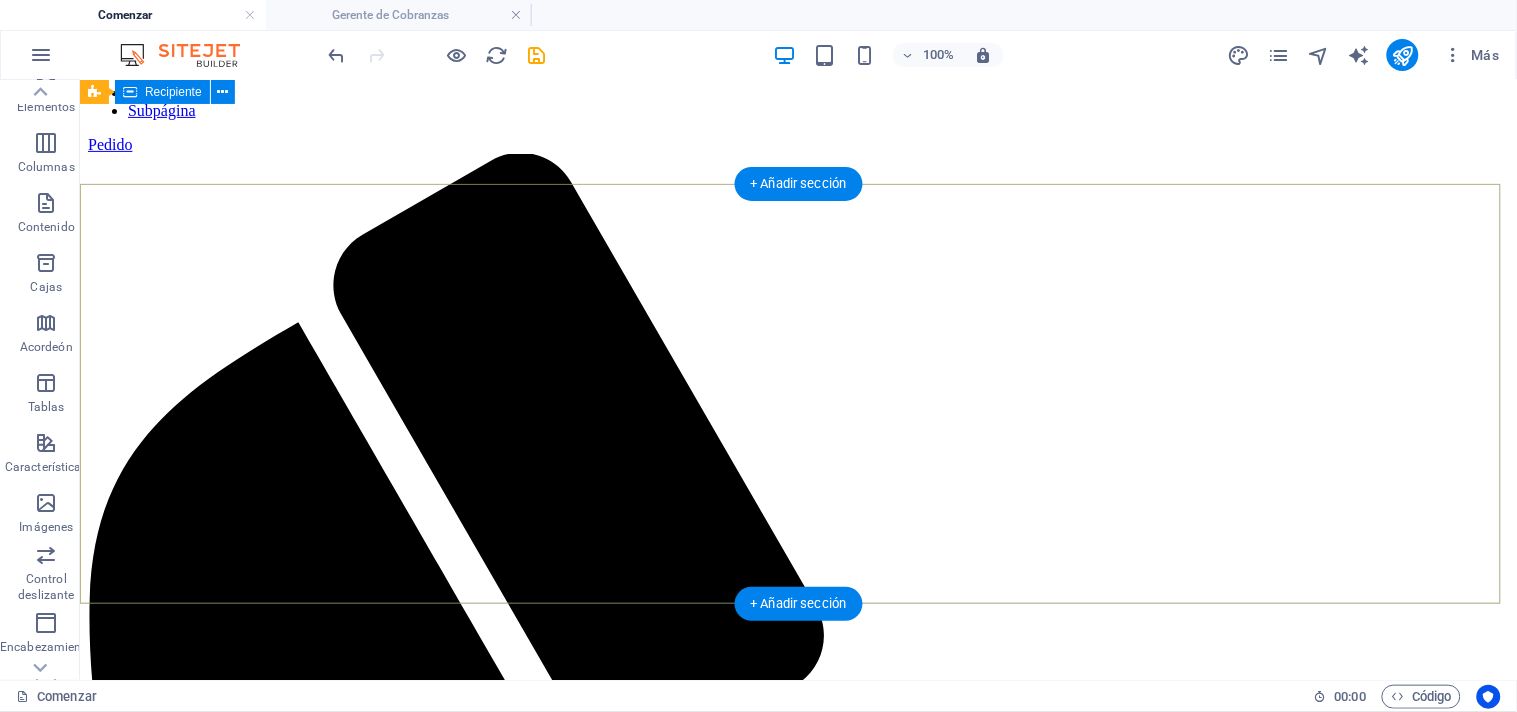 scroll, scrollTop: 0, scrollLeft: 0, axis: both 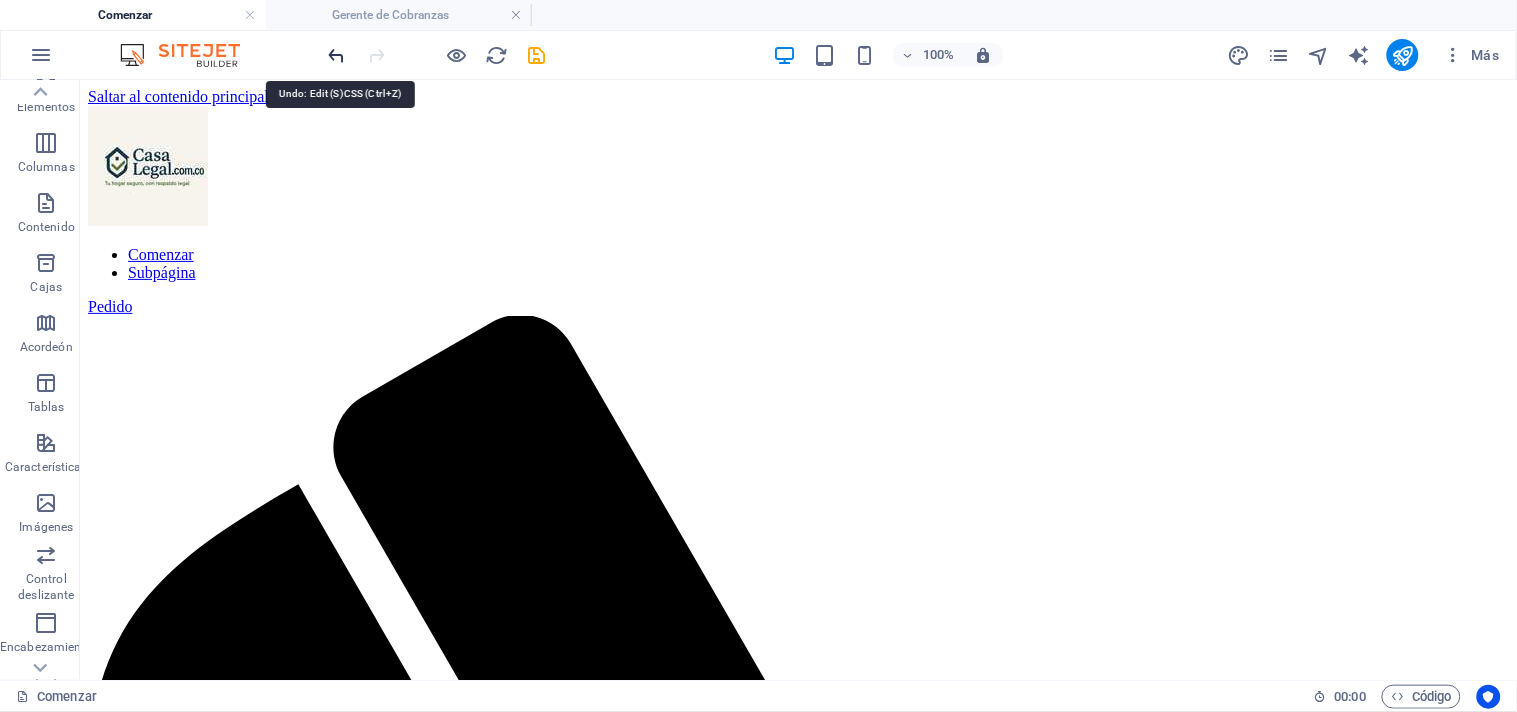 click at bounding box center (337, 55) 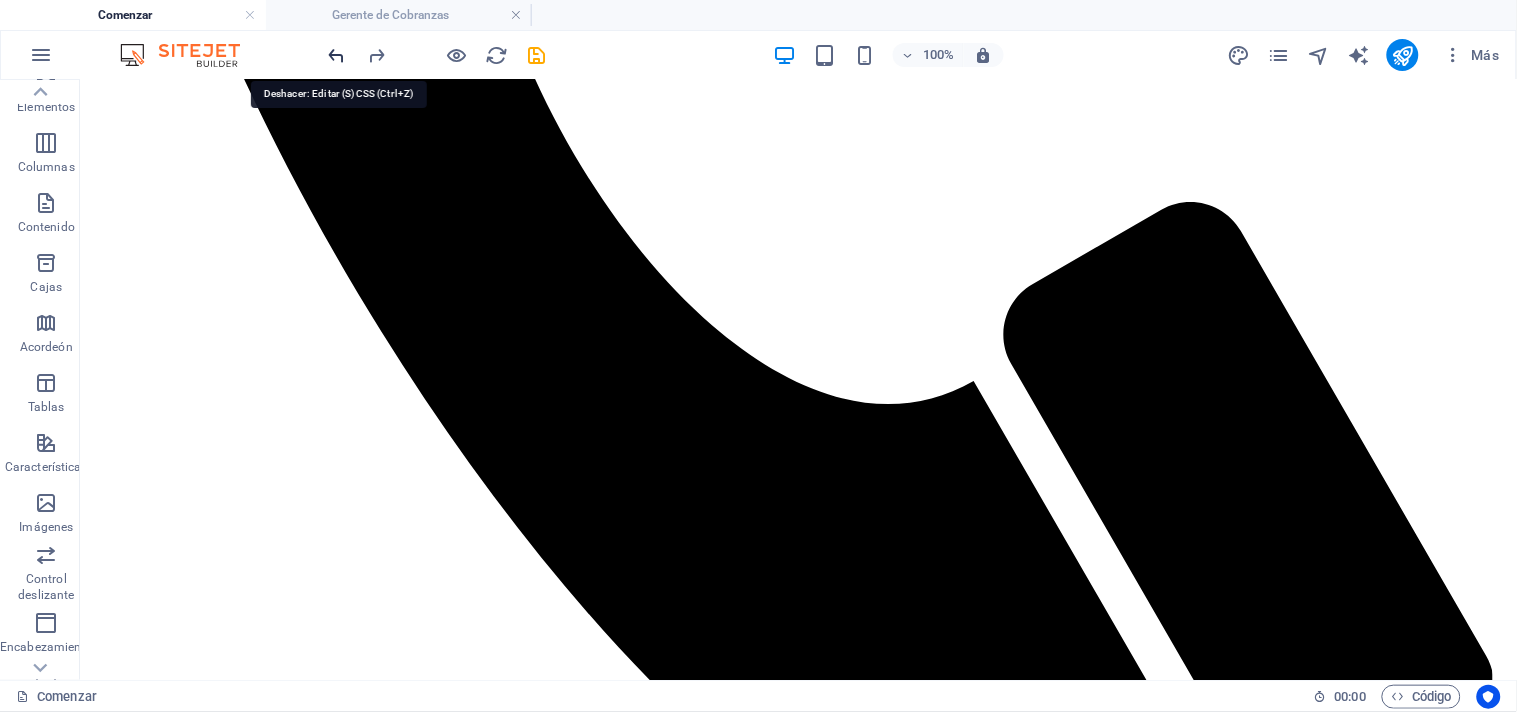 scroll, scrollTop: 2598, scrollLeft: 0, axis: vertical 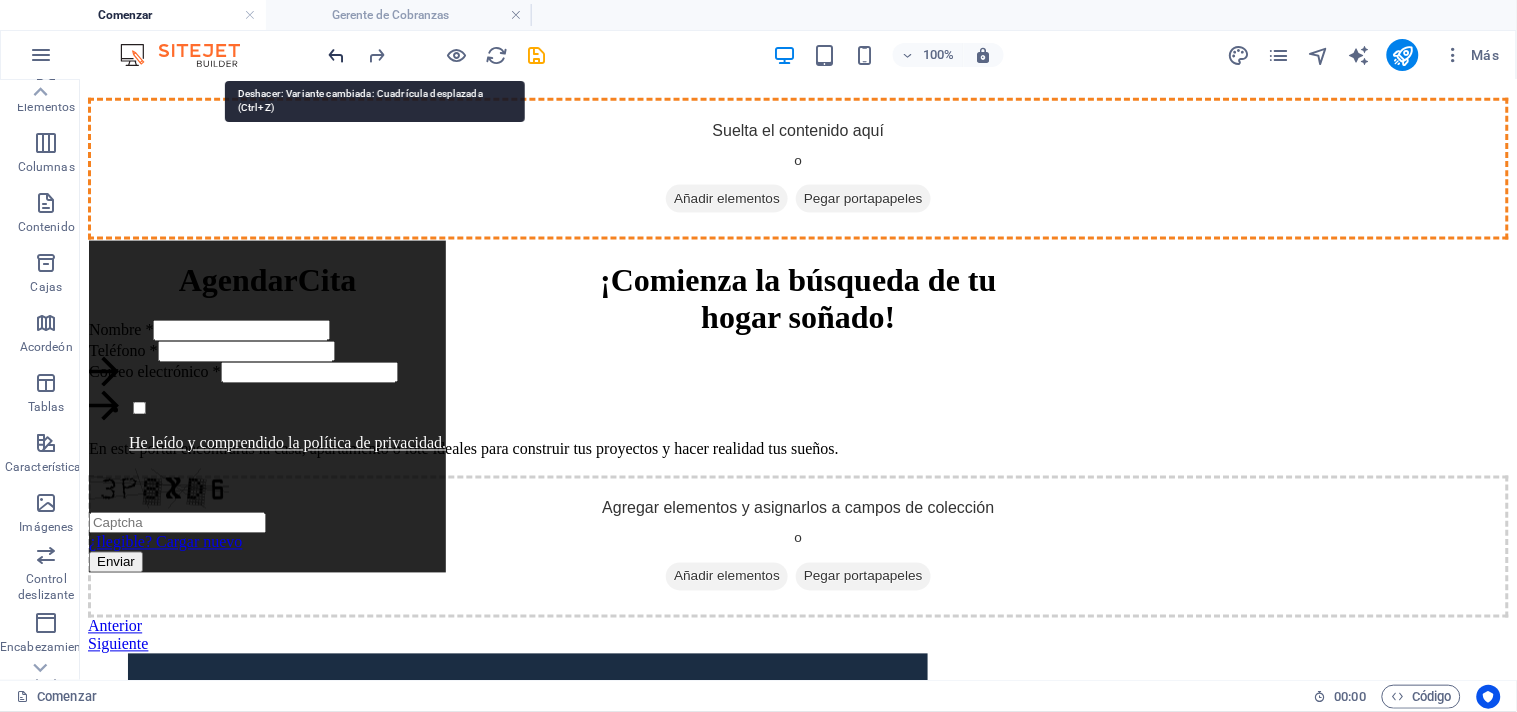 click at bounding box center (337, 55) 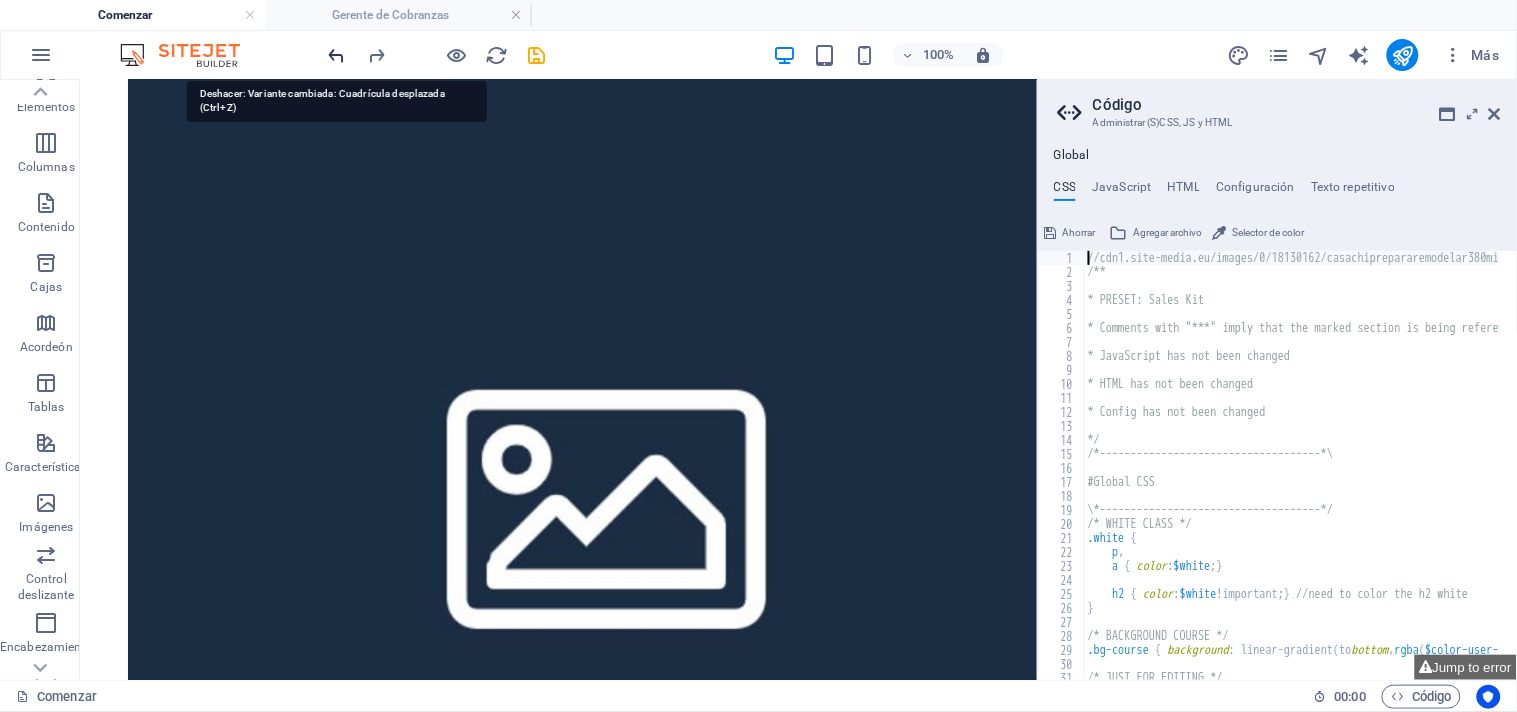scroll, scrollTop: 2584, scrollLeft: 0, axis: vertical 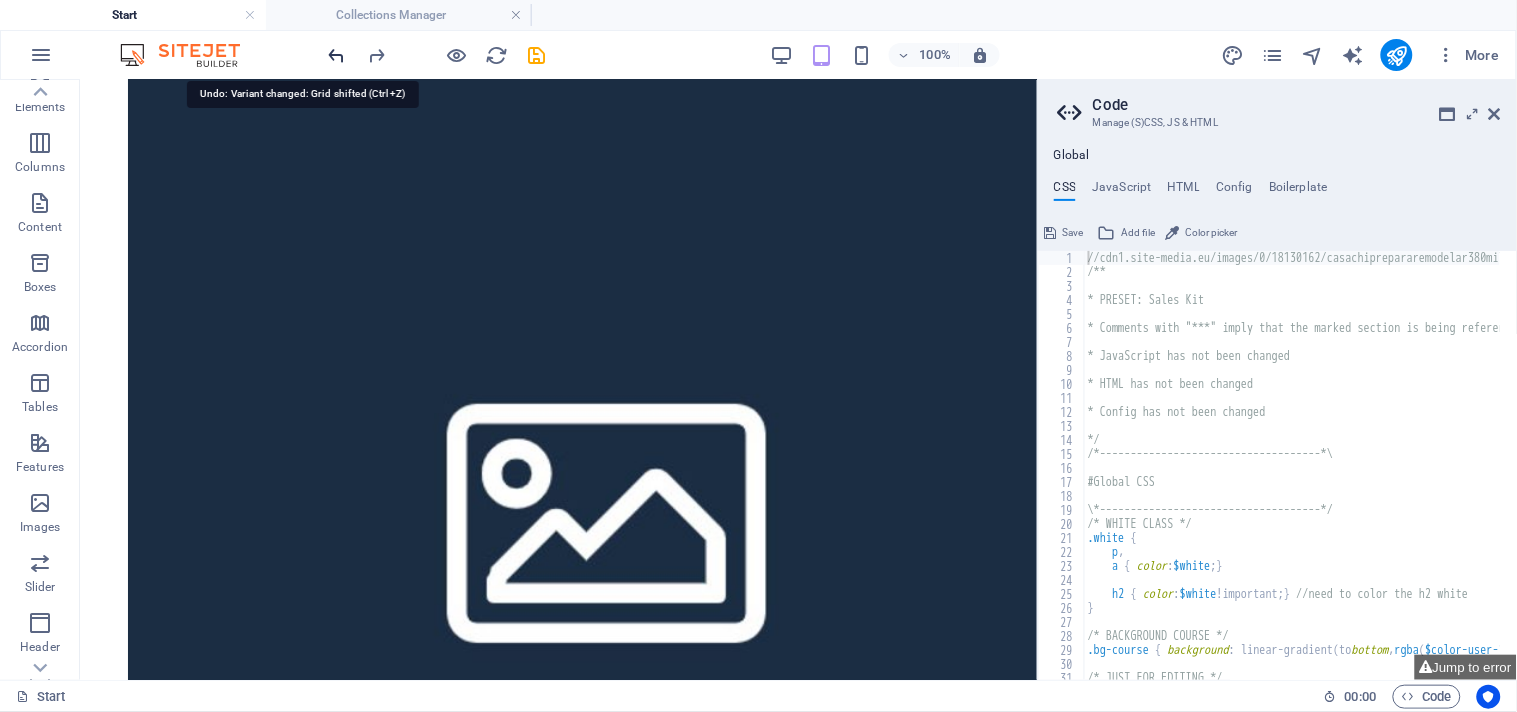 click at bounding box center [337, 55] 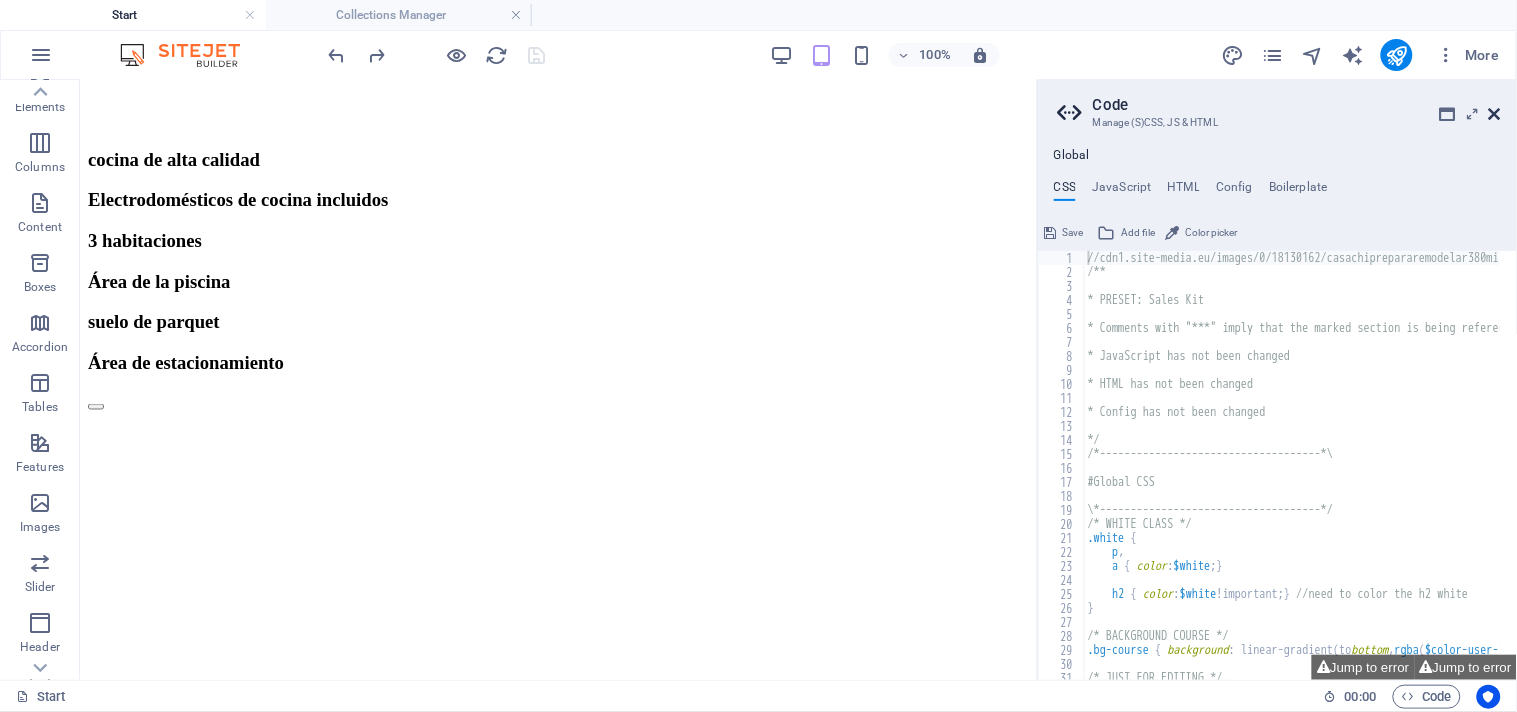 click at bounding box center [1495, 114] 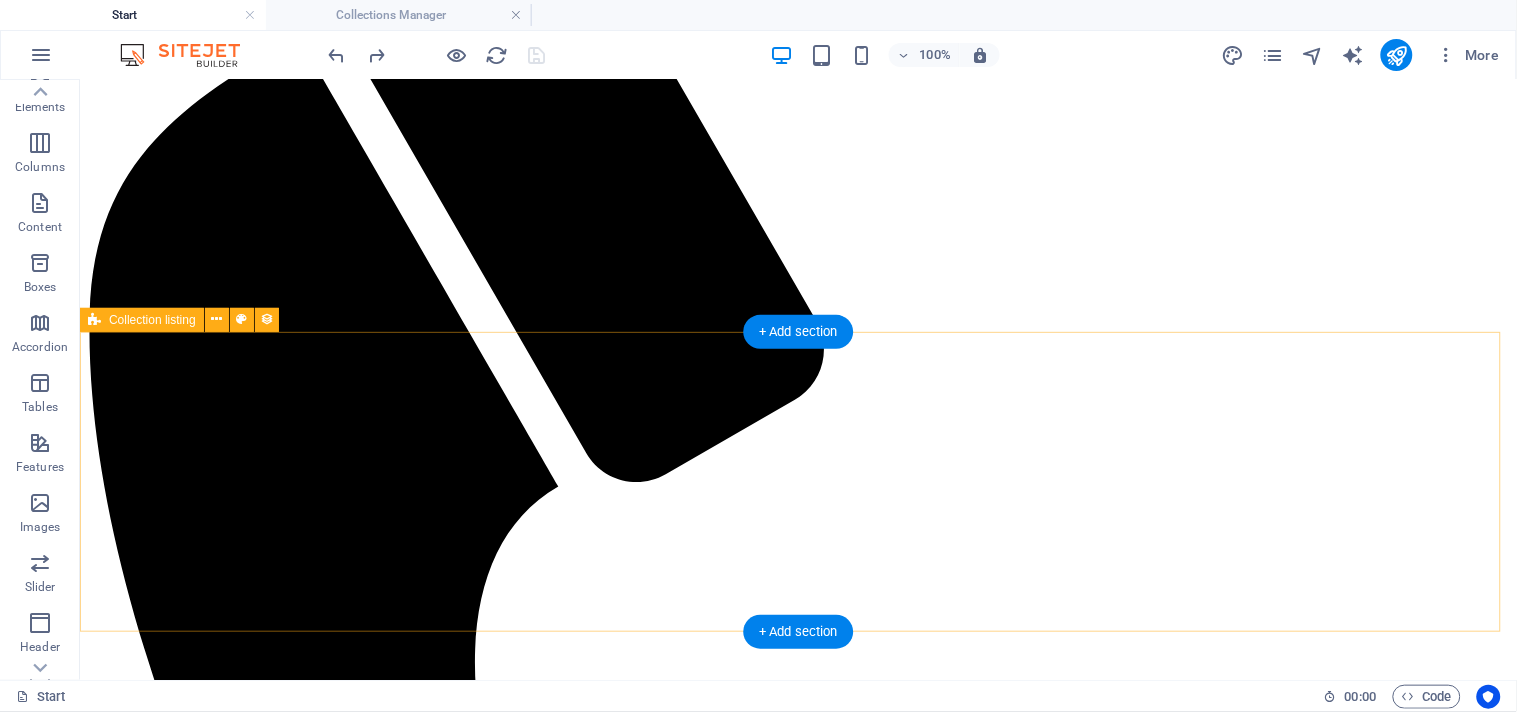scroll, scrollTop: 473, scrollLeft: 0, axis: vertical 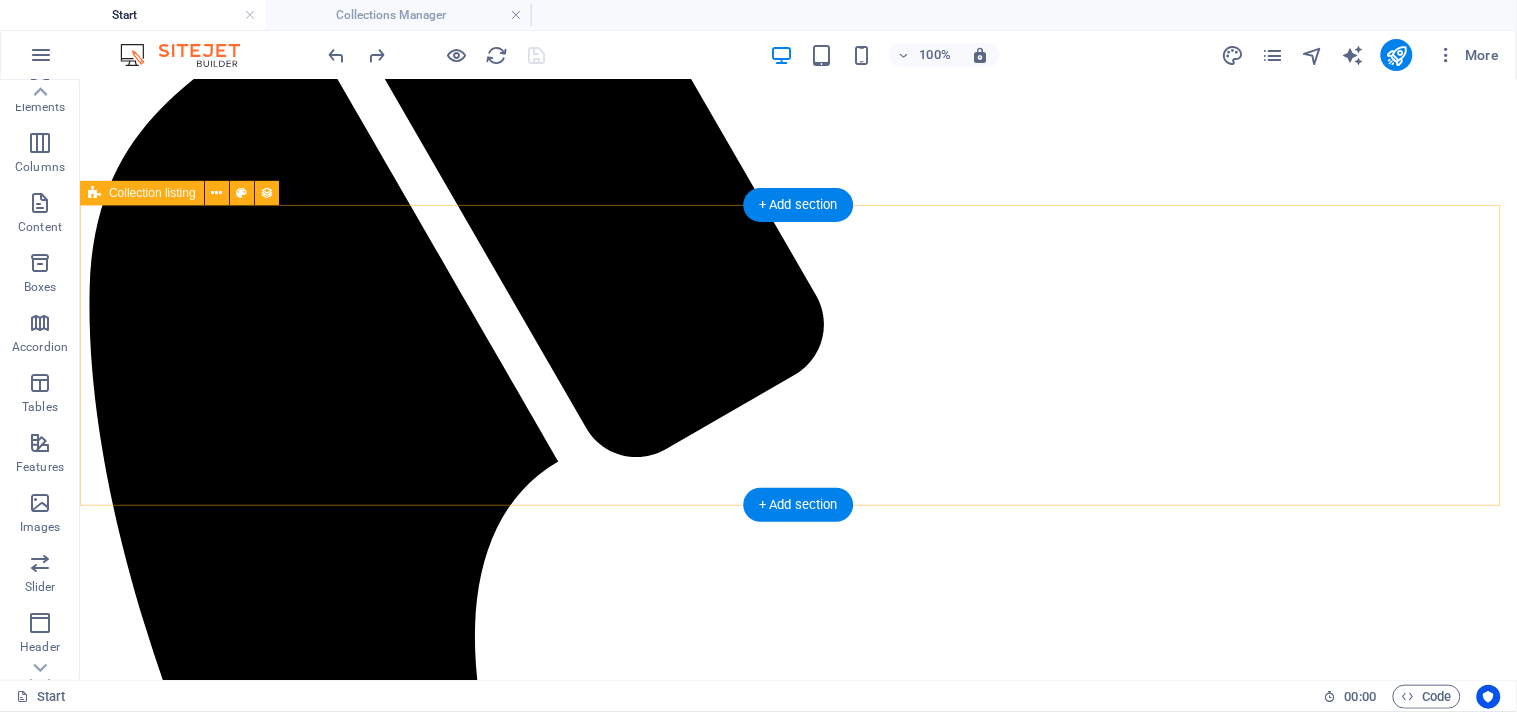 click on "Add elements and assign them to collection fields or  Add elements  Paste clipboard  Vorherige Nächste" at bounding box center (797, 2689) 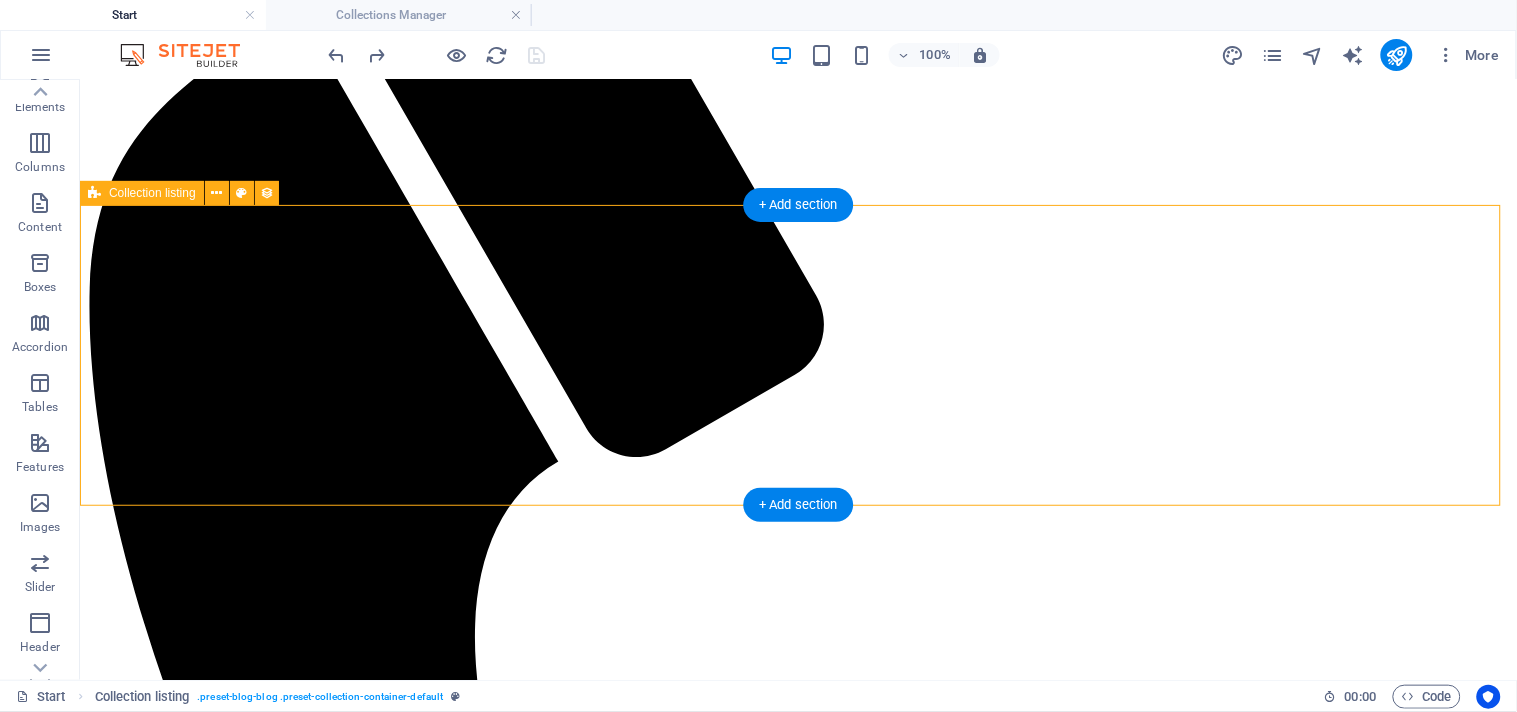 click on "Add elements and assign them to collection fields or  Add elements  Paste clipboard  Vorherige Nächste" at bounding box center [797, 2689] 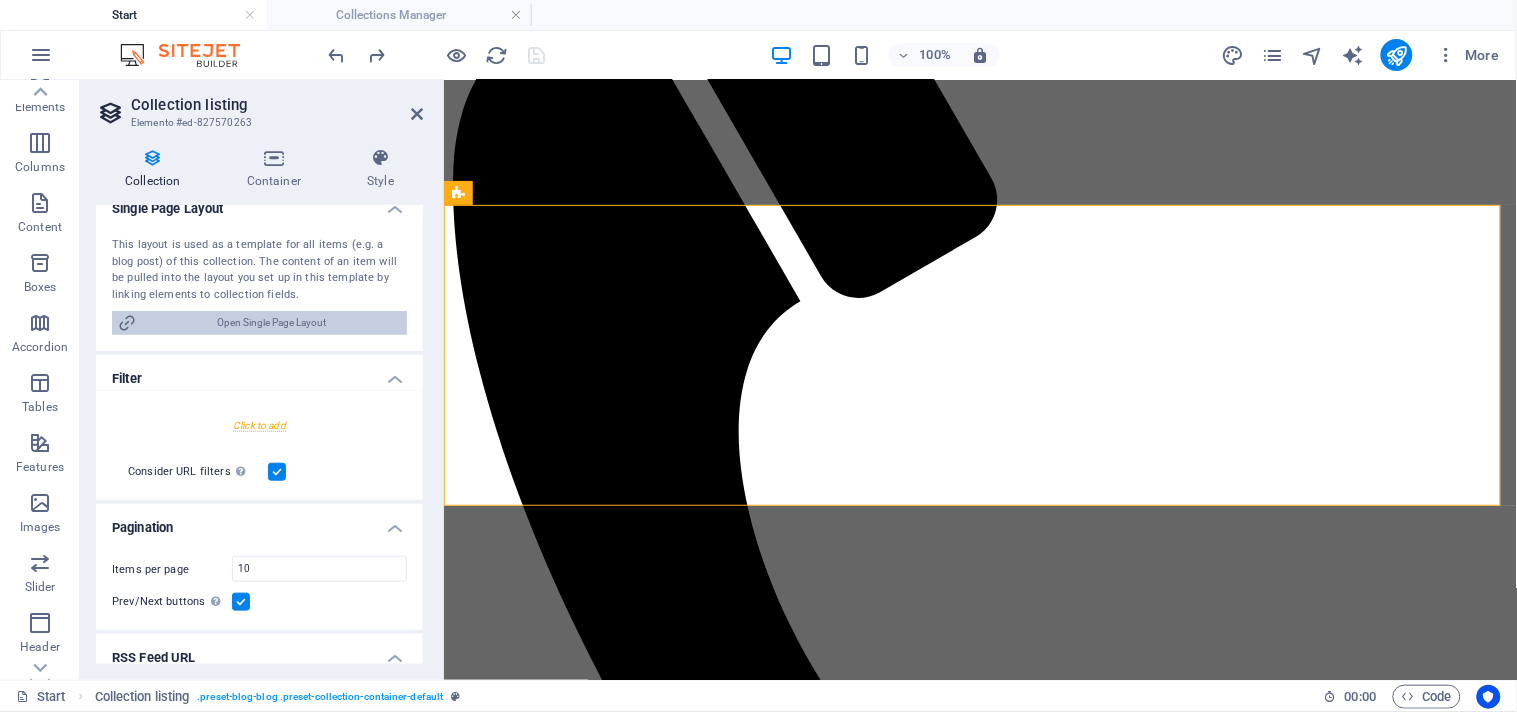 scroll, scrollTop: 435, scrollLeft: 0, axis: vertical 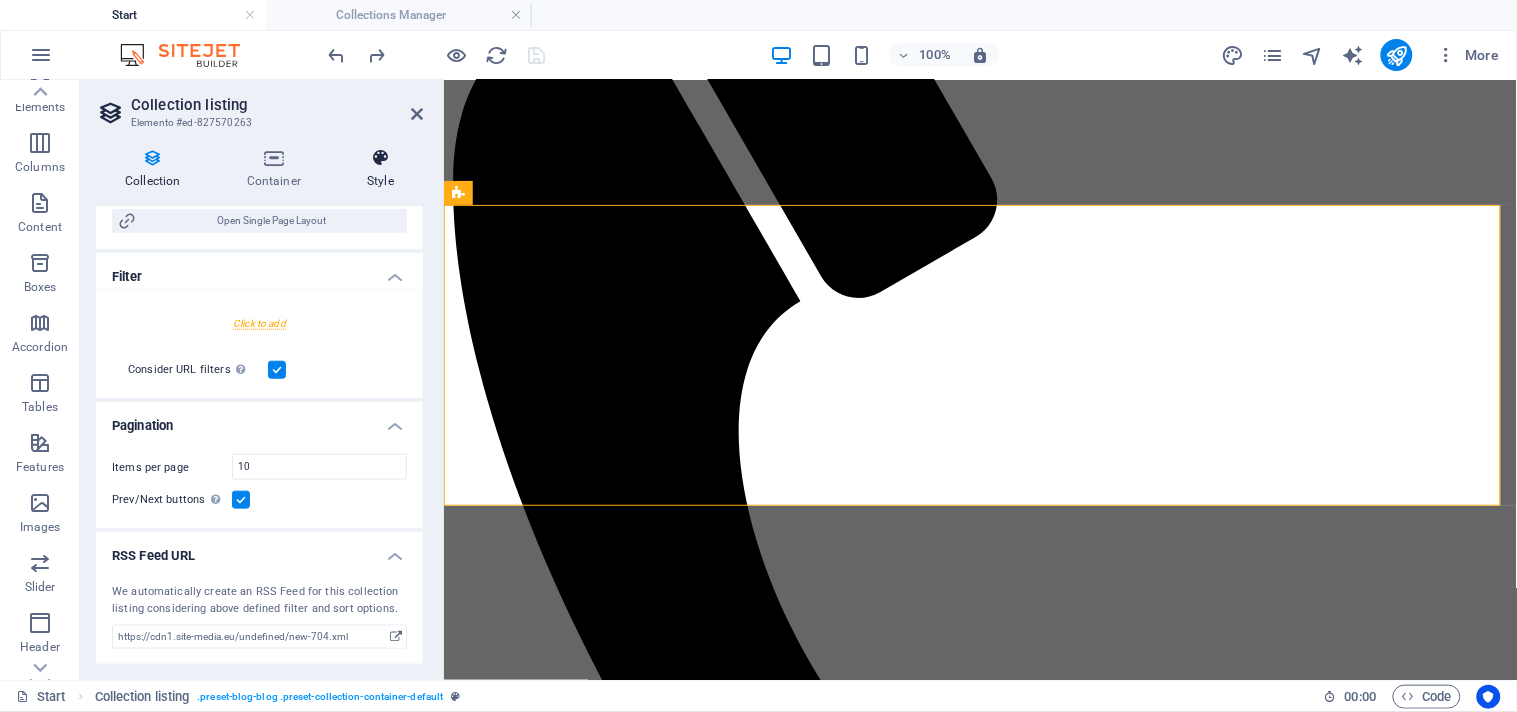 click at bounding box center (380, 158) 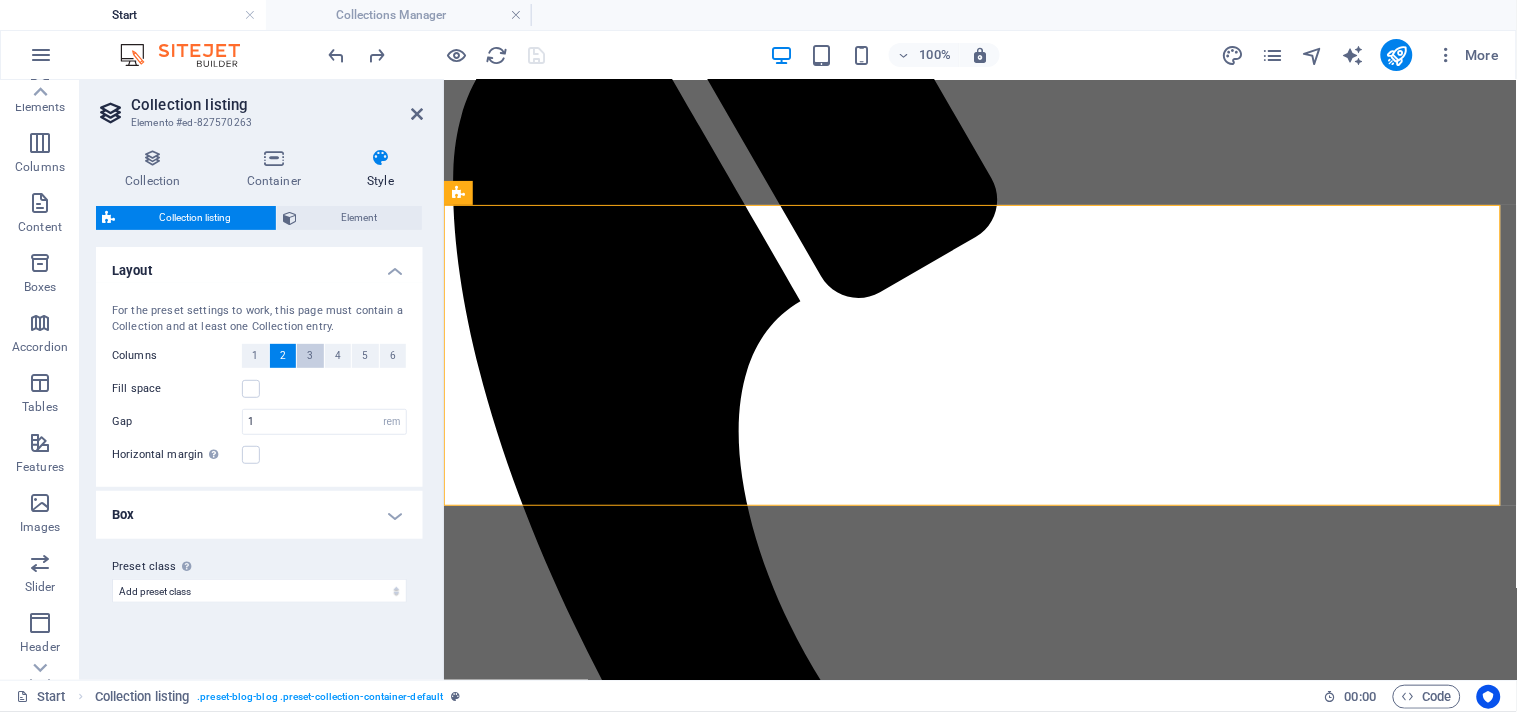 click on "3" at bounding box center (310, 356) 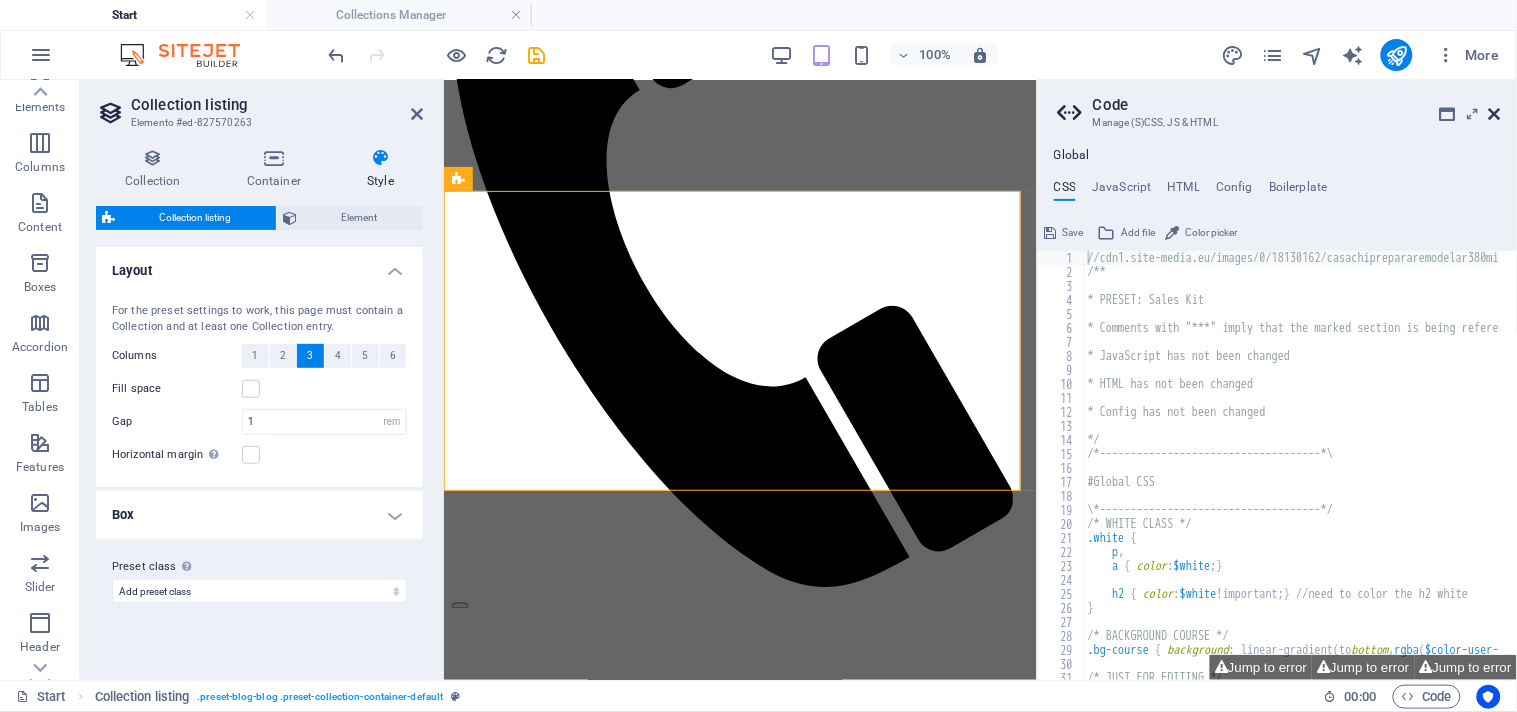 click at bounding box center (1495, 114) 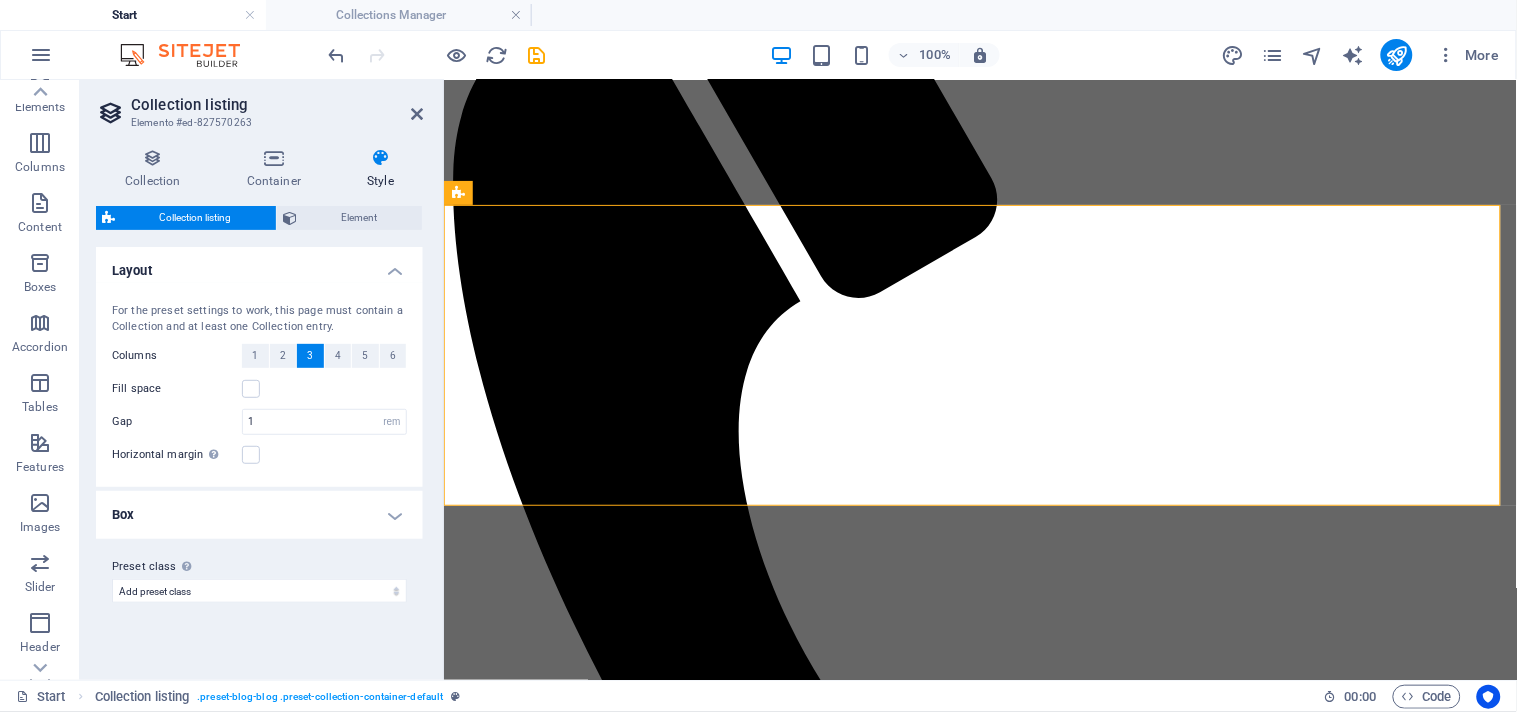click on "Box" at bounding box center [259, 515] 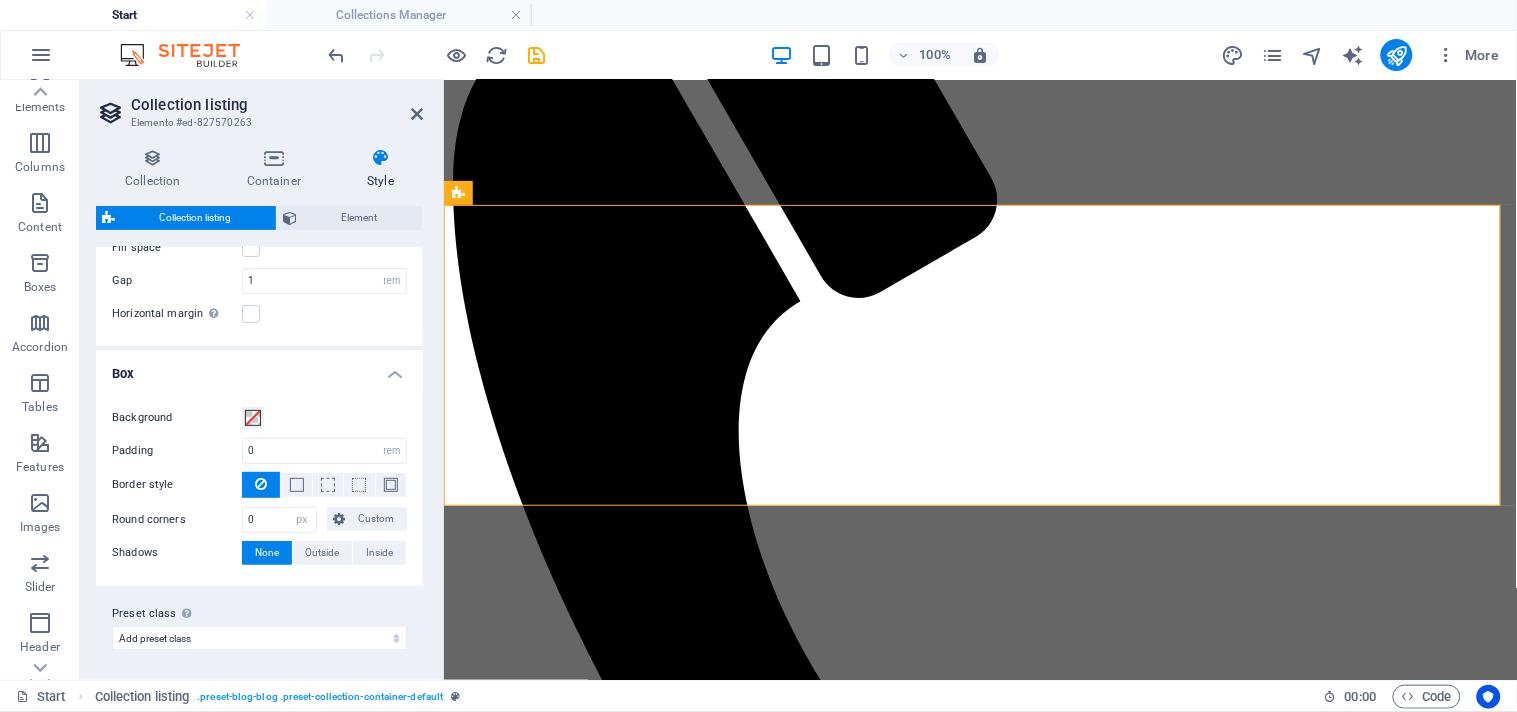 scroll, scrollTop: 142, scrollLeft: 0, axis: vertical 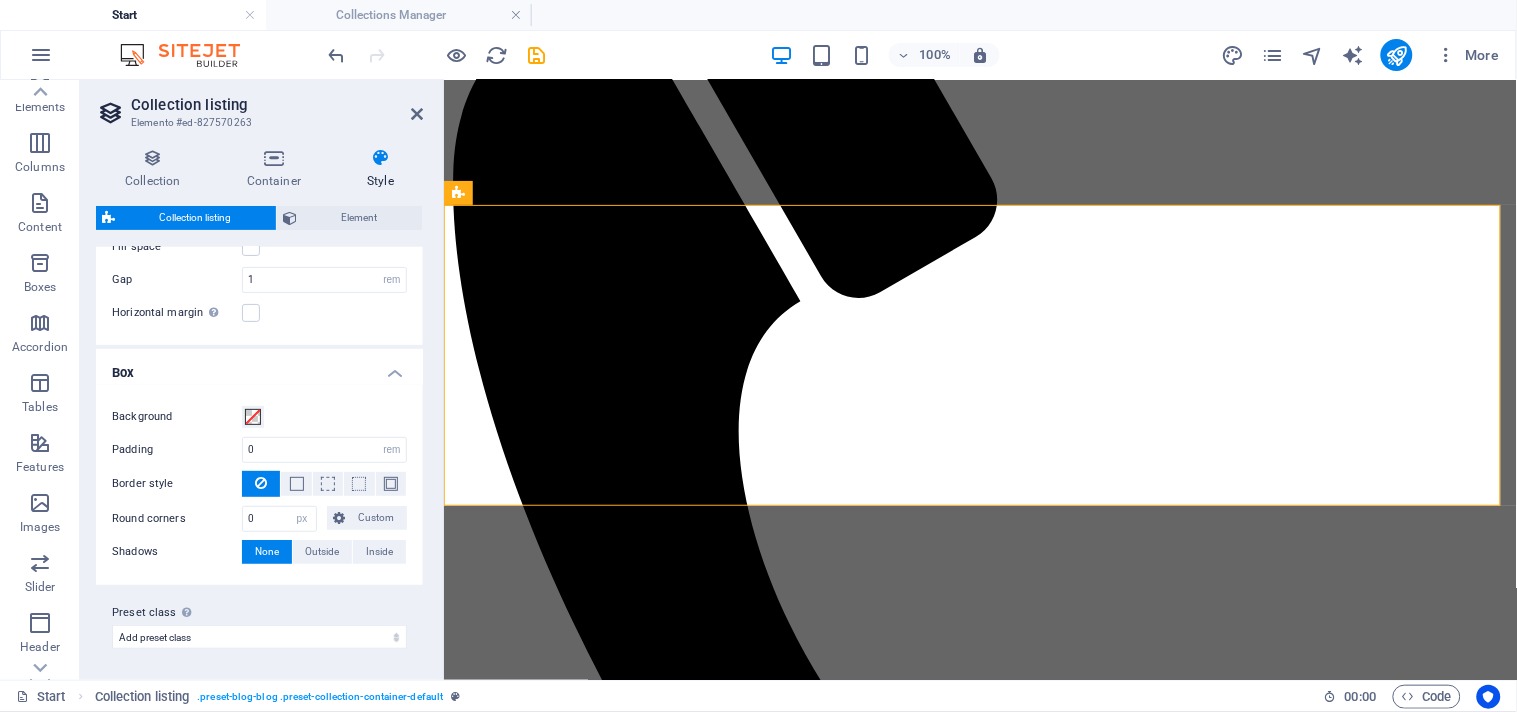 click on "Box" at bounding box center [259, 367] 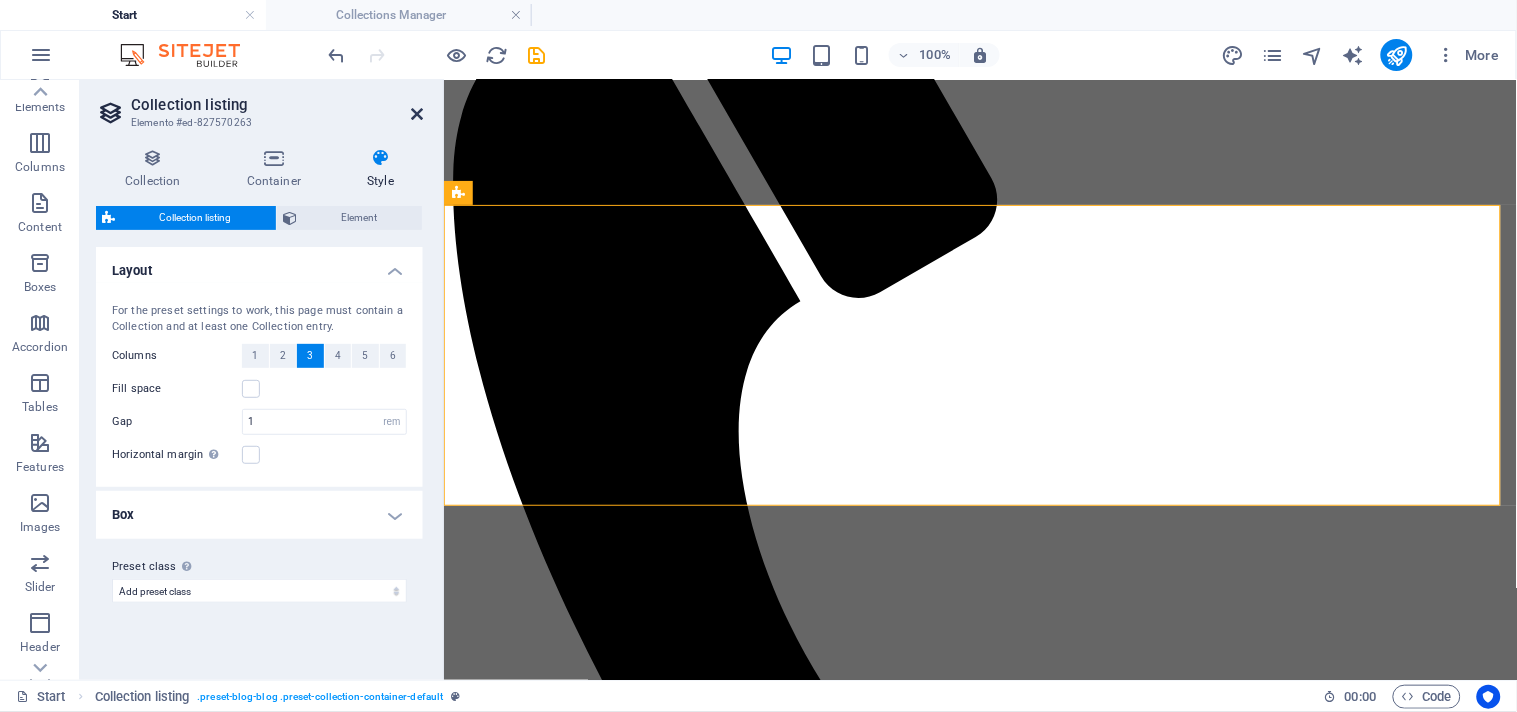 click at bounding box center (417, 114) 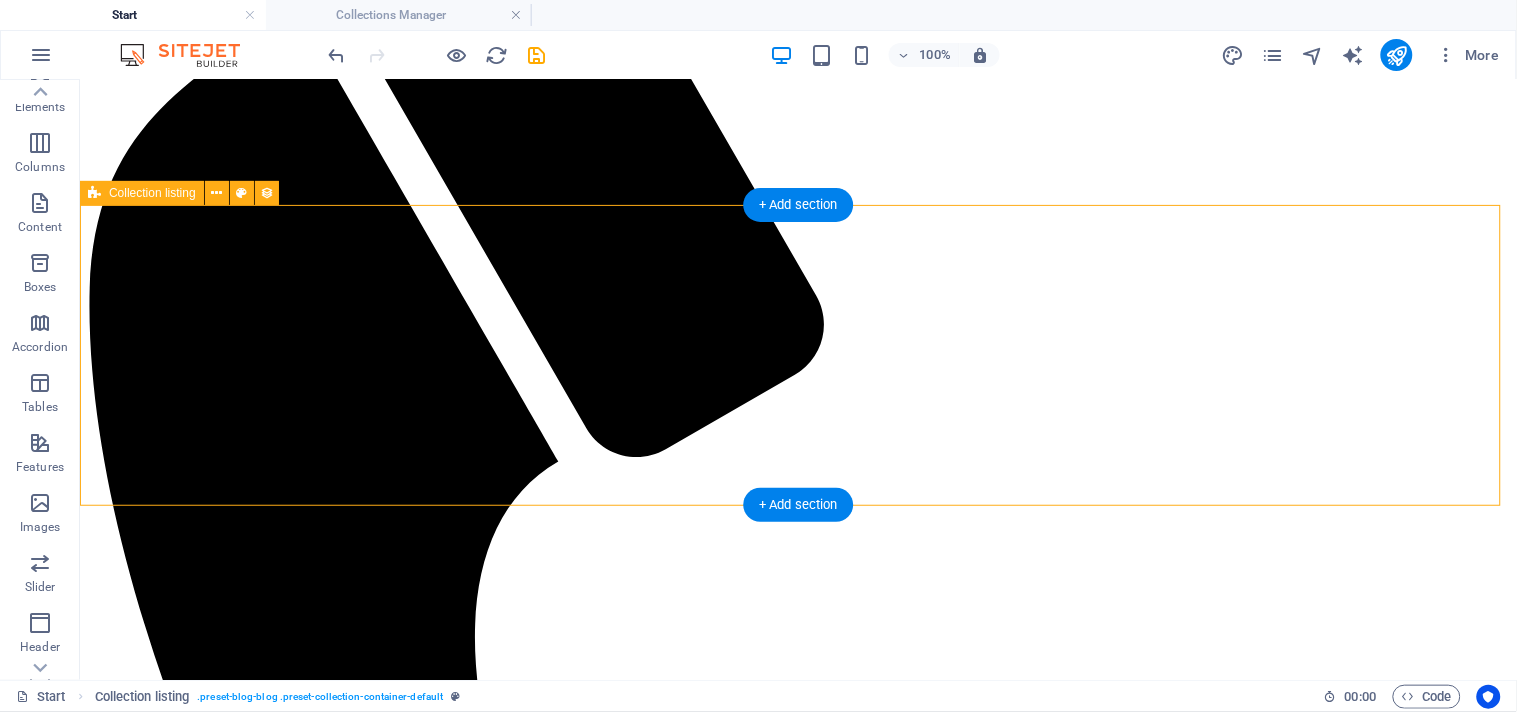 click on "Add elements and assign them to collection fields or  Add elements  Paste clipboard  Vorherige Nächste" at bounding box center [797, 2689] 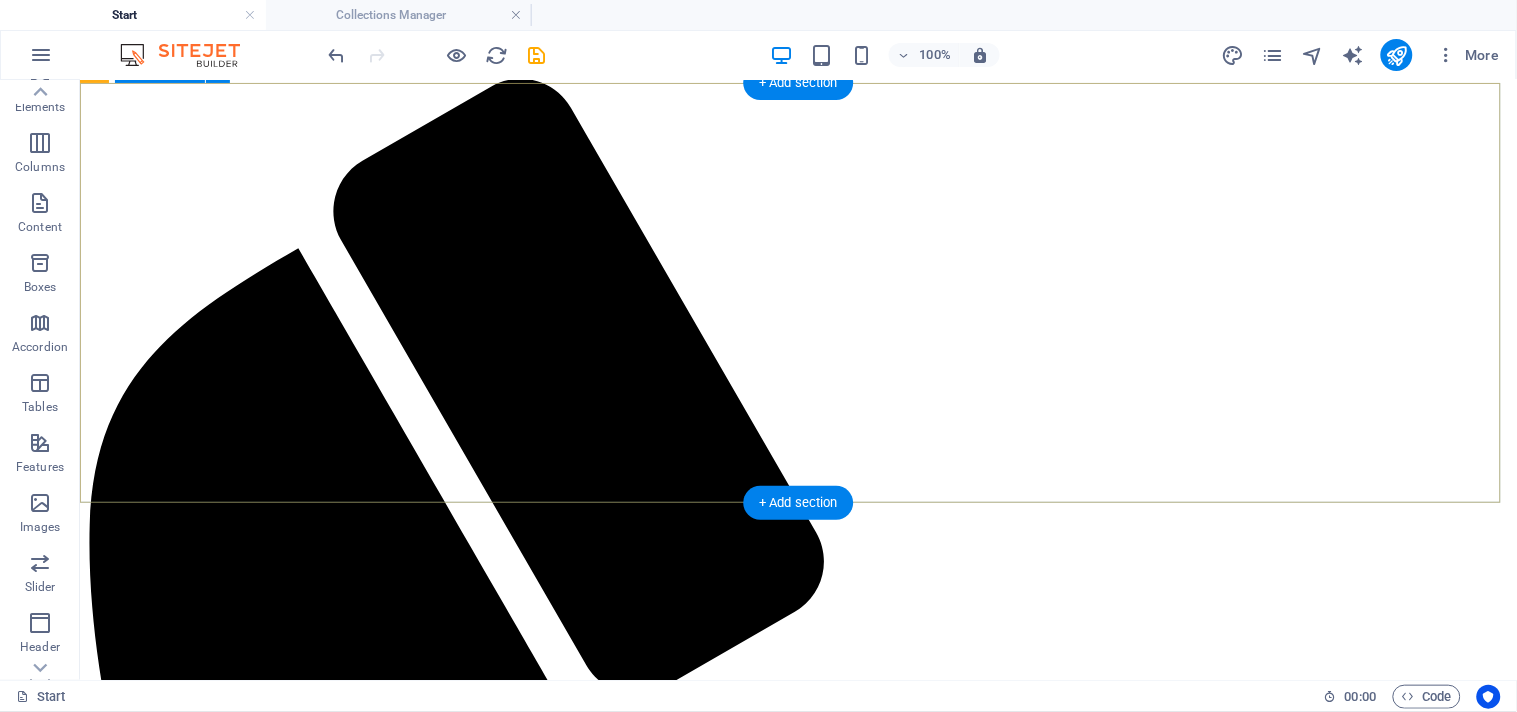 scroll, scrollTop: 251, scrollLeft: 0, axis: vertical 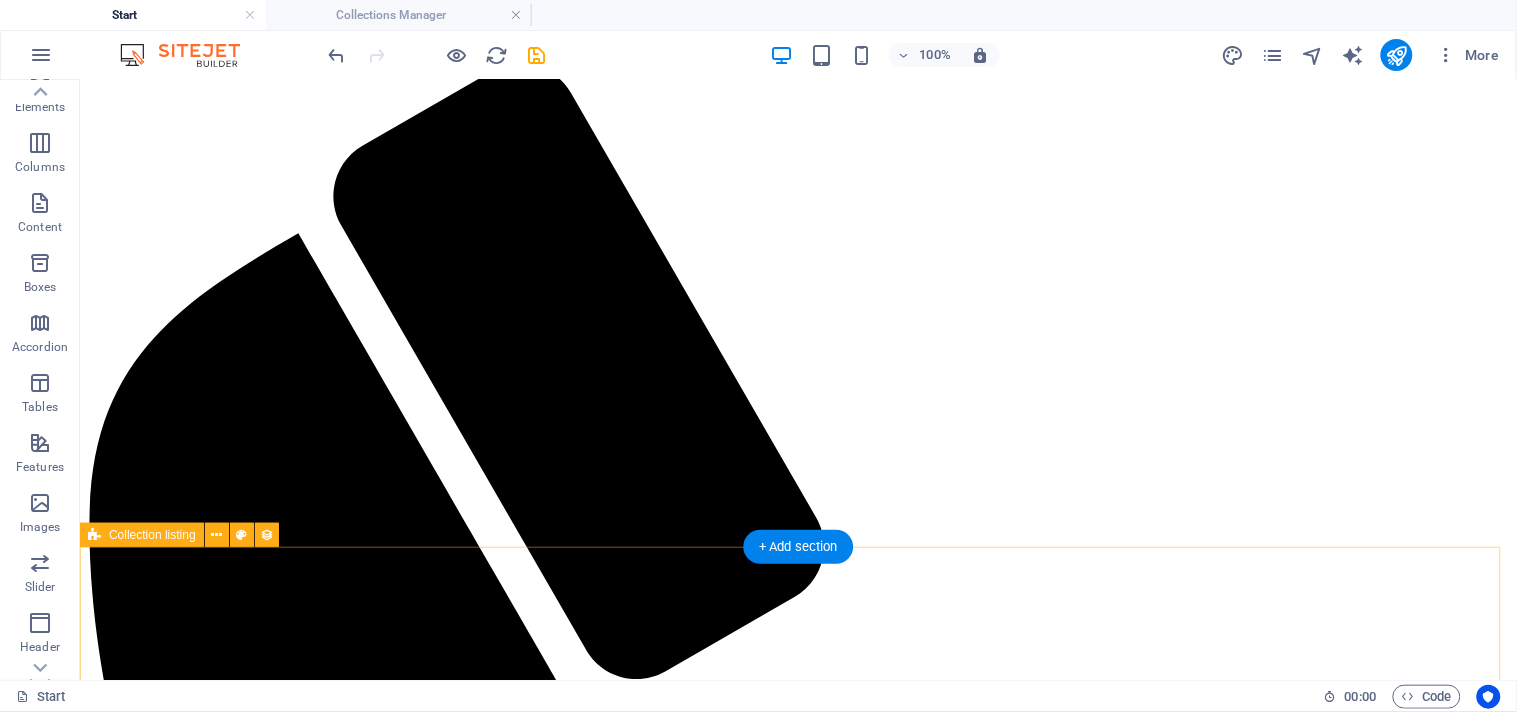 click on "Add elements and assign them to collection fields or  Add elements  Paste clipboard  Vorherige Nächste" at bounding box center (797, 2911) 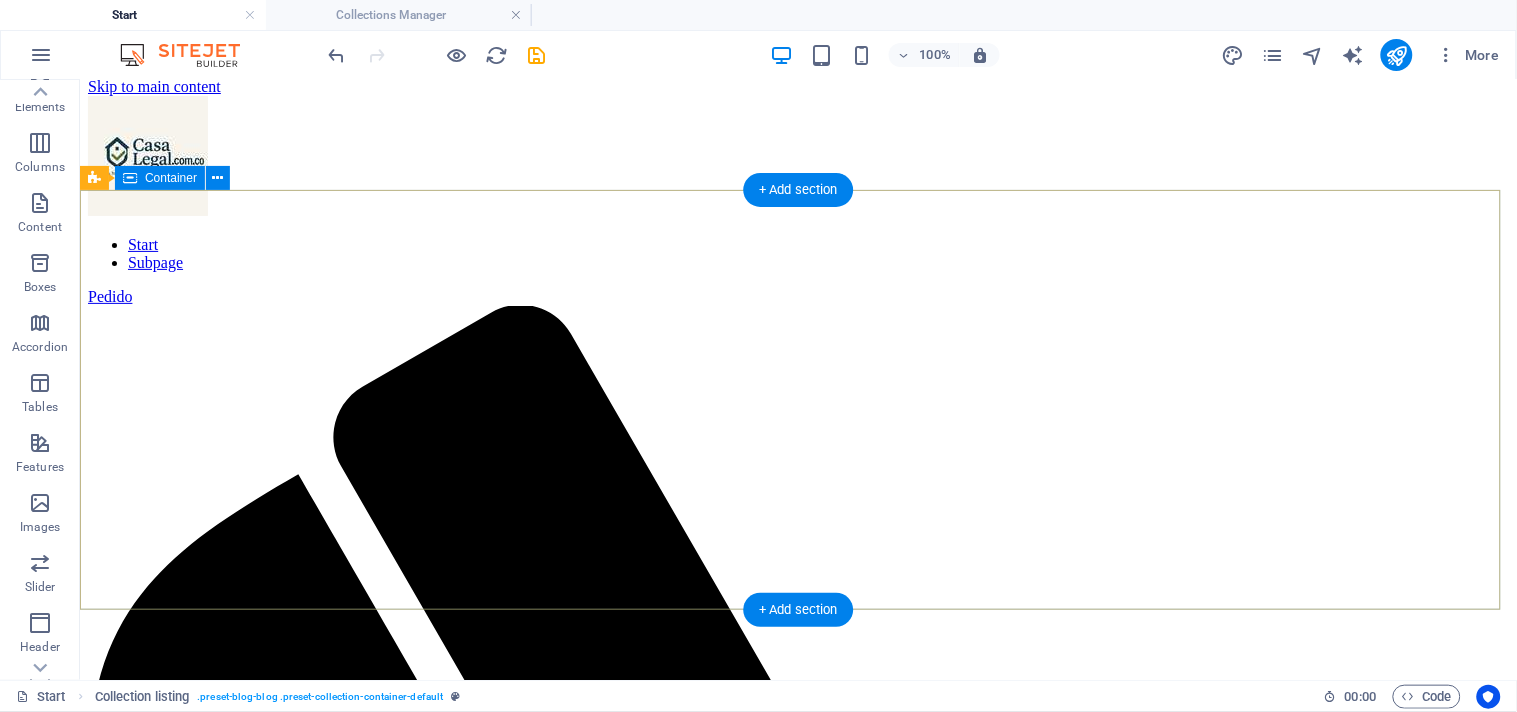 scroll, scrollTop: 0, scrollLeft: 0, axis: both 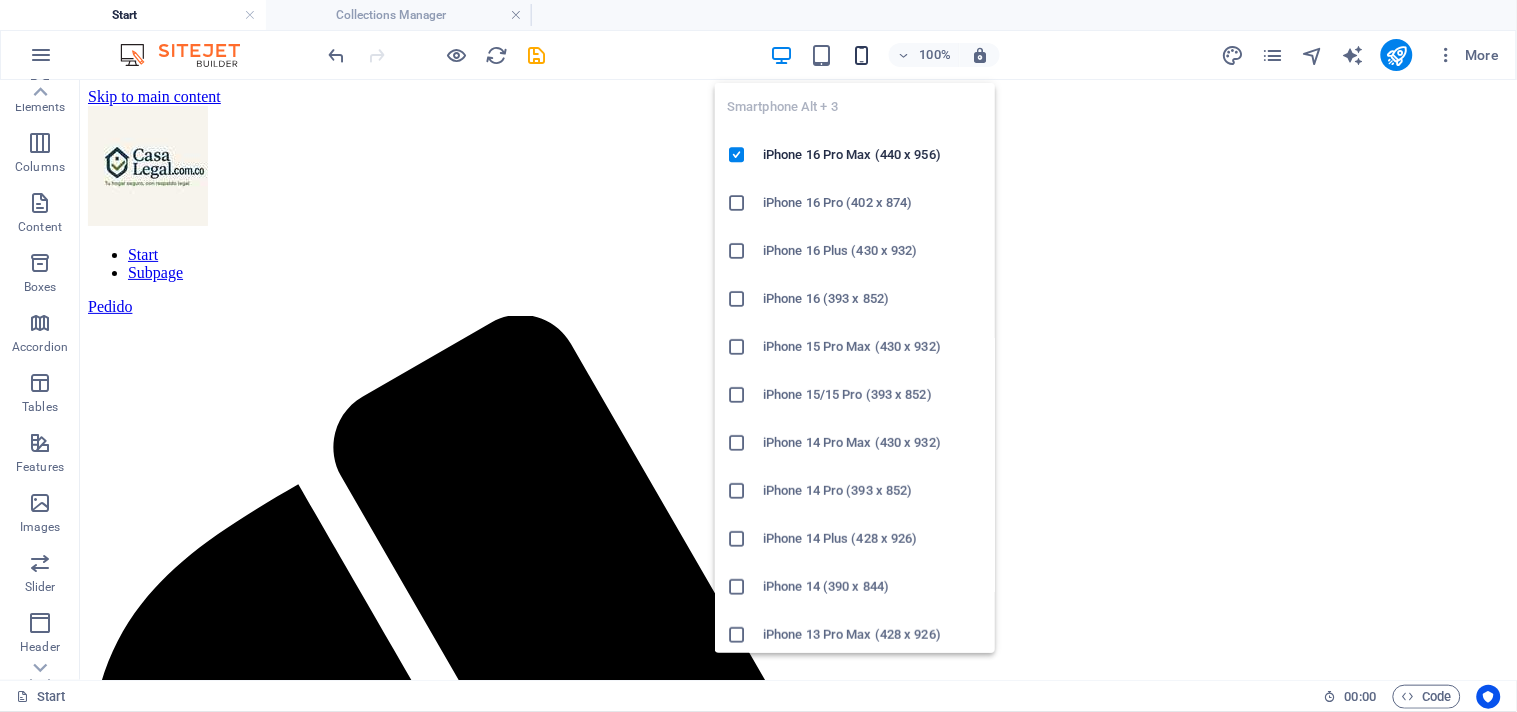 click at bounding box center (861, 55) 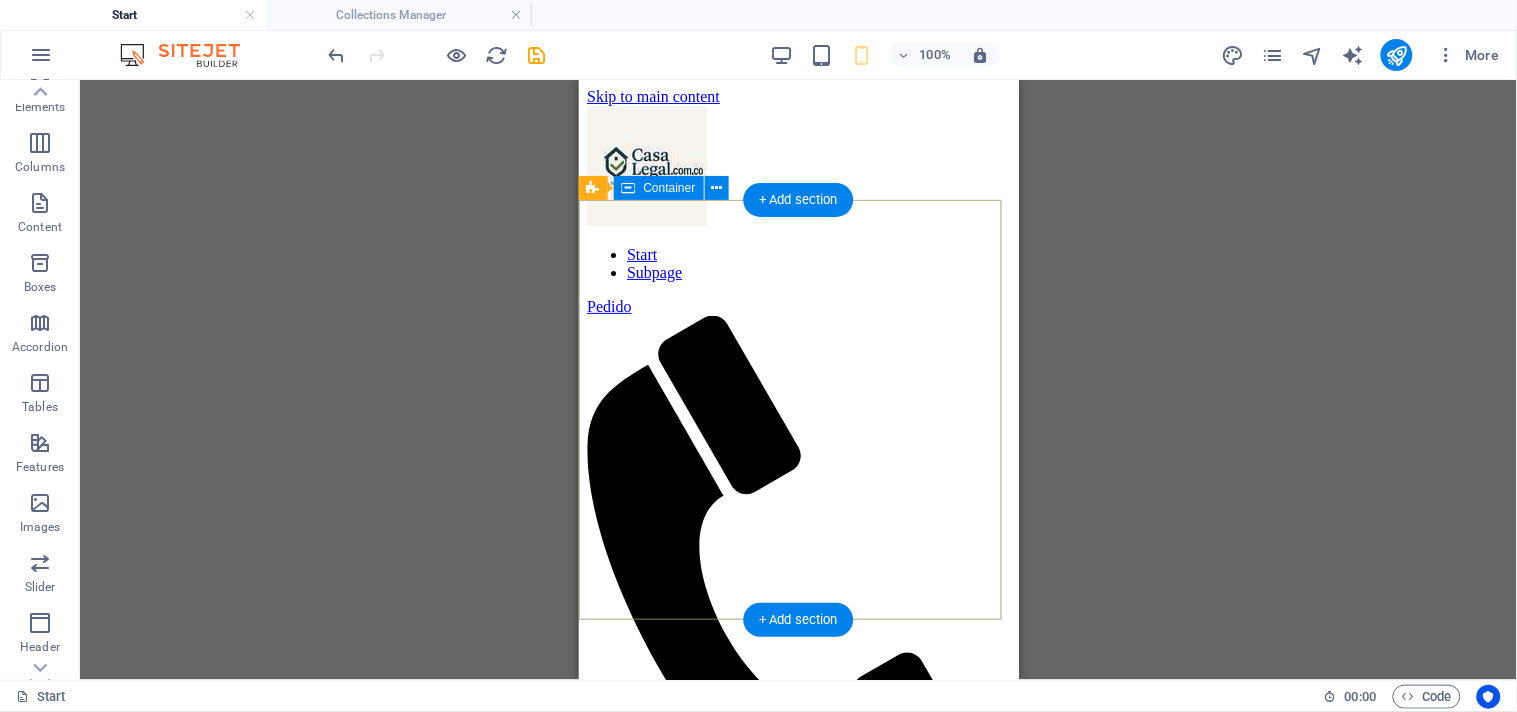 click on "Drop content here or  Add elements  Paste clipboard" at bounding box center (798, 1442) 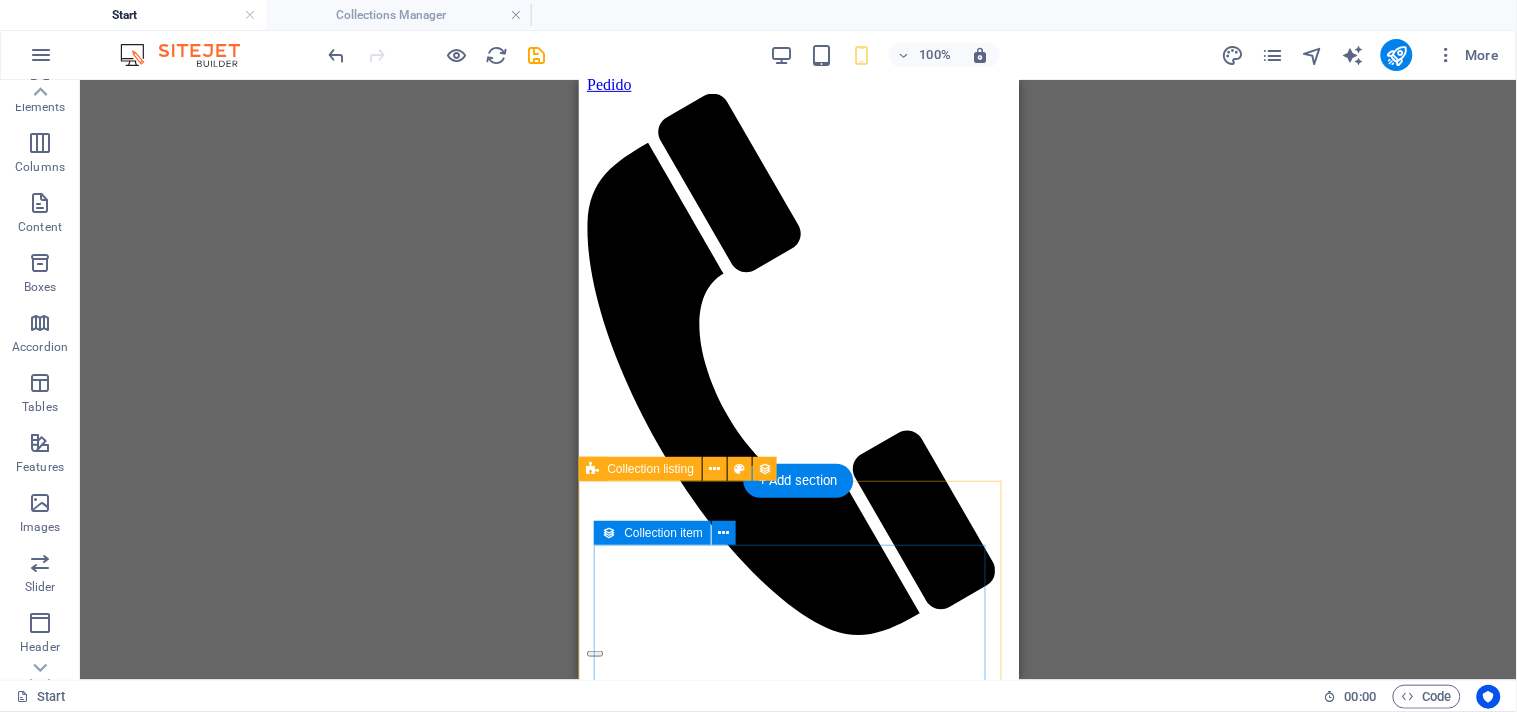 scroll, scrollTop: 444, scrollLeft: 0, axis: vertical 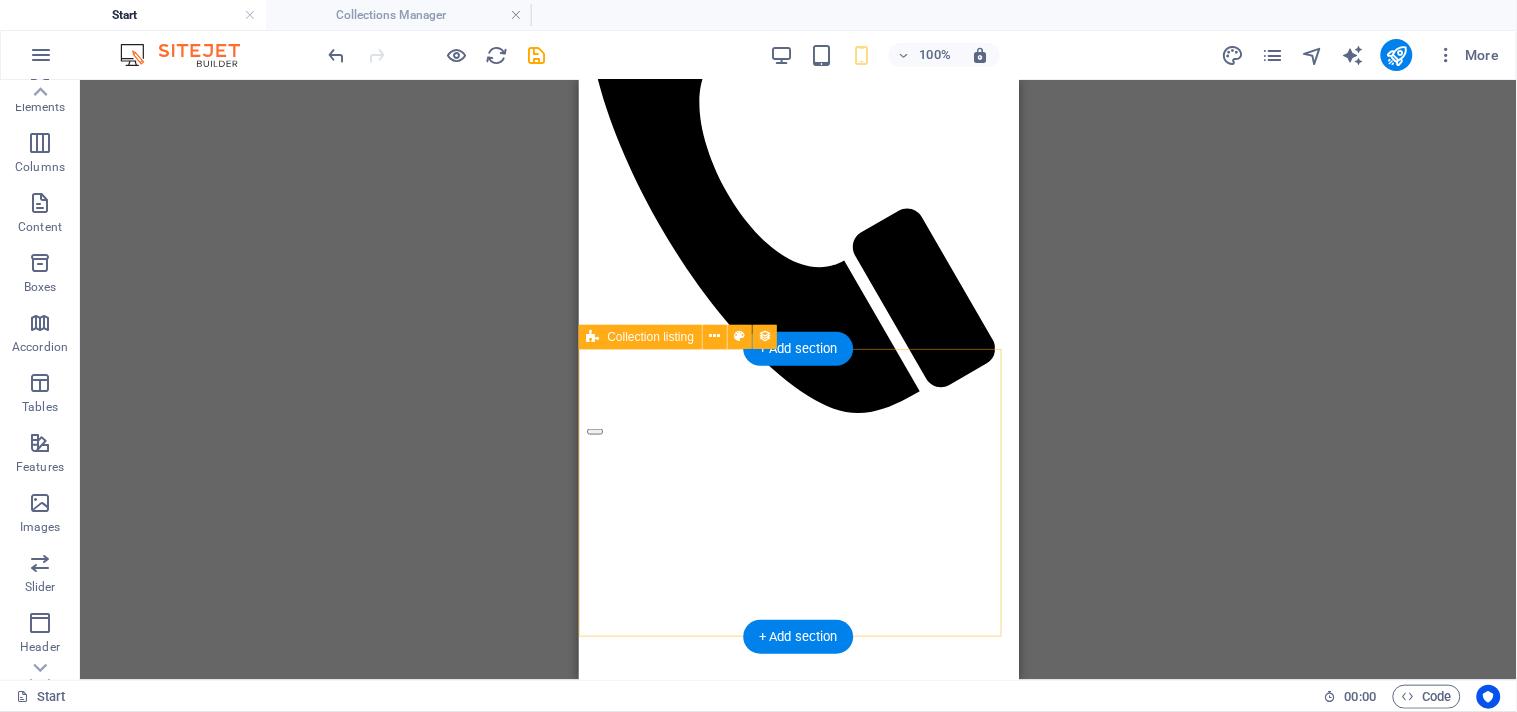 click on "Add elements and assign them to collection fields or  Add elements  Paste clipboard  Vorherige Nächste" at bounding box center (798, 1423) 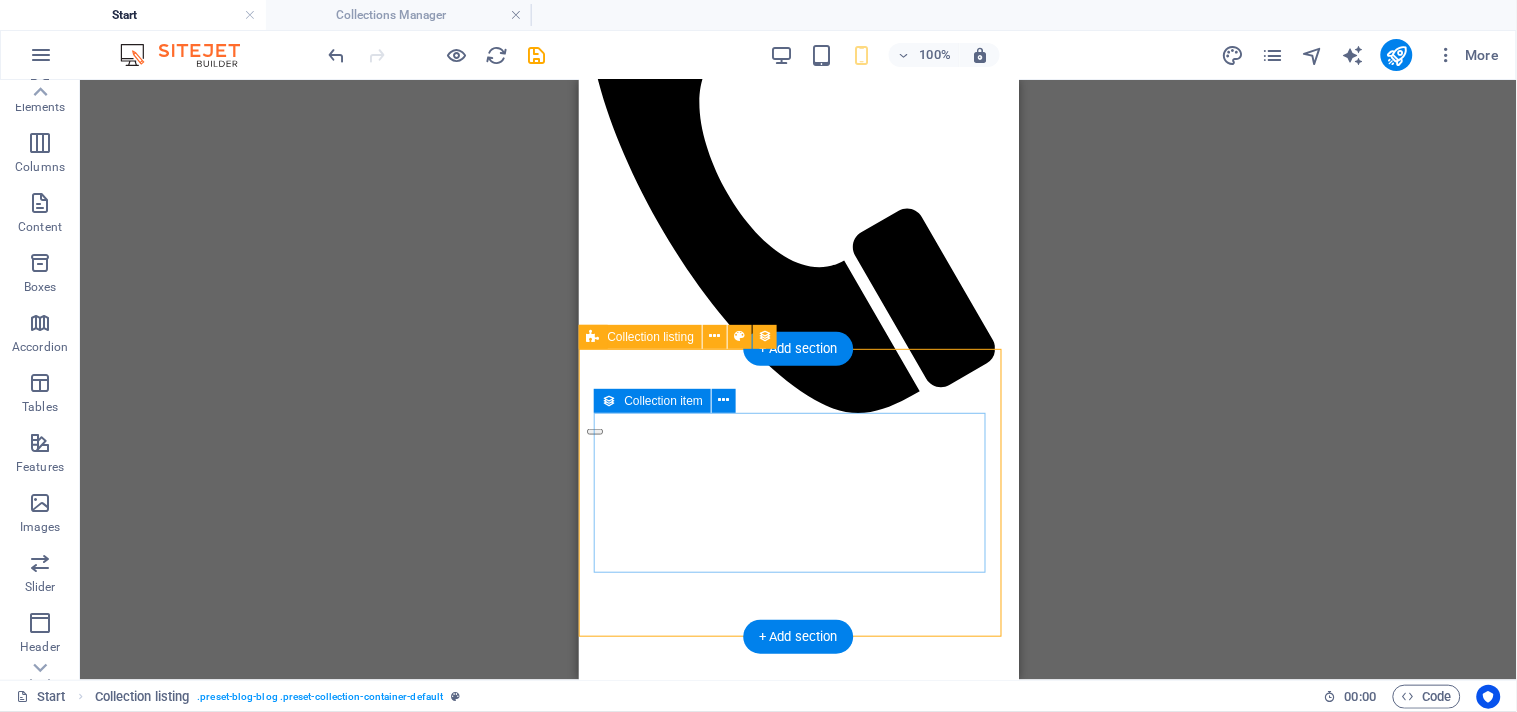 click on "Add elements and assign them to collection fields or  Add elements  Paste clipboard" at bounding box center (798, 1405) 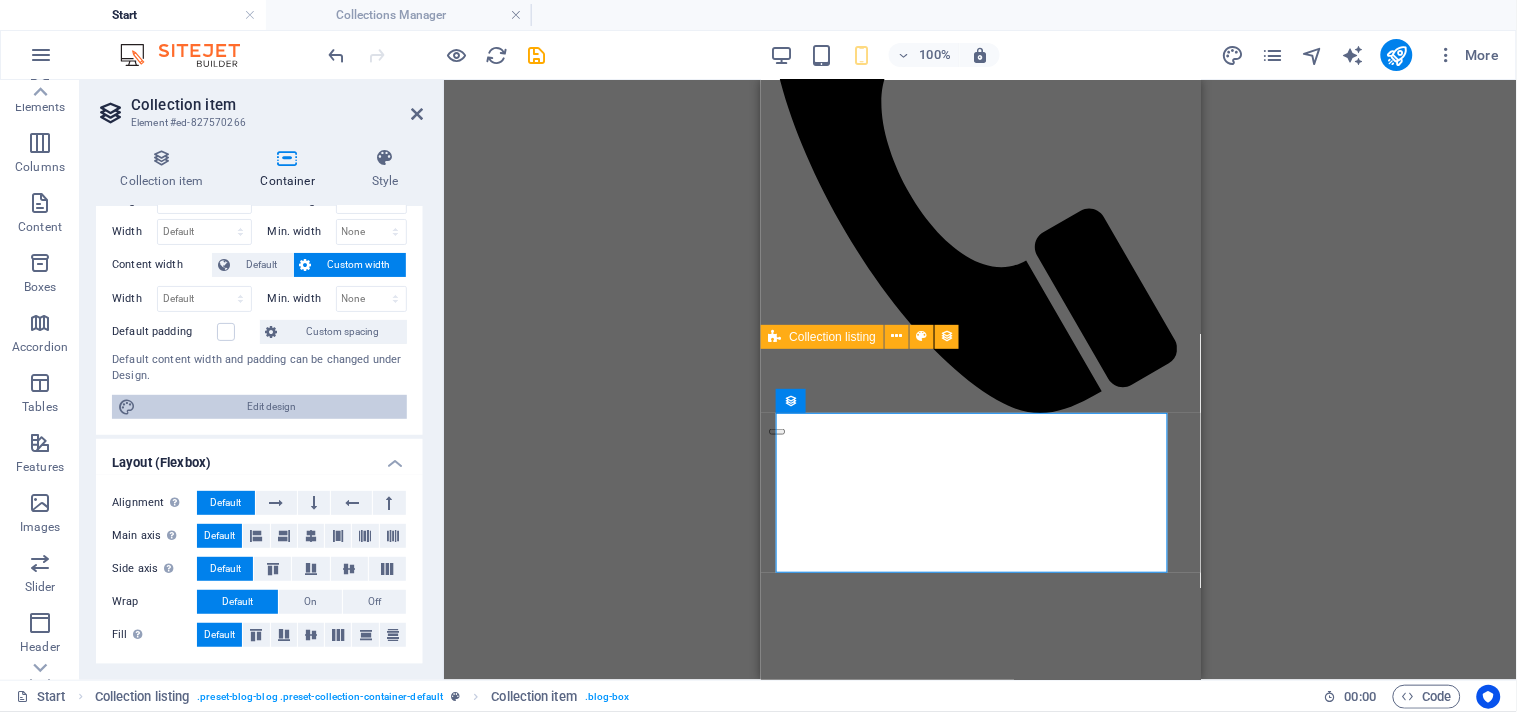 scroll, scrollTop: 0, scrollLeft: 0, axis: both 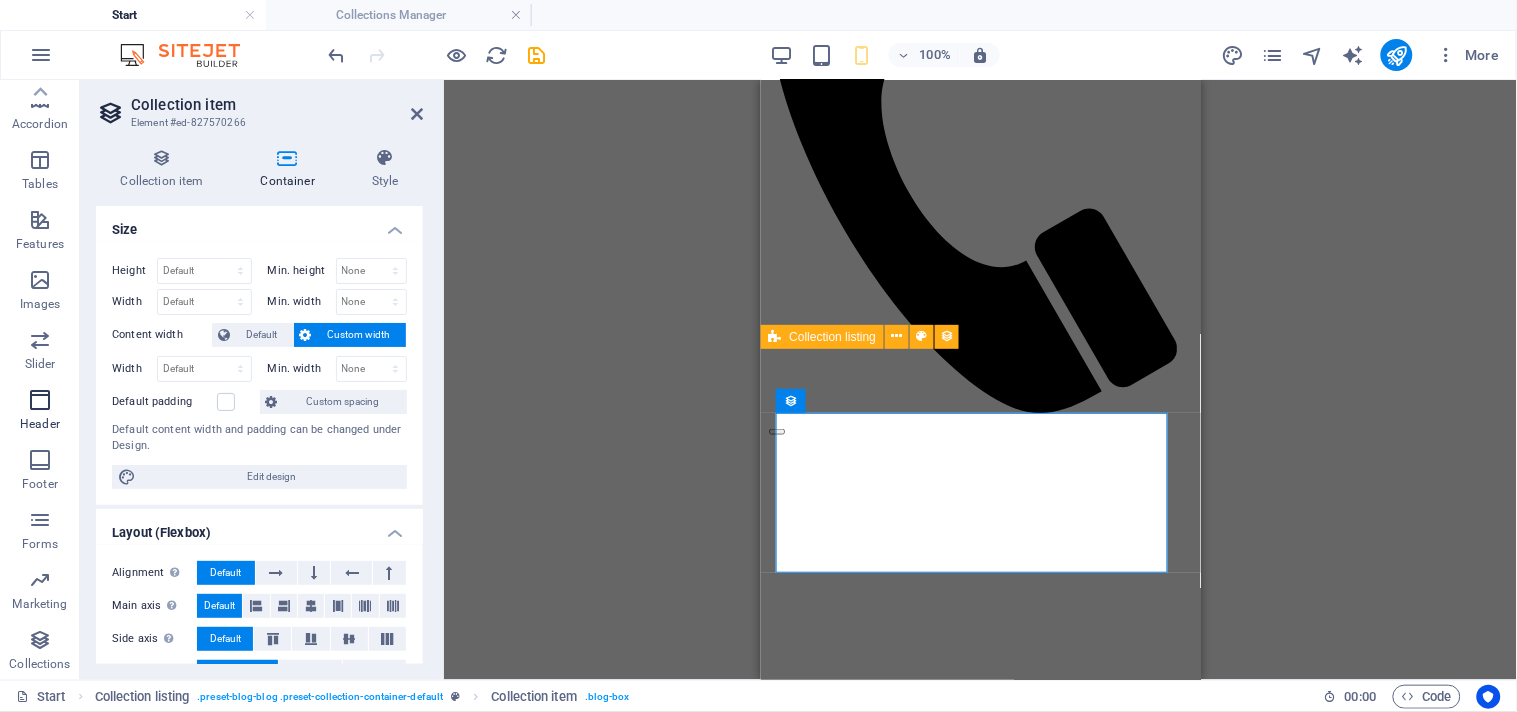 click at bounding box center (40, 400) 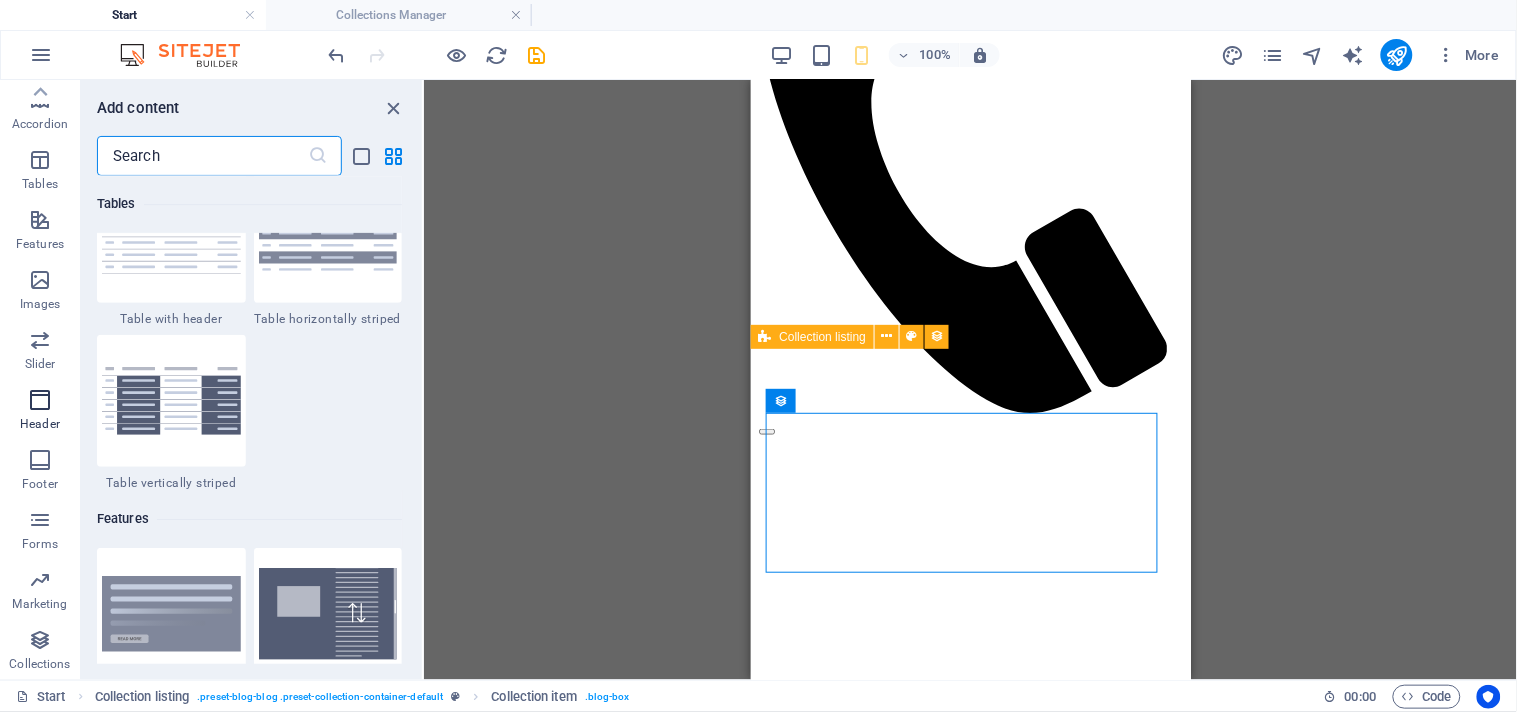 scroll, scrollTop: 12040, scrollLeft: 0, axis: vertical 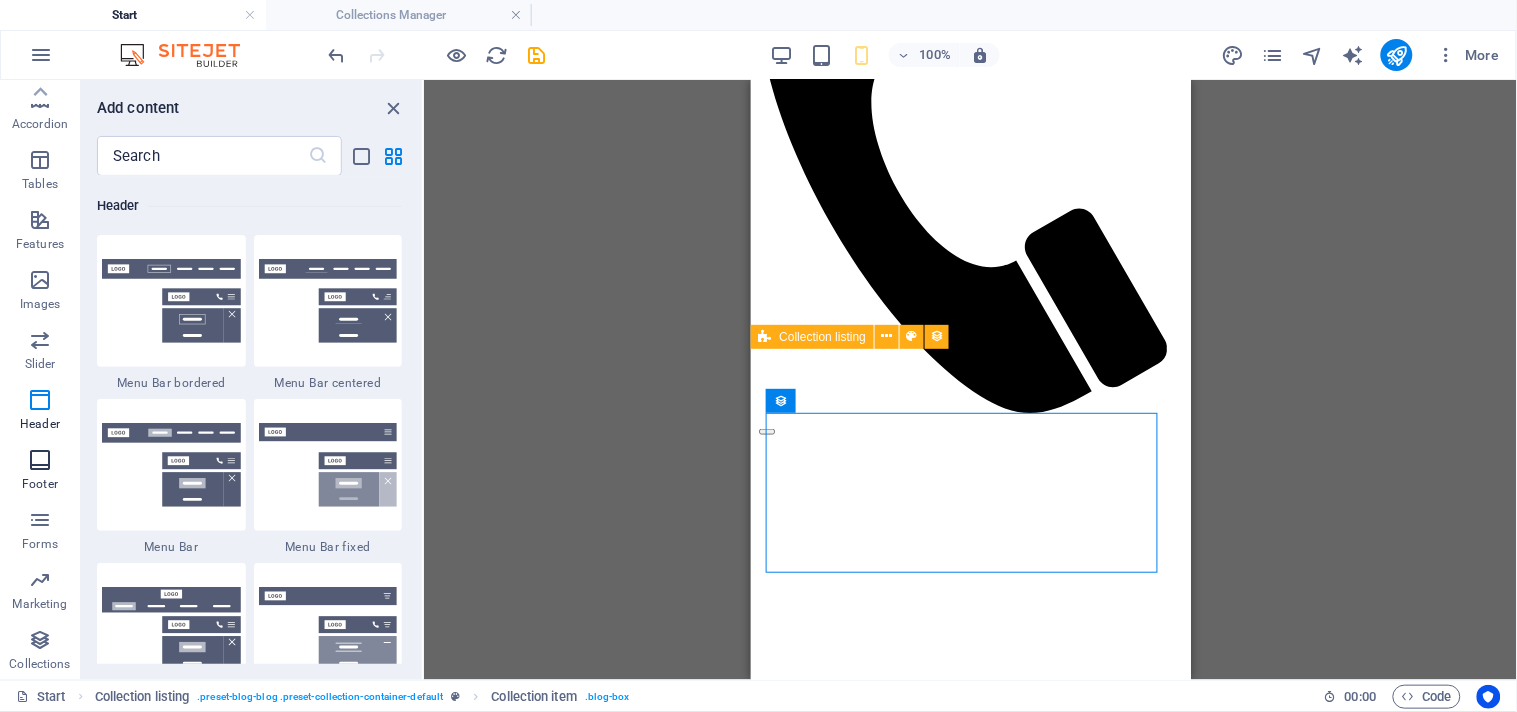 click at bounding box center (40, 460) 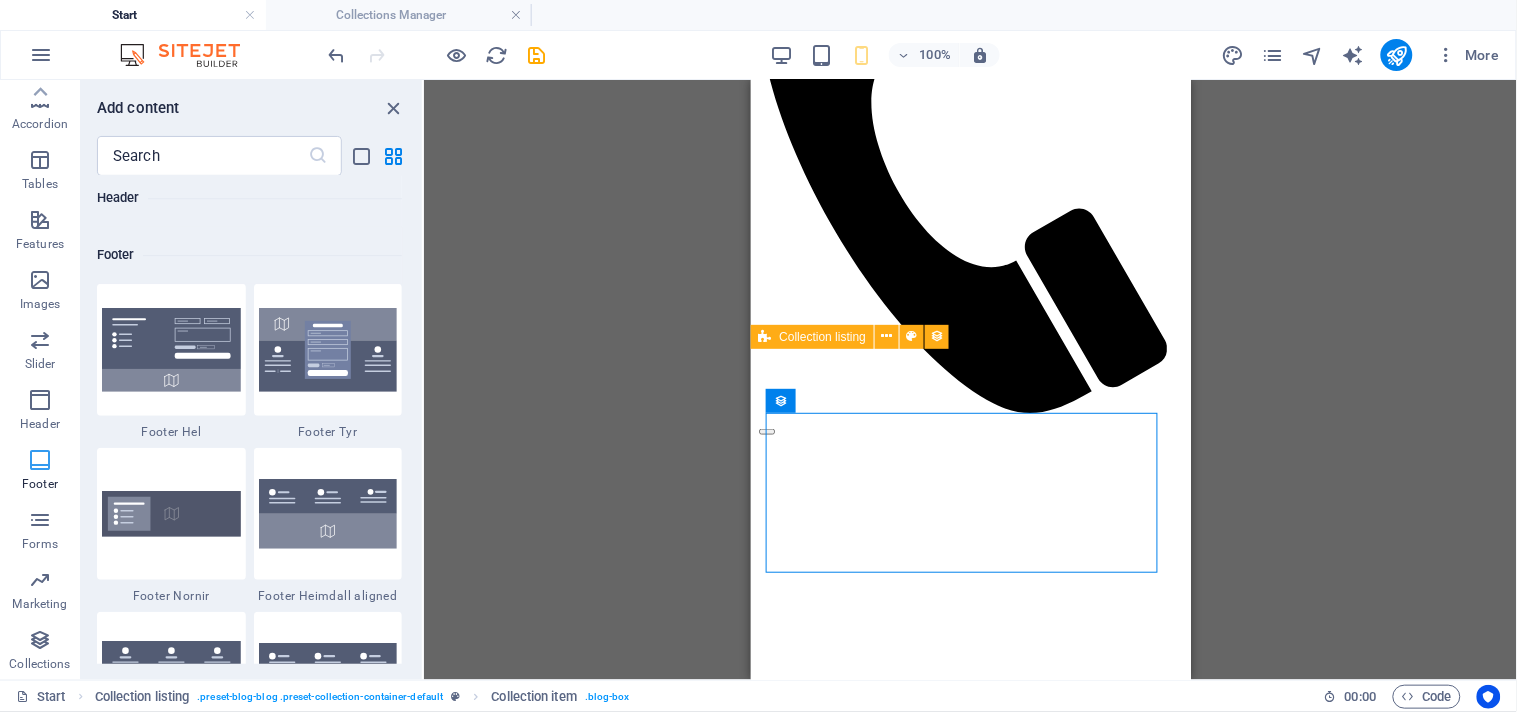 scroll, scrollTop: 13236, scrollLeft: 0, axis: vertical 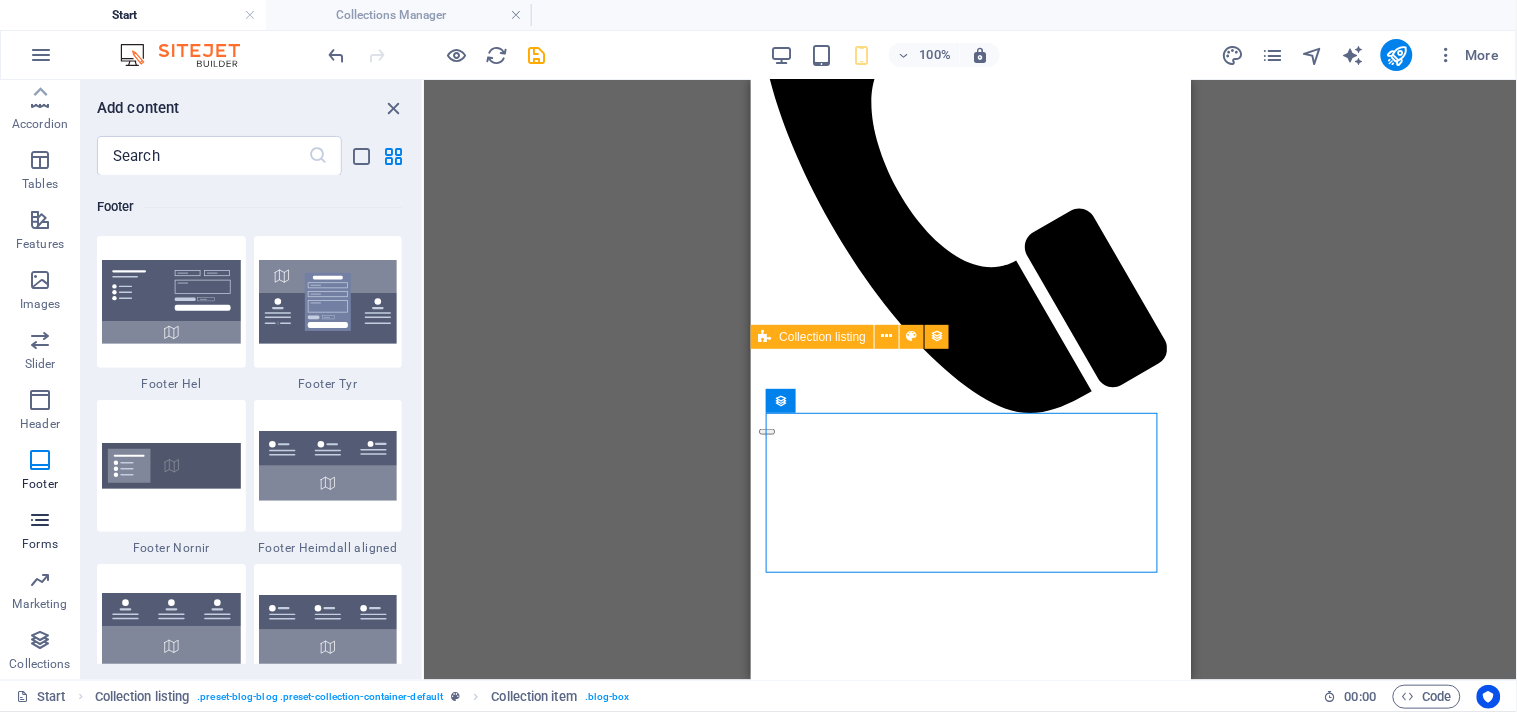 click at bounding box center (40, 520) 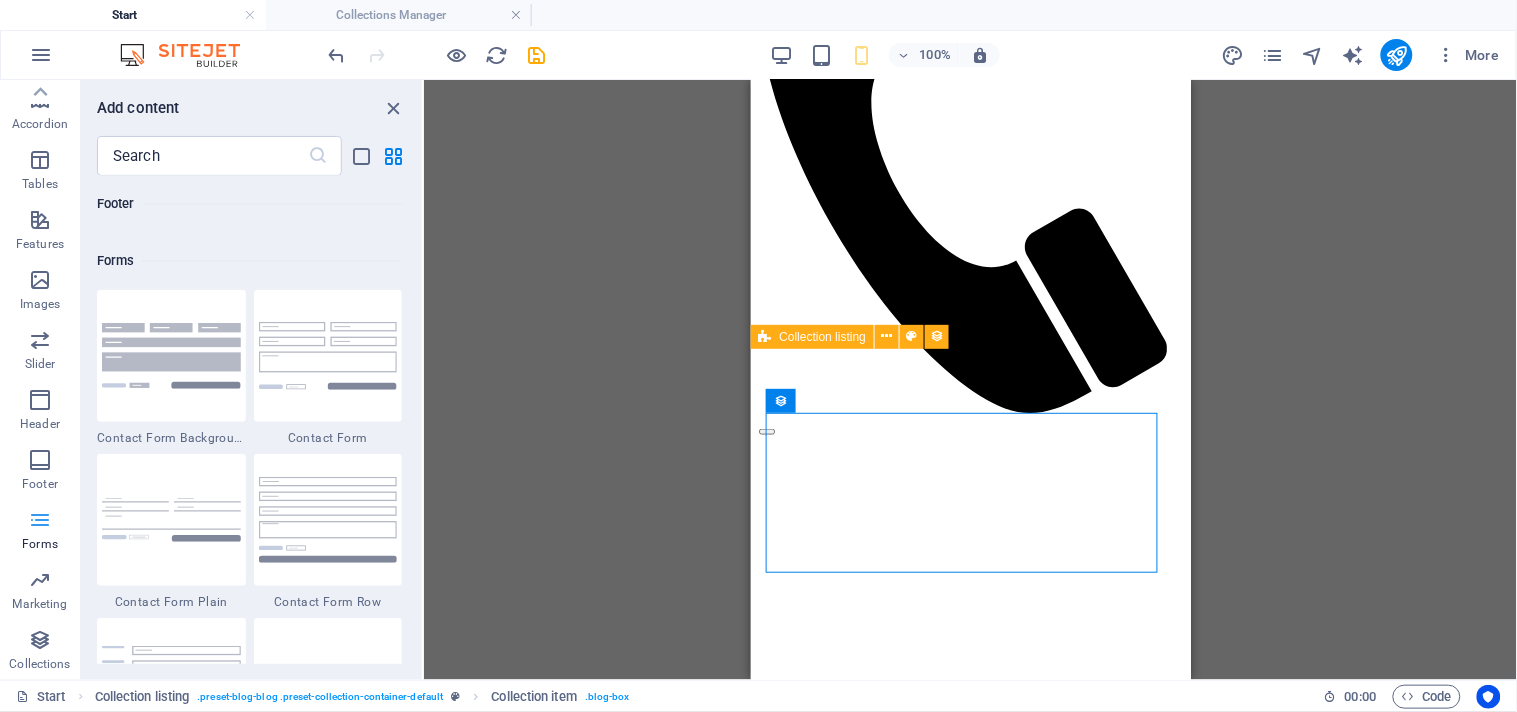 scroll, scrollTop: 14597, scrollLeft: 0, axis: vertical 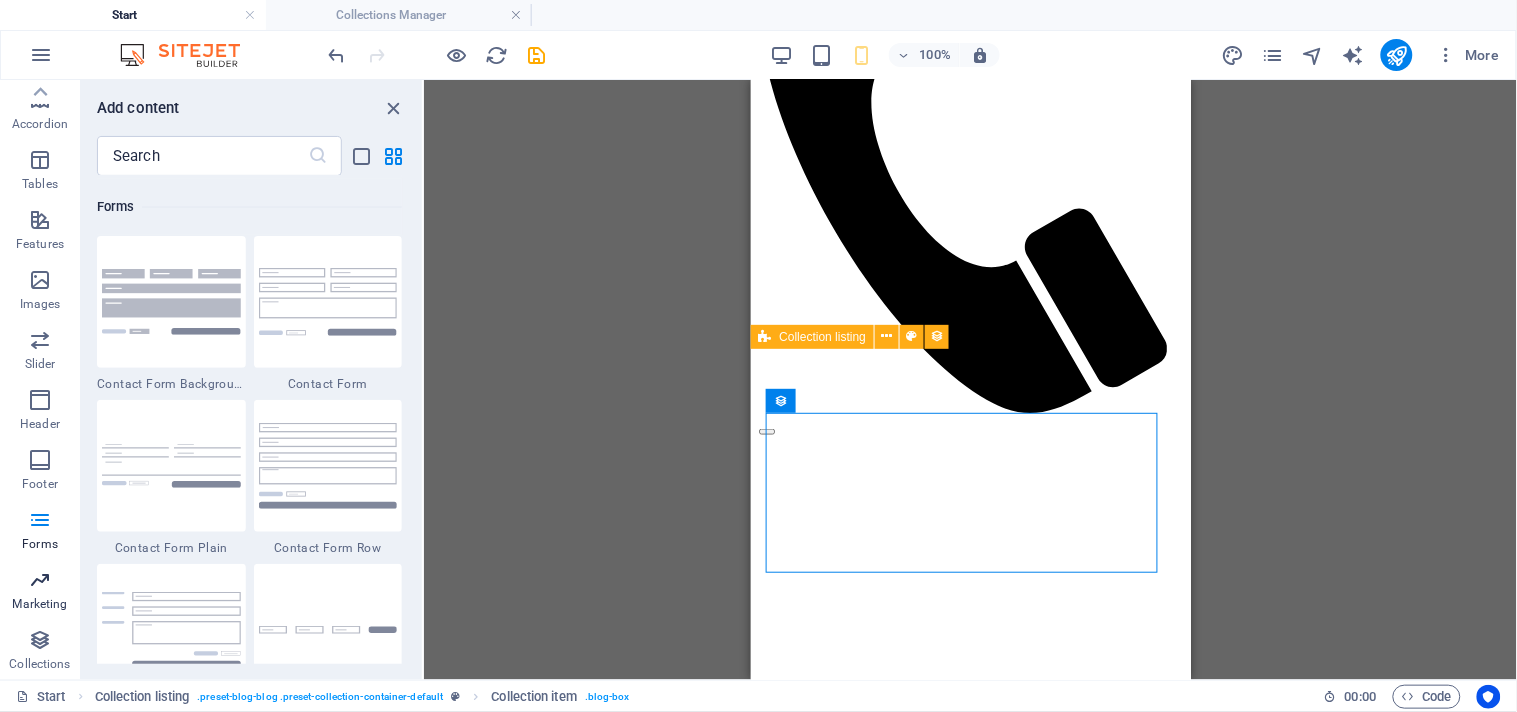 click at bounding box center (40, 580) 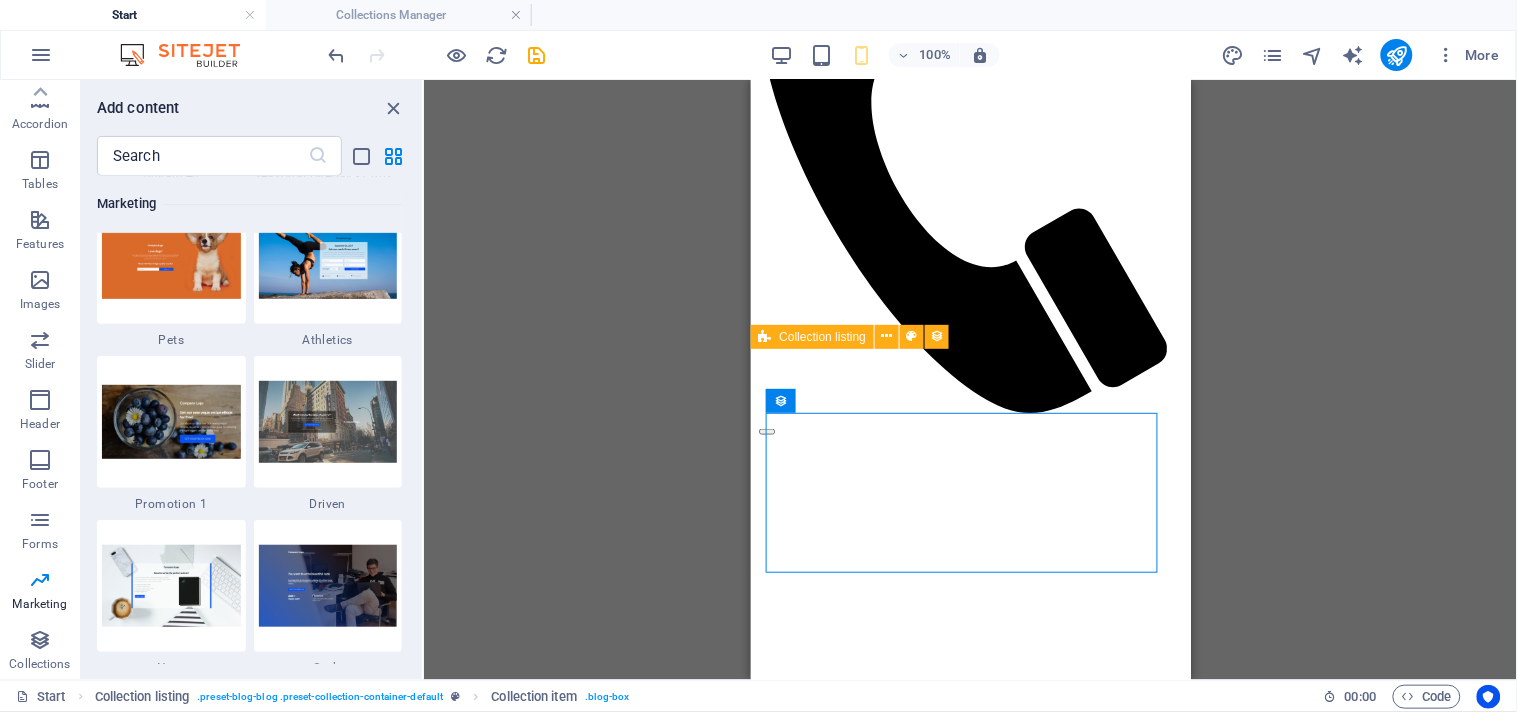 scroll, scrollTop: 17174, scrollLeft: 0, axis: vertical 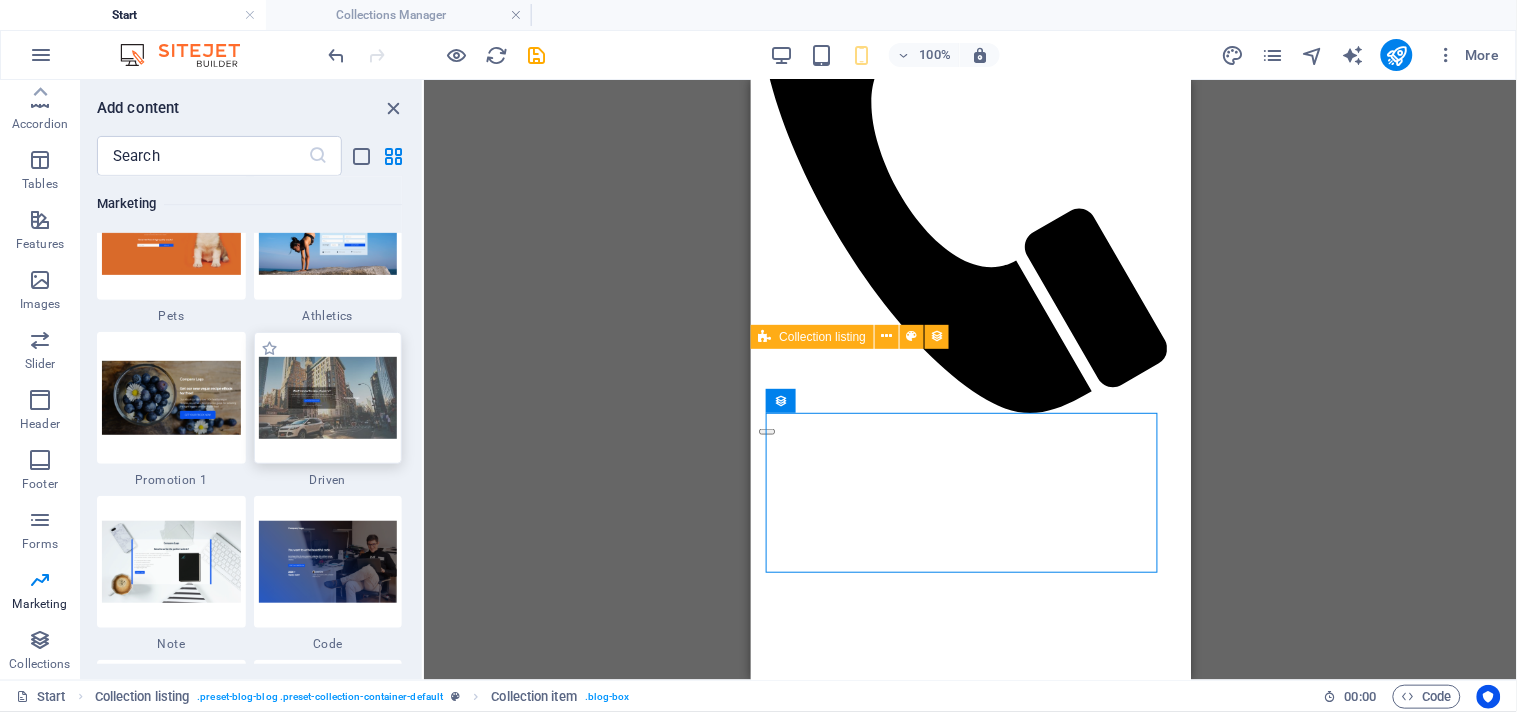 click at bounding box center [328, 397] 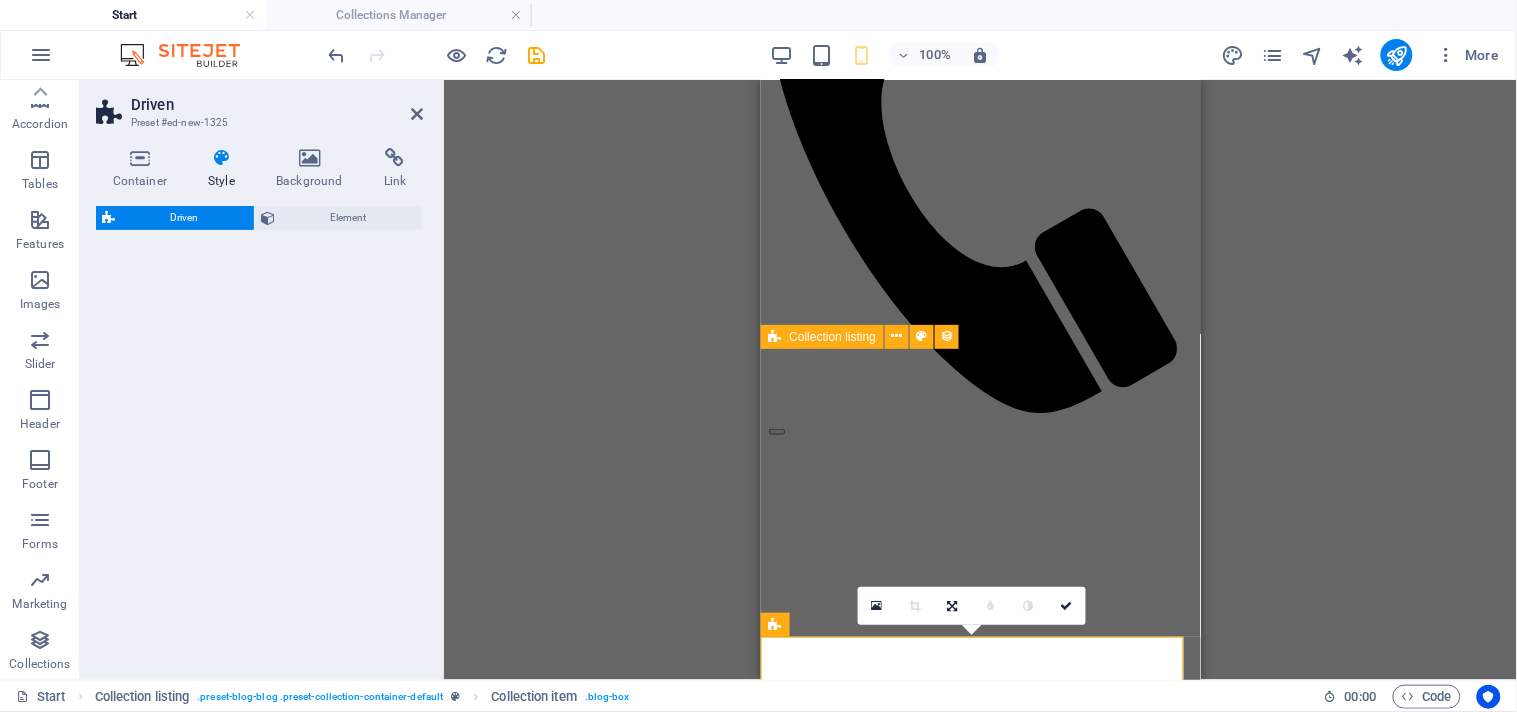 select on "%" 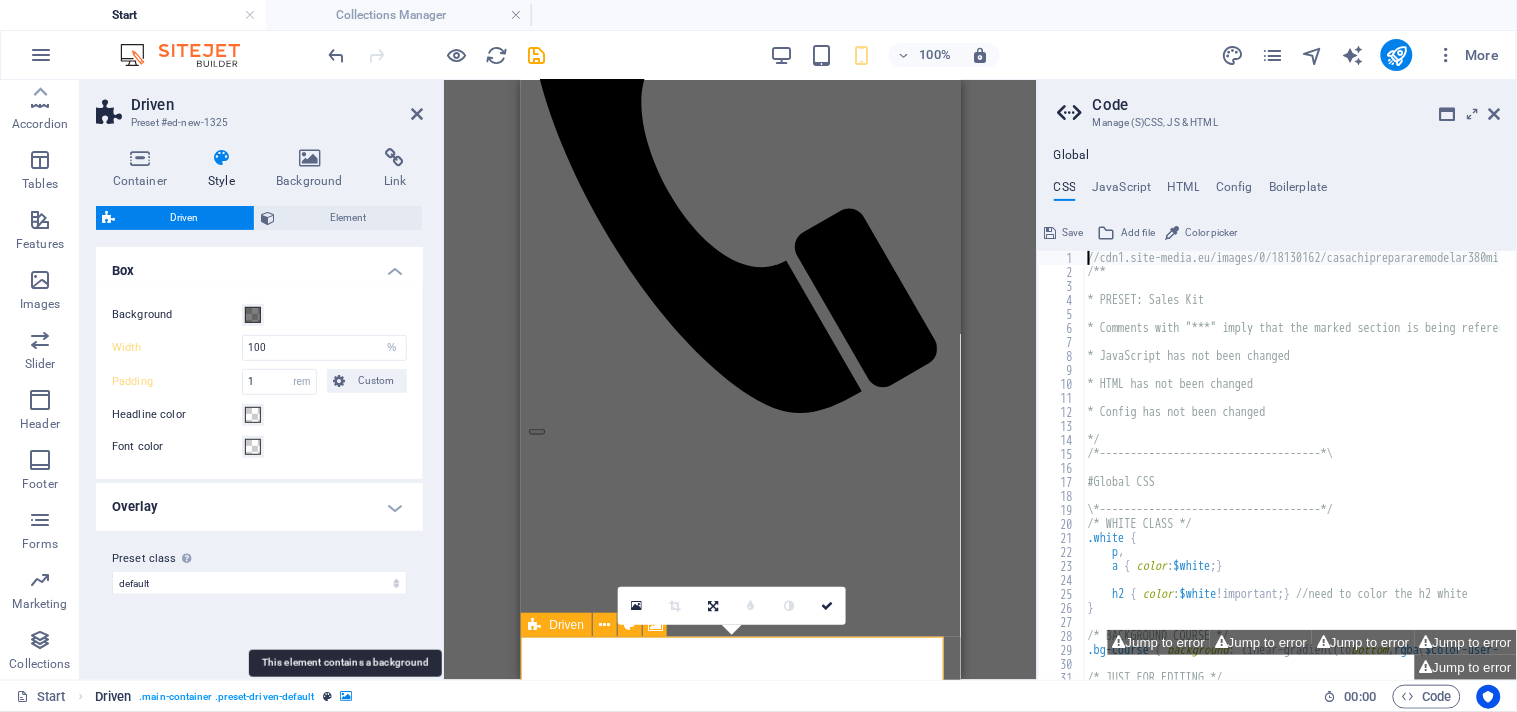 click at bounding box center (346, 696) 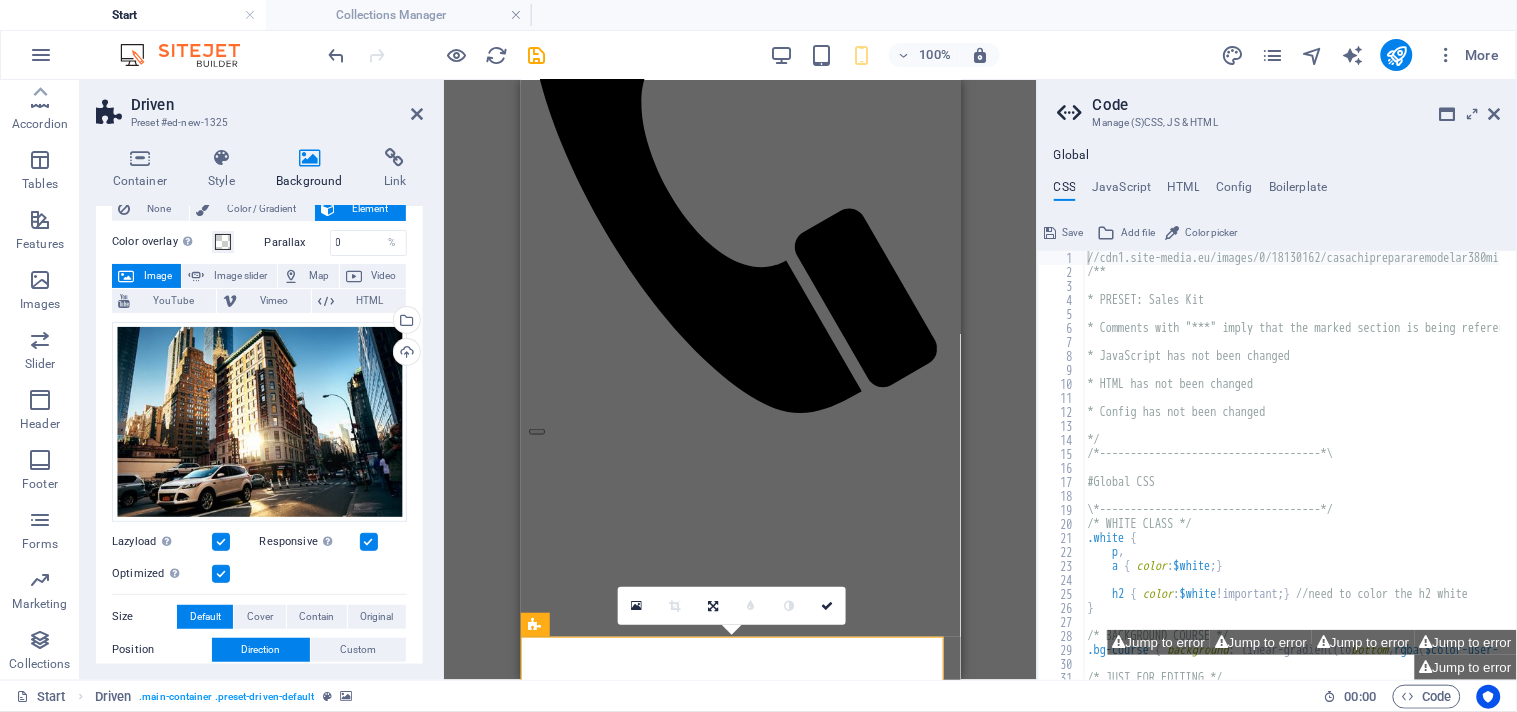 scroll, scrollTop: 0, scrollLeft: 0, axis: both 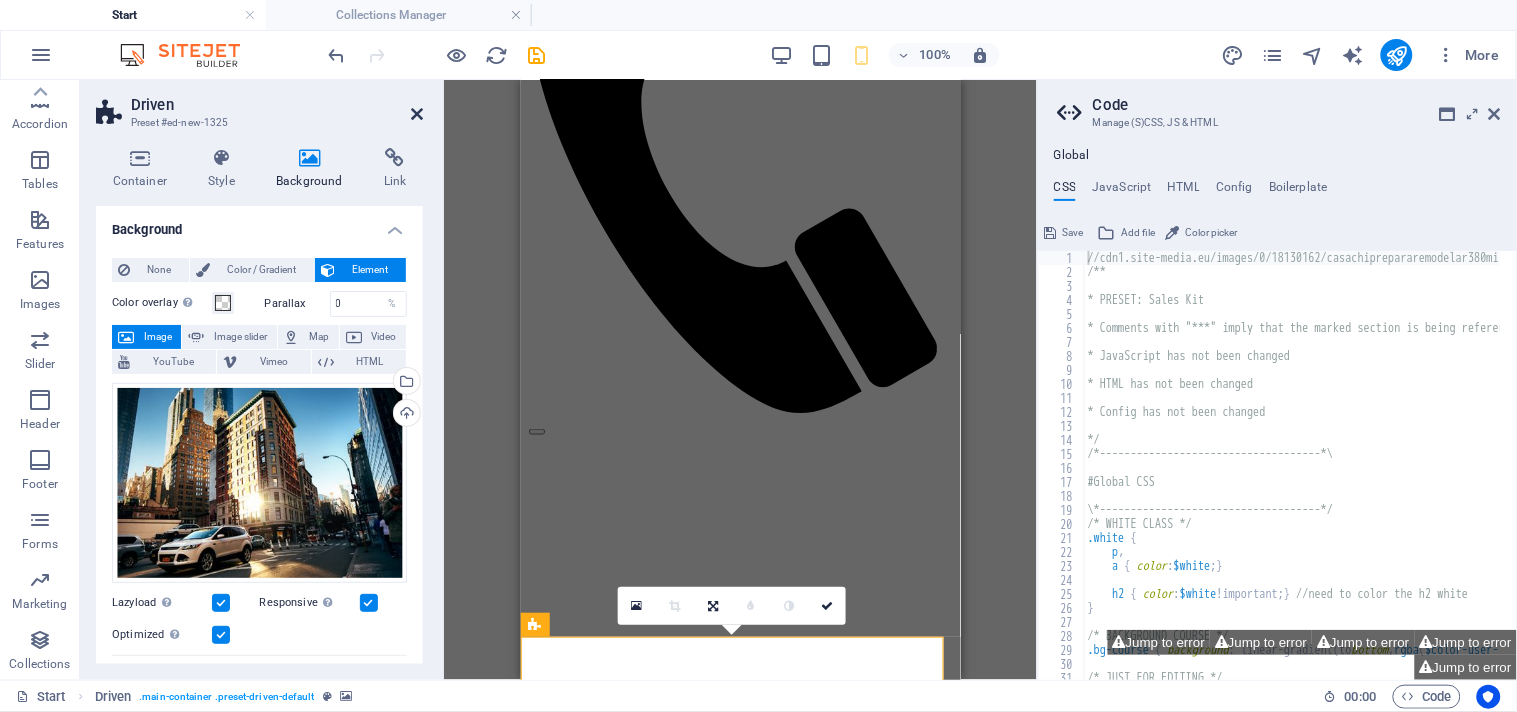 click at bounding box center [417, 114] 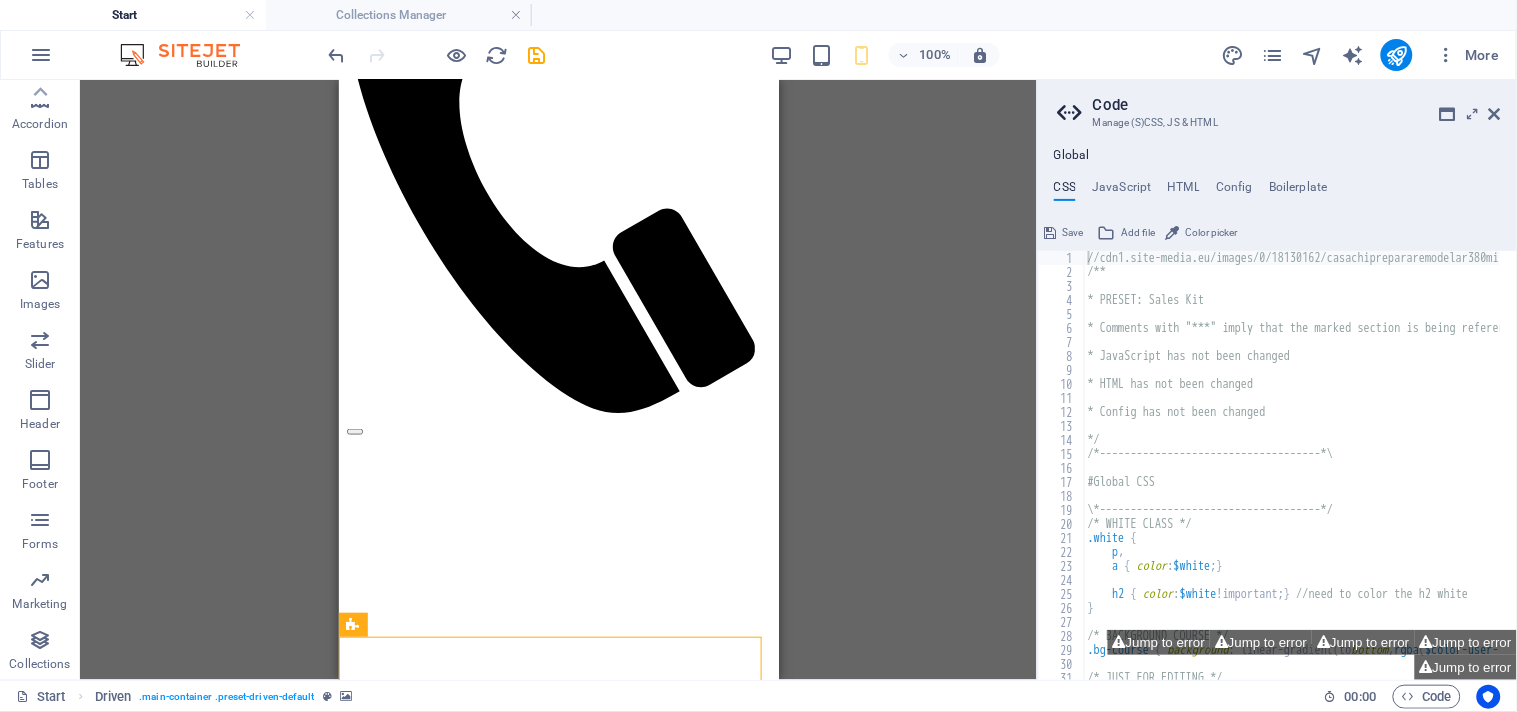 scroll, scrollTop: 954, scrollLeft: 0, axis: vertical 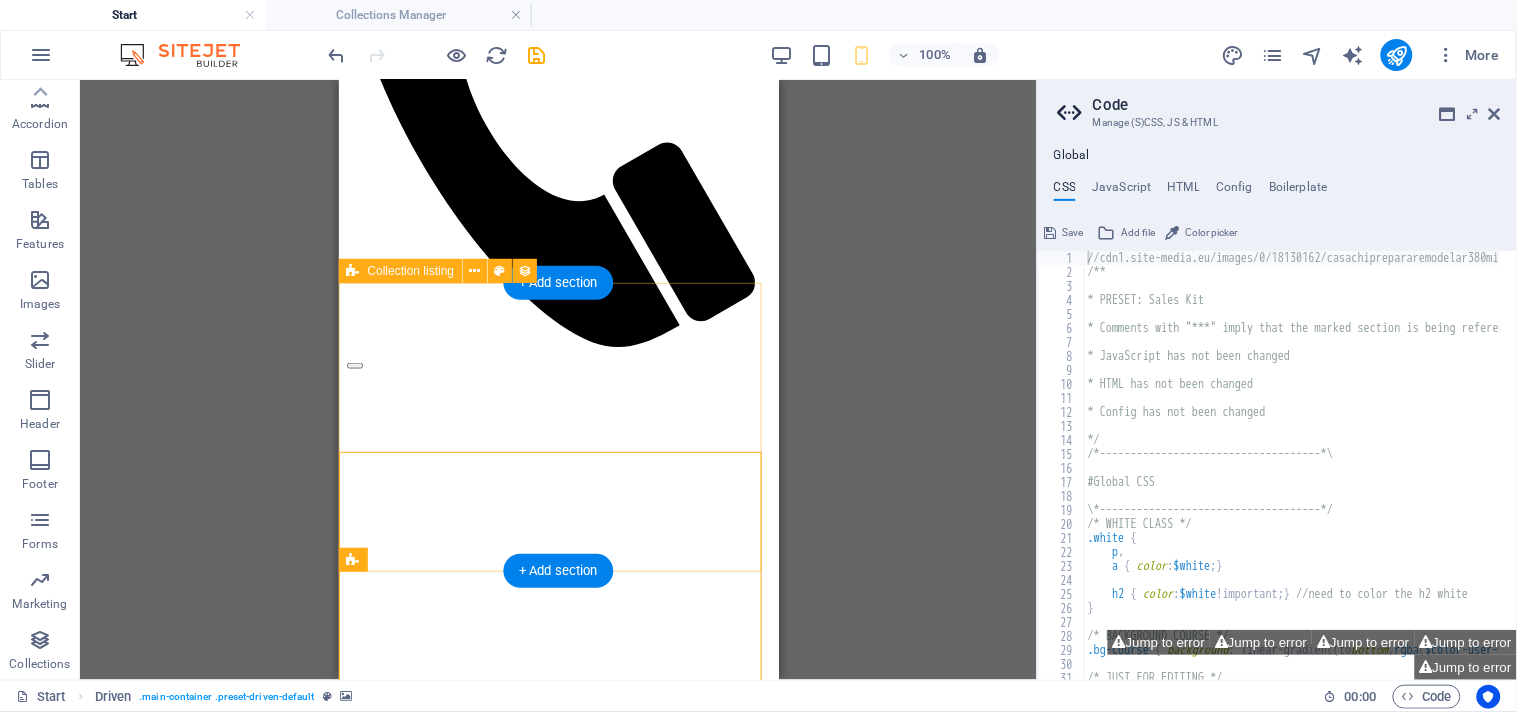 click on "Add elements and assign them to collection fields or  Add elements  Paste clipboard  Vorherige Nächste" at bounding box center (558, 1357) 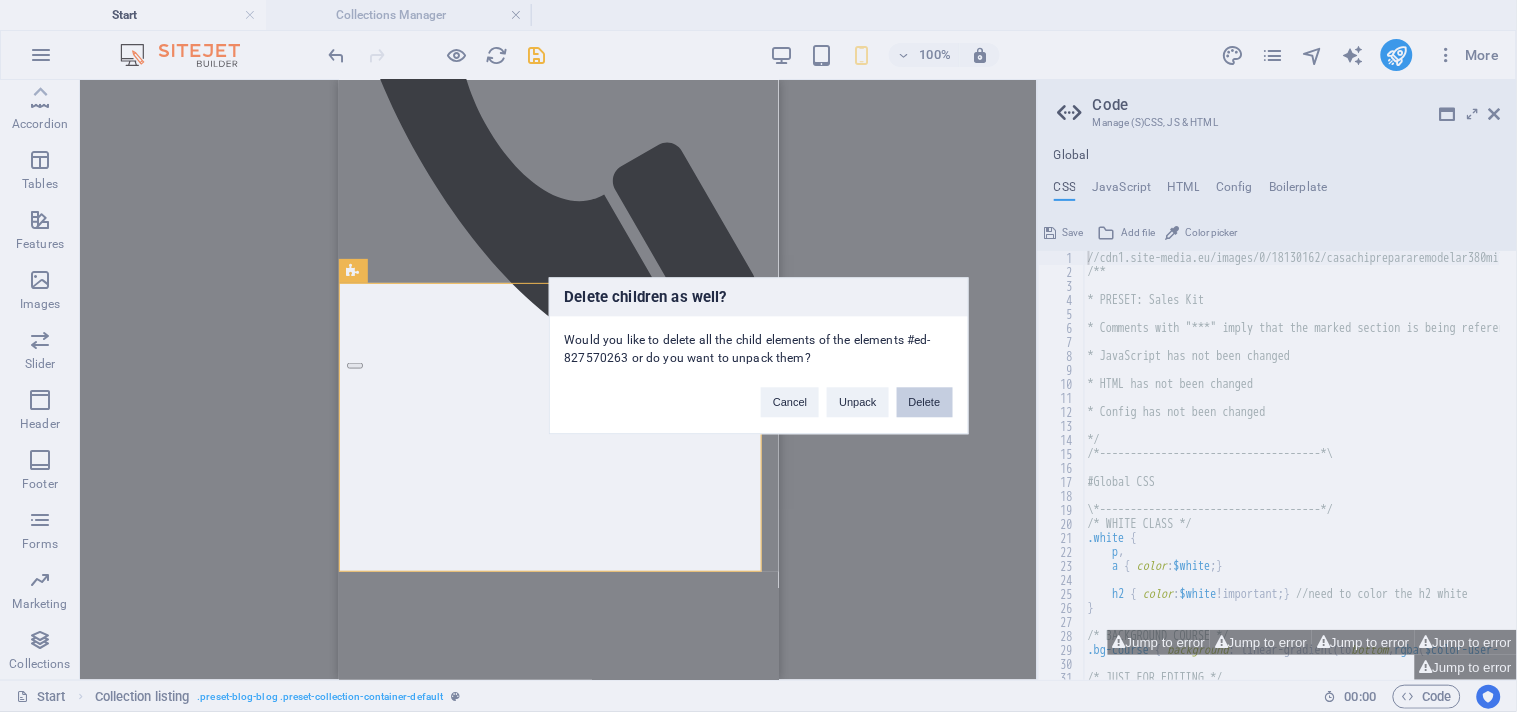 click on "Delete" at bounding box center [925, 403] 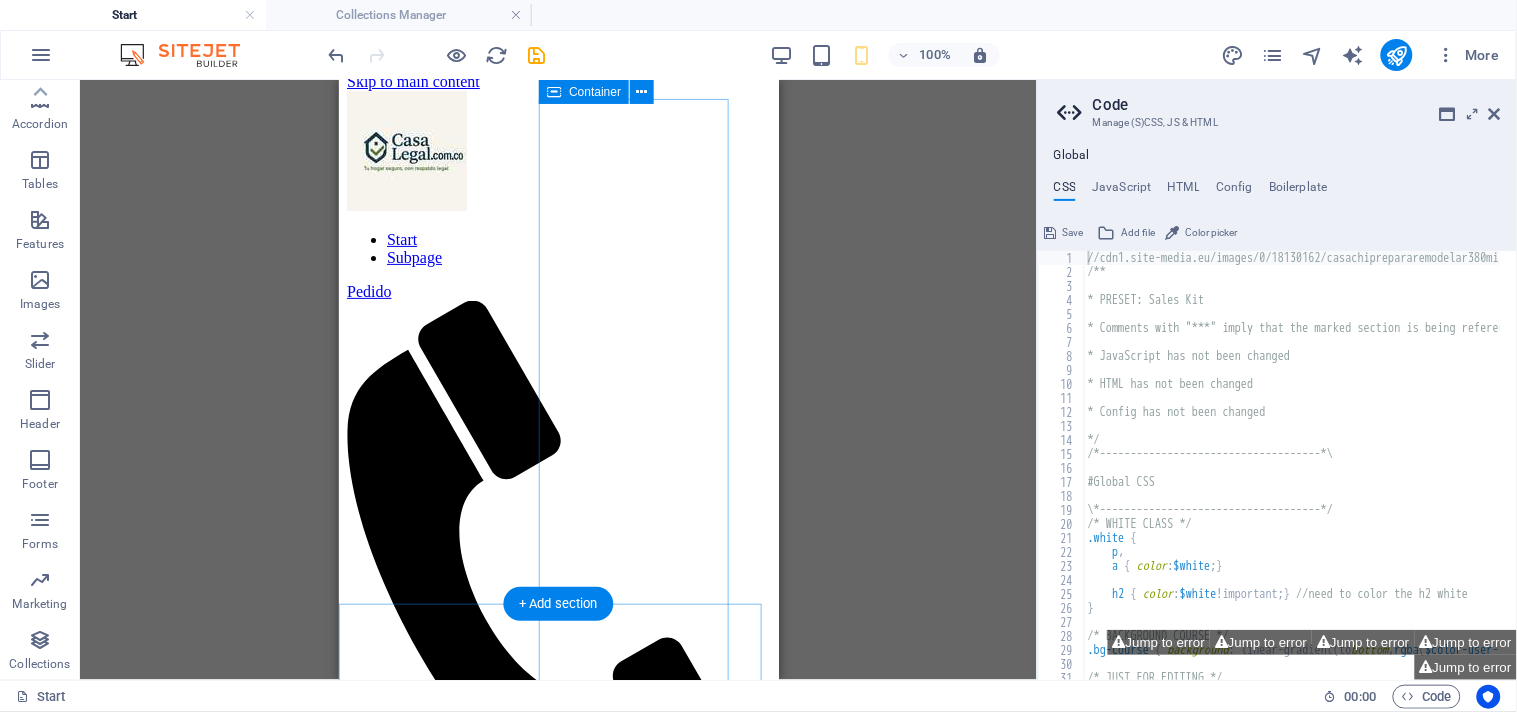 scroll, scrollTop: 0, scrollLeft: 0, axis: both 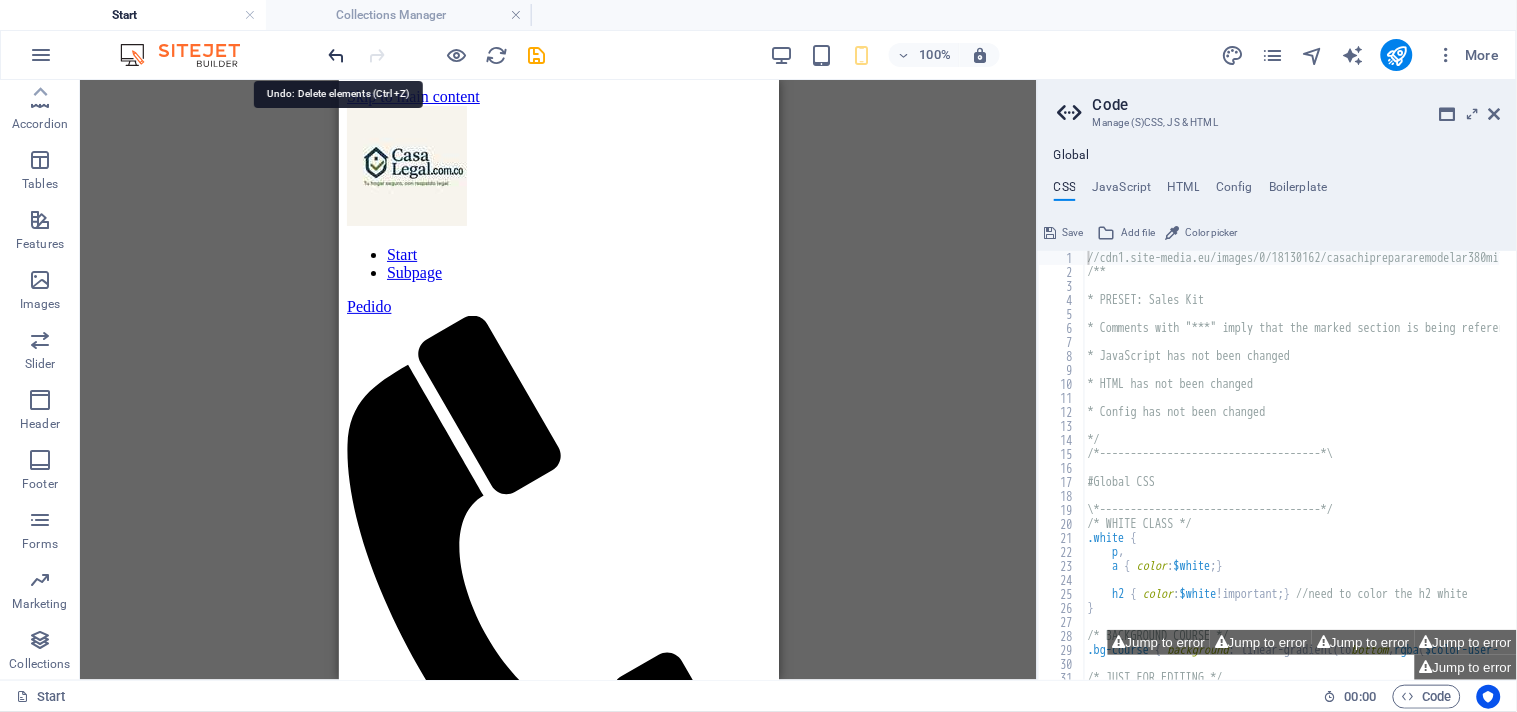 click at bounding box center [337, 55] 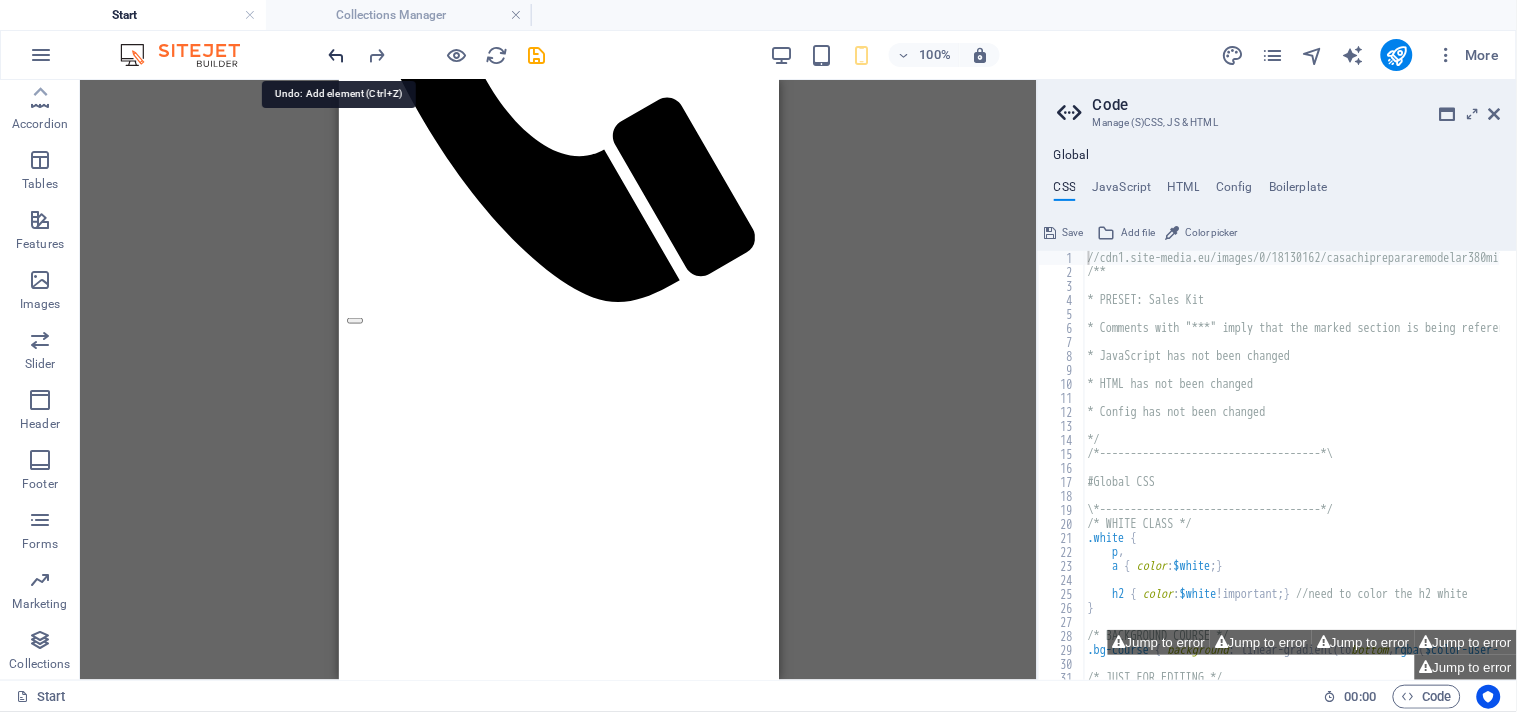 scroll, scrollTop: 445, scrollLeft: 0, axis: vertical 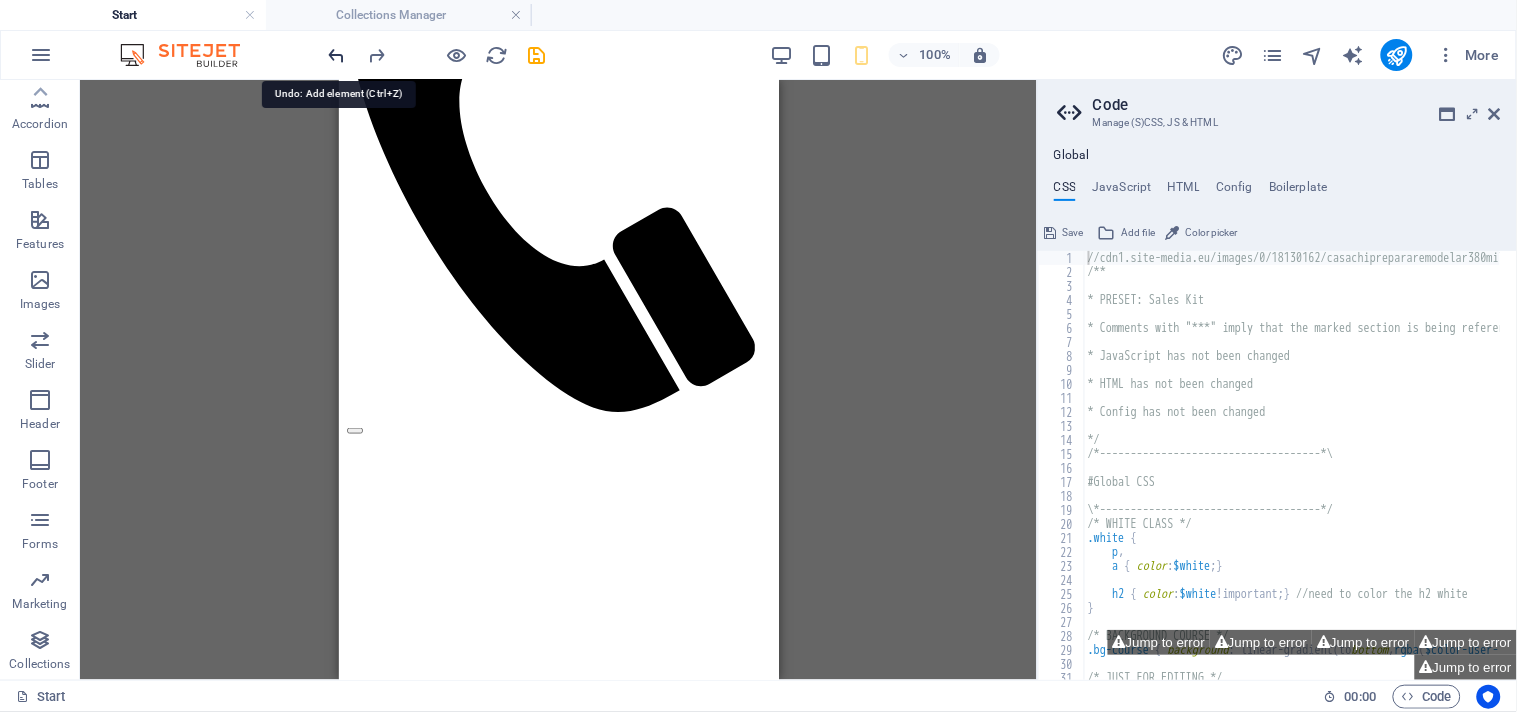 click at bounding box center [337, 55] 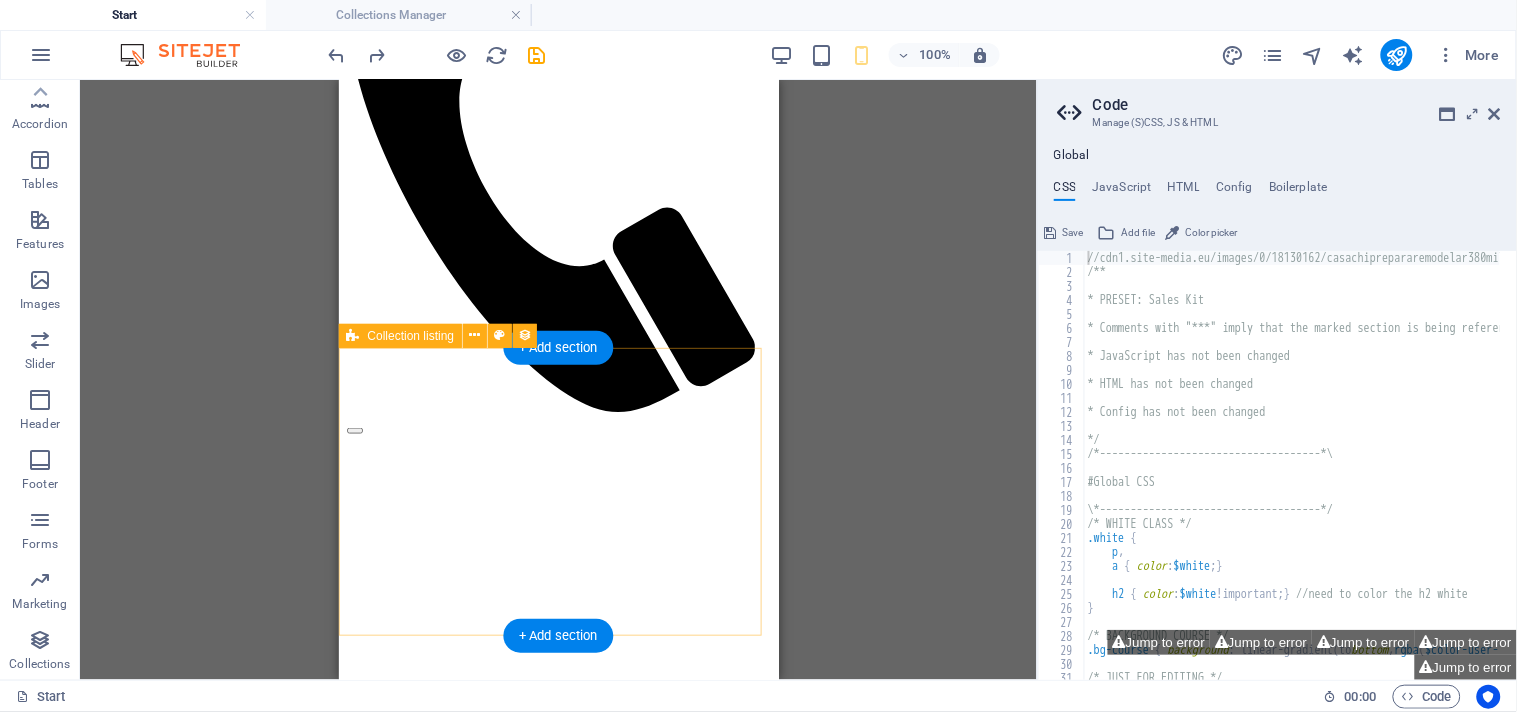 scroll, scrollTop: 778, scrollLeft: 0, axis: vertical 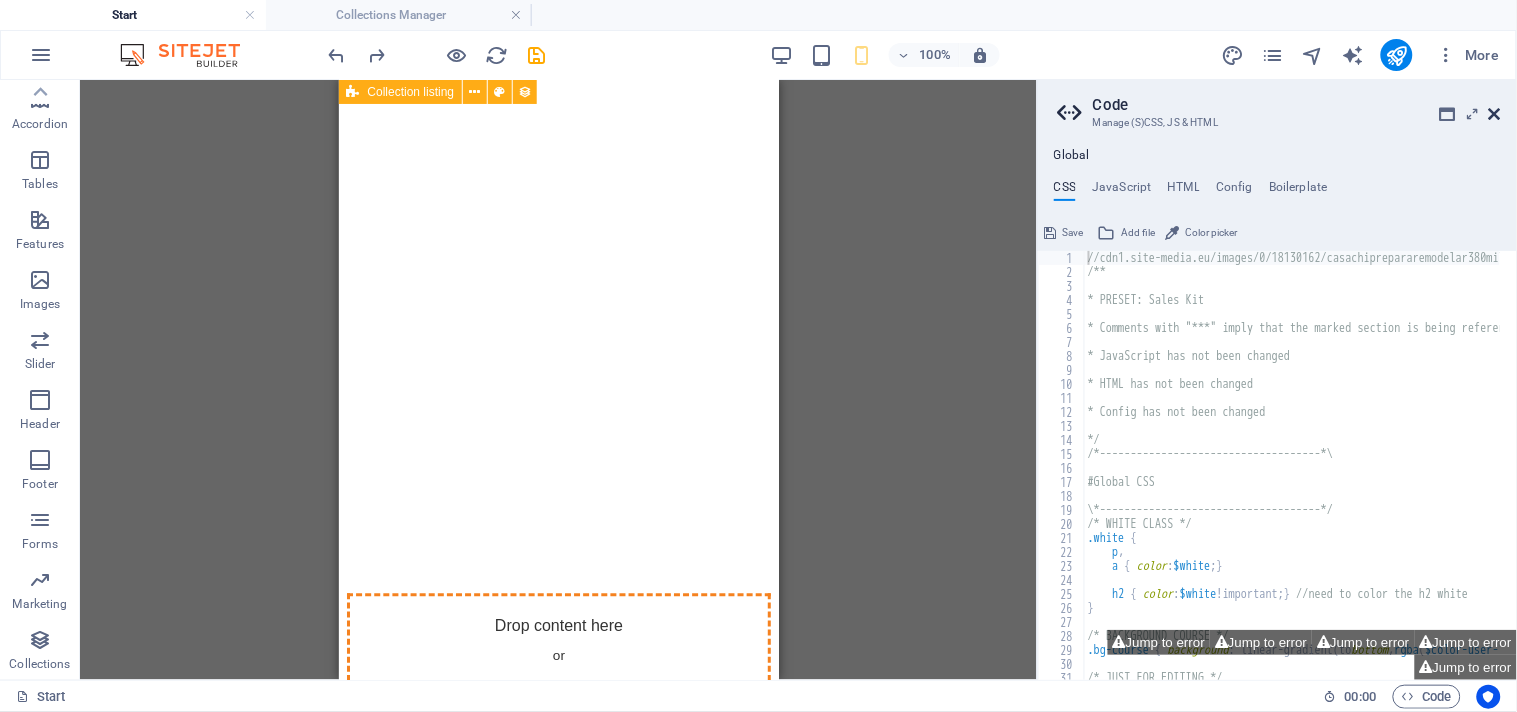 click at bounding box center (1495, 114) 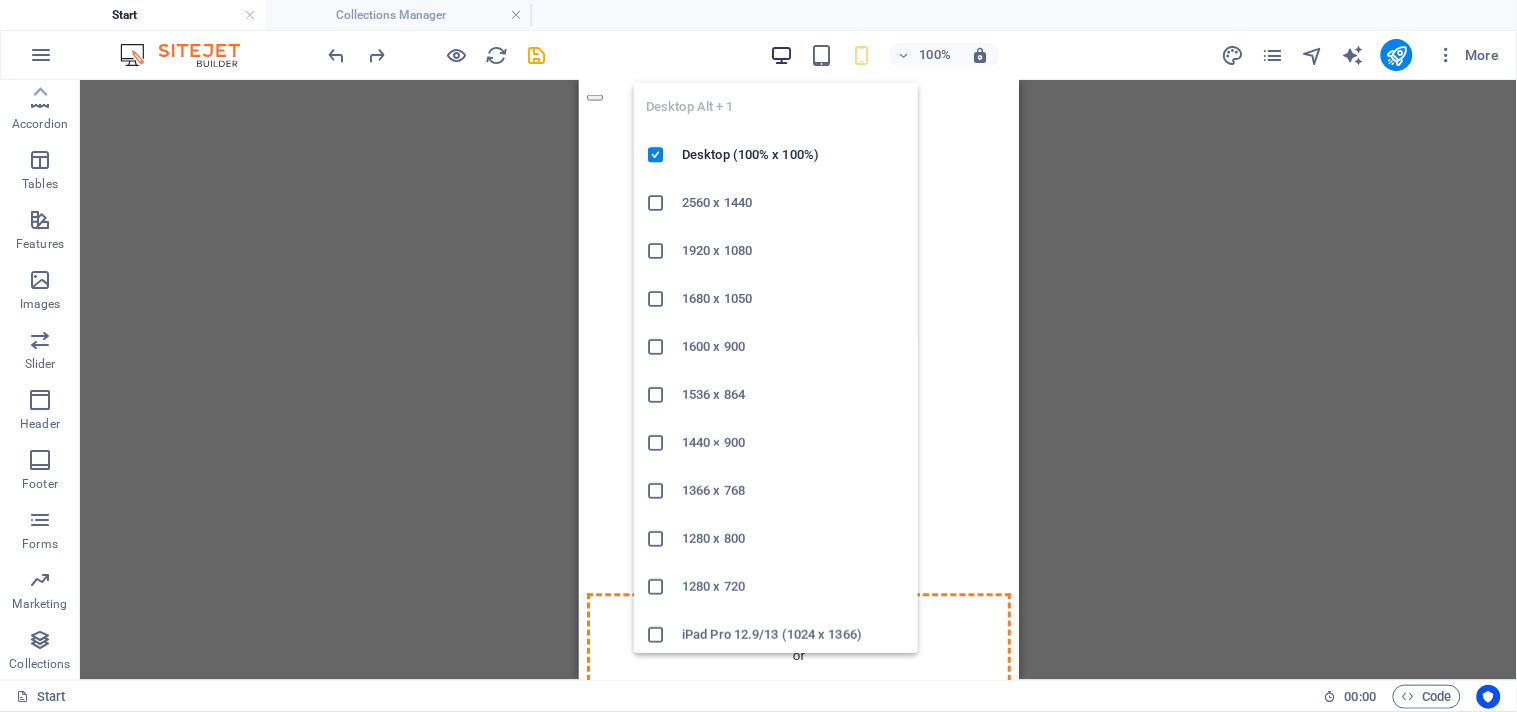 click at bounding box center (781, 55) 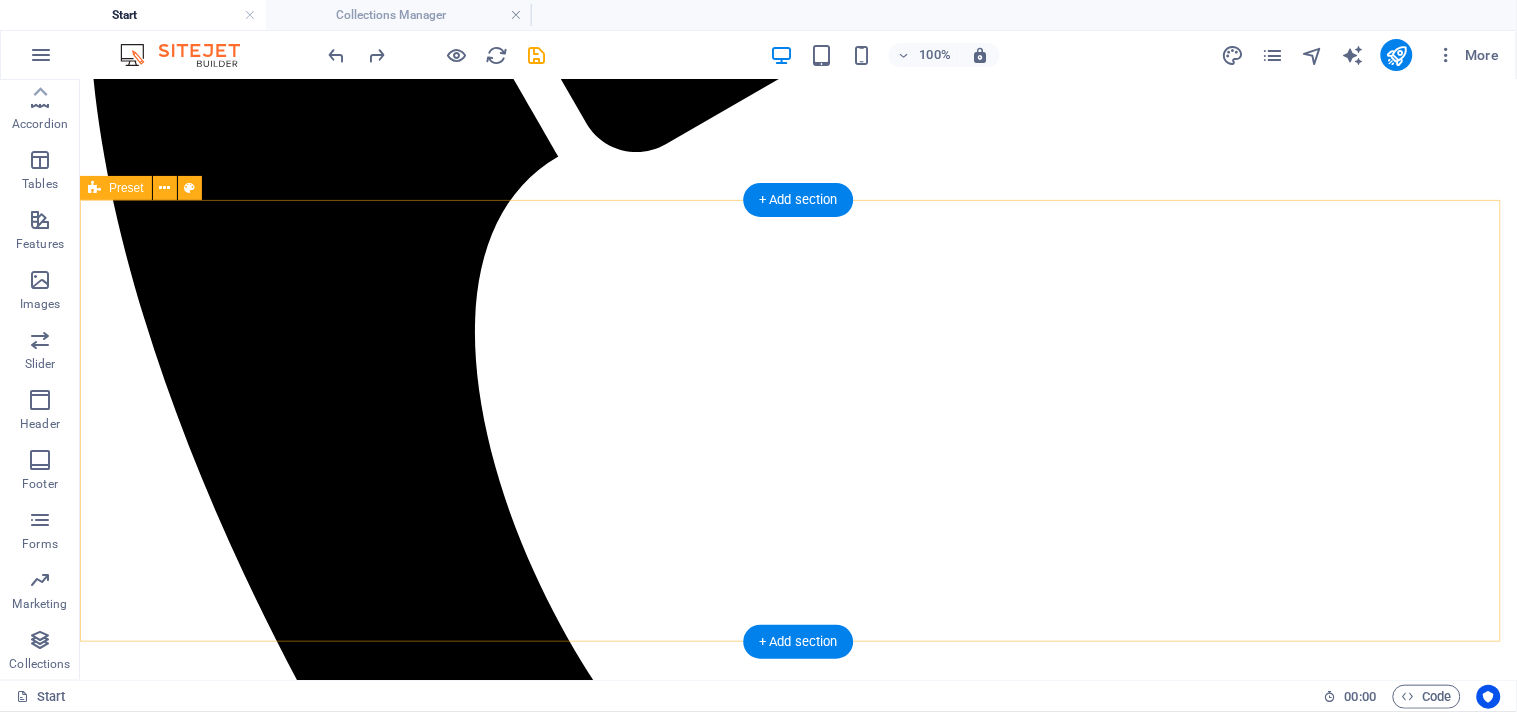 click on "Características de la Propiedad cocina de alta calidad Electrodomésticos de cocina incluidos 3 habitaciones Área de la piscina suelo de parquet Área de estacionamiento Drop content here or  Add elements  Paste clipboard" at bounding box center (797, 2810) 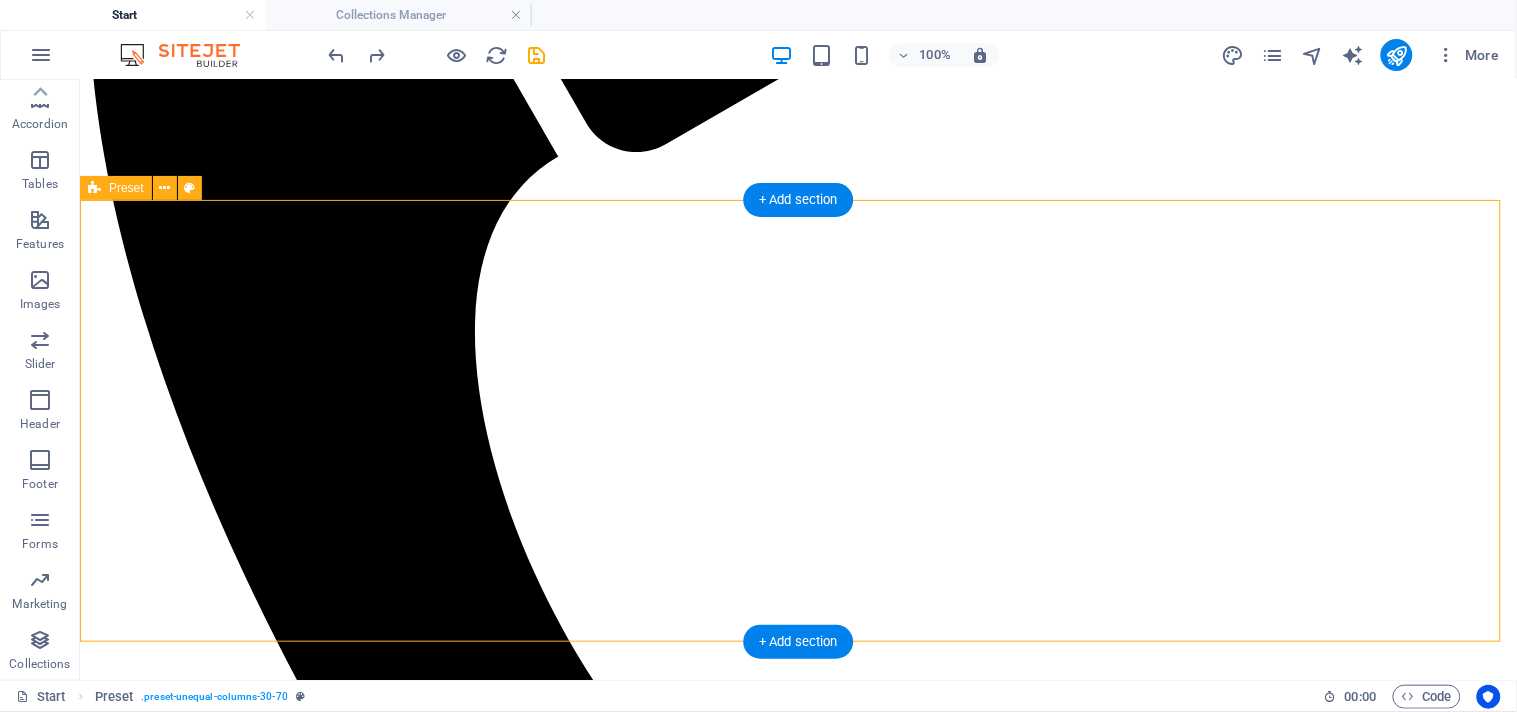 click on "Características de la Propiedad cocina de alta calidad Electrodomésticos de cocina incluidos 3 habitaciones Área de la piscina suelo de parquet Área de estacionamiento Drop content here or  Add elements  Paste clipboard" at bounding box center (797, 2810) 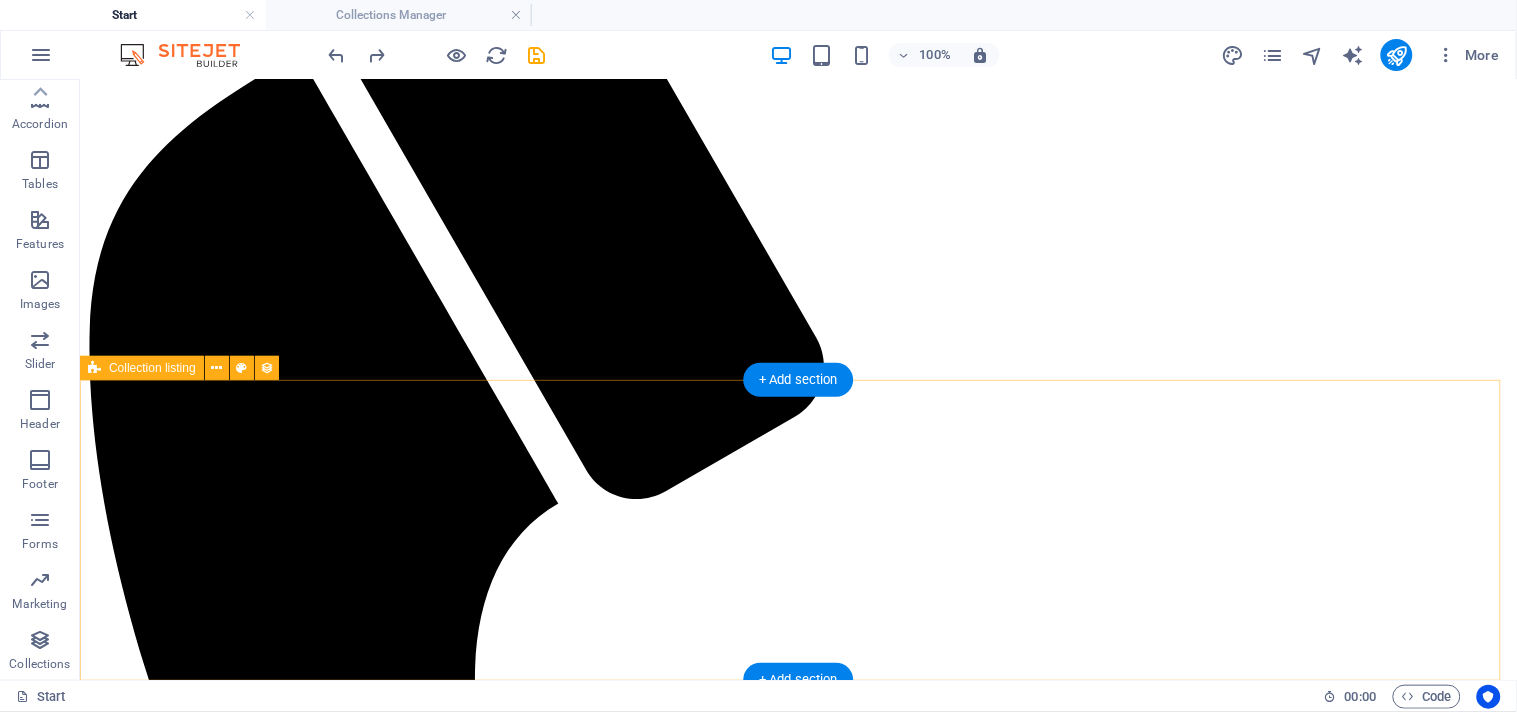 scroll, scrollTop: 445, scrollLeft: 0, axis: vertical 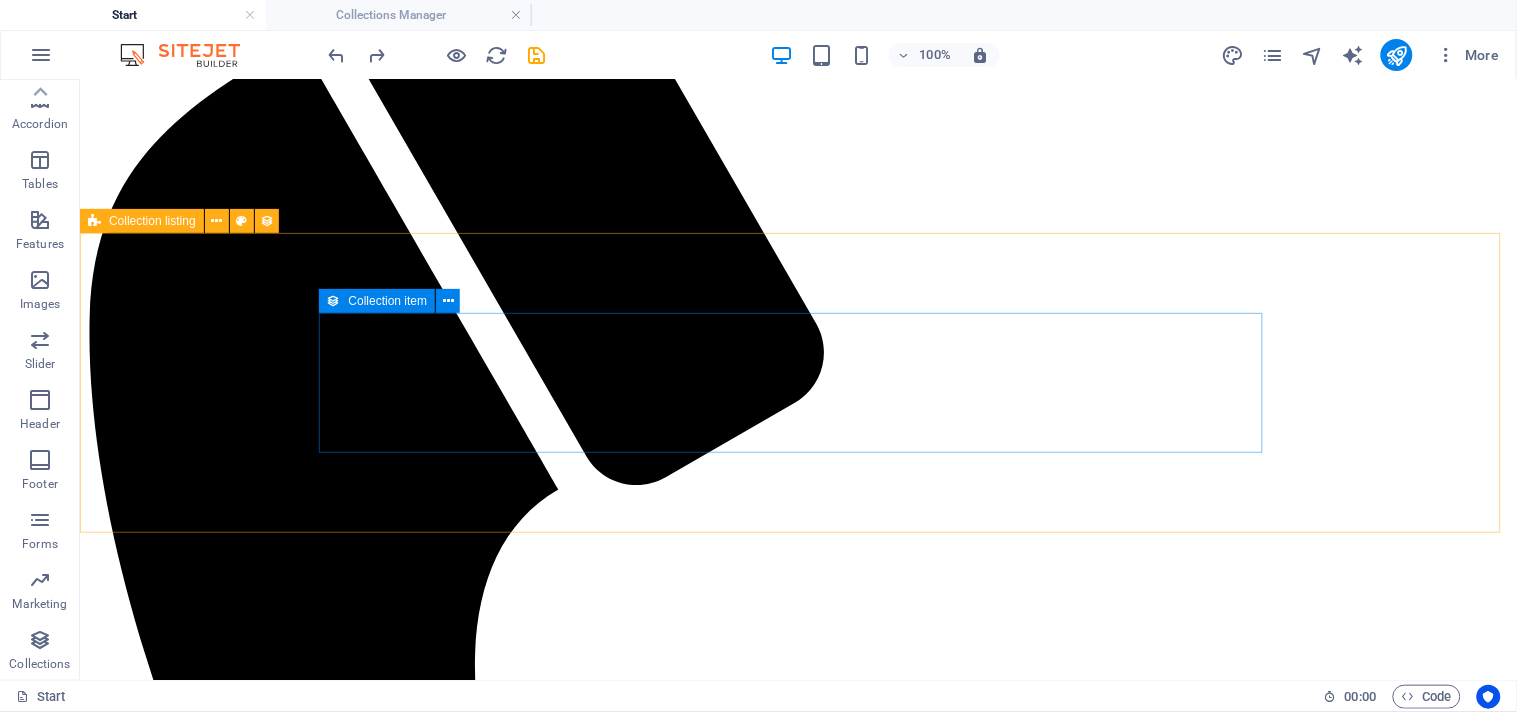 click on "Collection item" at bounding box center (388, 301) 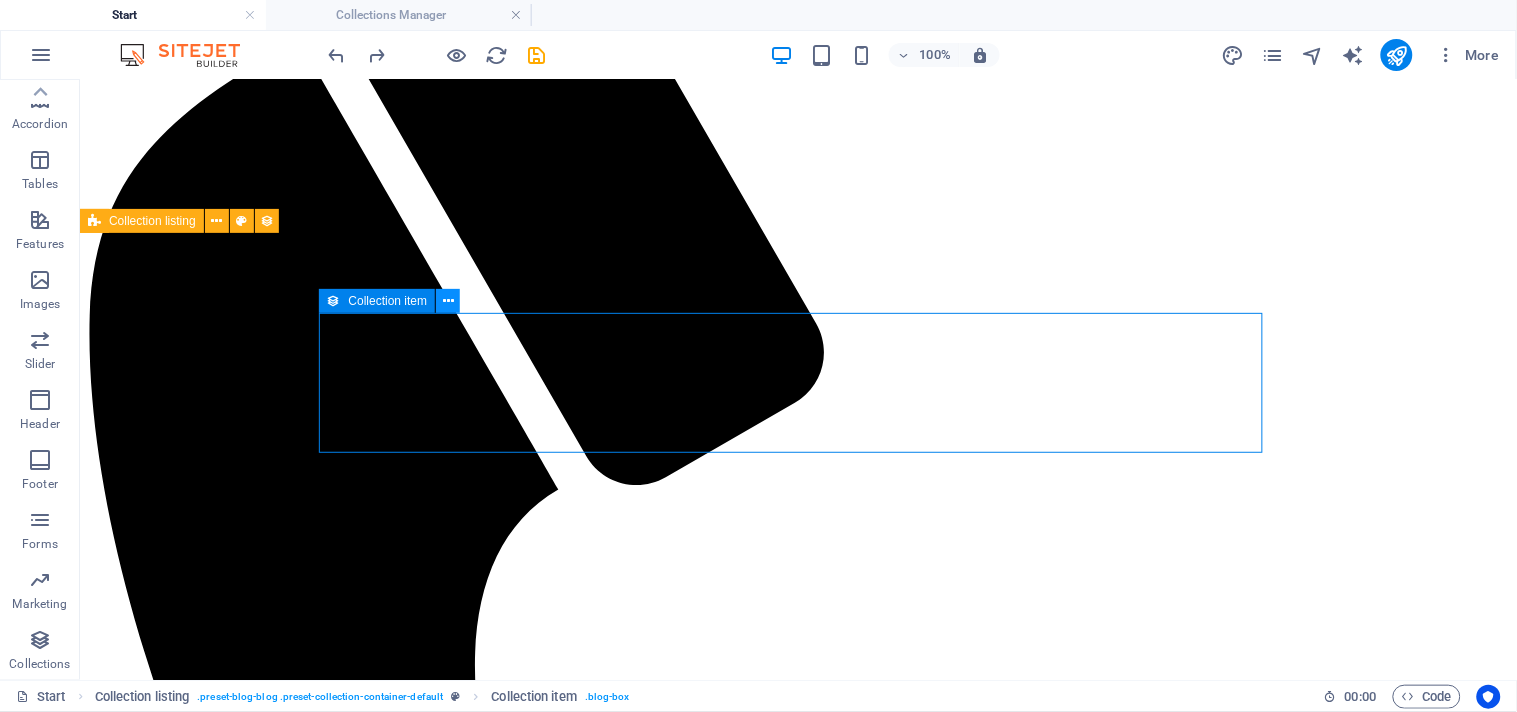 click at bounding box center (448, 301) 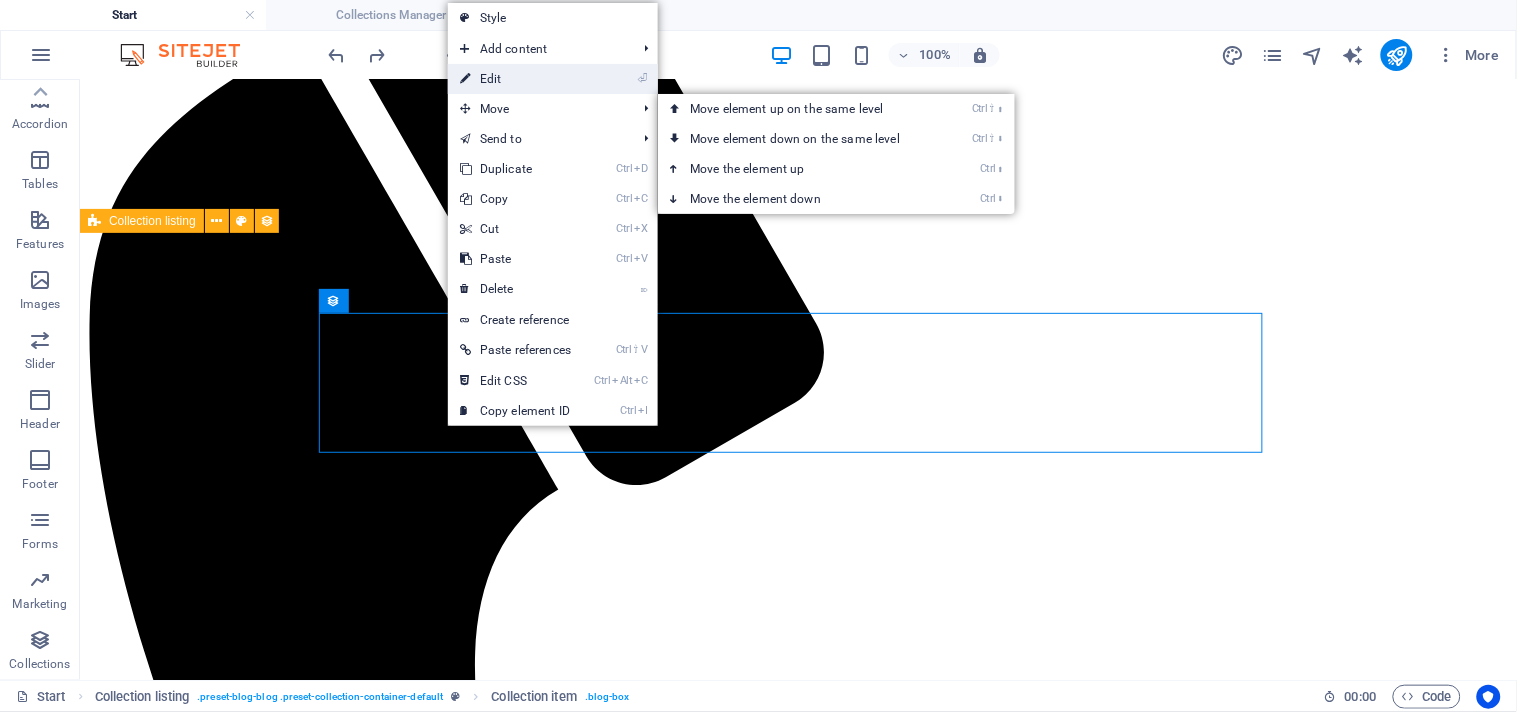 click on "⏎  Edit" at bounding box center (515, 79) 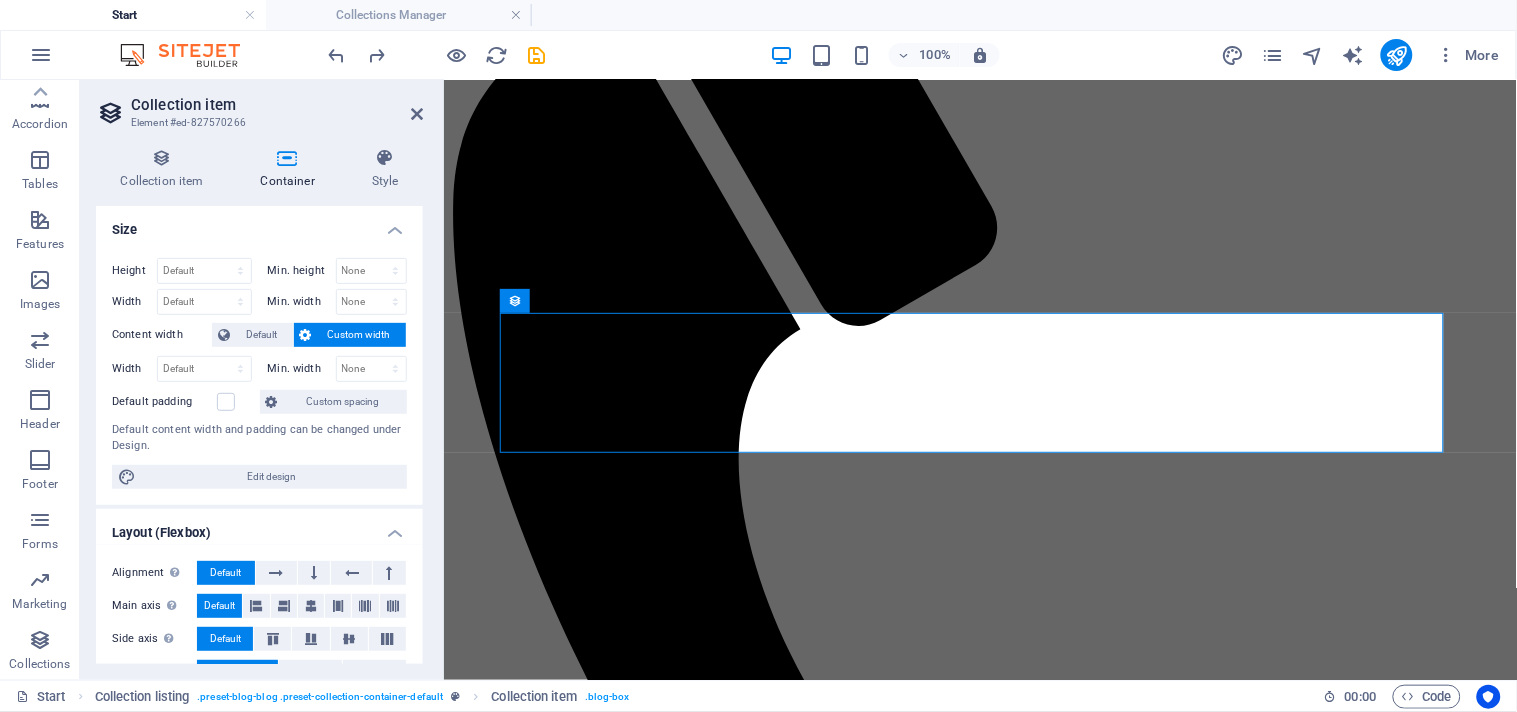 scroll, scrollTop: 70, scrollLeft: 0, axis: vertical 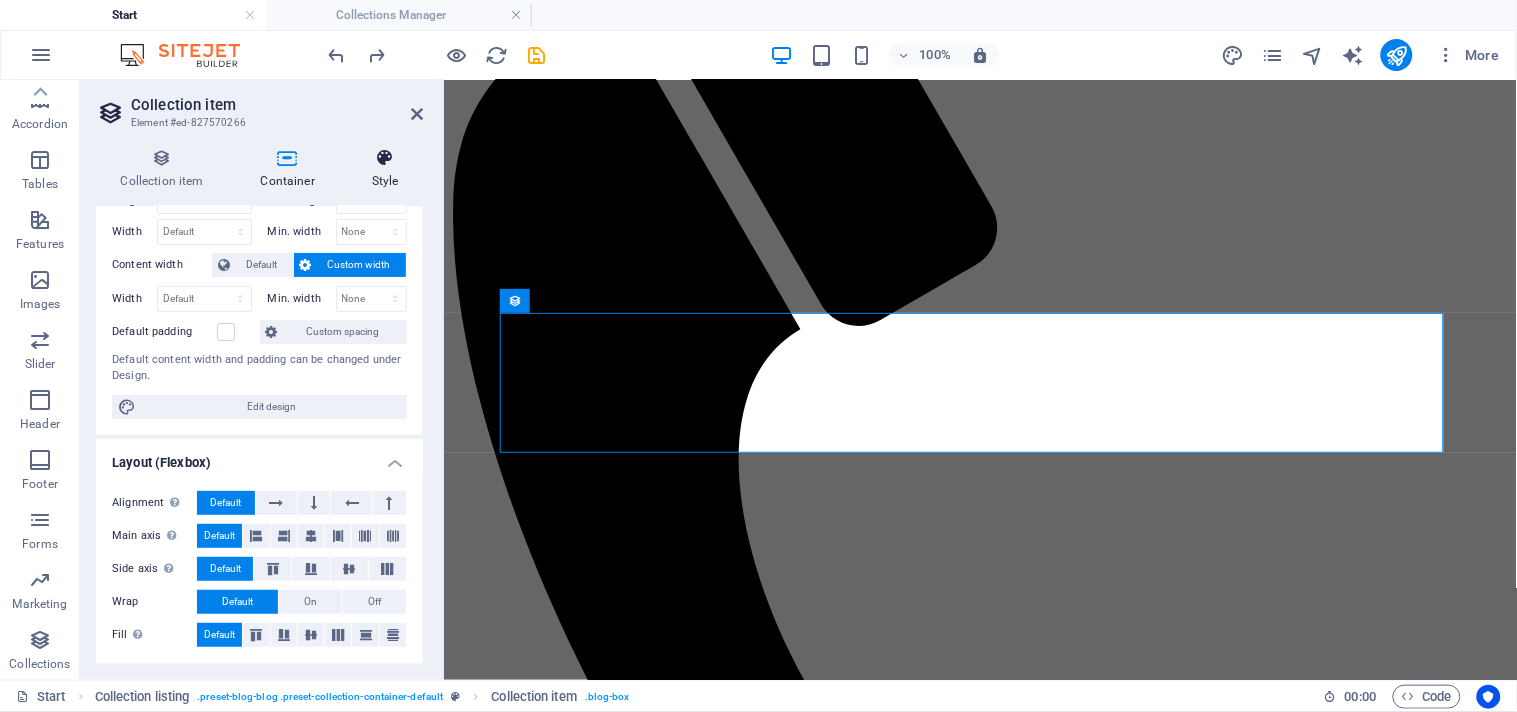 click on "Style" at bounding box center [385, 169] 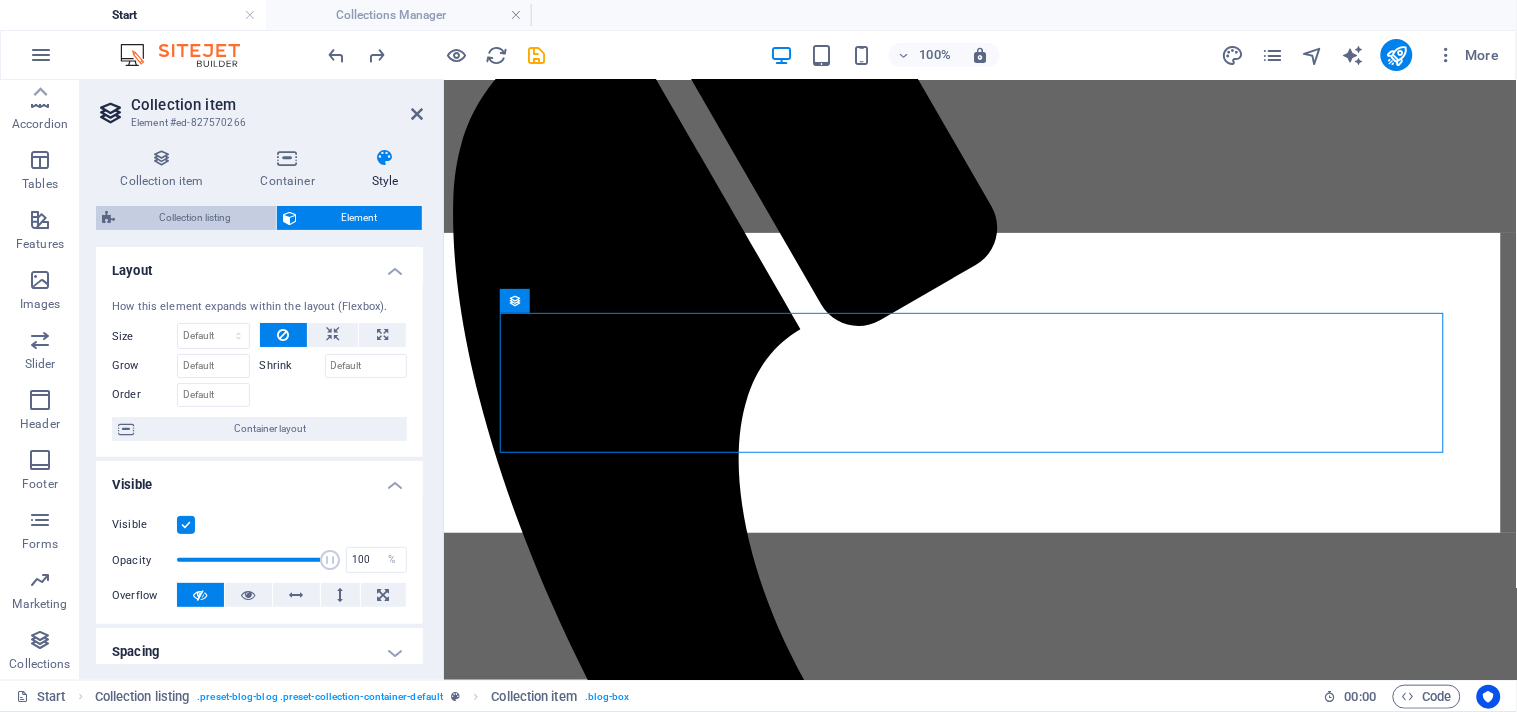 click on "Collection listing" at bounding box center [195, 218] 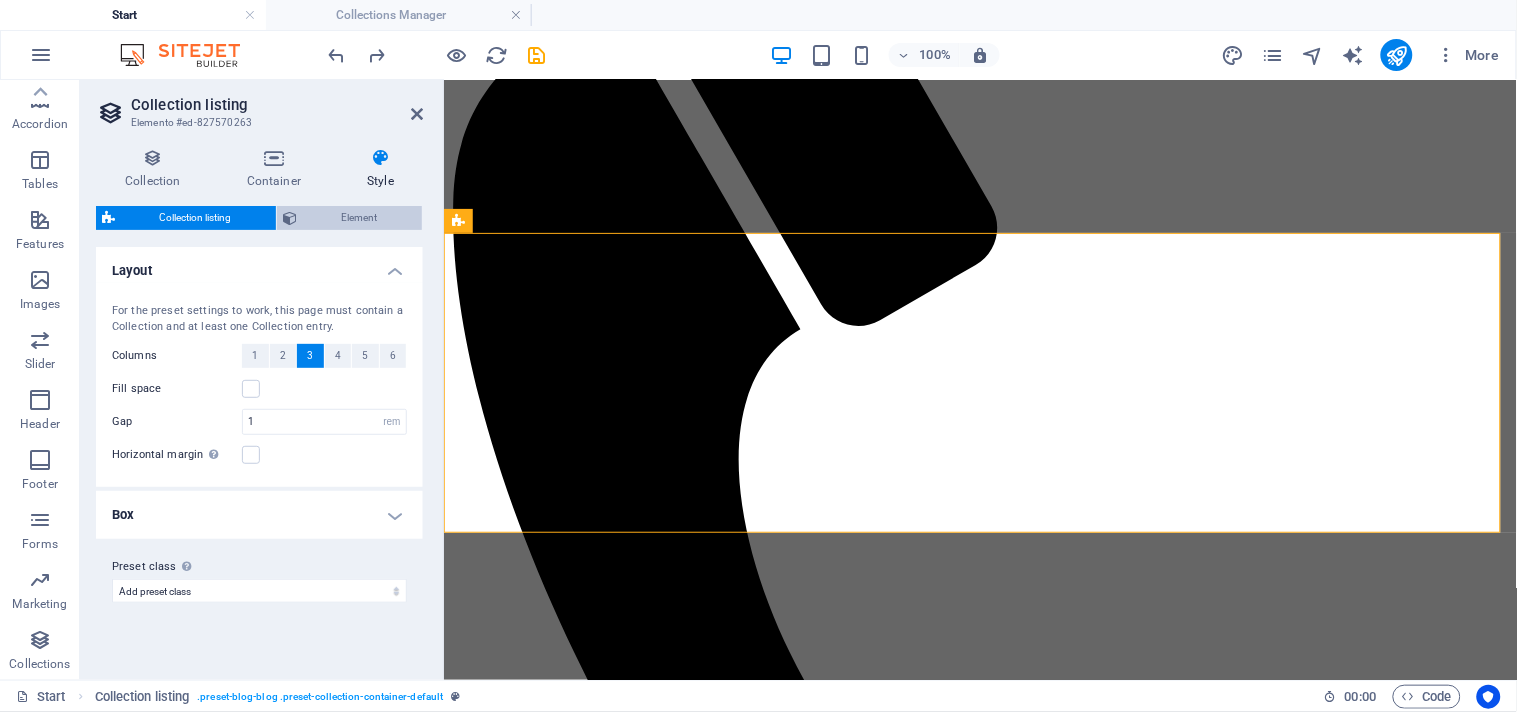 click on "Element" at bounding box center (359, 218) 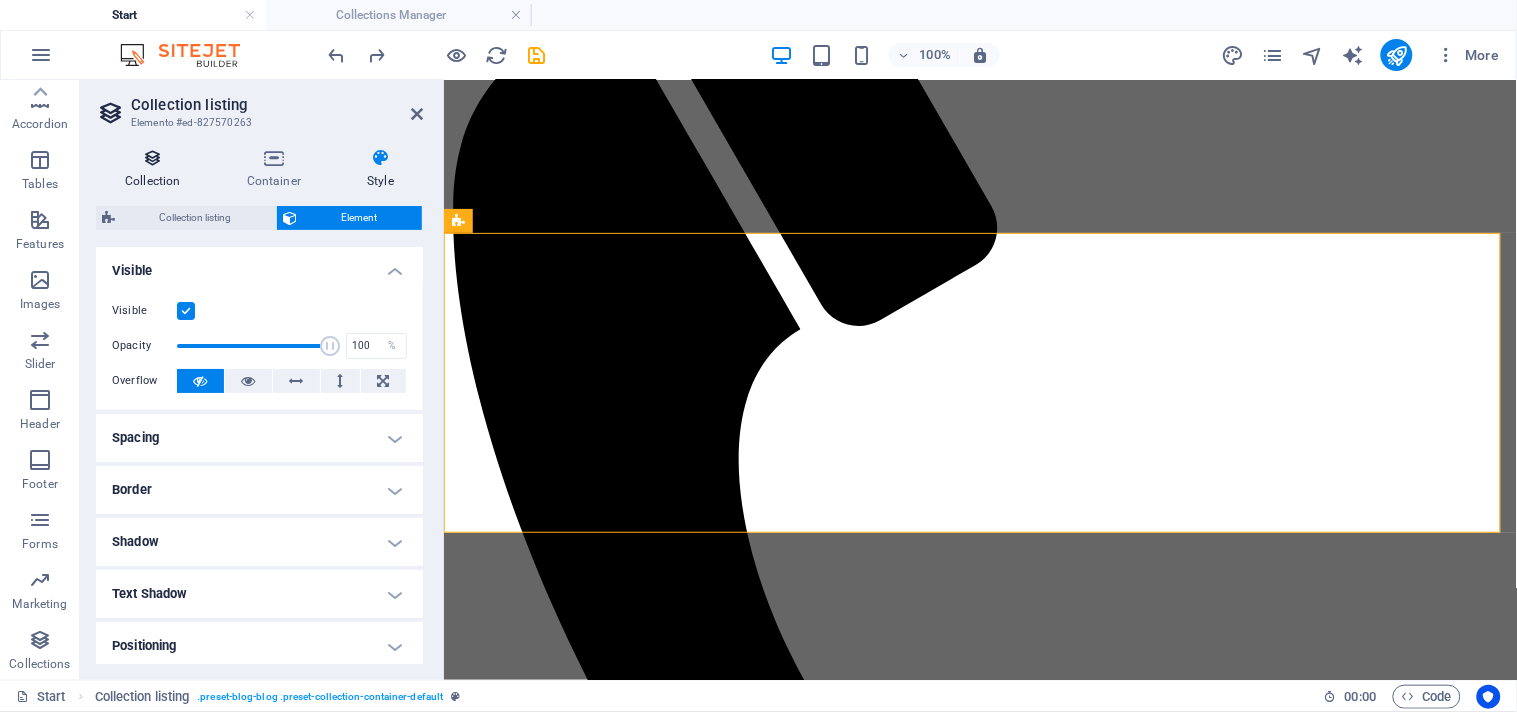 click on "Collection" at bounding box center (157, 169) 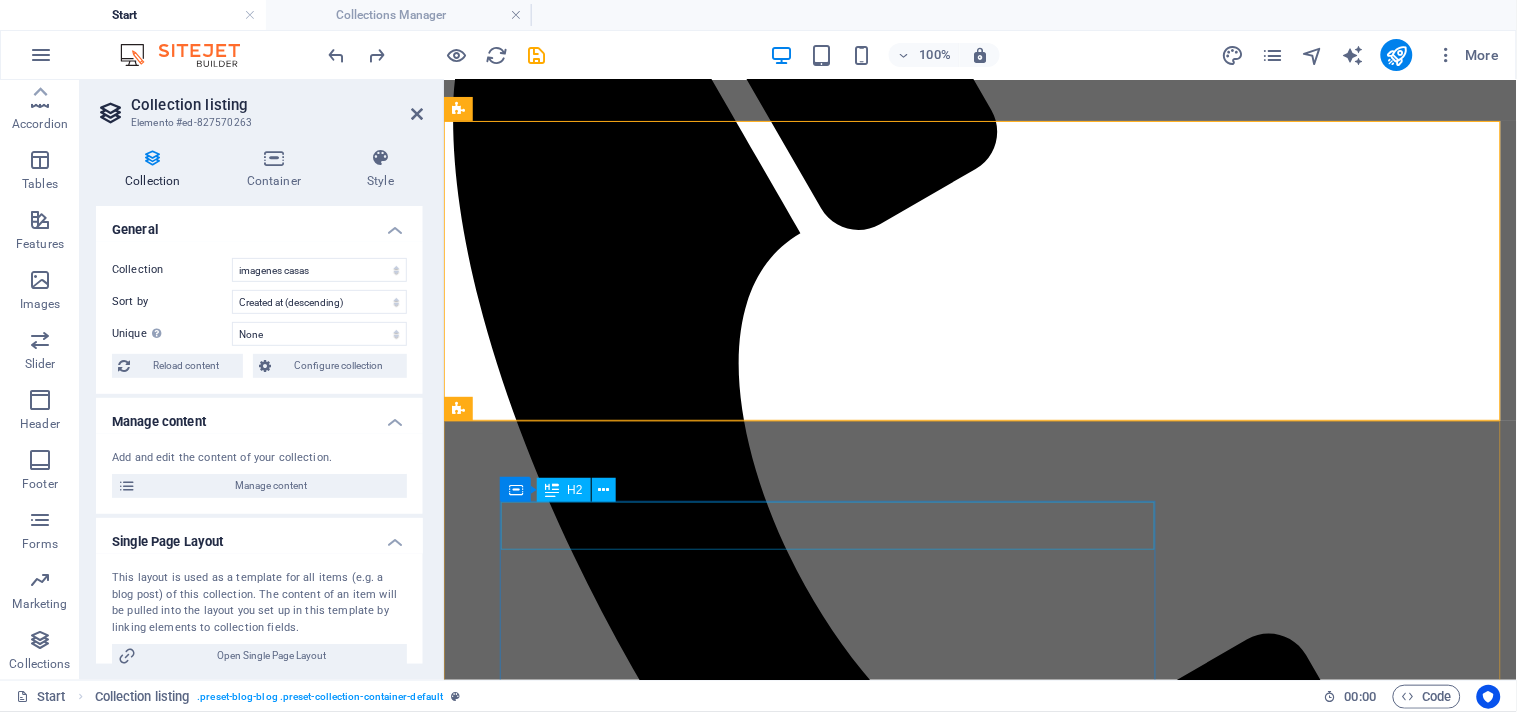 scroll, scrollTop: 445, scrollLeft: 0, axis: vertical 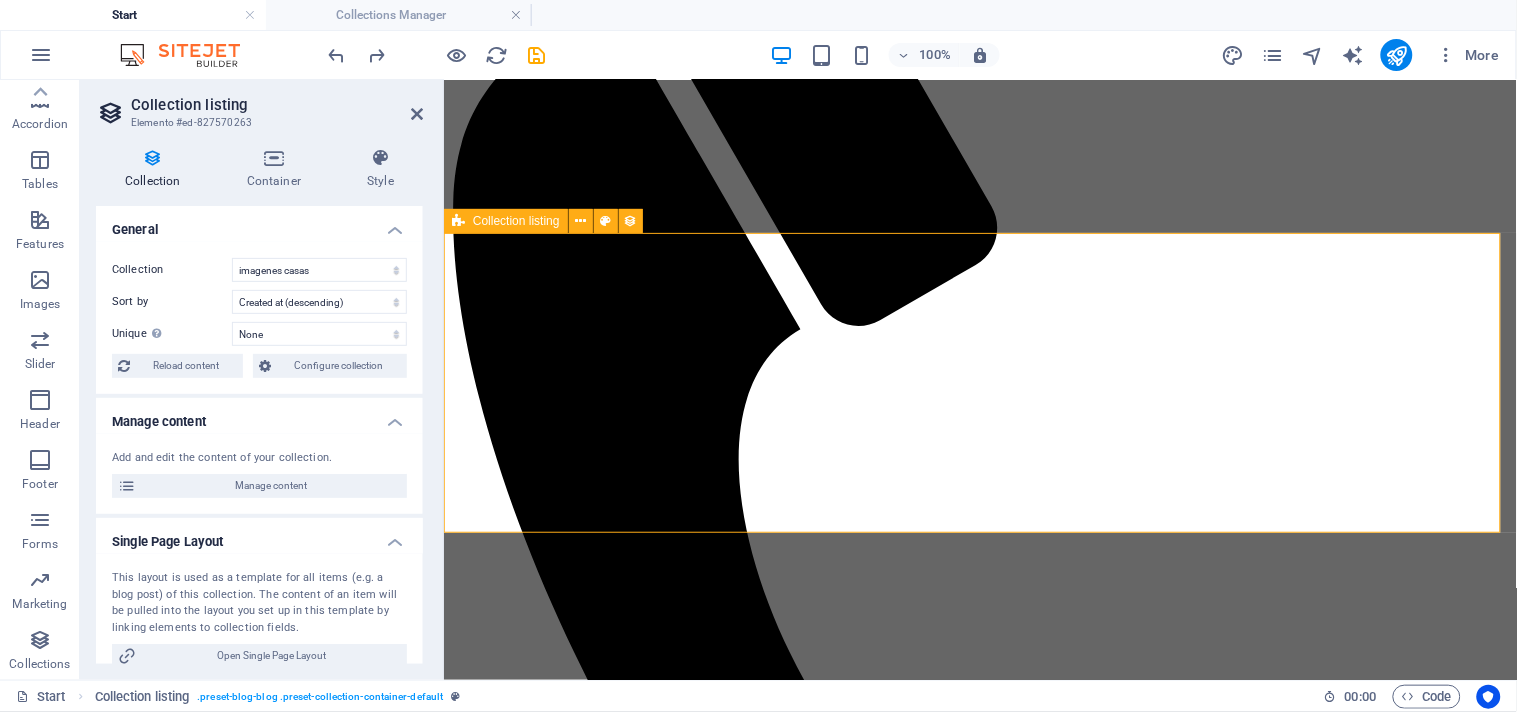 click on "Add elements and assign them to collection fields or  Add elements  Paste clipboard  Vorherige Nächste" at bounding box center (979, 2234) 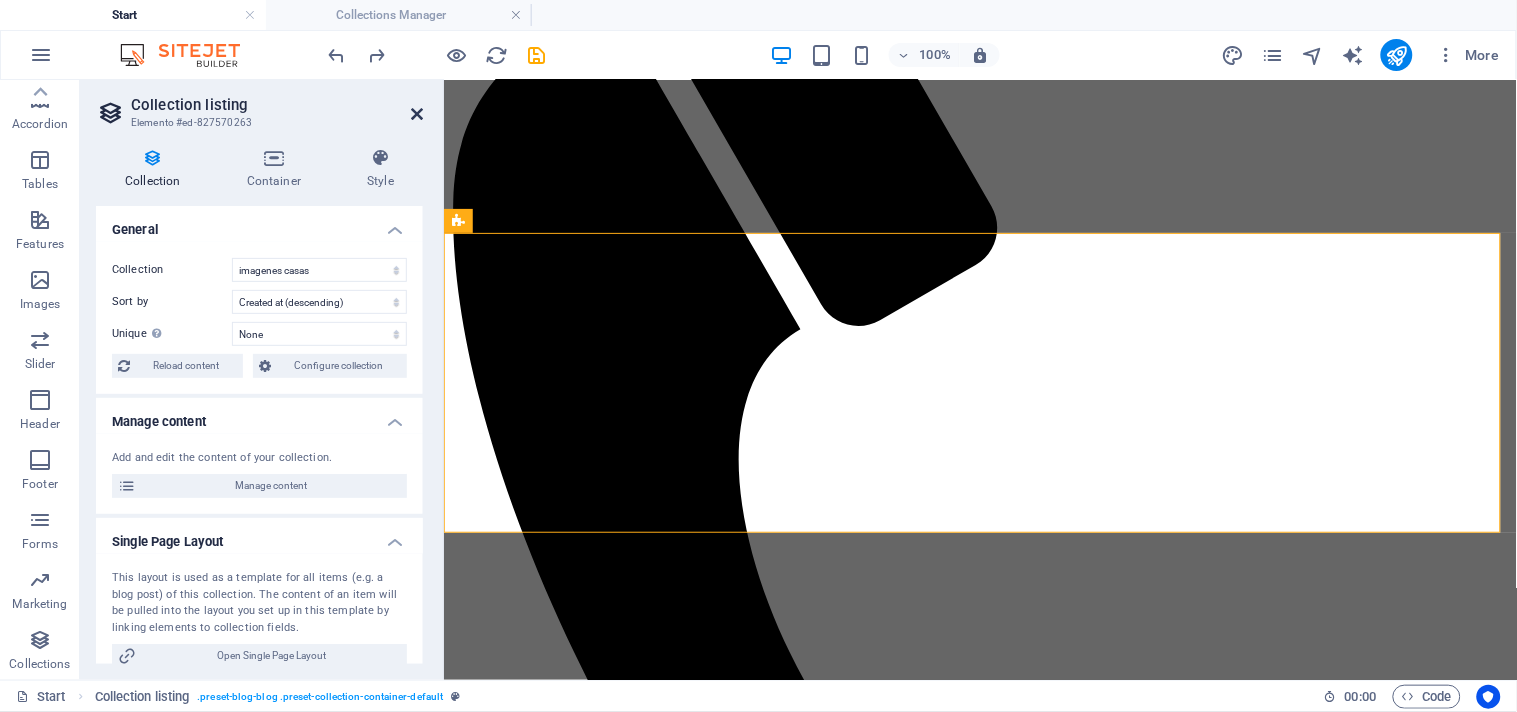 click at bounding box center (417, 114) 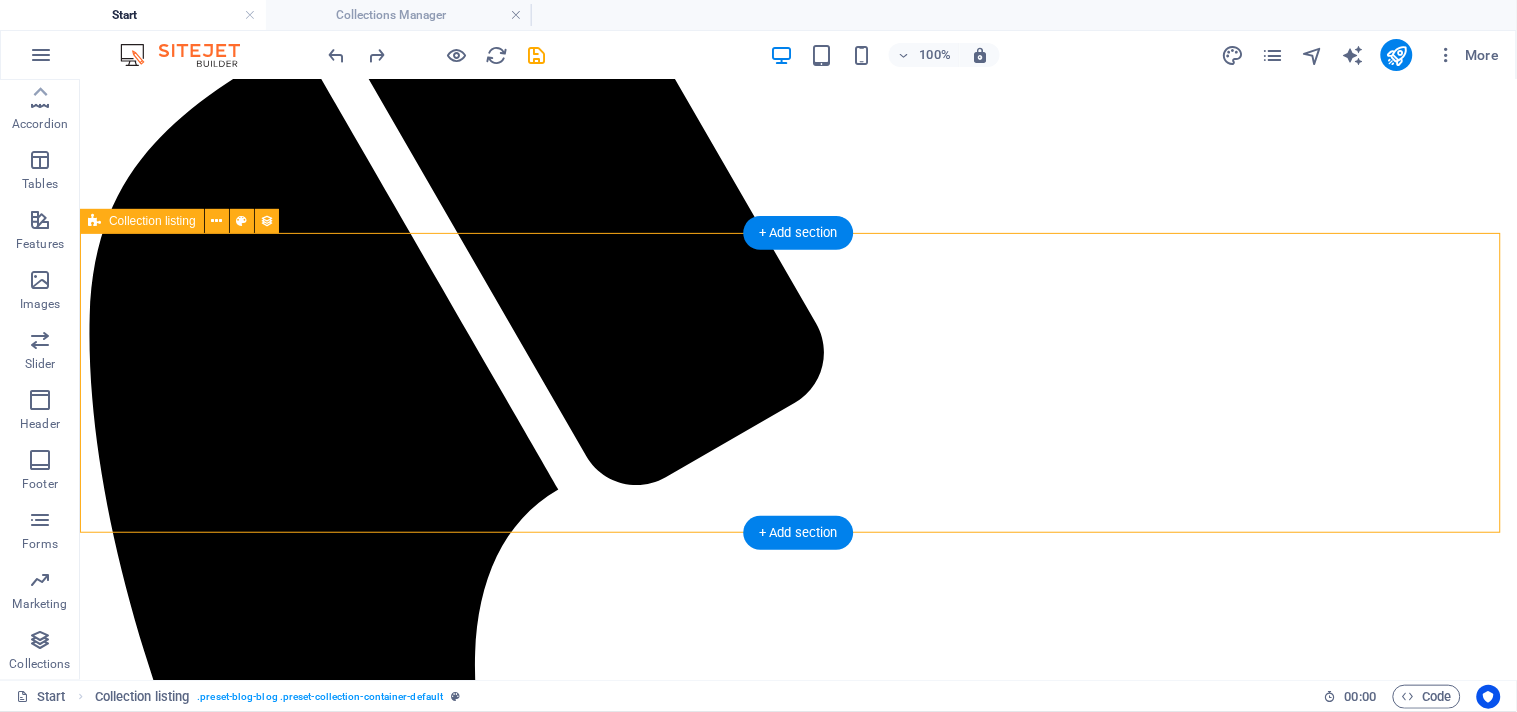click on "Add elements and assign them to collection fields or  Add elements  Paste clipboard  Vorherige Nächste" at bounding box center [797, 2717] 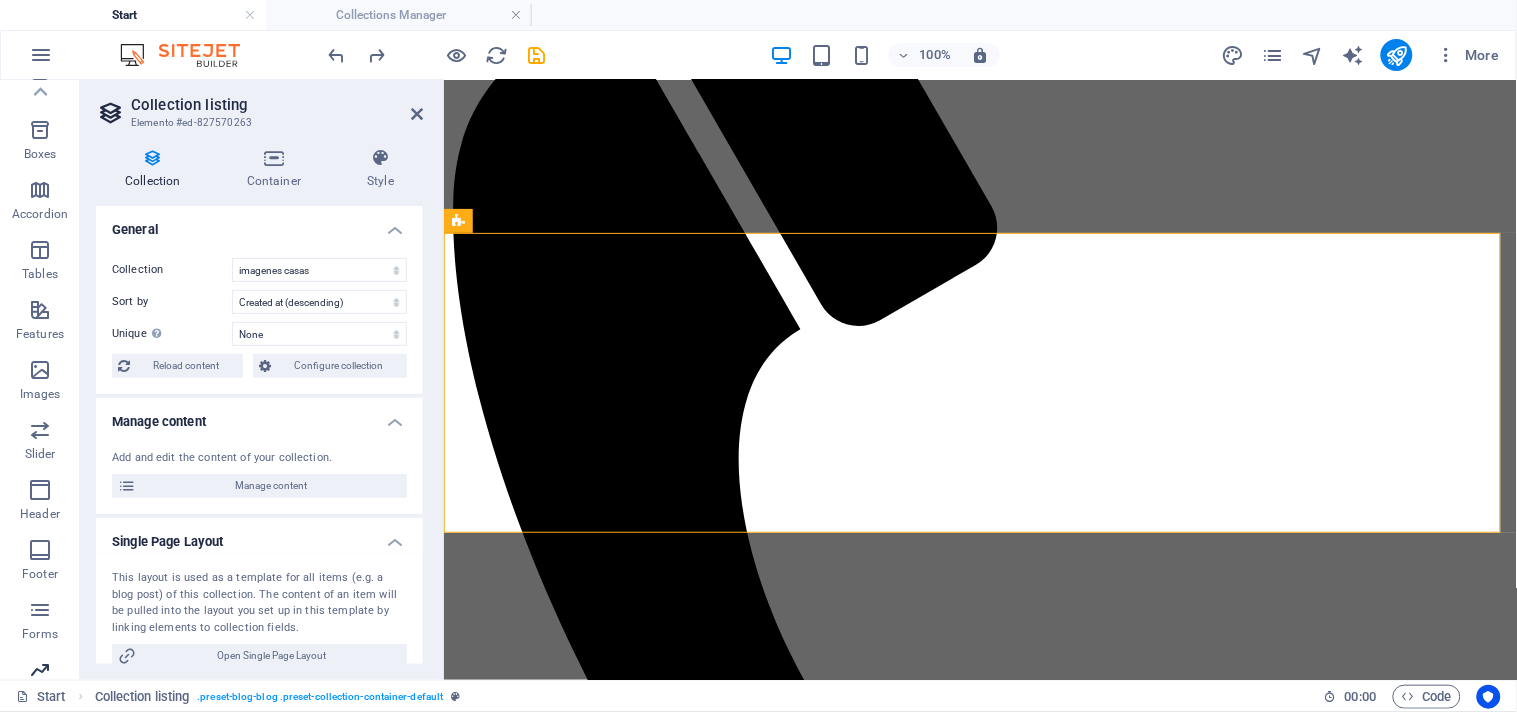 scroll, scrollTop: 77, scrollLeft: 0, axis: vertical 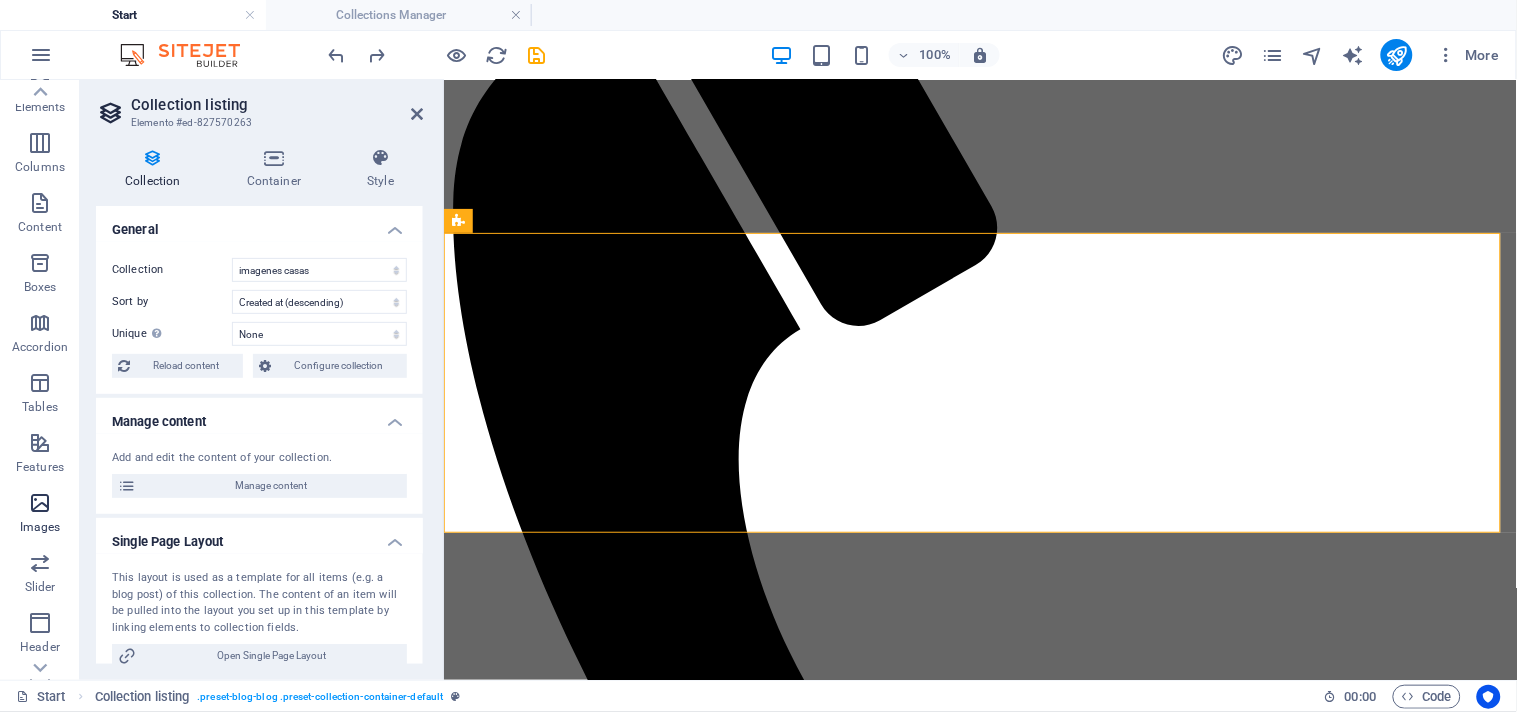 click at bounding box center (40, 503) 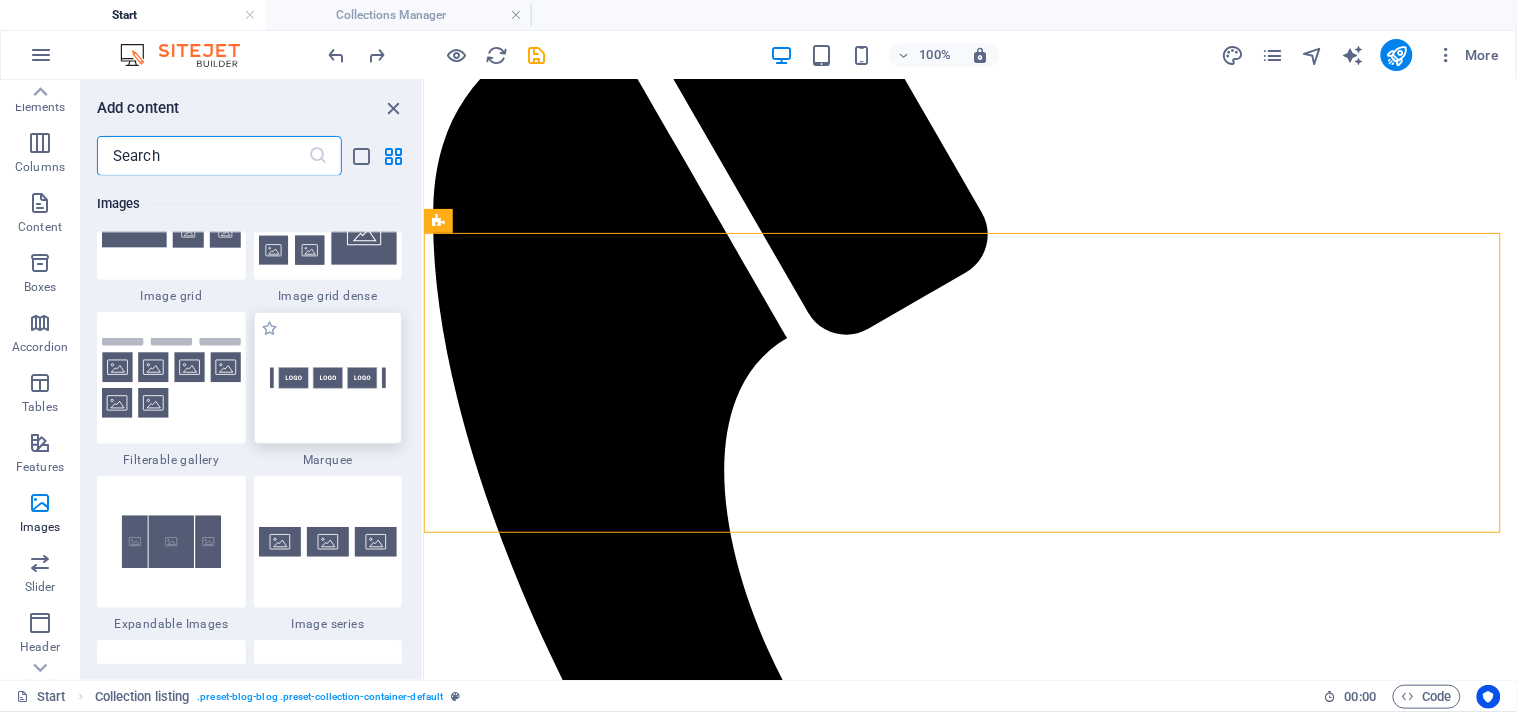 scroll, scrollTop: 10693, scrollLeft: 0, axis: vertical 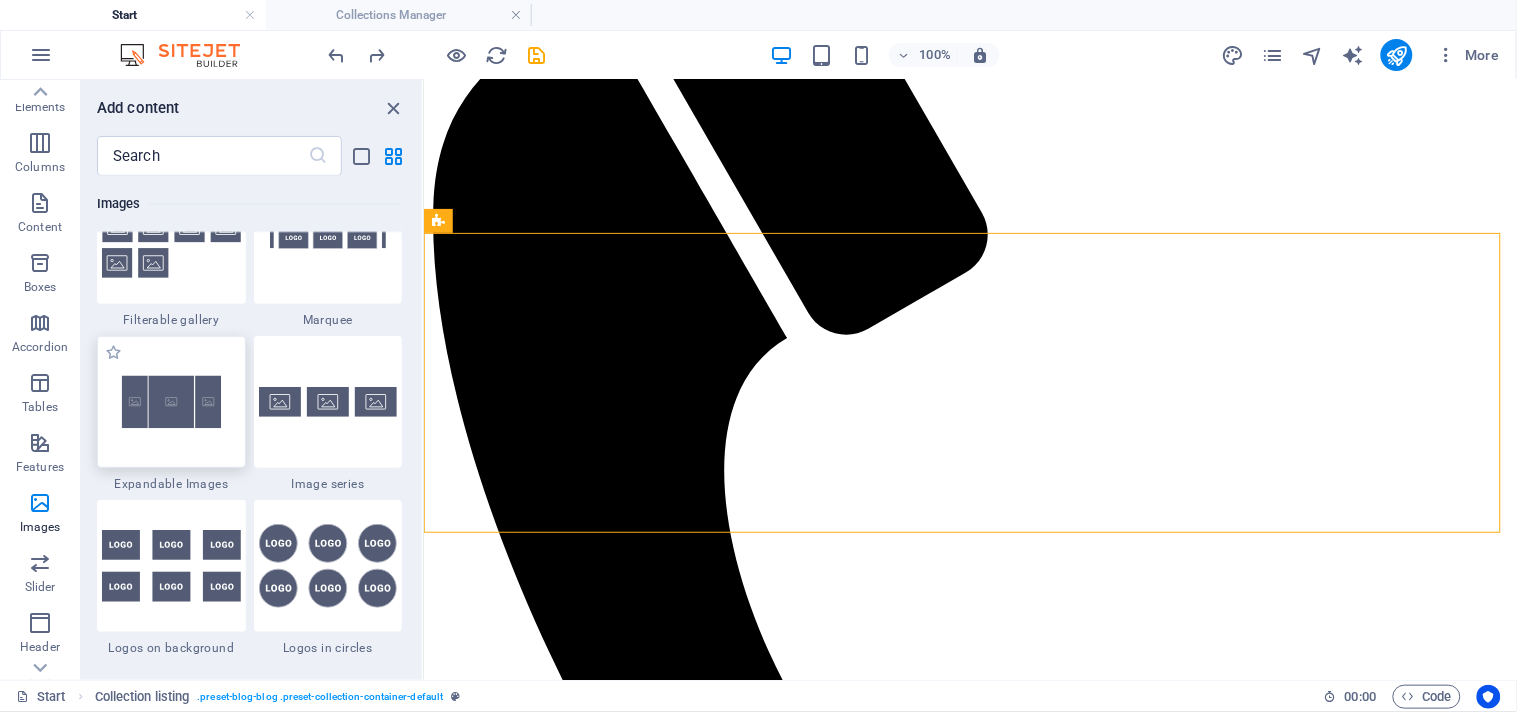 click at bounding box center [171, 402] 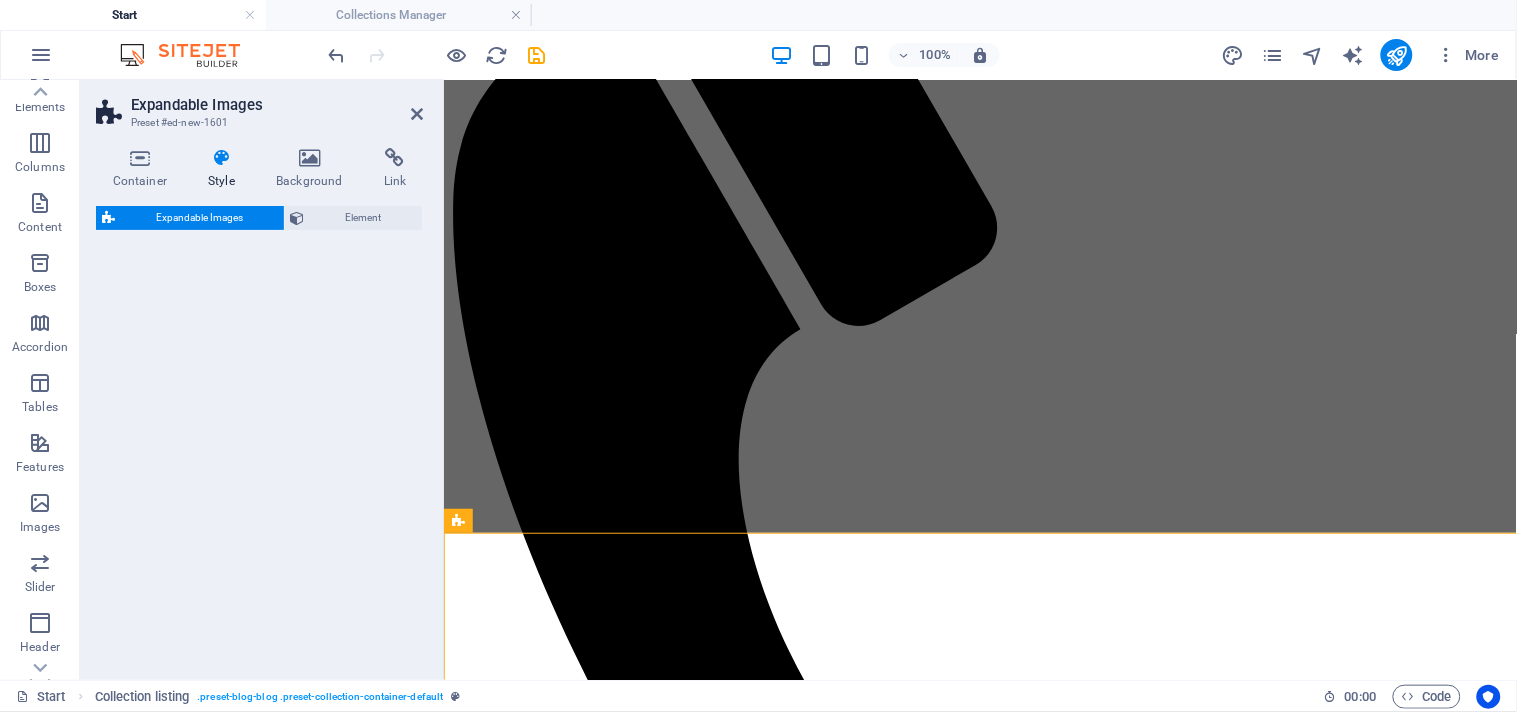 select on "rem" 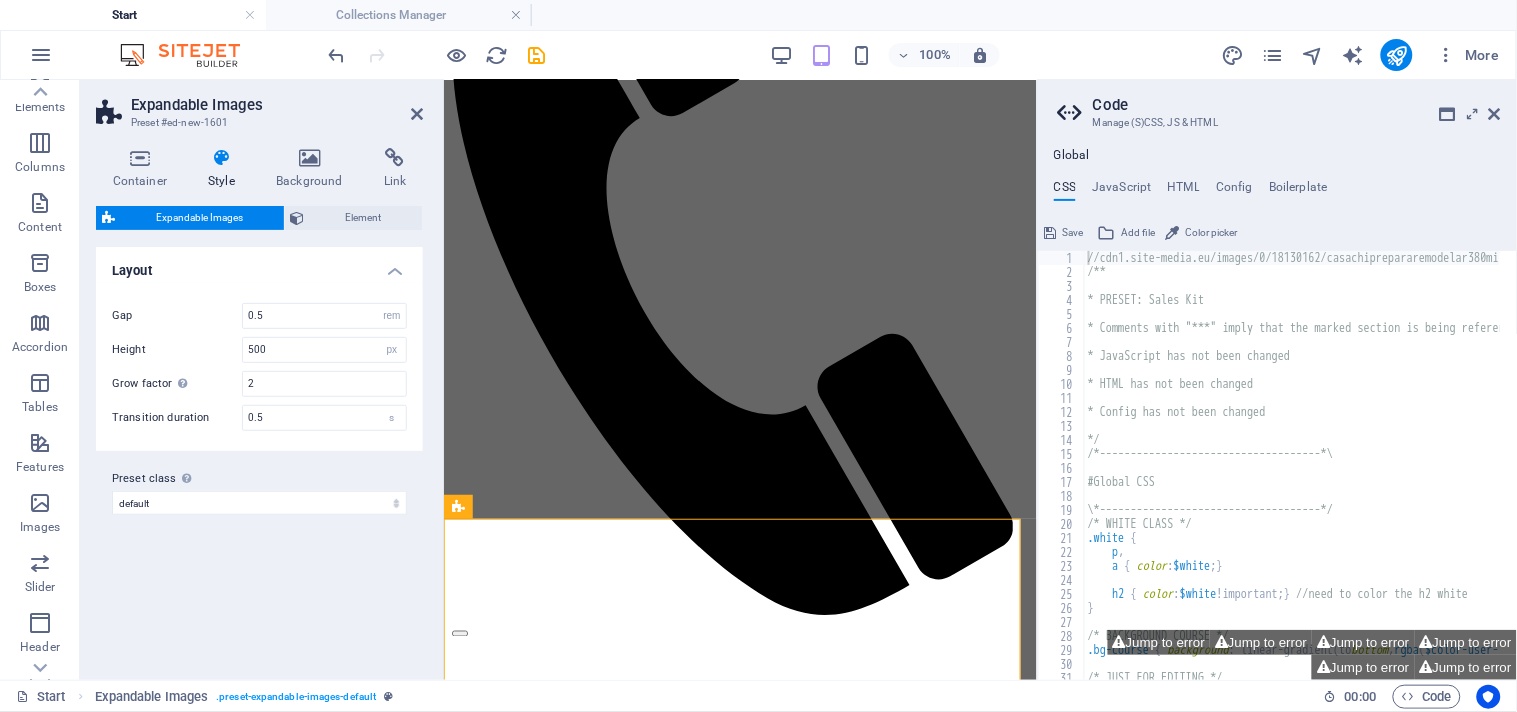 click on "Code Manage (S)CSS, JS & HTML" at bounding box center (1279, 106) 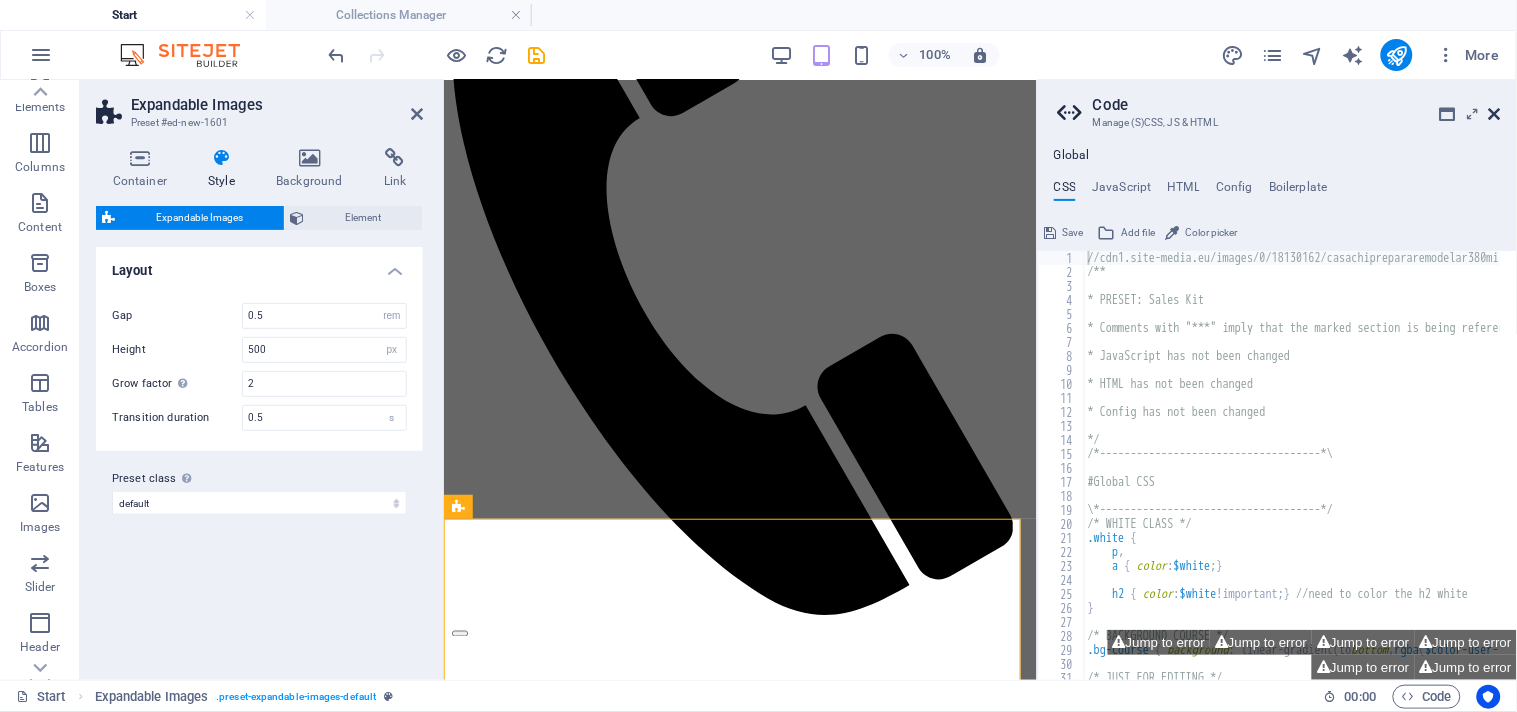 click at bounding box center [1495, 114] 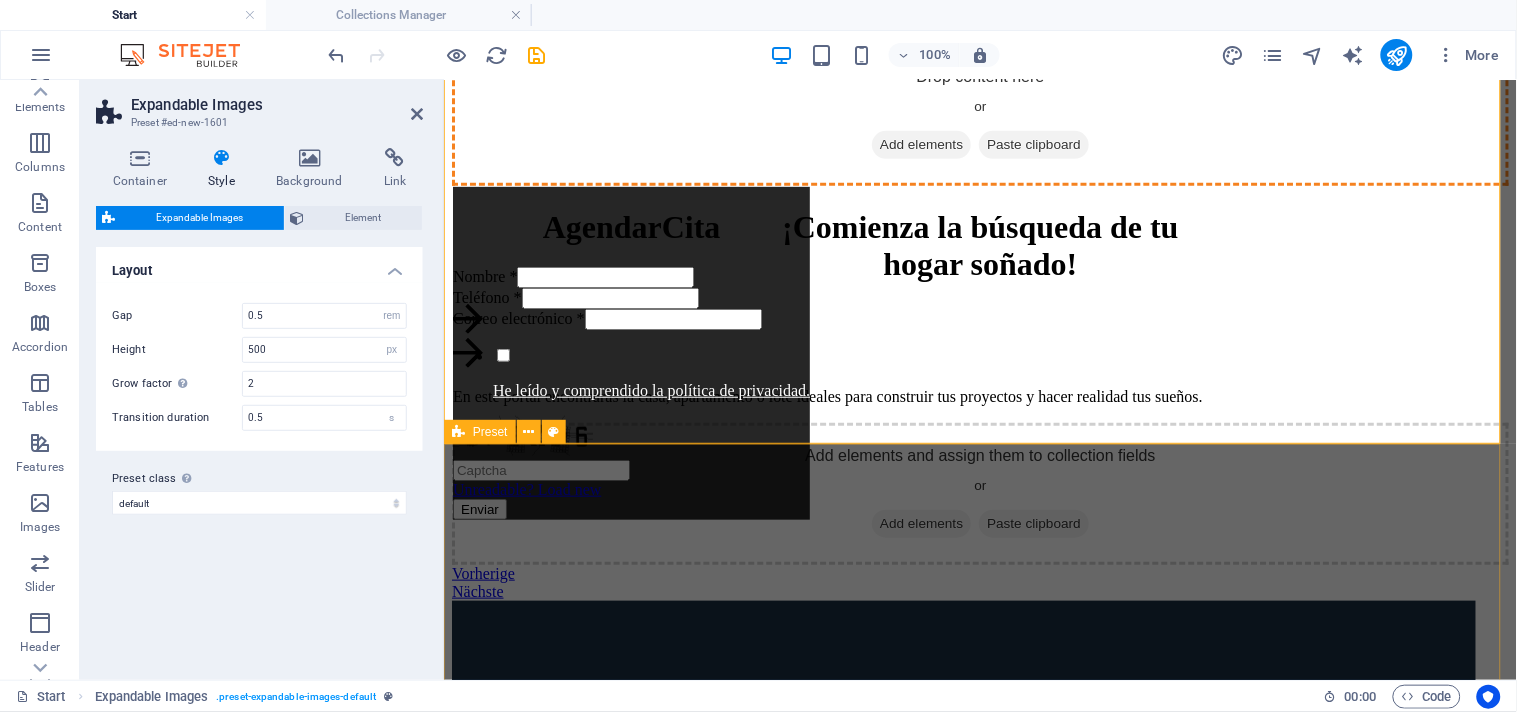scroll, scrollTop: 2112, scrollLeft: 0, axis: vertical 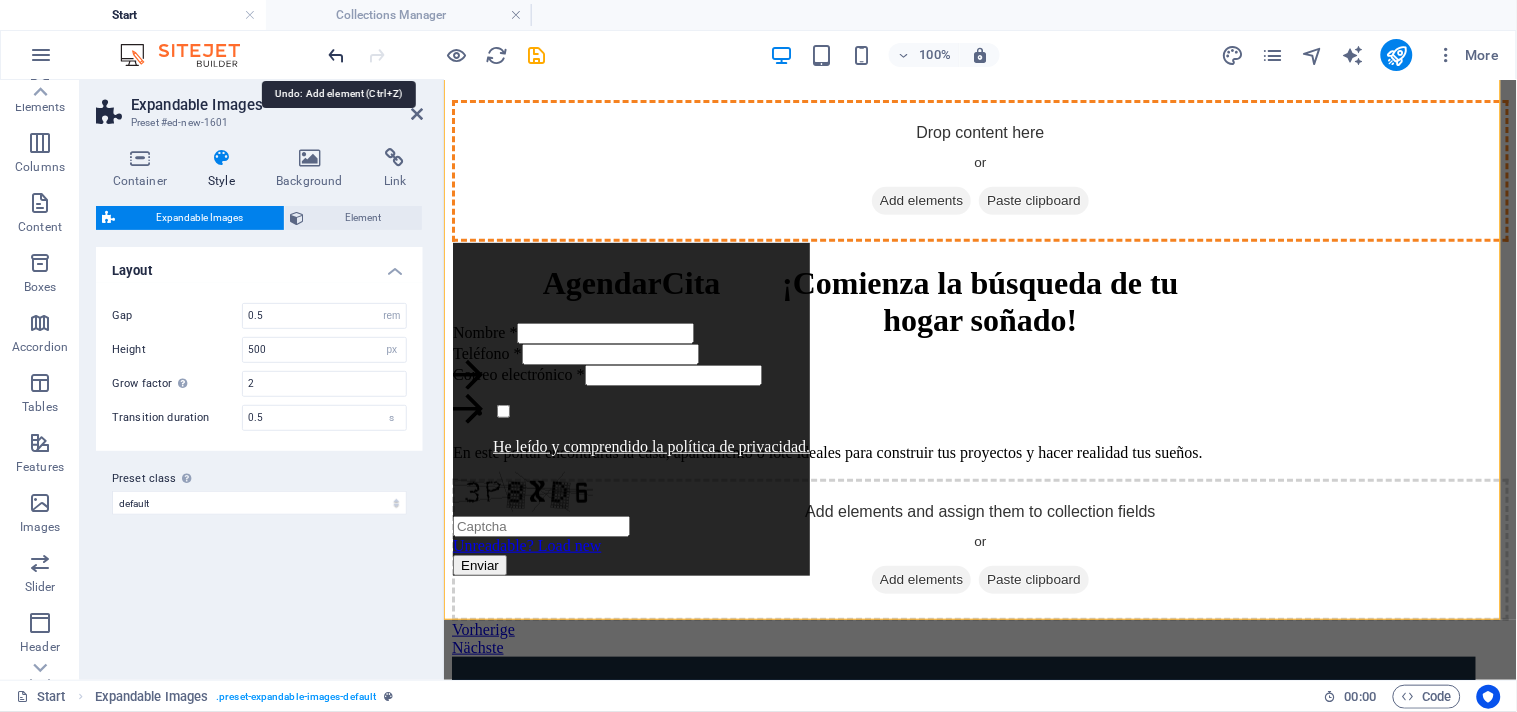 click at bounding box center [337, 55] 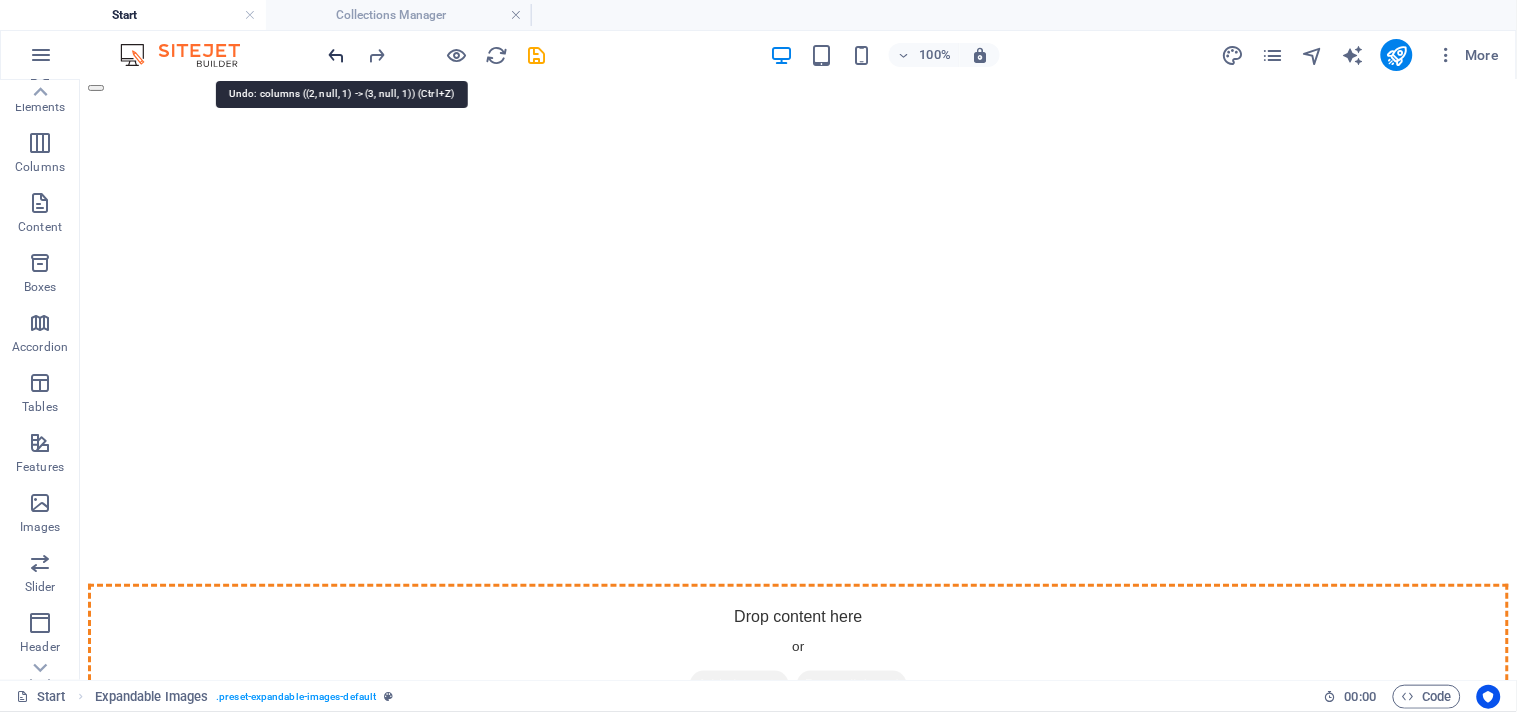 scroll, scrollTop: 358, scrollLeft: 0, axis: vertical 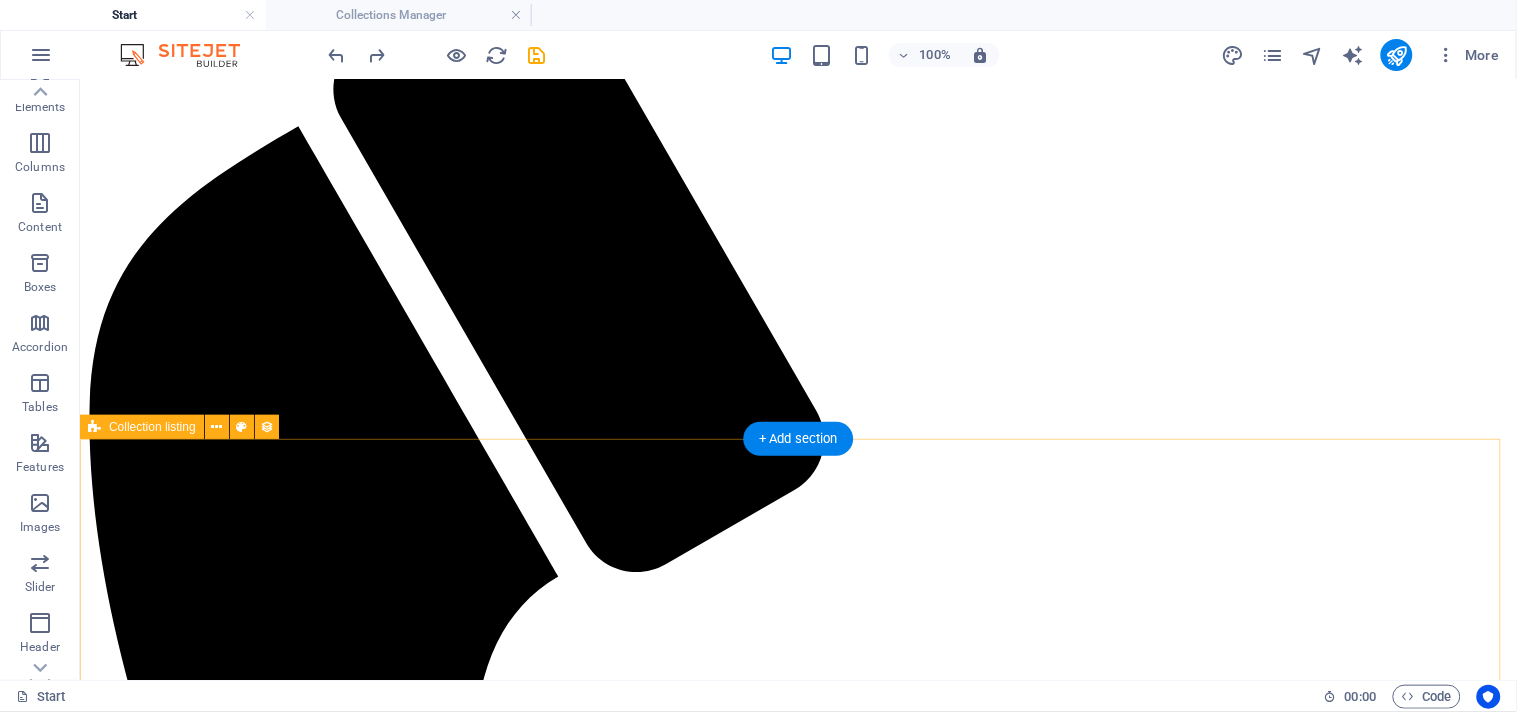 click on "Add elements and assign them to collection fields or  Add elements  Paste clipboard  Vorherige Nächste" at bounding box center [797, 2804] 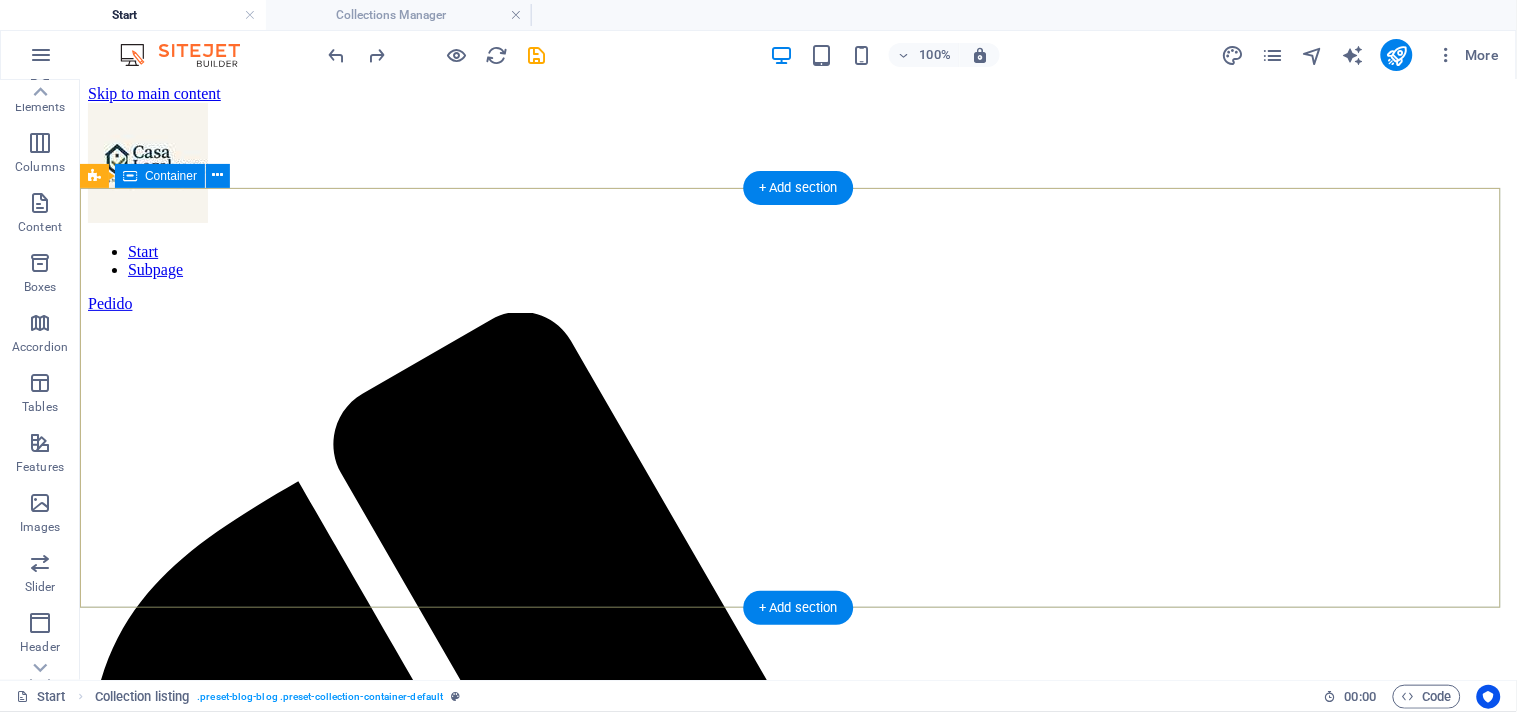 scroll, scrollTop: 0, scrollLeft: 0, axis: both 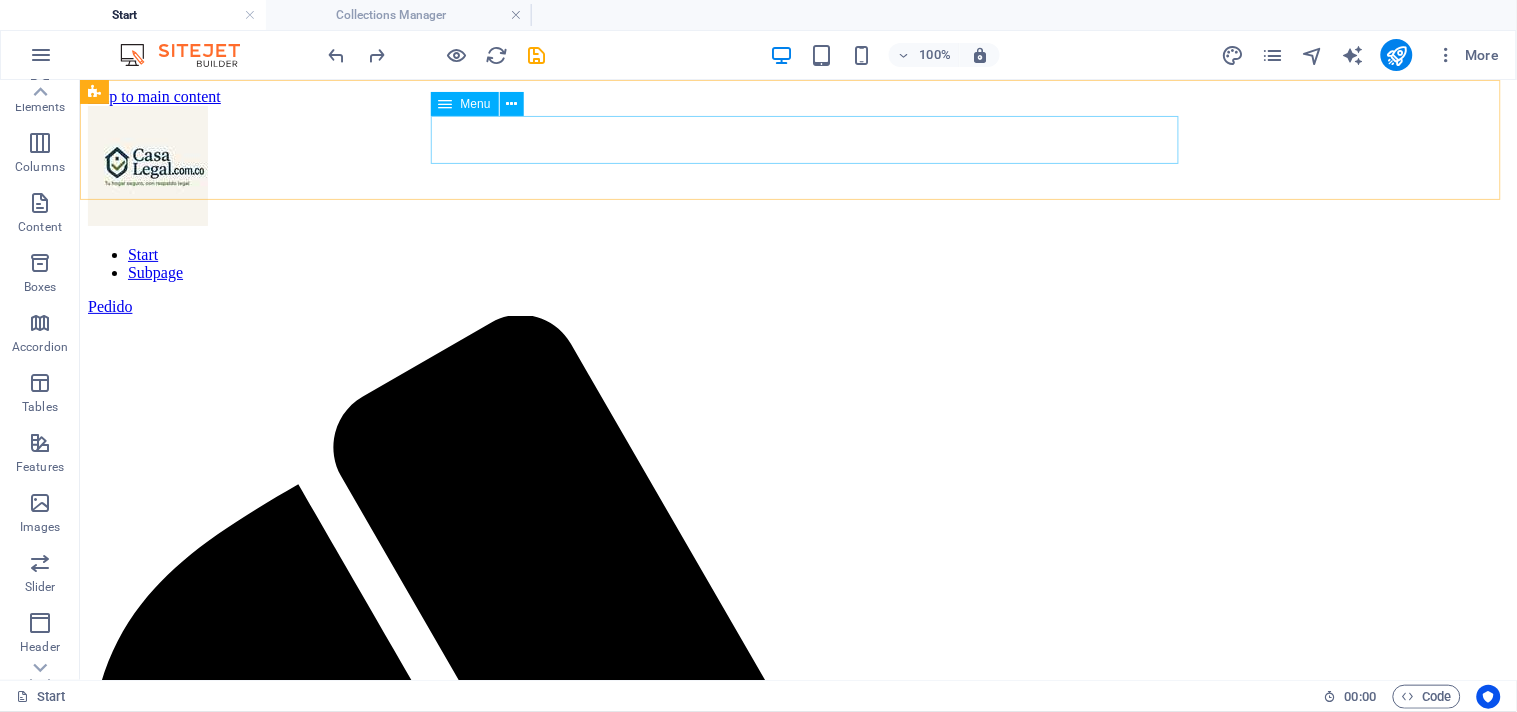 click on "Menu" at bounding box center (465, 104) 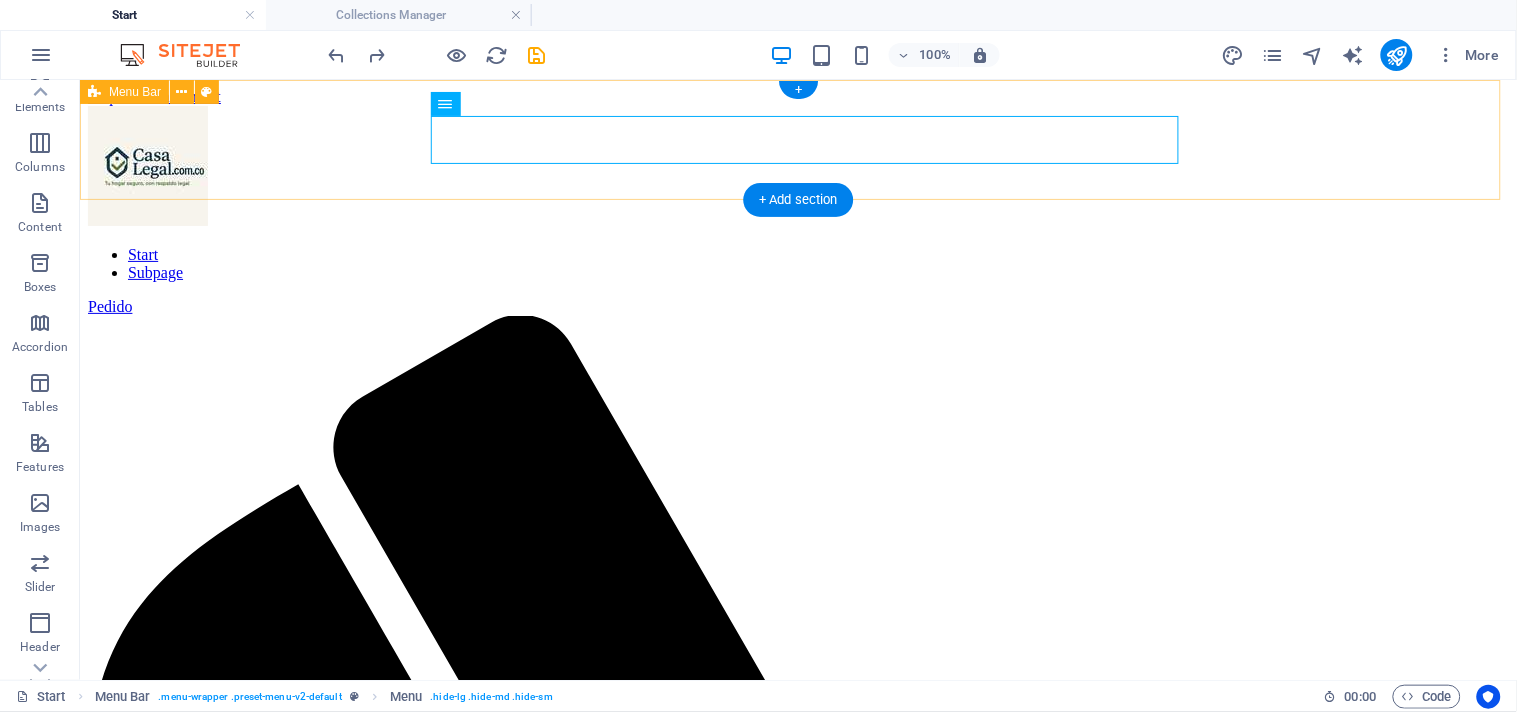 click on "Start Subpage Pedido" at bounding box center [797, 1154] 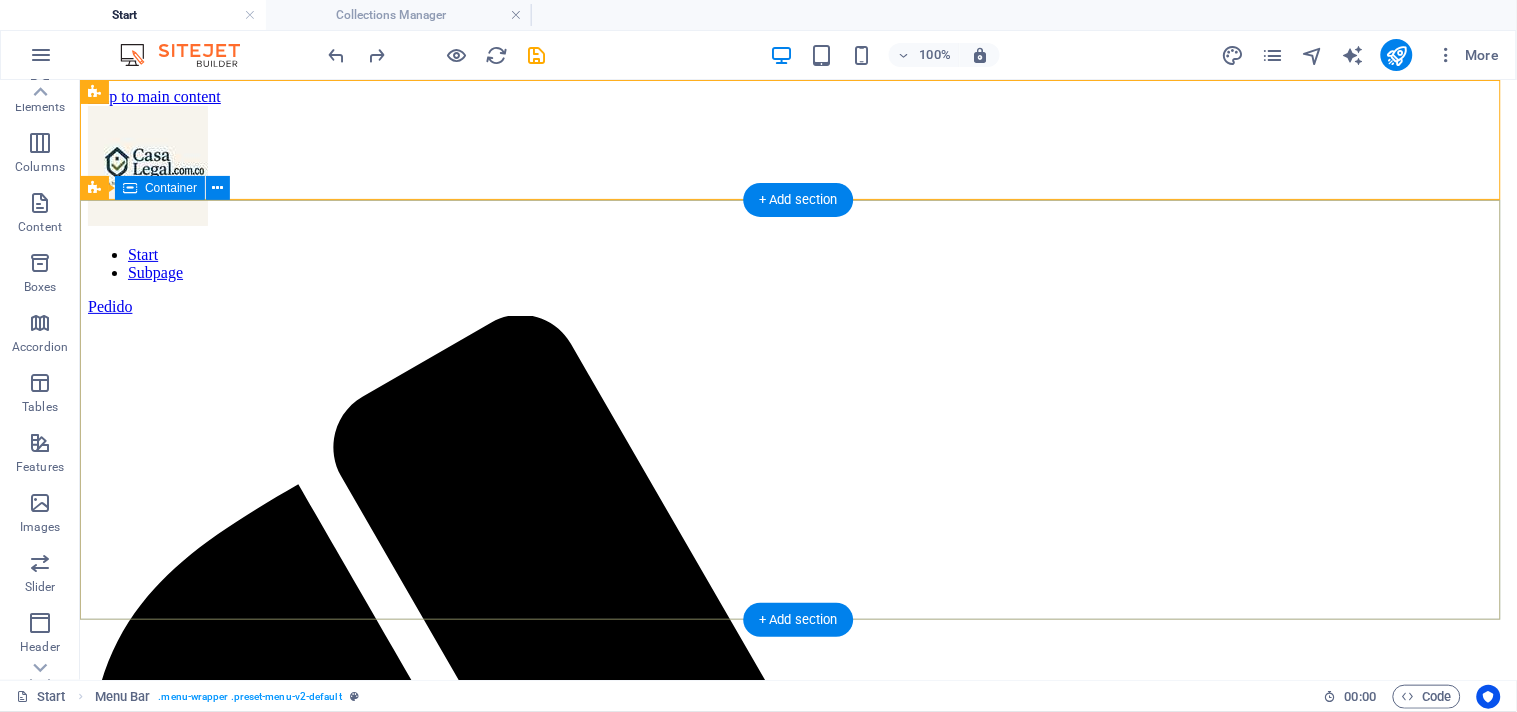click on "Drop content here or  Add elements  Paste clipboard" at bounding box center [797, 2766] 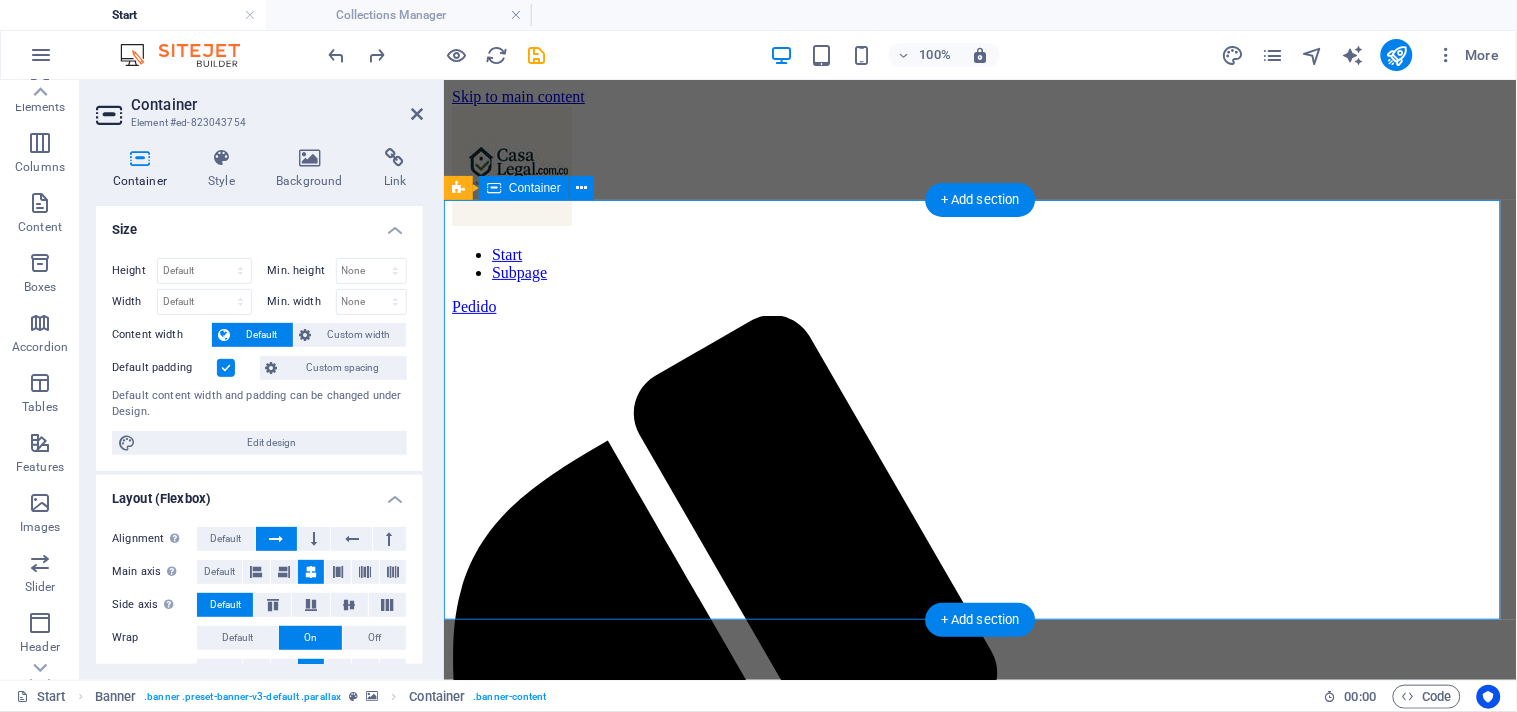 click on "Add elements" at bounding box center [920, 2312] 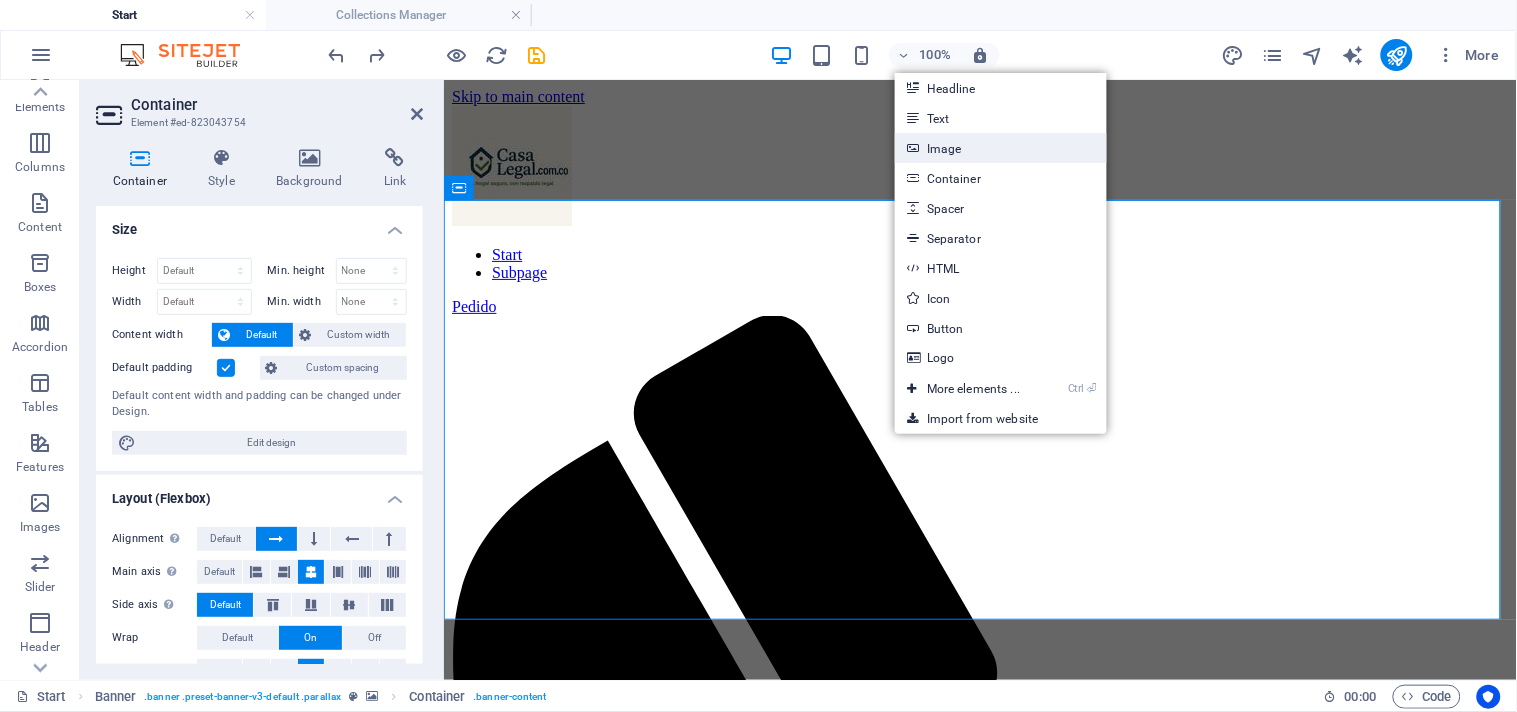 click on "Image" at bounding box center [1001, 148] 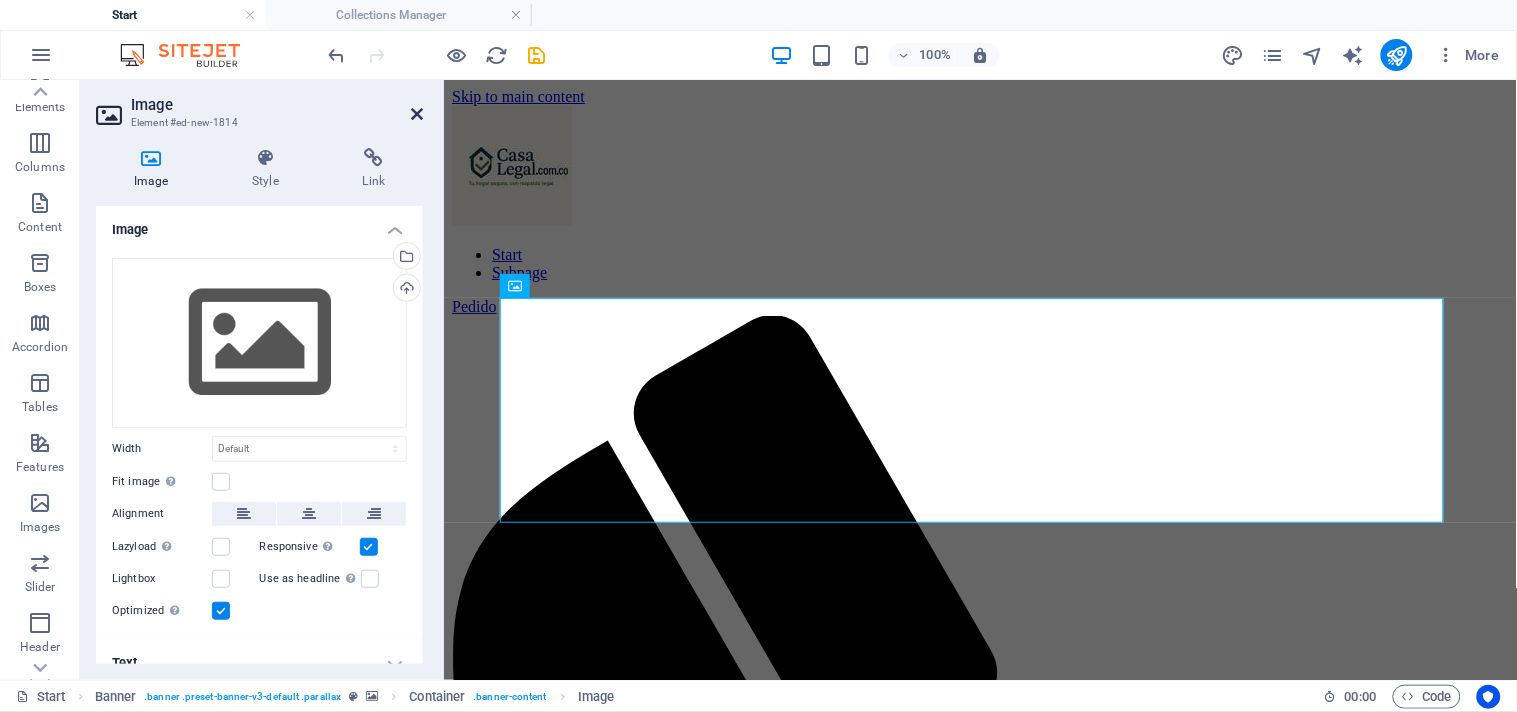 click at bounding box center (417, 114) 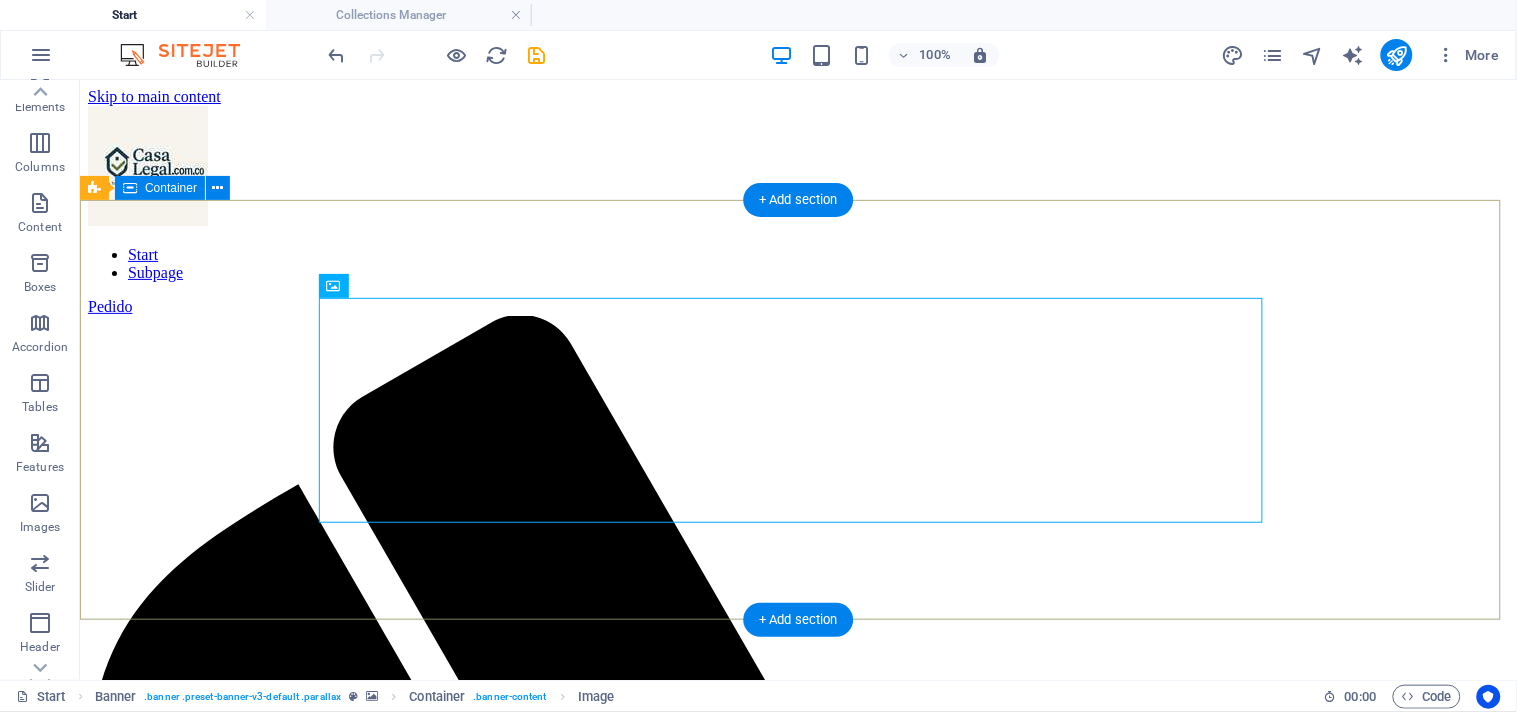 click at bounding box center (797, 2809) 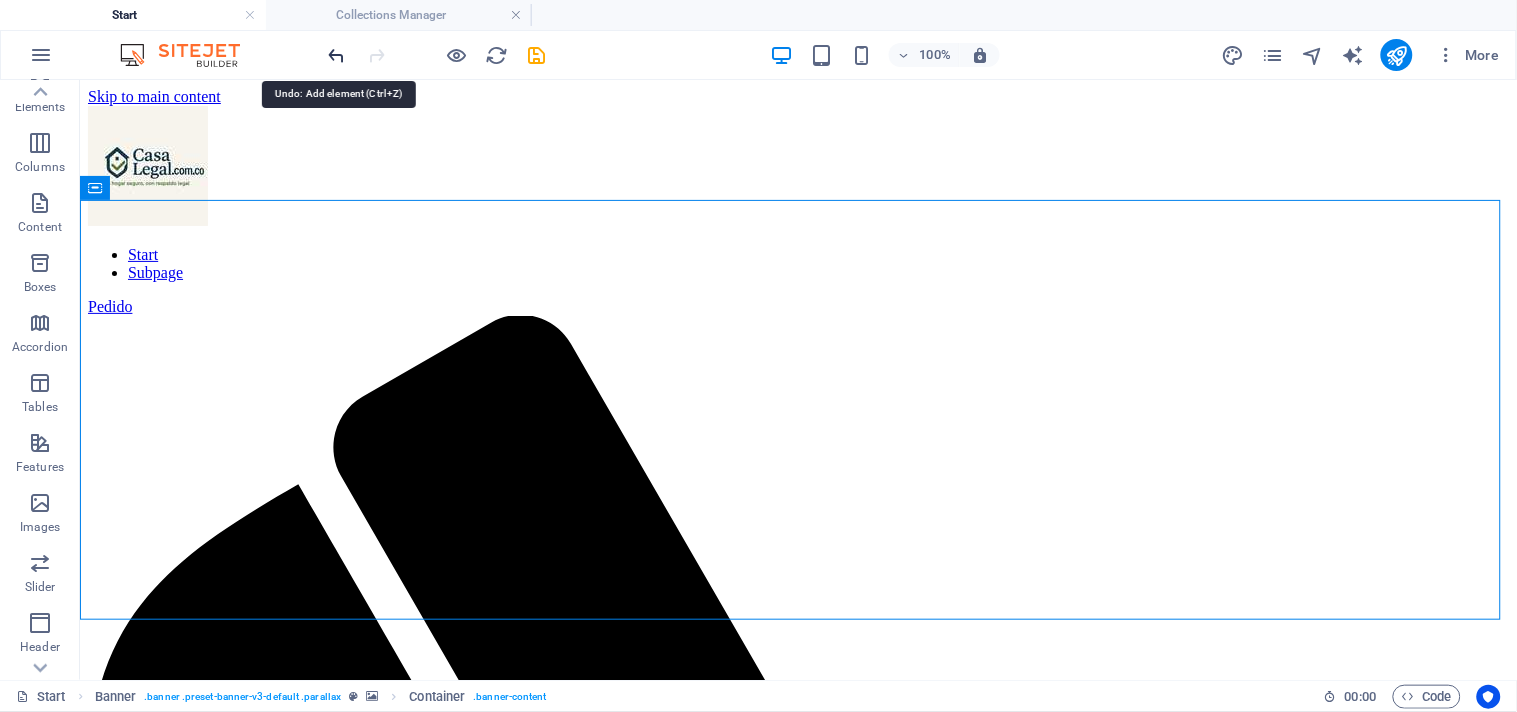 click at bounding box center (337, 55) 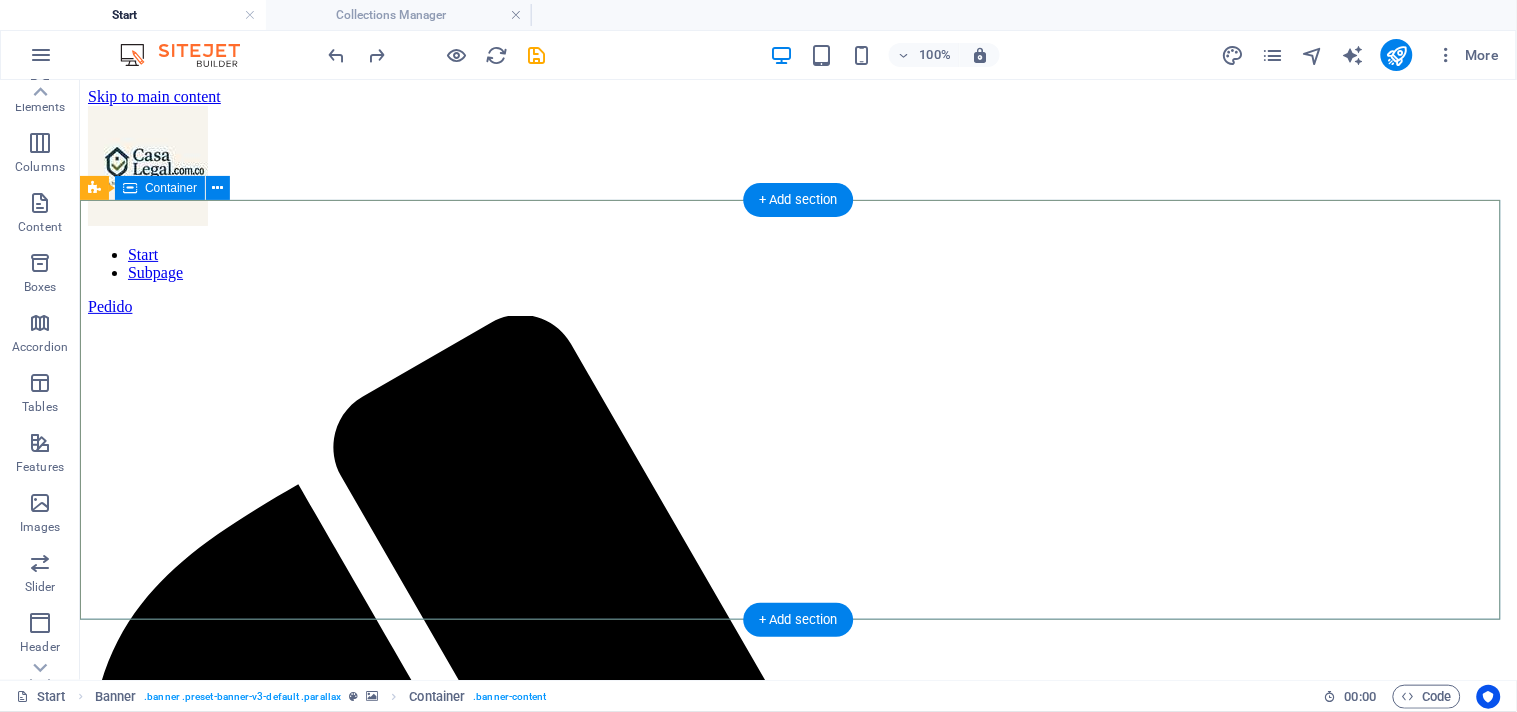 click on "Drop content here or  Add elements  Paste clipboard" at bounding box center [797, 2766] 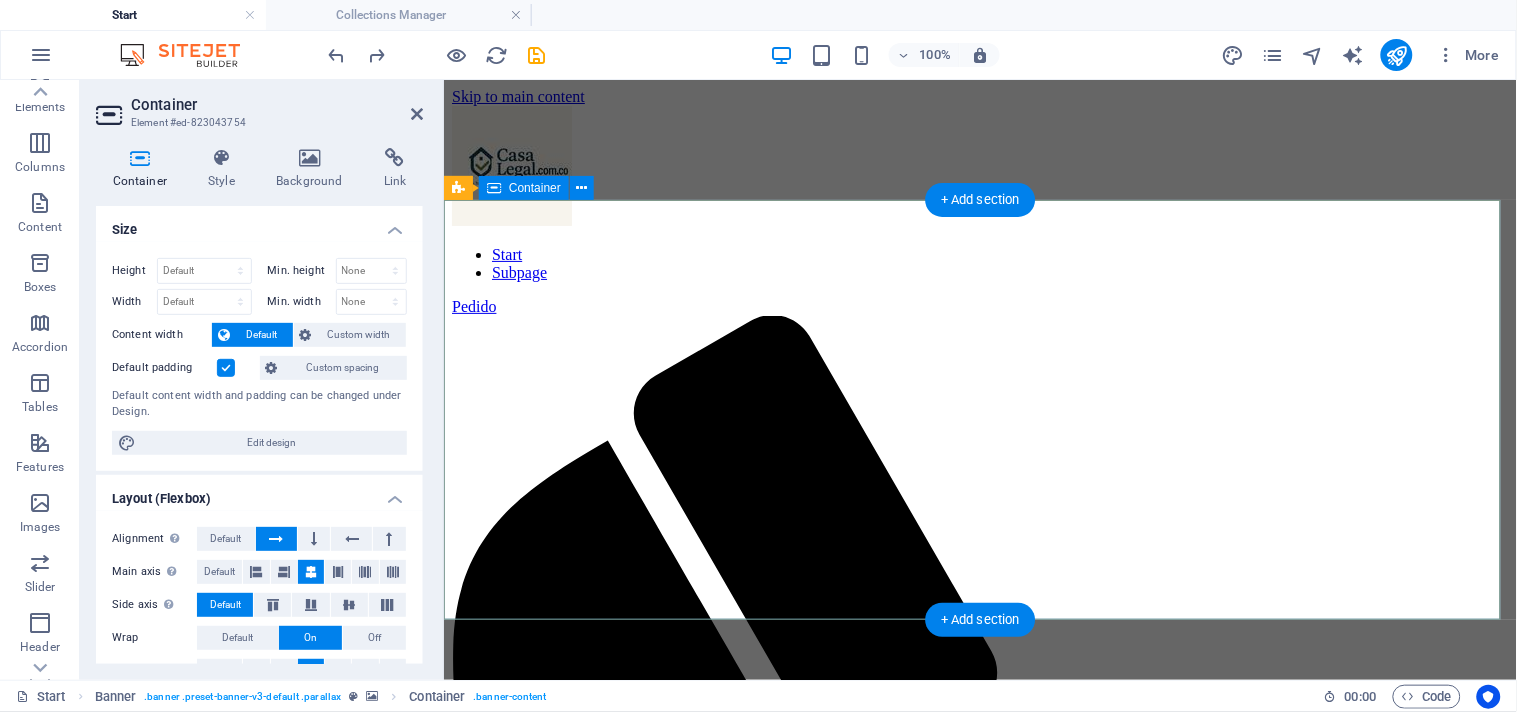 click on "Paste clipboard" at bounding box center [1033, 2312] 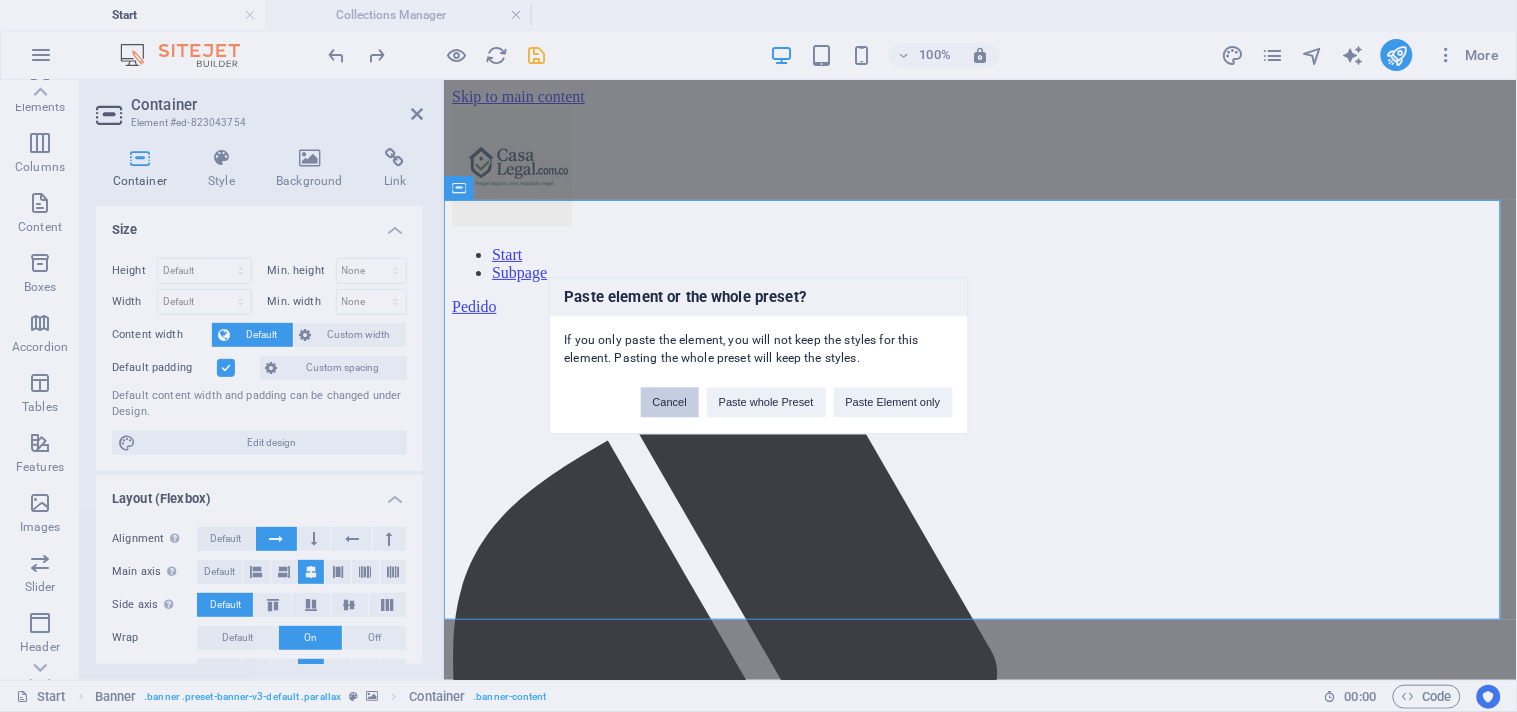 click on "Cancel" at bounding box center [670, 403] 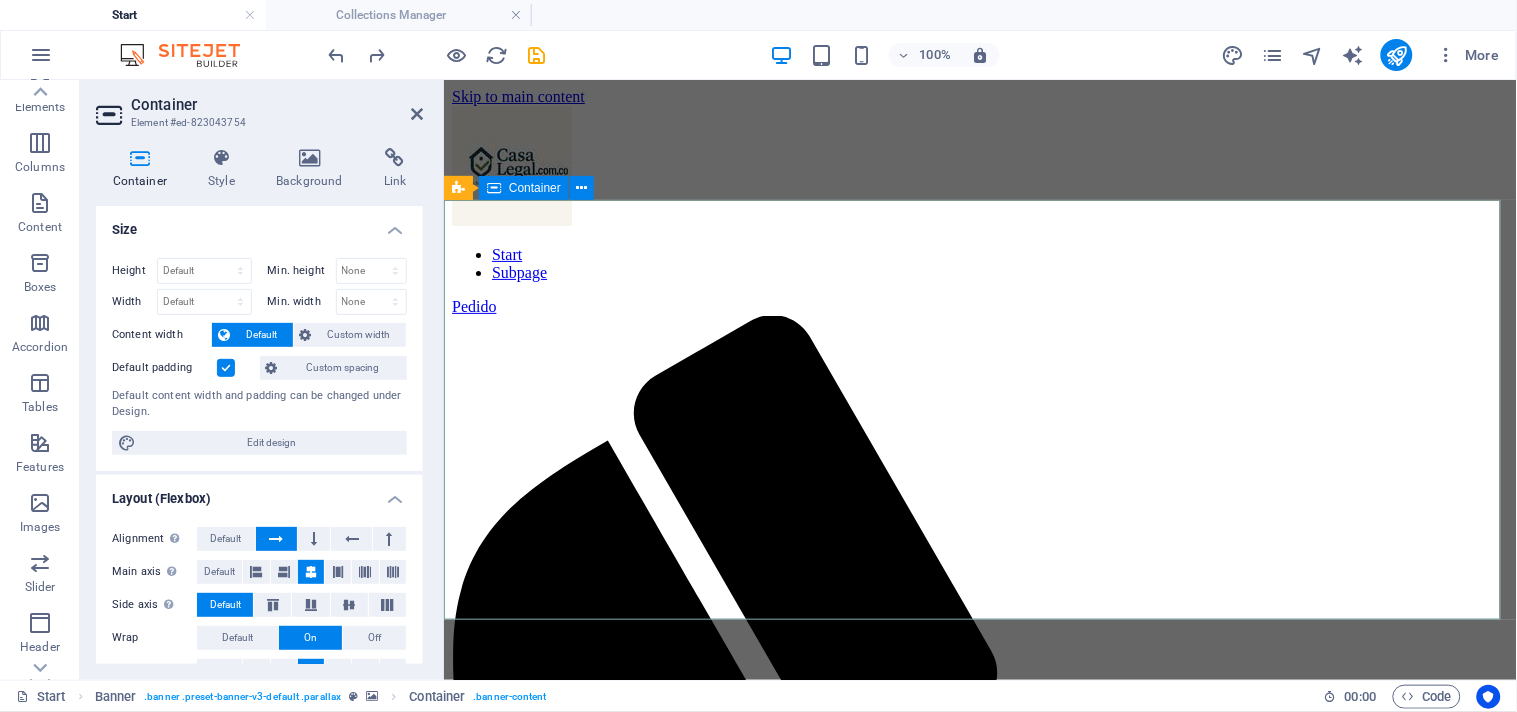 click on "Add elements" at bounding box center (920, 2312) 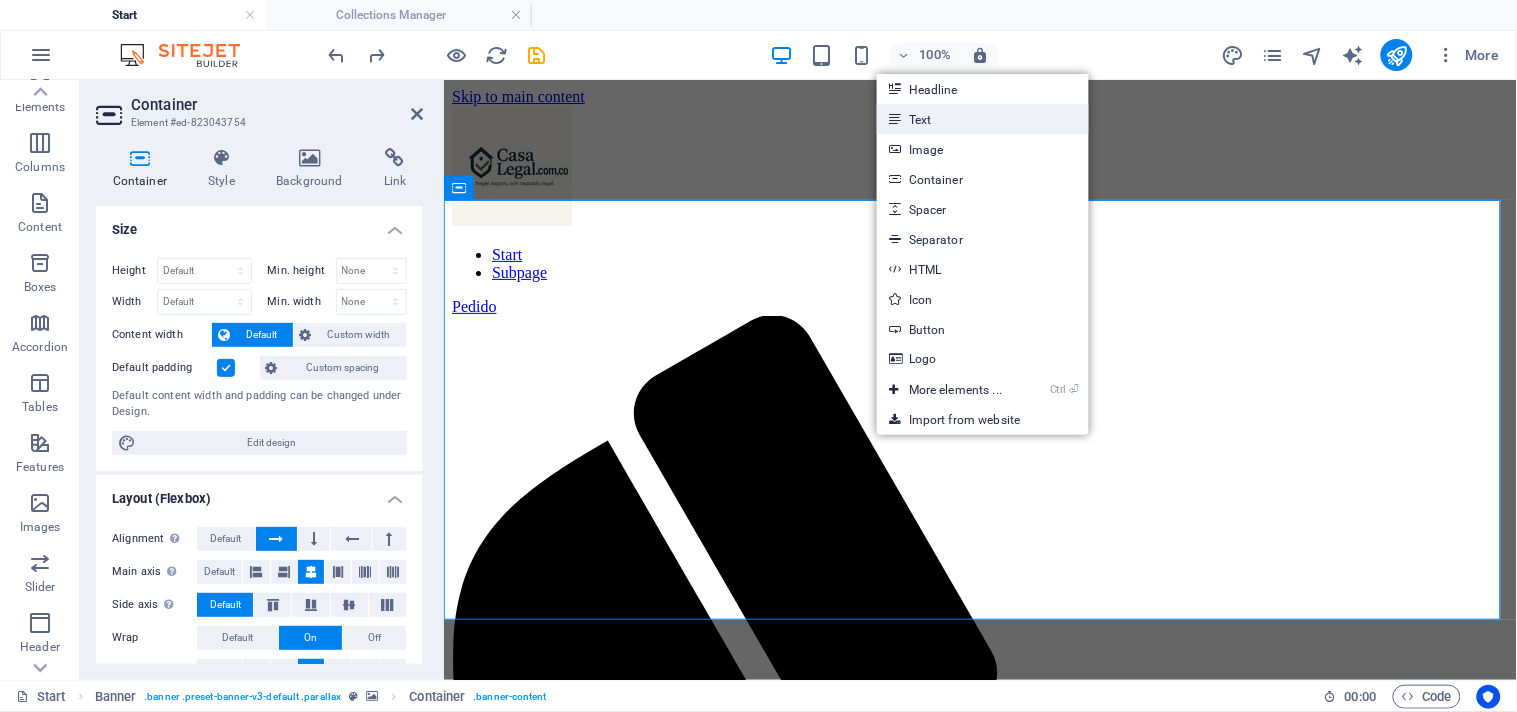 click on "Text" at bounding box center [983, 119] 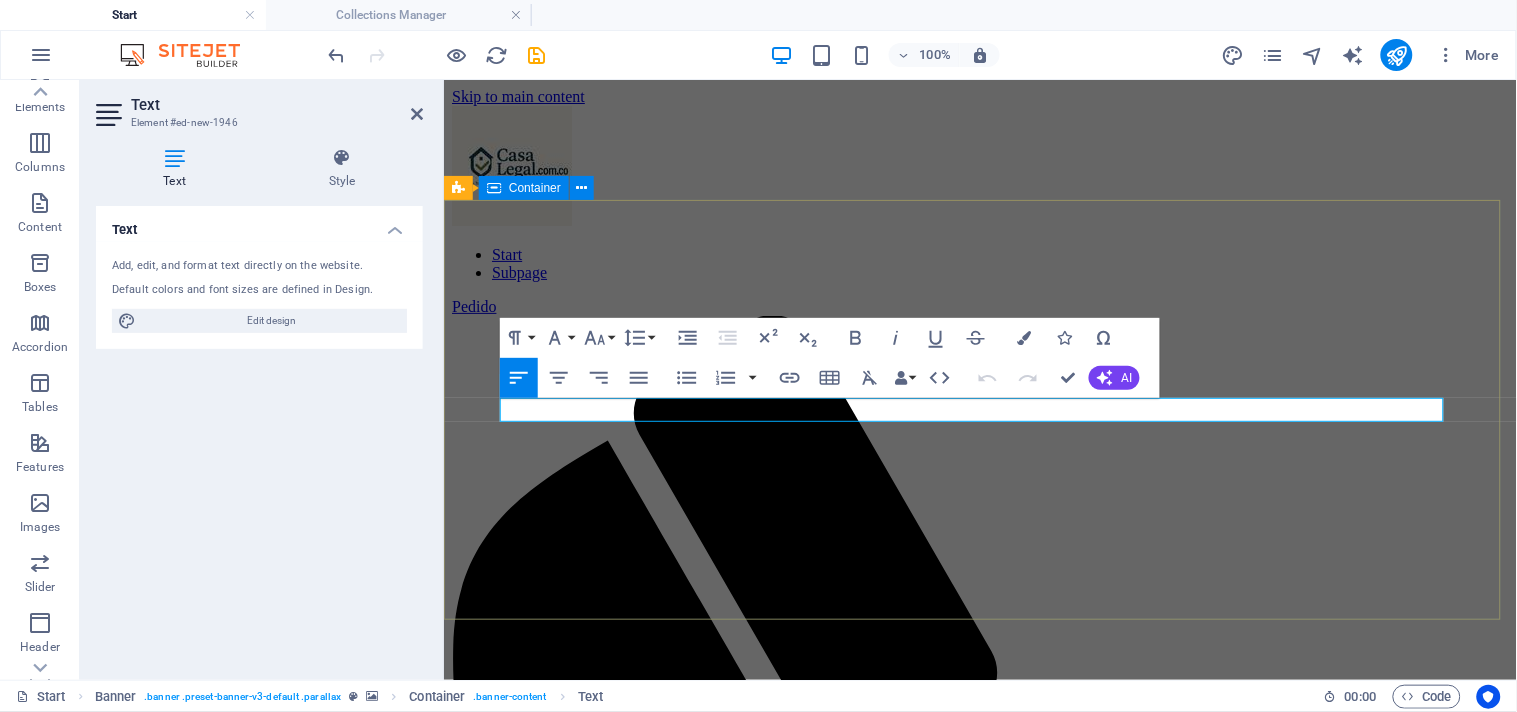 type 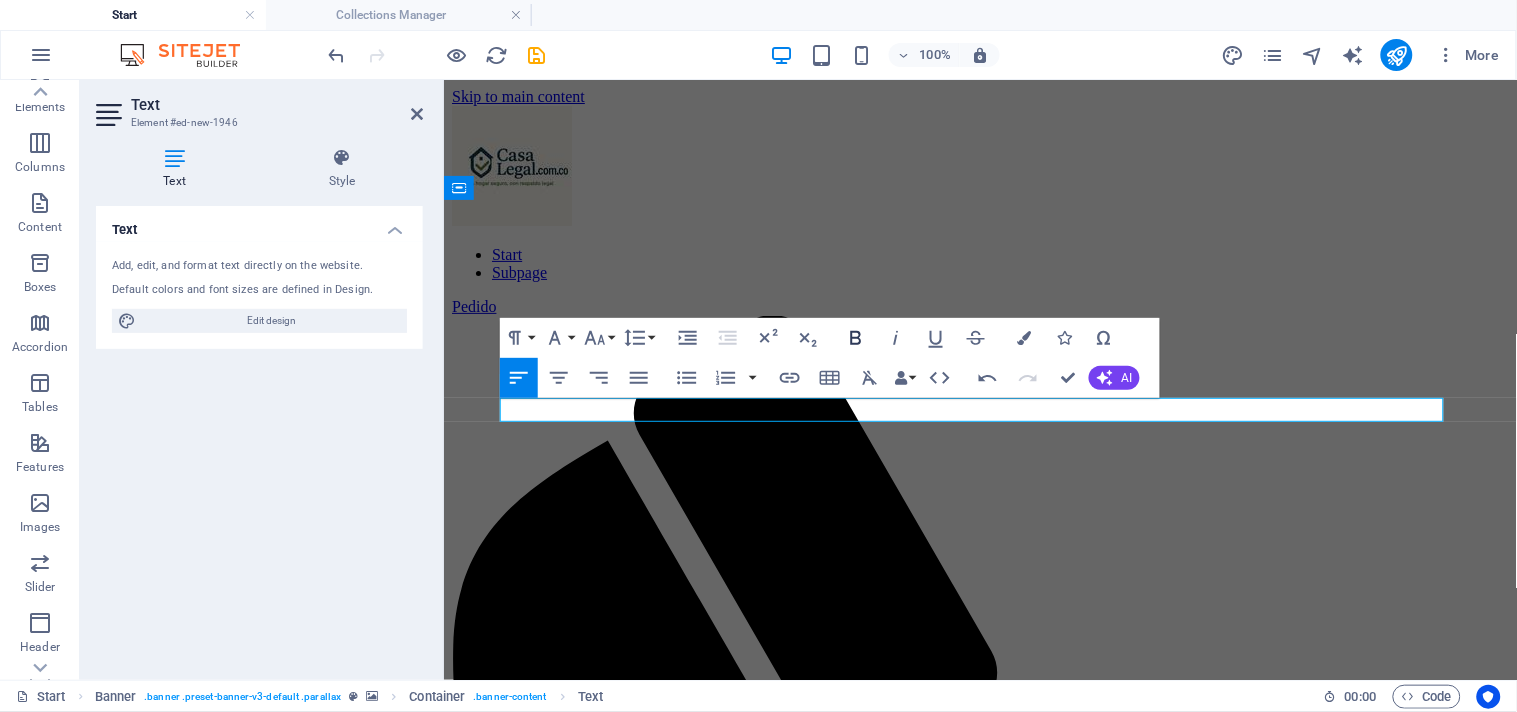 click 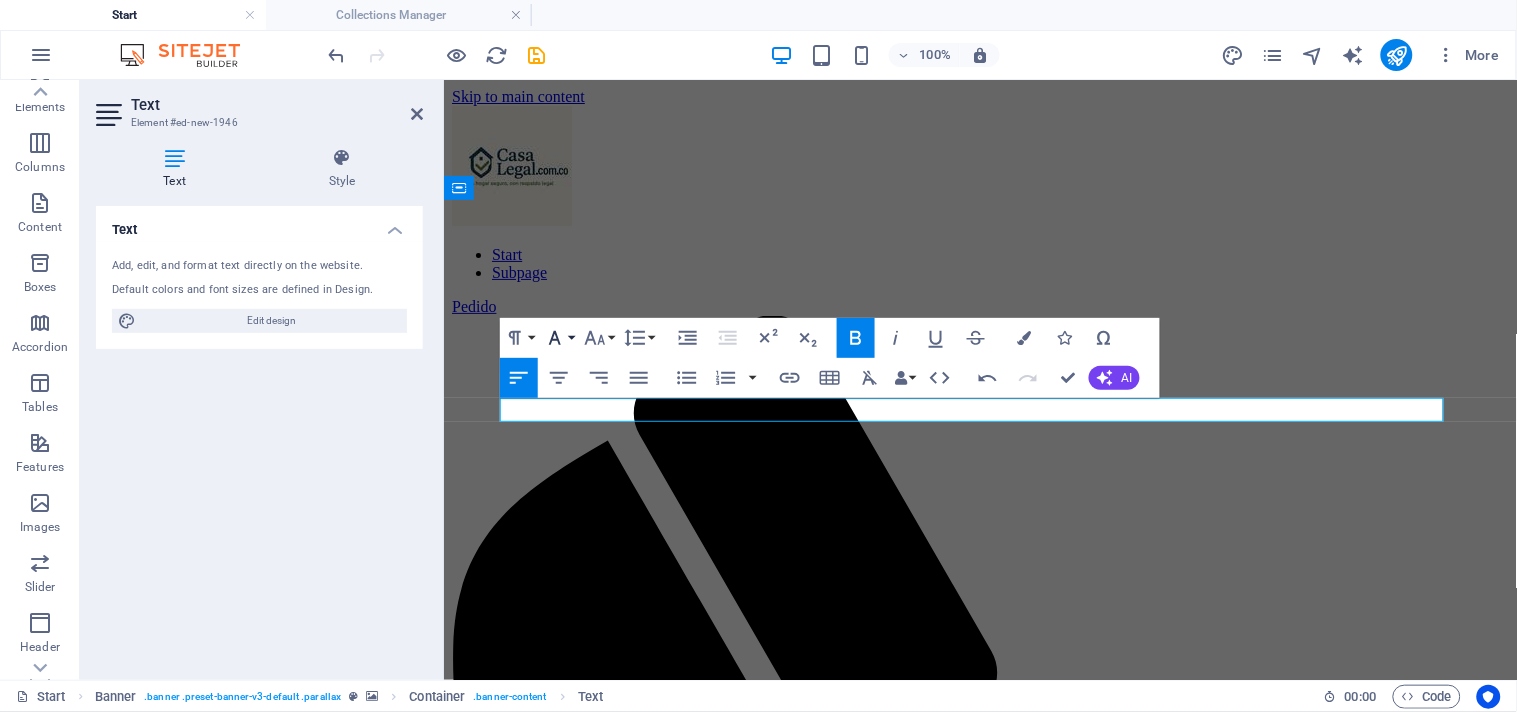 click 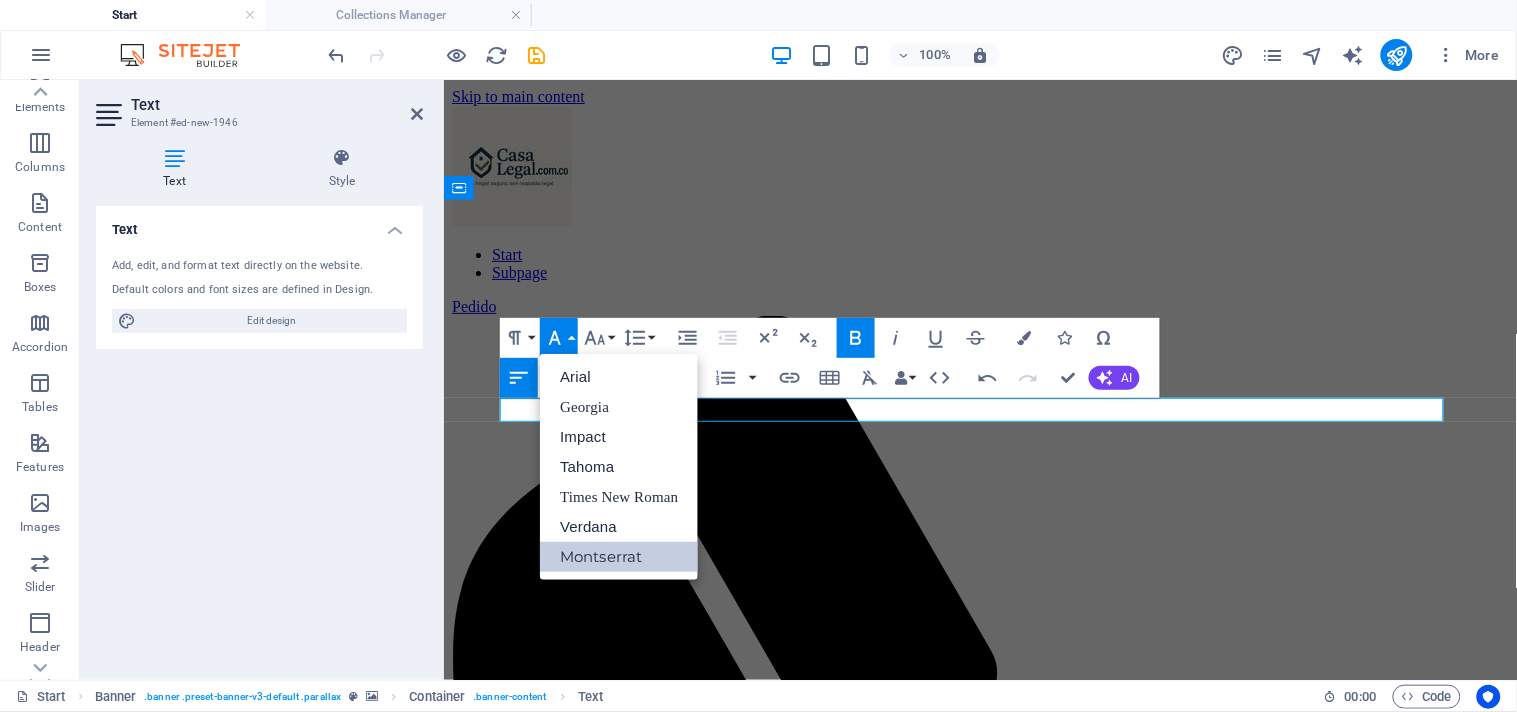 scroll, scrollTop: 0, scrollLeft: 0, axis: both 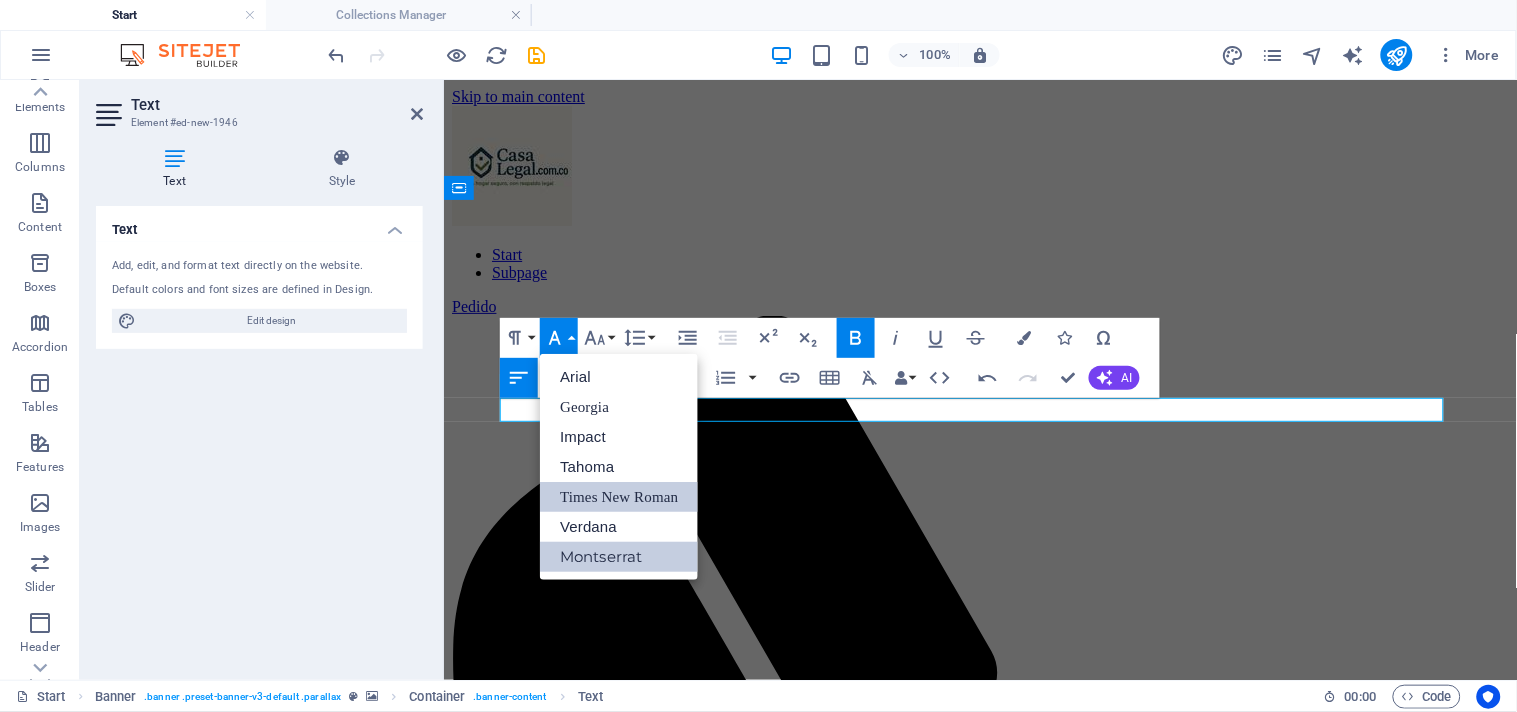 click on "Times New Roman" at bounding box center [619, 497] 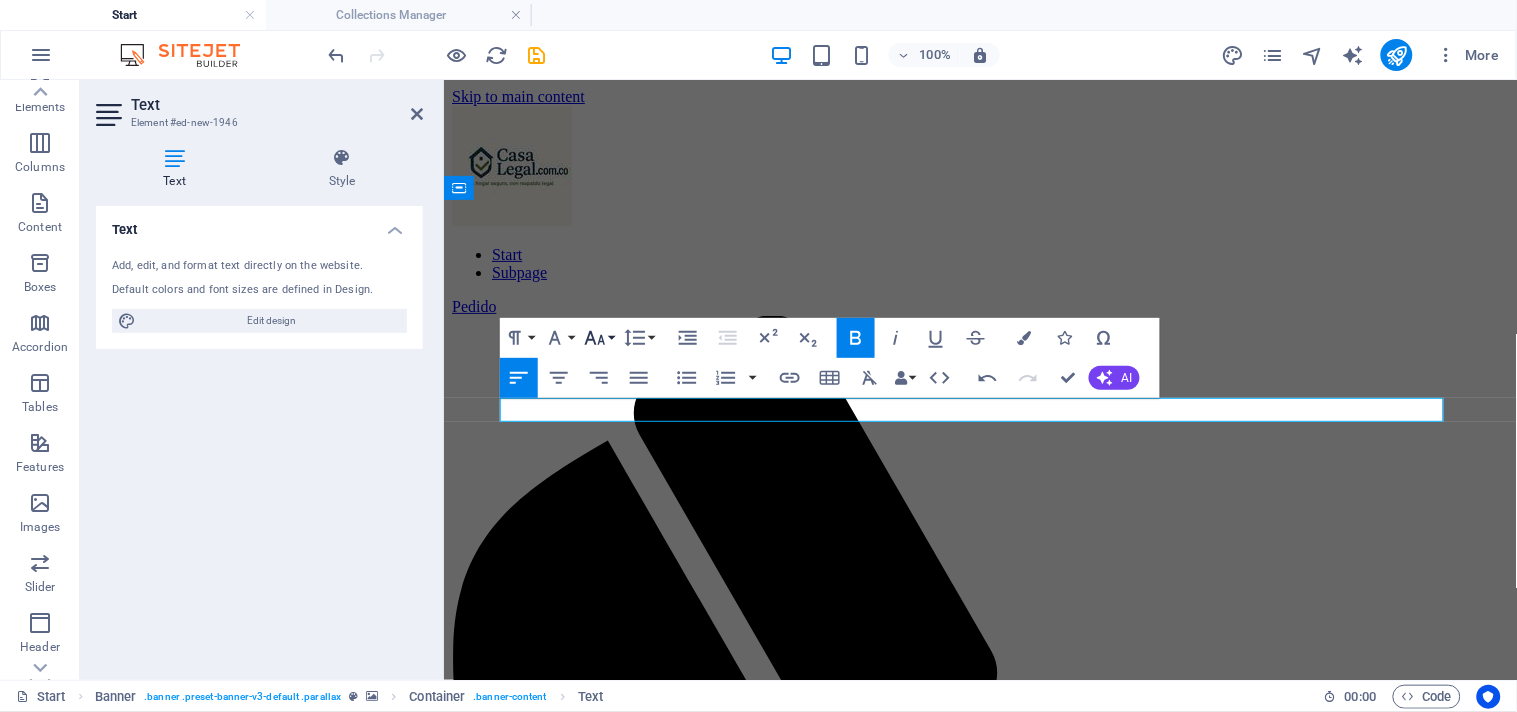 click on "Font Size" at bounding box center [599, 338] 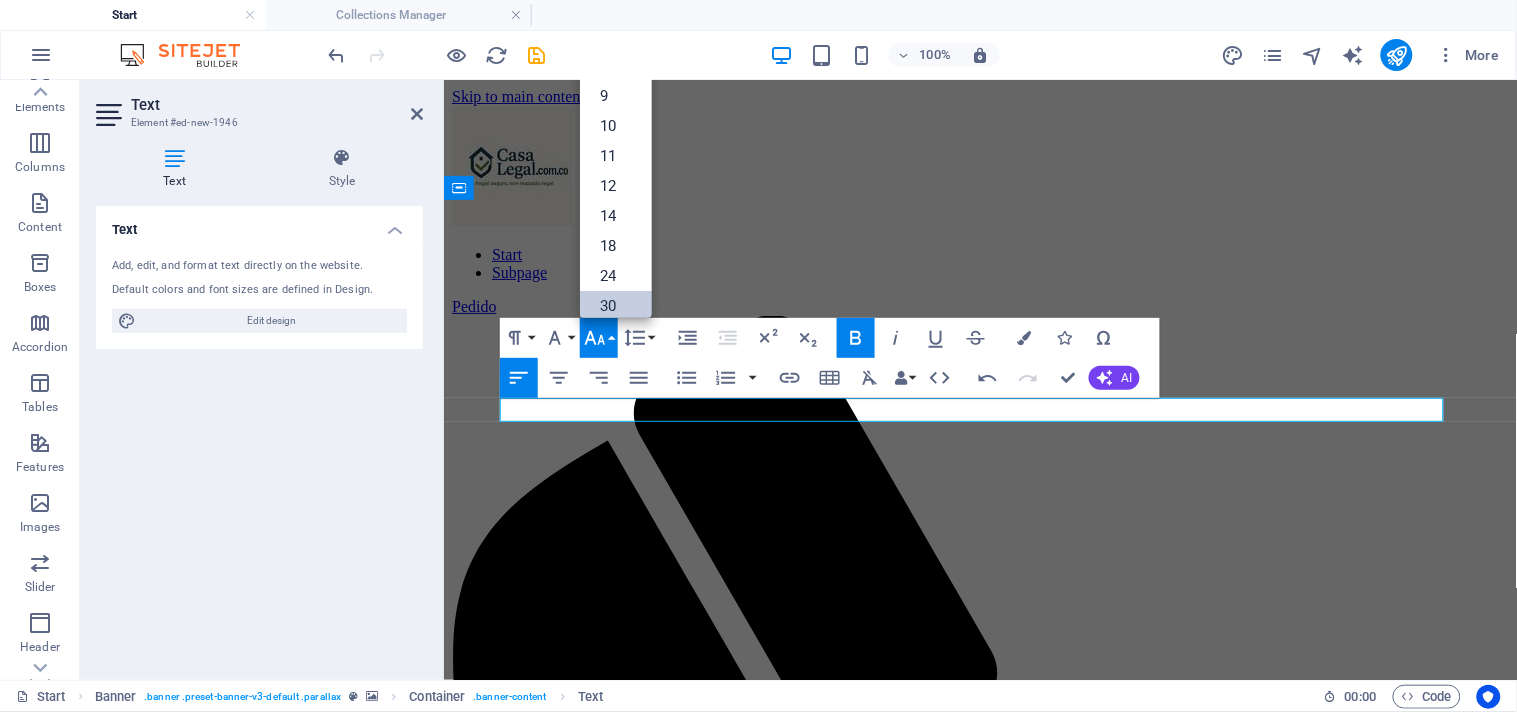 click on "30" at bounding box center [616, 306] 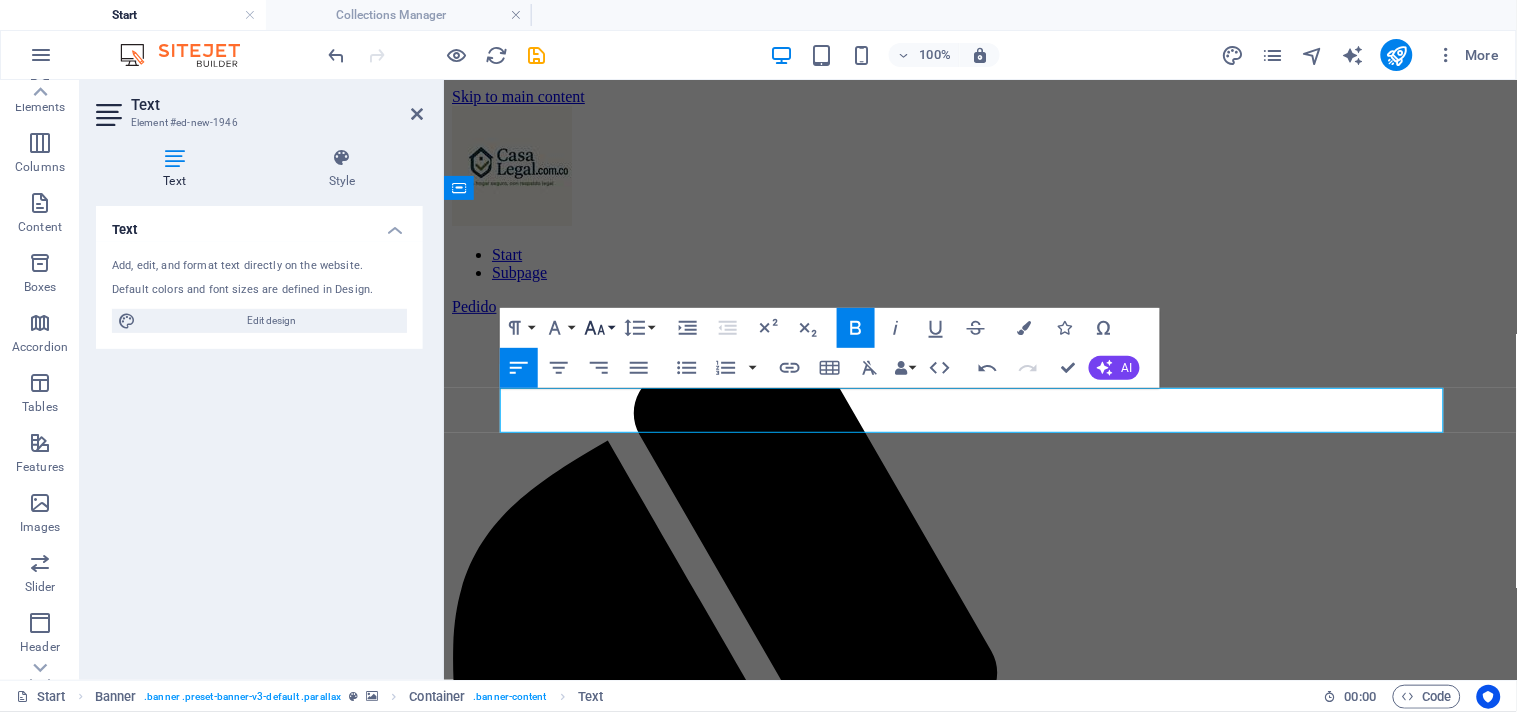 click on "Font Size" at bounding box center (599, 328) 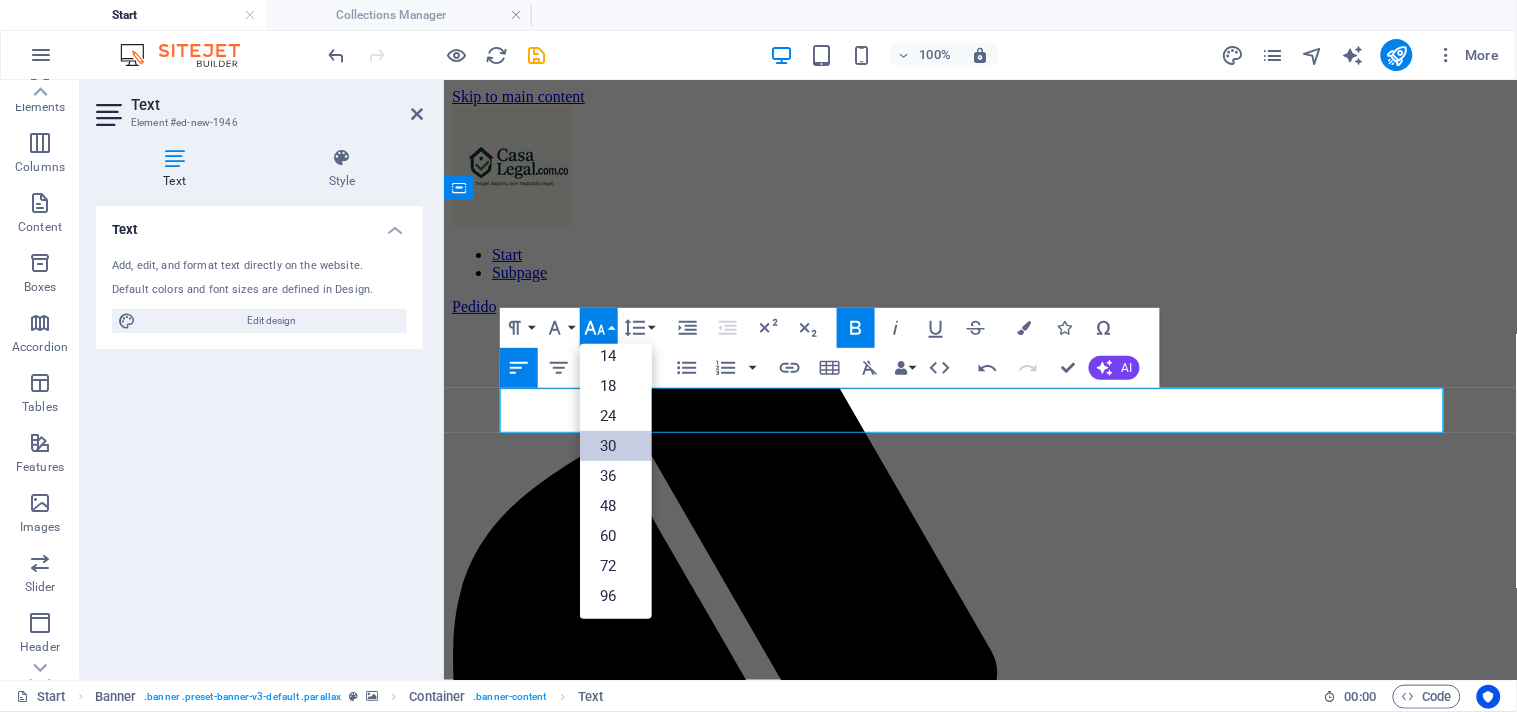 scroll, scrollTop: 160, scrollLeft: 0, axis: vertical 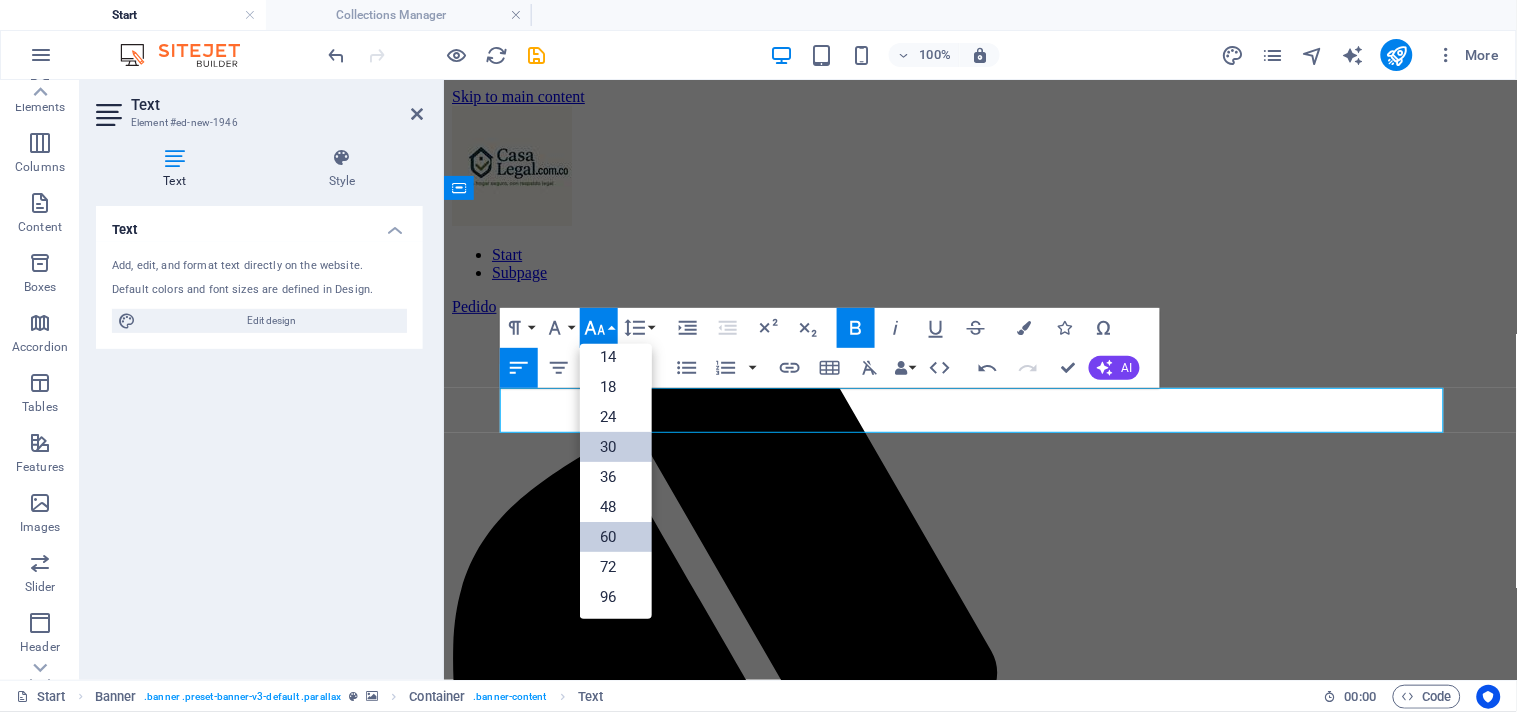 click on "60" at bounding box center (616, 537) 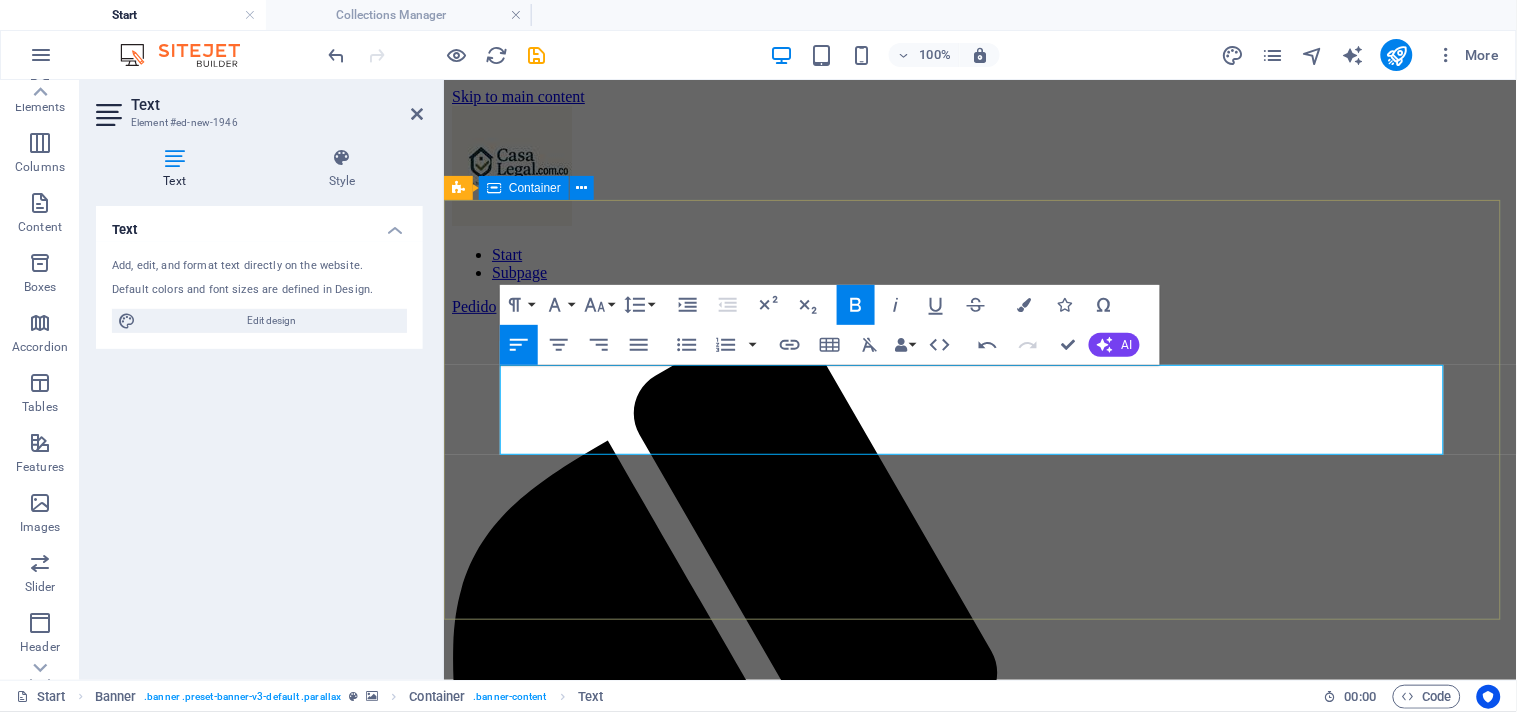 drag, startPoint x: 884, startPoint y: 412, endPoint x: 491, endPoint y: 417, distance: 393.0318 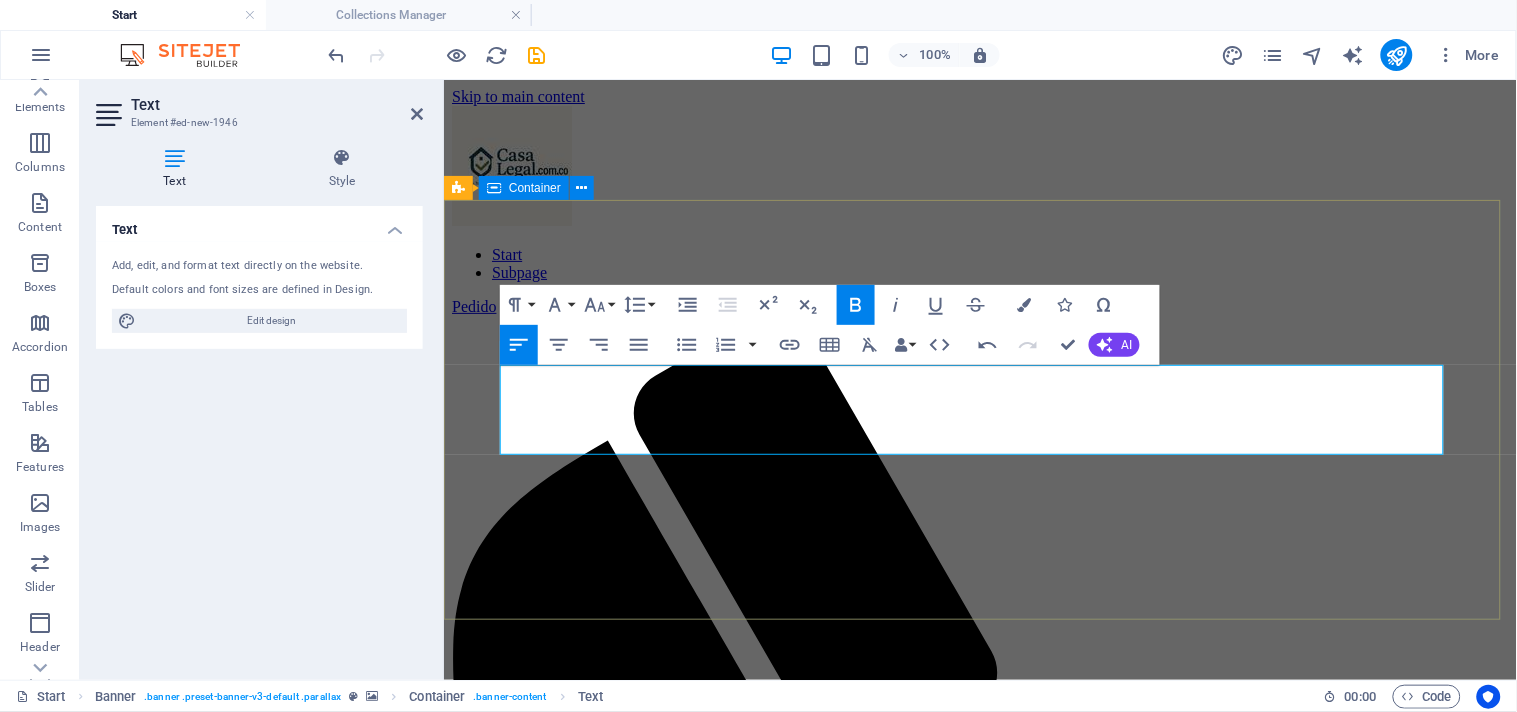 click on "TU HOGAR EN UN SOLO LUGAR  ​ ​" at bounding box center (979, 2261) 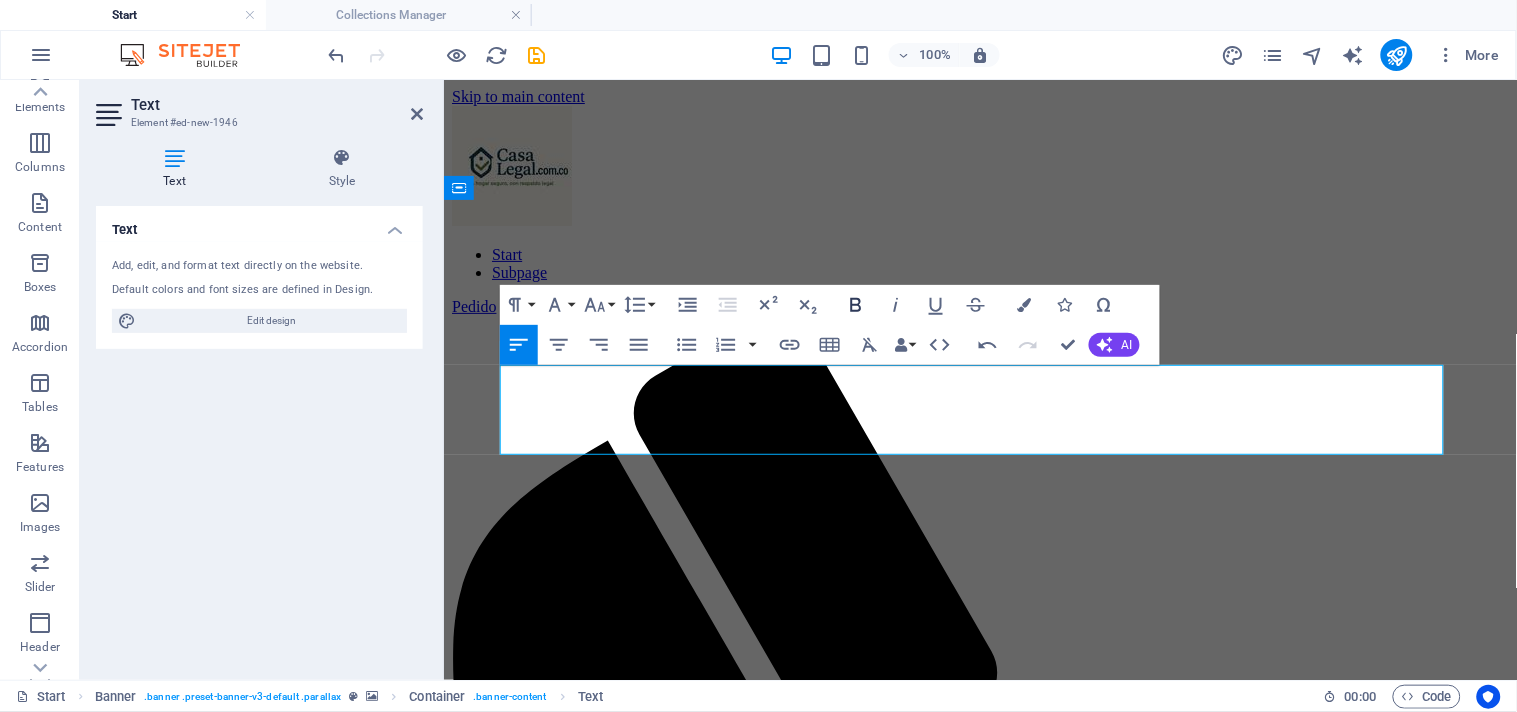 click 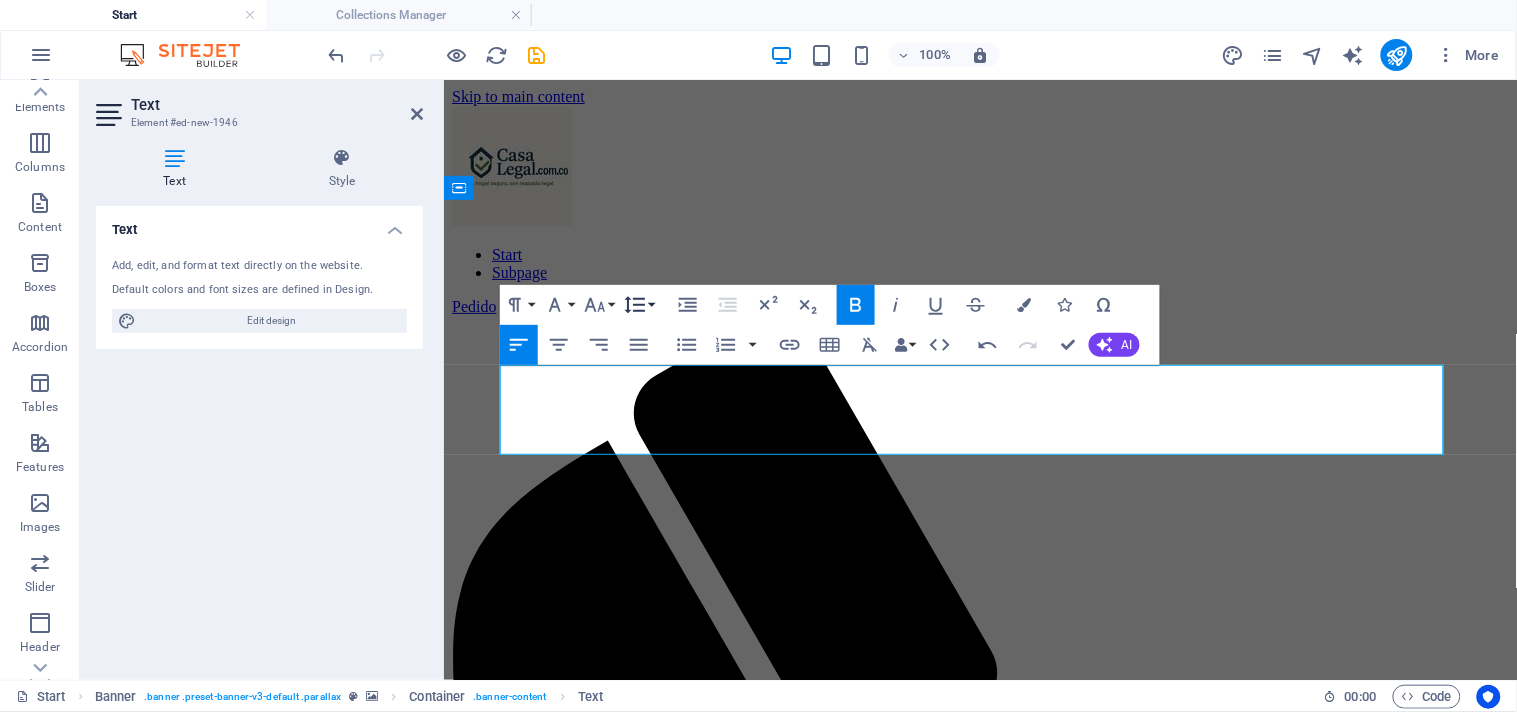 click 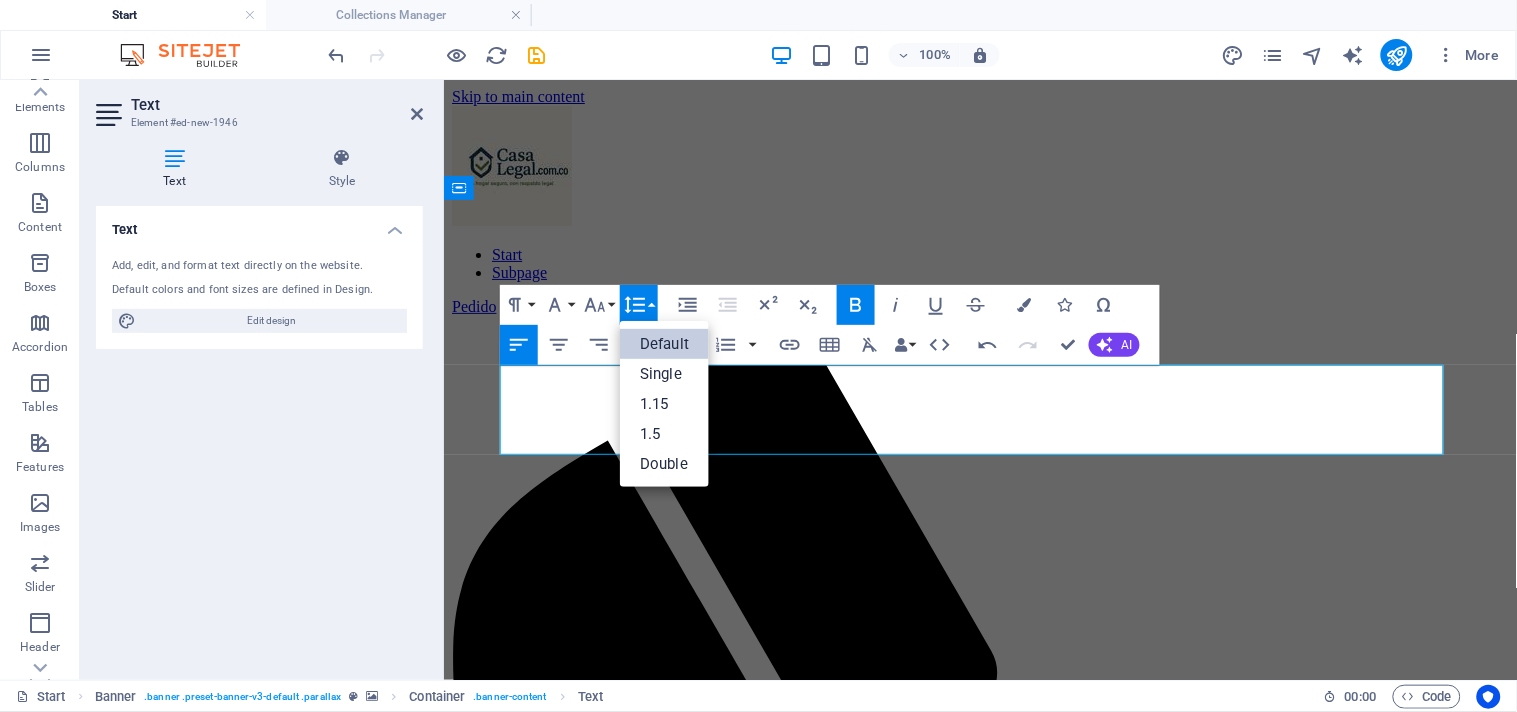 scroll, scrollTop: 0, scrollLeft: 0, axis: both 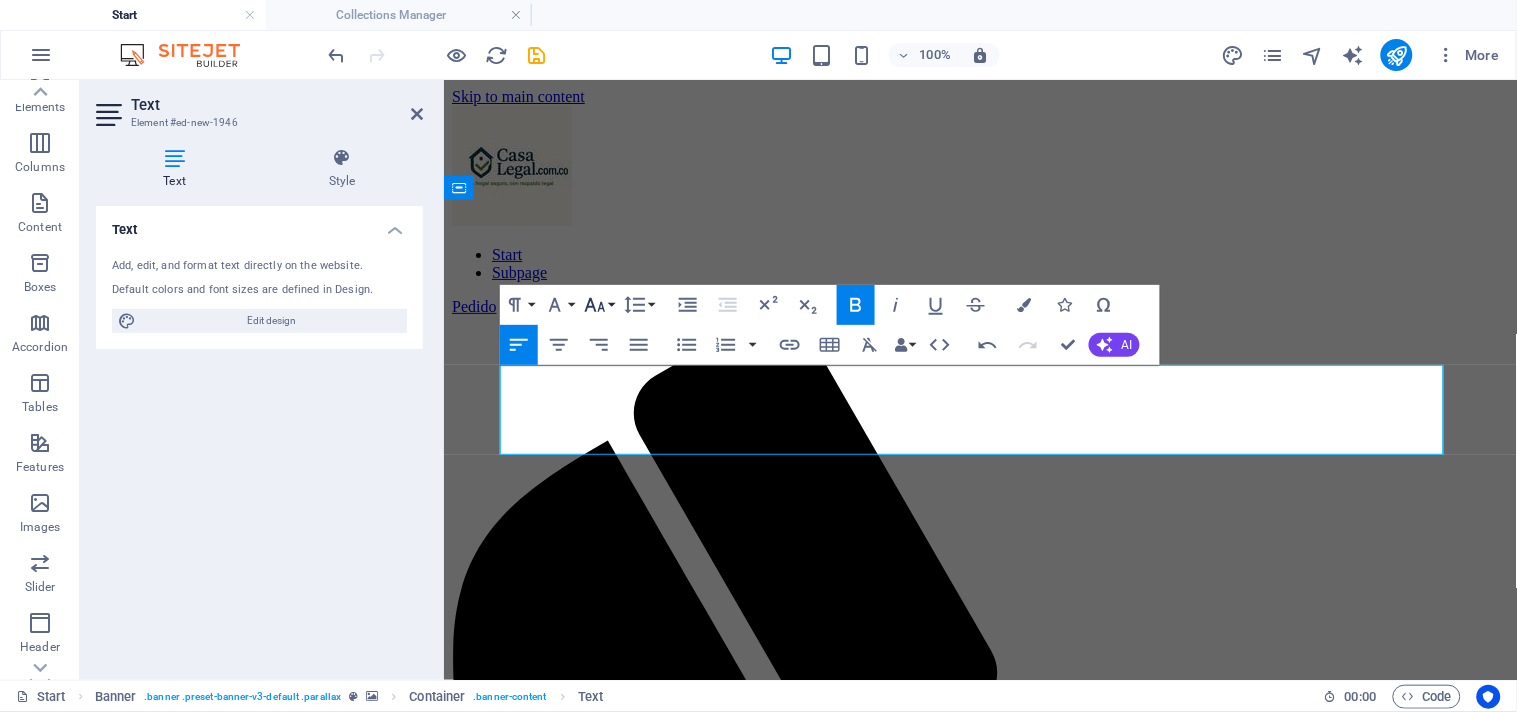 click 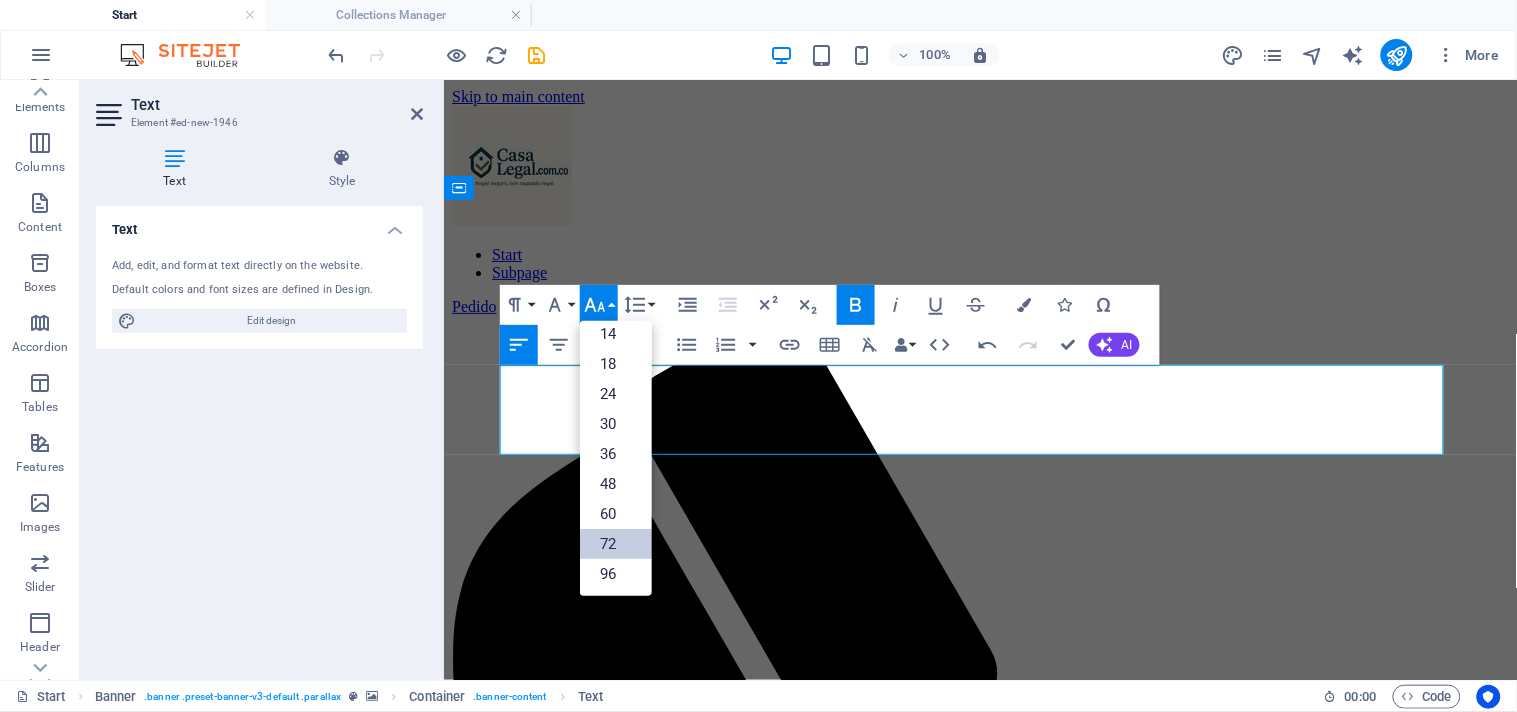 click on "72" at bounding box center (616, 544) 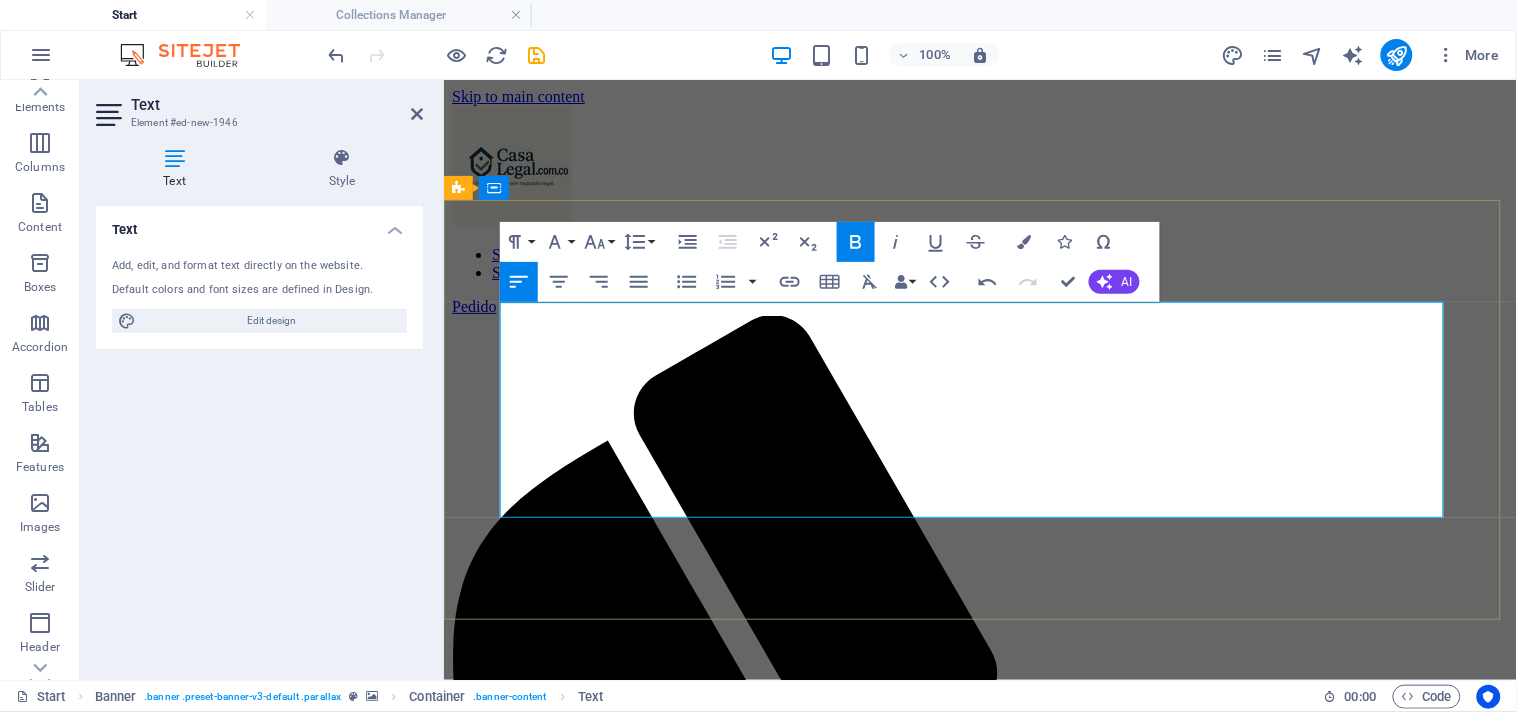 click on "TU HOGAR EN UN SOLO LUGAR" at bounding box center (875, 2309) 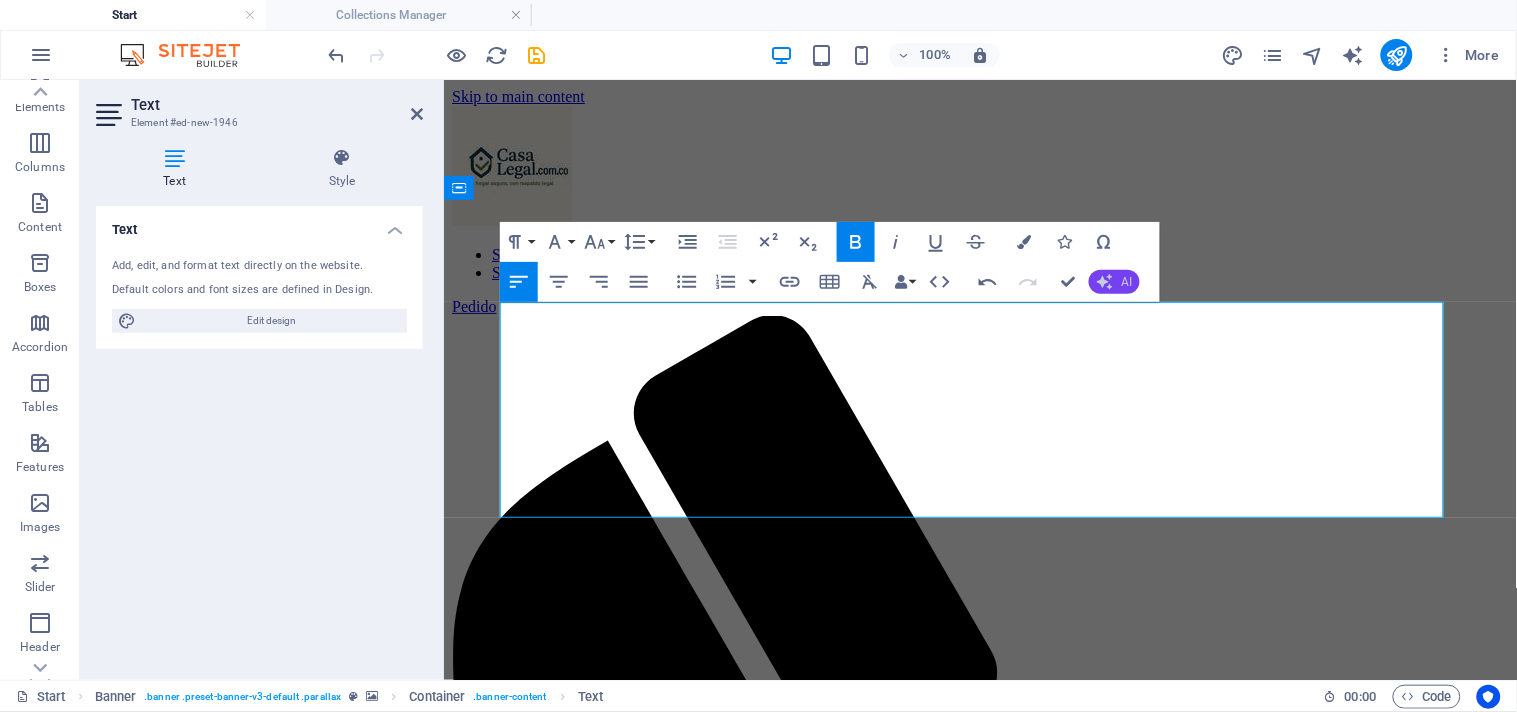 click 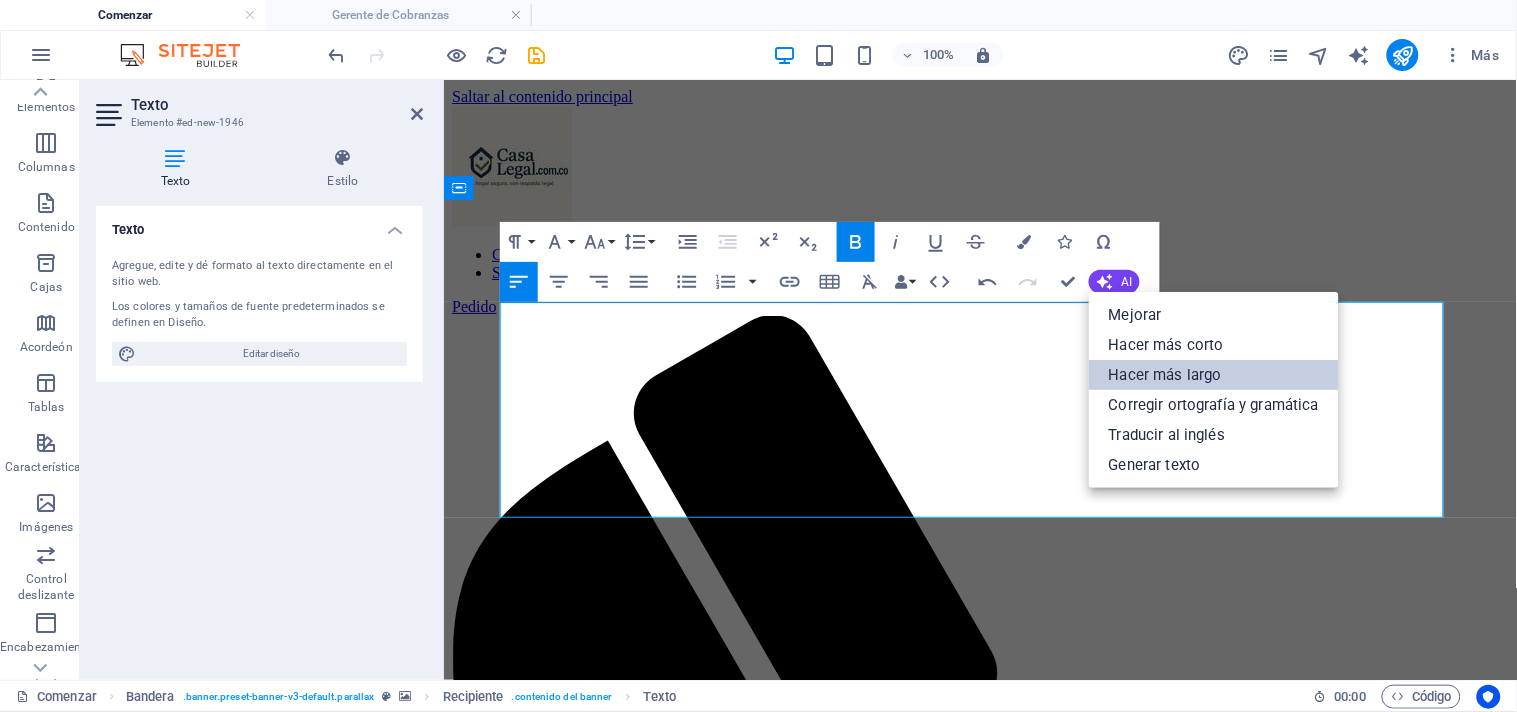 click on "Hacer más largo" at bounding box center [1165, 375] 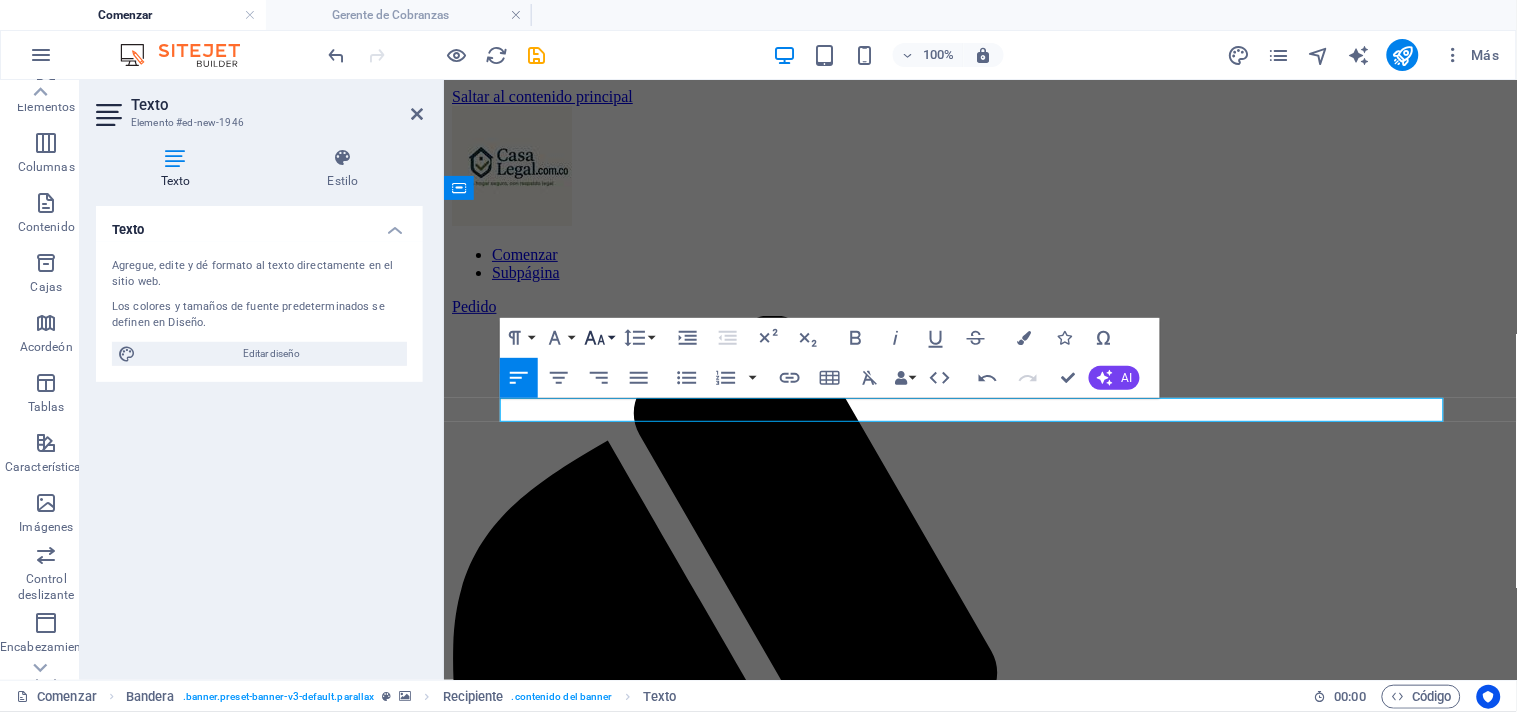 click on "Tamaño de fuente" at bounding box center [599, 338] 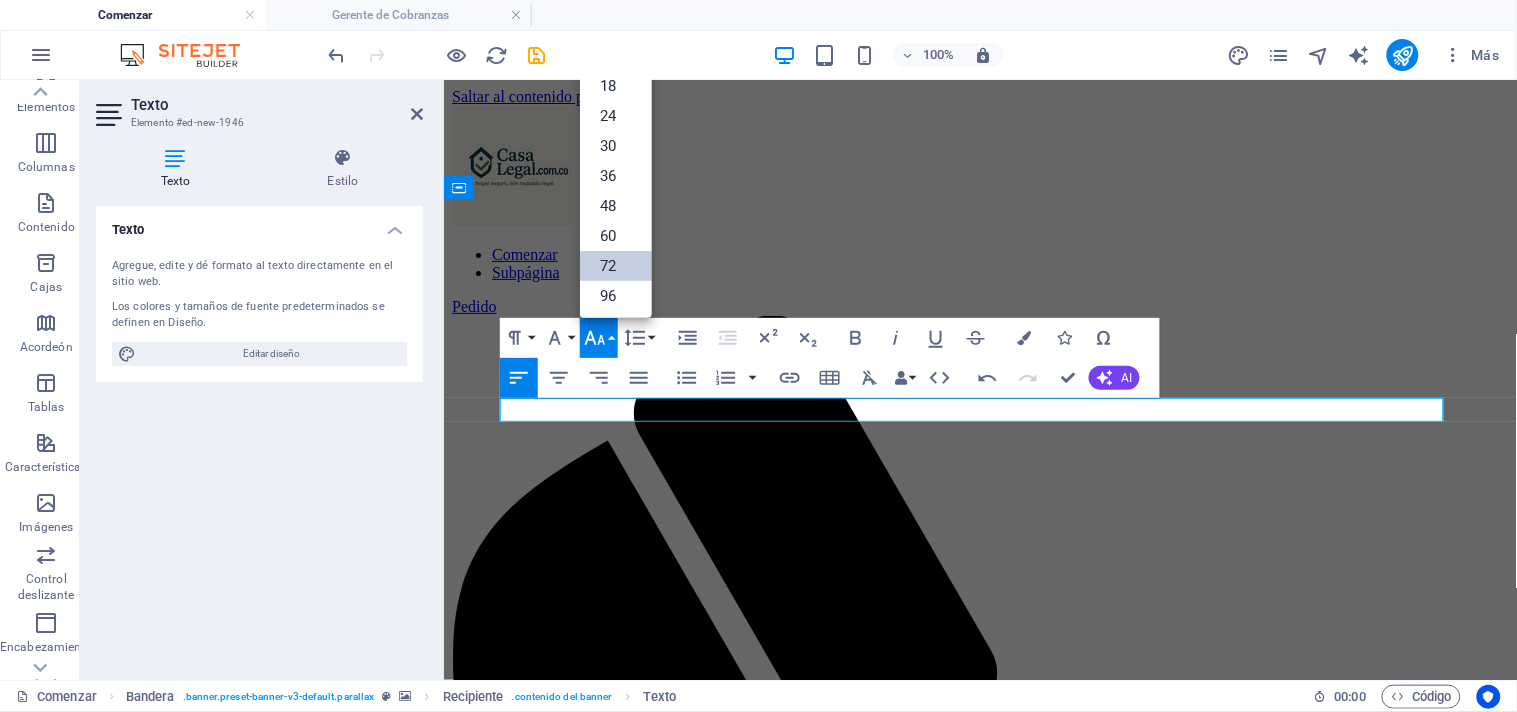 click on "72" at bounding box center (608, 266) 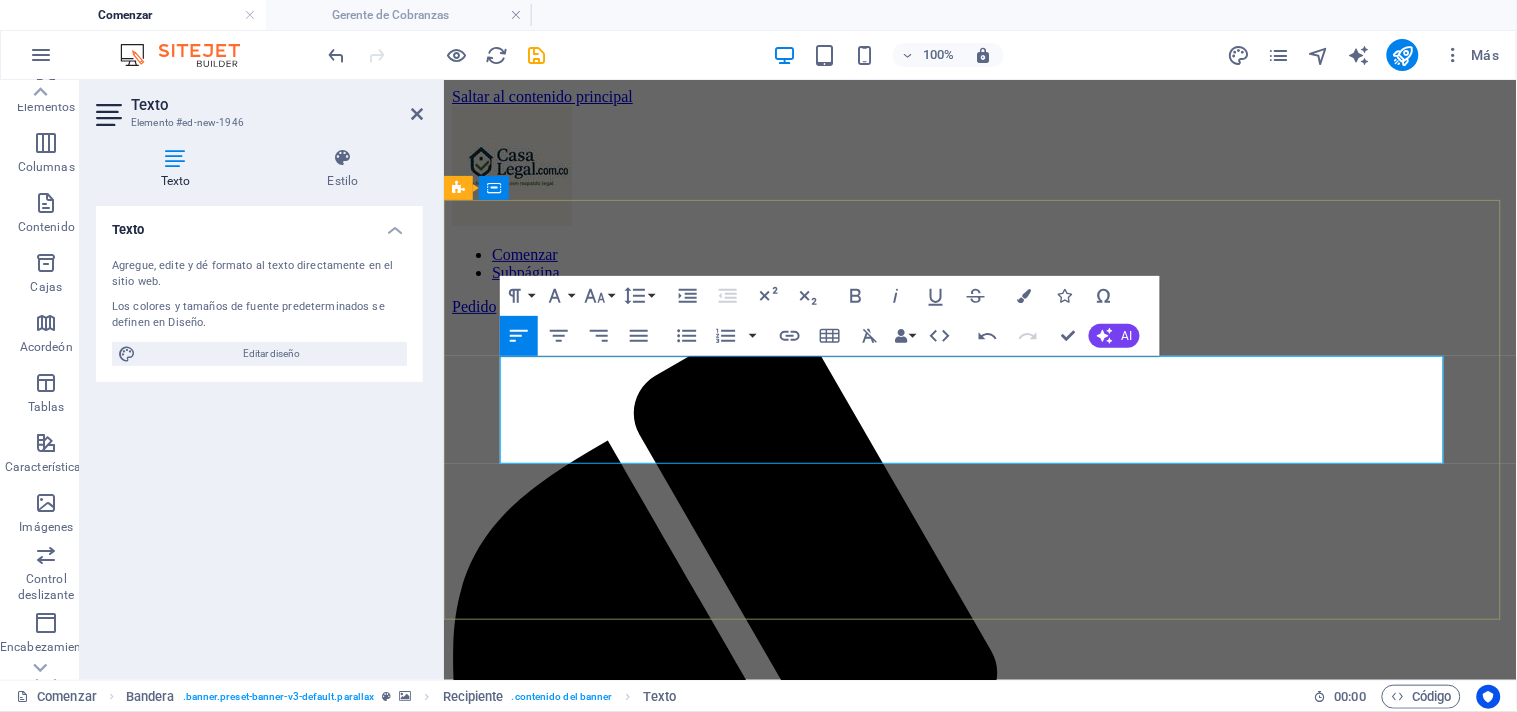 click on "TU HOGAR EN UN SOLO LUGAR: DESCUBRE LA COMODIDAD Y LA CONVENIENCIA QUE TE MERECES." at bounding box center [833, 2286] 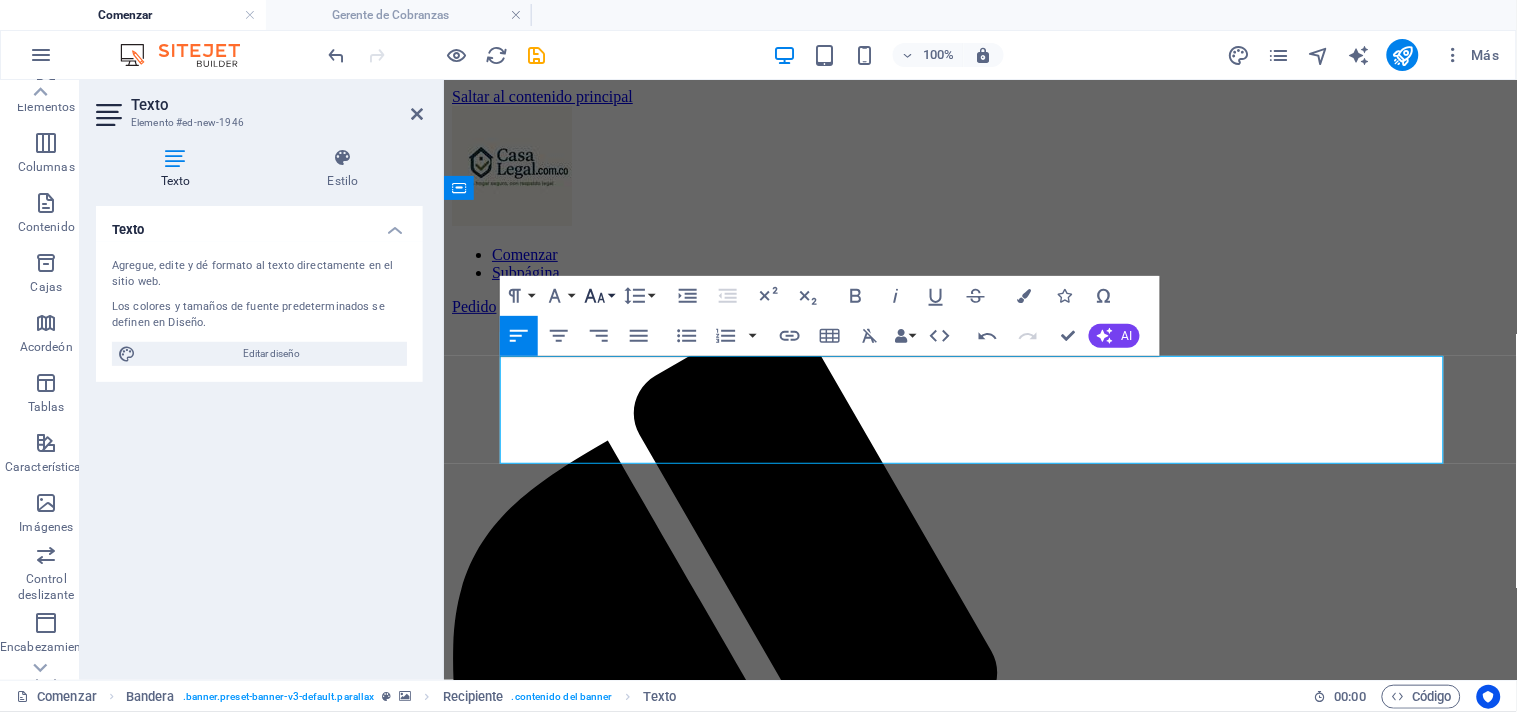 click on "Tamaño de fuente" at bounding box center [599, 296] 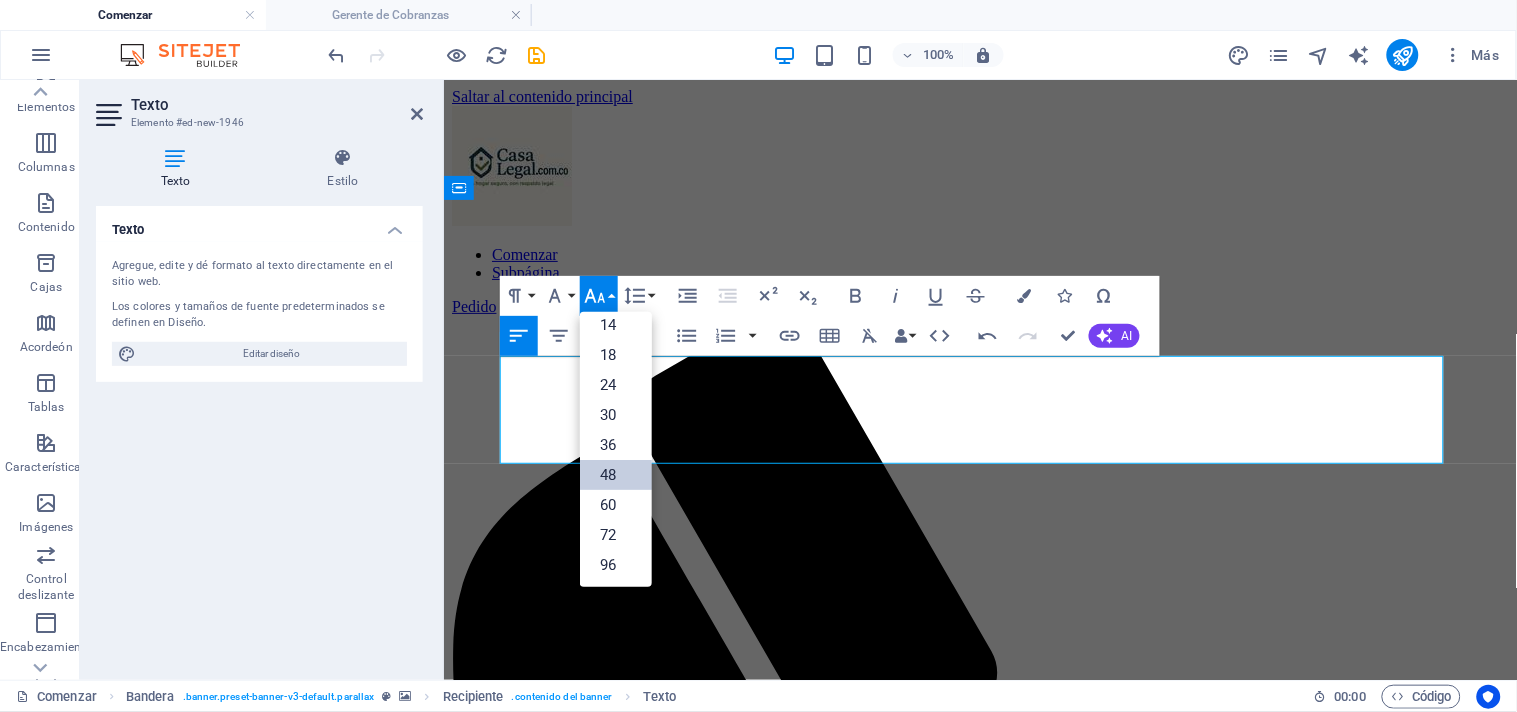 click on "48" at bounding box center [608, 475] 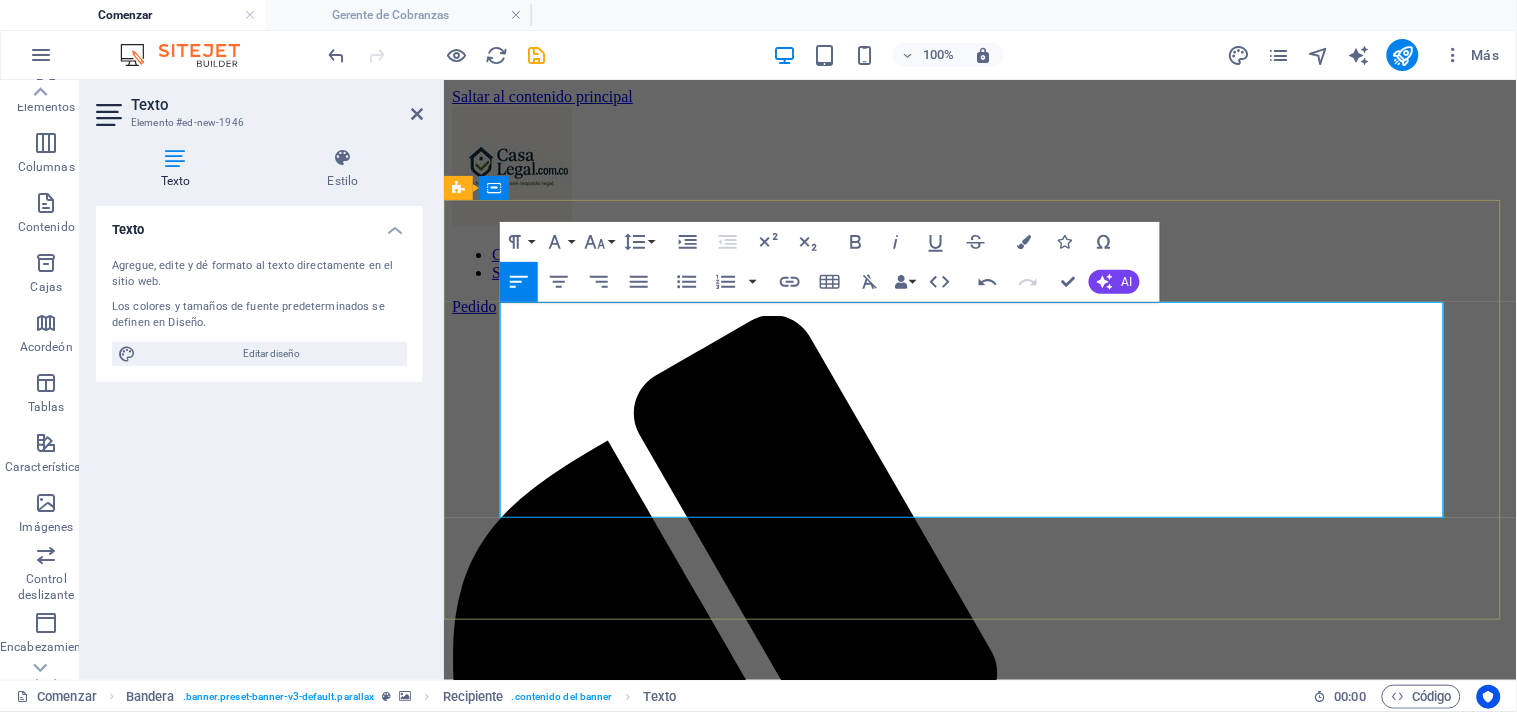 click on "T U HOGAR EN UN SOLO LUGAR: DESCUBRE LA COMODIDAD Y LA CONV ENIENCIA QUE TE MERECES." at bounding box center (979, 2282) 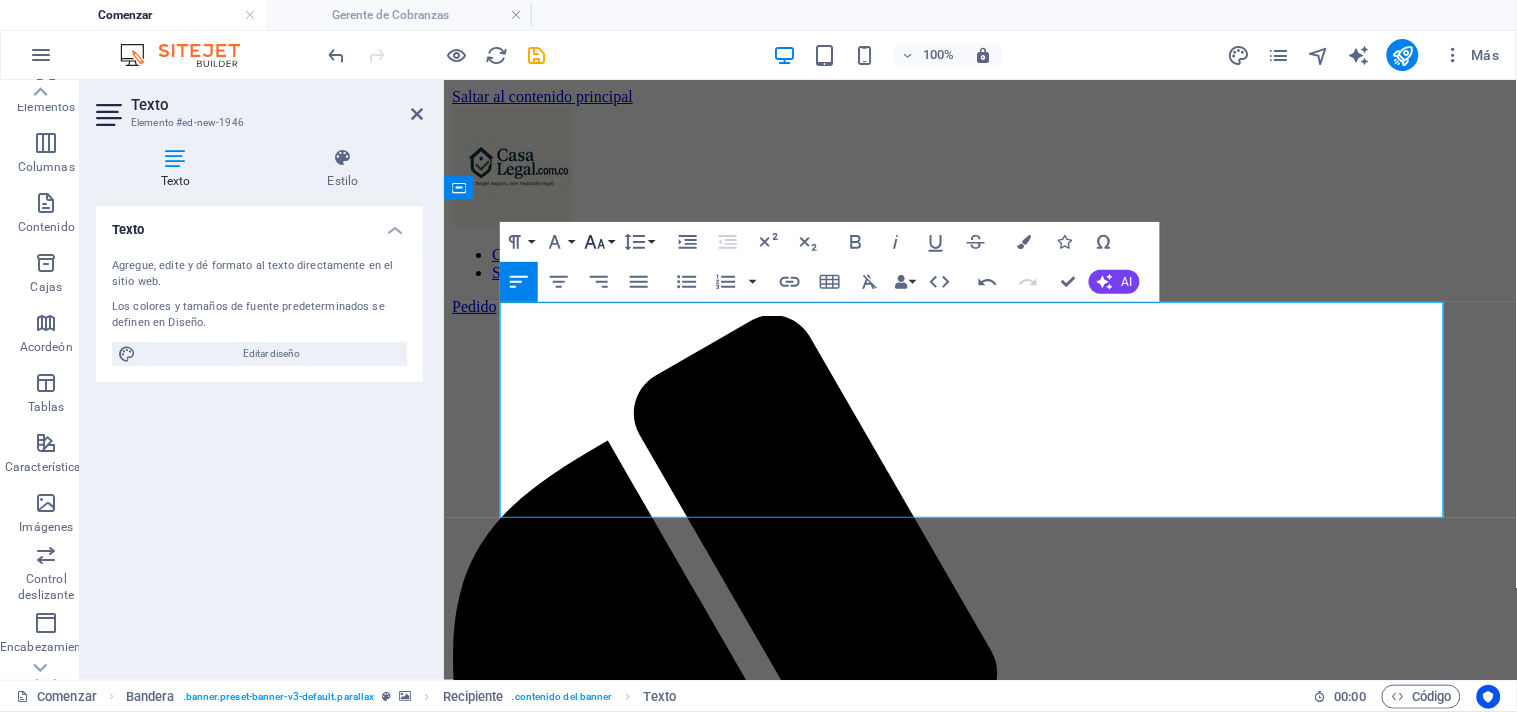 click 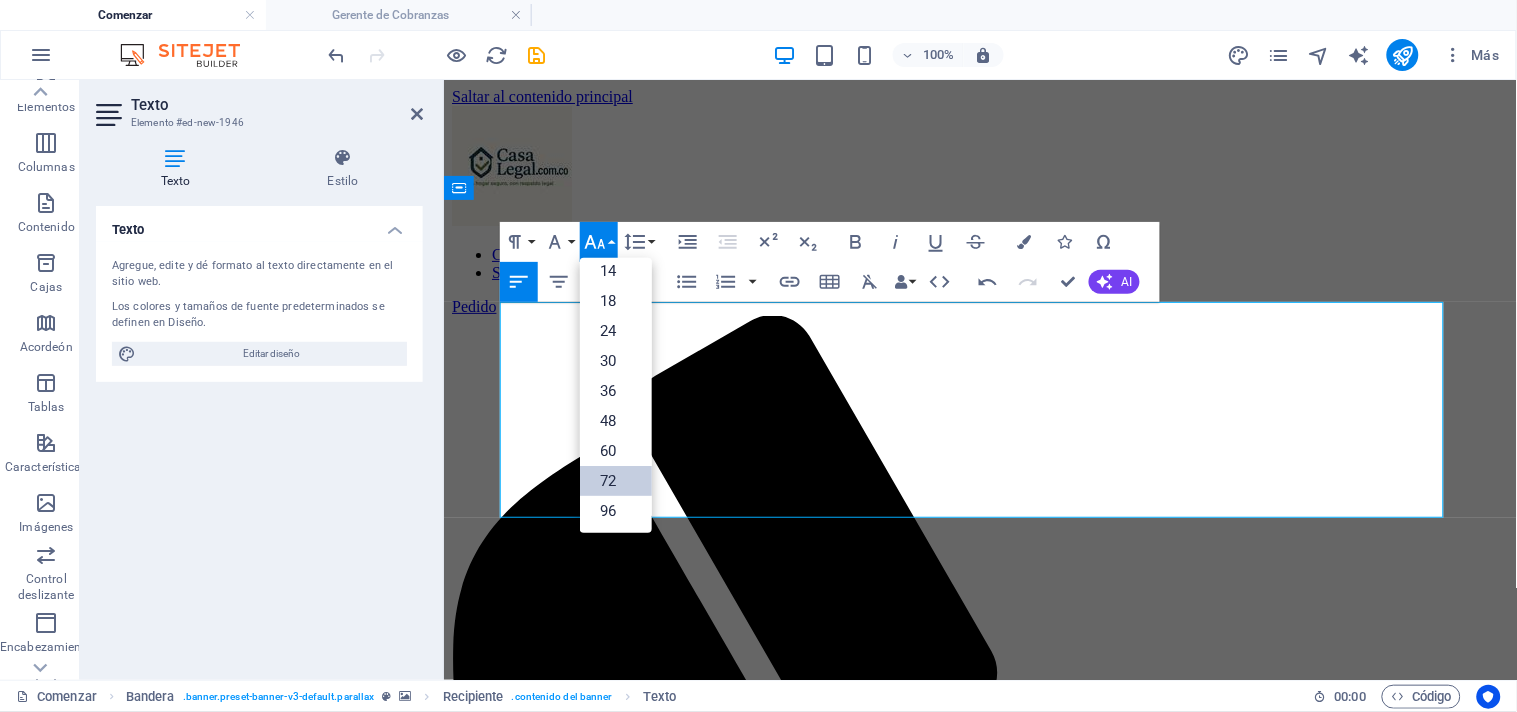 click on "72" at bounding box center (608, 481) 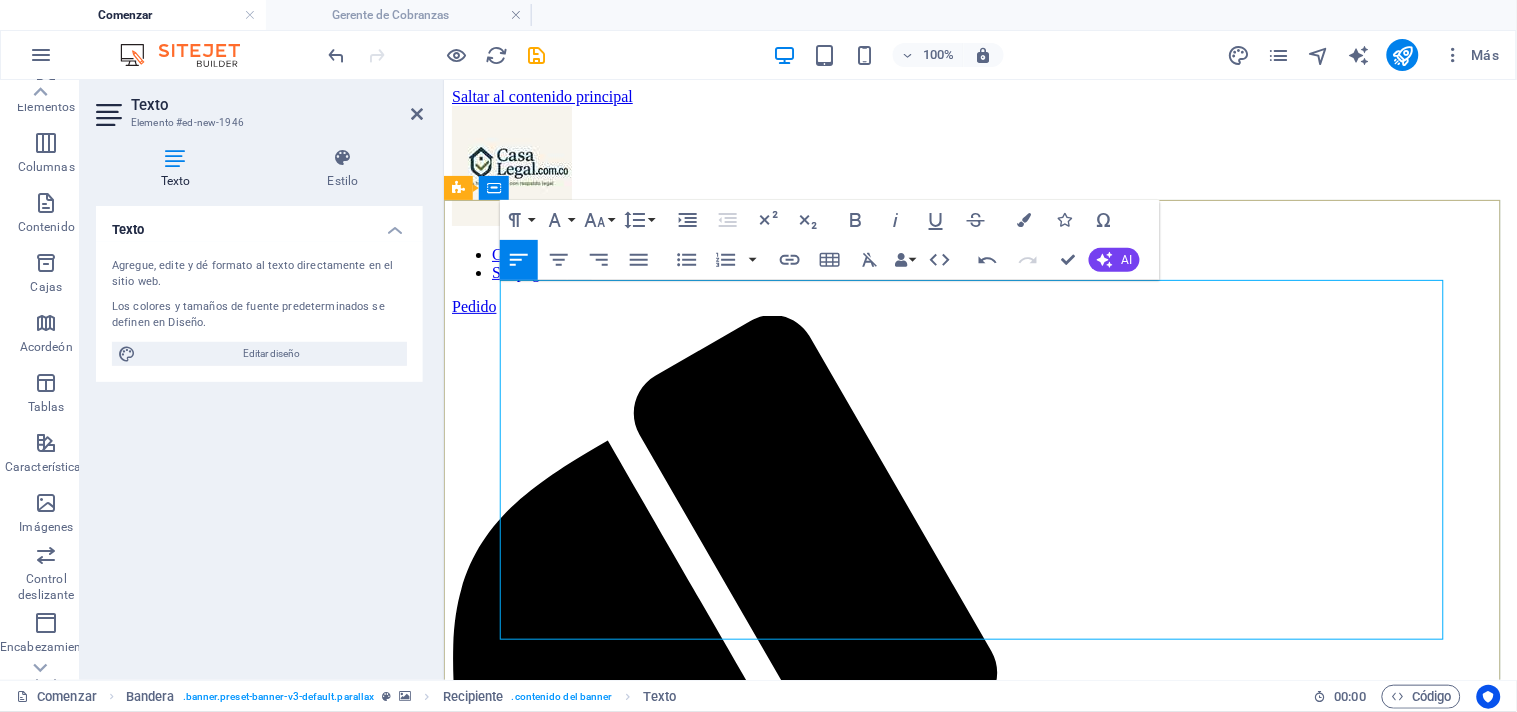 click on "T U HOGAR EN UN SOLO LUGAR: DESCUBRE LA COMODIDAD Y LA CONV ENIENCIA QUE TE MERECES." at bounding box center [979, 2402] 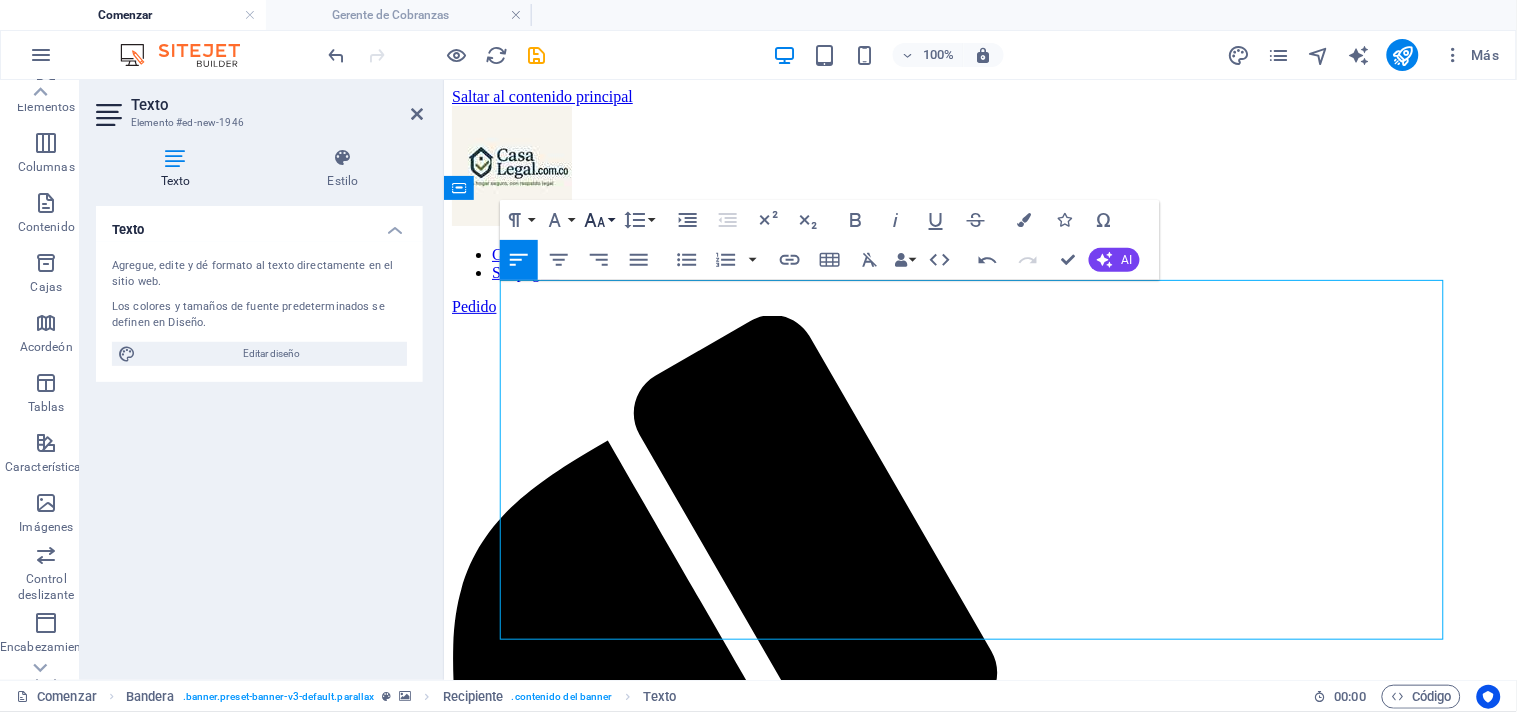 click on "Tamaño de fuente" at bounding box center [599, 220] 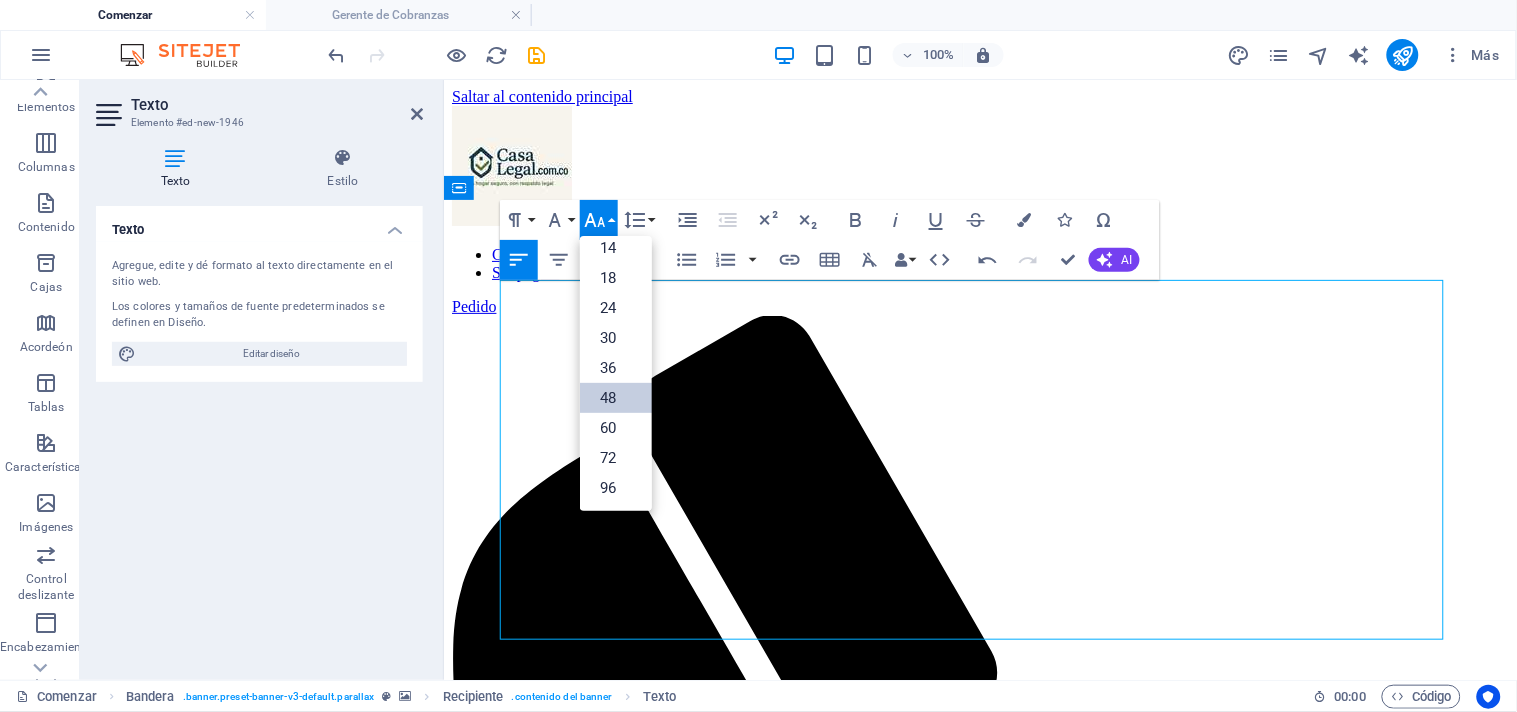 scroll, scrollTop: 160, scrollLeft: 0, axis: vertical 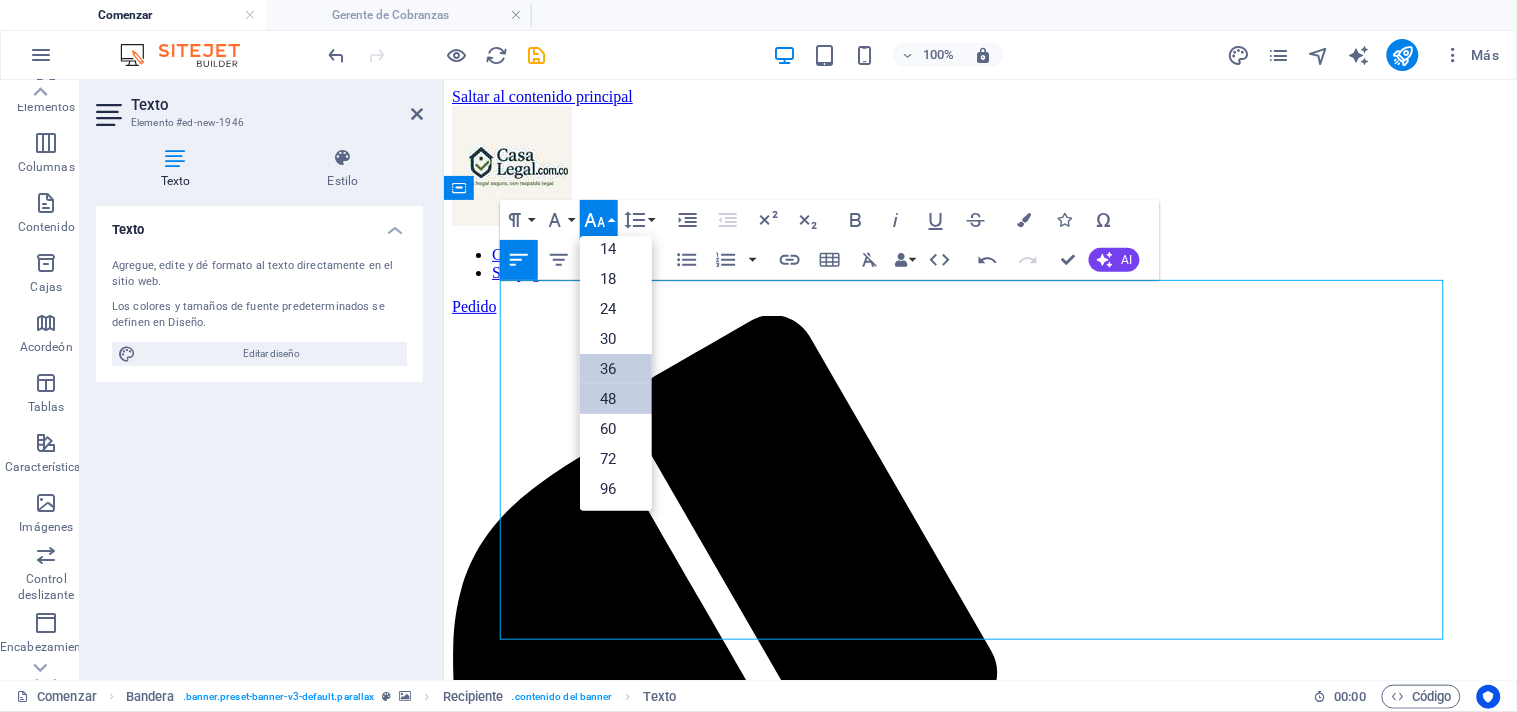 click on "36" at bounding box center (616, 369) 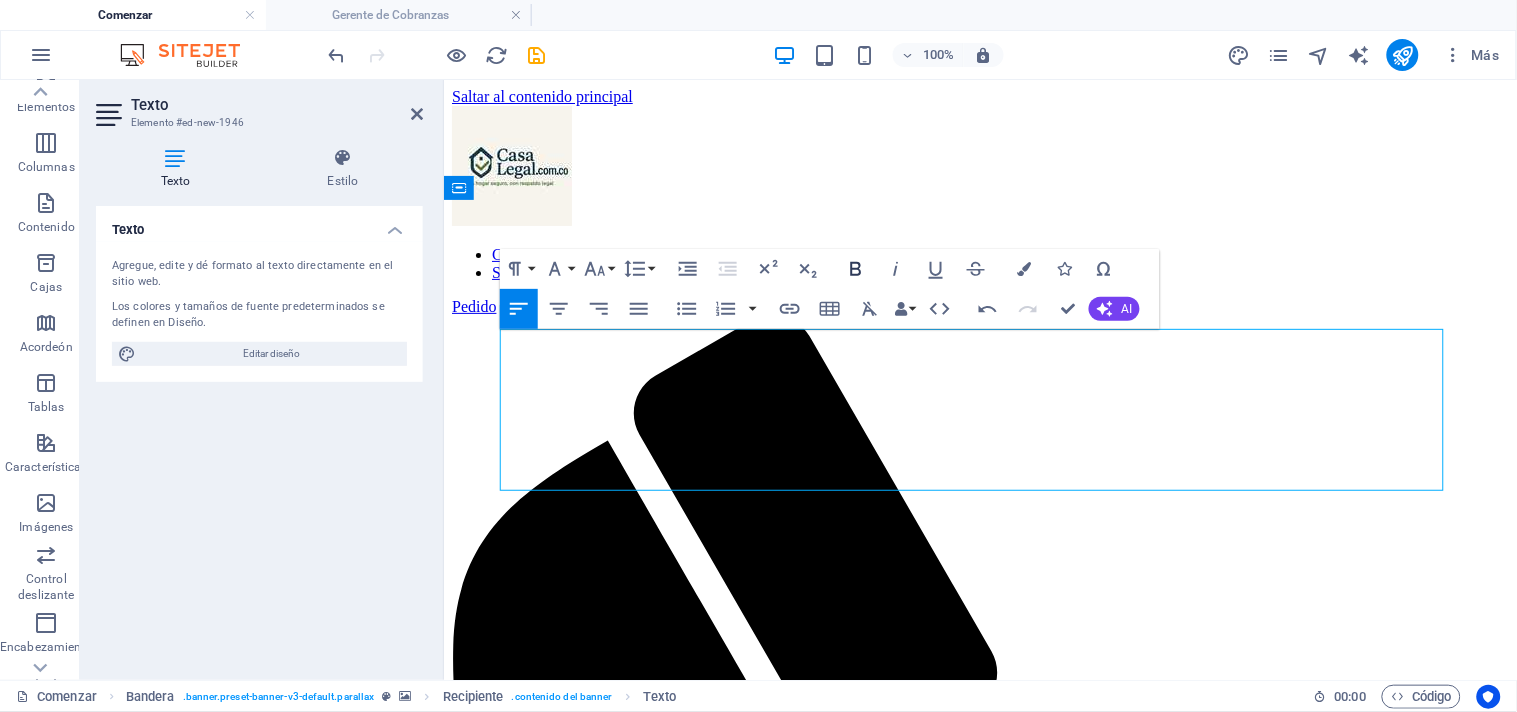 click 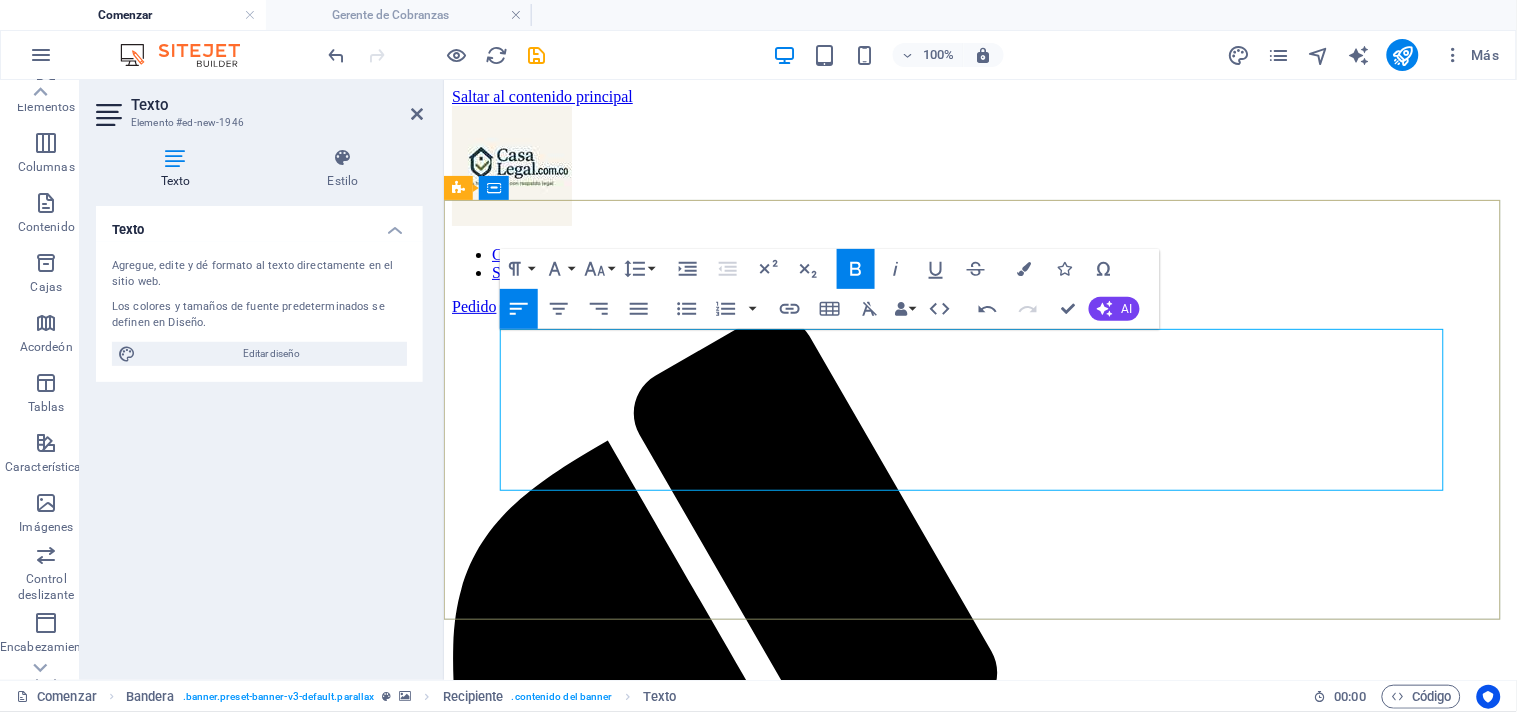click on "T U HOGAR EN UN SOLO LUGAR: DESCUBRE LA COMODIDAD Y LA CONV ENIENCIA QUE TE MERECES." at bounding box center [979, 2270] 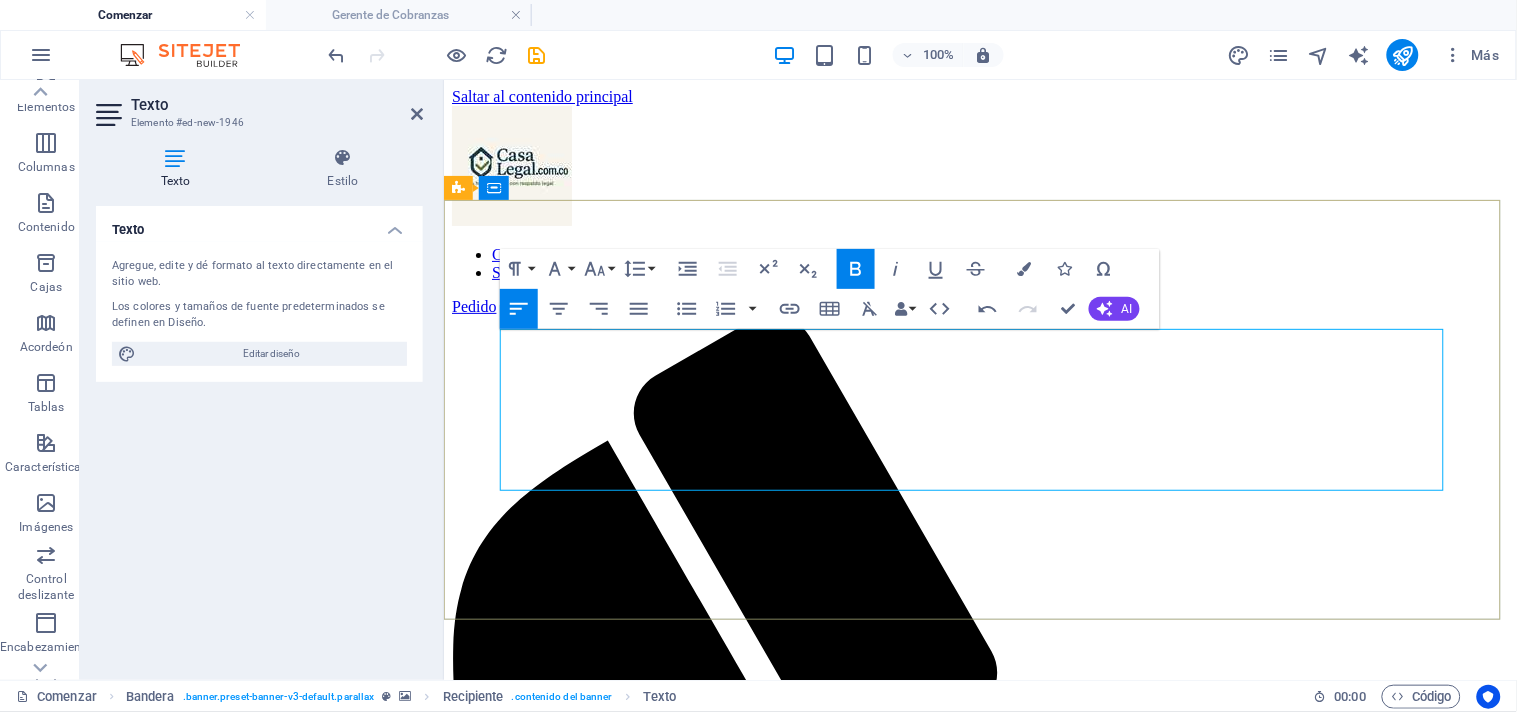 click on "T U HOGAR EN UN SOLO LUGAR: DESCUBRE LA COMODIDAD Y LA CONV ENIENCIA QUE TE MERECES." at bounding box center [979, 2270] 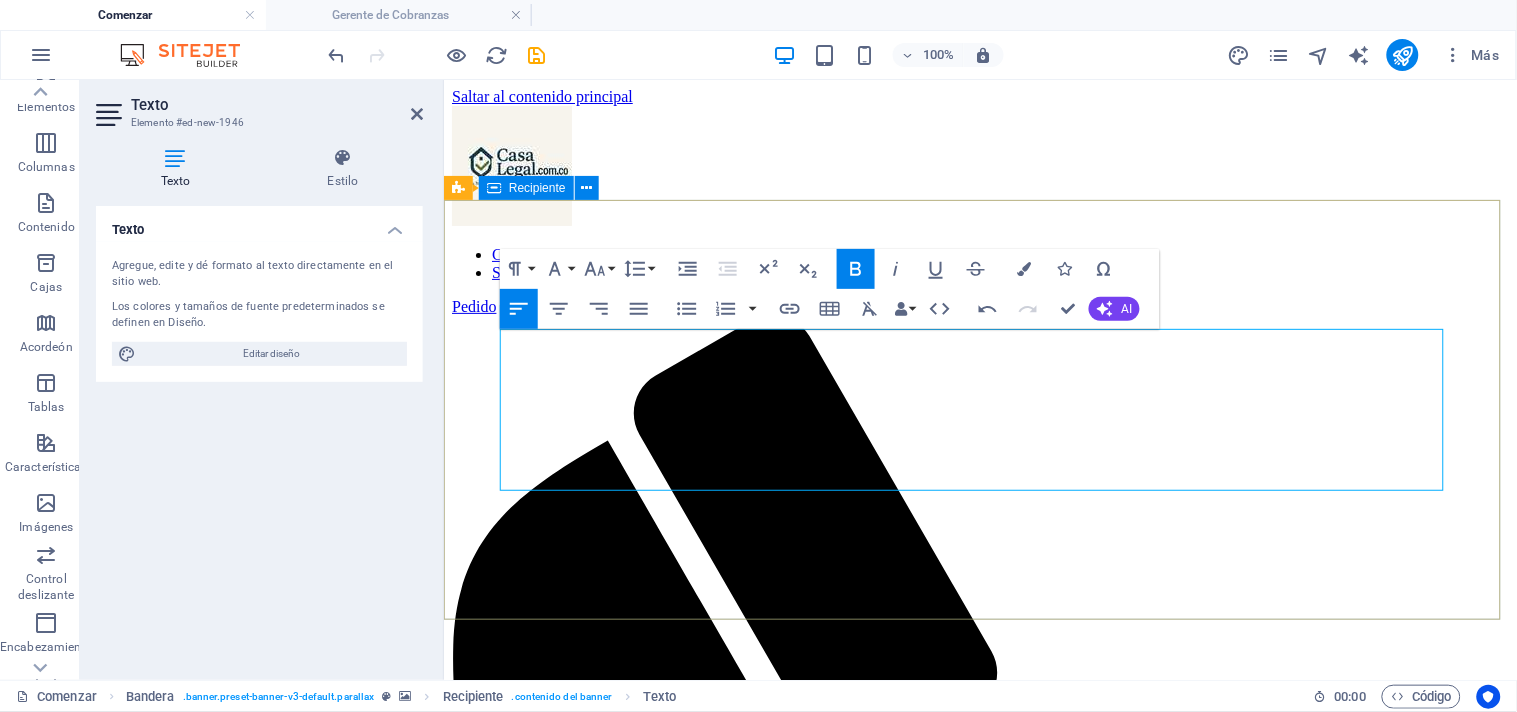 drag, startPoint x: 961, startPoint y: 410, endPoint x: 495, endPoint y: 347, distance: 470.2393 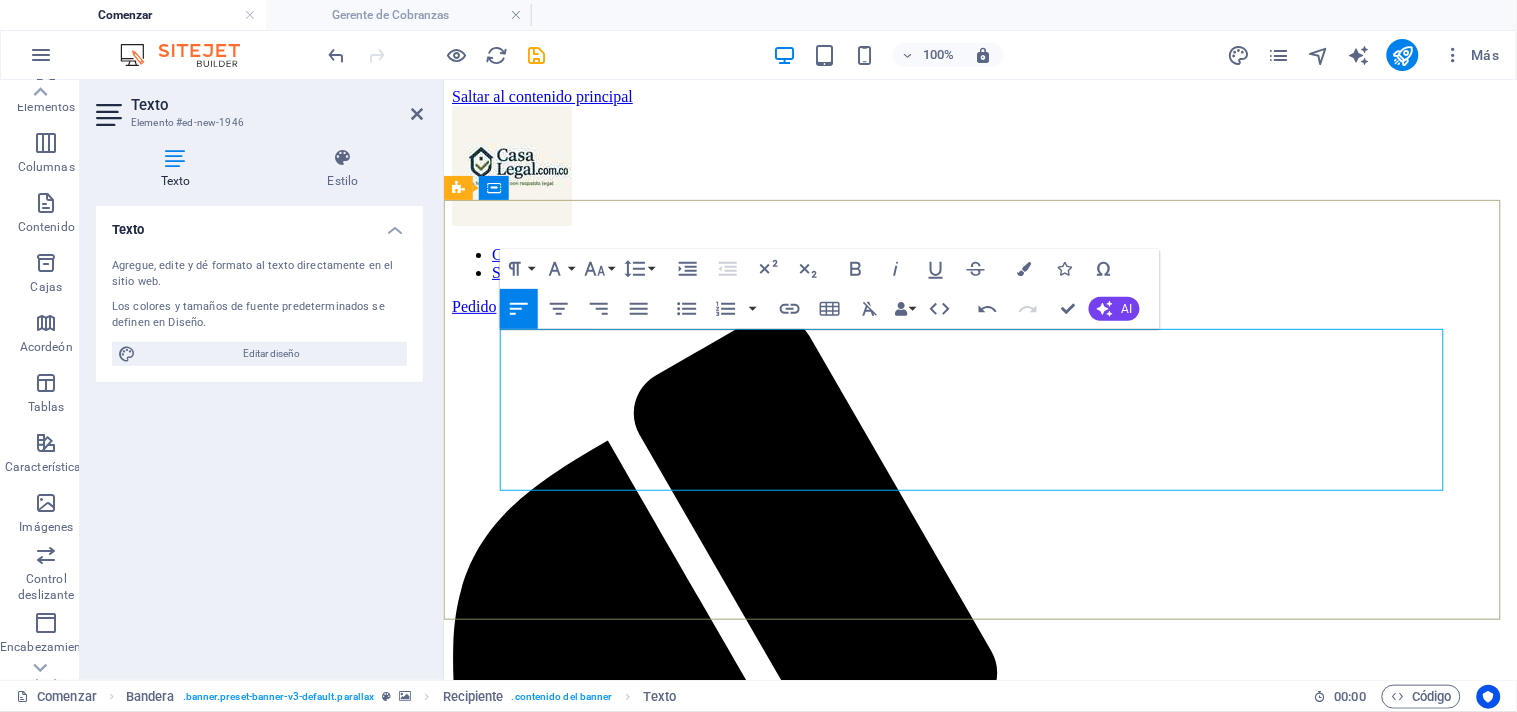 click on "T U HOGAR EN UN SOLO LUGAR: DESCUBRE LA COMODIDAD Y LA CONV ENIENCIA QUE TE MERECES." at bounding box center (979, 2270) 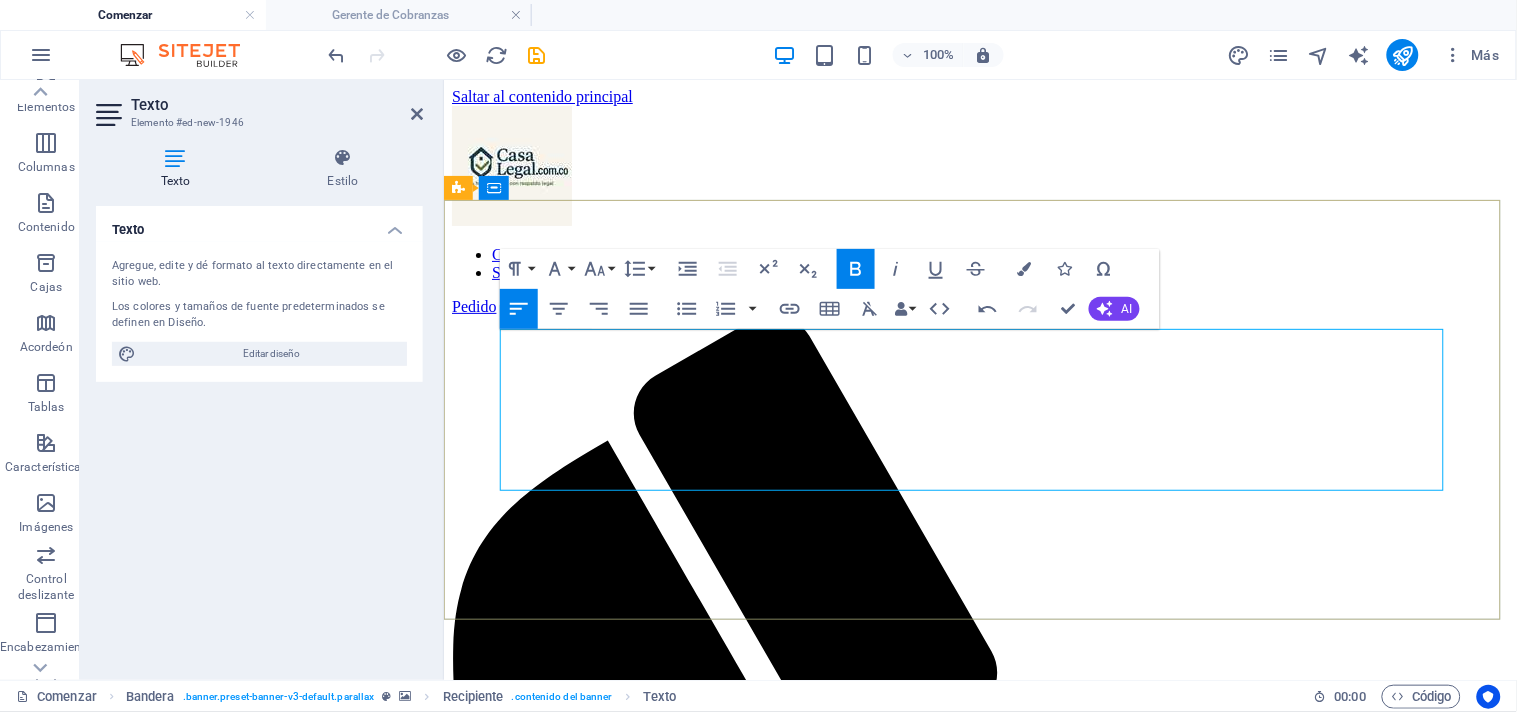 click on "U HOGAR EN UN SOLO LUGAR: DESCUBRE LA COMODIDAD Y LA CONV" at bounding box center (862, 2270) 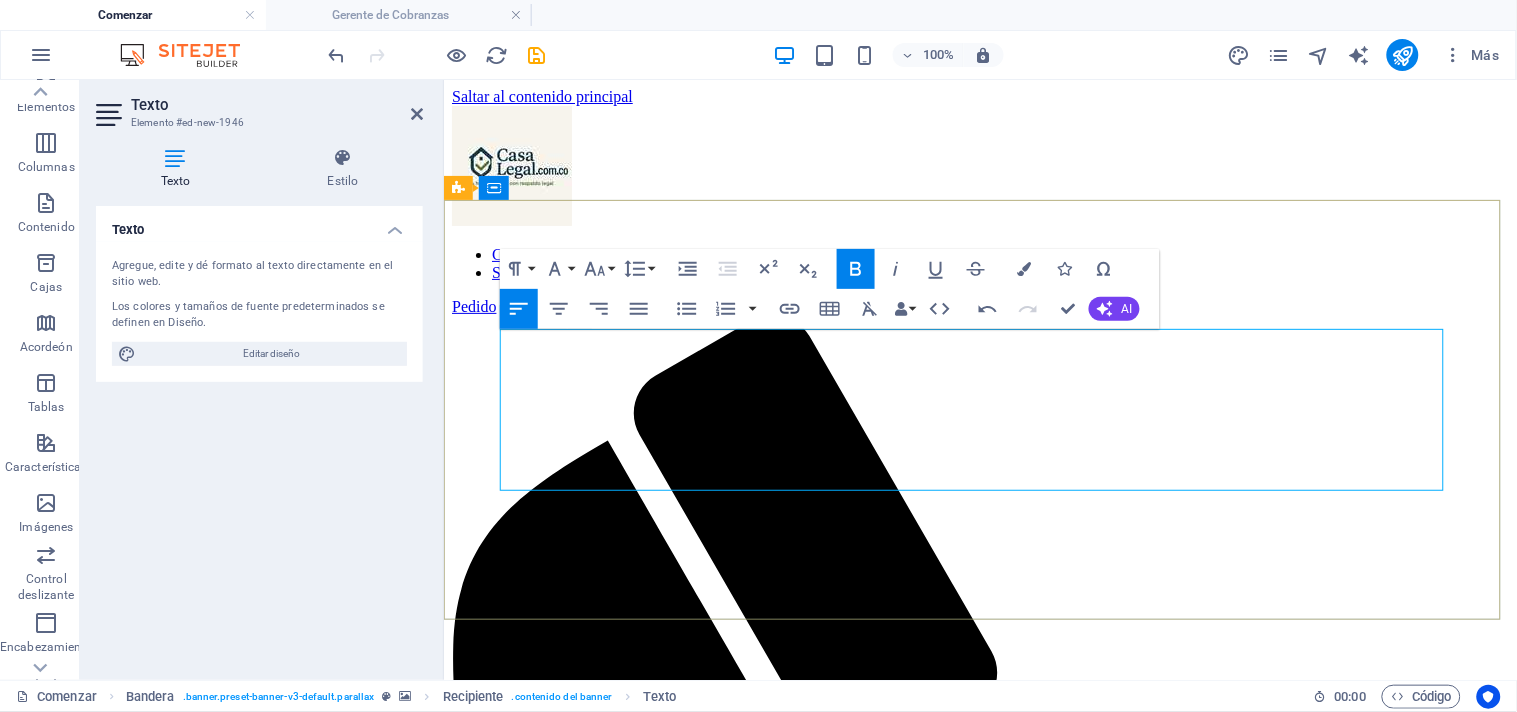 click on "UN HOGAR EN UN SOLO LUGAR: DESCUBRE LA COMODIDAD Y LA CONV" at bounding box center [870, 2270] 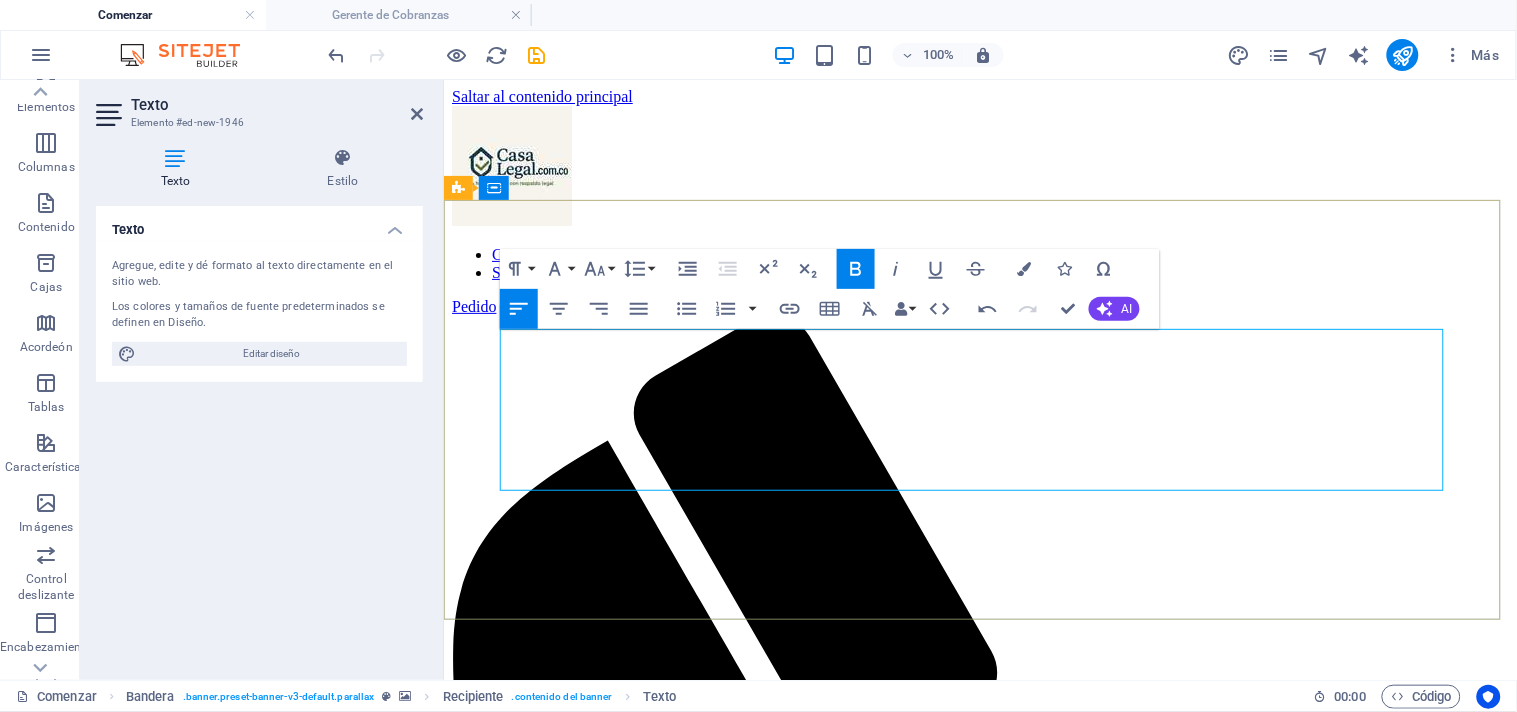 click on "LUGAR: DESCUBRE LA COMODIDAD Y LA CONV" at bounding box center [876, 2308] 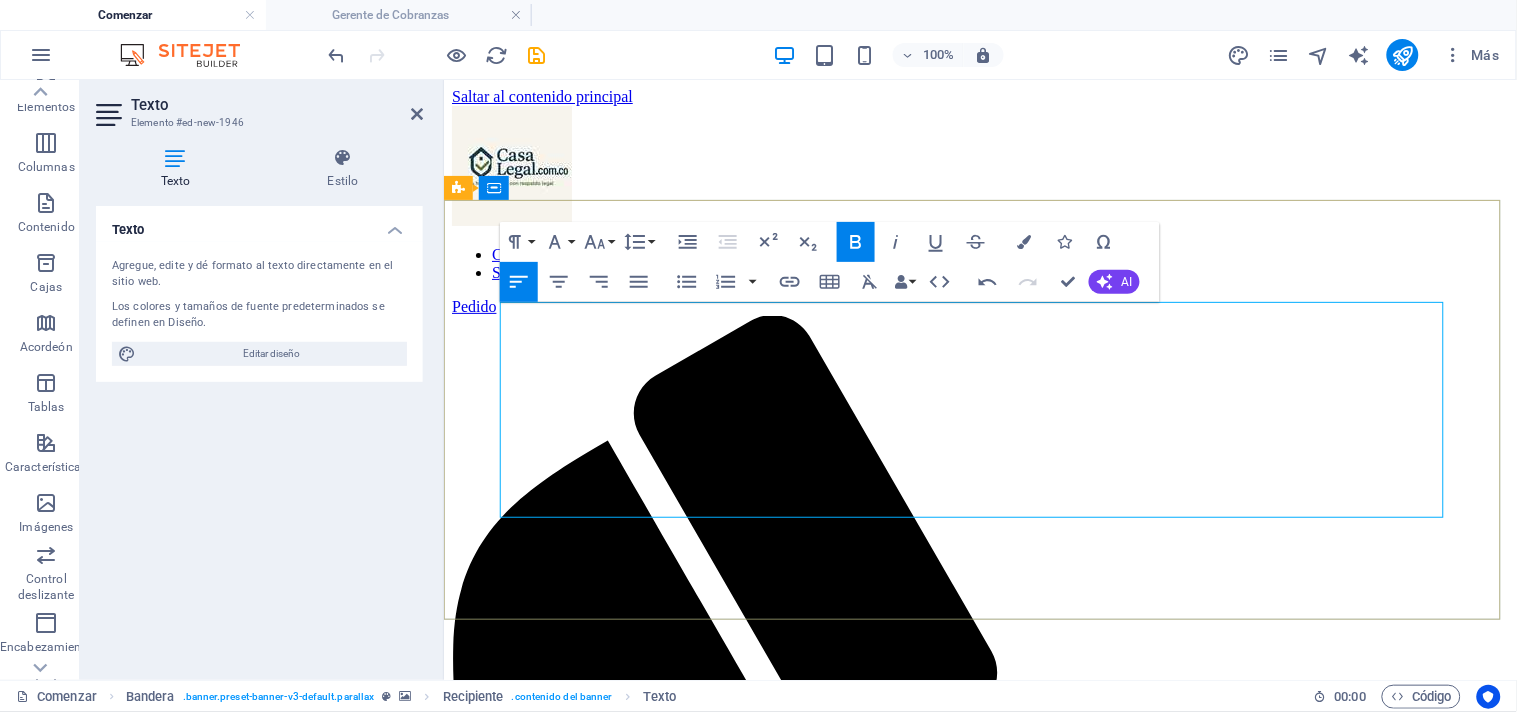click on "COMODIDAD Y LA CONV ENIENCIA QUE TE MERECES." at bounding box center (979, 2365) 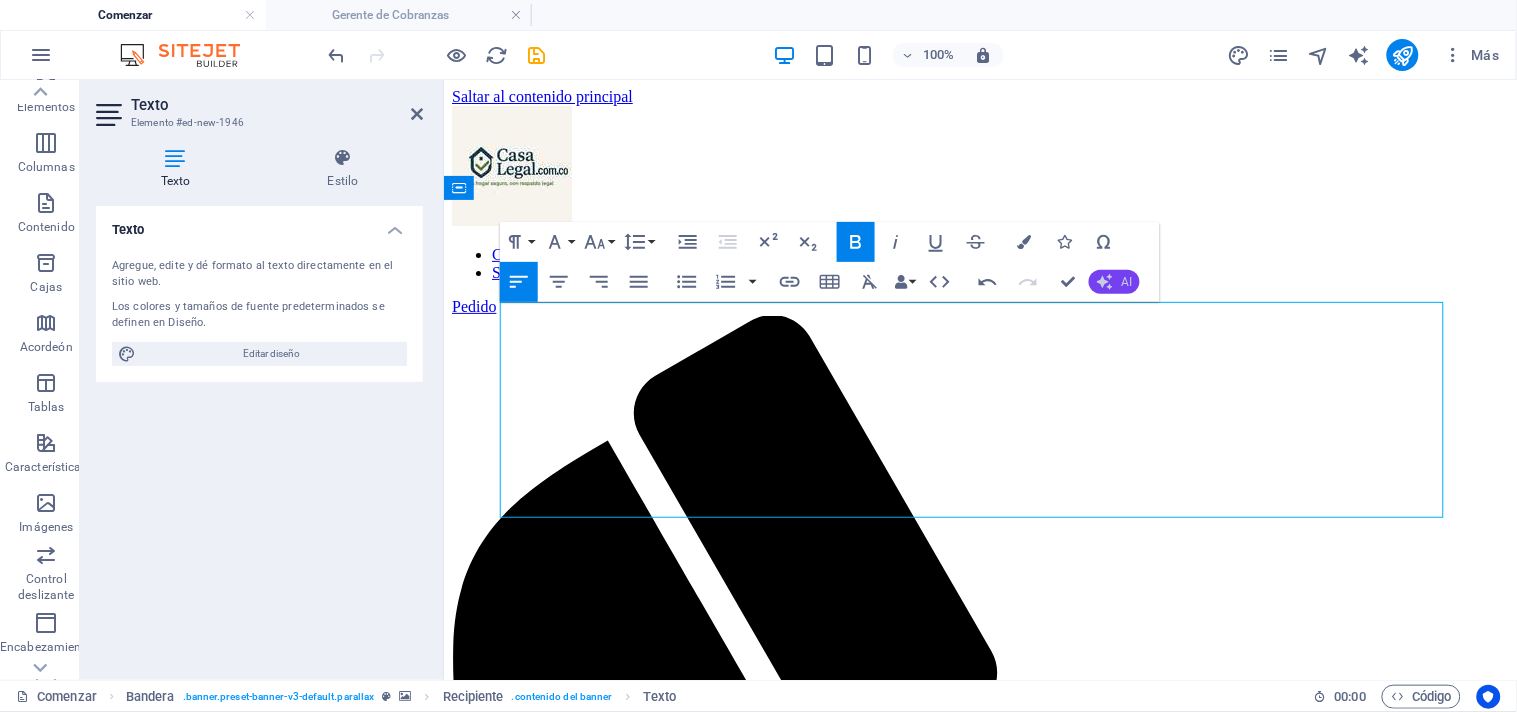 click 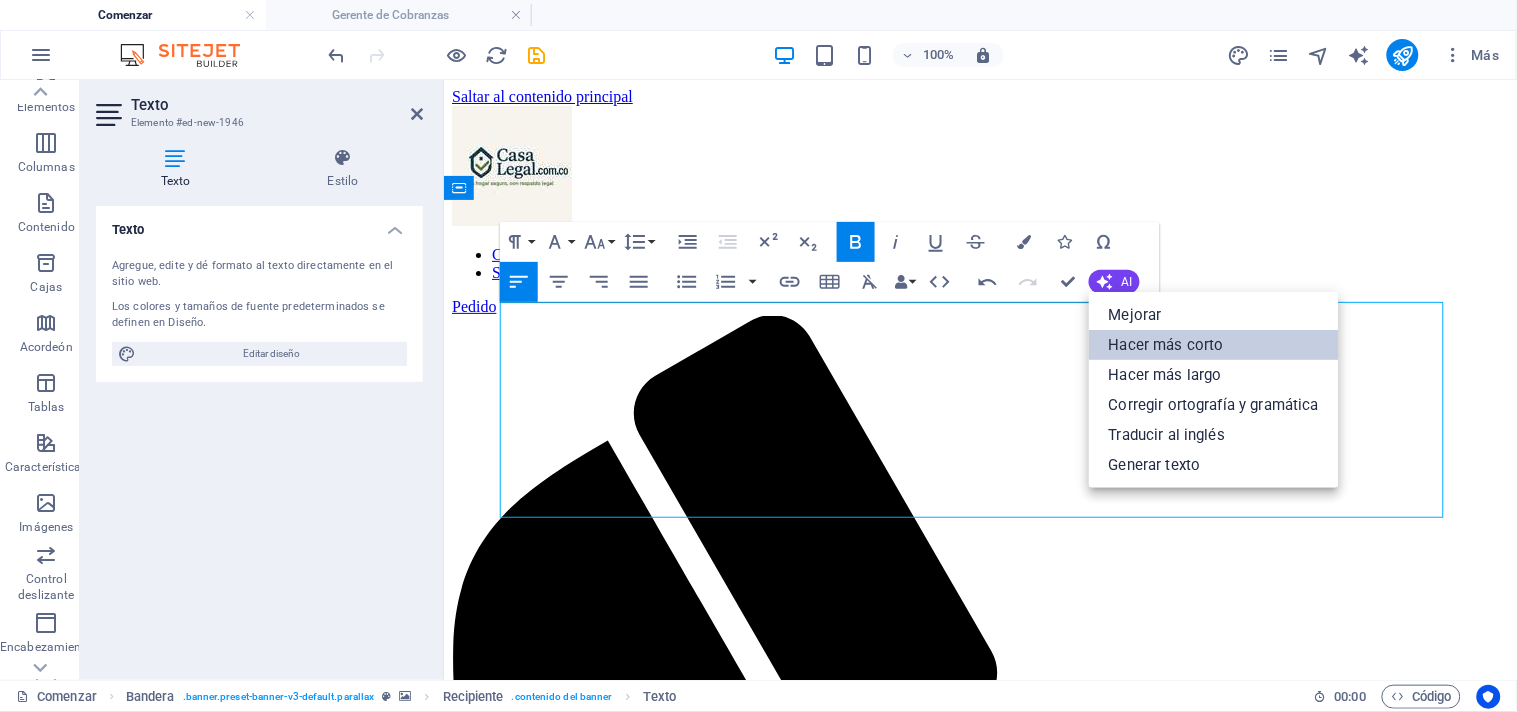 click on "Hacer más corto" at bounding box center (1166, 345) 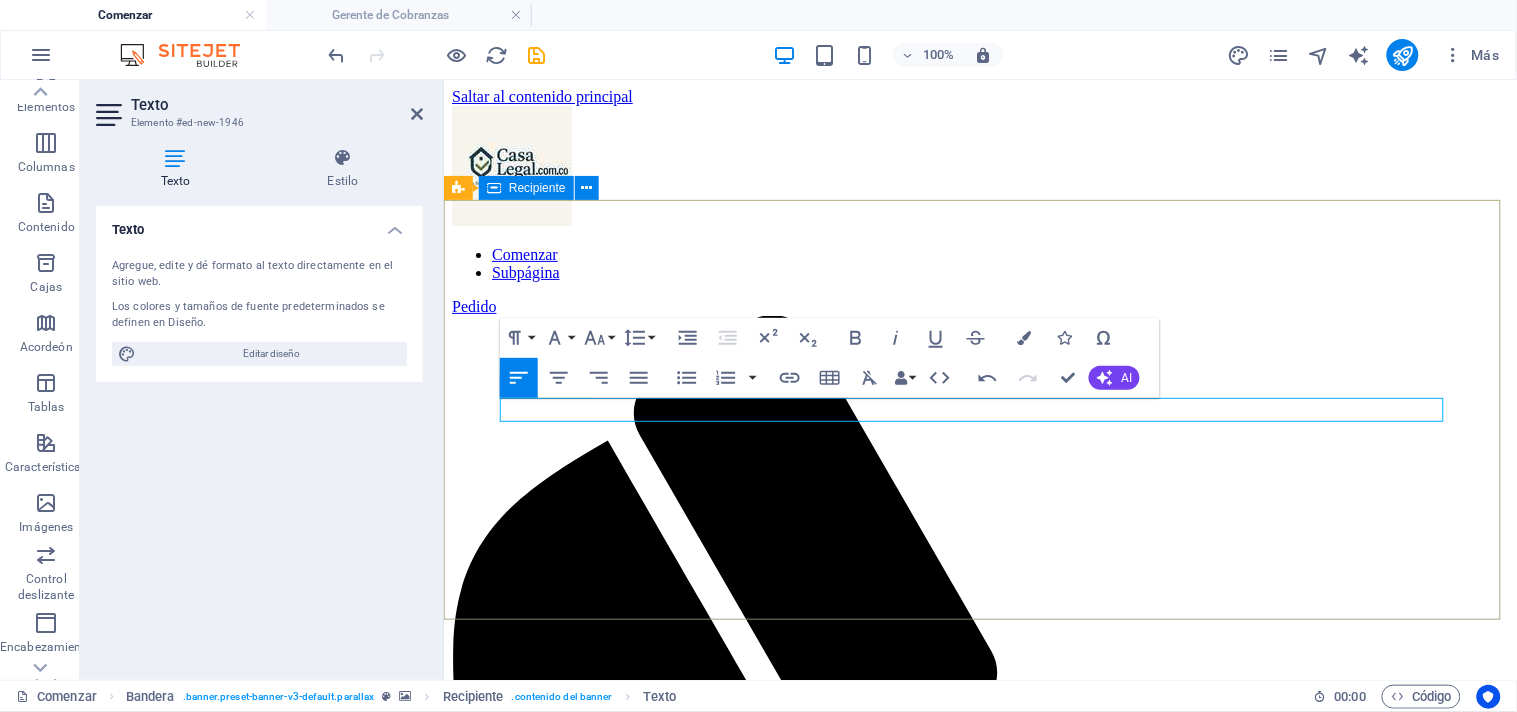 click on "UN HOGAR EN UN SOLO LUGAR: DESCUBRE LA COMODIDAD Y CONVENIENCIA QUE MERECES." at bounding box center [810, 2235] 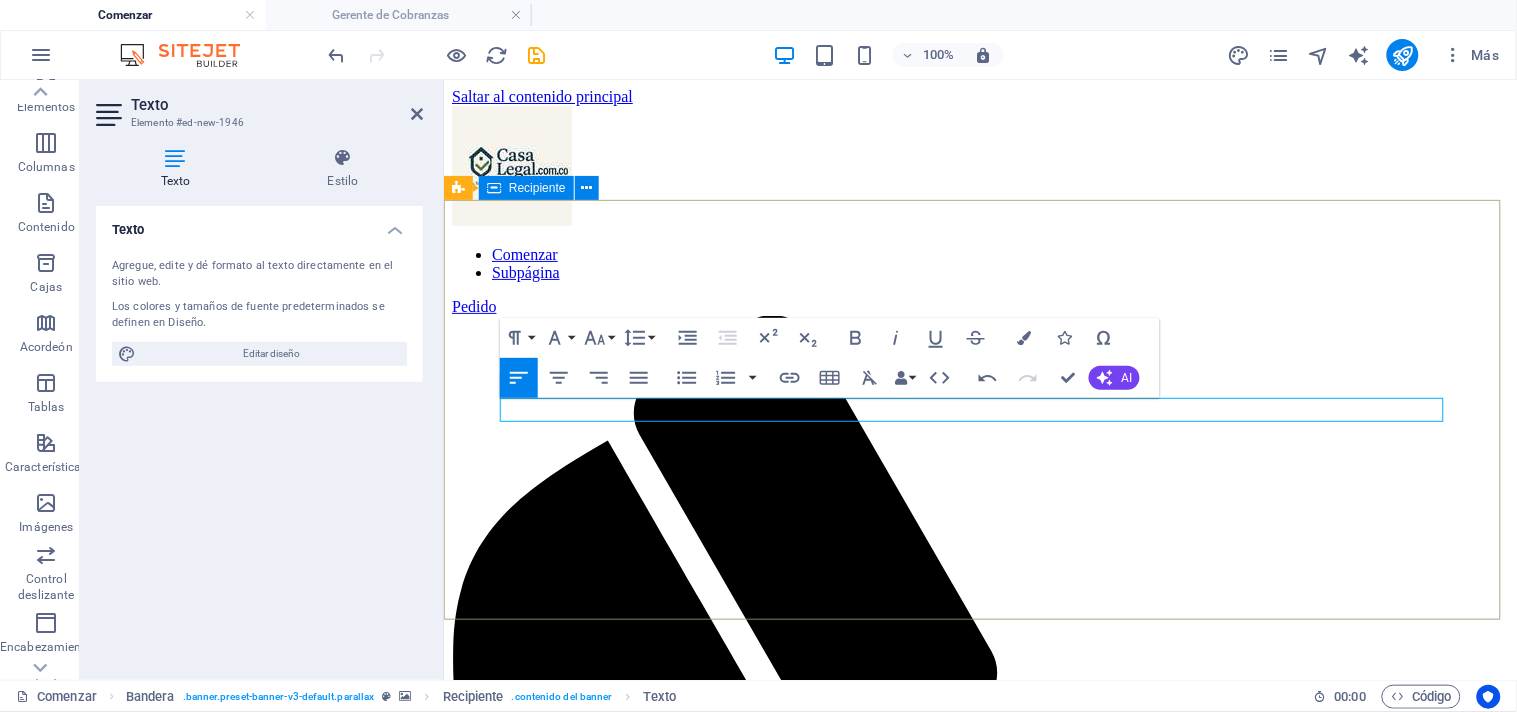 drag, startPoint x: 501, startPoint y: 404, endPoint x: 1452, endPoint y: 410, distance: 951.0189 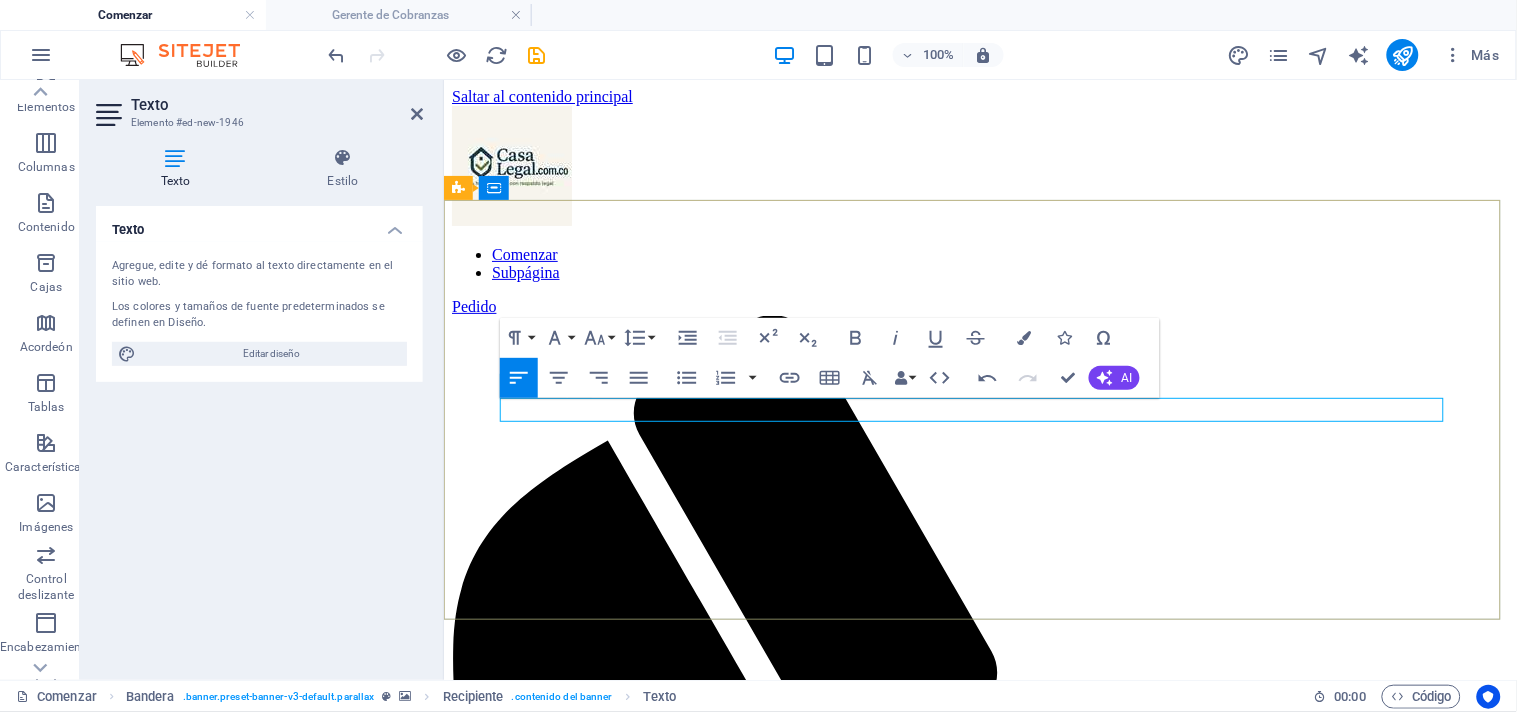 click on "UN HOGAR EN UN SOLO LUGAR: DESCUBRE LA COMODIDAD Y CONVENIENCIA QUE MERECES." at bounding box center [810, 2235] 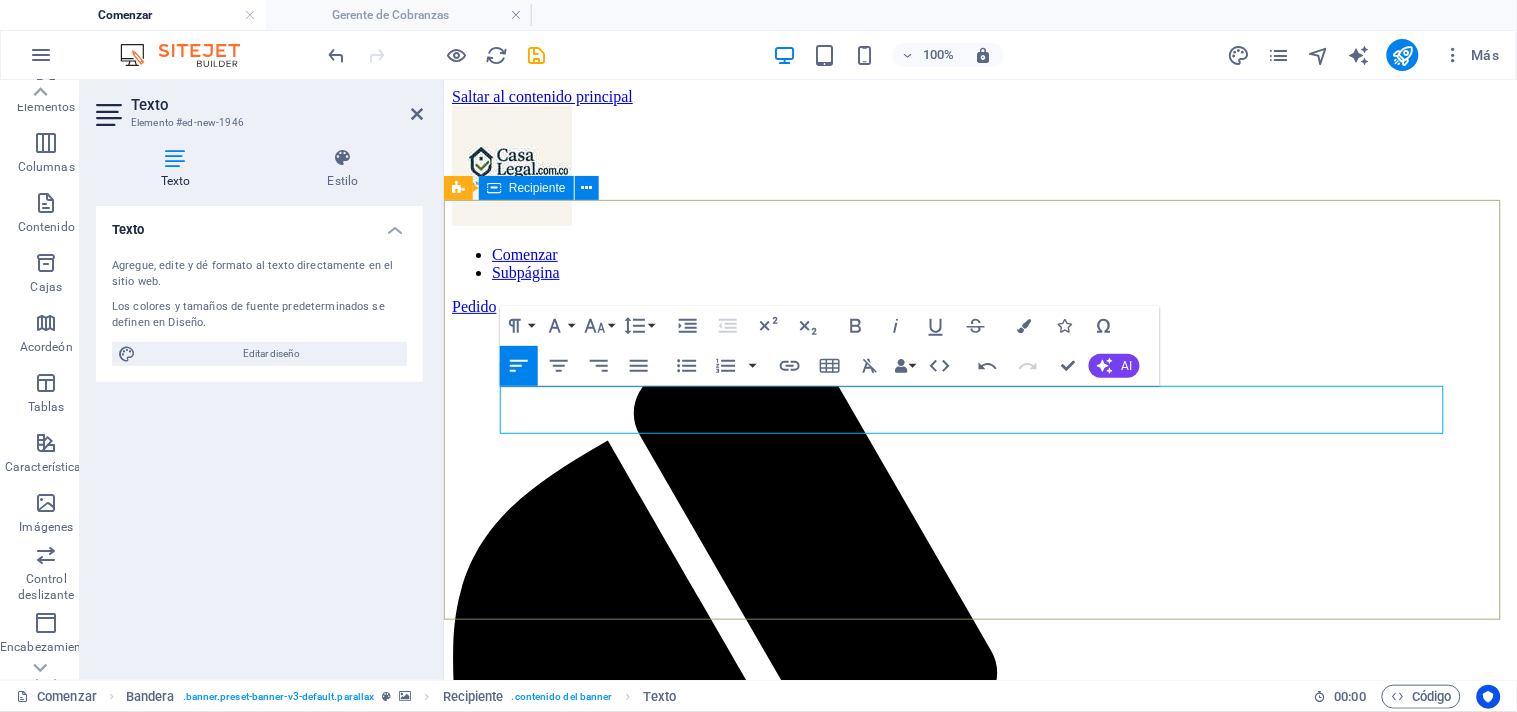 drag, startPoint x: 834, startPoint y: 419, endPoint x: 494, endPoint y: 394, distance: 340.91788 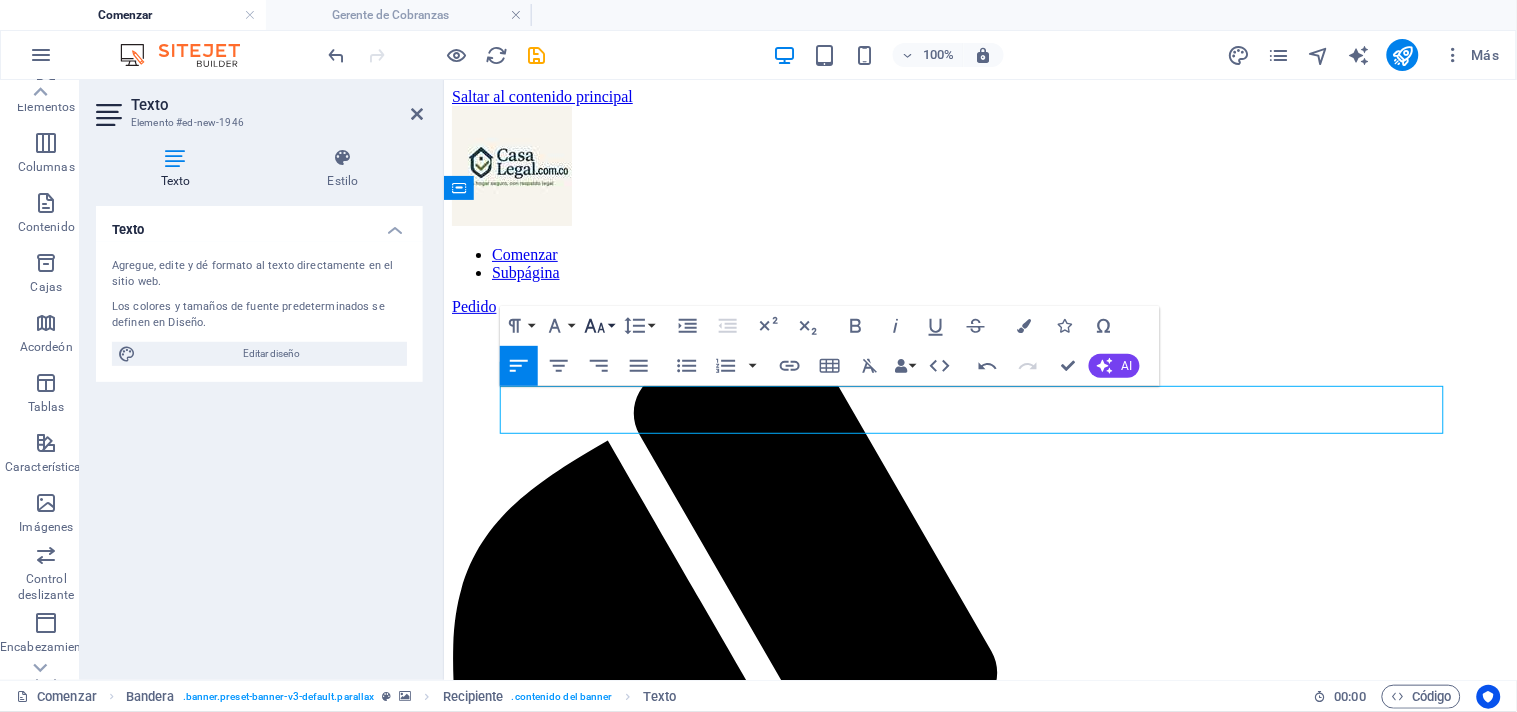click 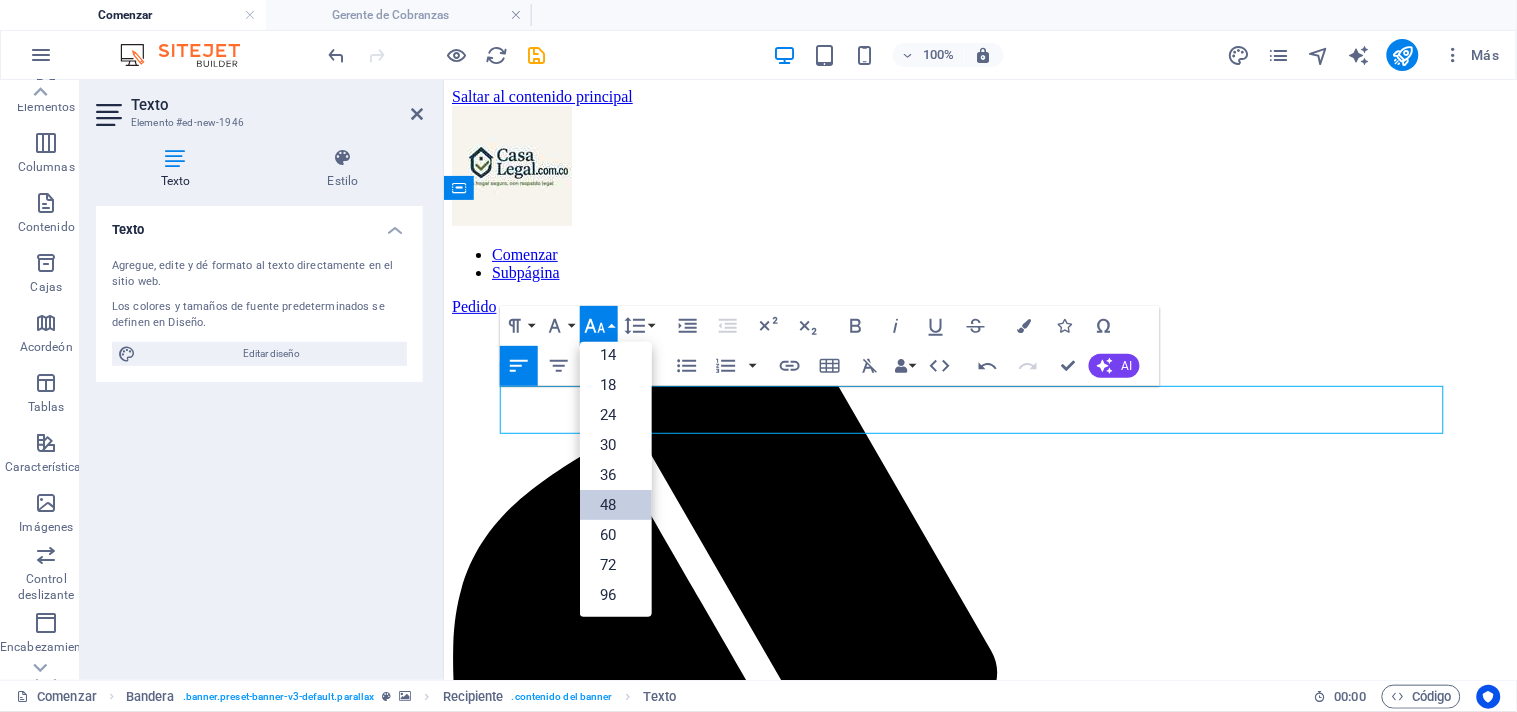 click on "48" at bounding box center (608, 505) 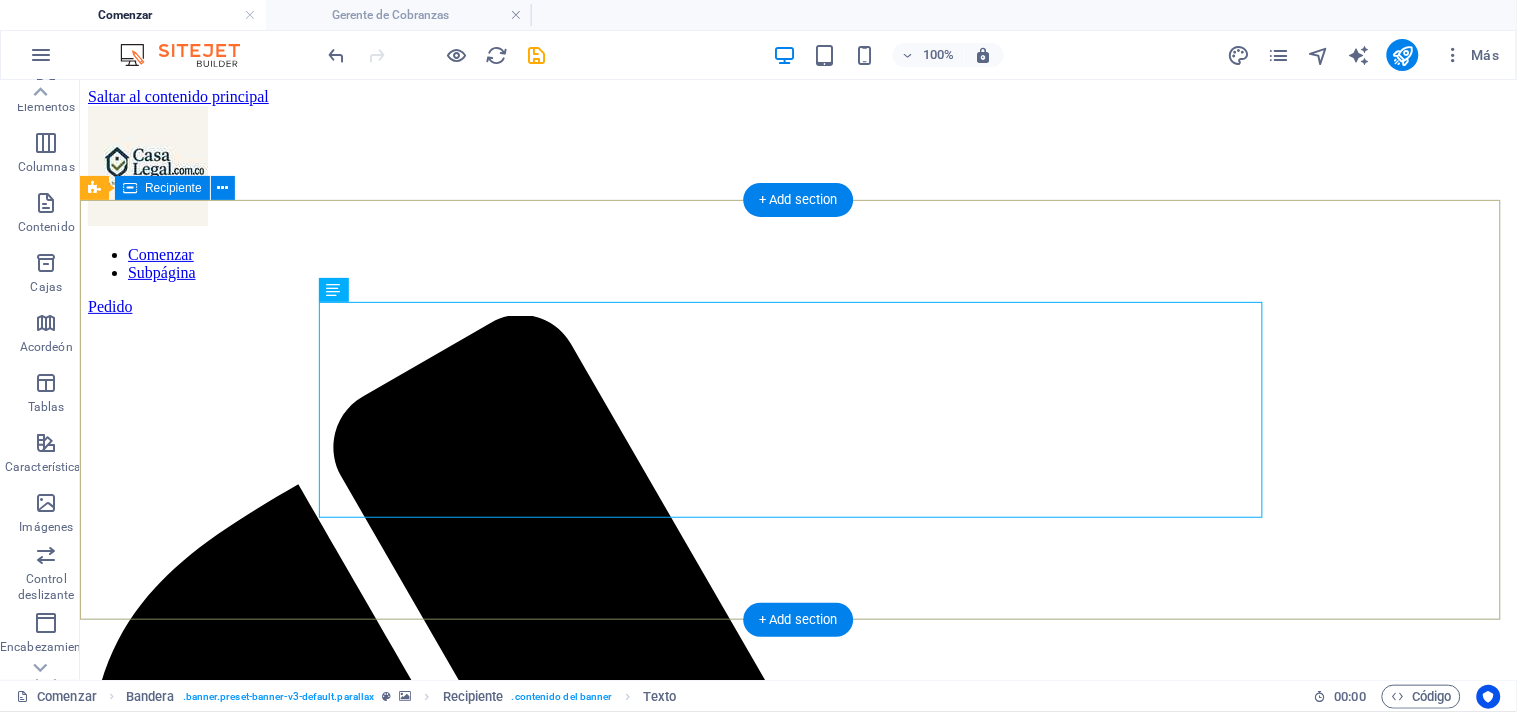 click on "UN HOGAR EN UN SOLO LUGAR: DESCUBRE LA COMODIDAD Y CONVENIENCIA QUE MERECES." at bounding box center (797, 2801) 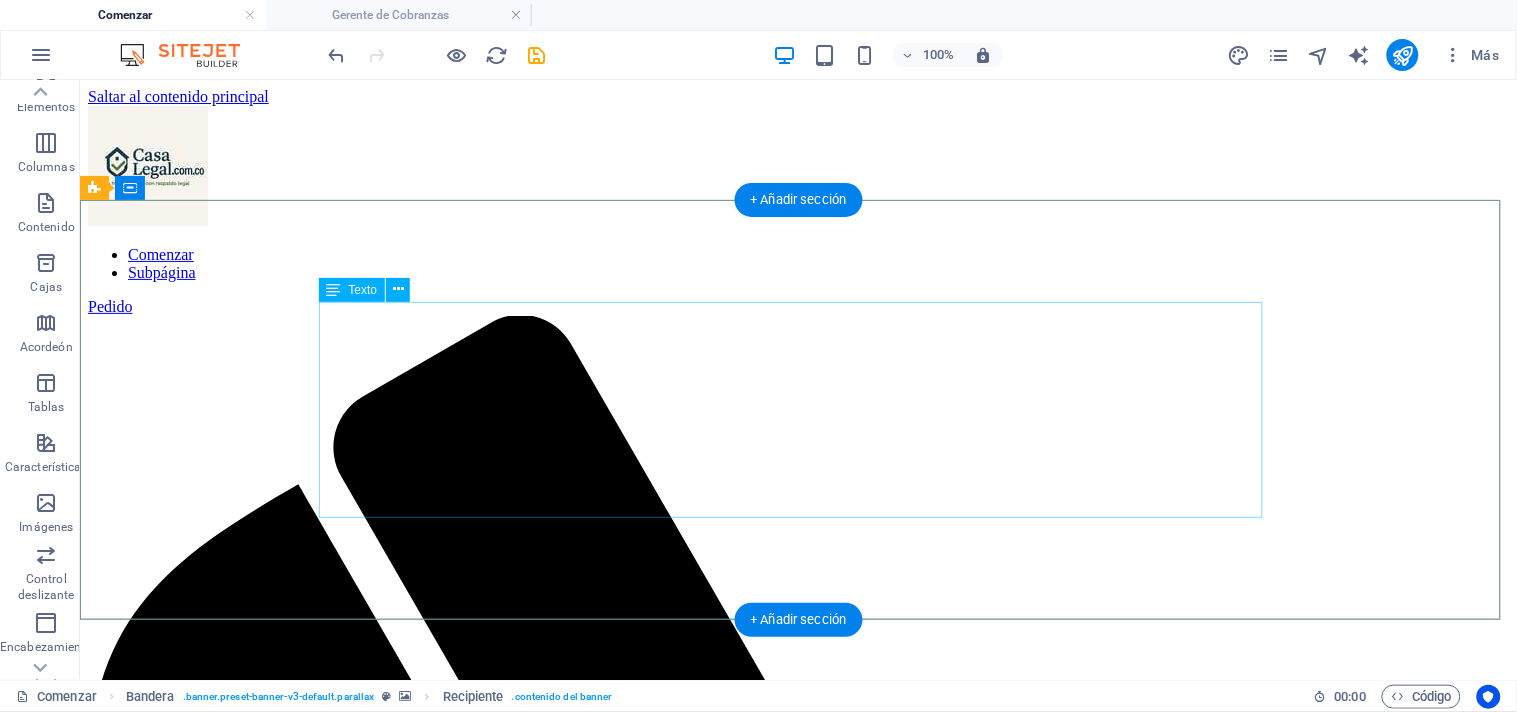 click on "UN HOGAR EN UN SOLO LUGAR: DESCUBRE LA COMODIDAD Y CONVENIENCIA QUE MERECES." at bounding box center [797, 2801] 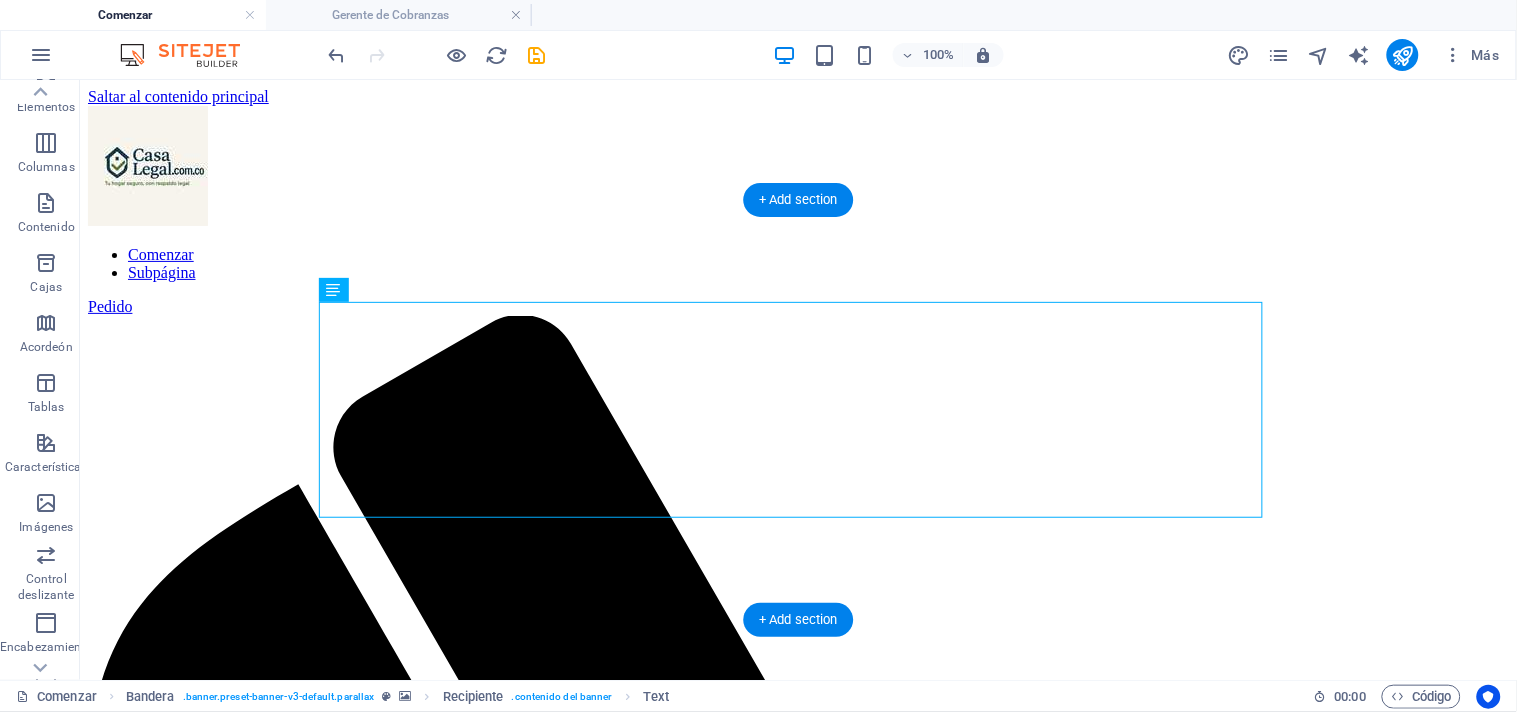 drag, startPoint x: 612, startPoint y: 367, endPoint x: 394, endPoint y: 344, distance: 219.20995 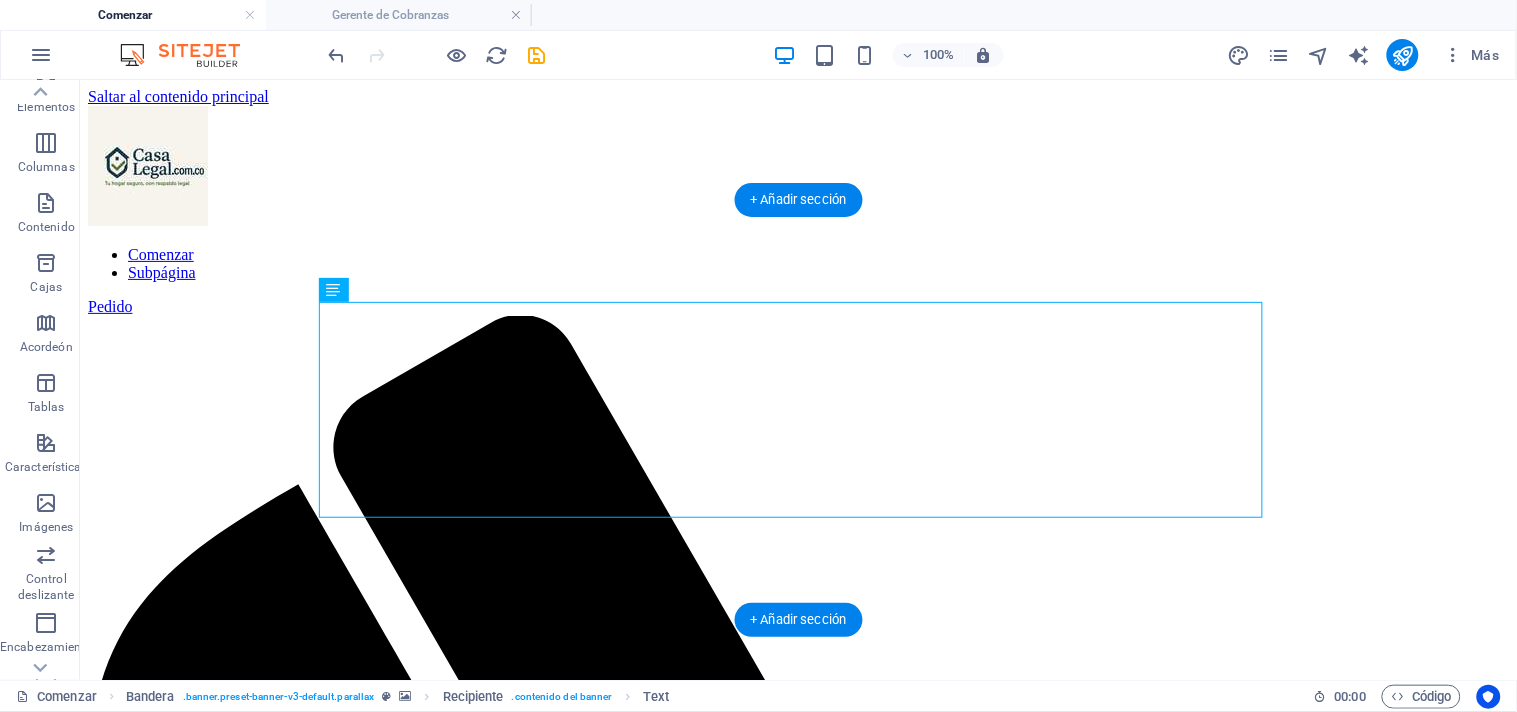 click on "UN HOGAR EN UN SOLO LUGAR: DESCUBRE LA COMODIDAD Y CONVENIENCIA QUE MERECES." at bounding box center (797, 2801) 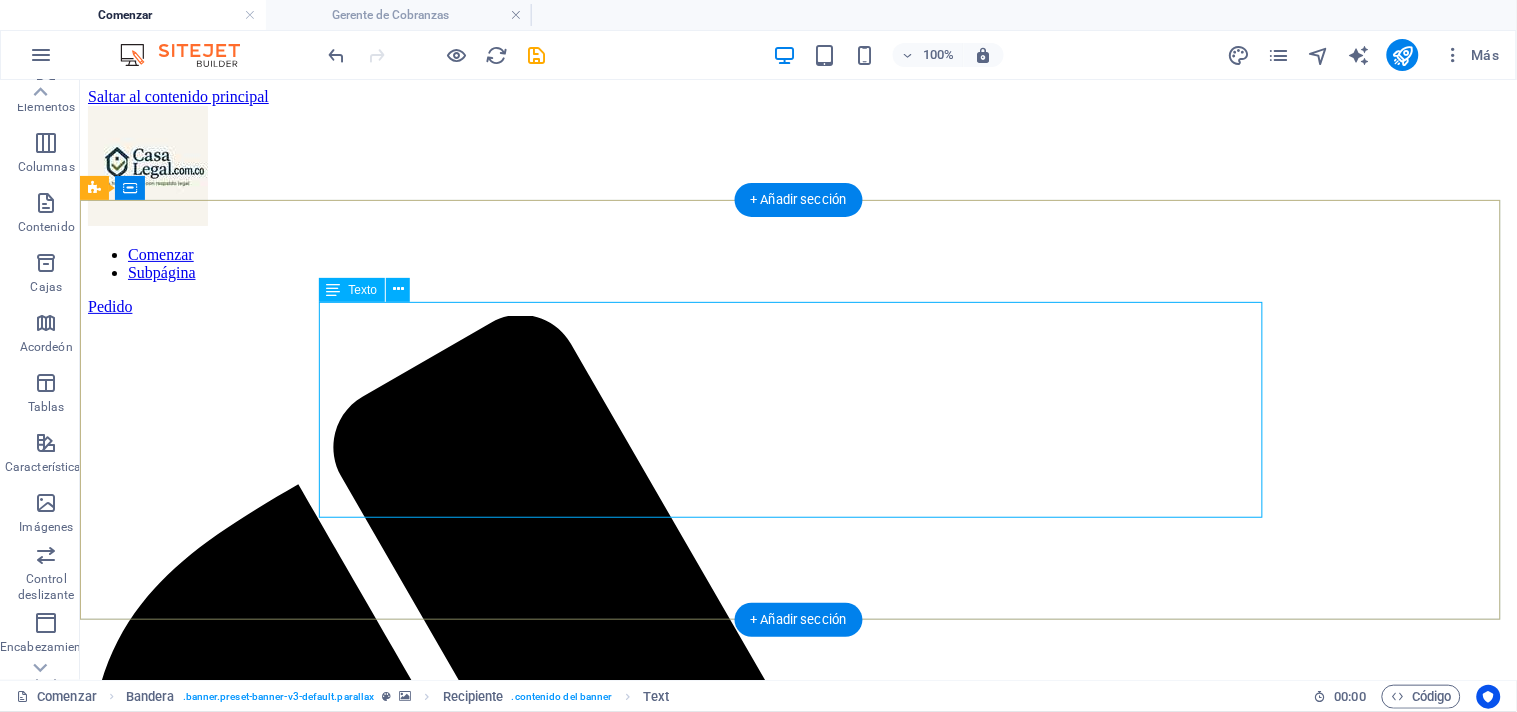 click on "UN HOGAR EN UN SOLO LUGAR: DESCUBRE LA COMODIDAD Y CONVENIENCIA QUE MERECES." at bounding box center (797, 2801) 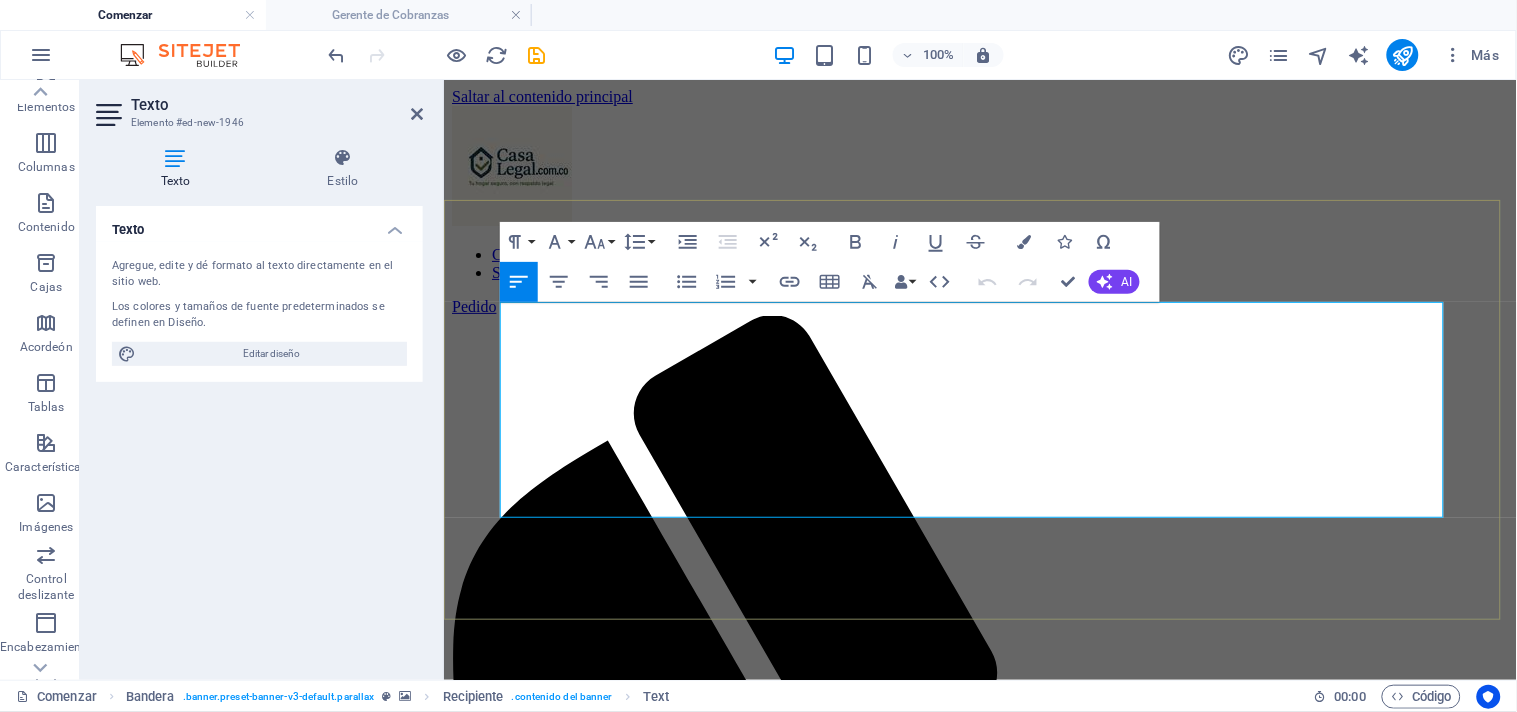 click on "UN HOGAR EN UN SOLO LUGAR: DESCUBRE LA COMODIDAD Y" at bounding box center (951, 2282) 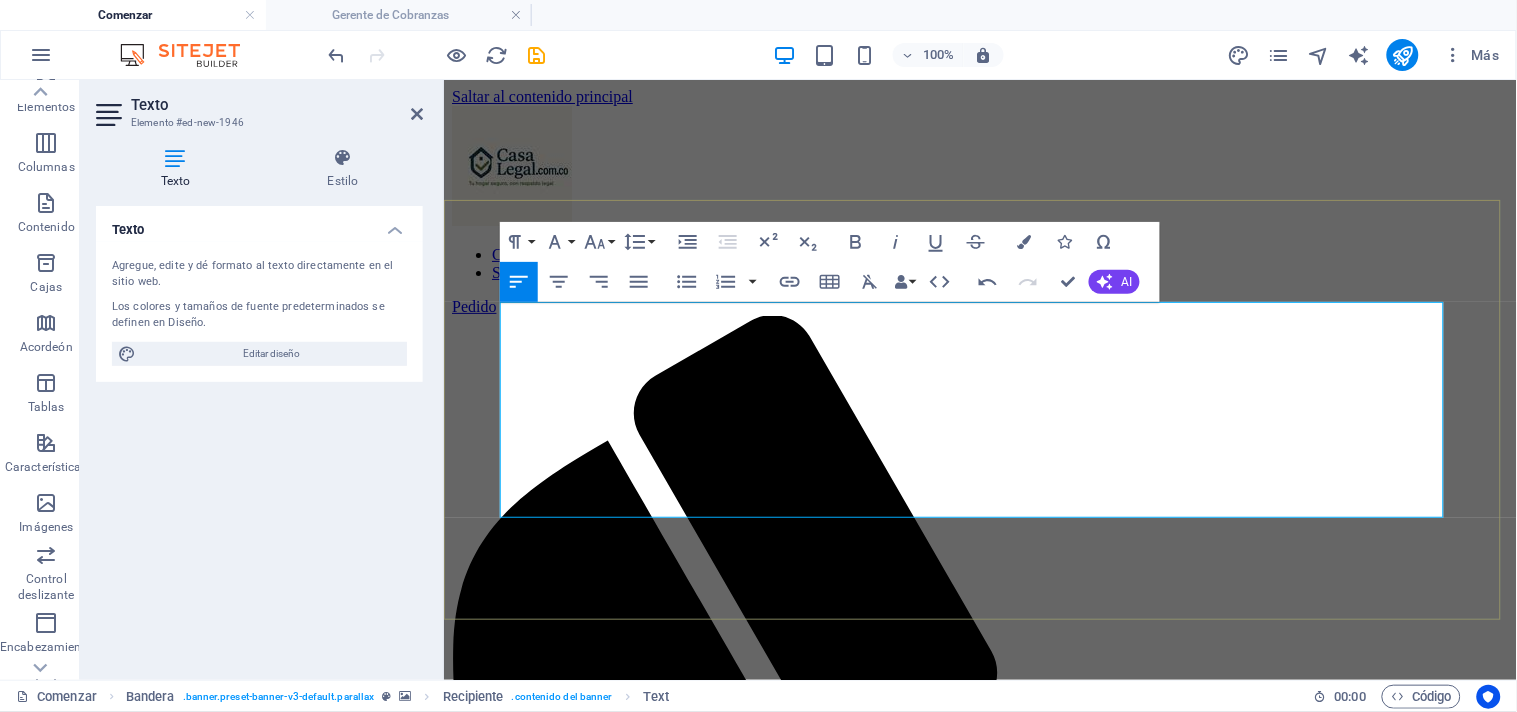 type 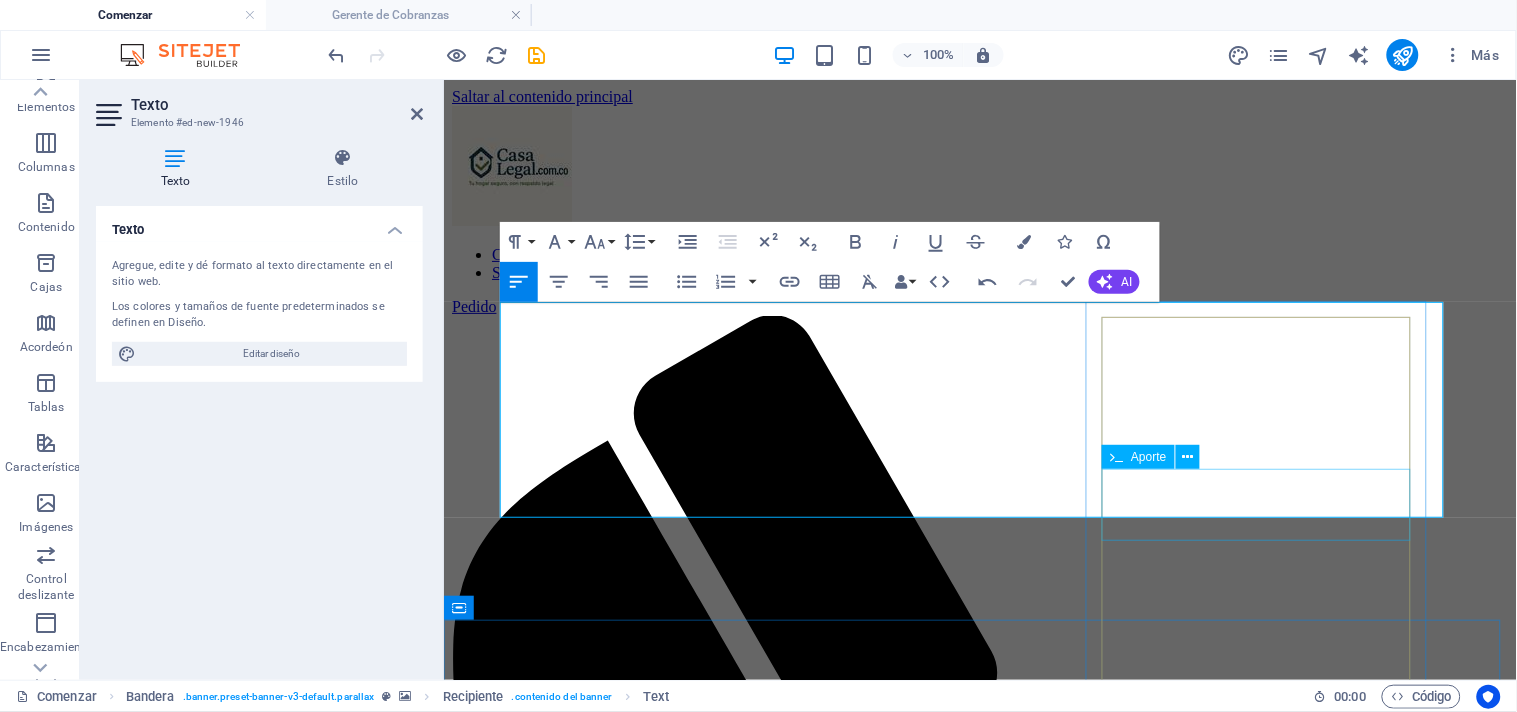 drag, startPoint x: 511, startPoint y: 325, endPoint x: 1285, endPoint y: 475, distance: 788.40094 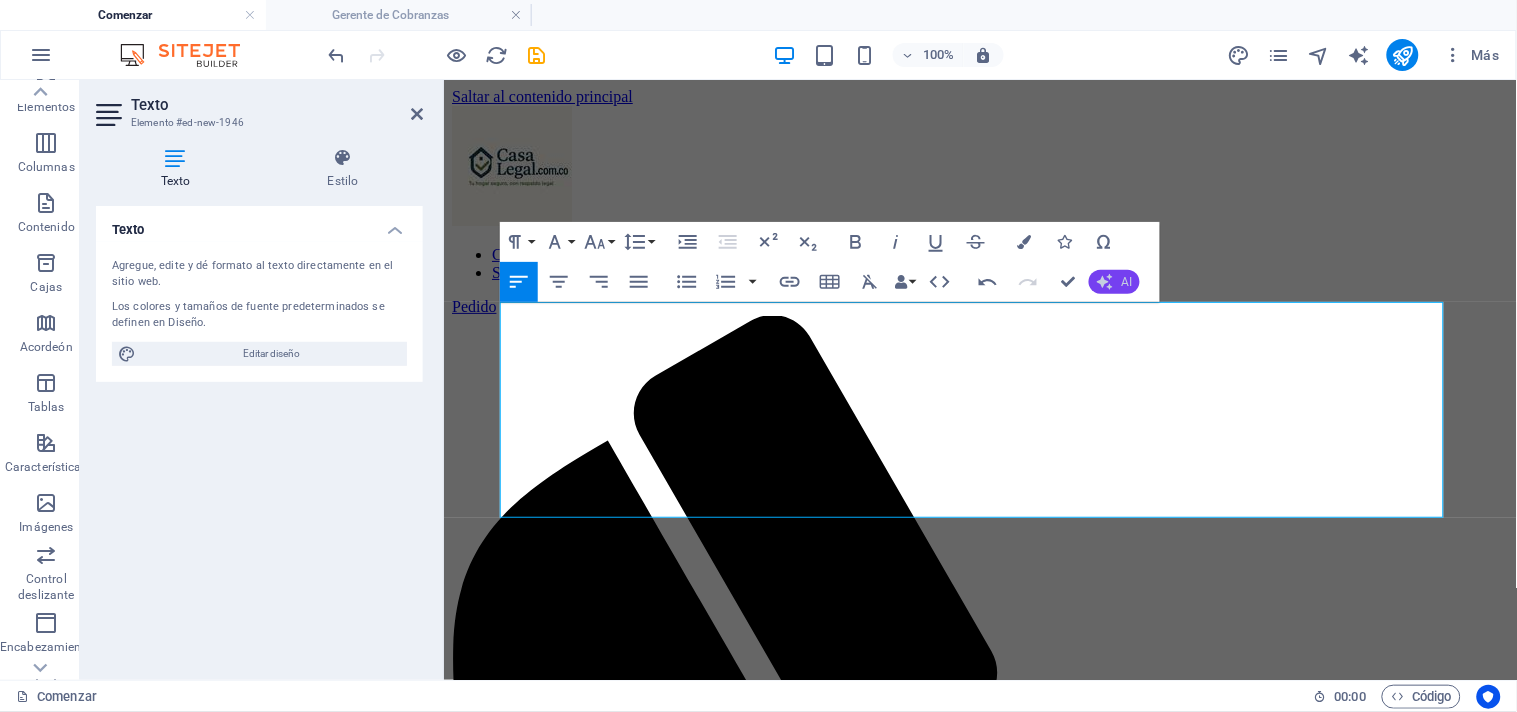 click on "AI" at bounding box center (1114, 282) 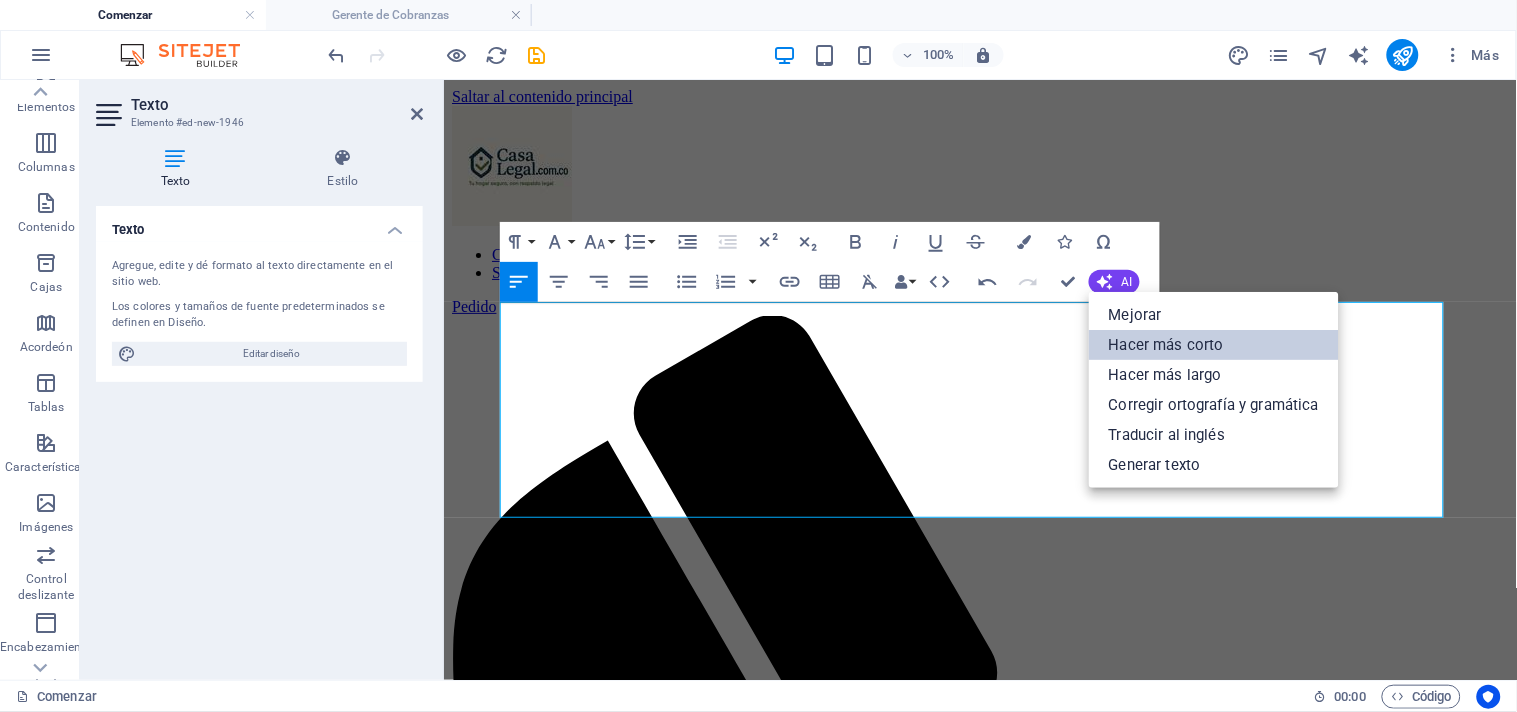 click on "Hacer más corto" at bounding box center (1166, 345) 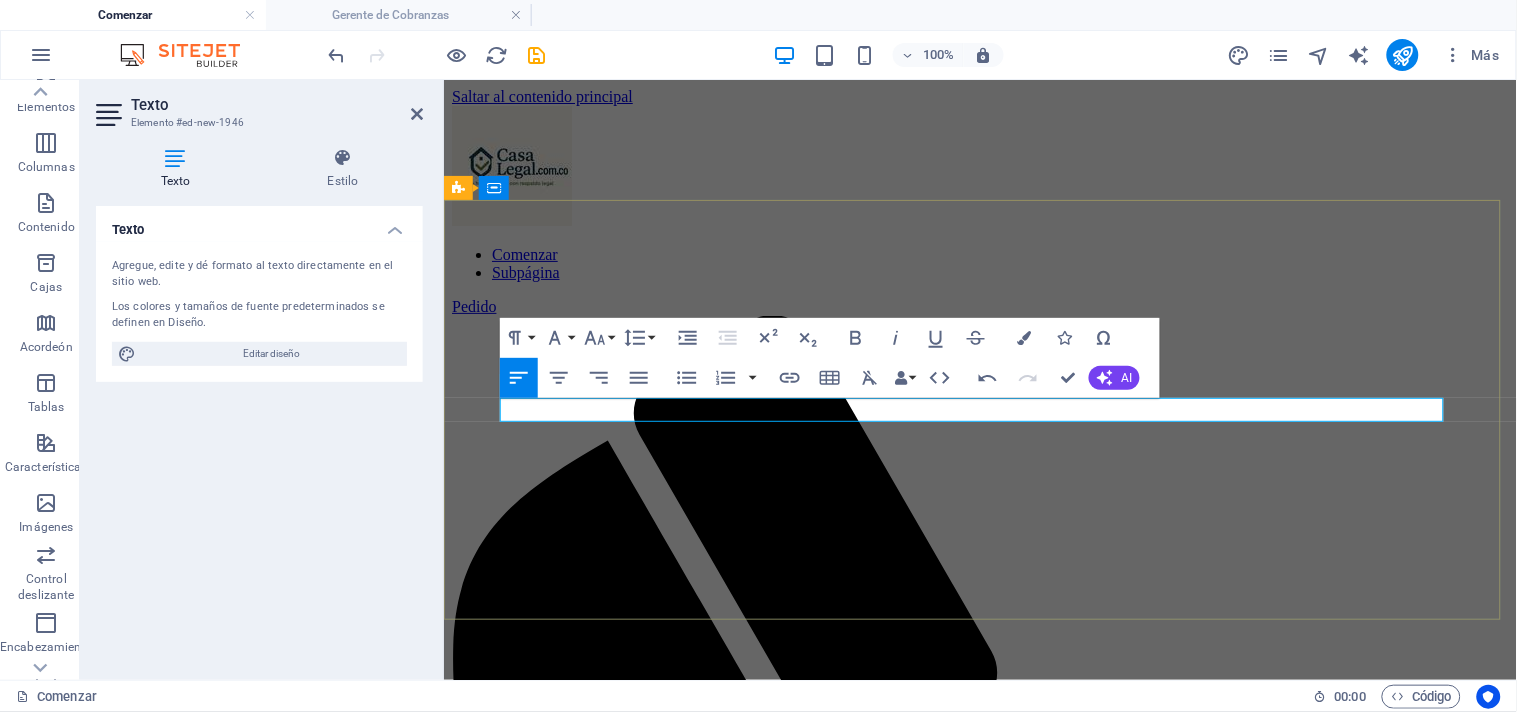 click on "TU HOGAR EN UN SOLO LUGAR: DESCUBRE LA COMODIDAD Y CONVENIENCIA QUE MERECES." at bounding box center [809, 2235] 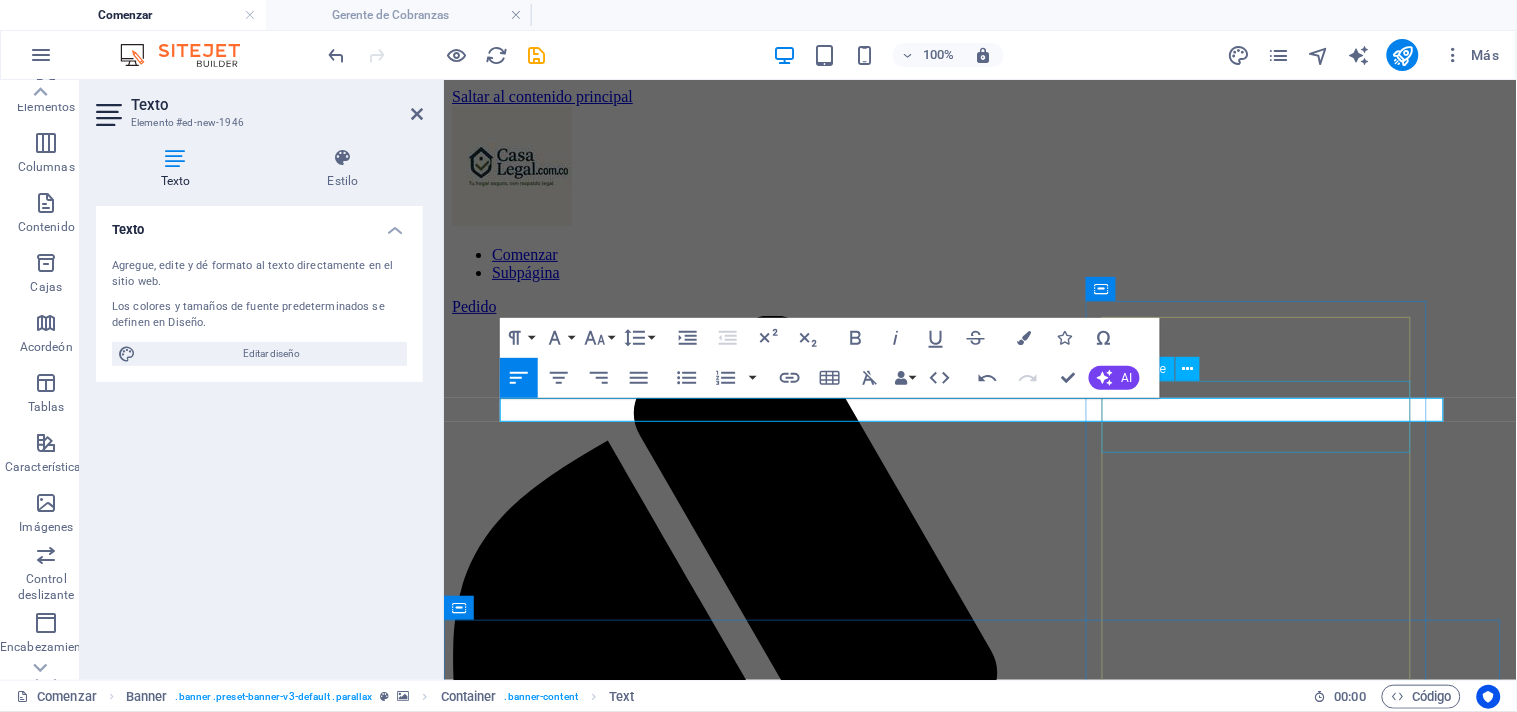 drag, startPoint x: 561, startPoint y: 409, endPoint x: 1403, endPoint y: 404, distance: 842.01483 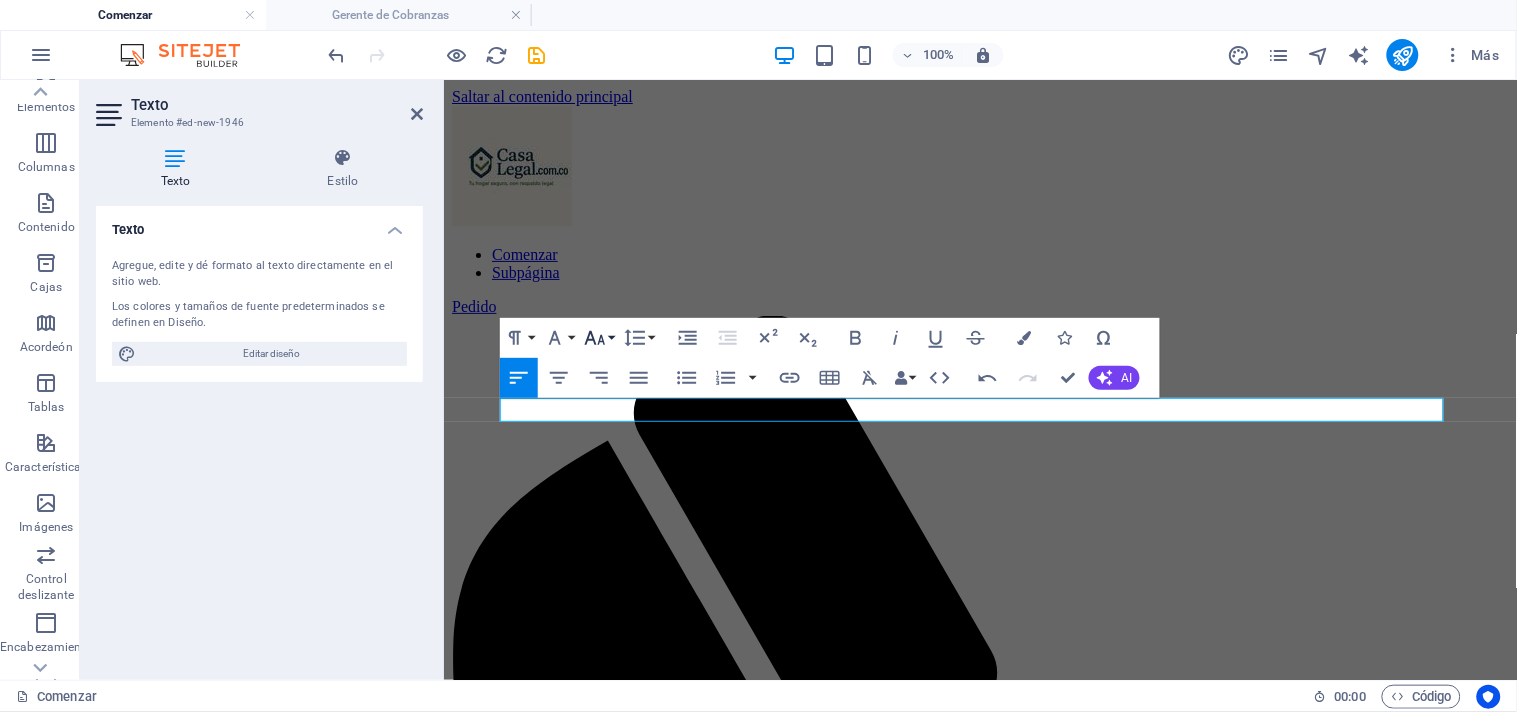 click 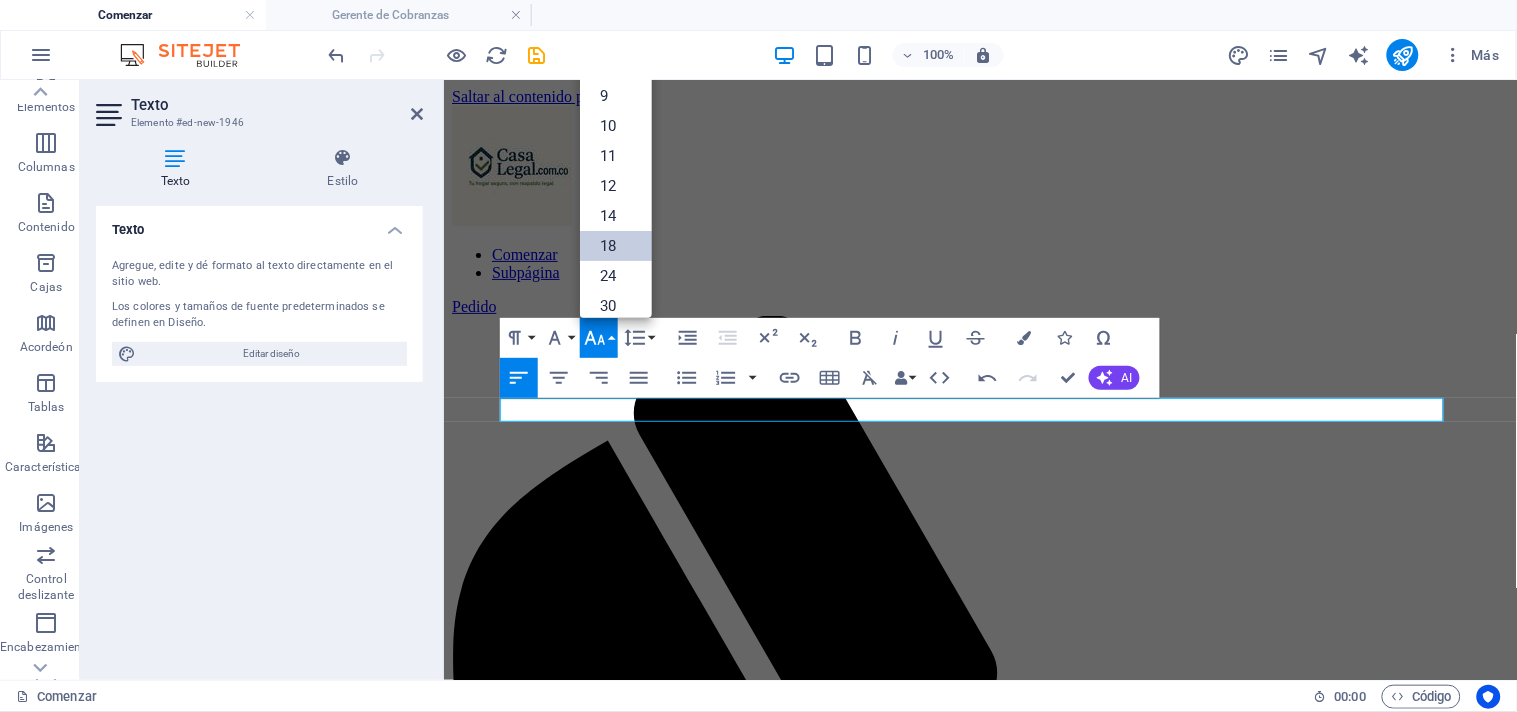 scroll, scrollTop: 111, scrollLeft: 0, axis: vertical 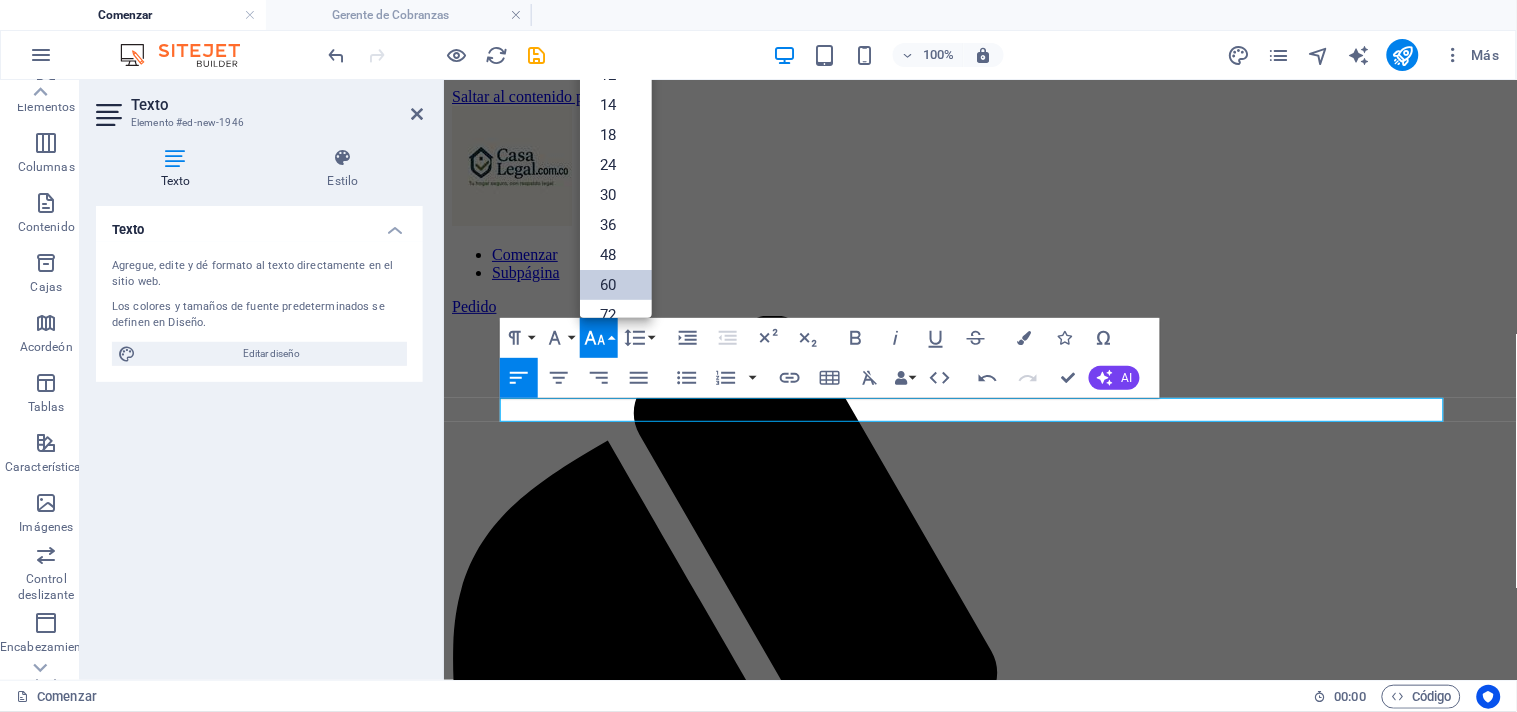 click on "60" at bounding box center [608, 285] 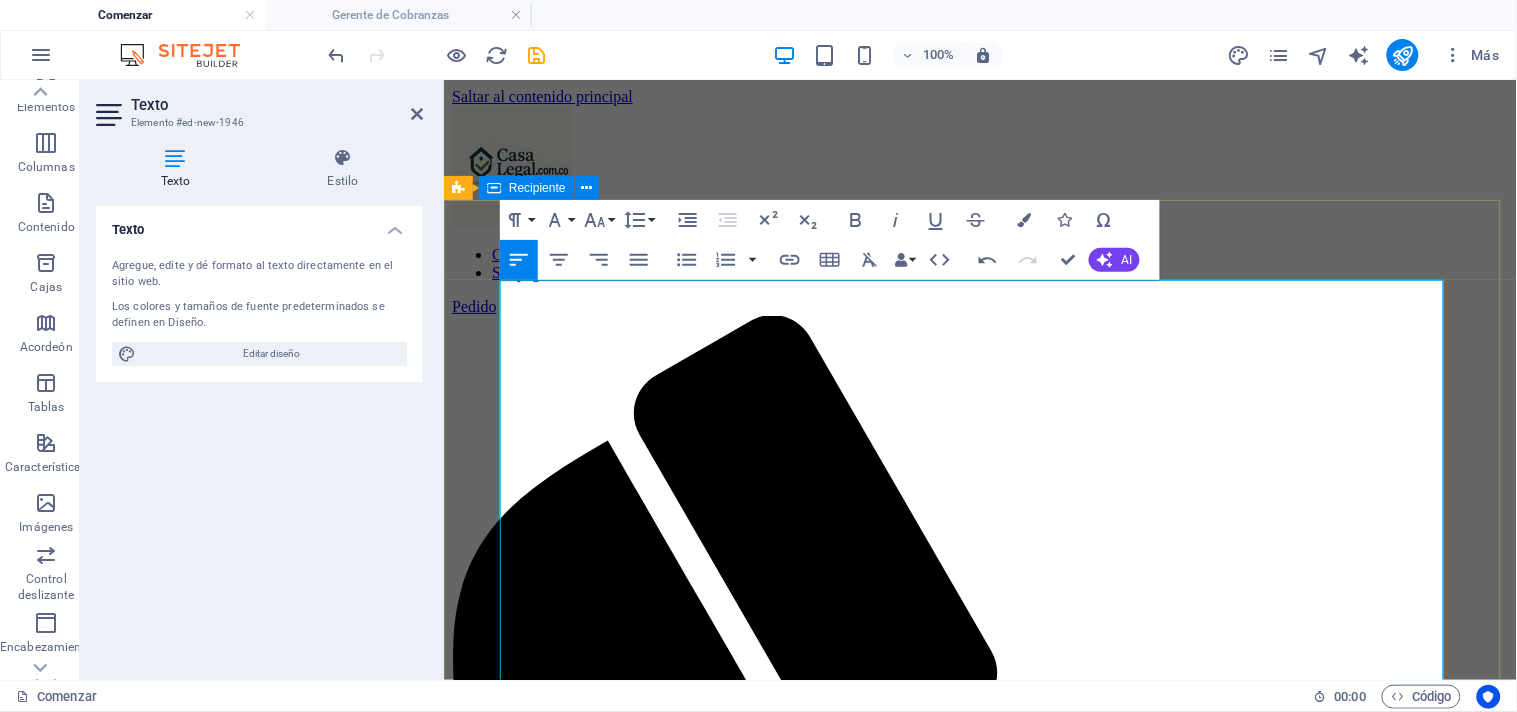 click on "TU HOGAR EN UN SOLO LUGAR: DESCUBRE LA COMODIDAD Y CONVENIENCIA QUE MERECES." at bounding box center (979, 2444) 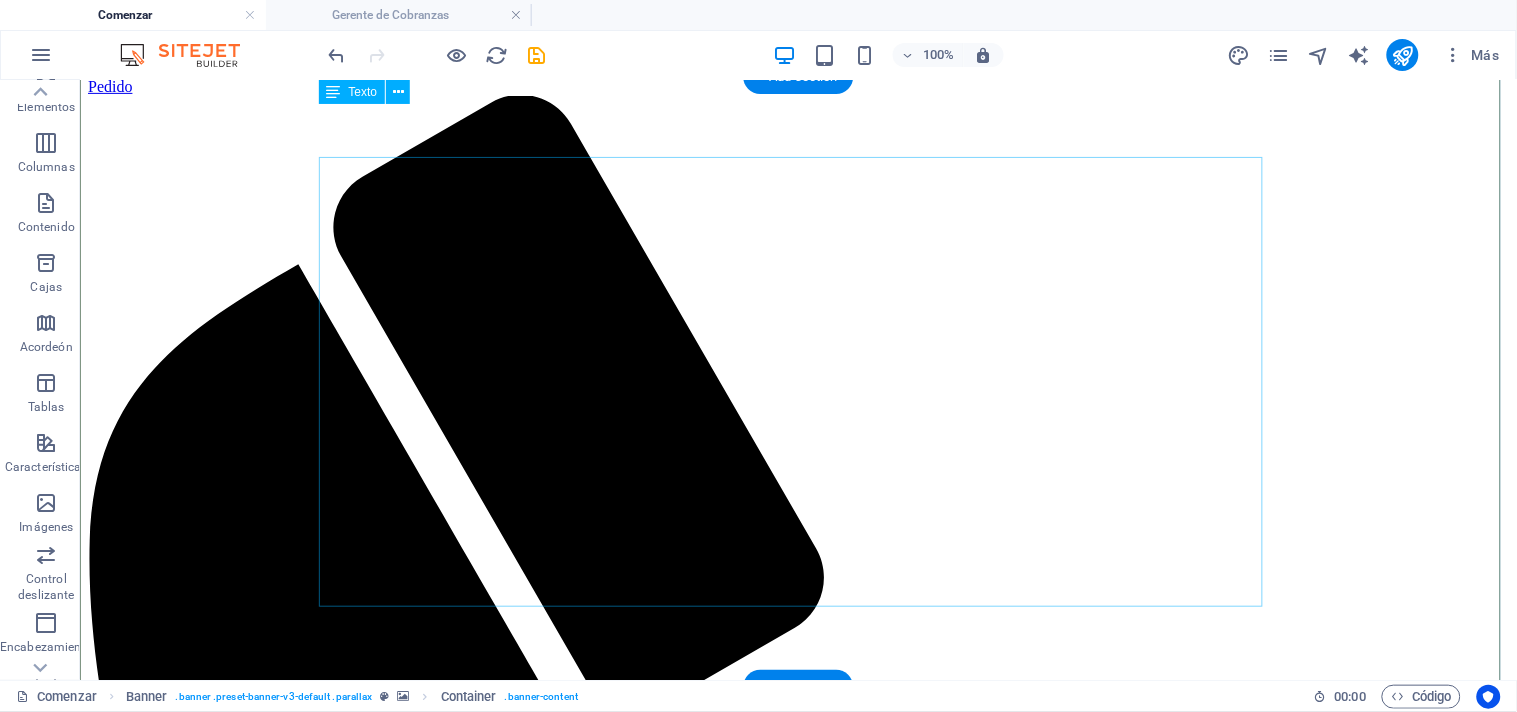 scroll, scrollTop: 111, scrollLeft: 0, axis: vertical 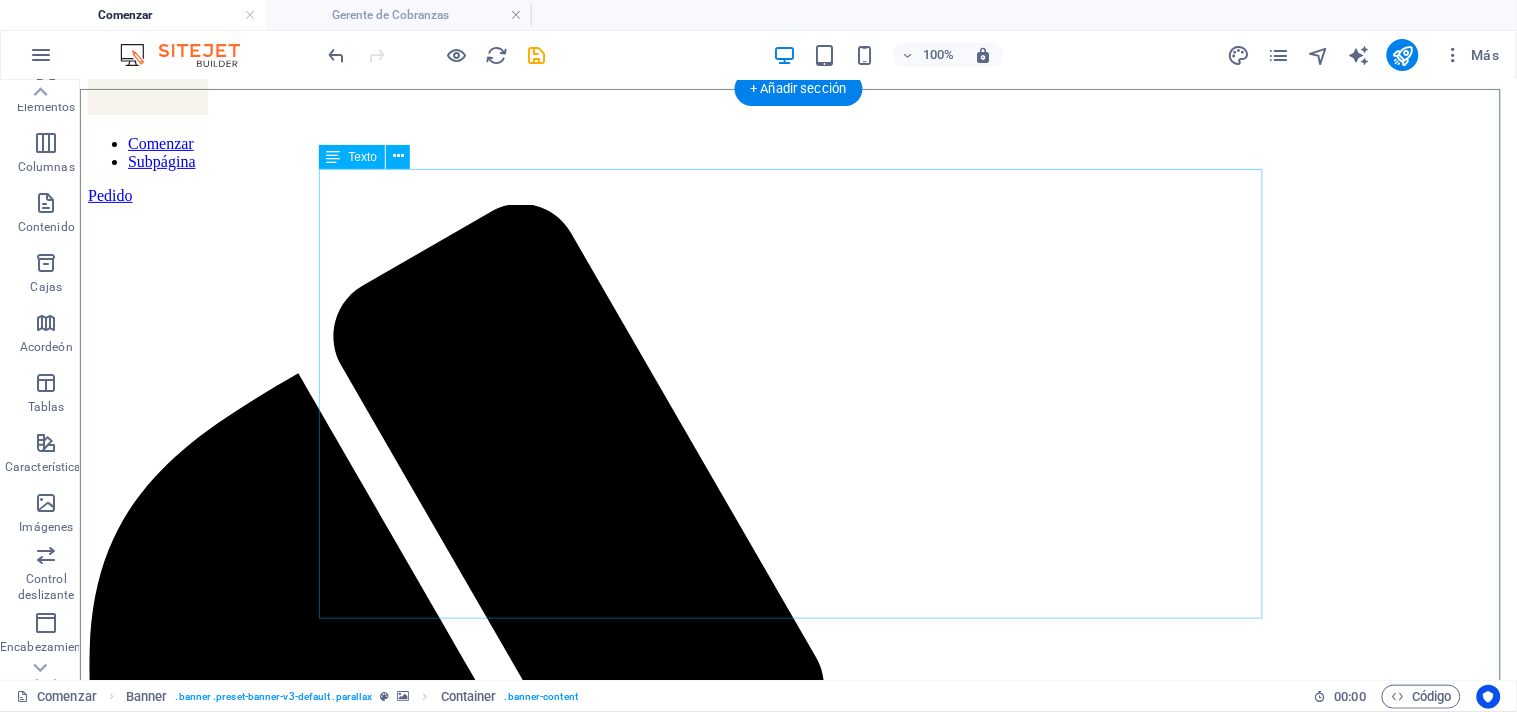click on "TU HOGAR EN UN SOLO LUGAR: DESCUBRE LA COMODIDAD Y CONVENIENCIA QUE MERECES." at bounding box center (797, 2783) 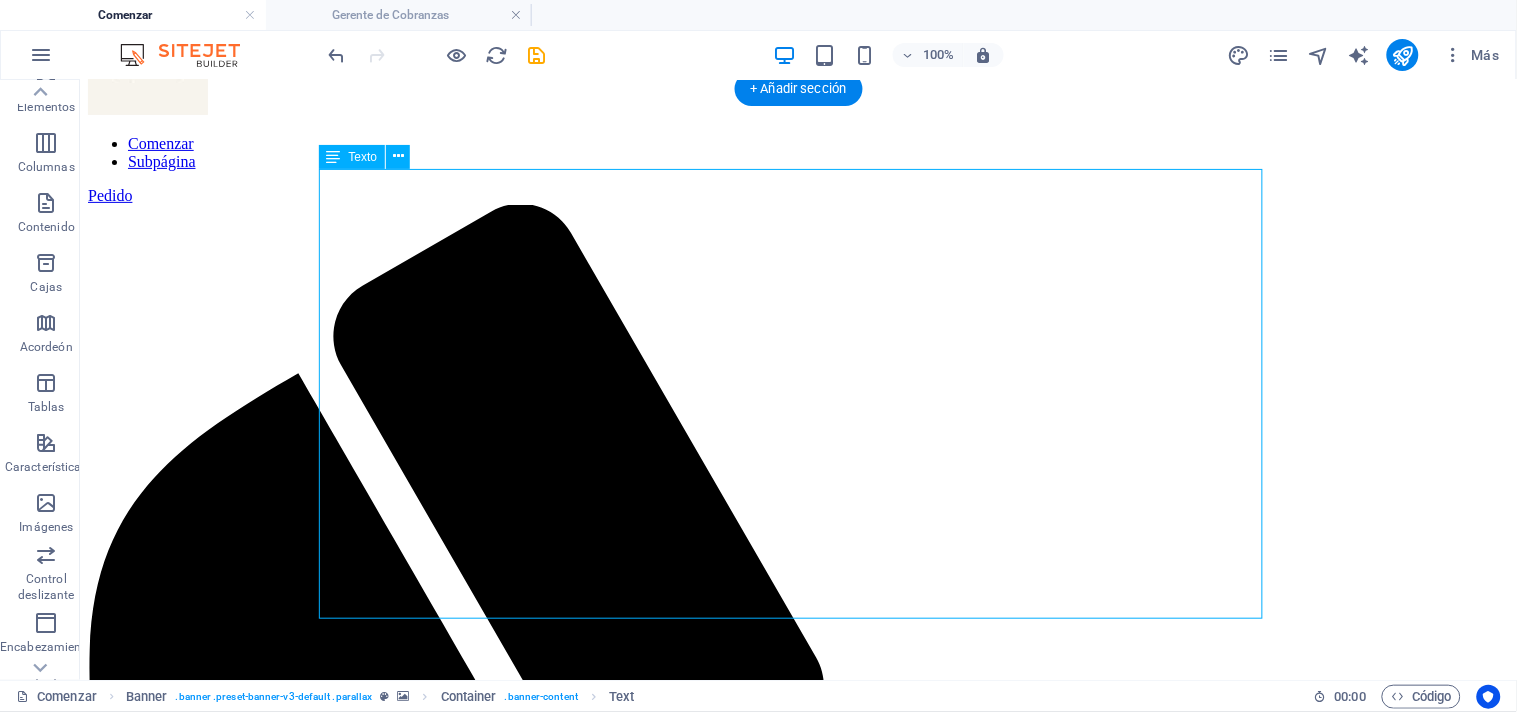 click on "TU HOGAR EN UN SOLO LUGAR: DESCUBRE LA COMODIDAD Y CONVENIENCIA QUE MERECES." at bounding box center (797, 2783) 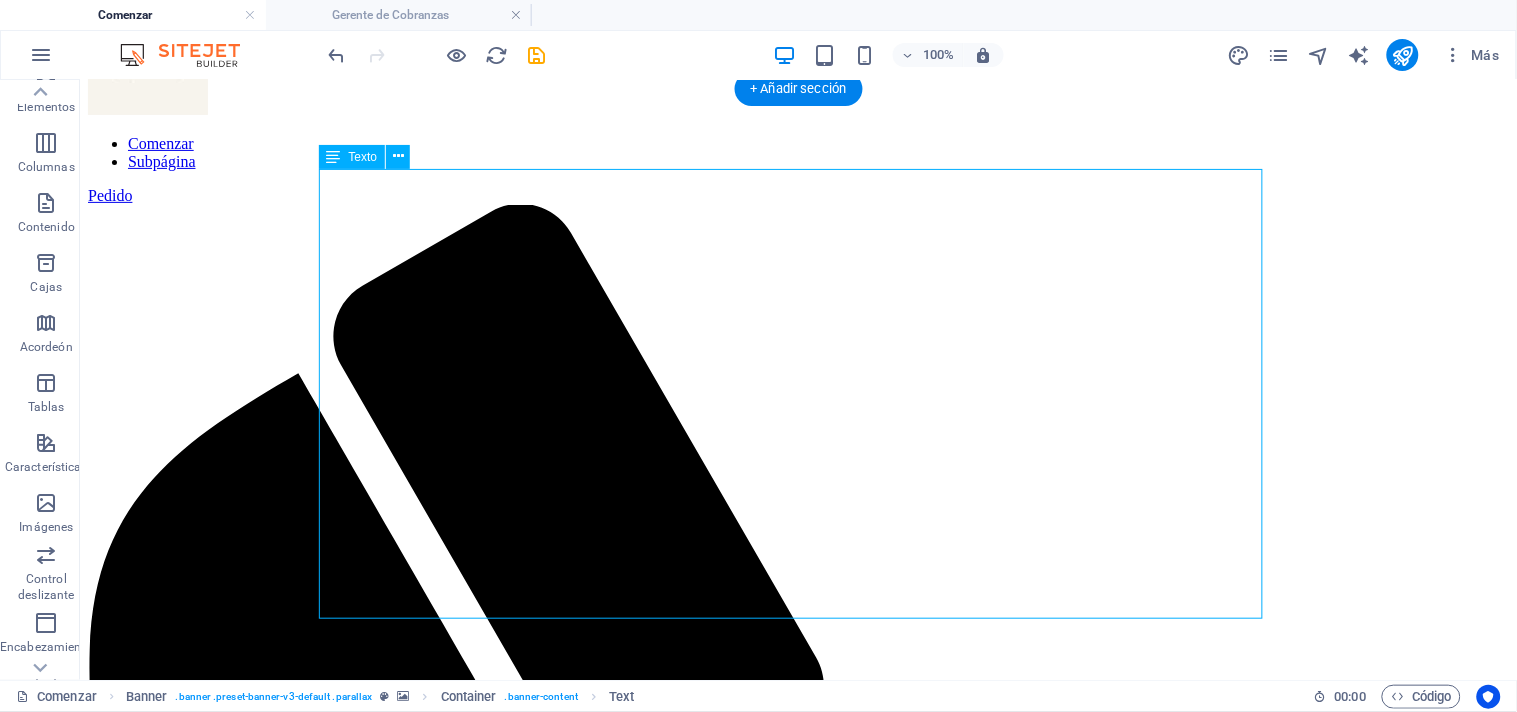 click on "TU HOGAR EN UN SOLO LUGAR: DESCUBRE LA COMODIDAD Y CONVENIENCIA QUE MERECES." at bounding box center (797, 2783) 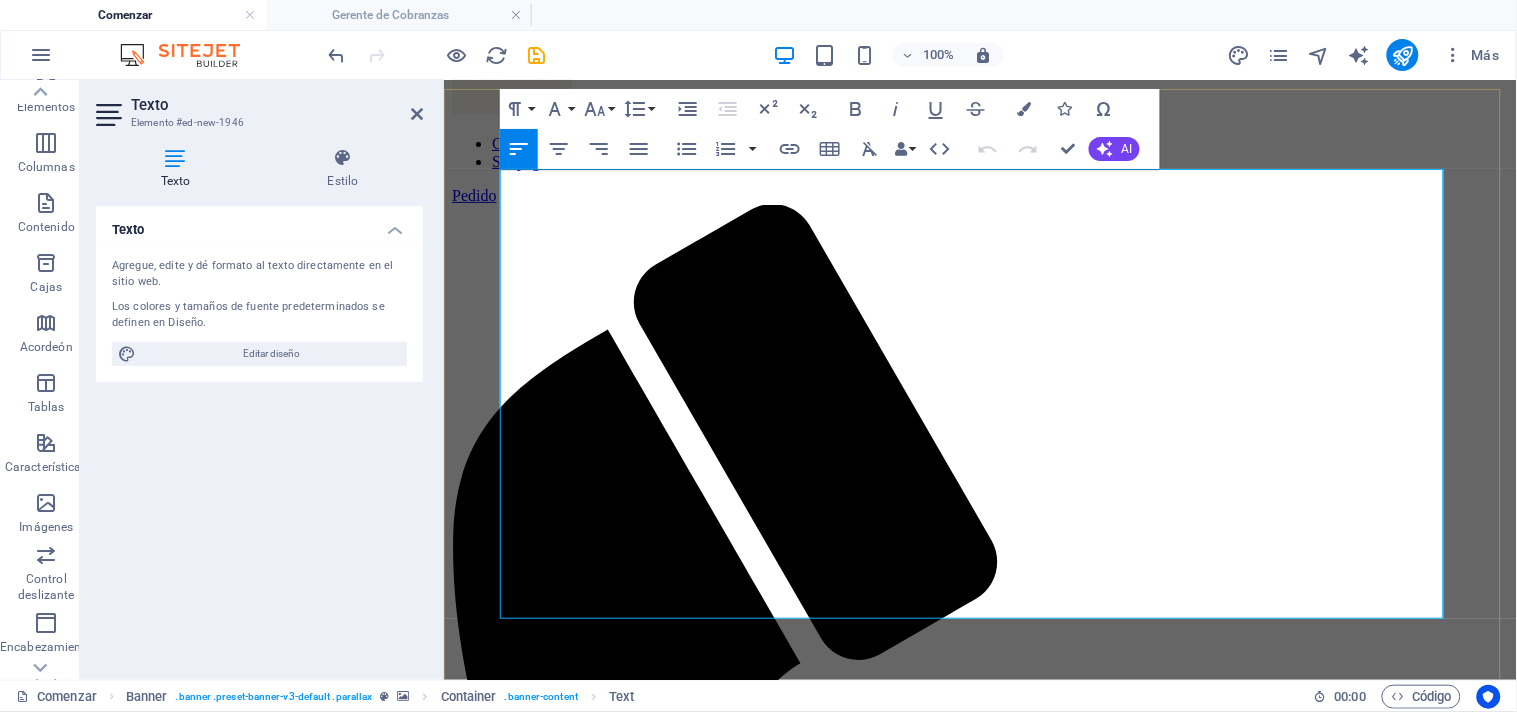 drag, startPoint x: 821, startPoint y: 575, endPoint x: 514, endPoint y: 207, distance: 479.2421 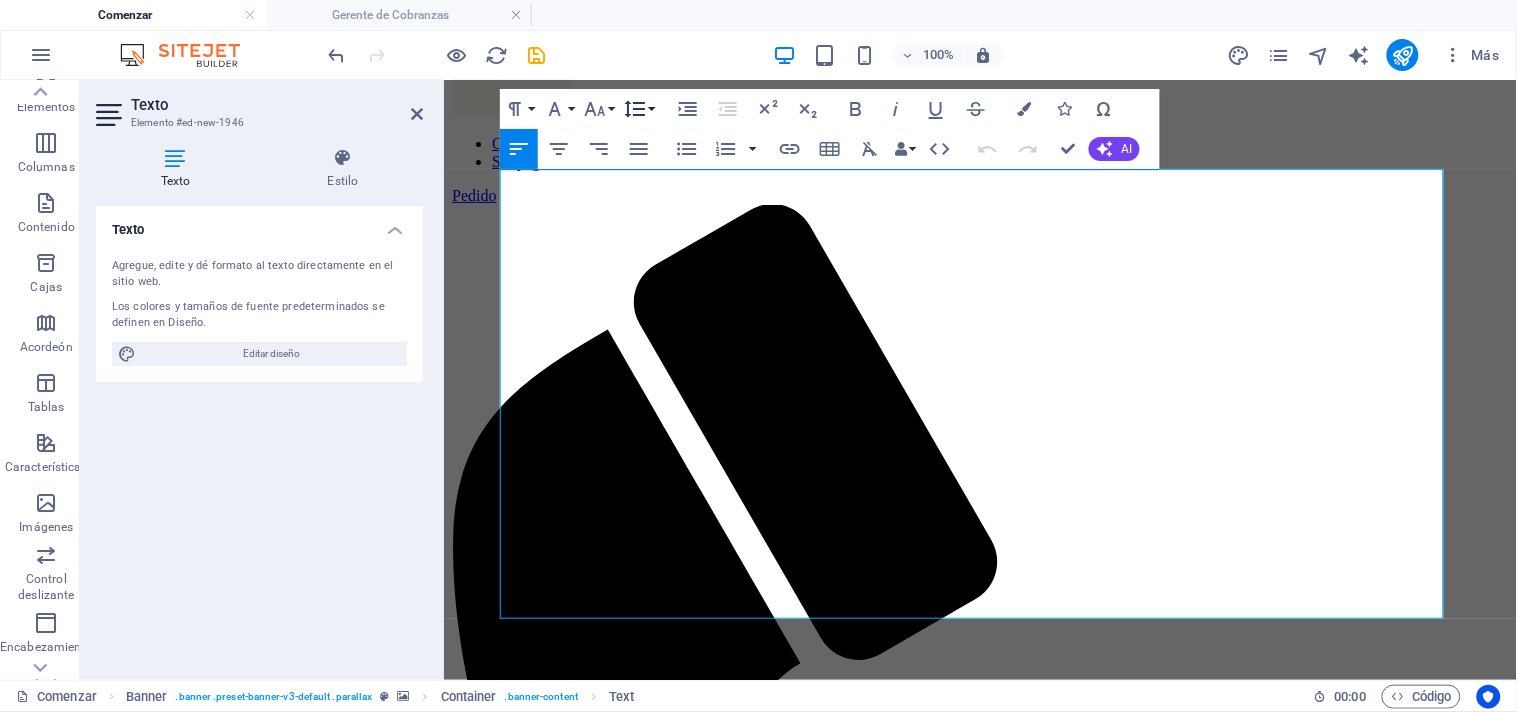 click on "Altura de línea" at bounding box center [639, 109] 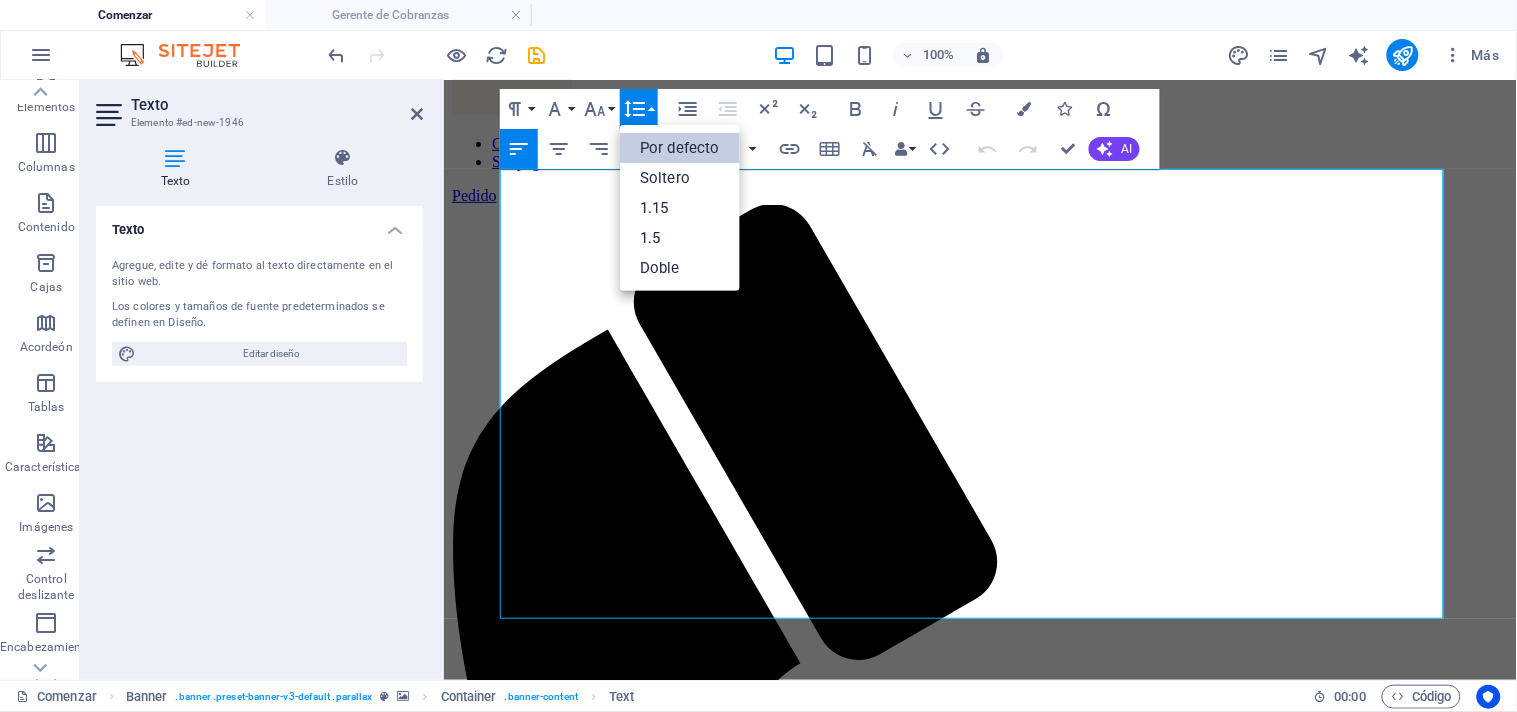 scroll, scrollTop: 0, scrollLeft: 0, axis: both 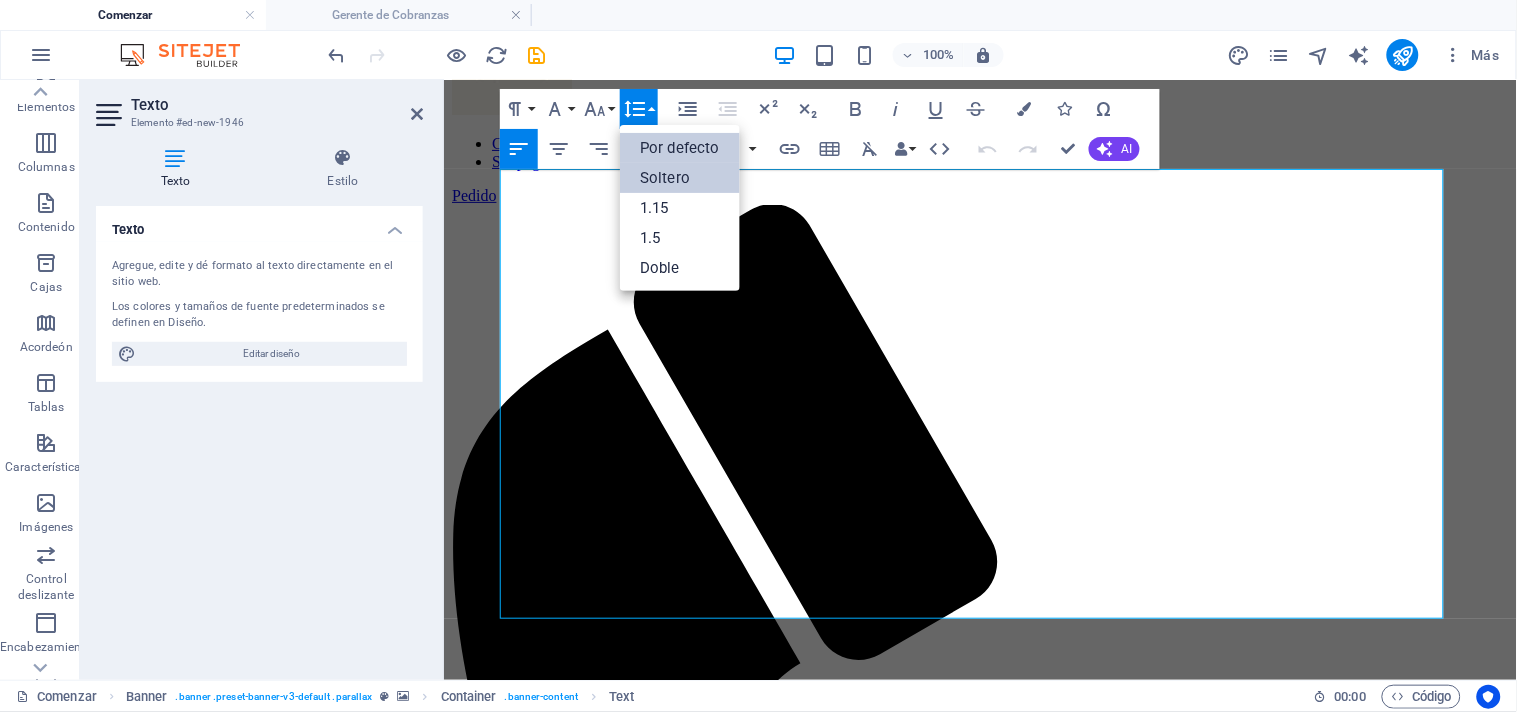 click on "Soltero" at bounding box center [665, 178] 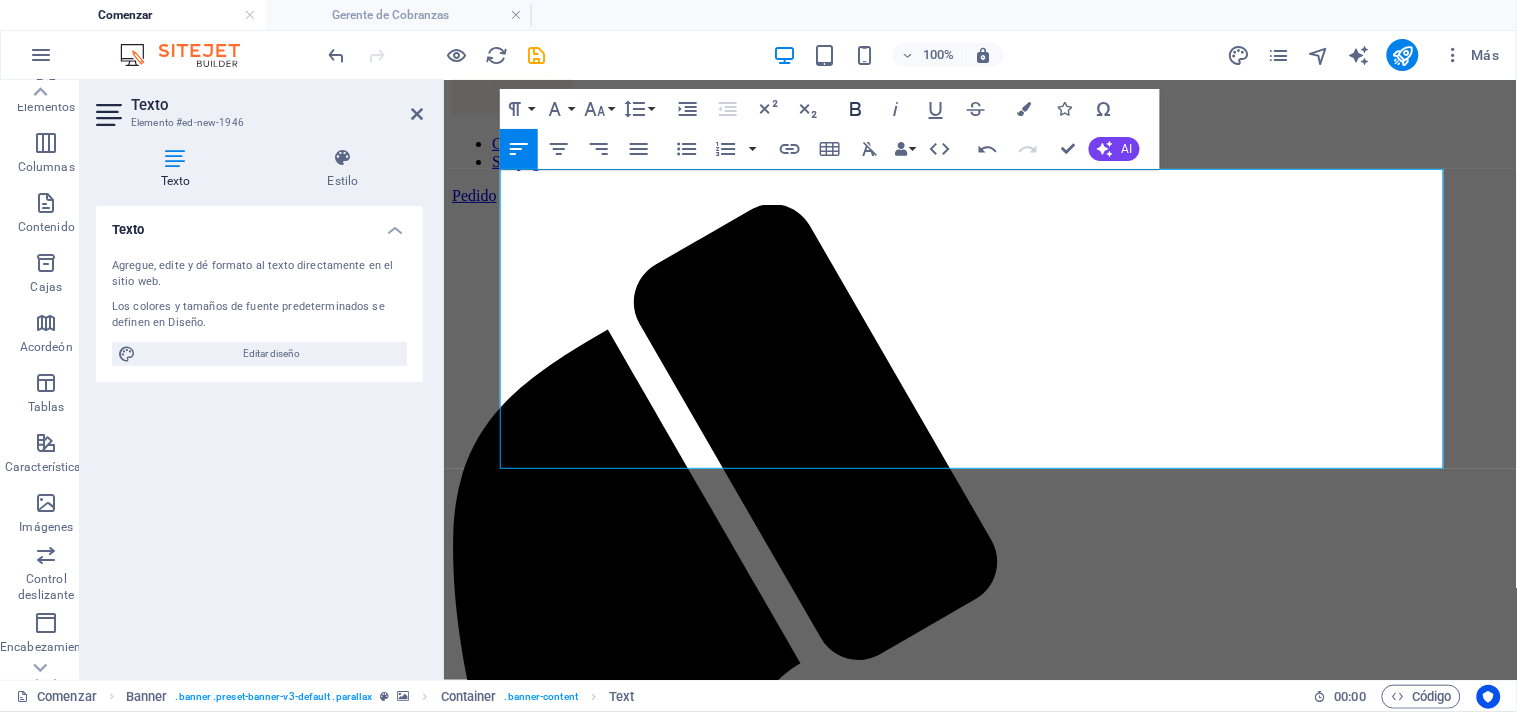 click 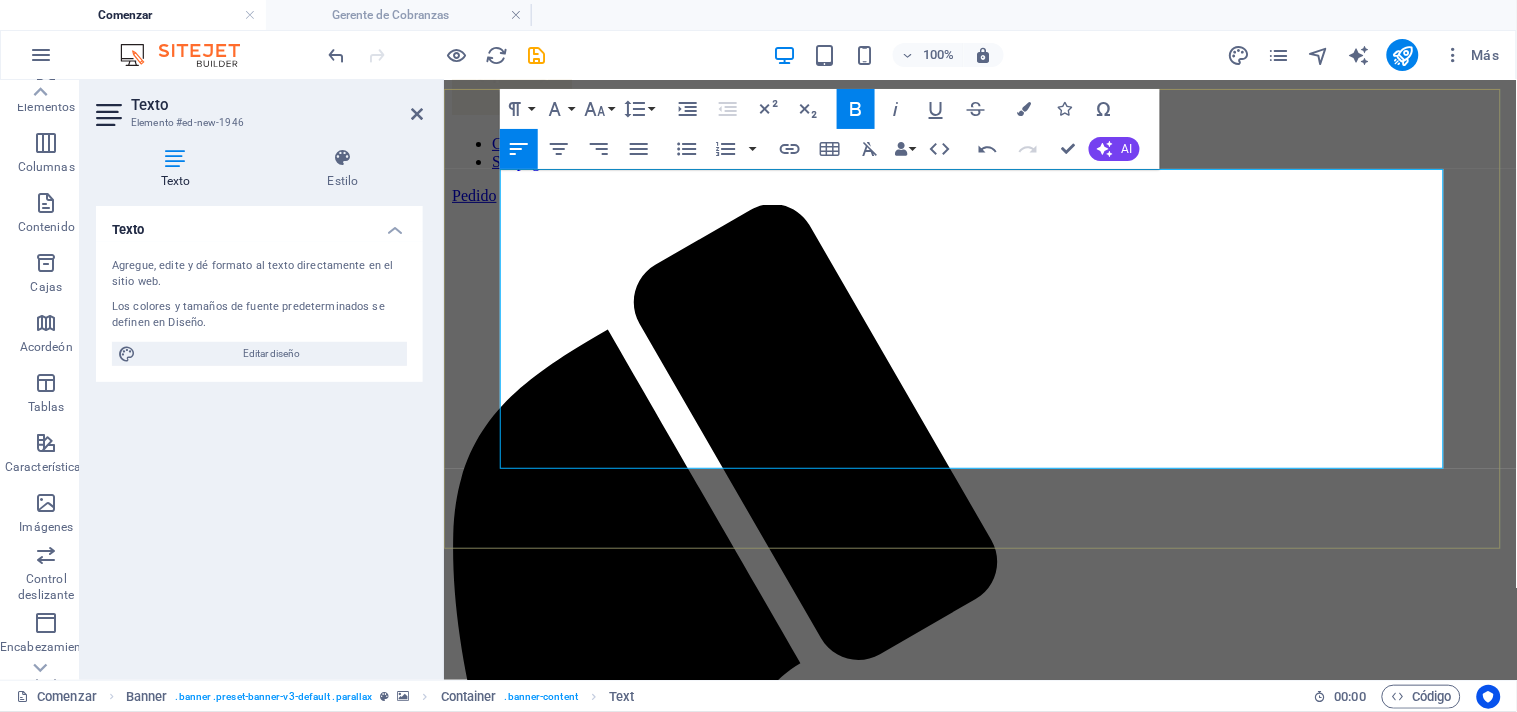 click on "TU HOGAR EN UN SOLO LUGAR: DESCUBRE LA COMODIDAD Y CONVENIENCIA QUE MERECES." at bounding box center [930, 2230] 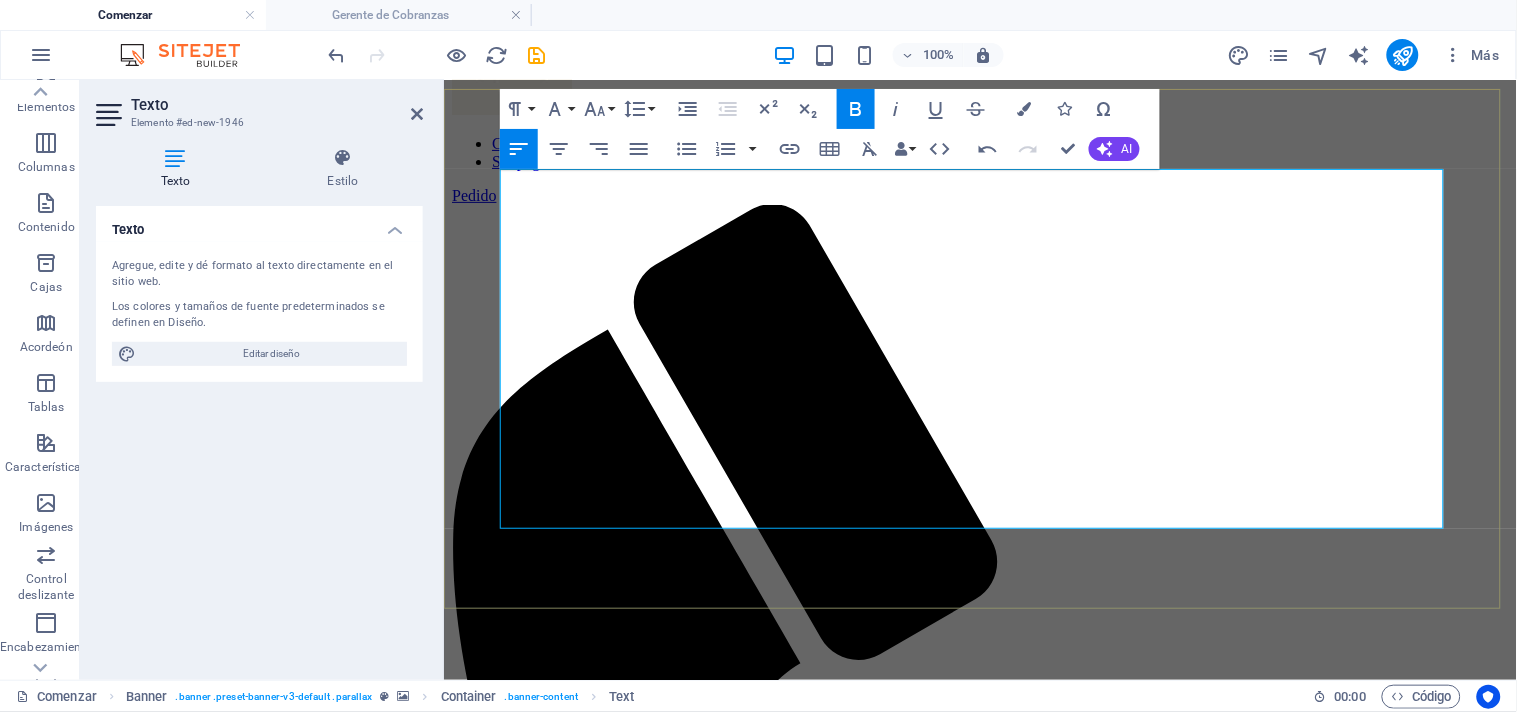 click on "COMODIDAD Y CONVENIENCIA QUE MERECES." at bounding box center (917, 2388) 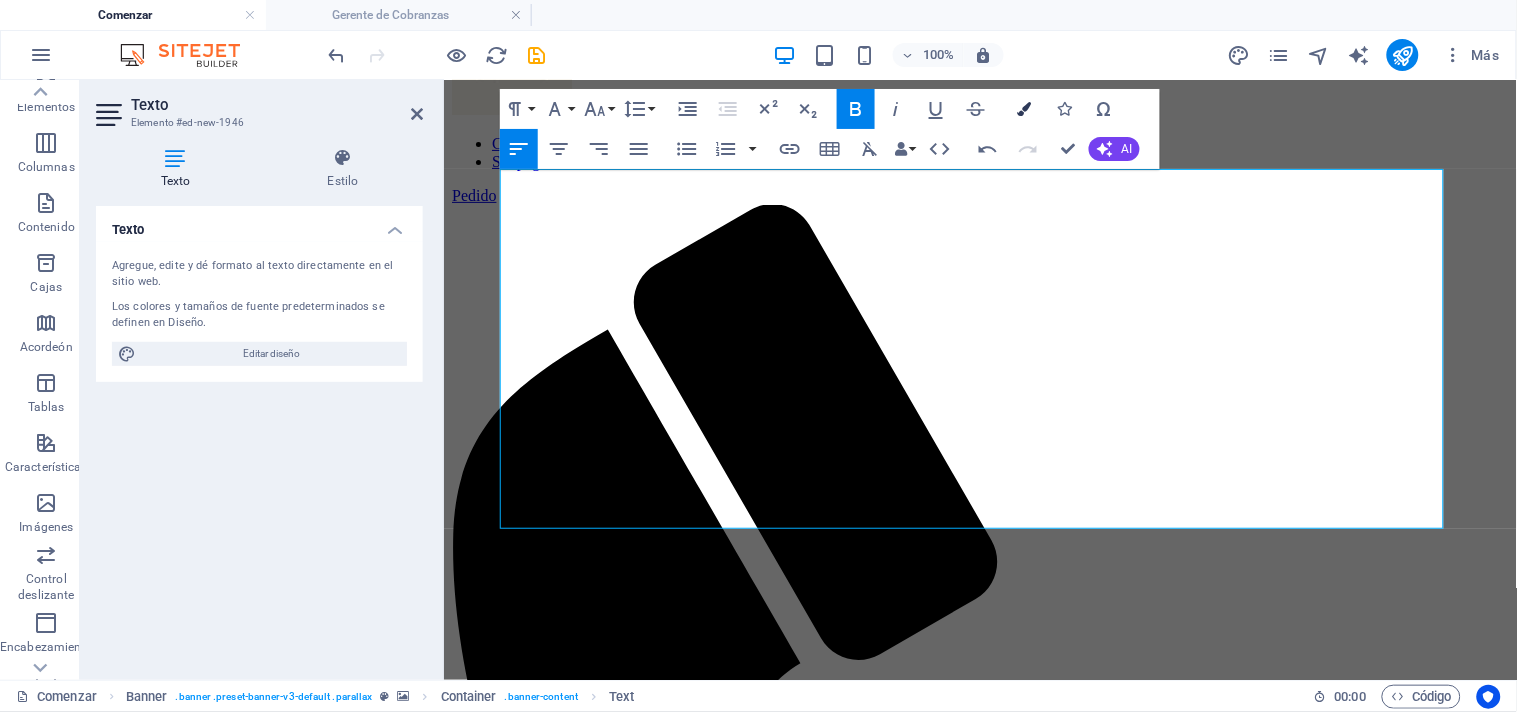 click at bounding box center (1024, 109) 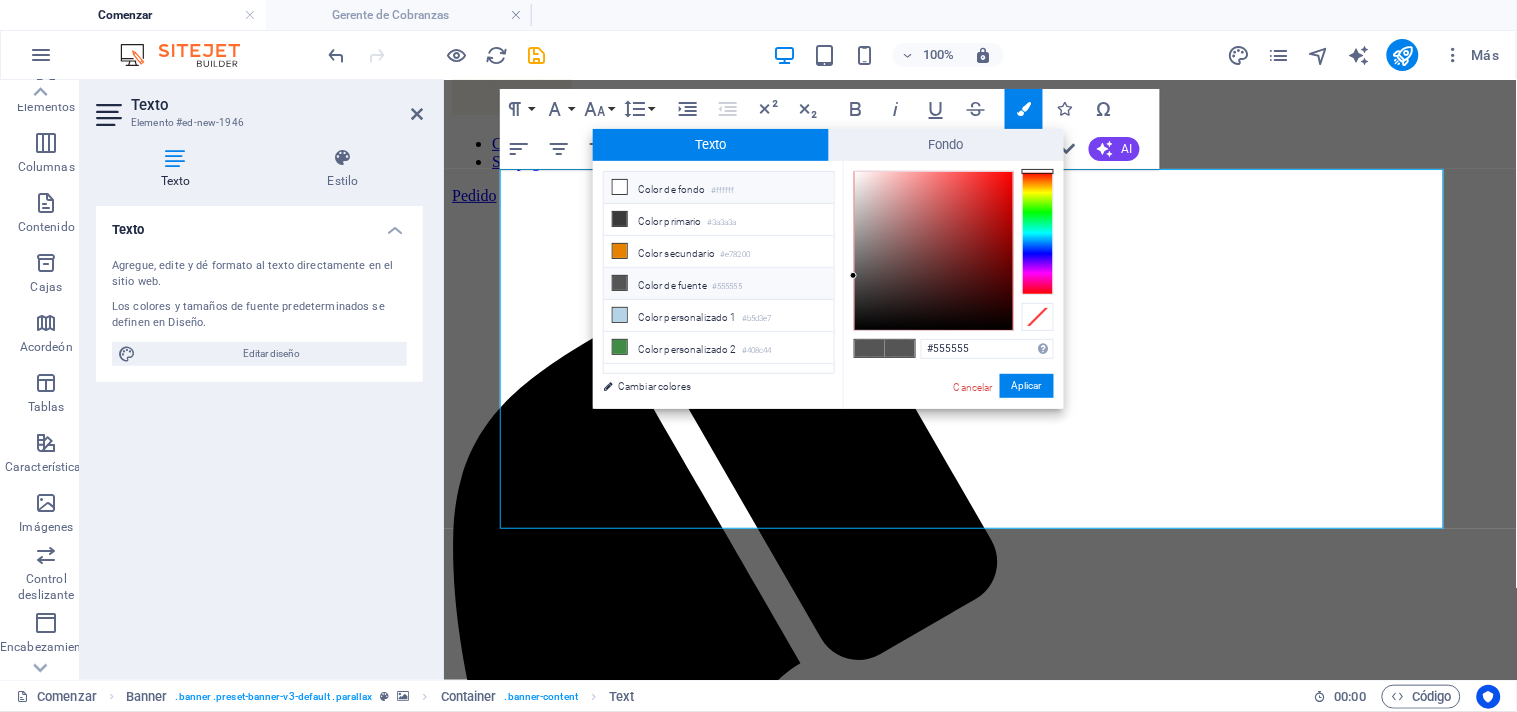 click at bounding box center [620, 187] 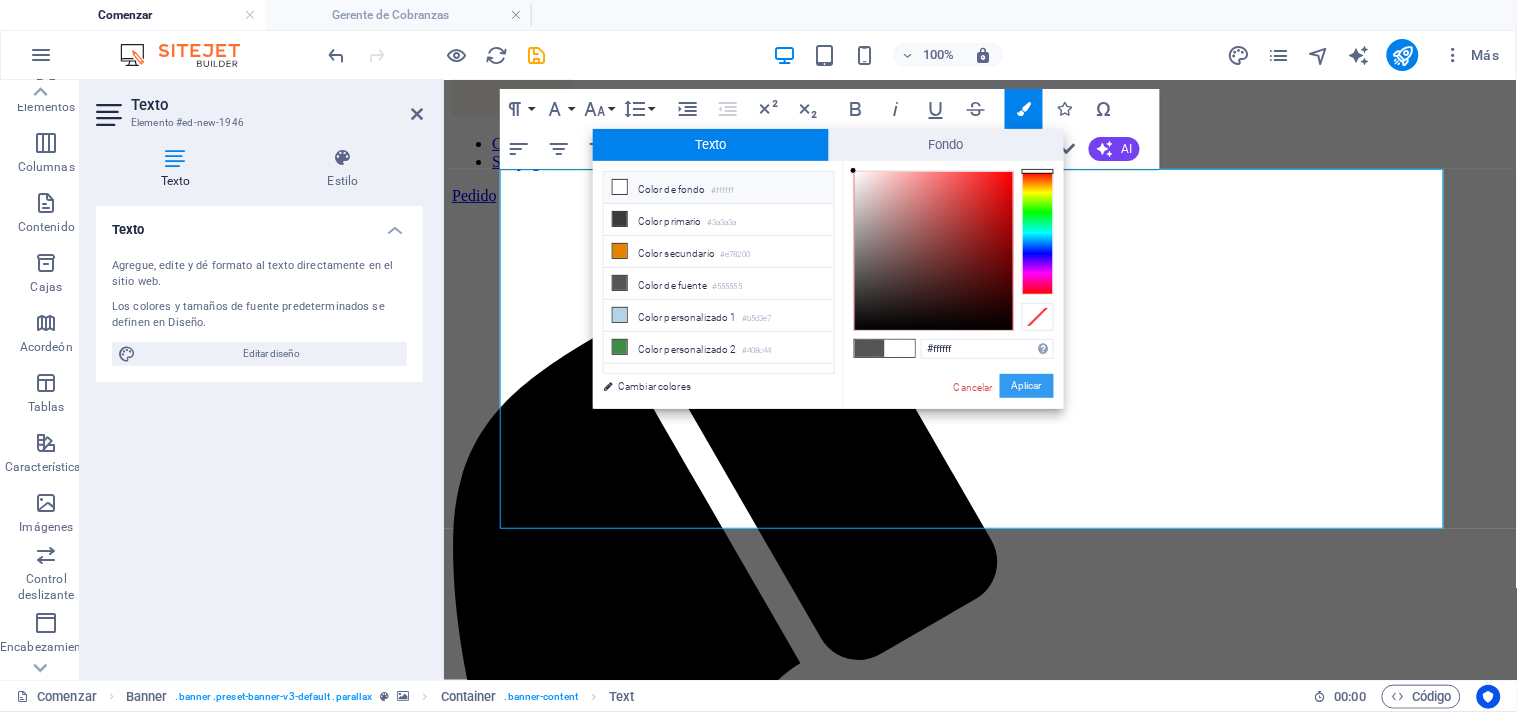 click on "Aplicar" at bounding box center [1027, 385] 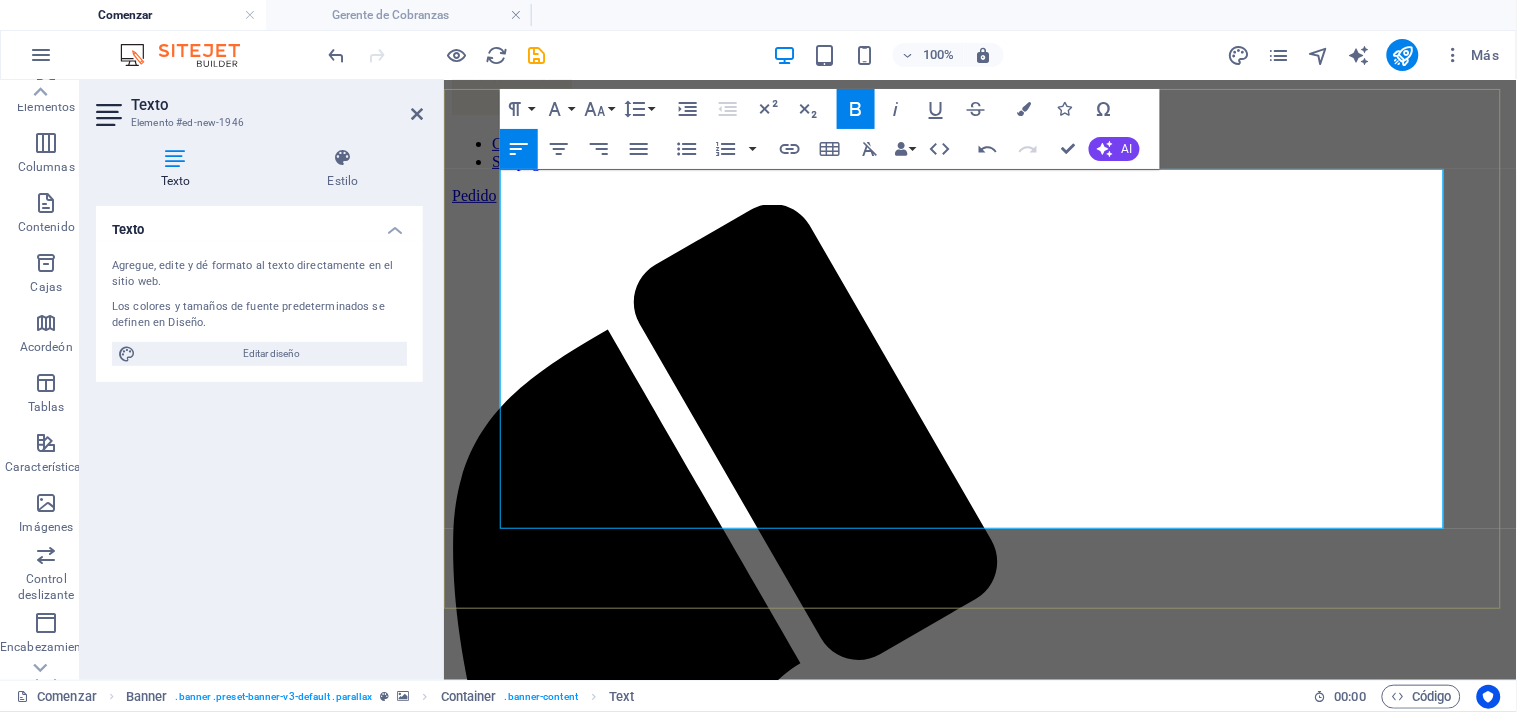 click on "COMODIDAD Y CONVENIENCIA" at bounding box center (979, 2358) 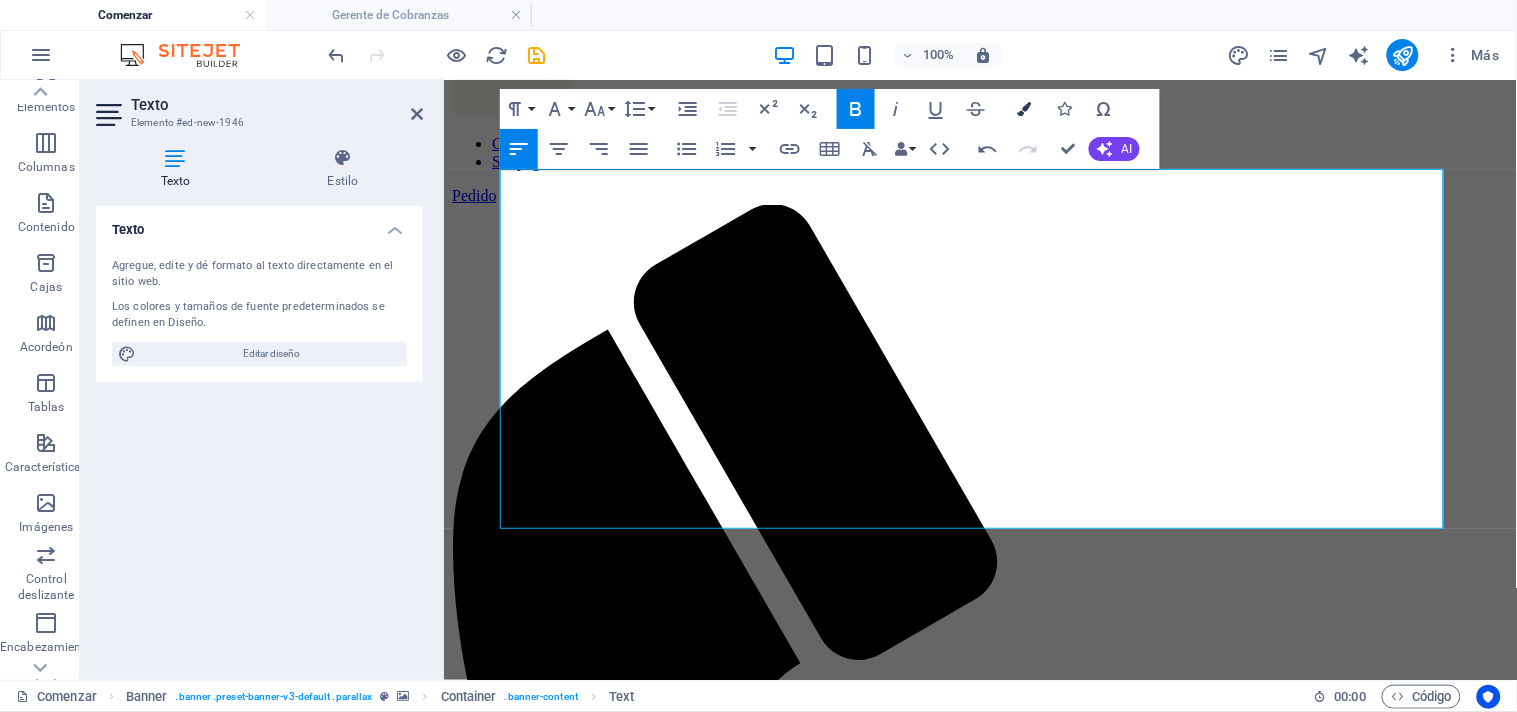 click at bounding box center (1024, 109) 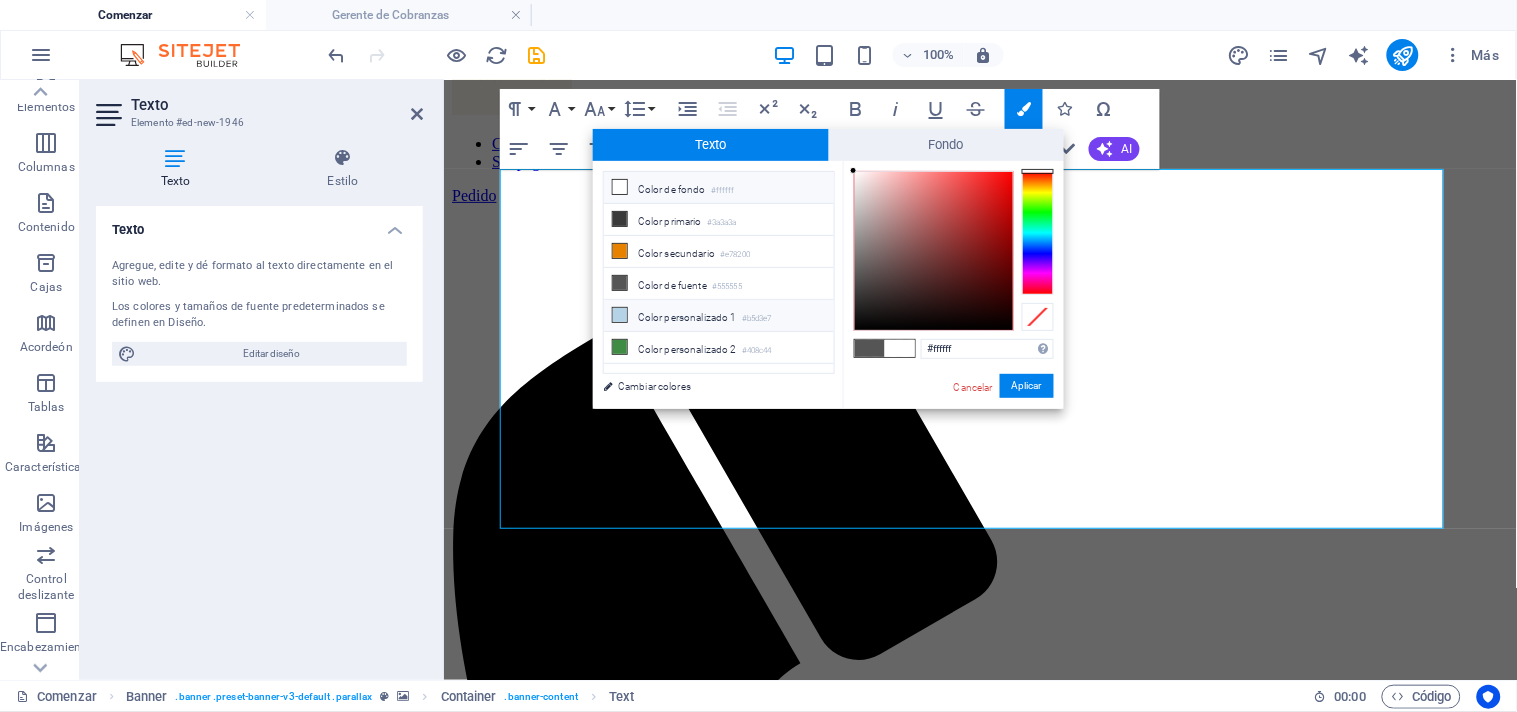 click at bounding box center [620, 315] 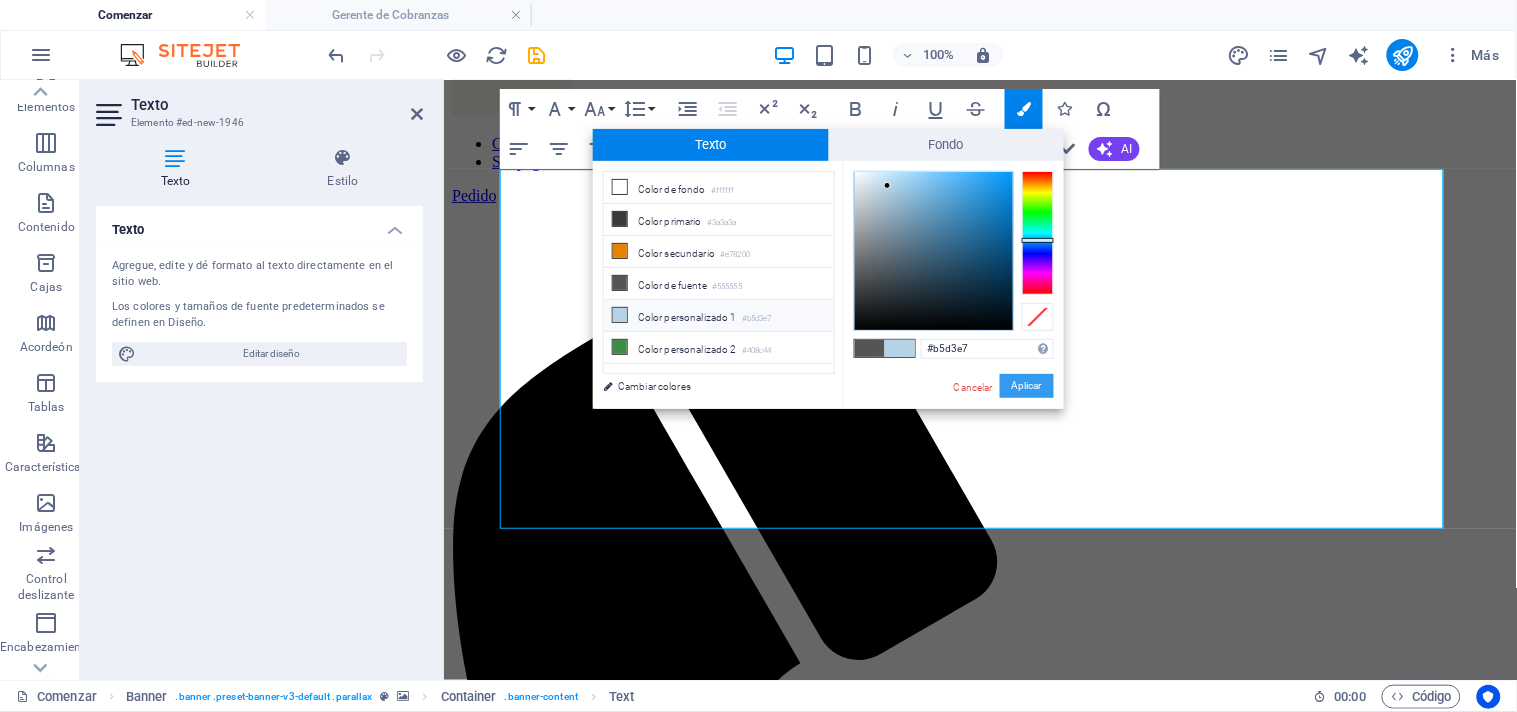 click on "Aplicar" at bounding box center (1027, 385) 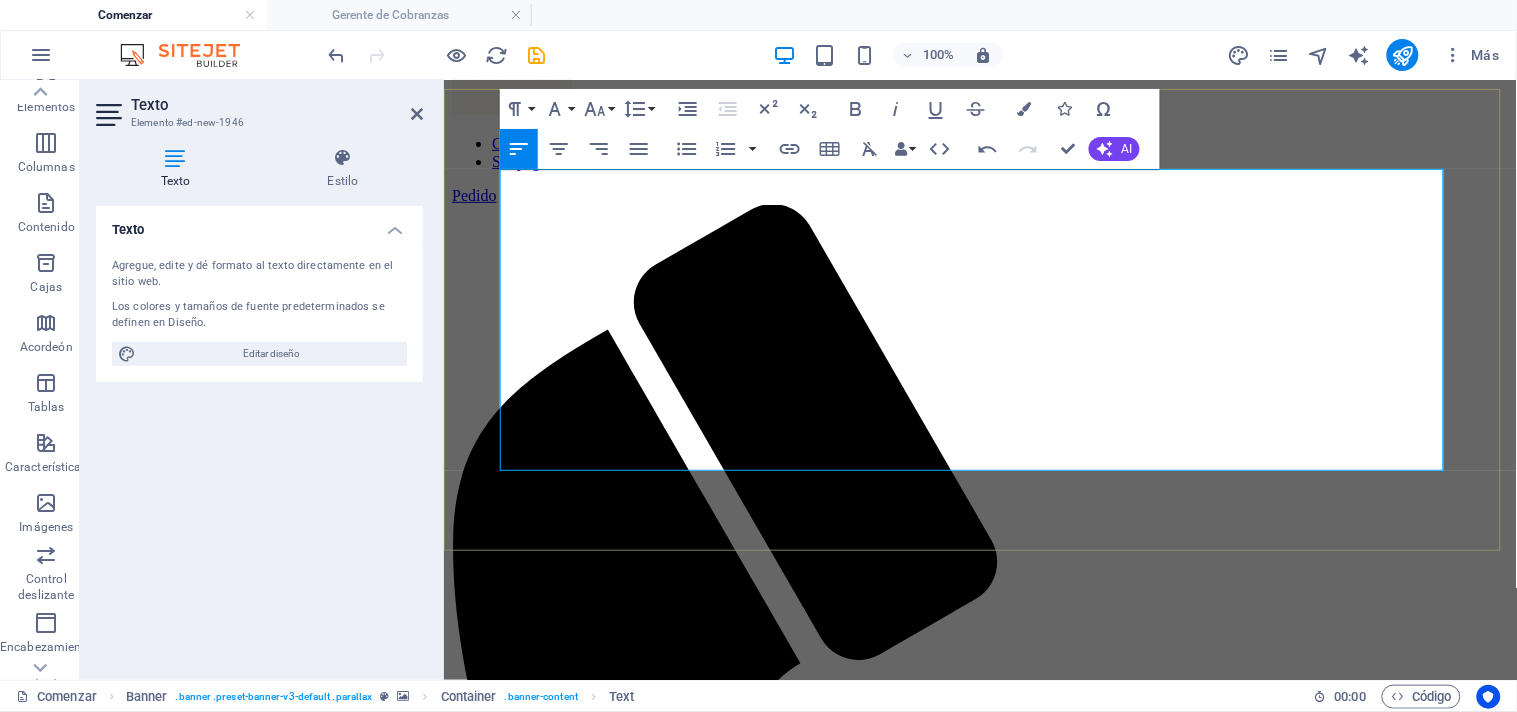 click on "COMODIDAD Y CONVENIENCIA" at bounding box center (979, 2293) 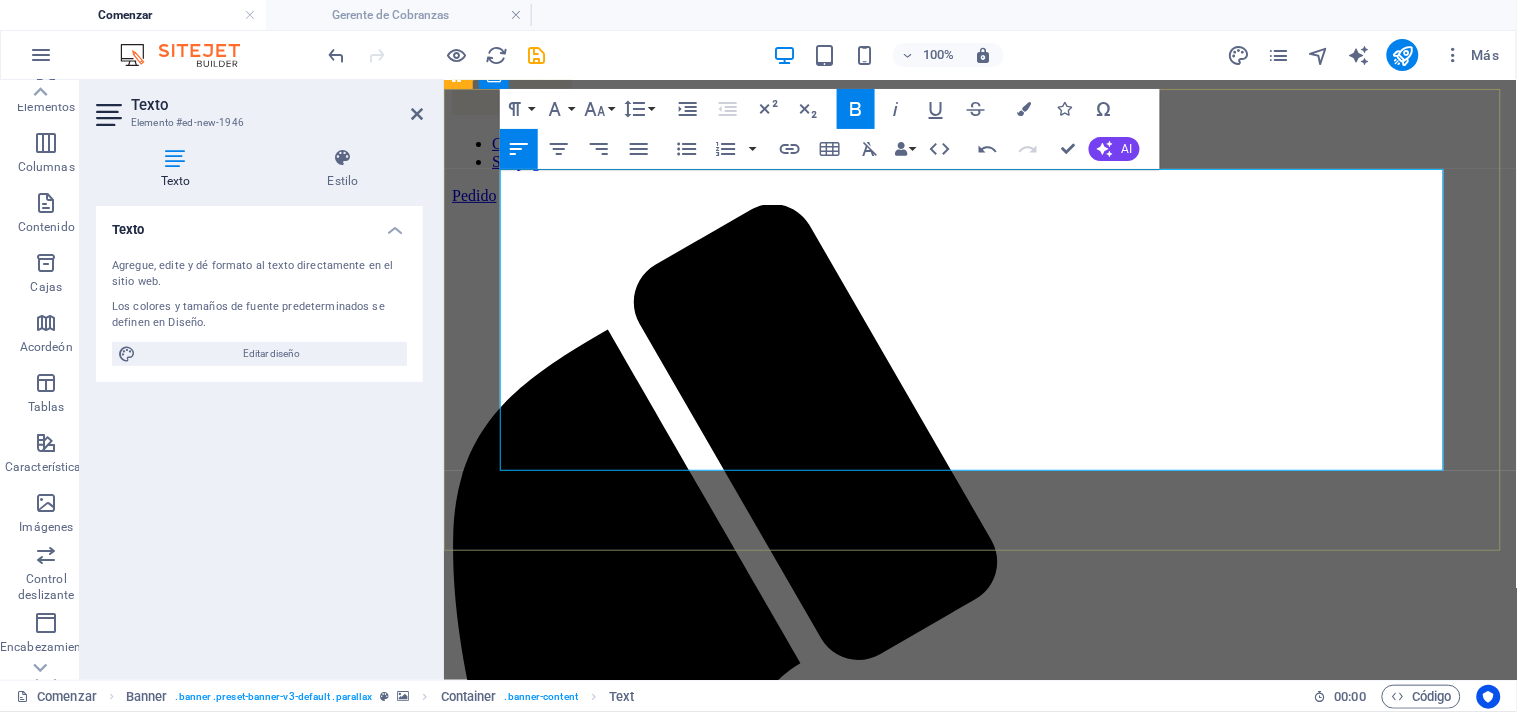 drag, startPoint x: 700, startPoint y: 454, endPoint x: 501, endPoint y: 177, distance: 341.07184 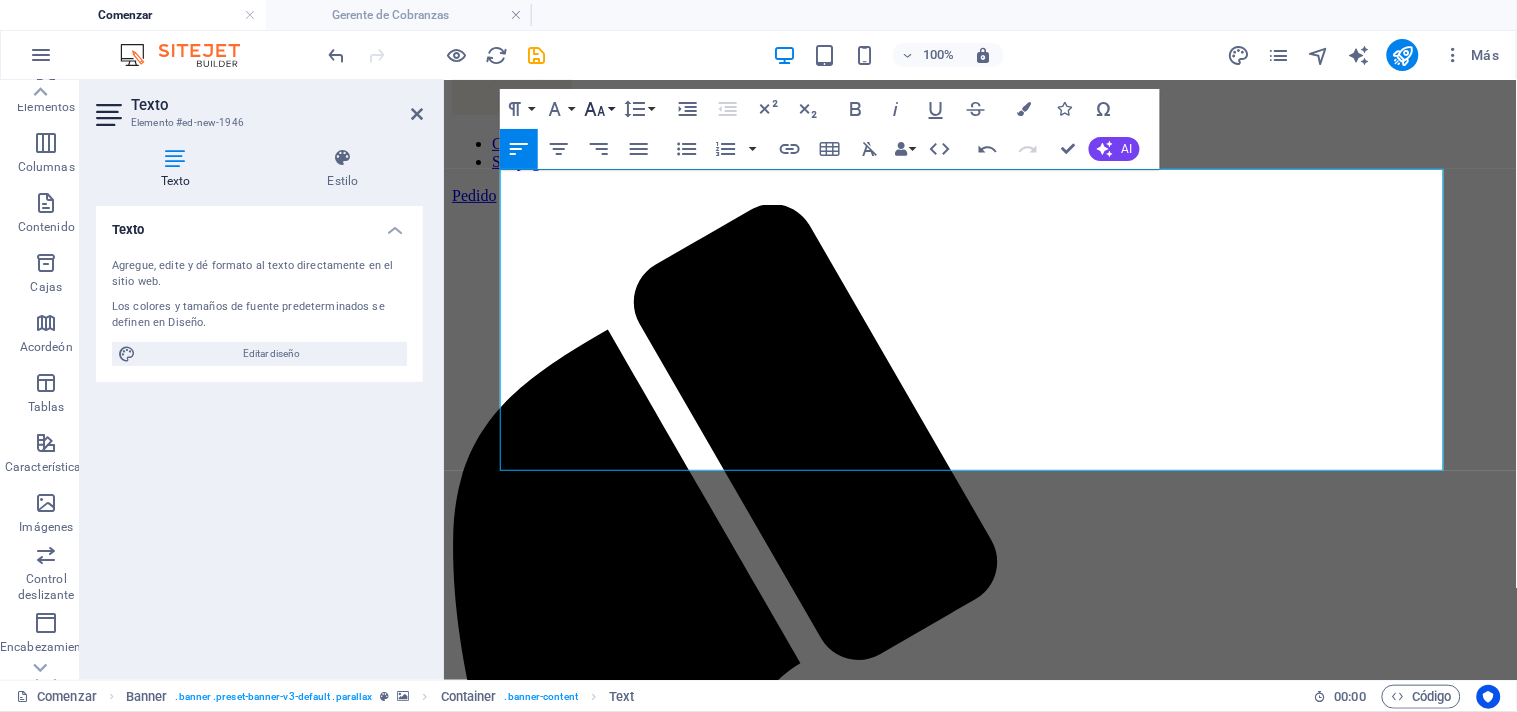 click 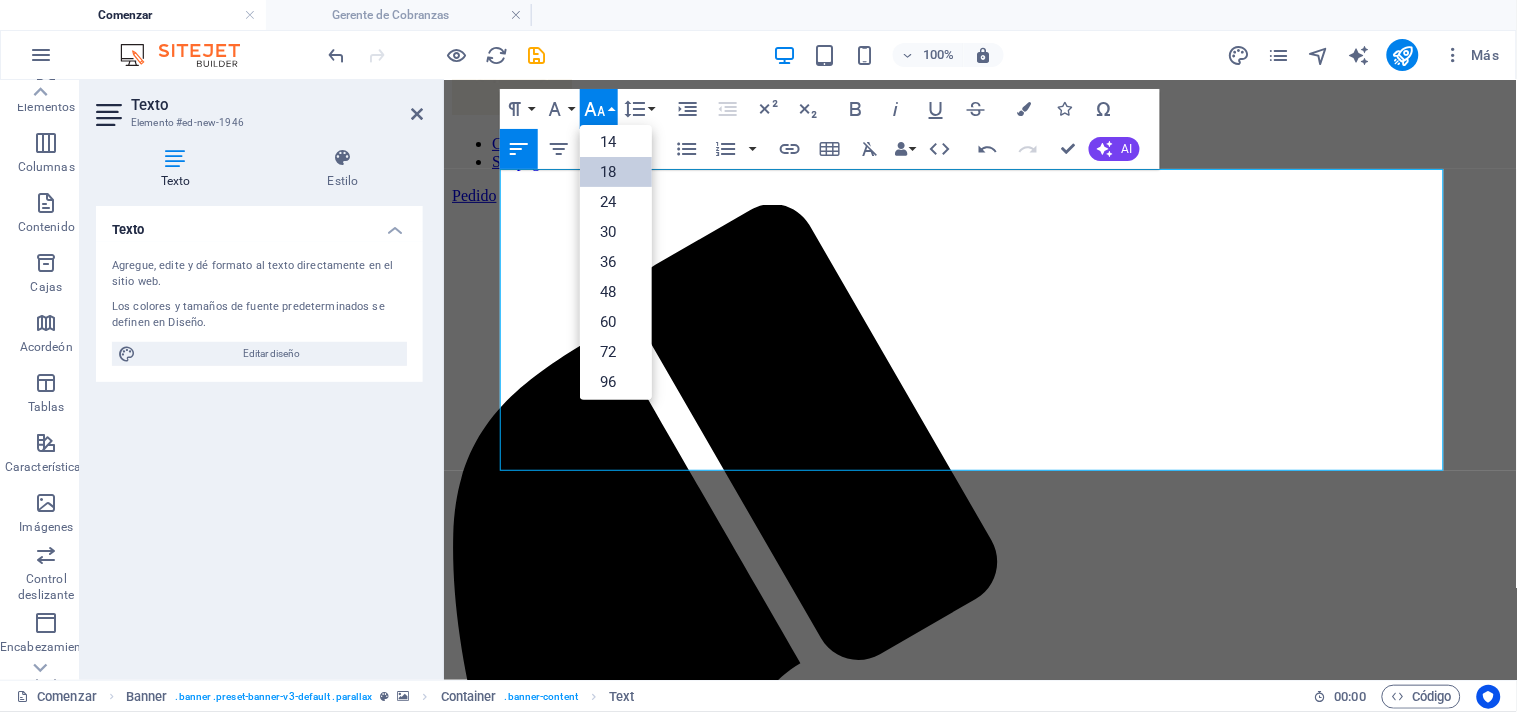 scroll, scrollTop: 160, scrollLeft: 0, axis: vertical 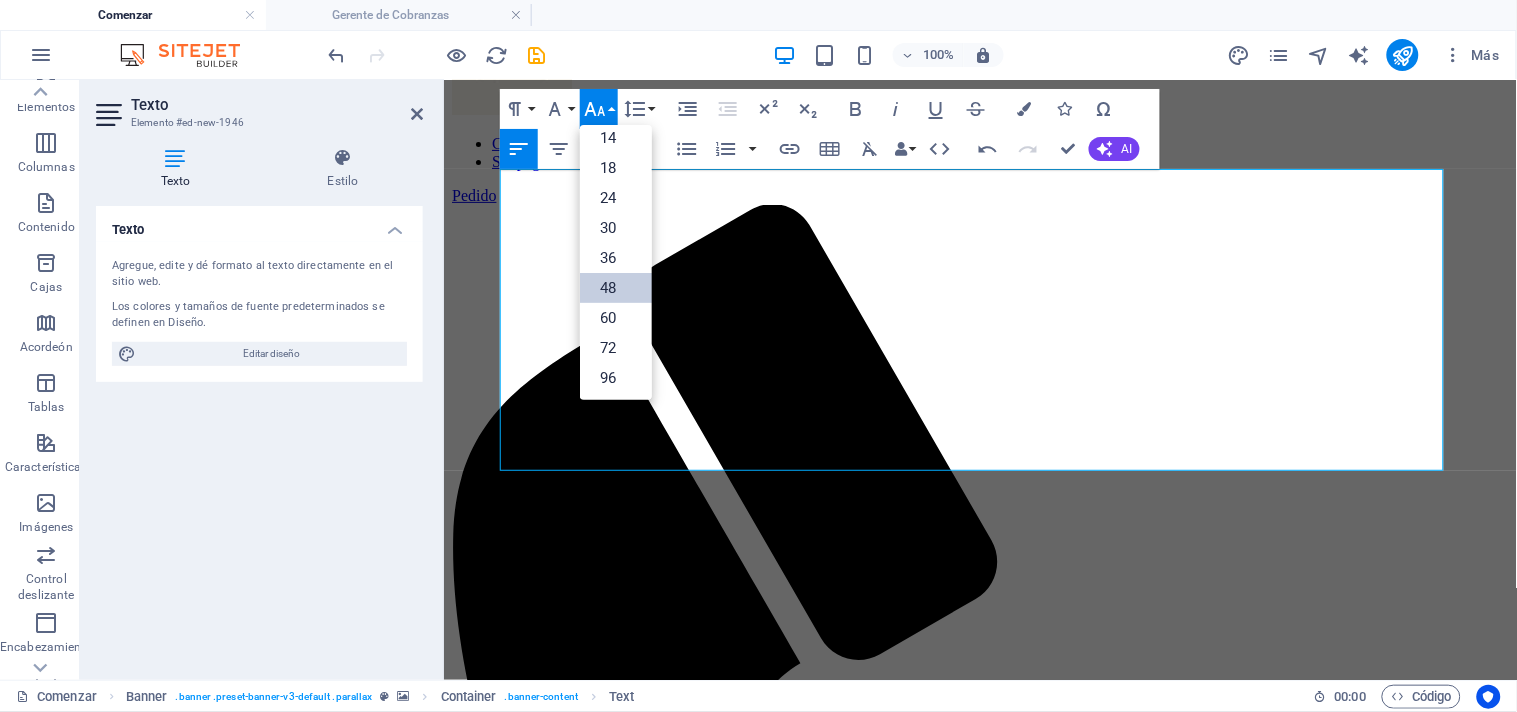 click on "48" at bounding box center (608, 288) 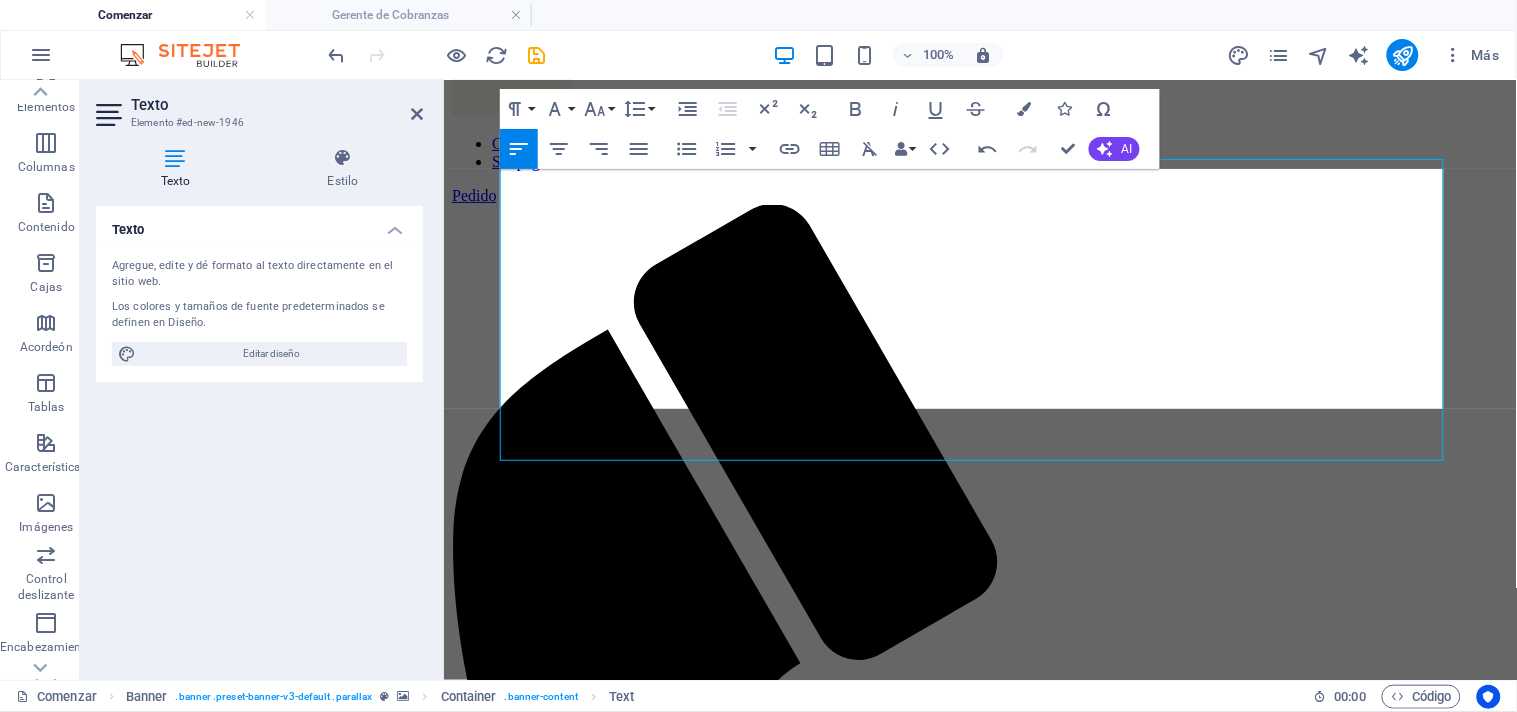scroll, scrollTop: 121, scrollLeft: 0, axis: vertical 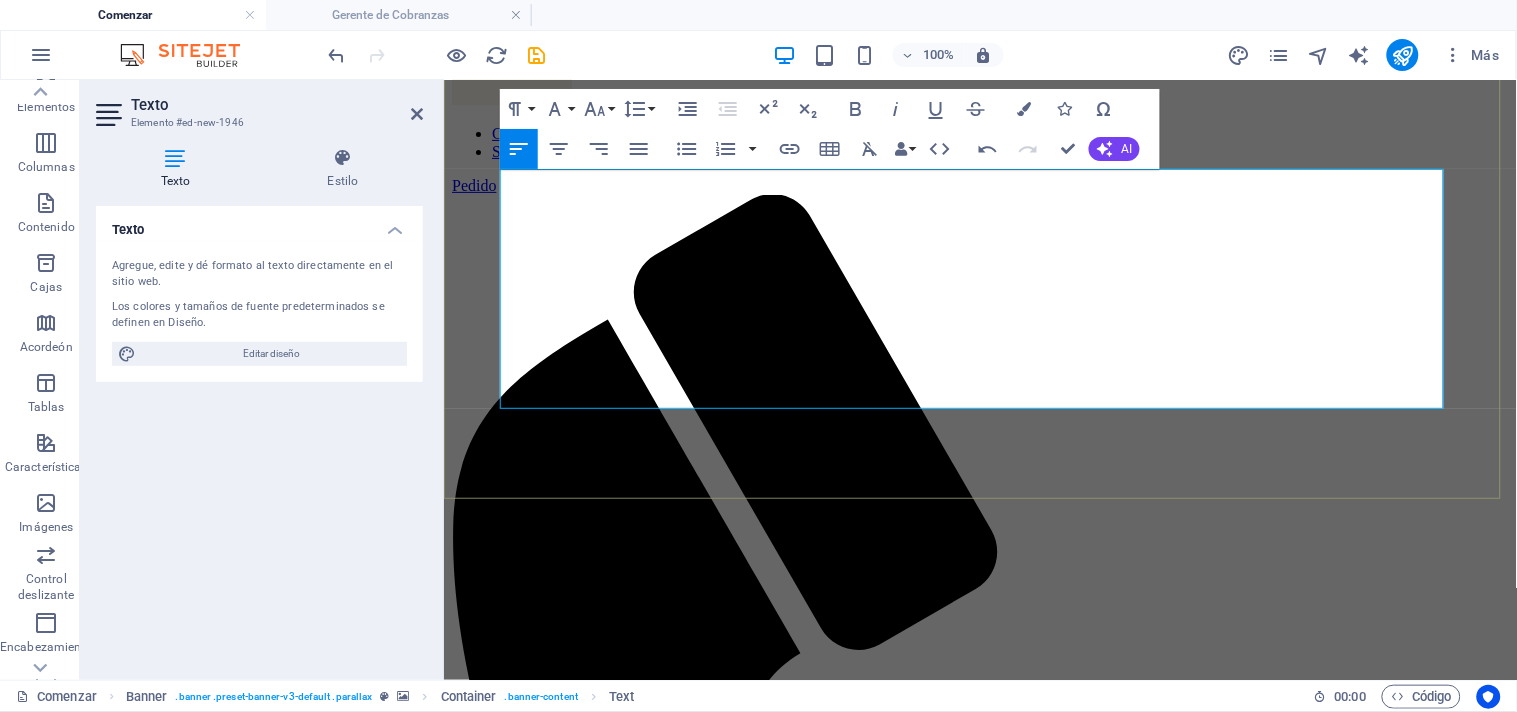 click on "HOGAR EN UN SOLO LUGAR:" at bounding box center (859, 2129) 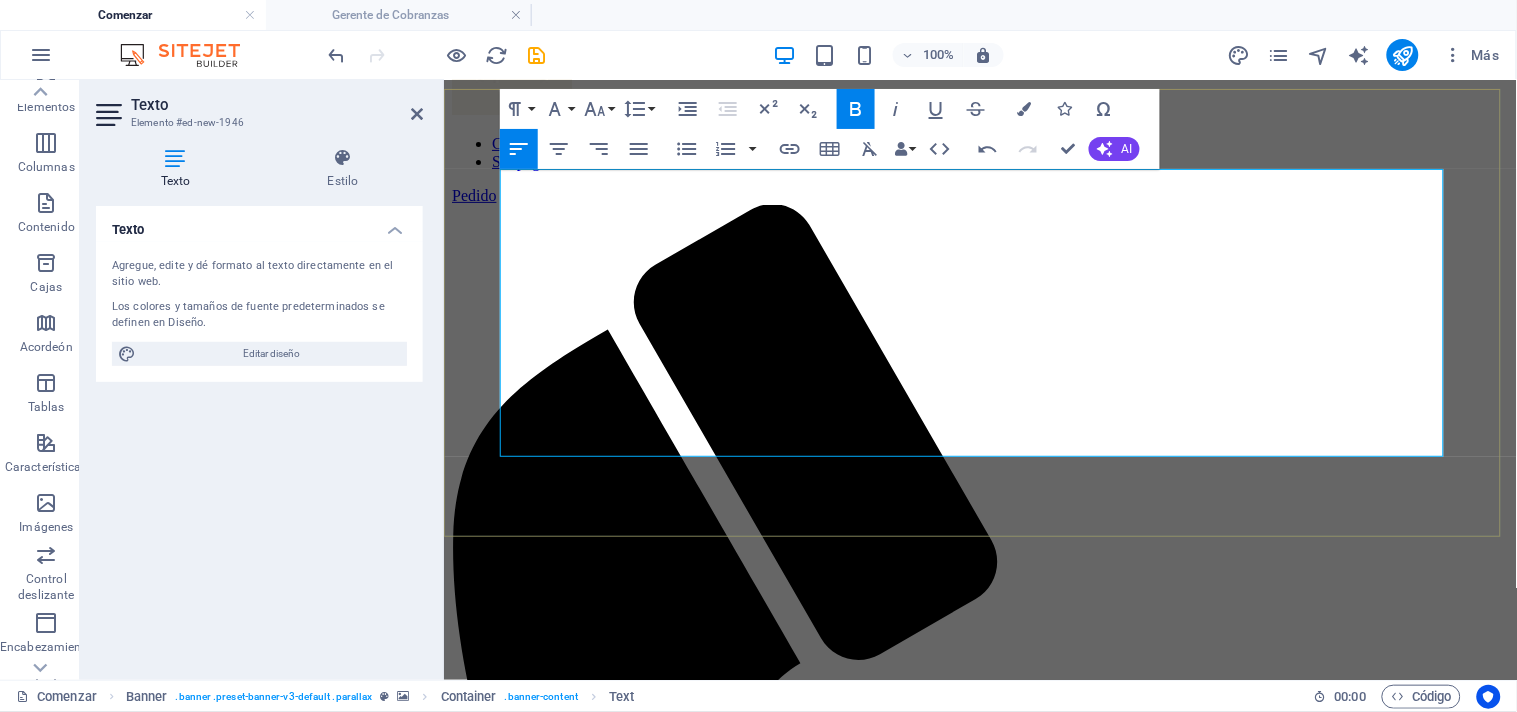 scroll, scrollTop: 133, scrollLeft: 0, axis: vertical 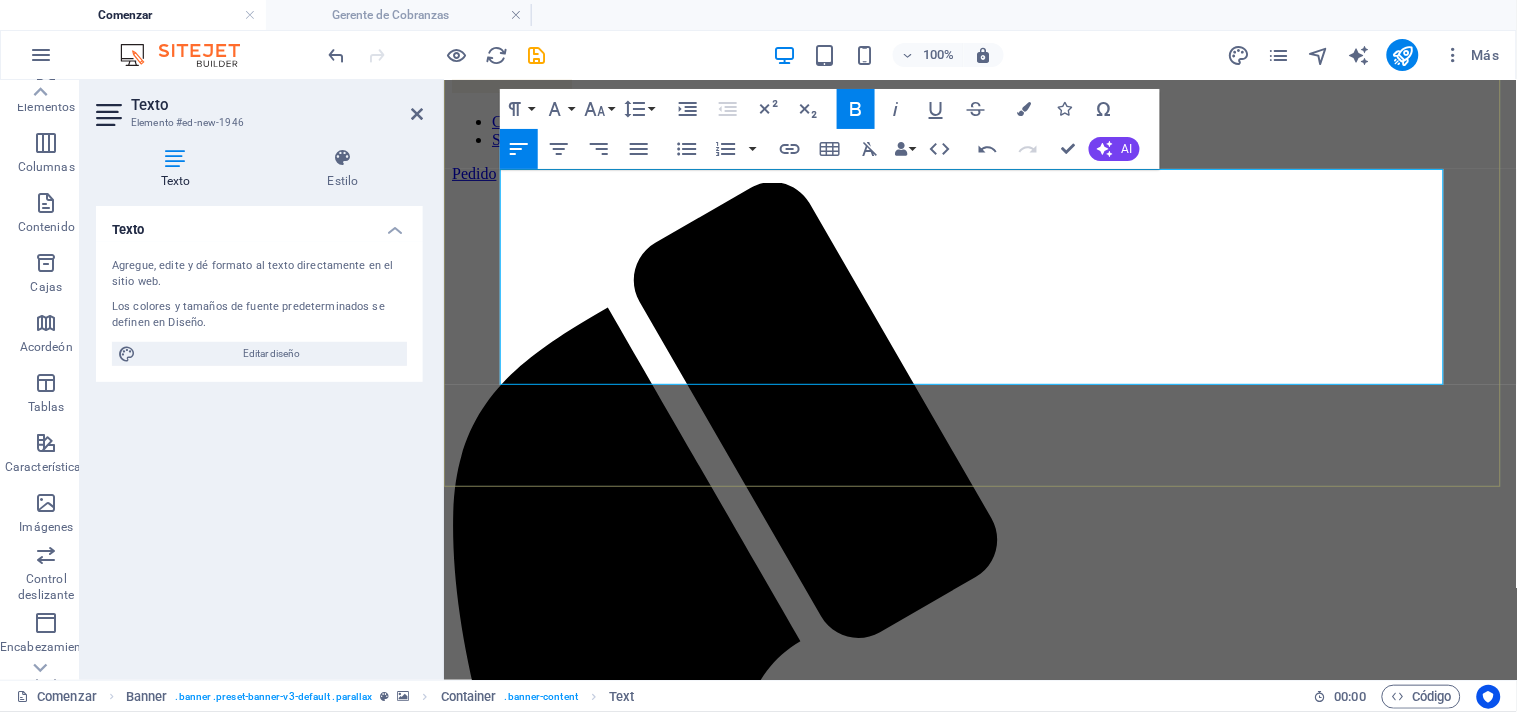 drag, startPoint x: 887, startPoint y: 366, endPoint x: 504, endPoint y: 180, distance: 425.77576 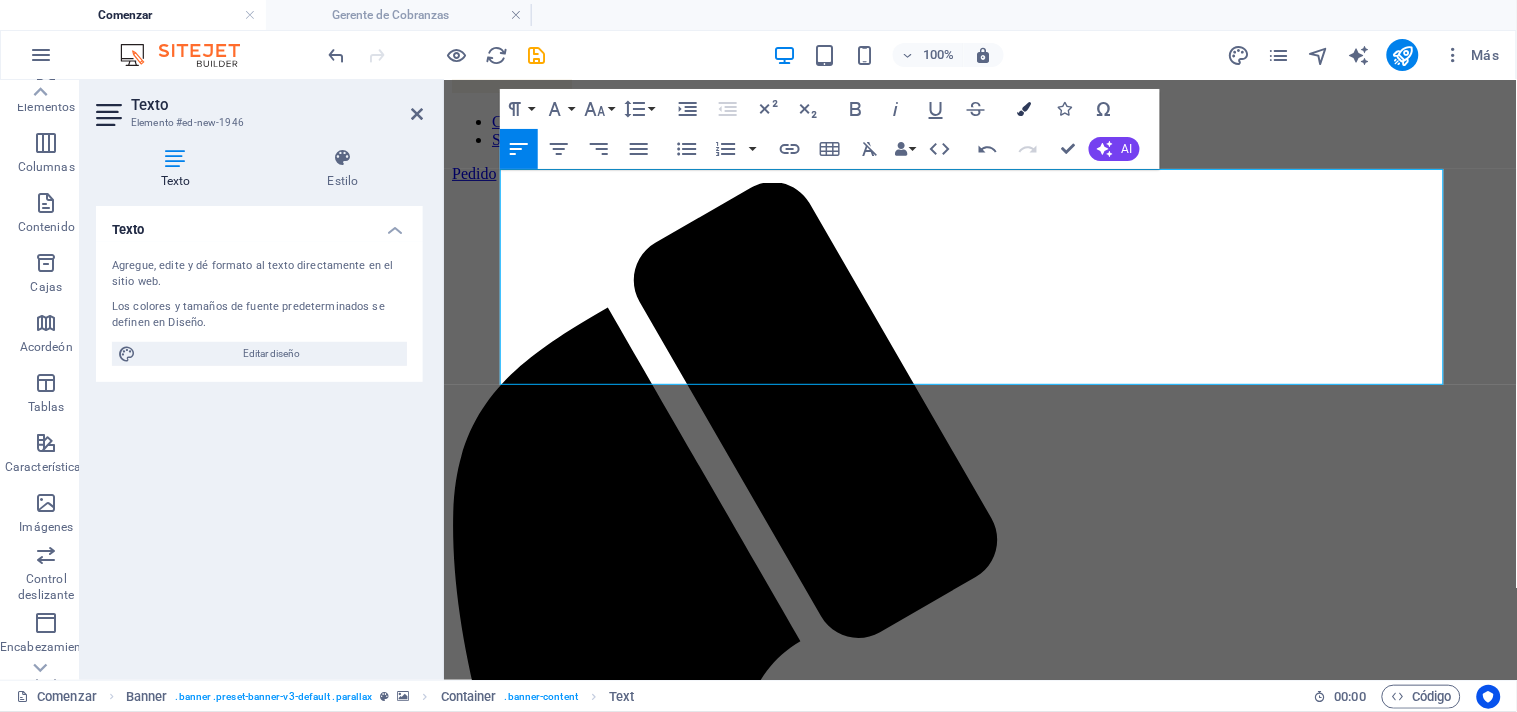click at bounding box center [1024, 109] 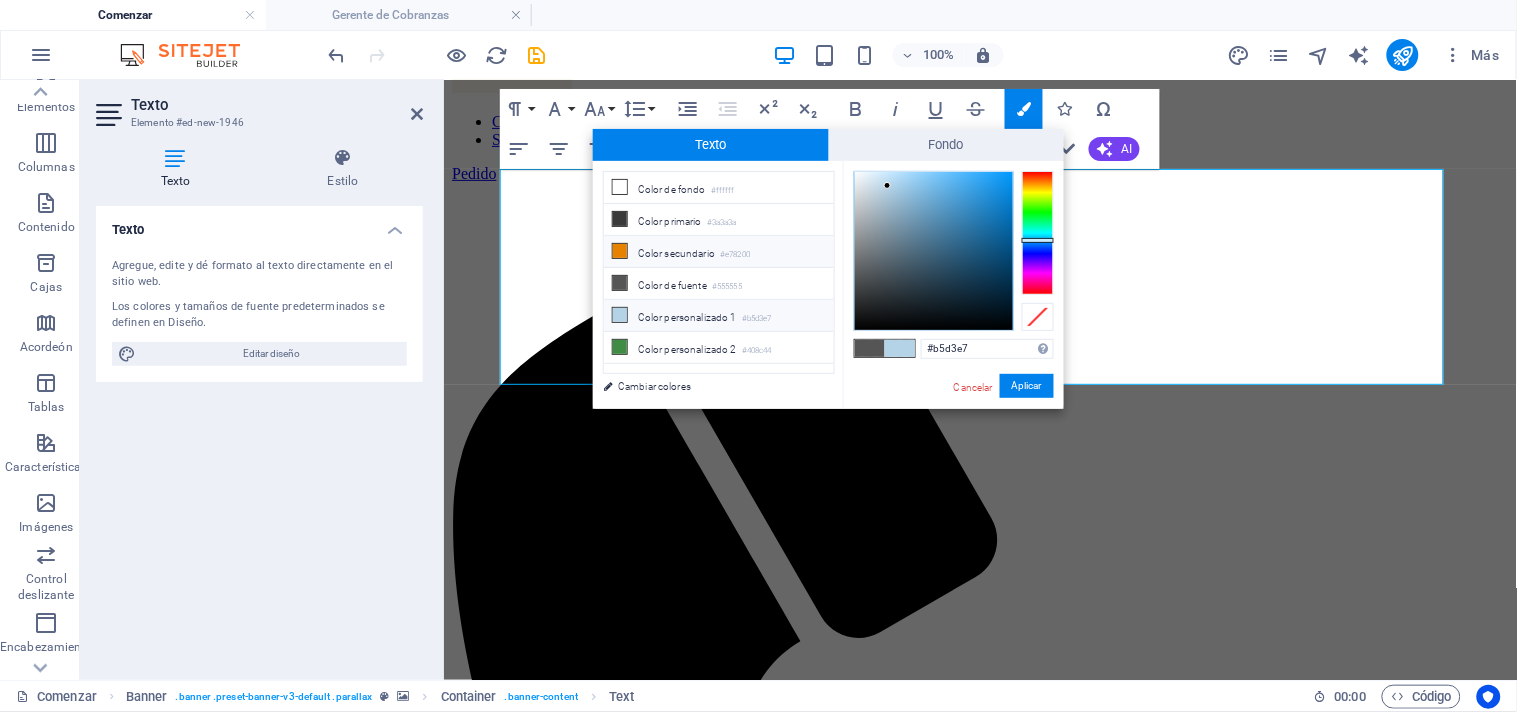 click at bounding box center (620, 251) 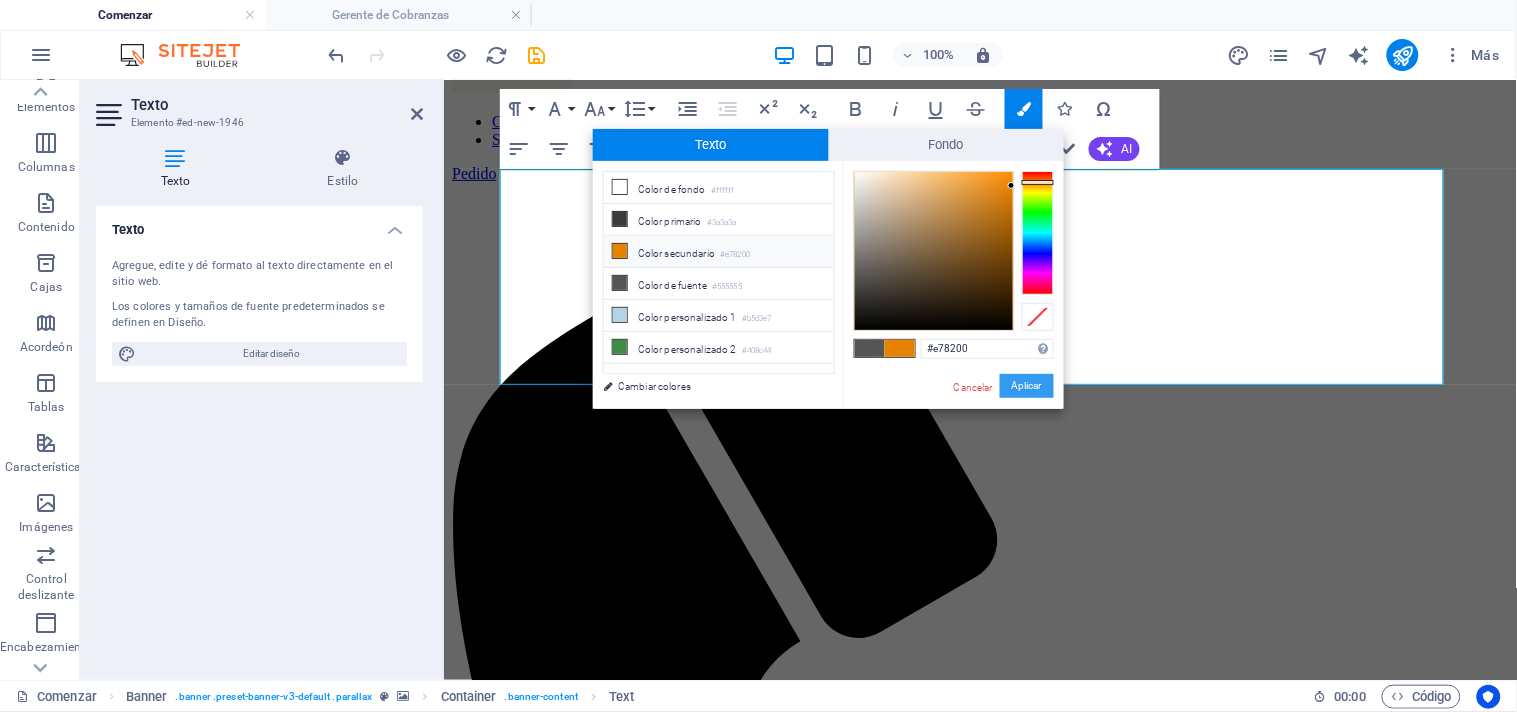 click on "Aplicar" at bounding box center [1027, 385] 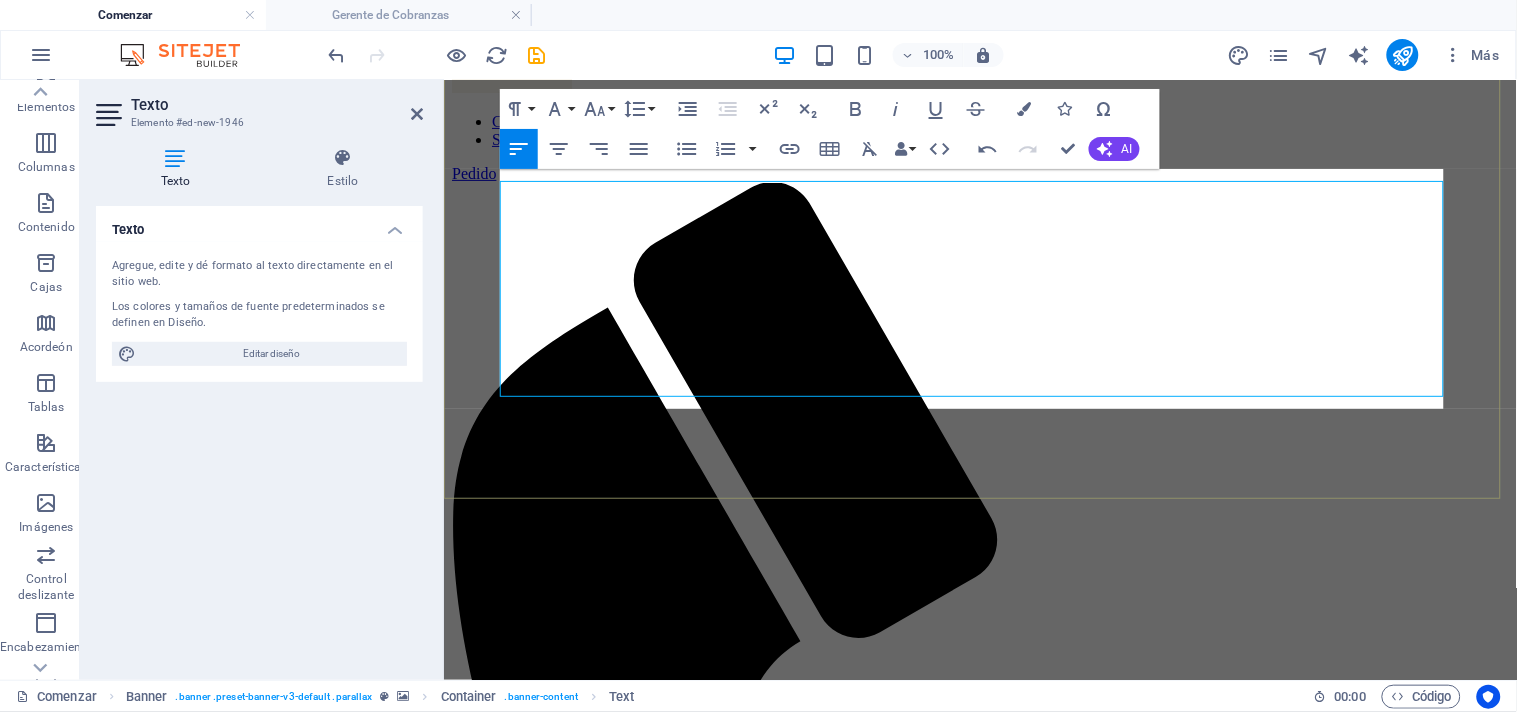 scroll, scrollTop: 121, scrollLeft: 0, axis: vertical 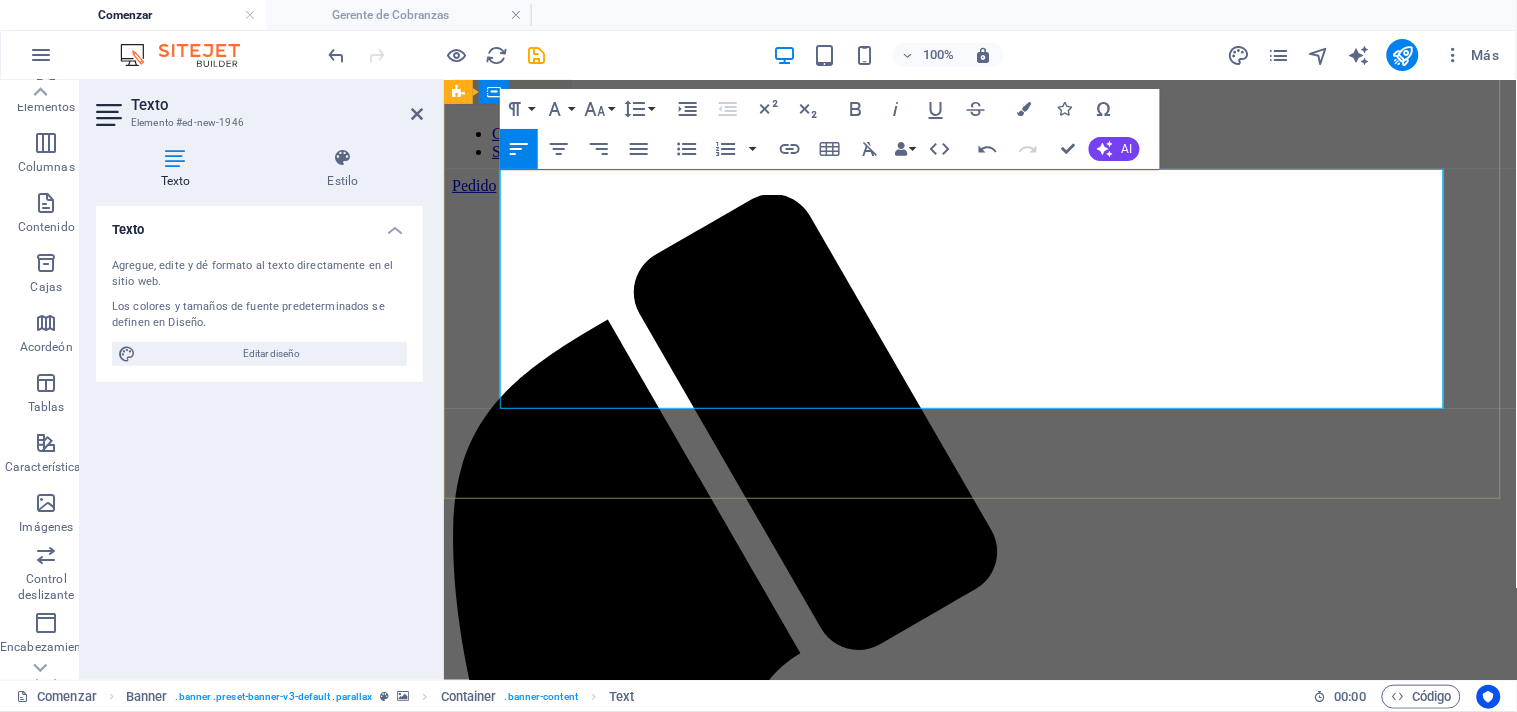 click on "QUE MERECES  ." at bounding box center (979, 2336) 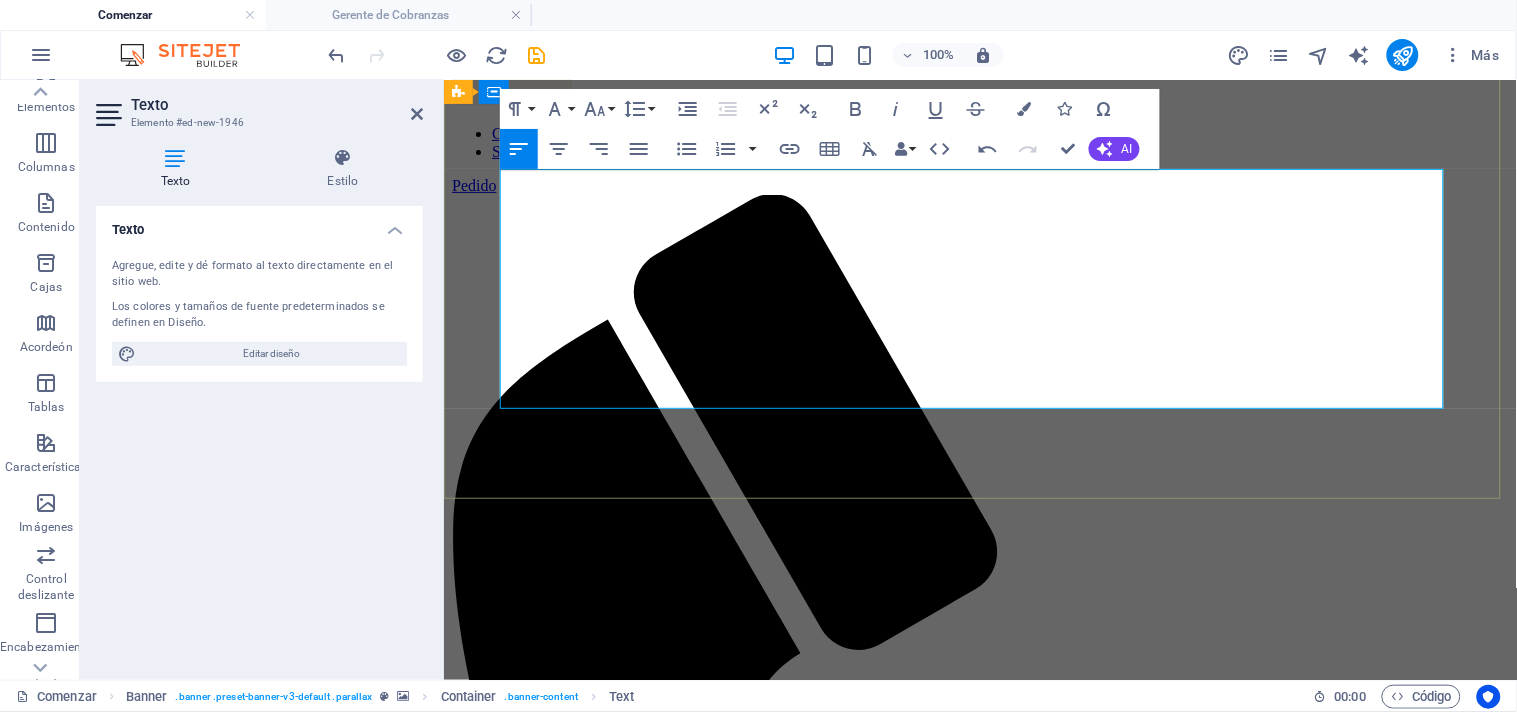 drag, startPoint x: 626, startPoint y: 395, endPoint x: 506, endPoint y: 197, distance: 231.52538 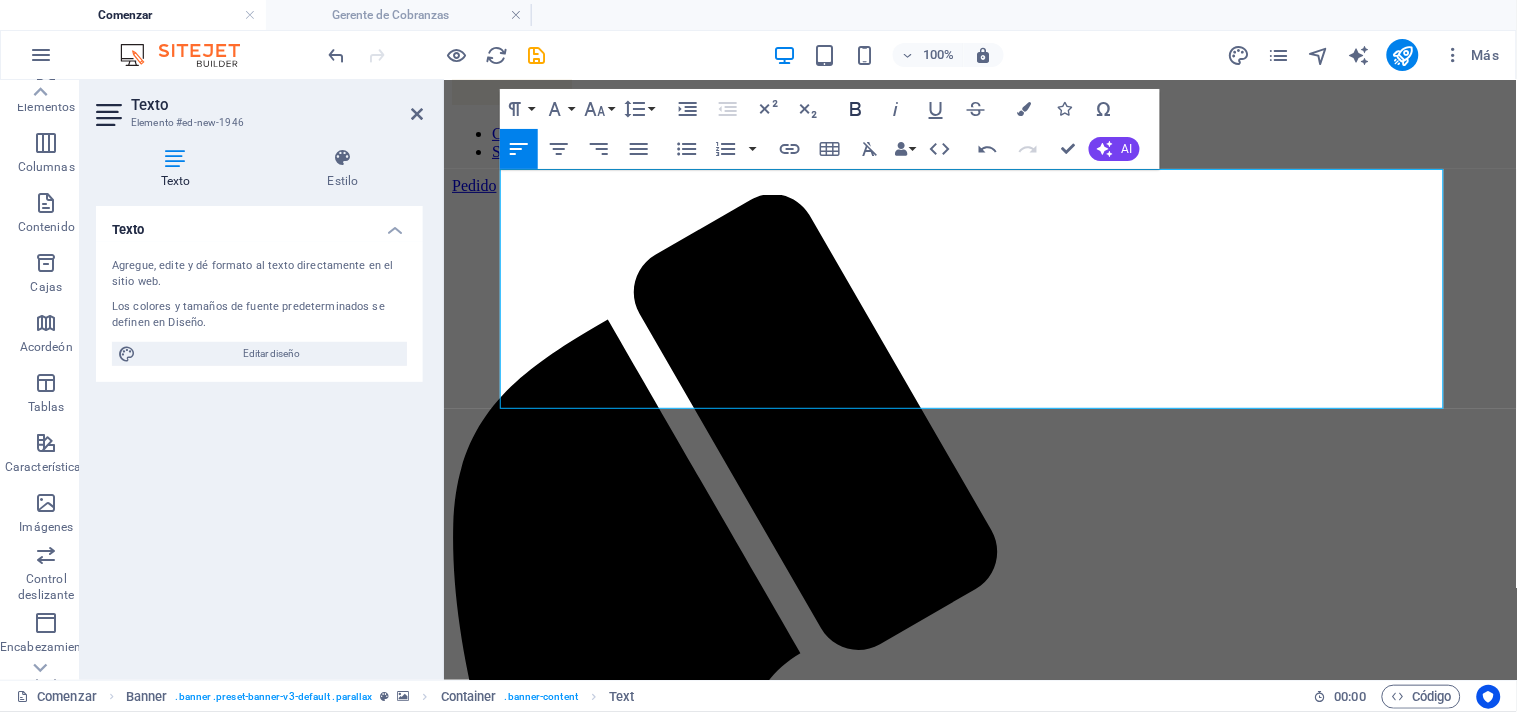 click 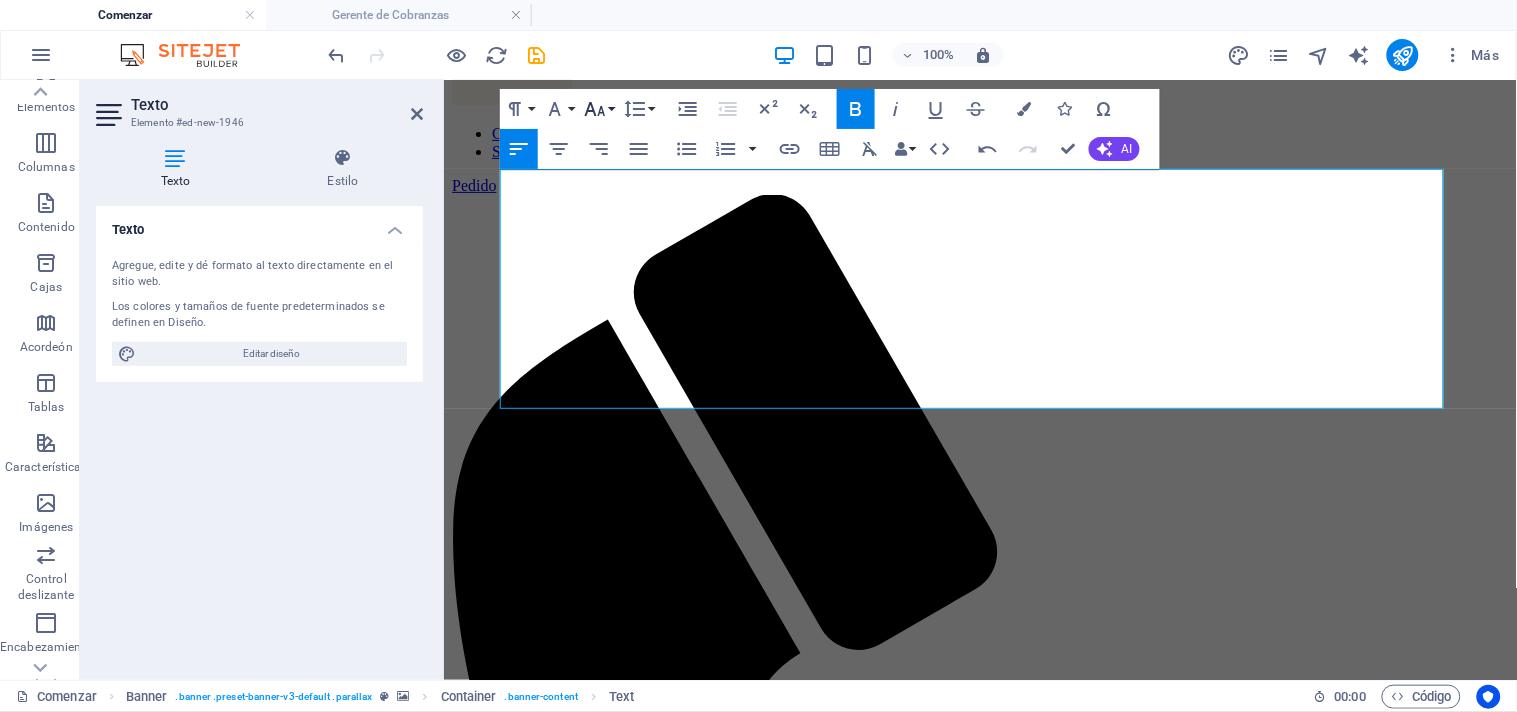 click 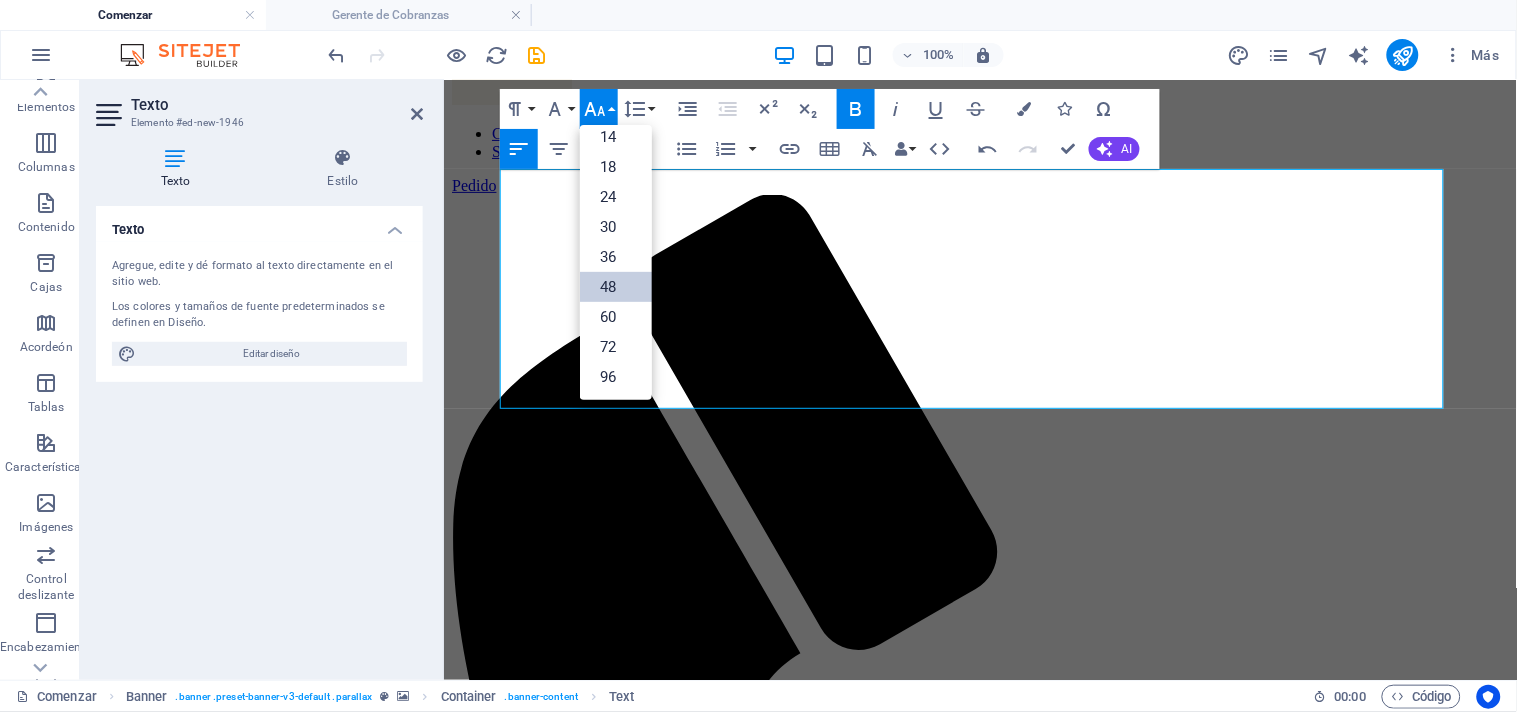 scroll, scrollTop: 160, scrollLeft: 0, axis: vertical 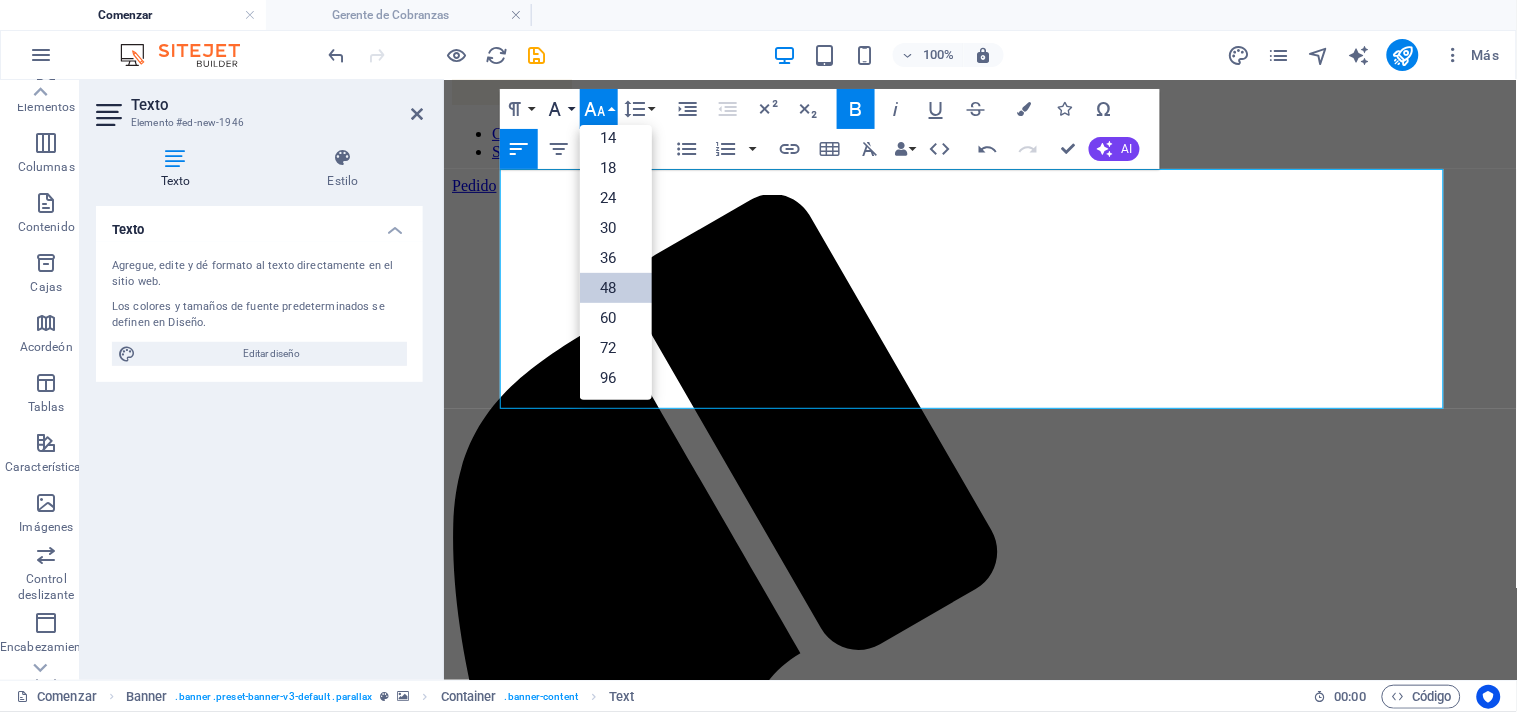 click 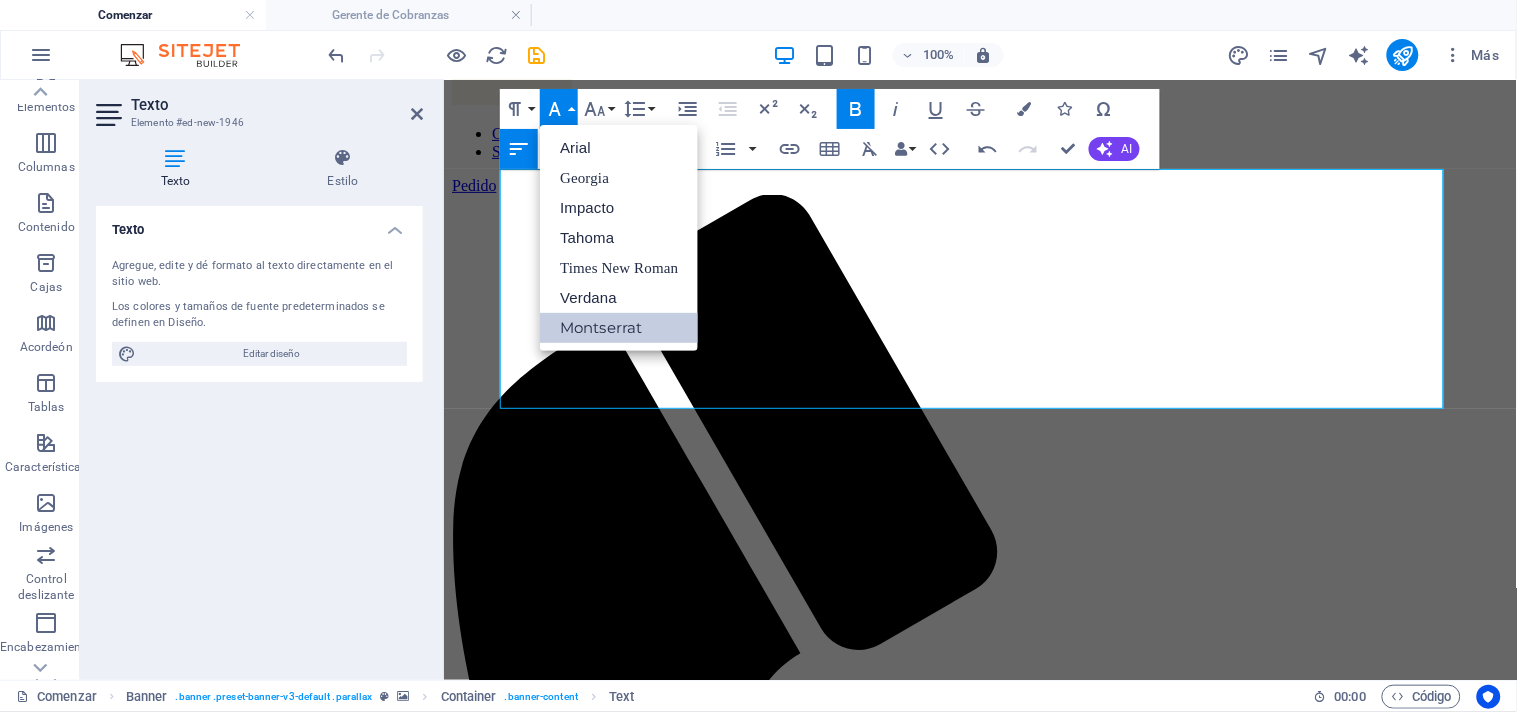 scroll, scrollTop: 0, scrollLeft: 0, axis: both 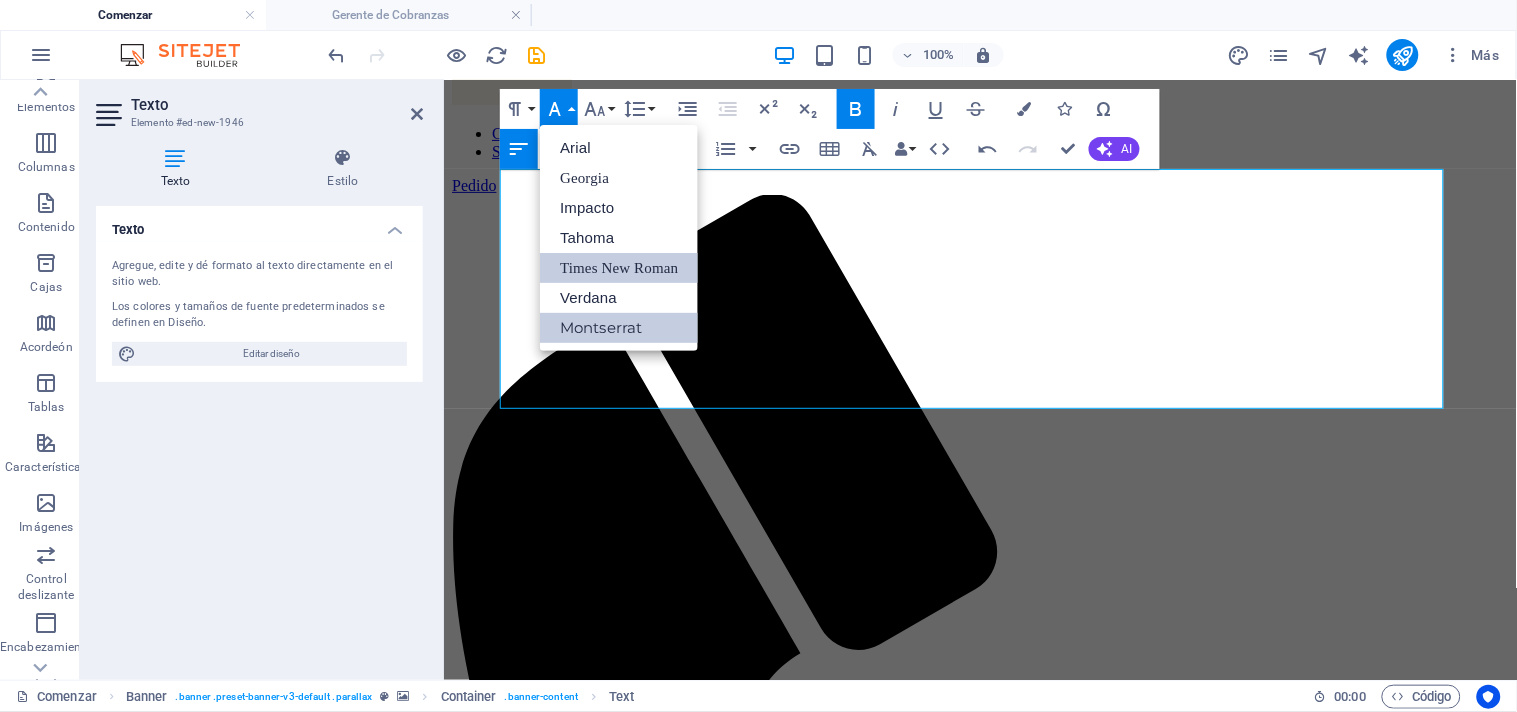 click on "Times New Roman" at bounding box center (619, 268) 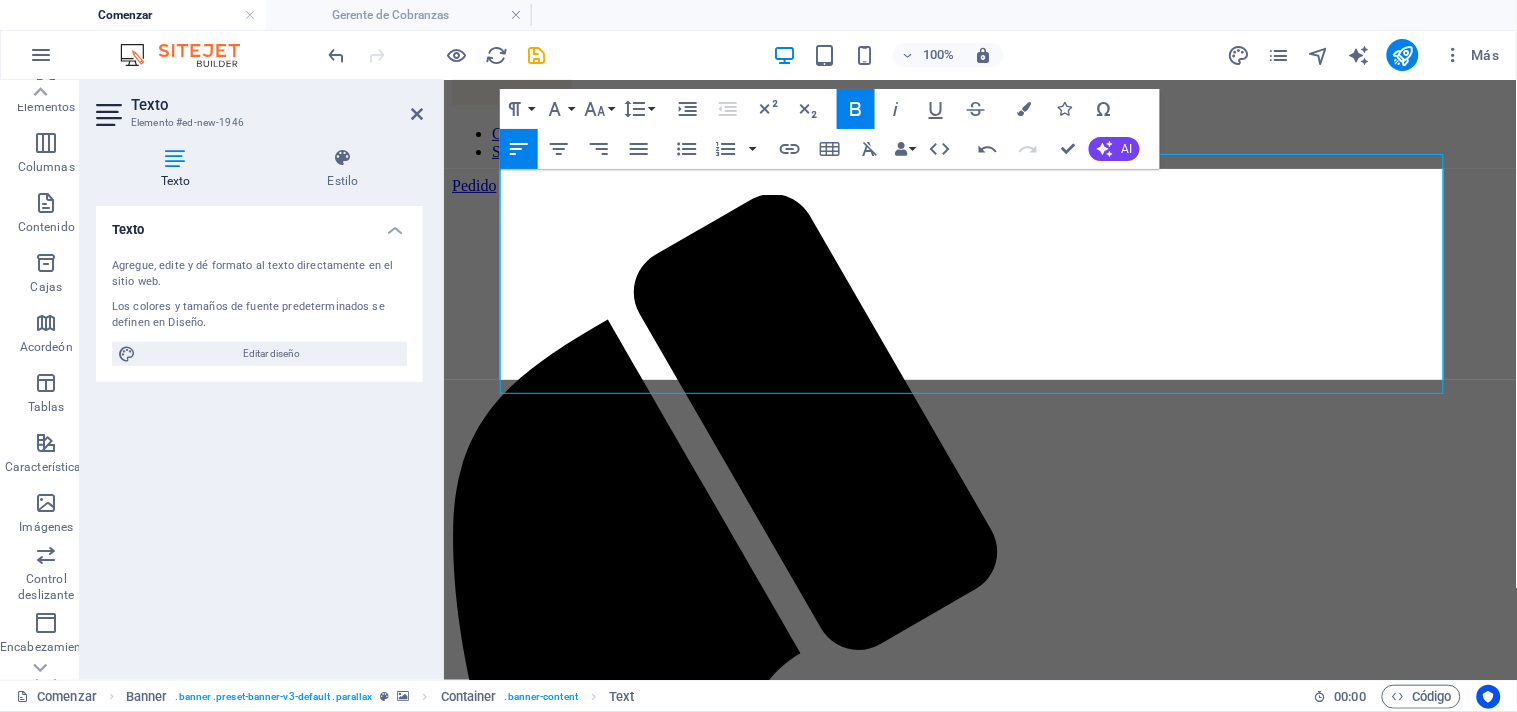 scroll, scrollTop: 135, scrollLeft: 0, axis: vertical 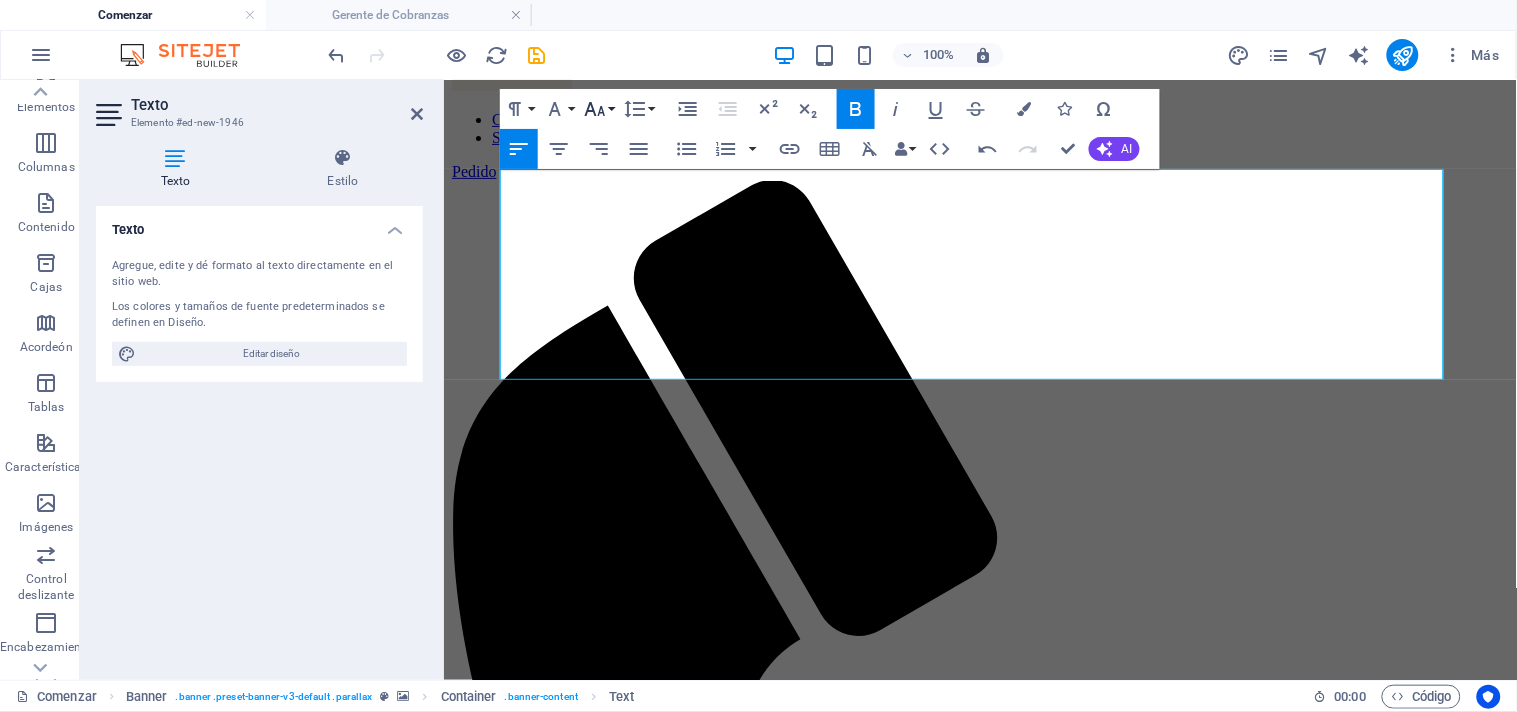 click 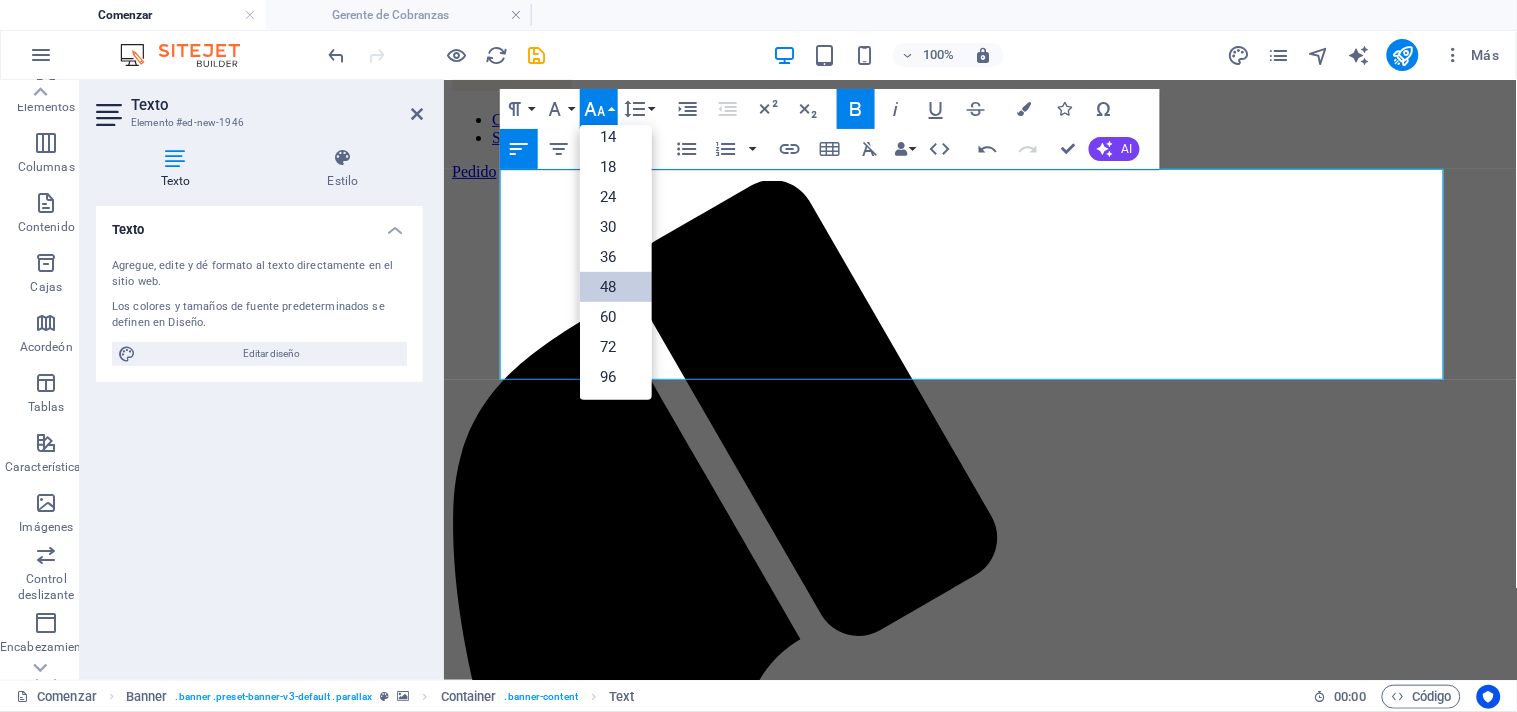 scroll, scrollTop: 160, scrollLeft: 0, axis: vertical 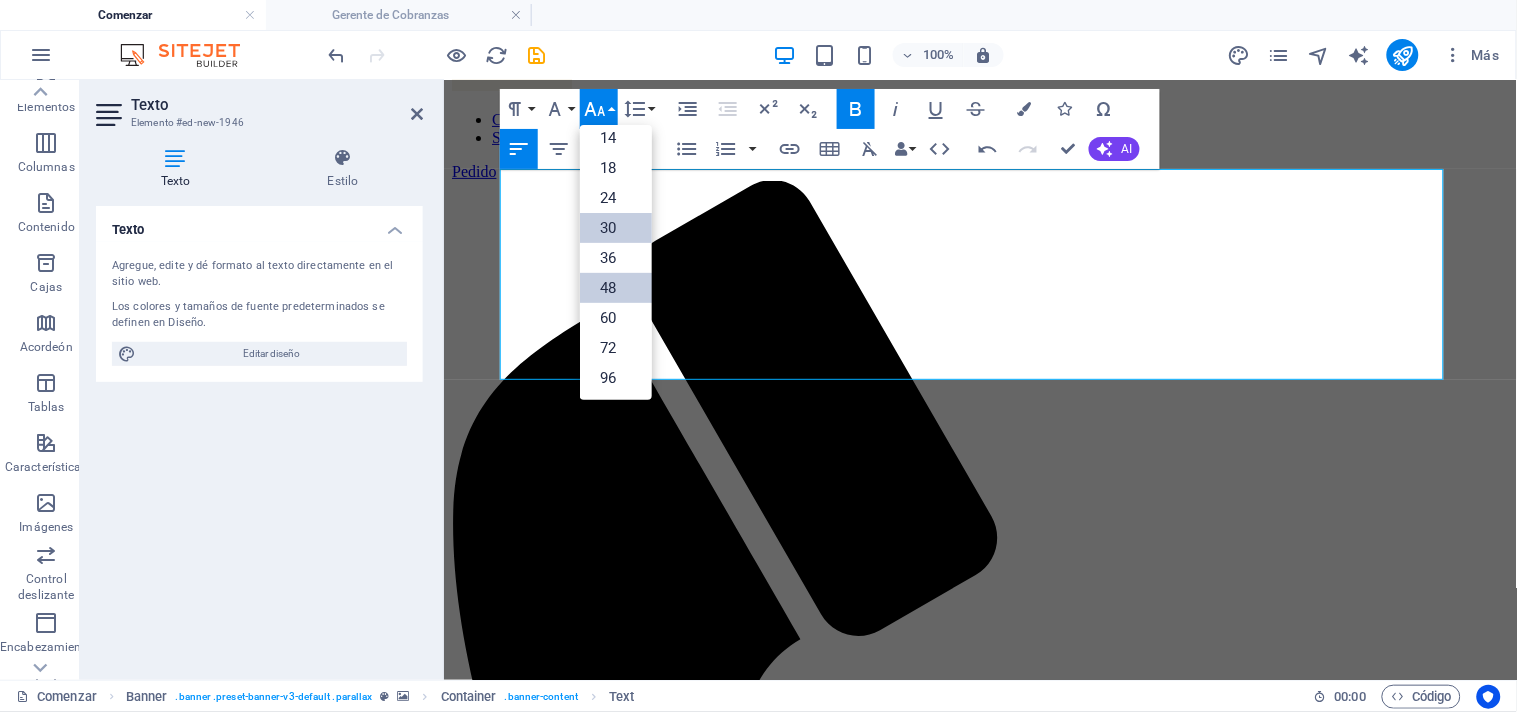 click on "30" at bounding box center (608, 228) 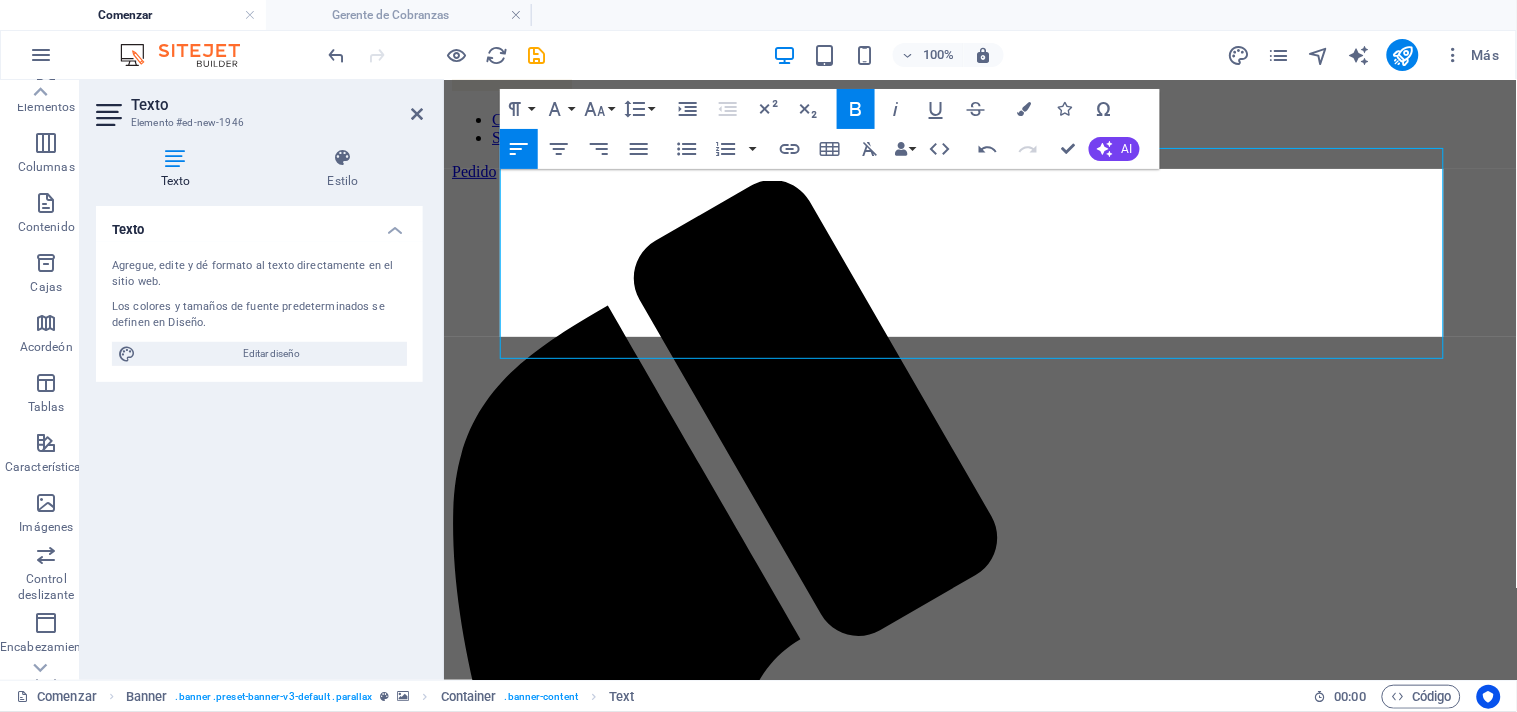 scroll, scrollTop: 156, scrollLeft: 0, axis: vertical 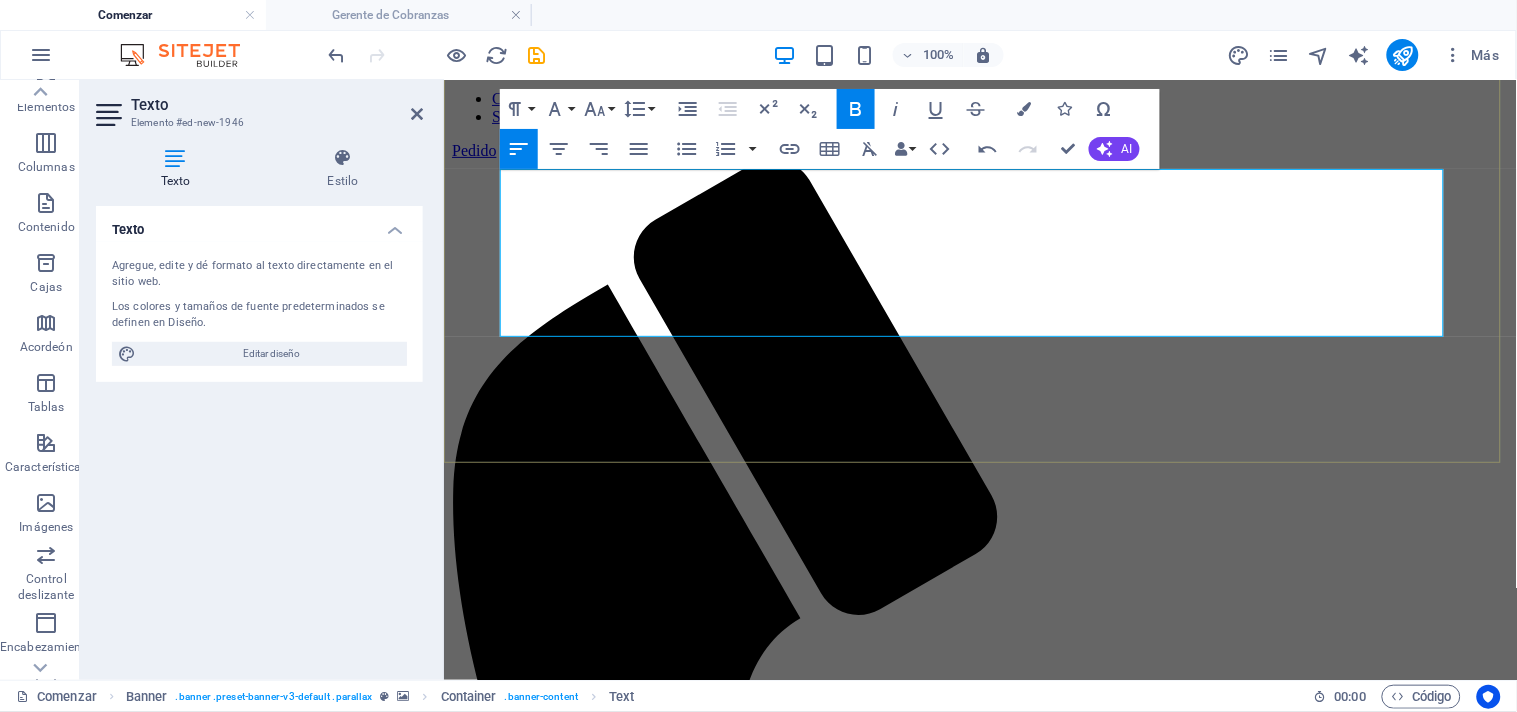 click on "QUE MERECES   ." at bounding box center [979, 2250] 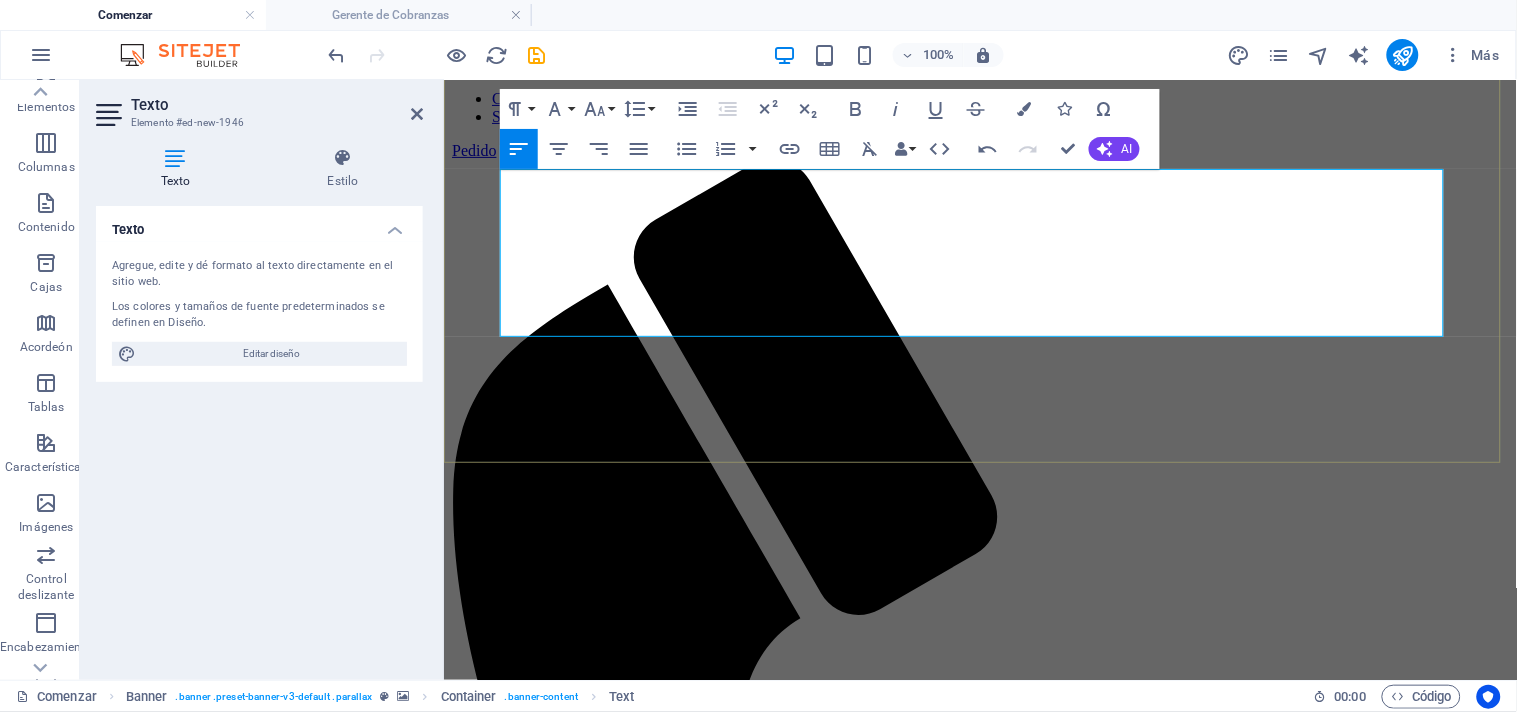 drag, startPoint x: 773, startPoint y: 322, endPoint x: 501, endPoint y: 202, distance: 297.29446 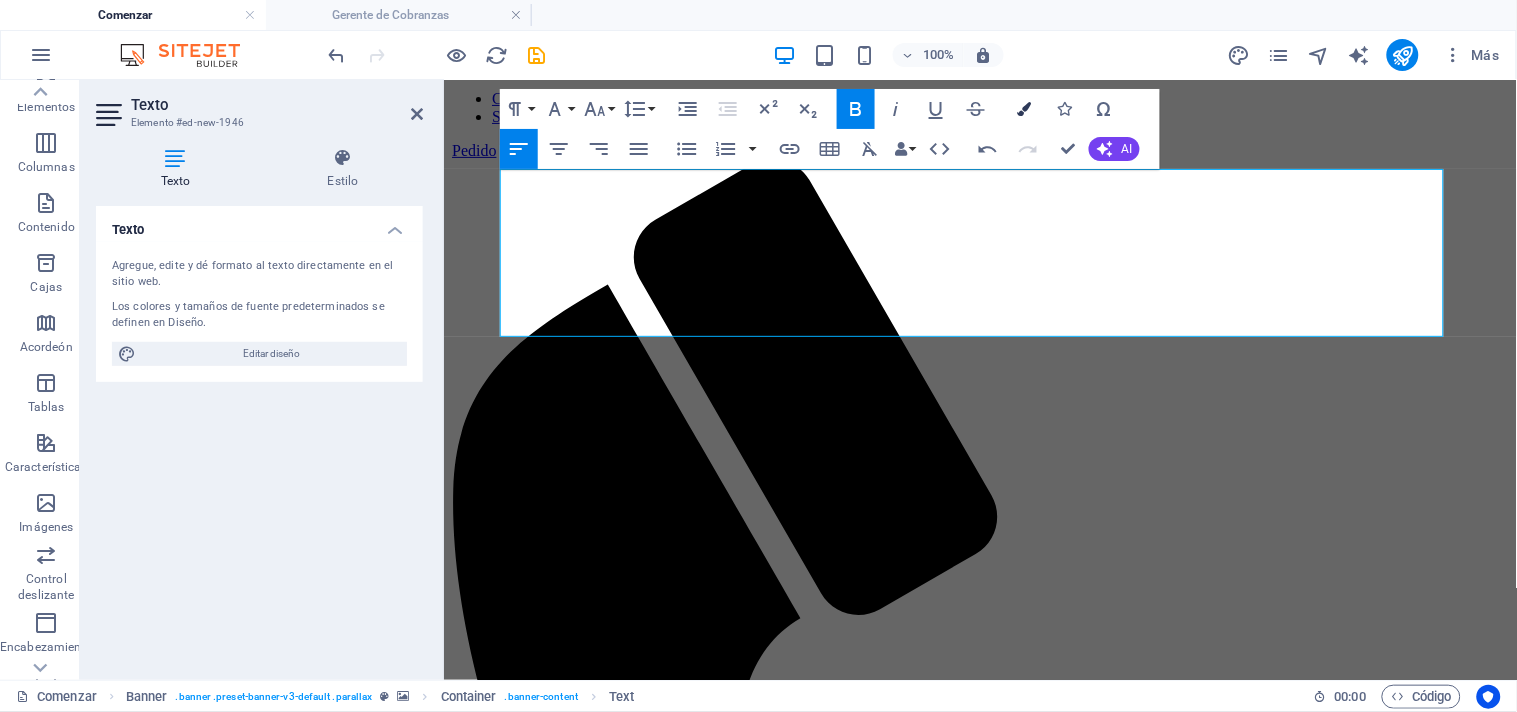 click at bounding box center [1024, 109] 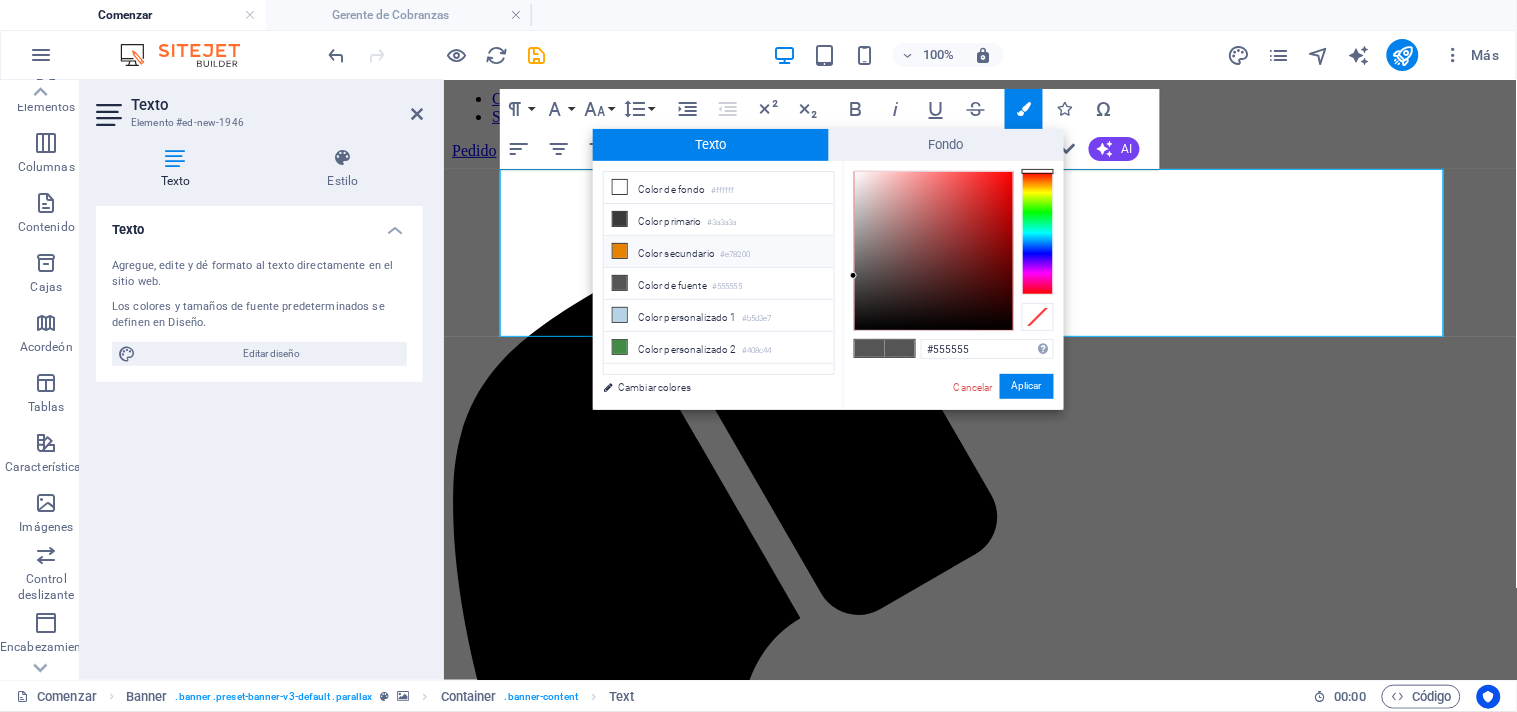click at bounding box center (620, 251) 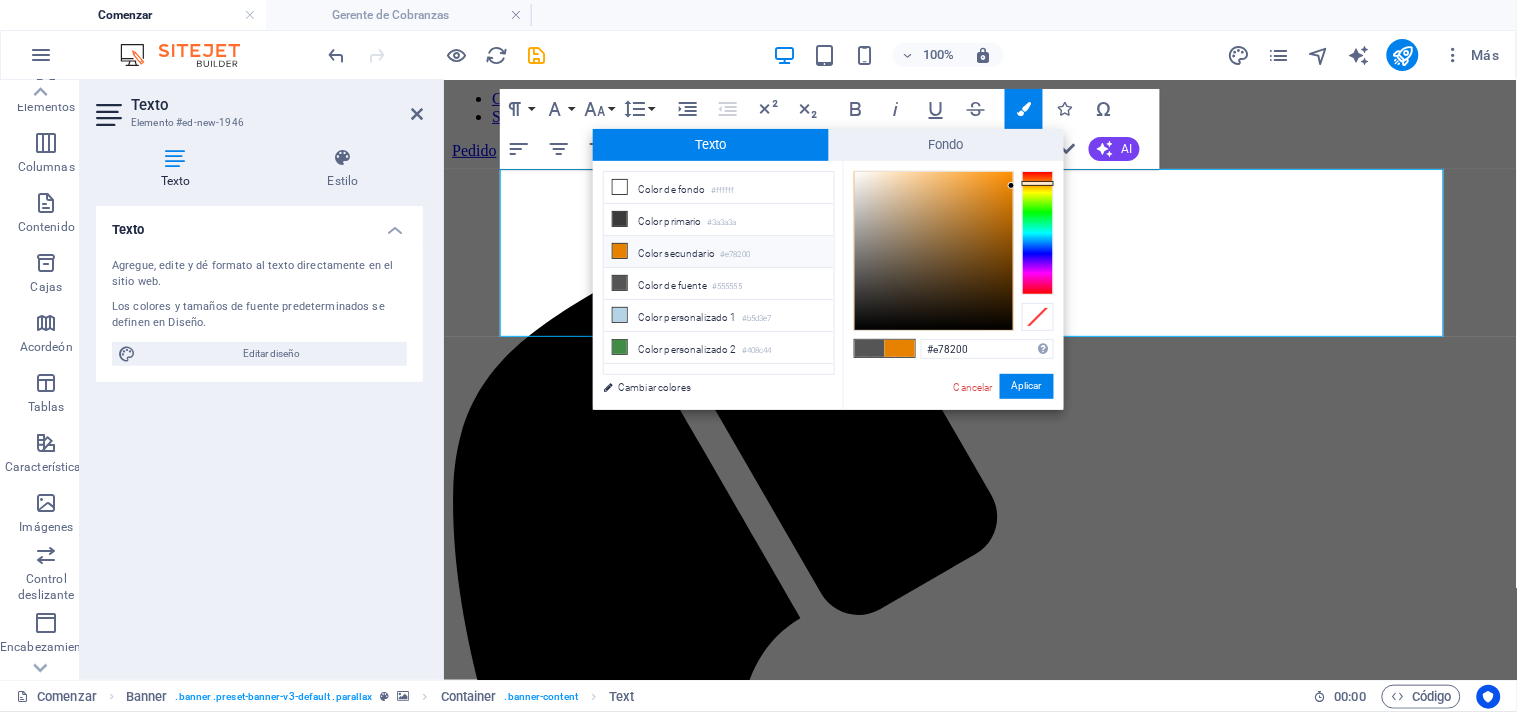 click at bounding box center (620, 251) 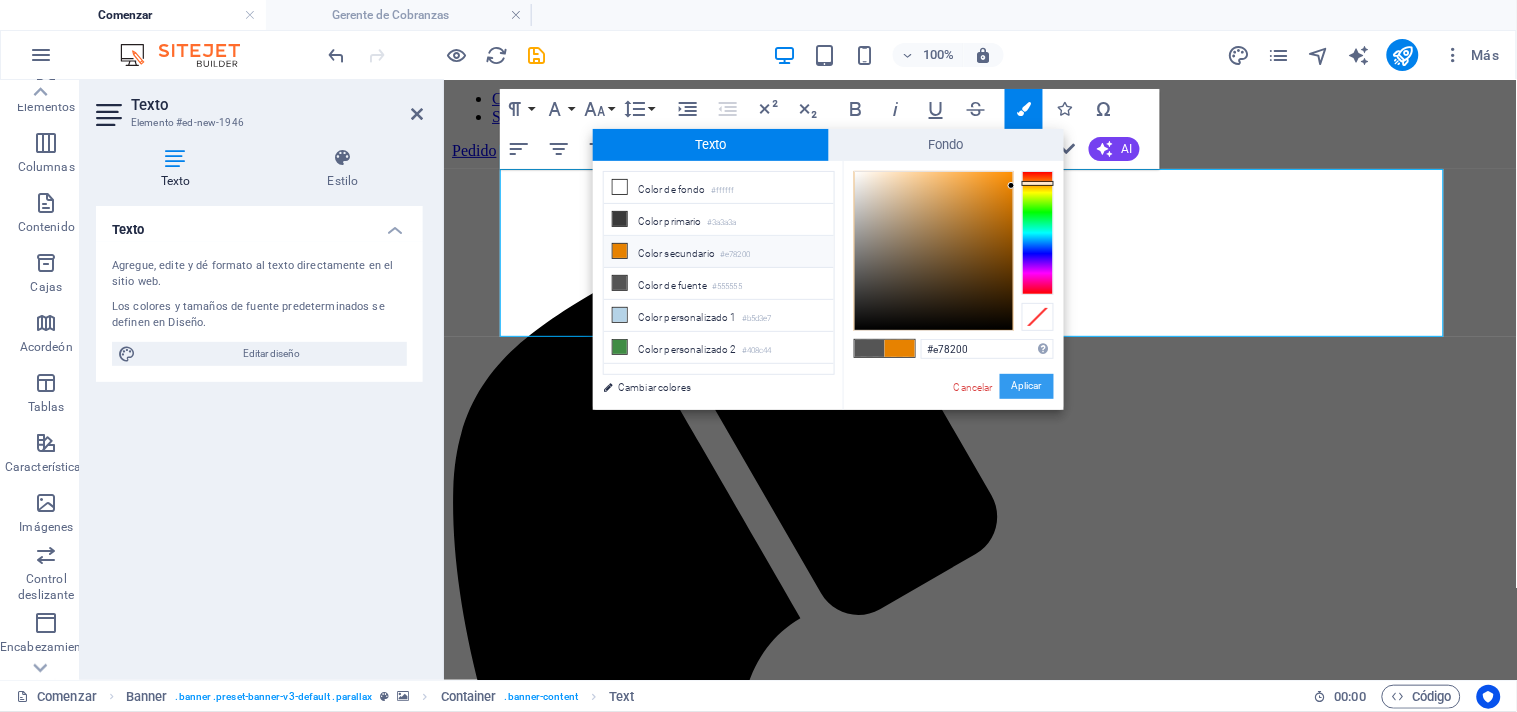 drag, startPoint x: 1023, startPoint y: 381, endPoint x: 579, endPoint y: 302, distance: 450.9734 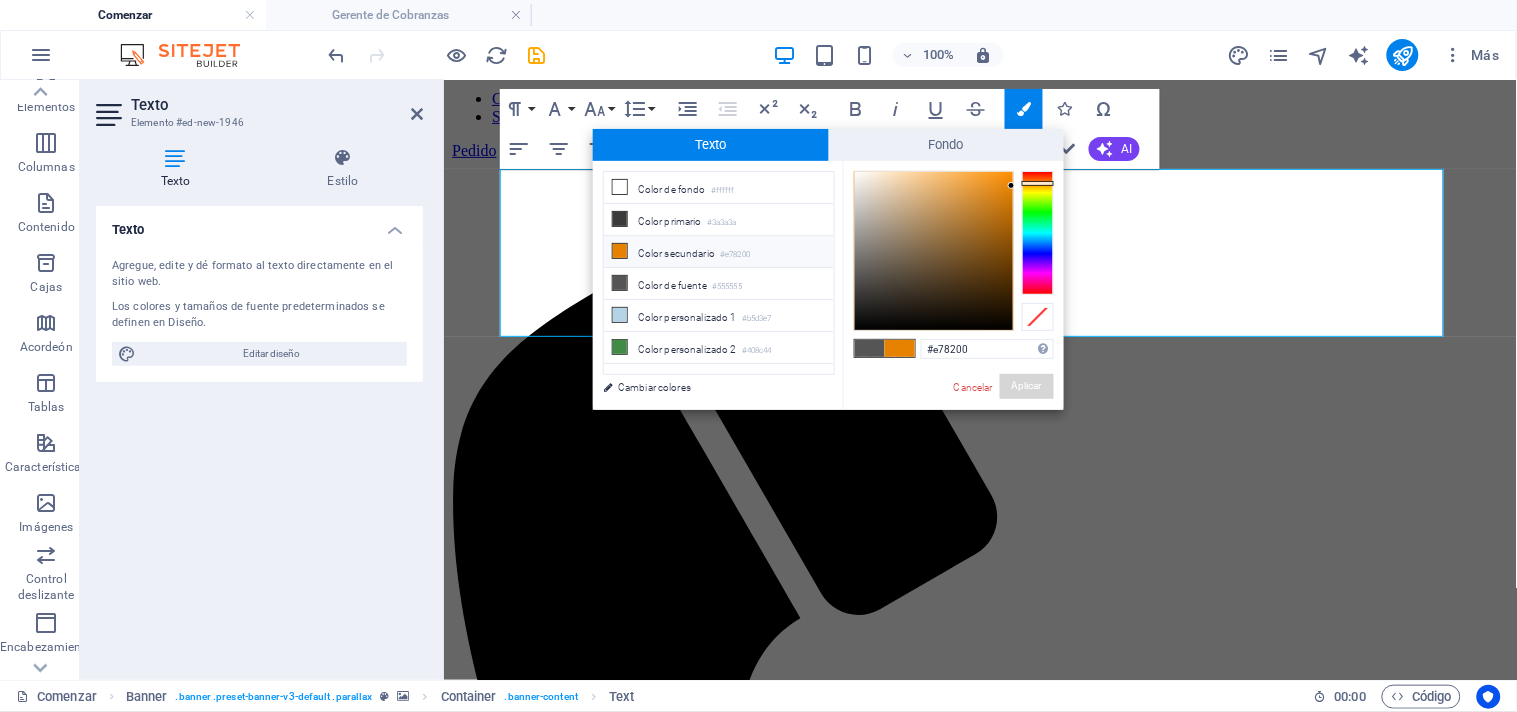 scroll, scrollTop: 165, scrollLeft: 0, axis: vertical 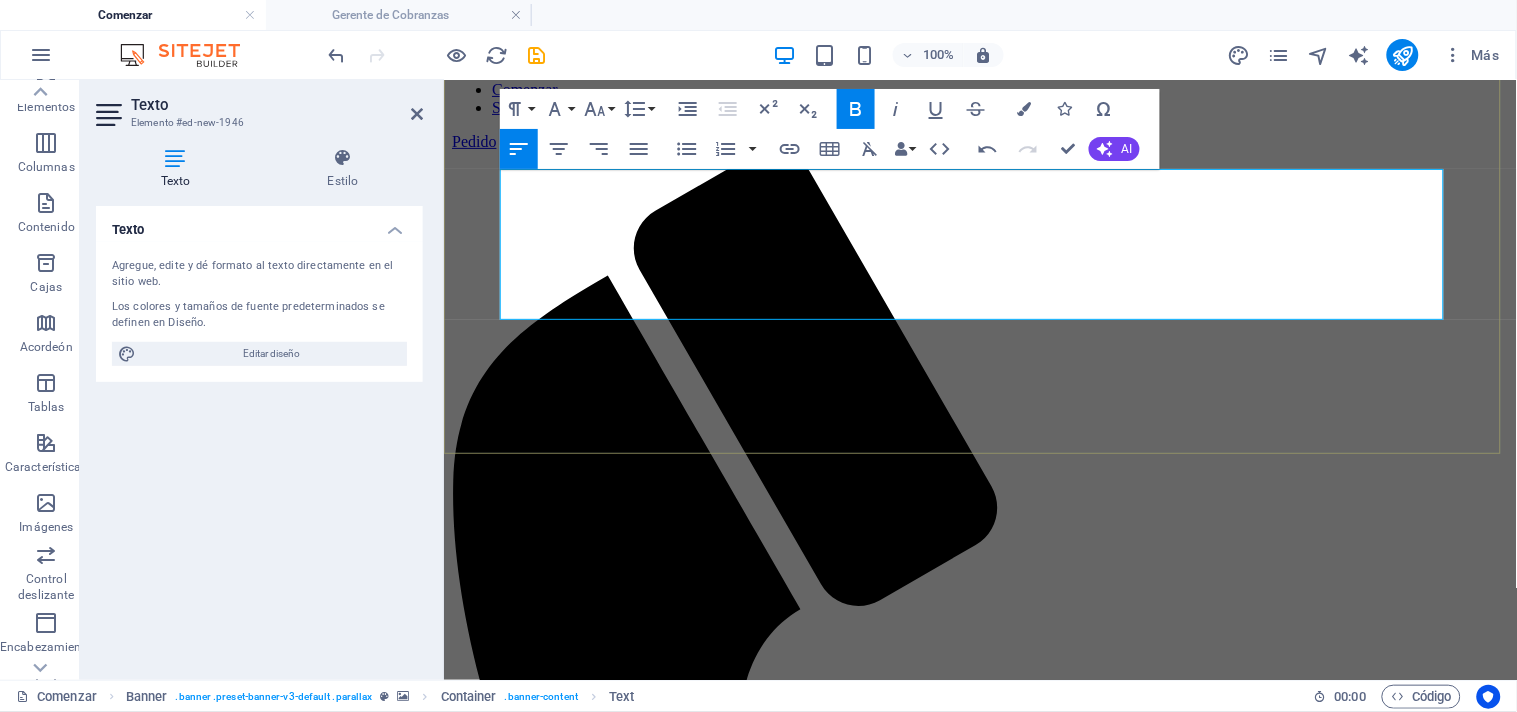 click on "QUE MERECES    ." at bounding box center [979, 2223] 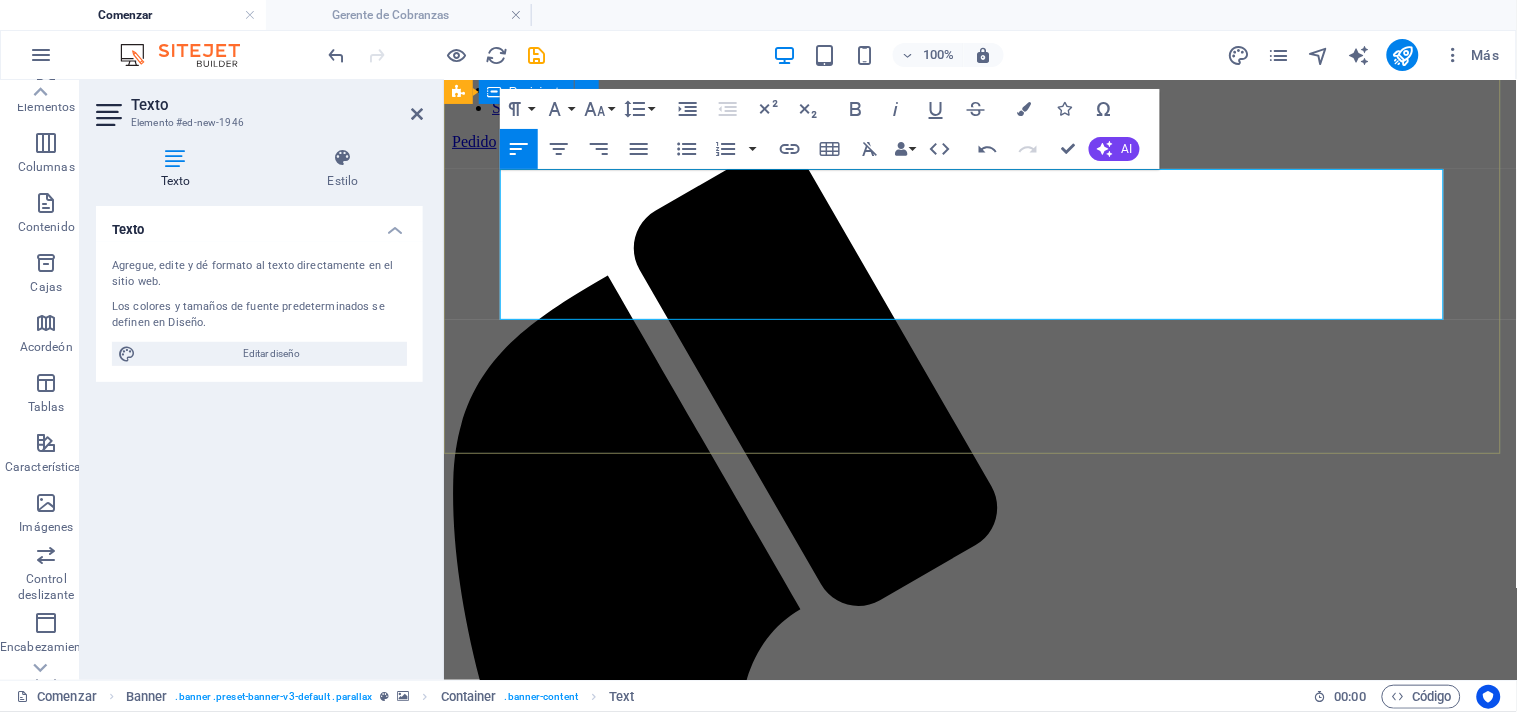 click on "TU    HOGAR EN UN SOLO LUGAR:  DESCUBRE LA COMODIDAD Y CONVENIENCIA QUE MERECES    ." at bounding box center (979, 2150) 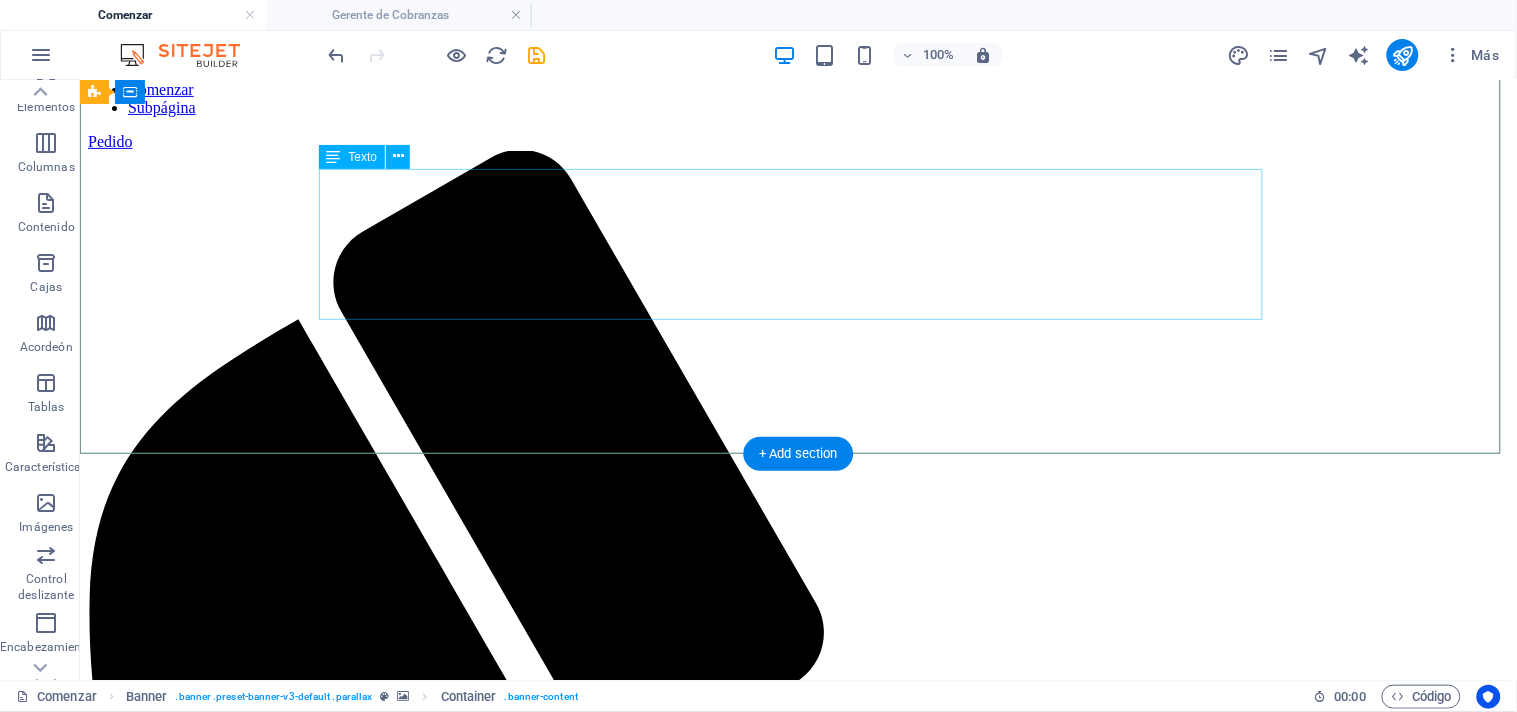 drag, startPoint x: 545, startPoint y: 289, endPoint x: 555, endPoint y: 301, distance: 15.6205 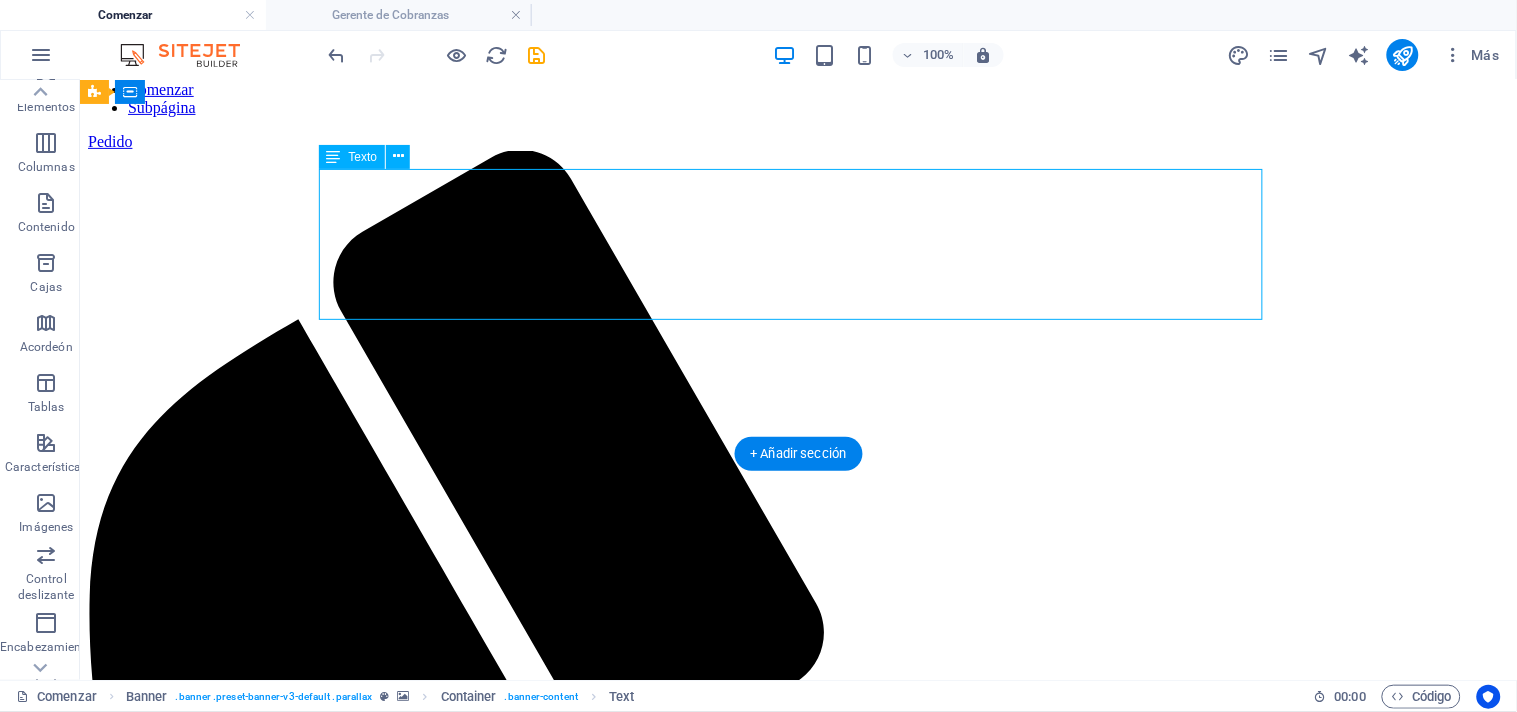 click on "TU   HOGAR EN UN SOLO   LUGAR:  DESCUBRE LA COMODIDAD Y CONVENIENCIA QUE MERECES  ." at bounding box center (797, 2634) 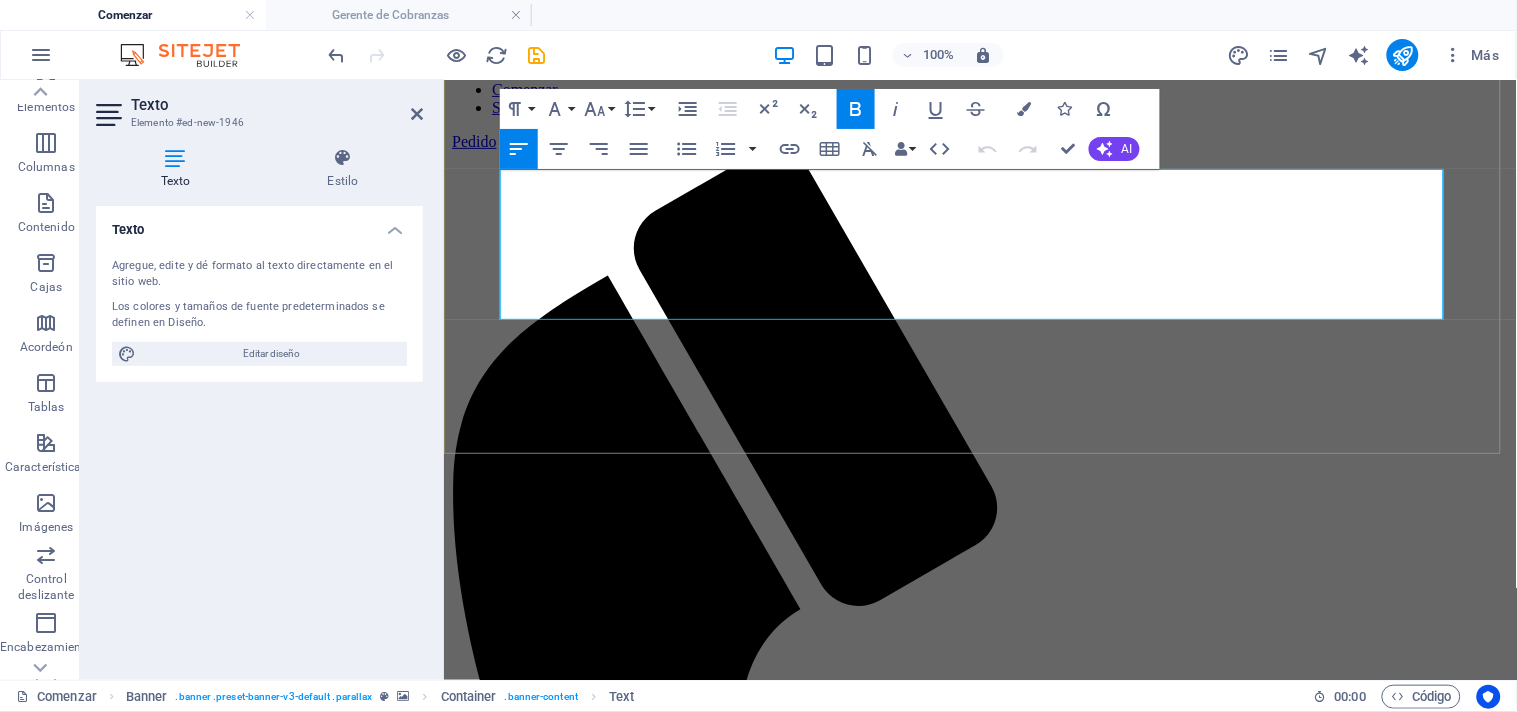 drag, startPoint x: 740, startPoint y: 301, endPoint x: 502, endPoint y: 183, distance: 265.6464 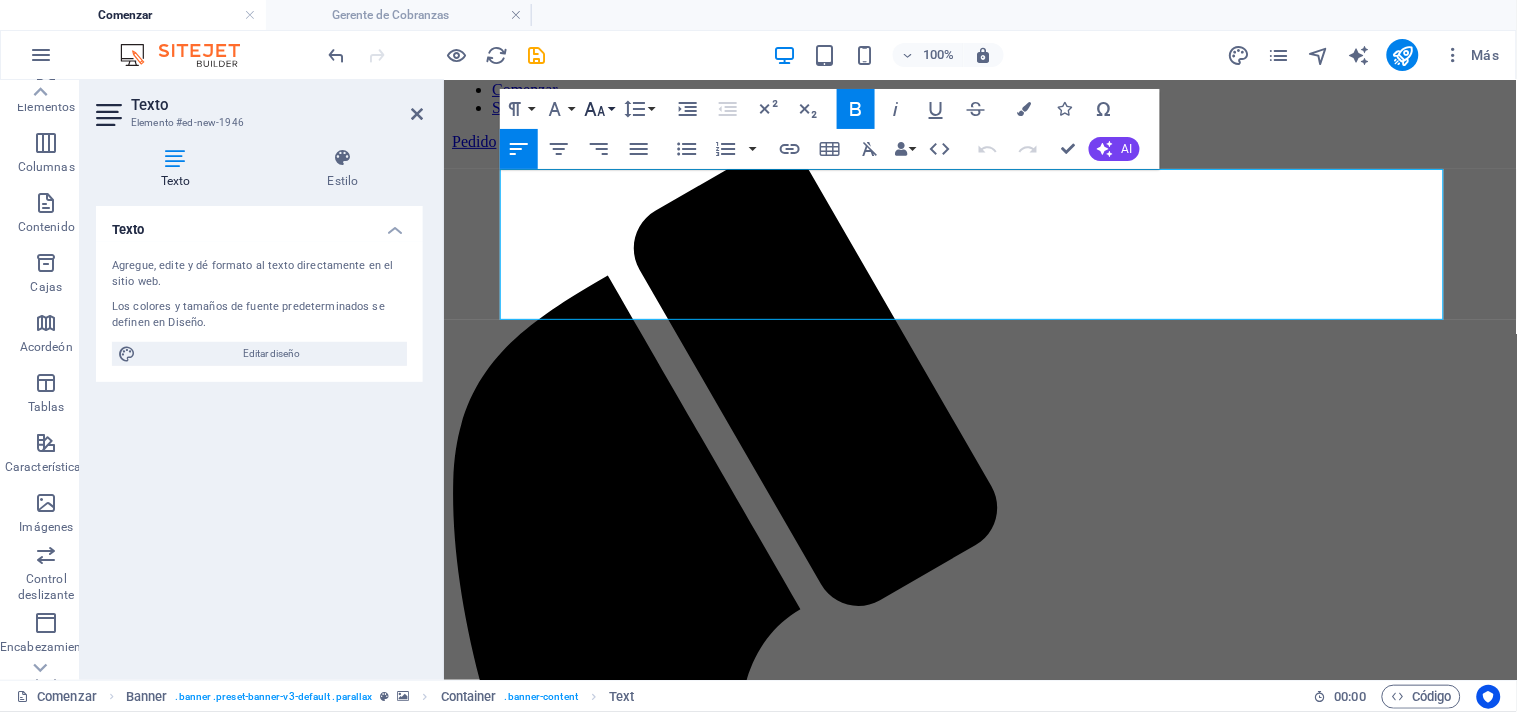 click 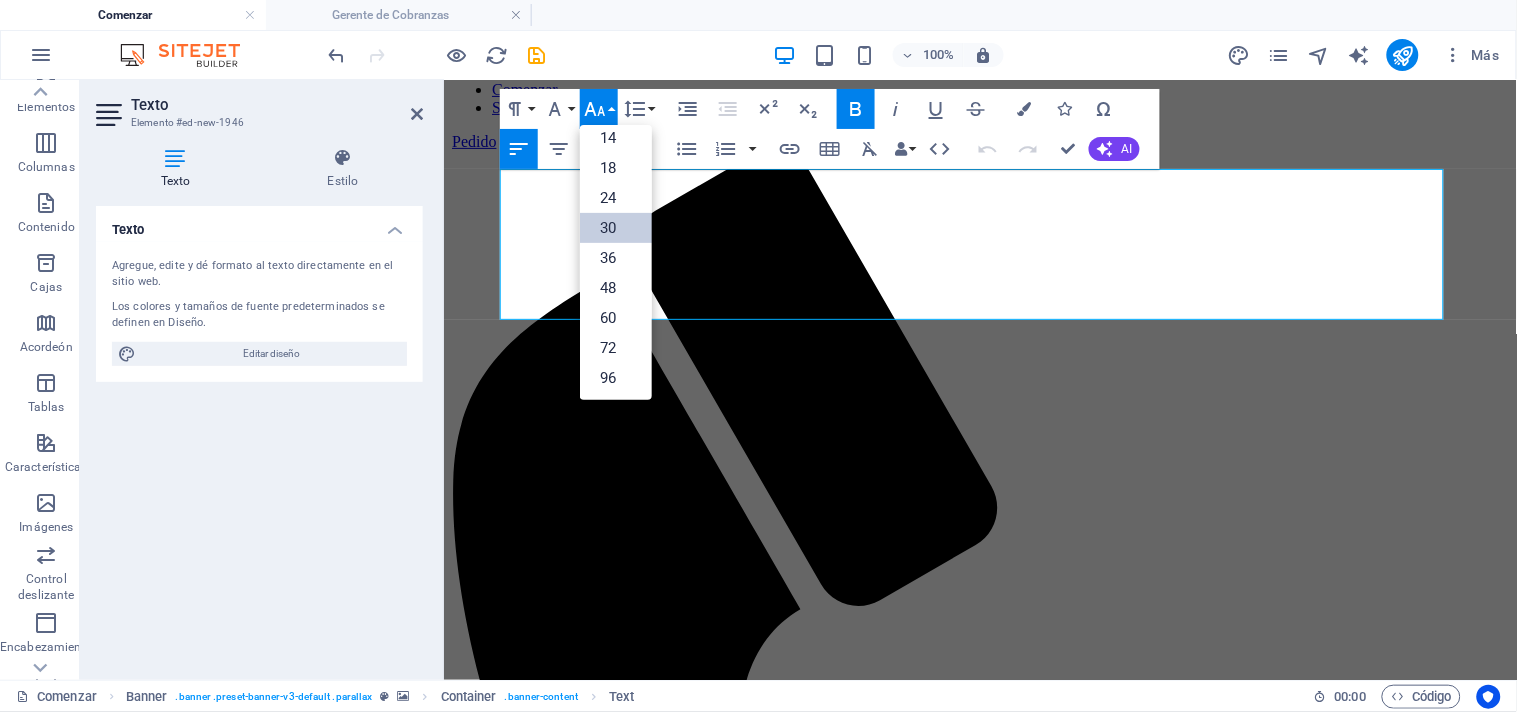 scroll, scrollTop: 160, scrollLeft: 0, axis: vertical 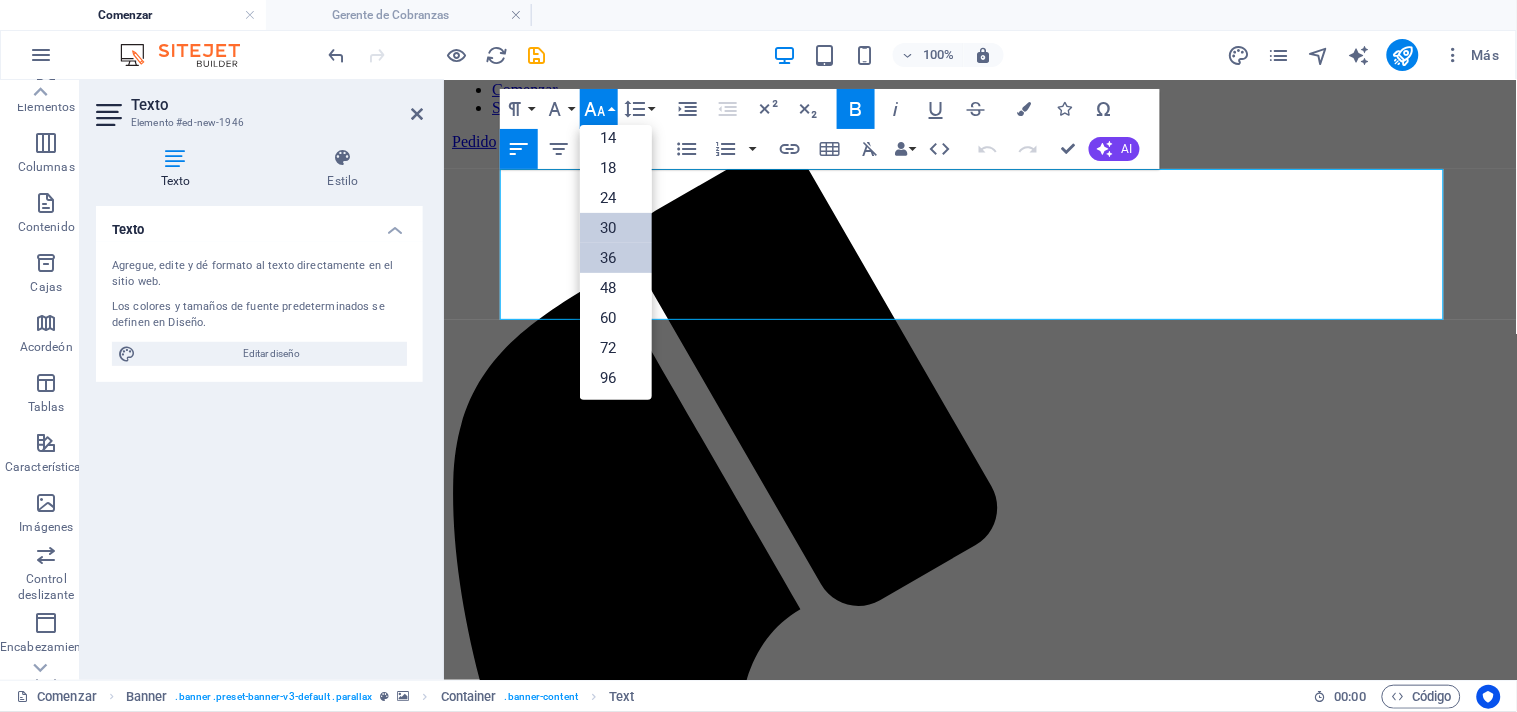 click on "36" at bounding box center [608, 258] 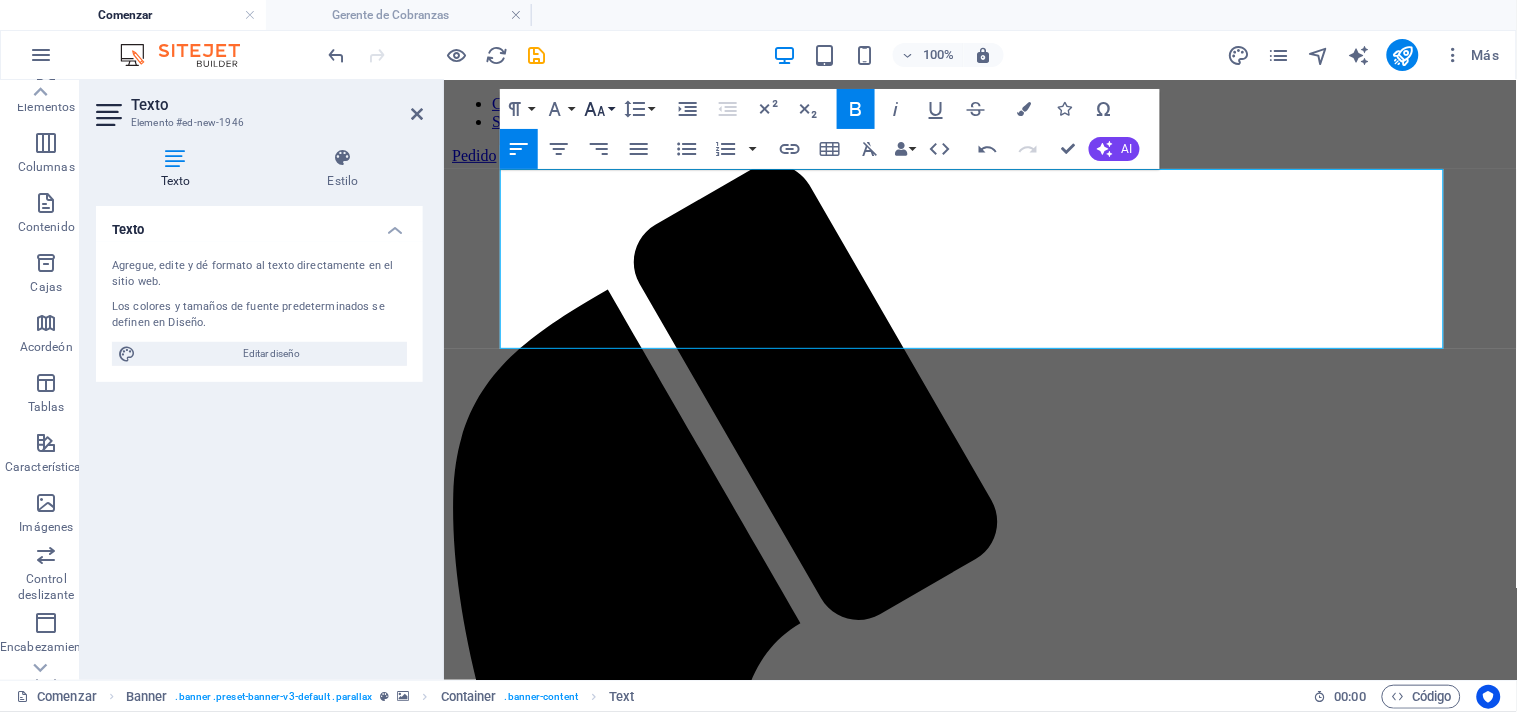 click 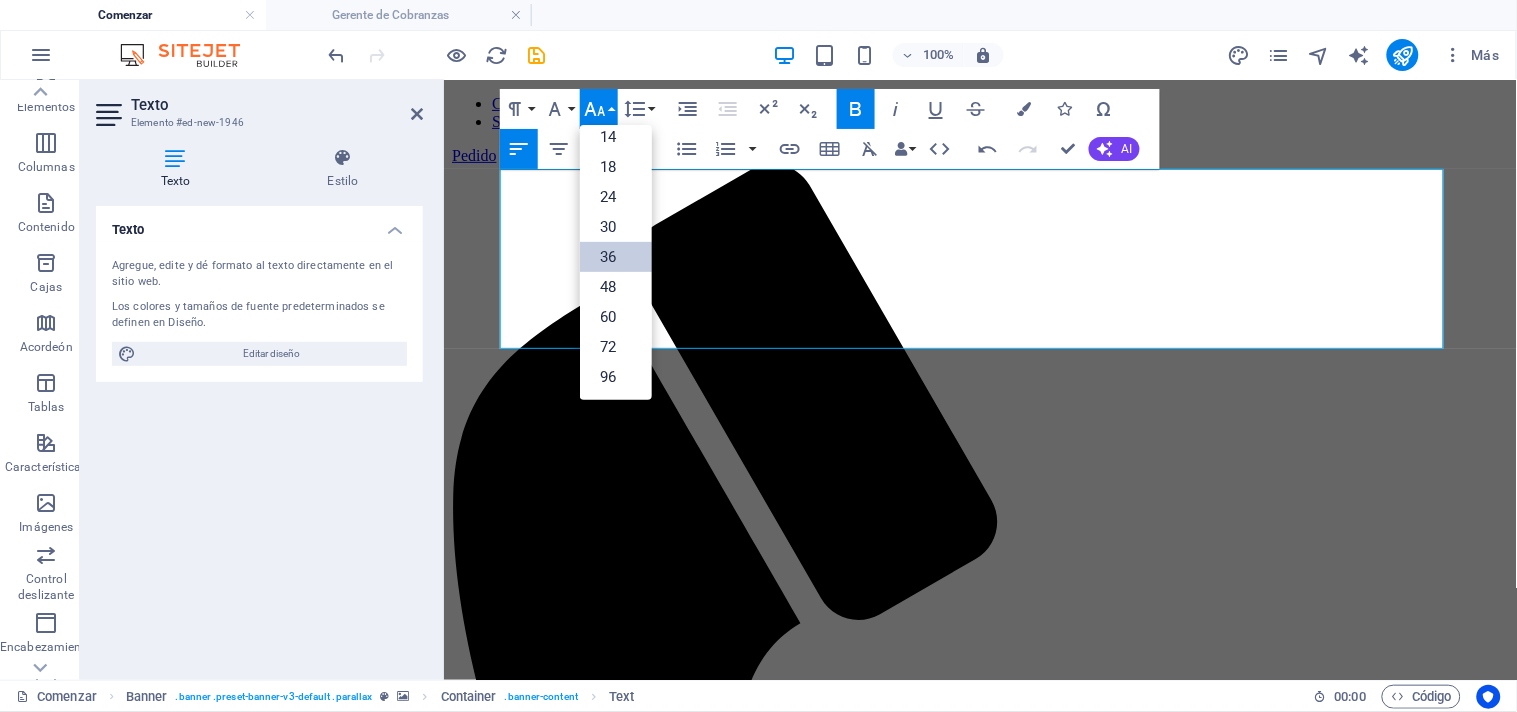 scroll, scrollTop: 160, scrollLeft: 0, axis: vertical 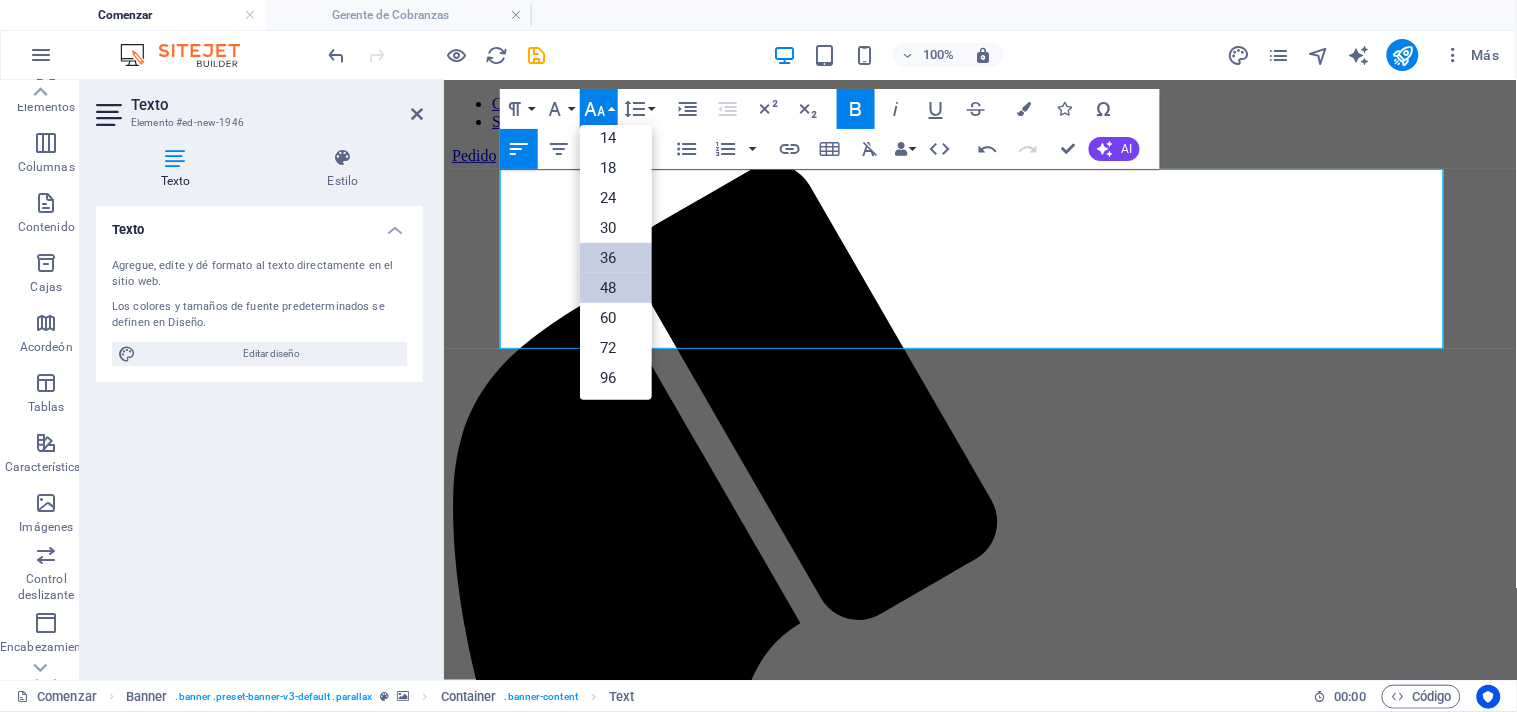 click on "48" at bounding box center (608, 288) 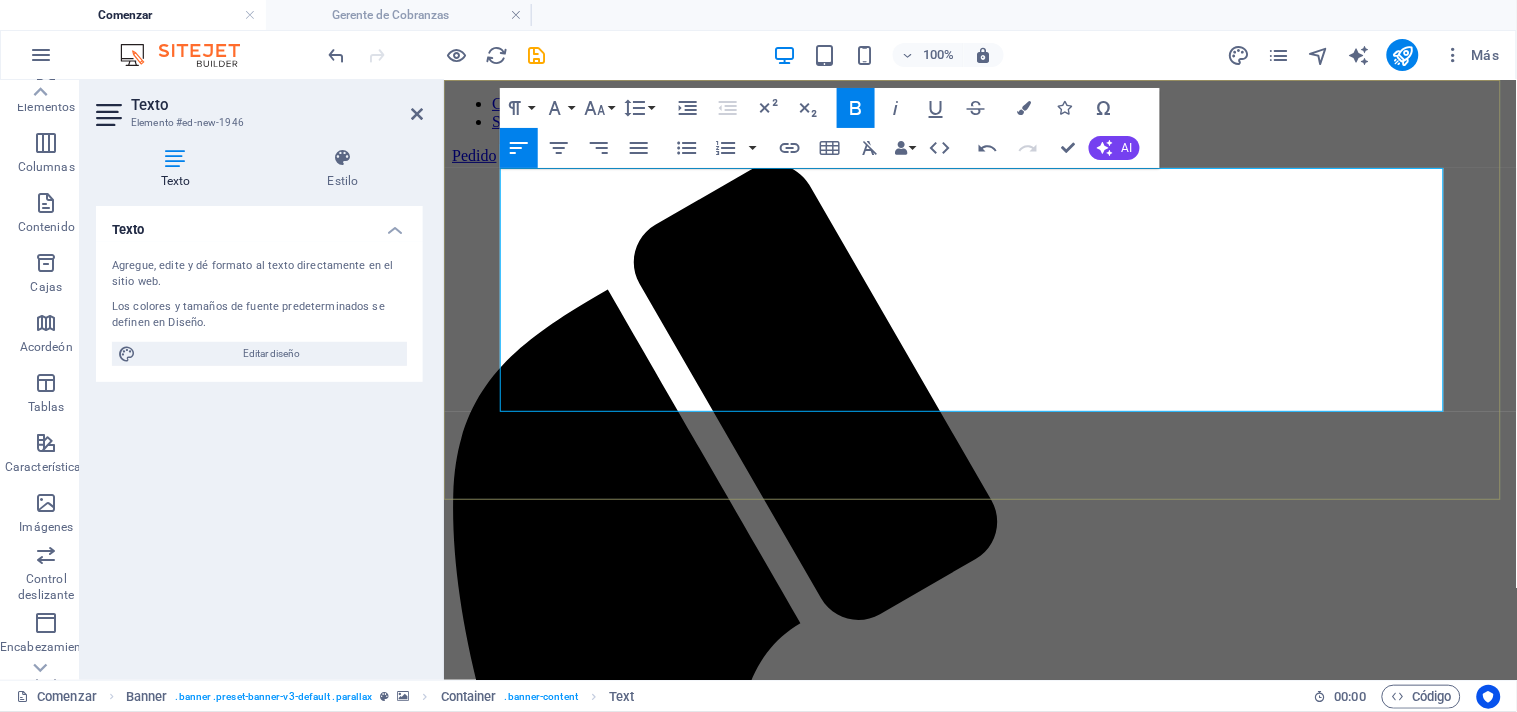 scroll, scrollTop: 120, scrollLeft: 0, axis: vertical 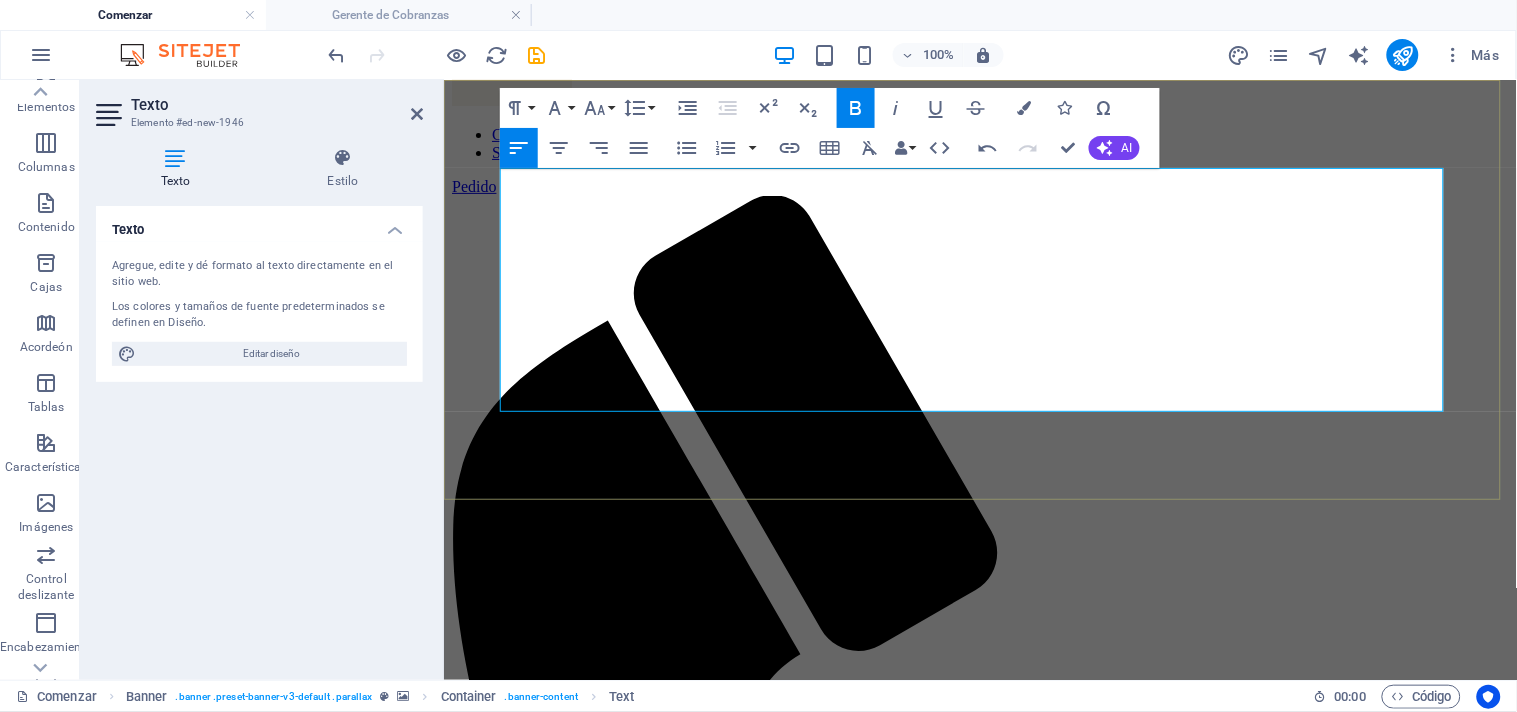 click on "QUE MERECES  ." at bounding box center (979, 2337) 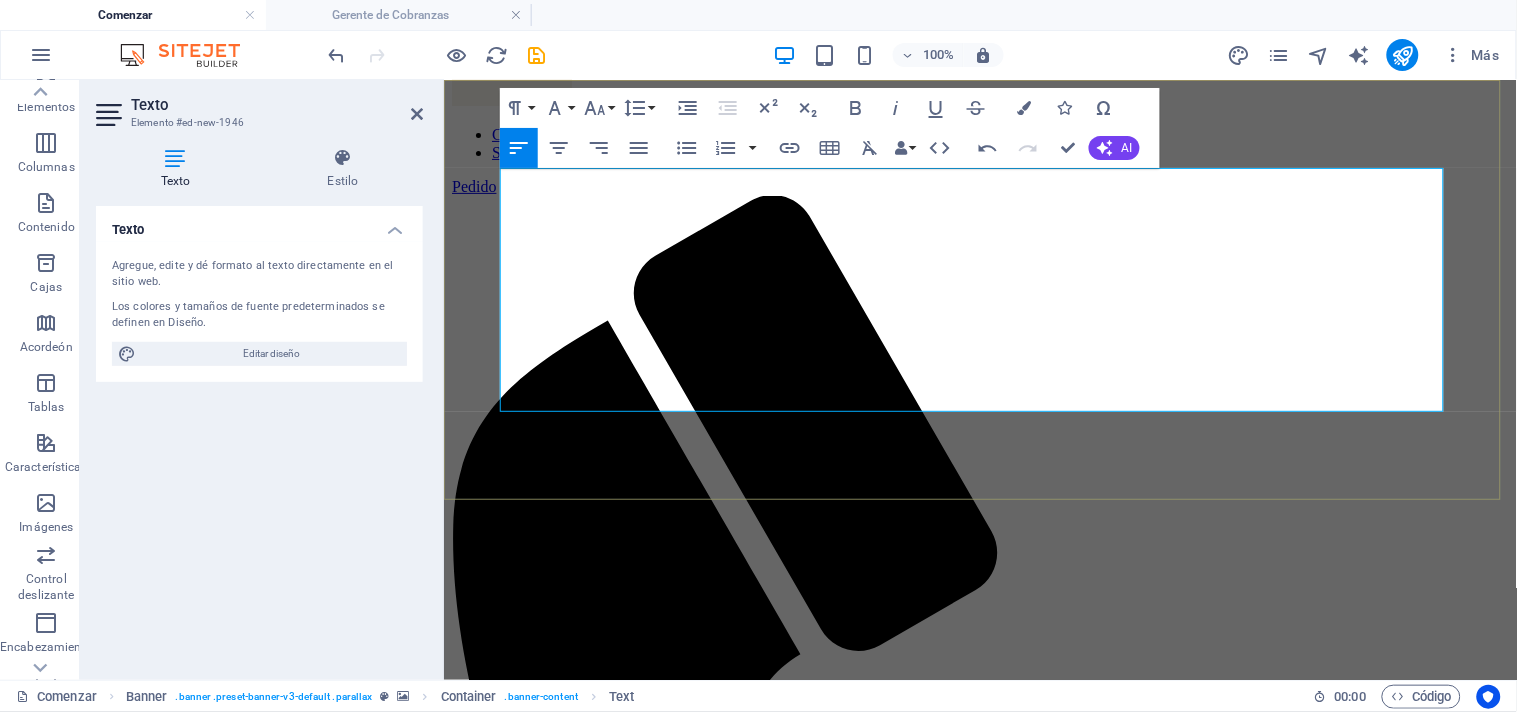 drag, startPoint x: 503, startPoint y: 190, endPoint x: 881, endPoint y: 392, distance: 428.58838 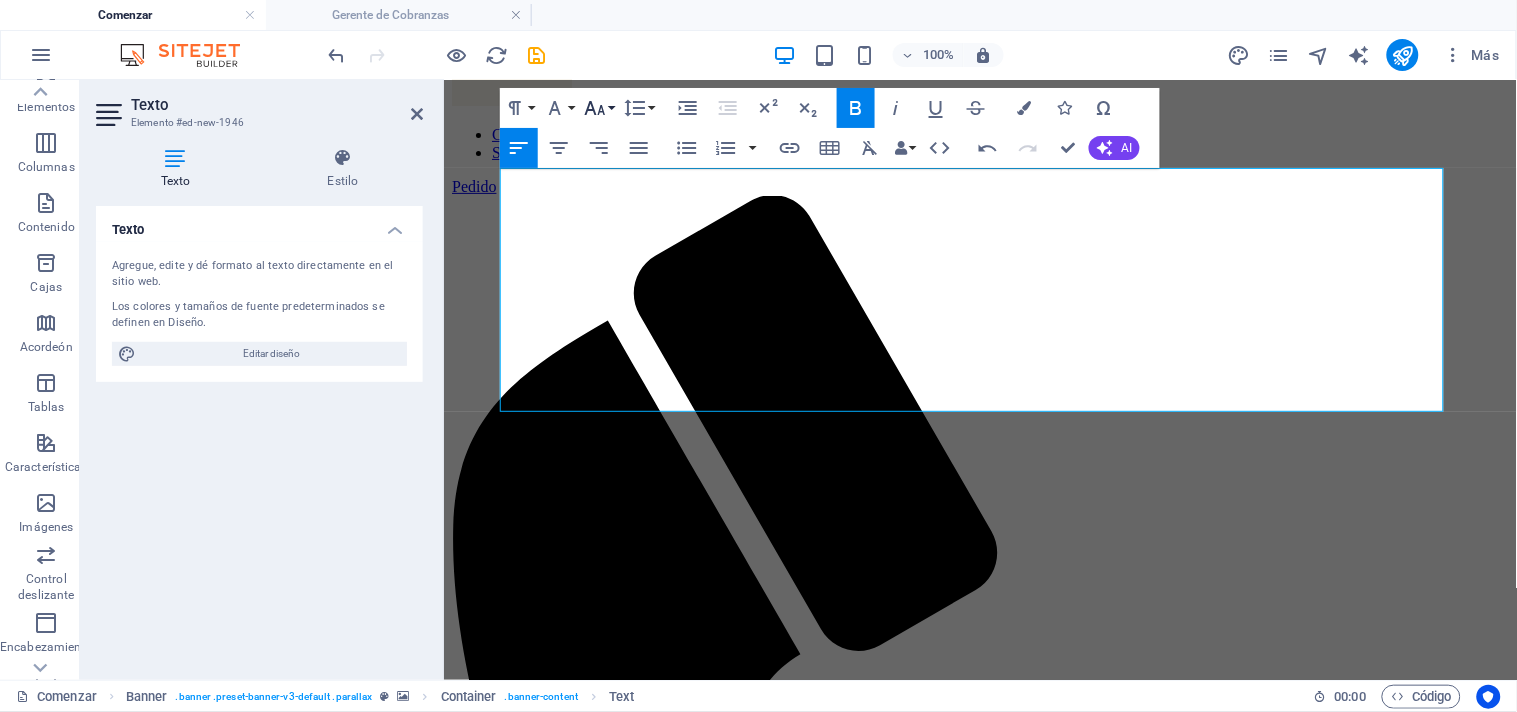 click 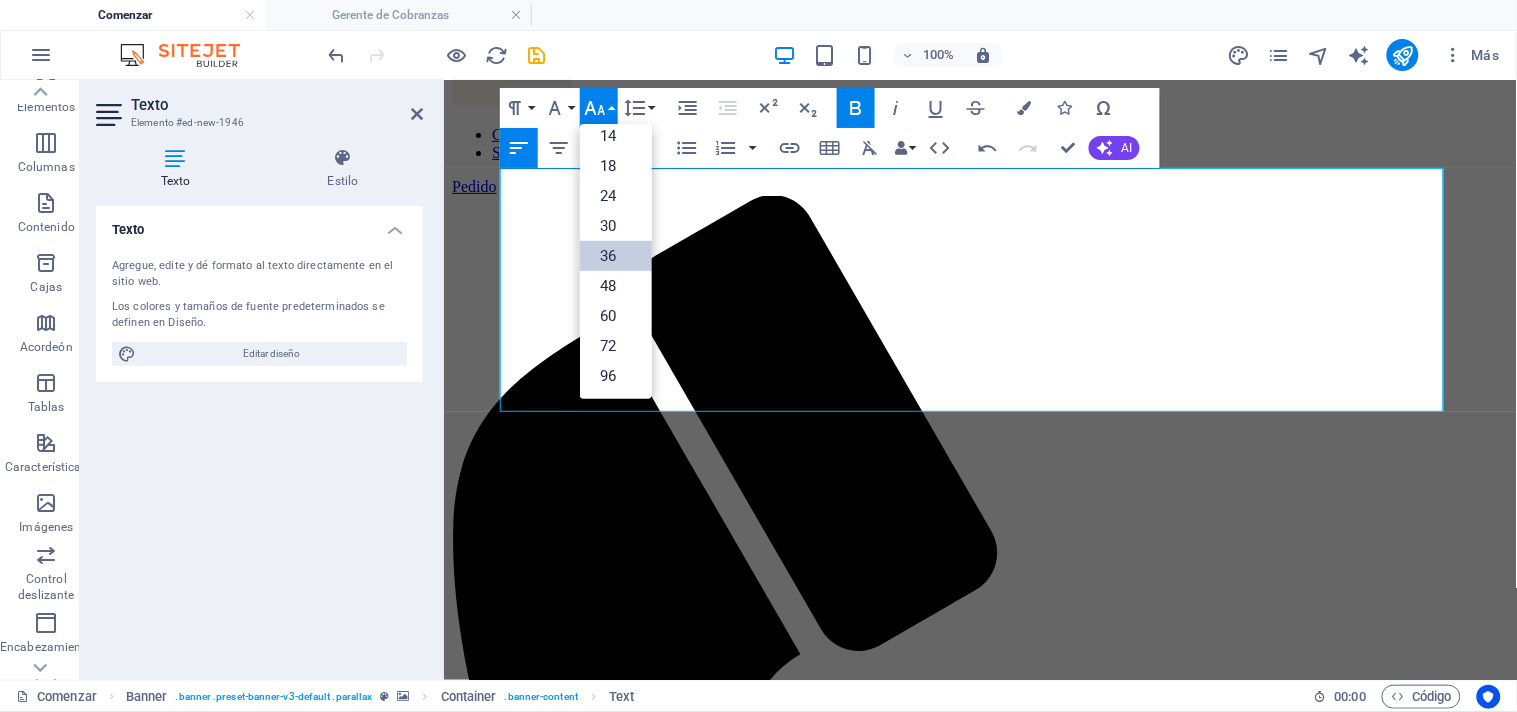 scroll, scrollTop: 160, scrollLeft: 0, axis: vertical 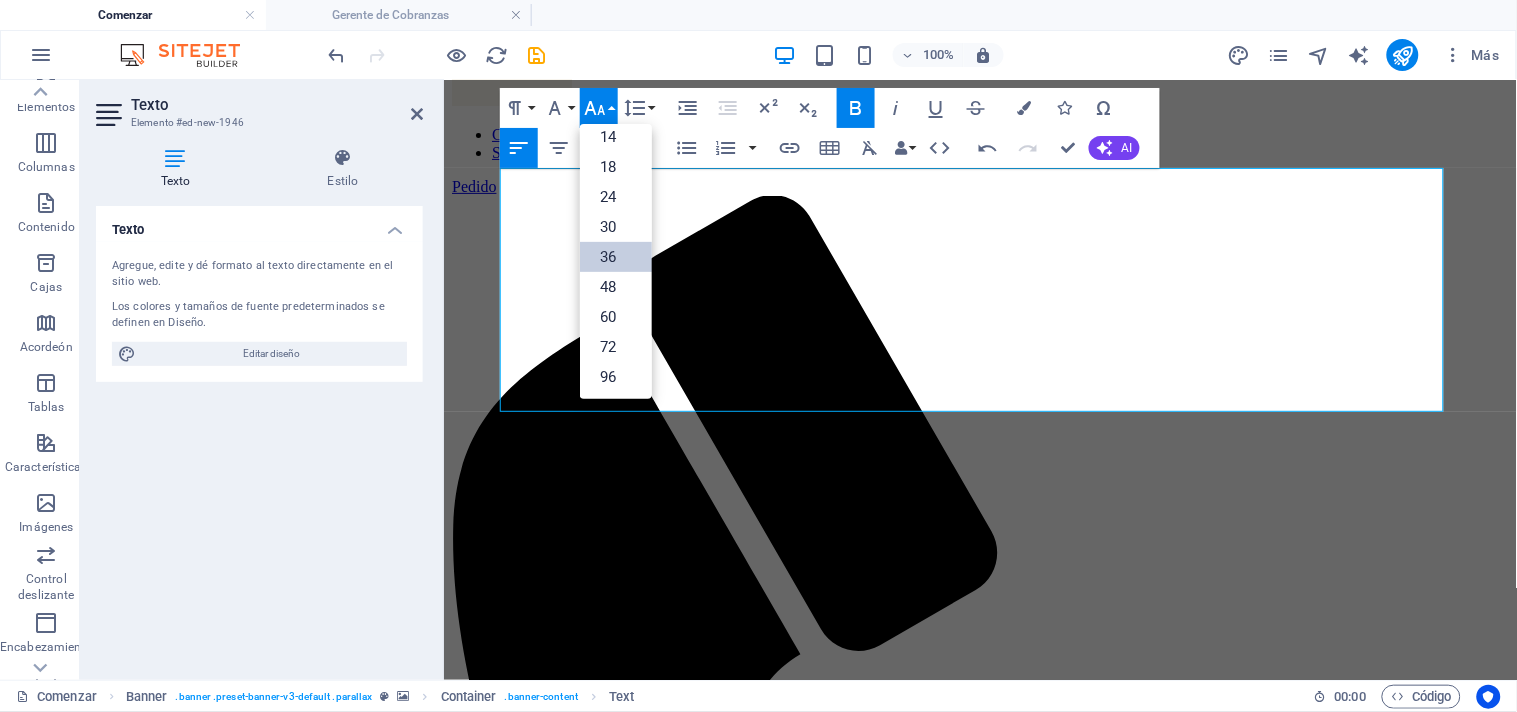 click on "36" at bounding box center (608, 257) 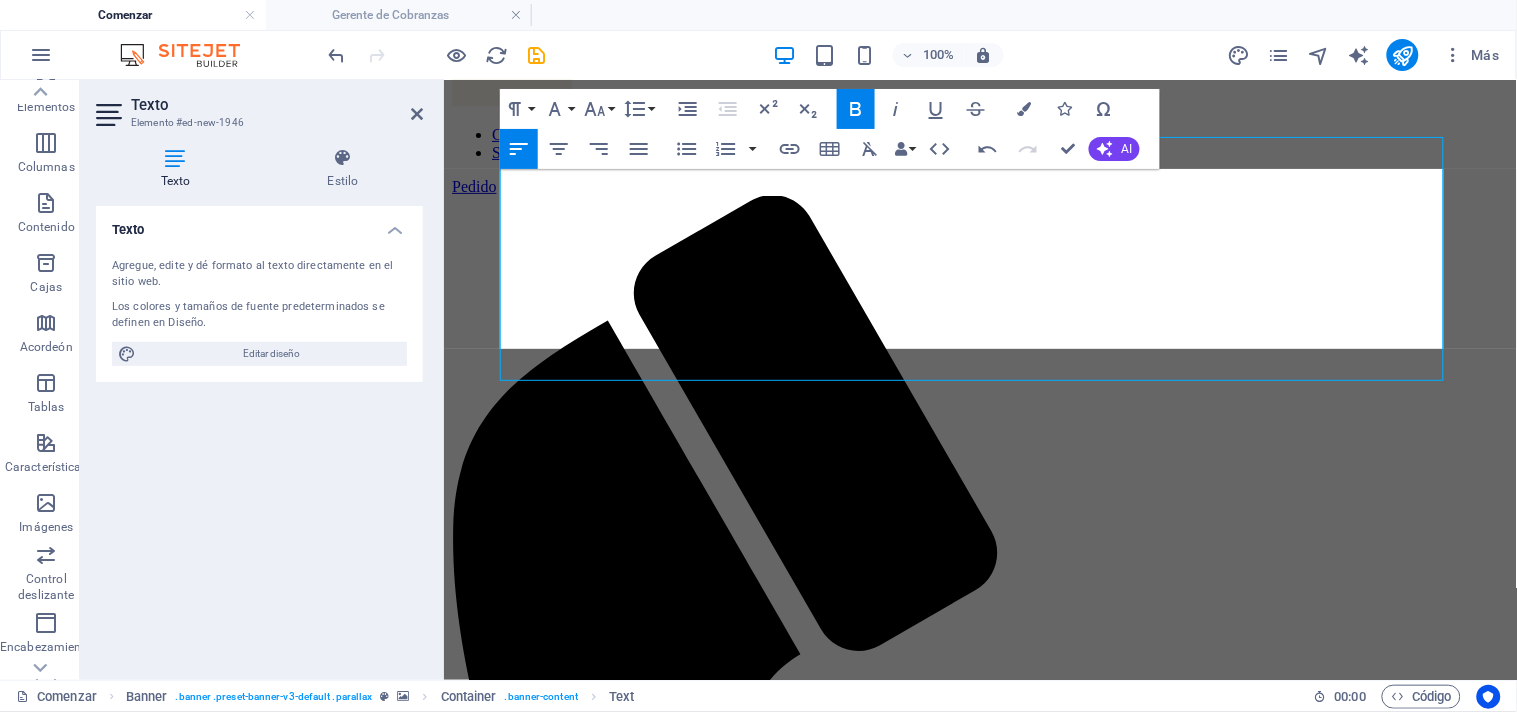 scroll, scrollTop: 151, scrollLeft: 0, axis: vertical 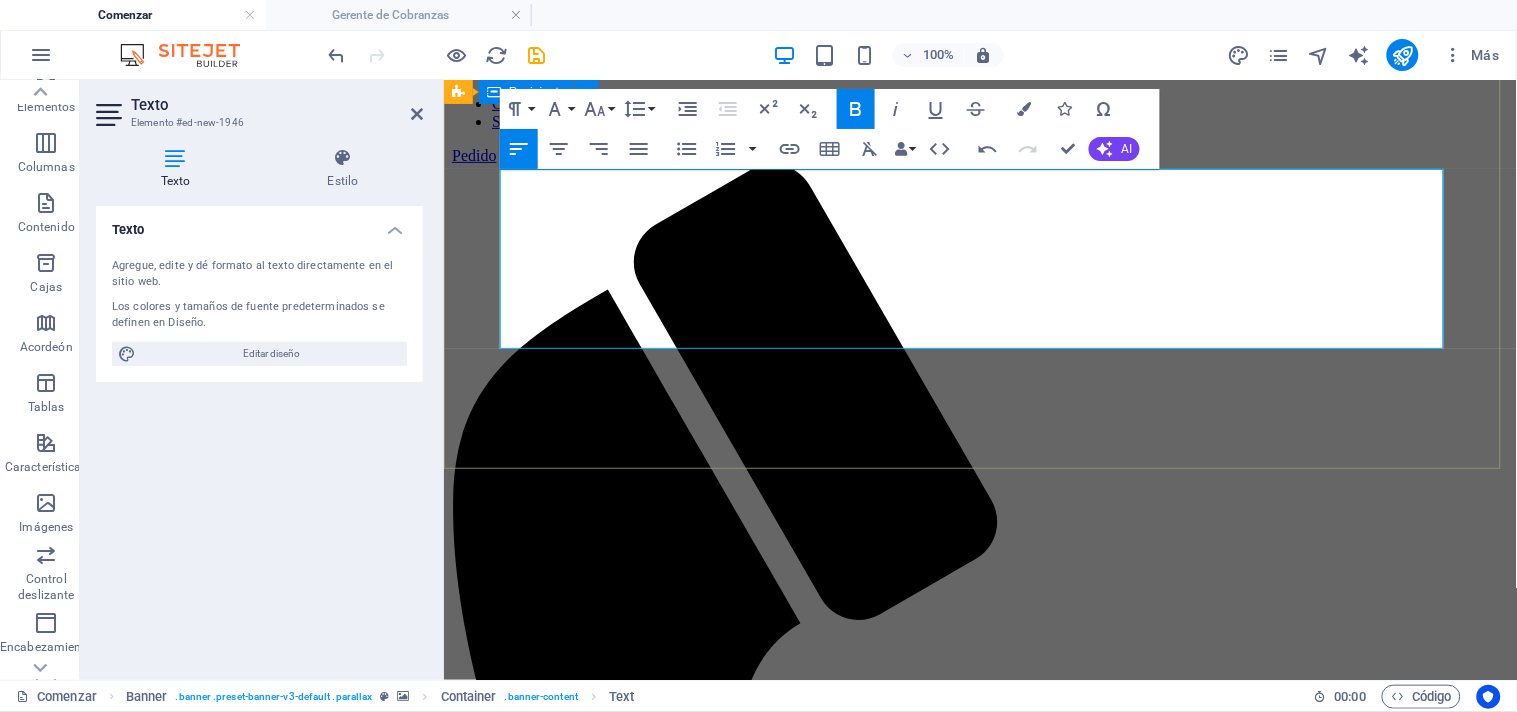 click on "TU      HOGAR EN UN SOLO   LUGAR:  DESCUBRE LA COMODIDAD Y CONVENIENCIA QUE MERECES  ." at bounding box center (979, 2178) 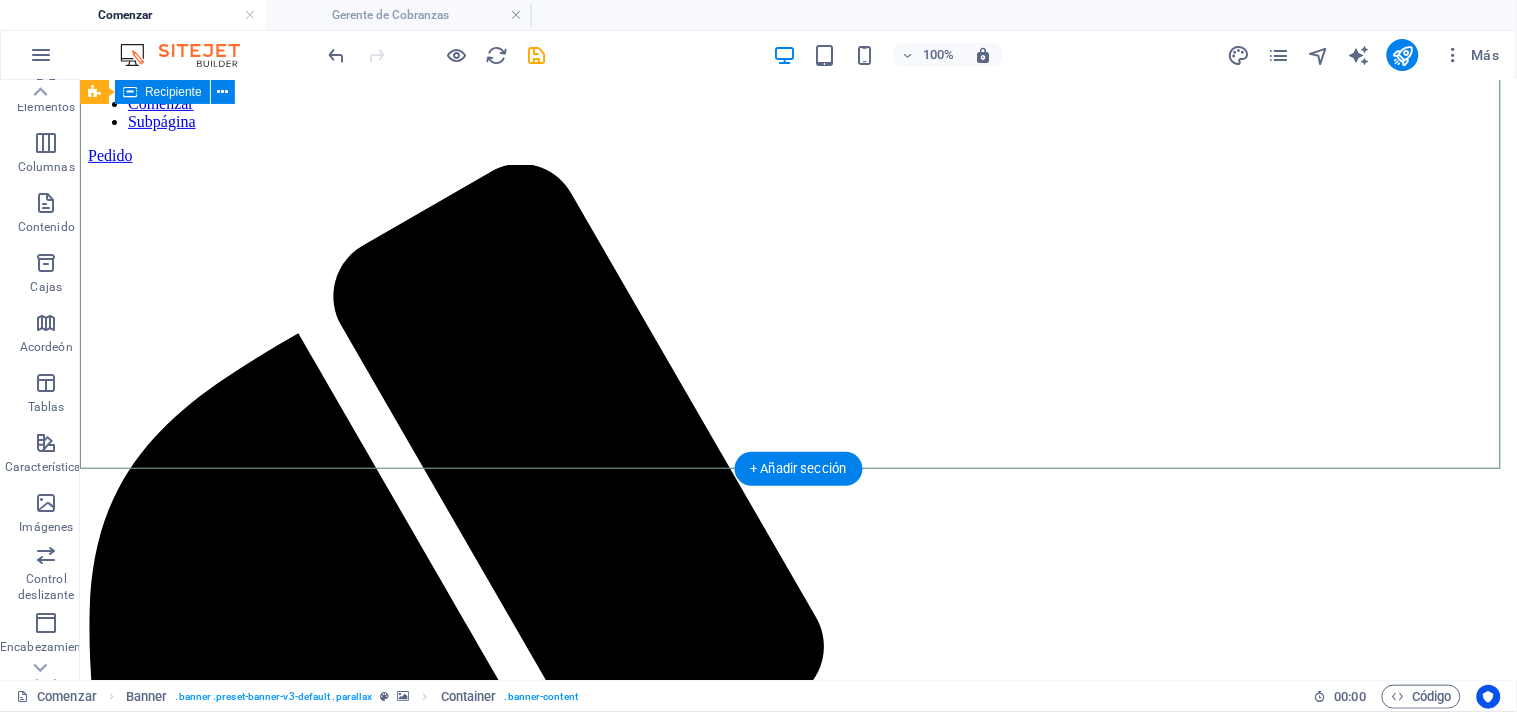 click on "TU       HOGAR EN UN SOLO   LUGAR:  DESCUBRE LA COMODIDAD Y CONVENIENCIA QUE MERECES  ." at bounding box center (797, 2662) 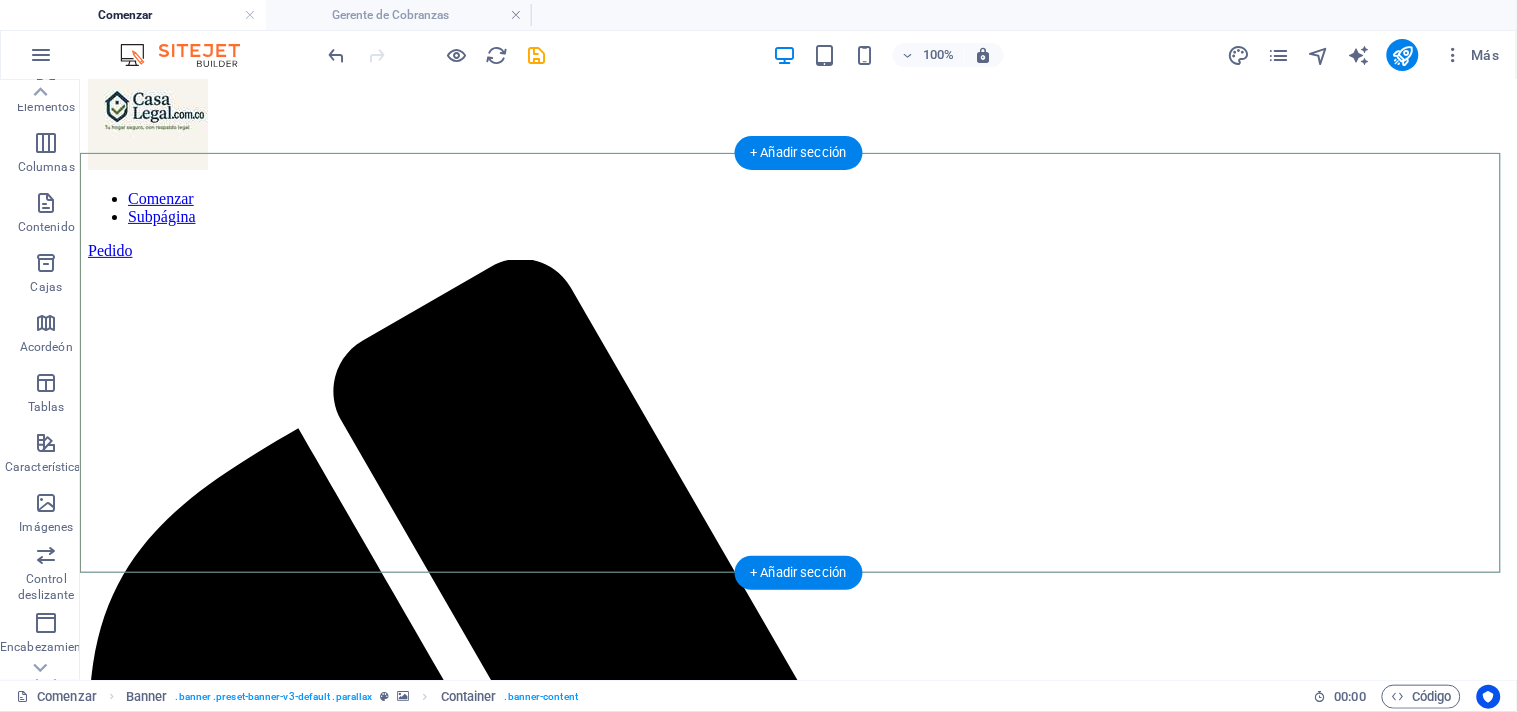 scroll, scrollTop: 40, scrollLeft: 0, axis: vertical 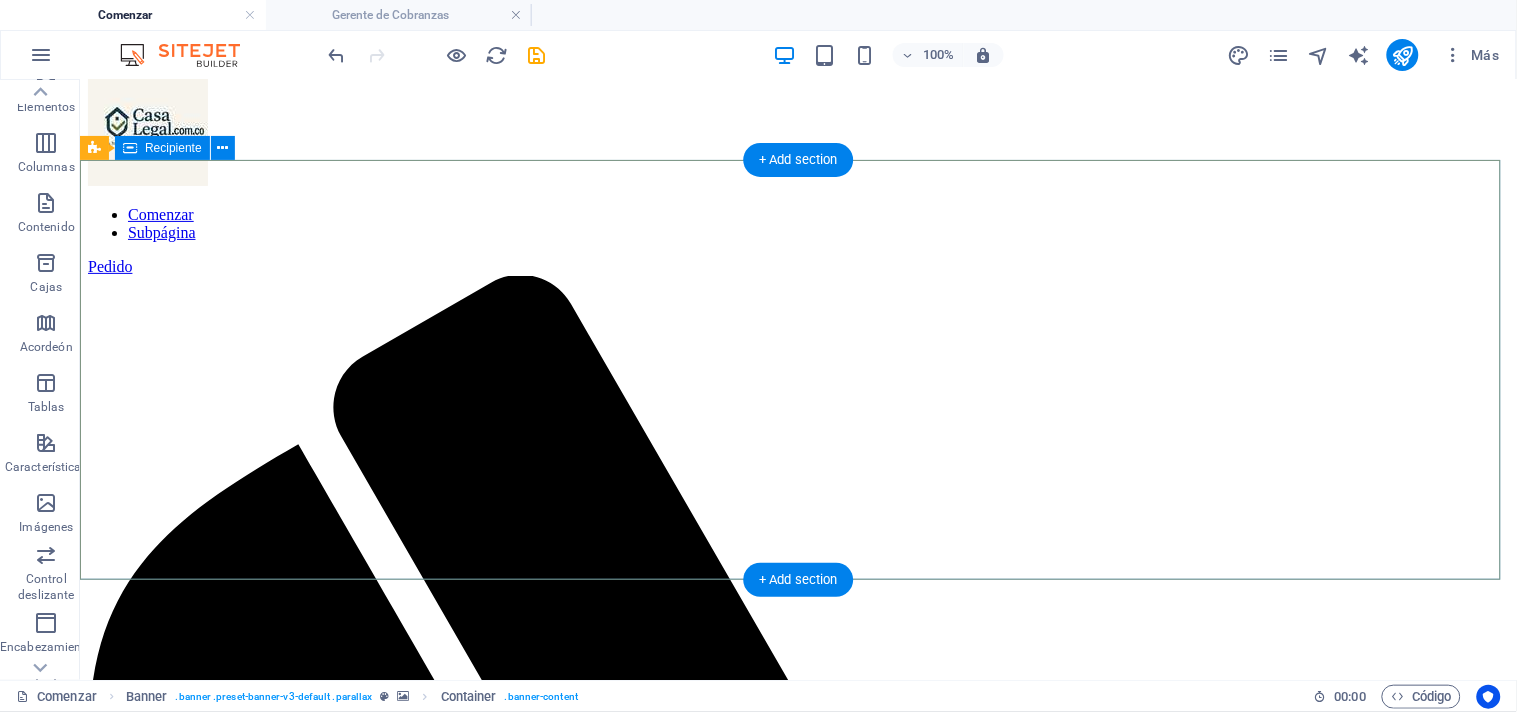 click on "TU       HOGAR EN UN SOLO   LUGAR:  DESCUBRE LA COMODIDAD Y CONVENIENCIA QUE MERECES  ." at bounding box center [797, 2773] 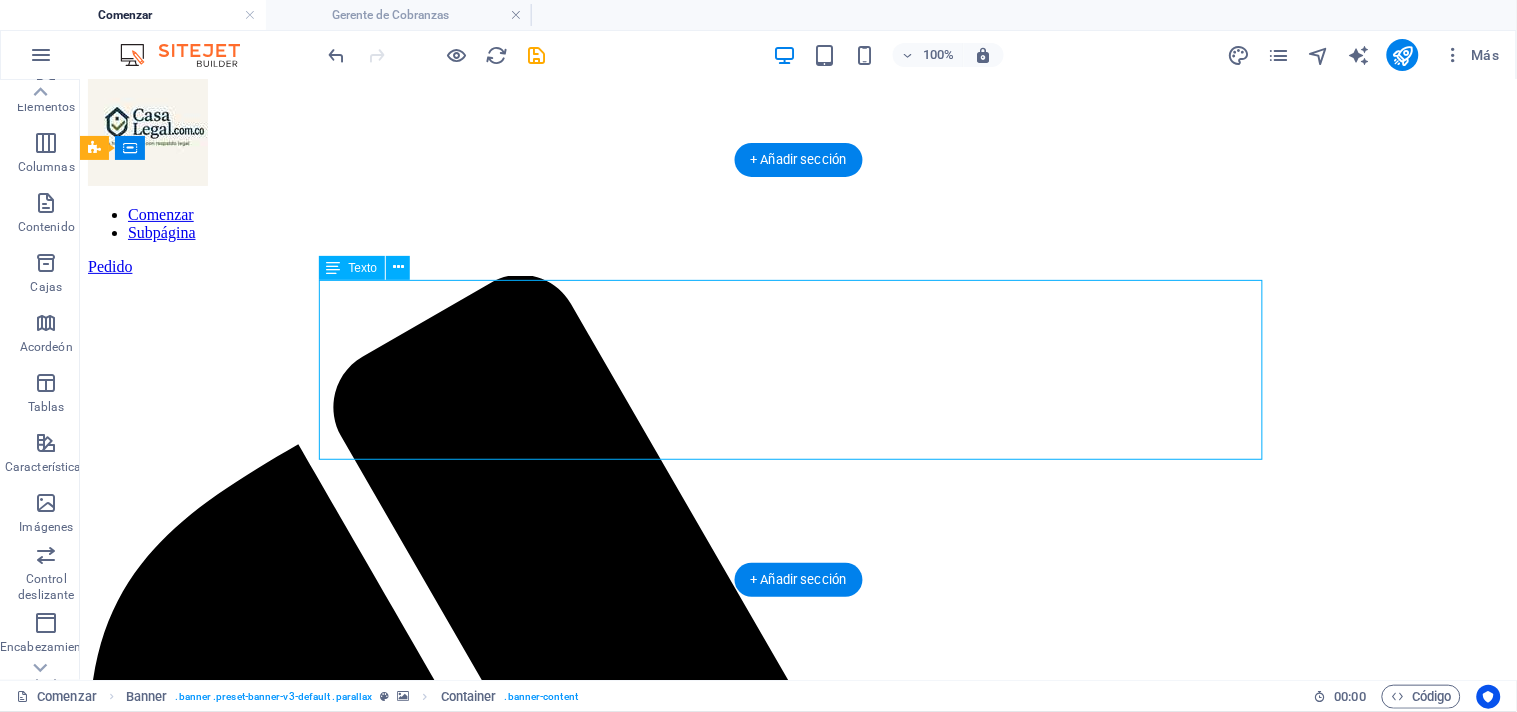 click on "TU       HOGAR EN UN SOLO   LUGAR:  DESCUBRE LA COMODIDAD Y CONVENIENCIA QUE MERECES  ." at bounding box center [797, 2773] 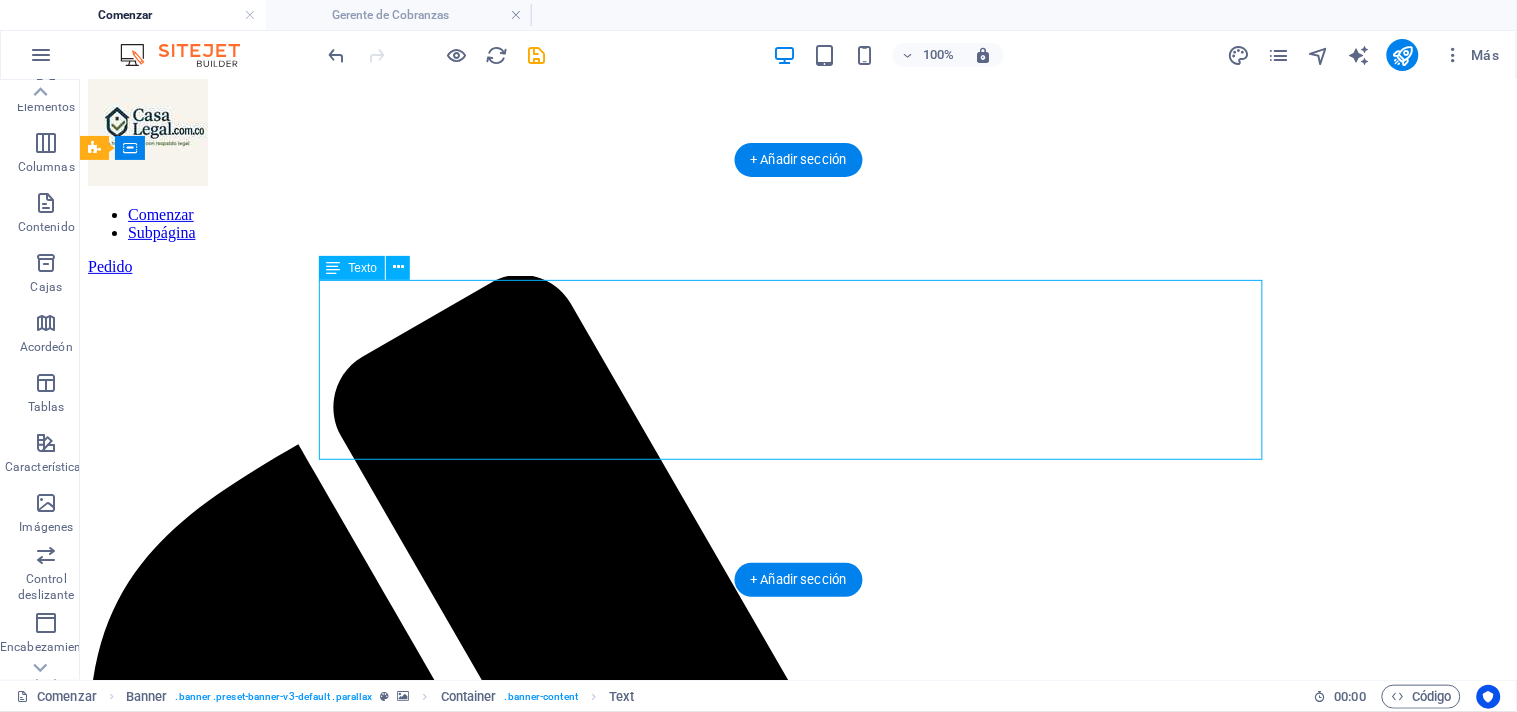 click on "TU       HOGAR EN UN SOLO   LUGAR:  DESCUBRE LA COMODIDAD Y CONVENIENCIA QUE MERECES  ." at bounding box center (797, 2773) 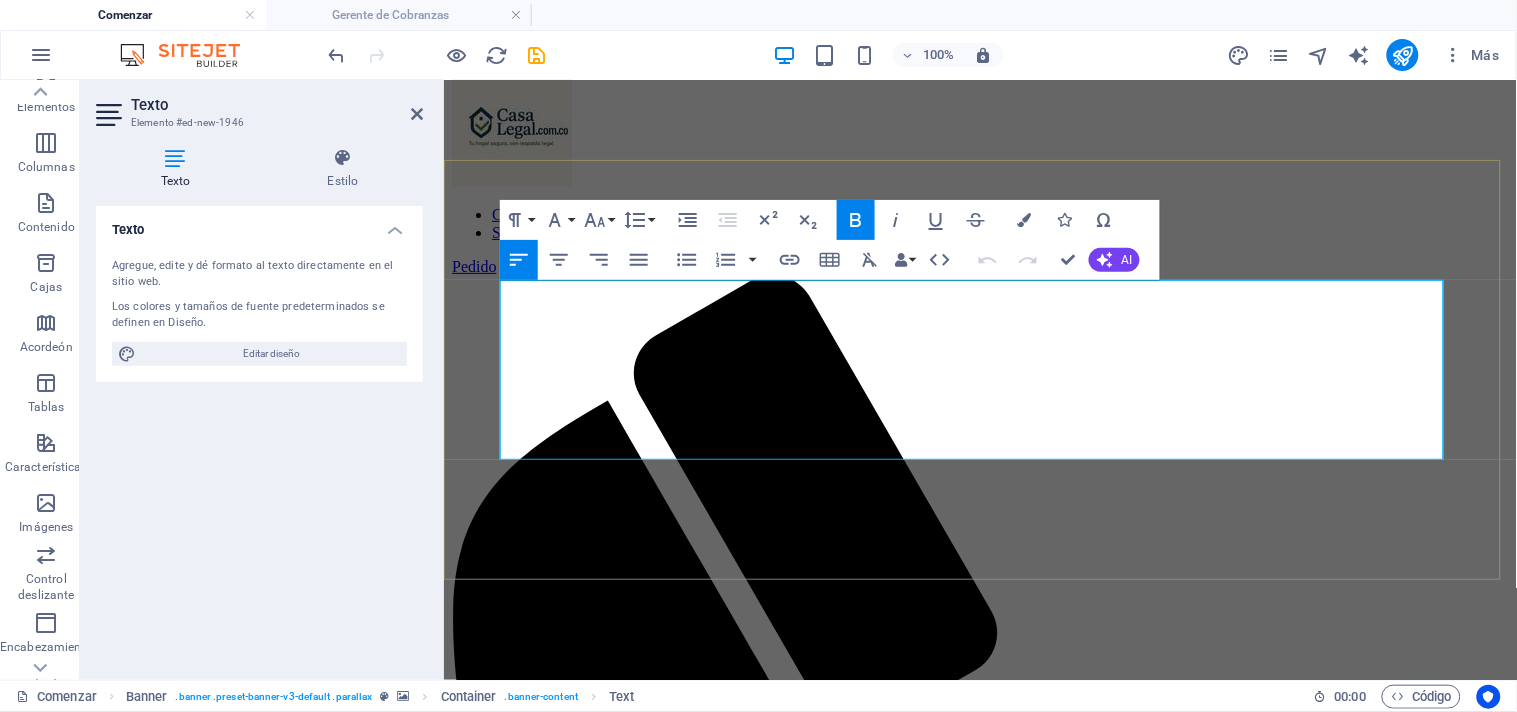 drag, startPoint x: 794, startPoint y: 450, endPoint x: 507, endPoint y: 294, distance: 326.65732 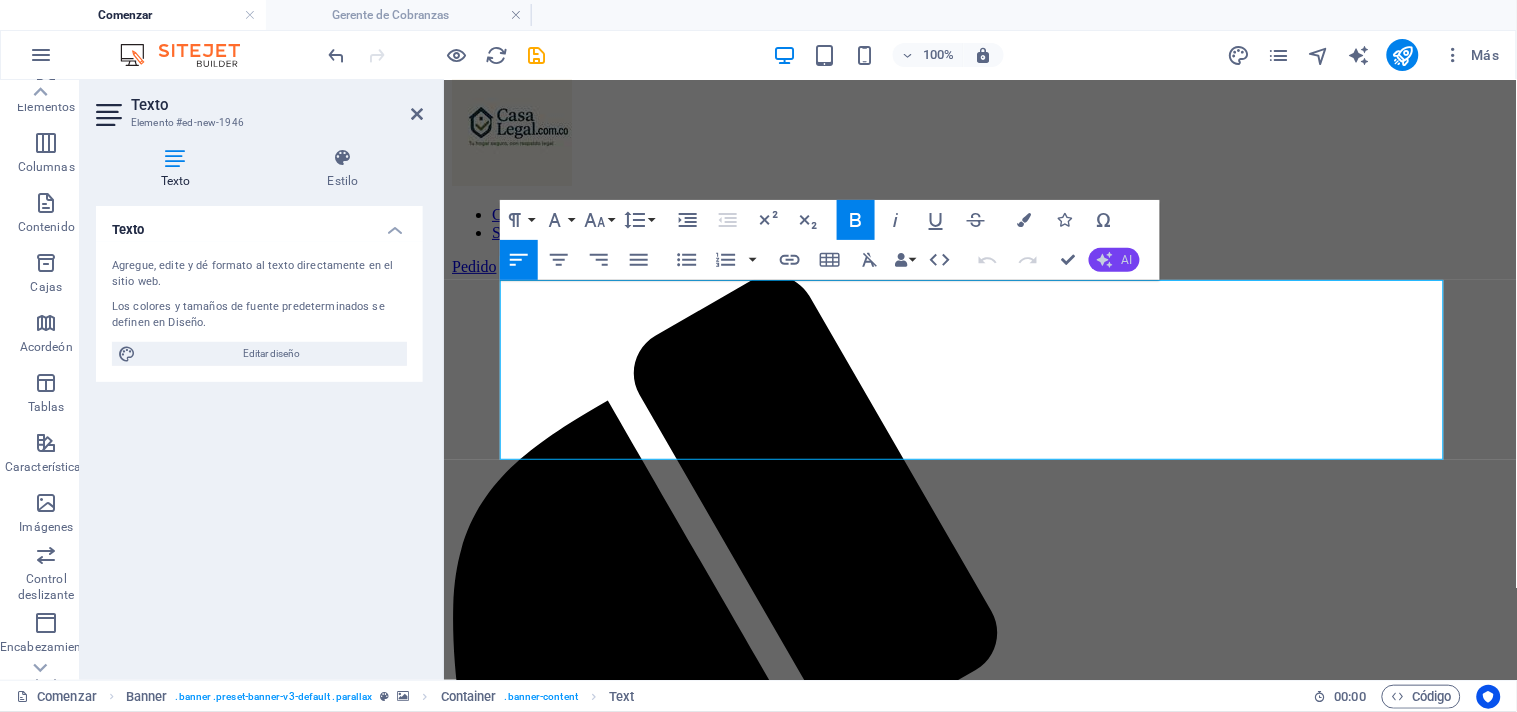 click on "AI" at bounding box center (1114, 260) 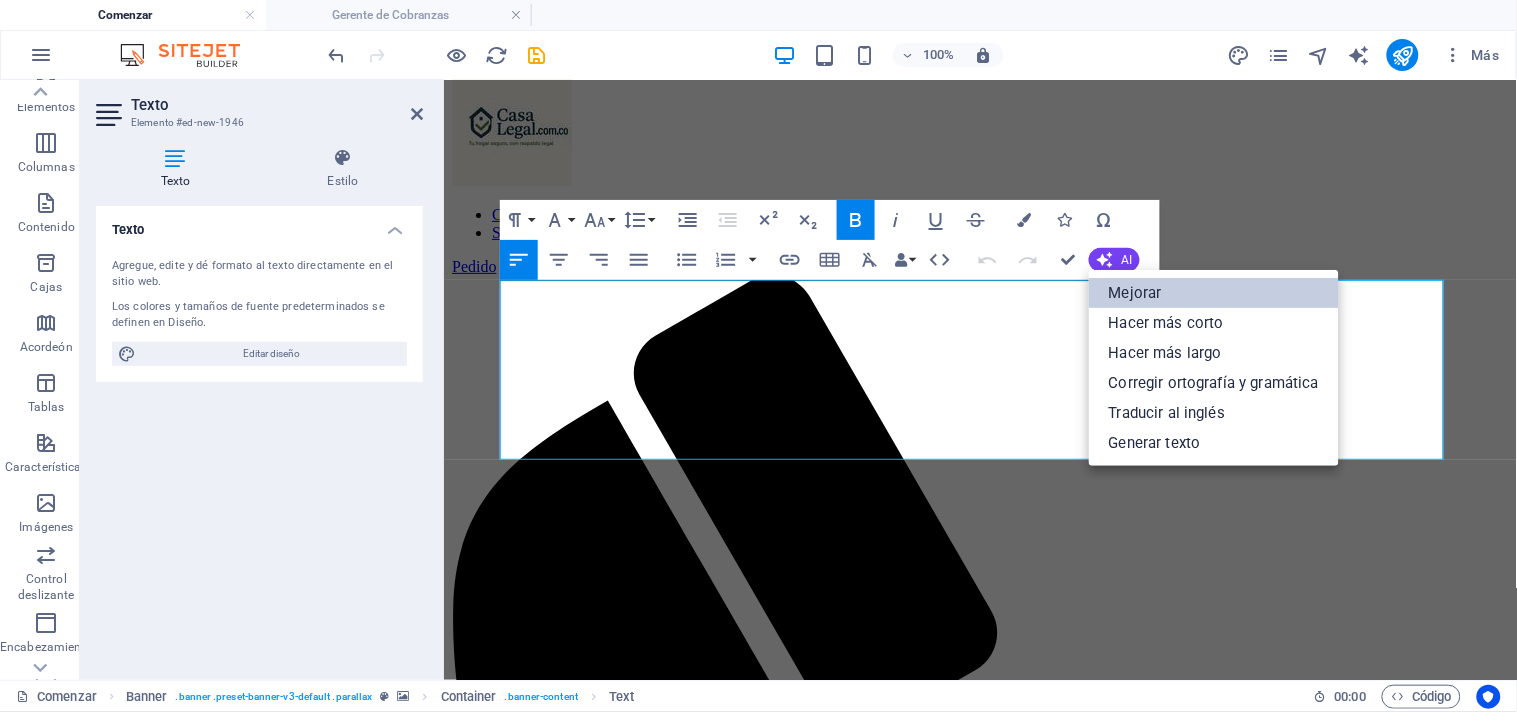 click on "Mejorar" at bounding box center [1135, 293] 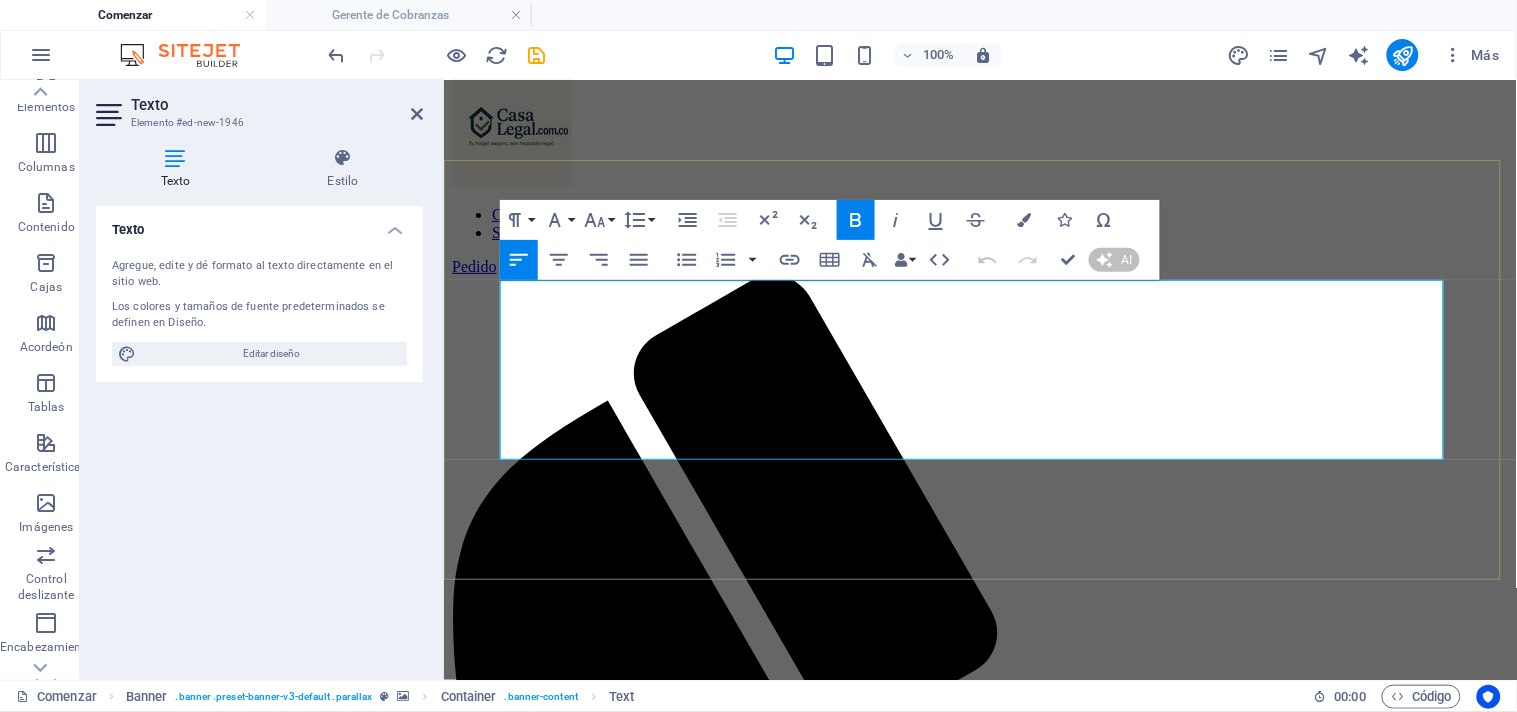 type 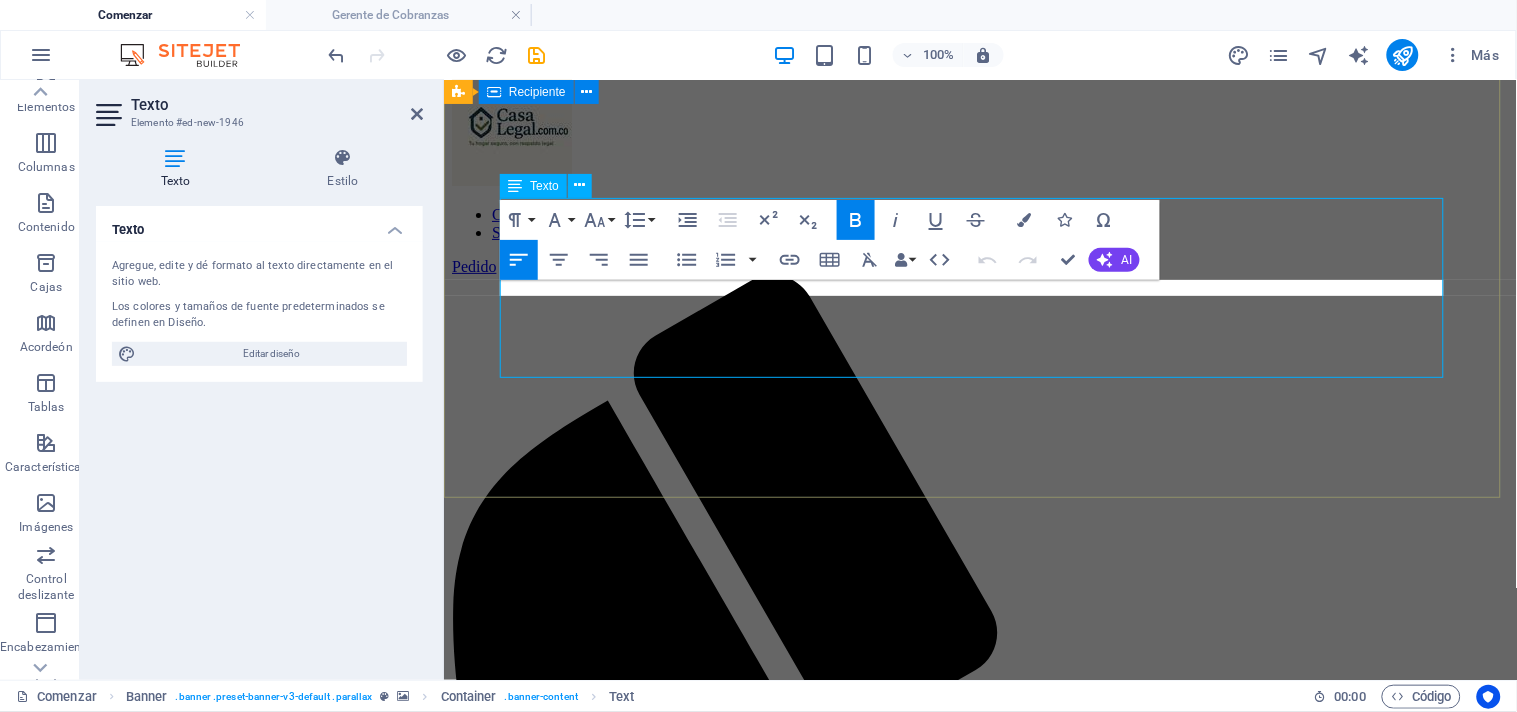 scroll, scrollTop: 122, scrollLeft: 0, axis: vertical 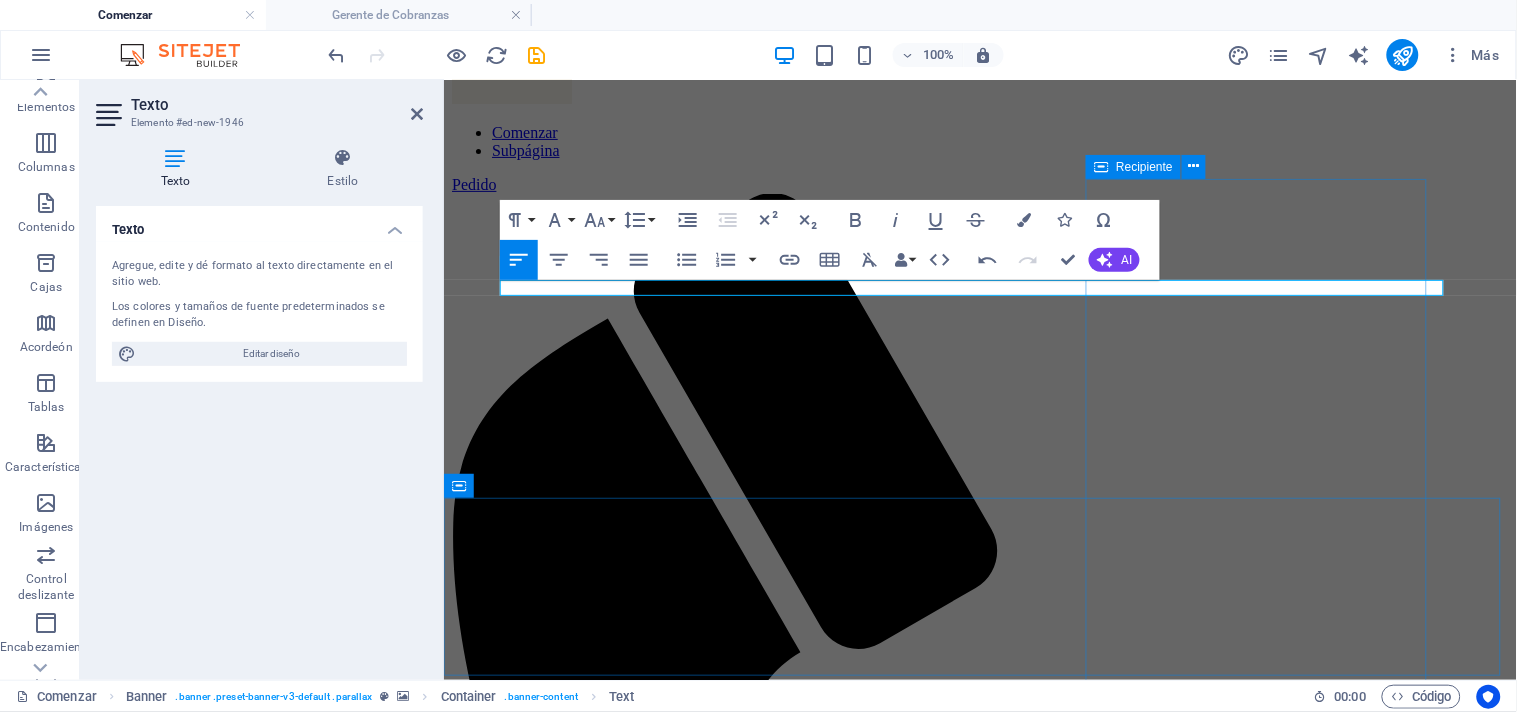 drag, startPoint x: 502, startPoint y: 285, endPoint x: 1423, endPoint y: 285, distance: 921 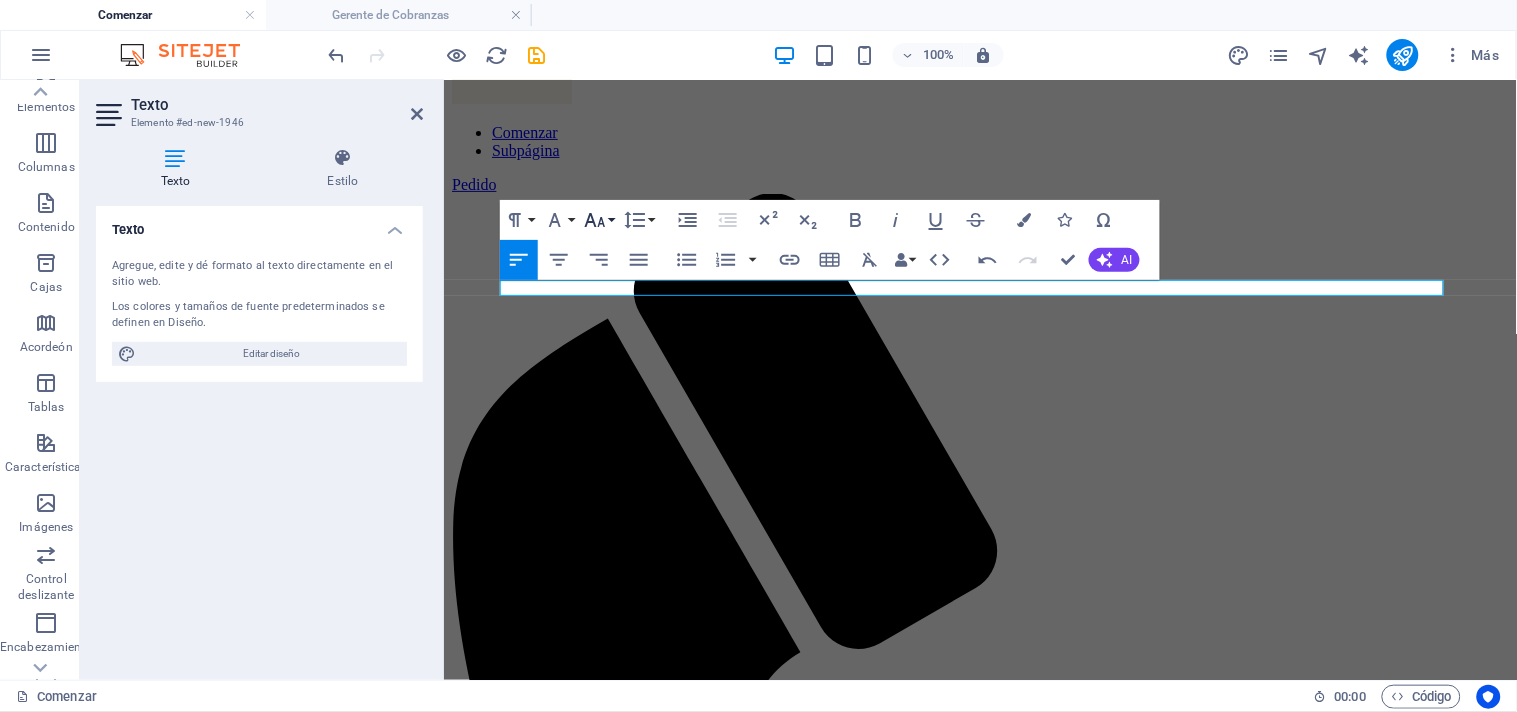 click on "Tamaño de fuente" at bounding box center [599, 220] 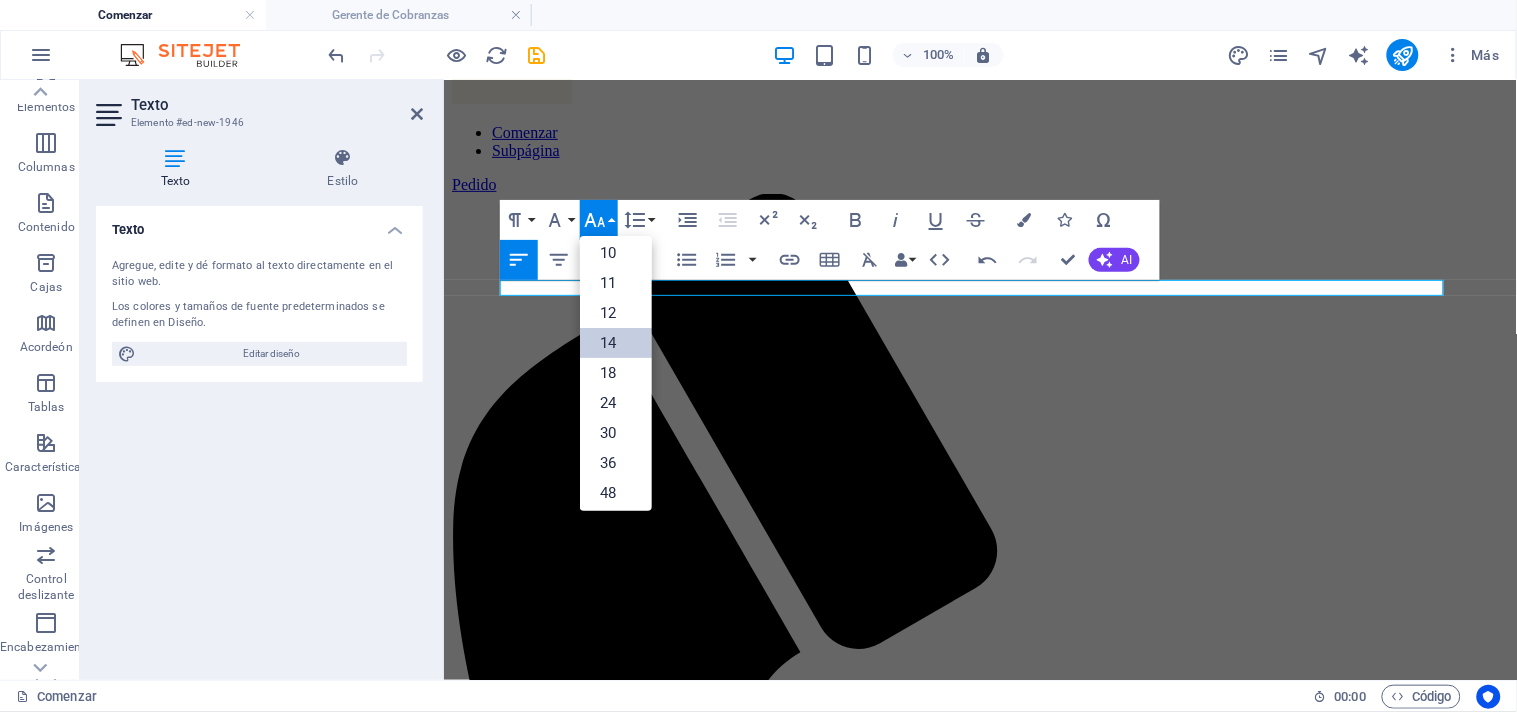 scroll, scrollTop: 111, scrollLeft: 0, axis: vertical 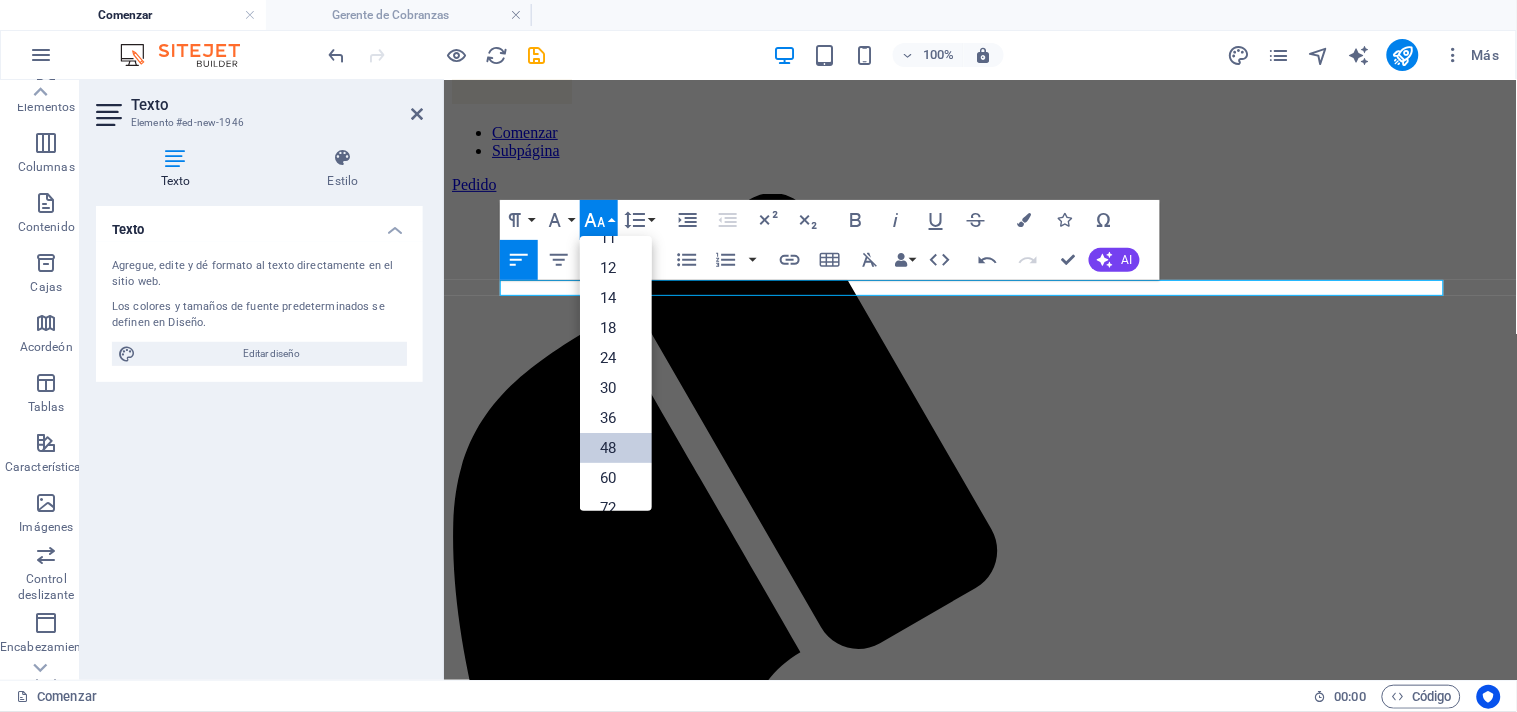 click on "36" at bounding box center [608, 418] 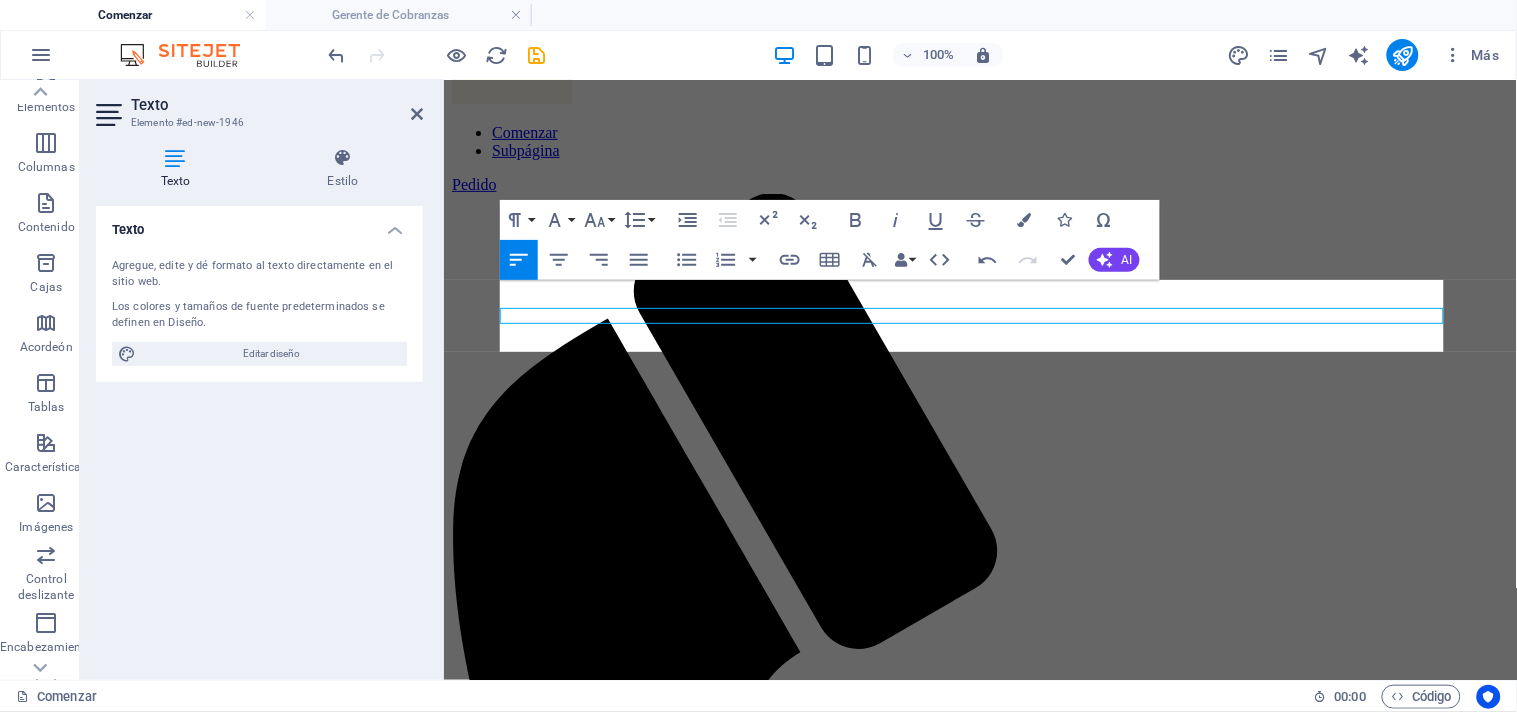 scroll, scrollTop: 94, scrollLeft: 0, axis: vertical 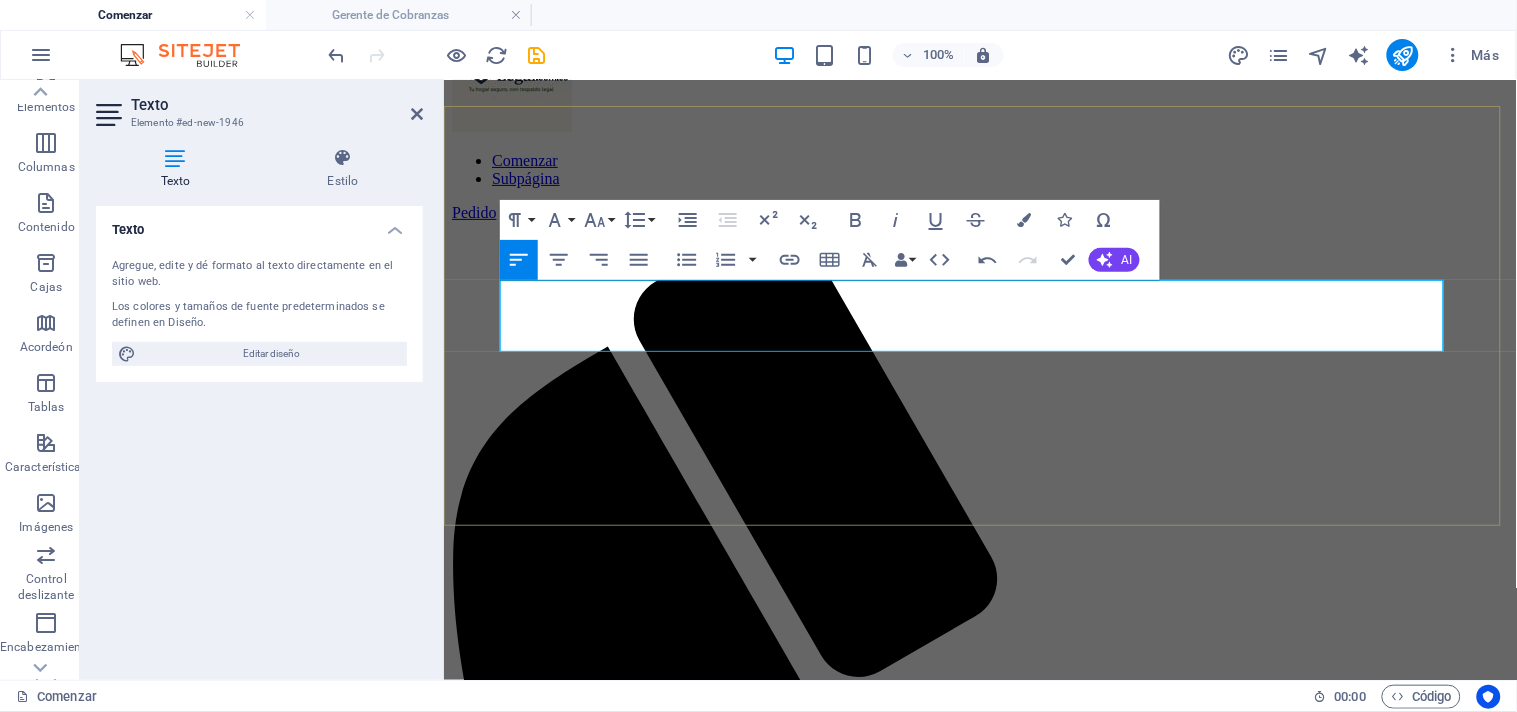 click on "TU HOGAR EN UN SOLO LUGAR: DESCUBRE LA COMODIDAD Y CONVENIENCIA QUE MERECES." at bounding box center (968, 2169) 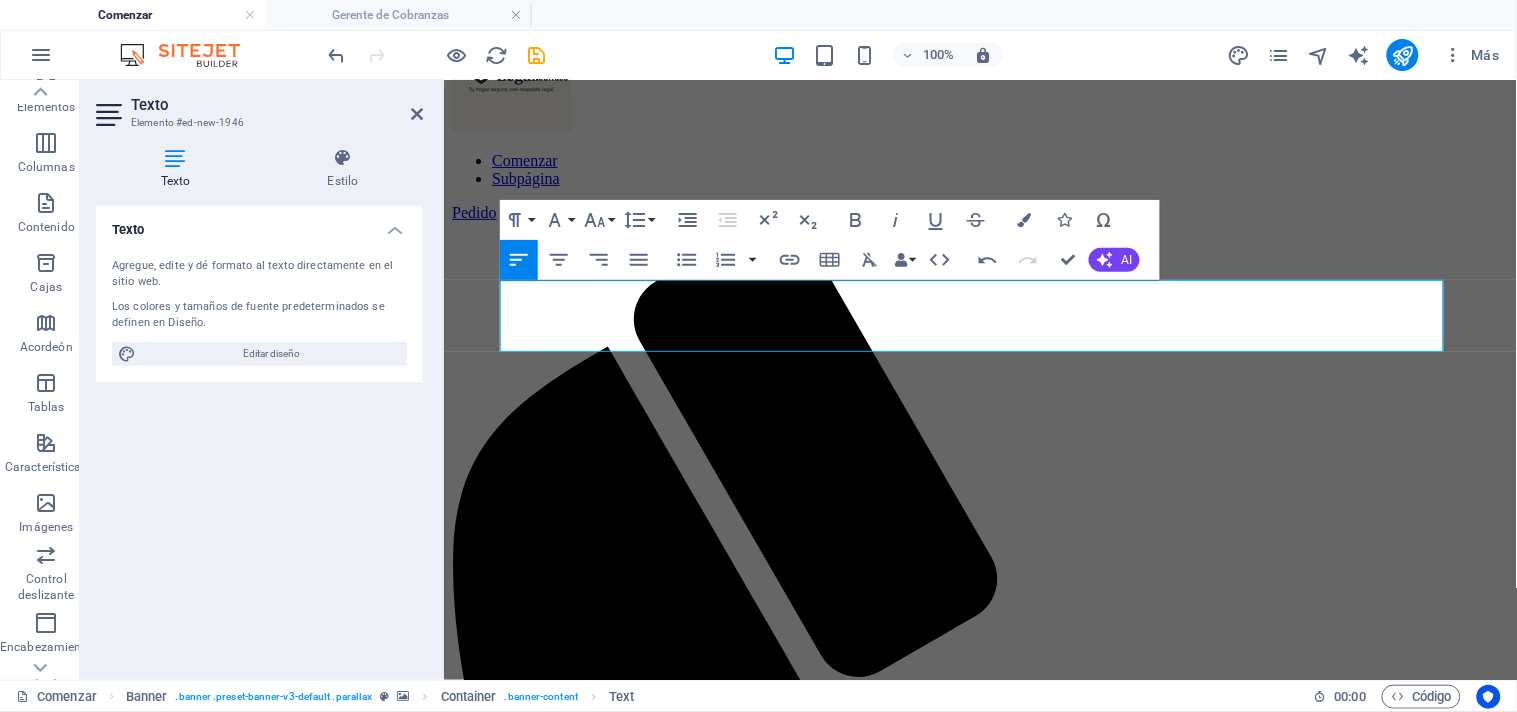 scroll, scrollTop: 75, scrollLeft: 0, axis: vertical 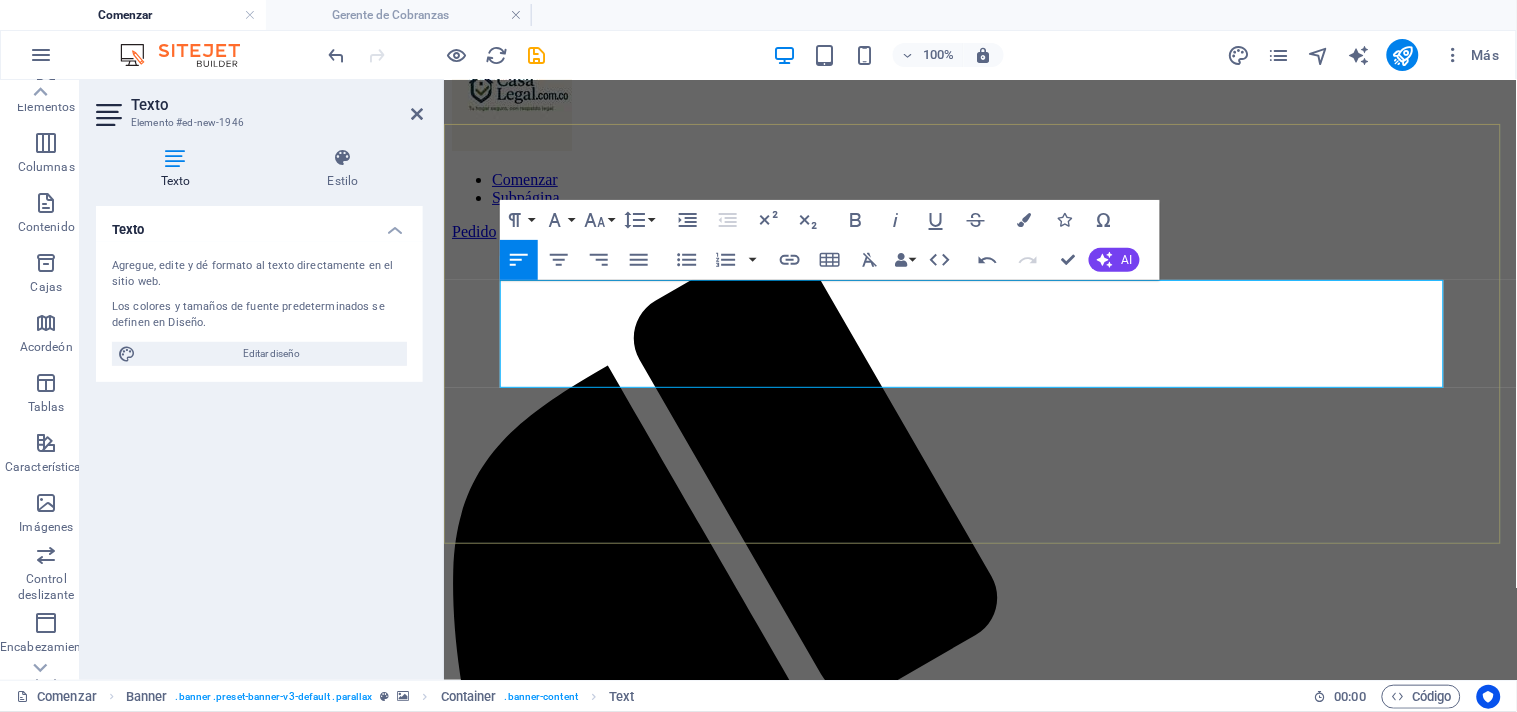 click on "DESCUBRE LA COMODIDAD Y CONVENIENCIA QUE MERECES." at bounding box center (978, 2222) 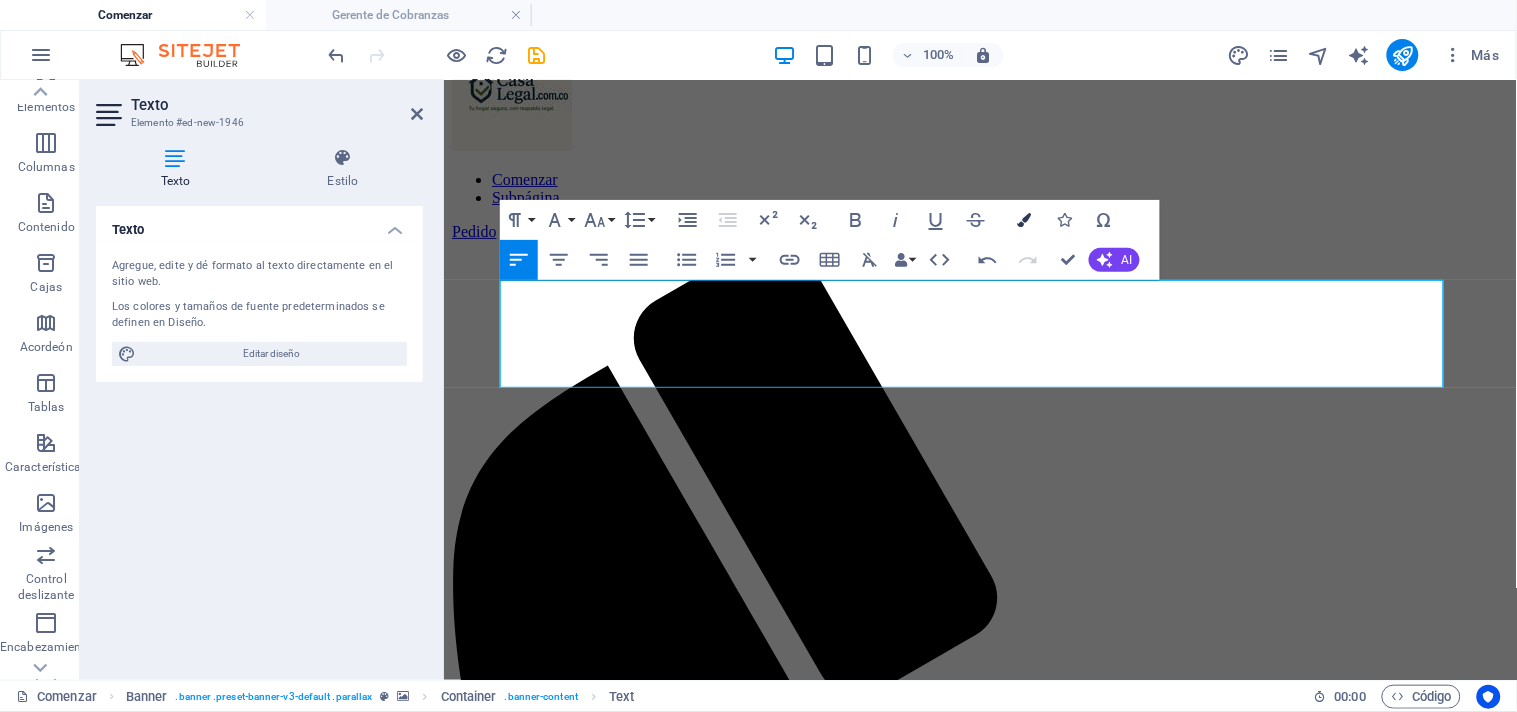 click at bounding box center [1024, 220] 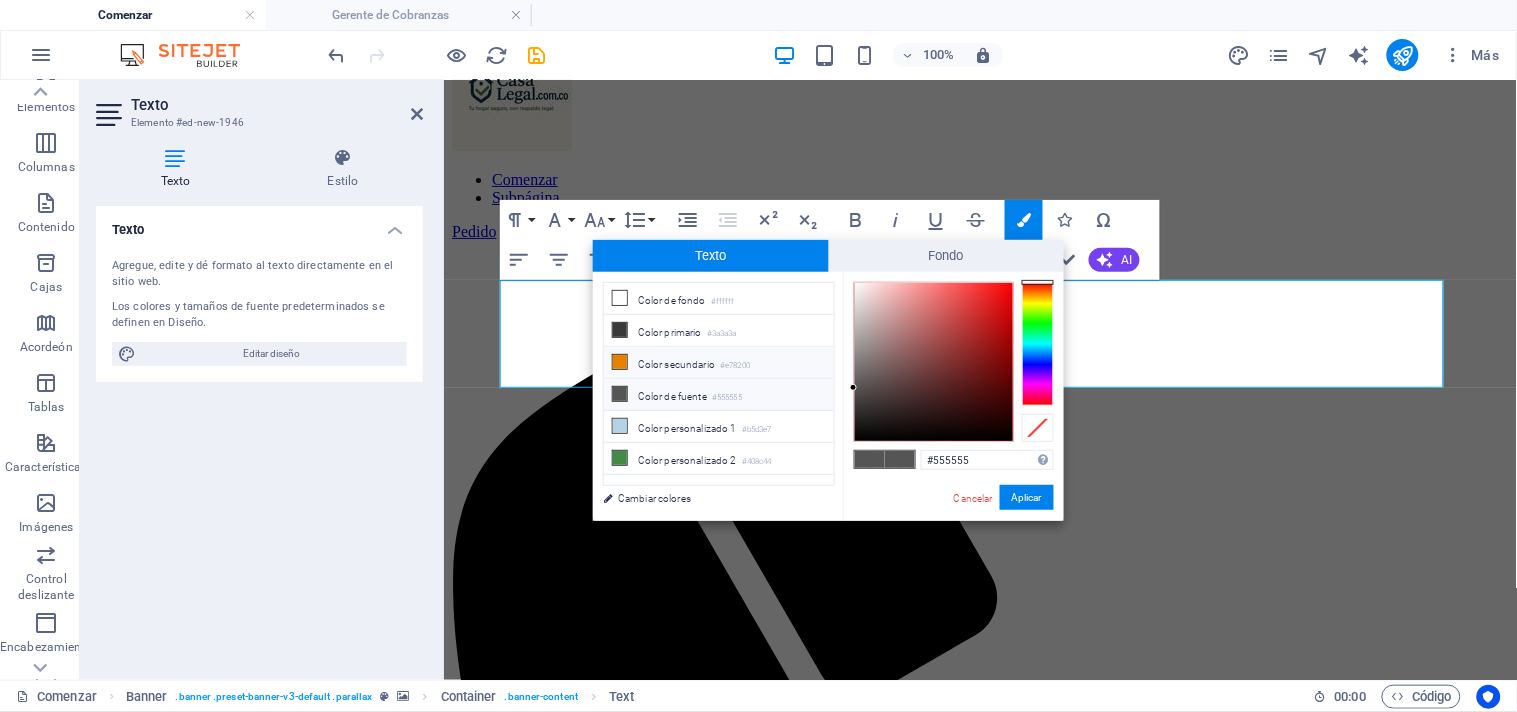 click at bounding box center (620, 362) 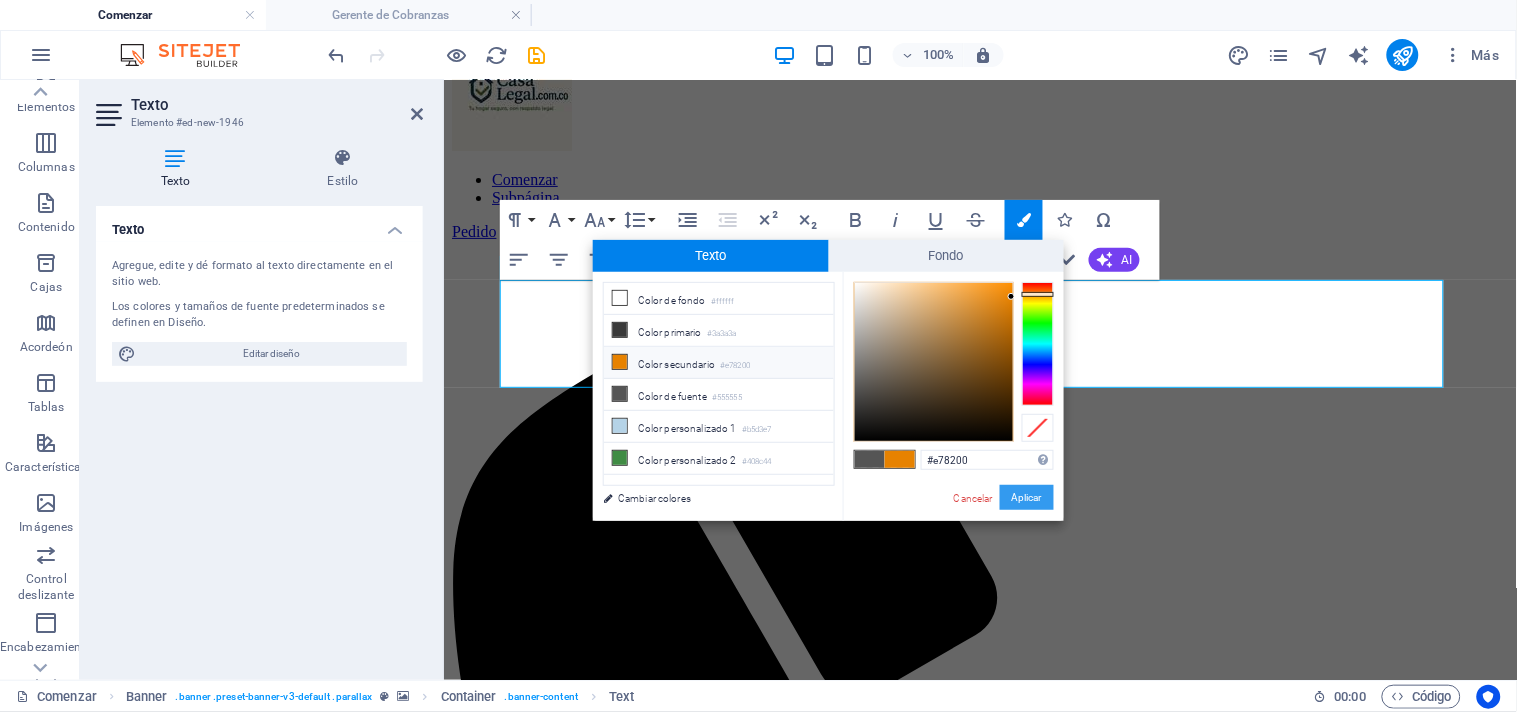 click on "Aplicar" at bounding box center [1027, 497] 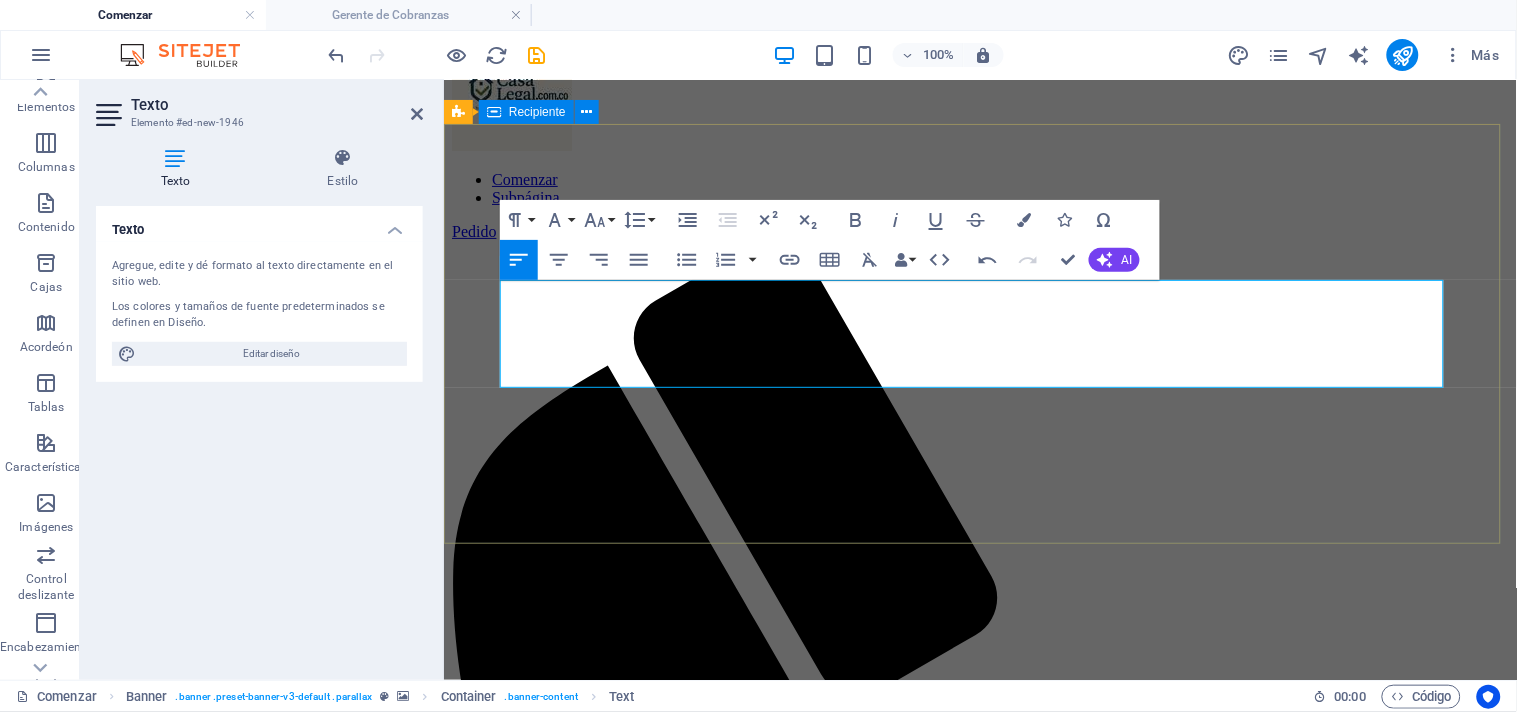 click on "TU HOGAR EN UN SOLO LUGAR: DESCUBRE LA COMODIDAD Y CONVENIENCIA QUE MERECES." at bounding box center [979, 2222] 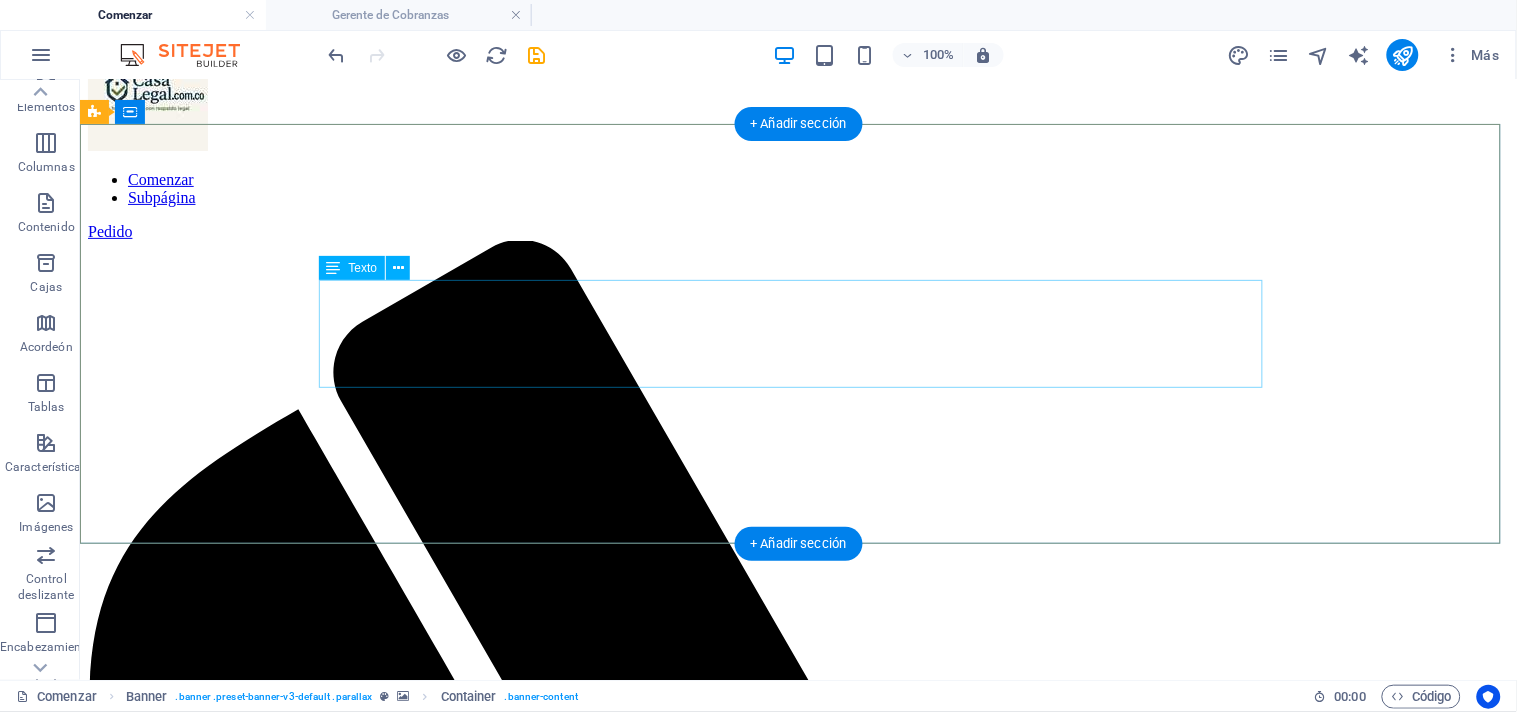 click on "TU HOGAR EN UN SOLO LUGAR: DESCUBRE LA COMODIDAD Y CONVENIENCIA QUE MERECES." at bounding box center (797, 2706) 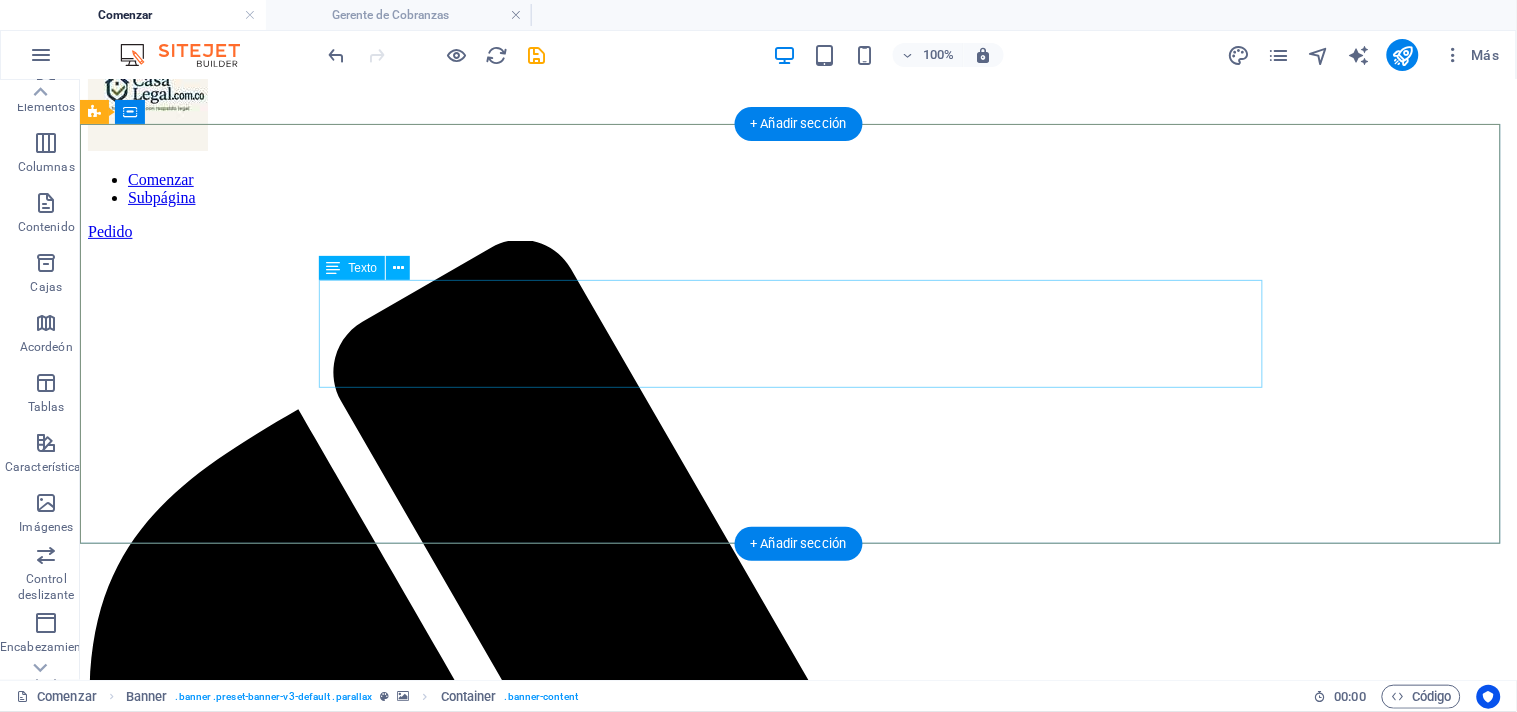 click on "TU HOGAR EN UN SOLO LUGAR: DESCUBRE LA COMODIDAD Y CONVENIENCIA QUE MERECES." at bounding box center (797, 2706) 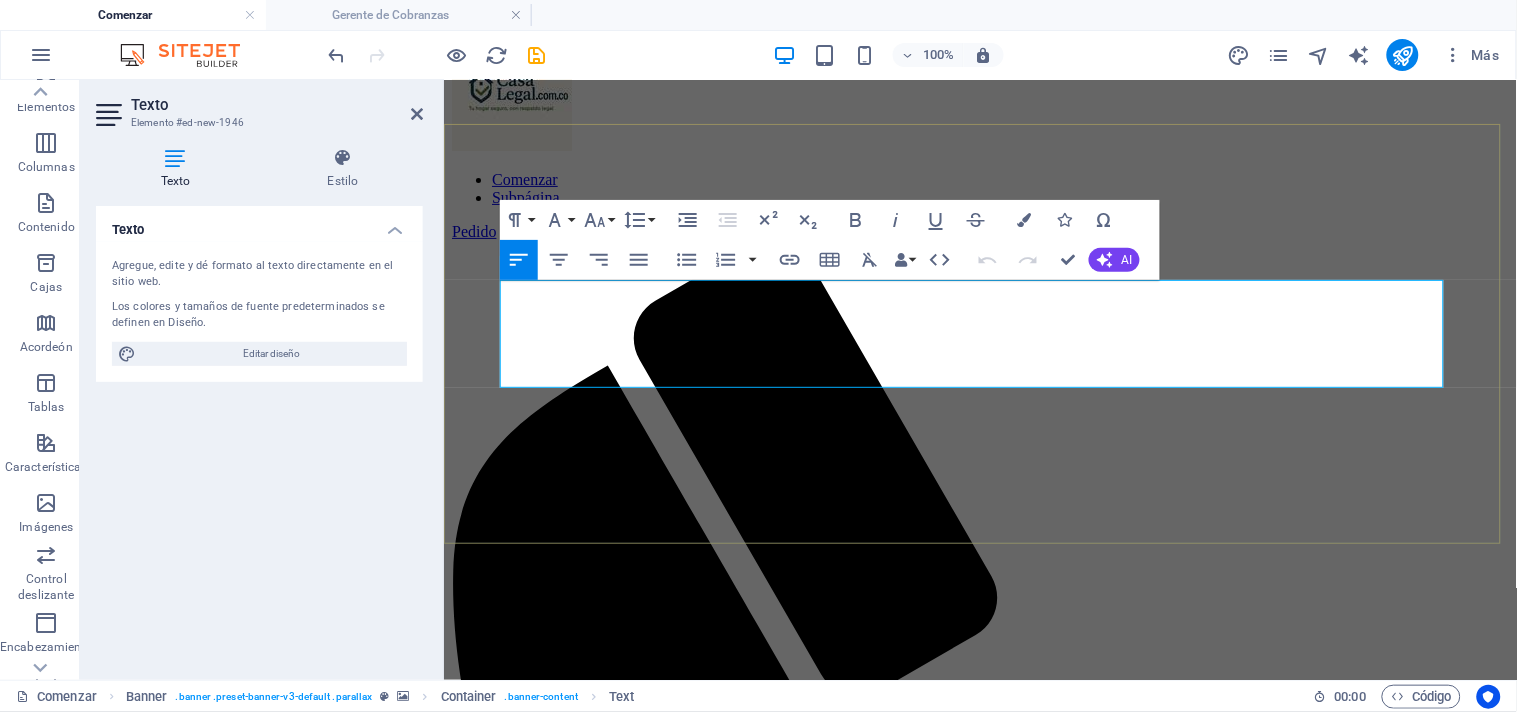 drag, startPoint x: 1076, startPoint y: 369, endPoint x: 503, endPoint y: 284, distance: 579.2702 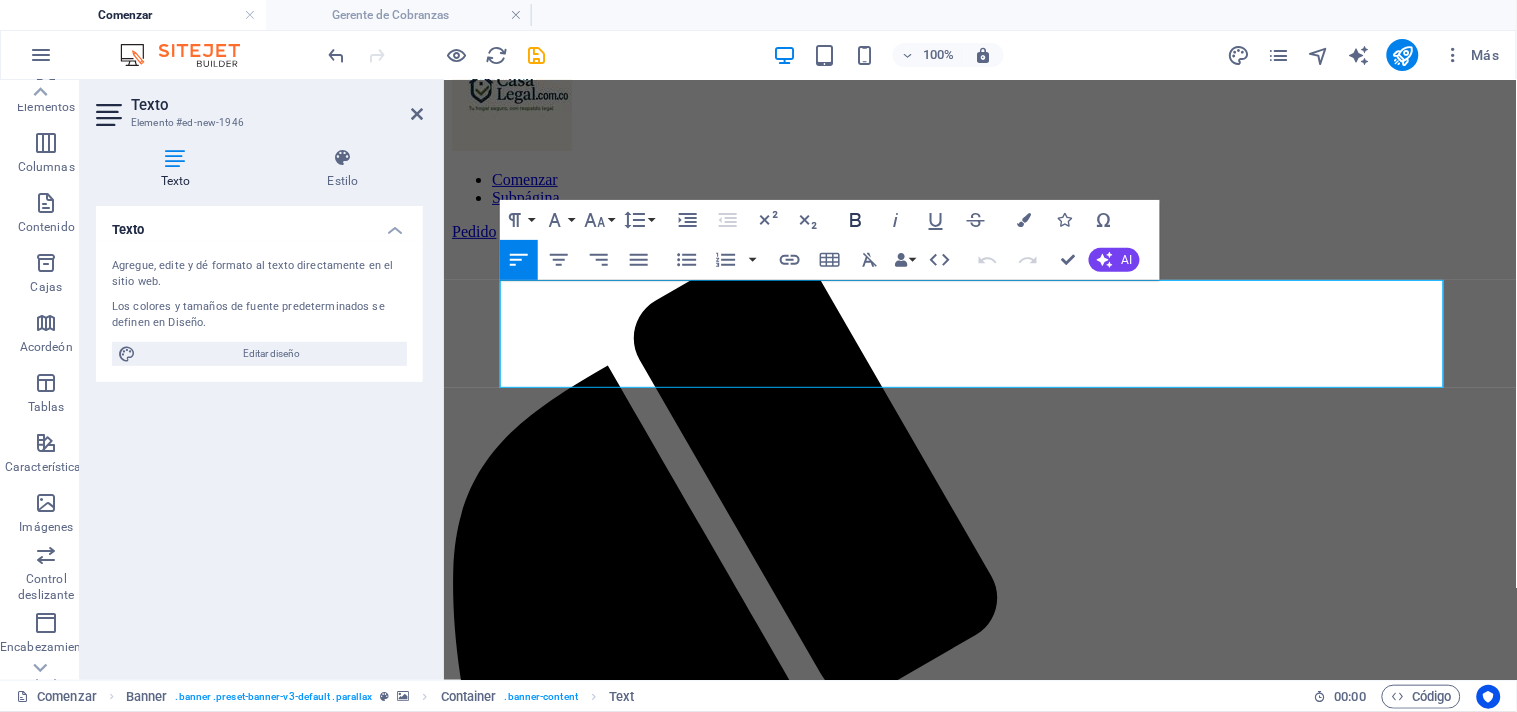 click 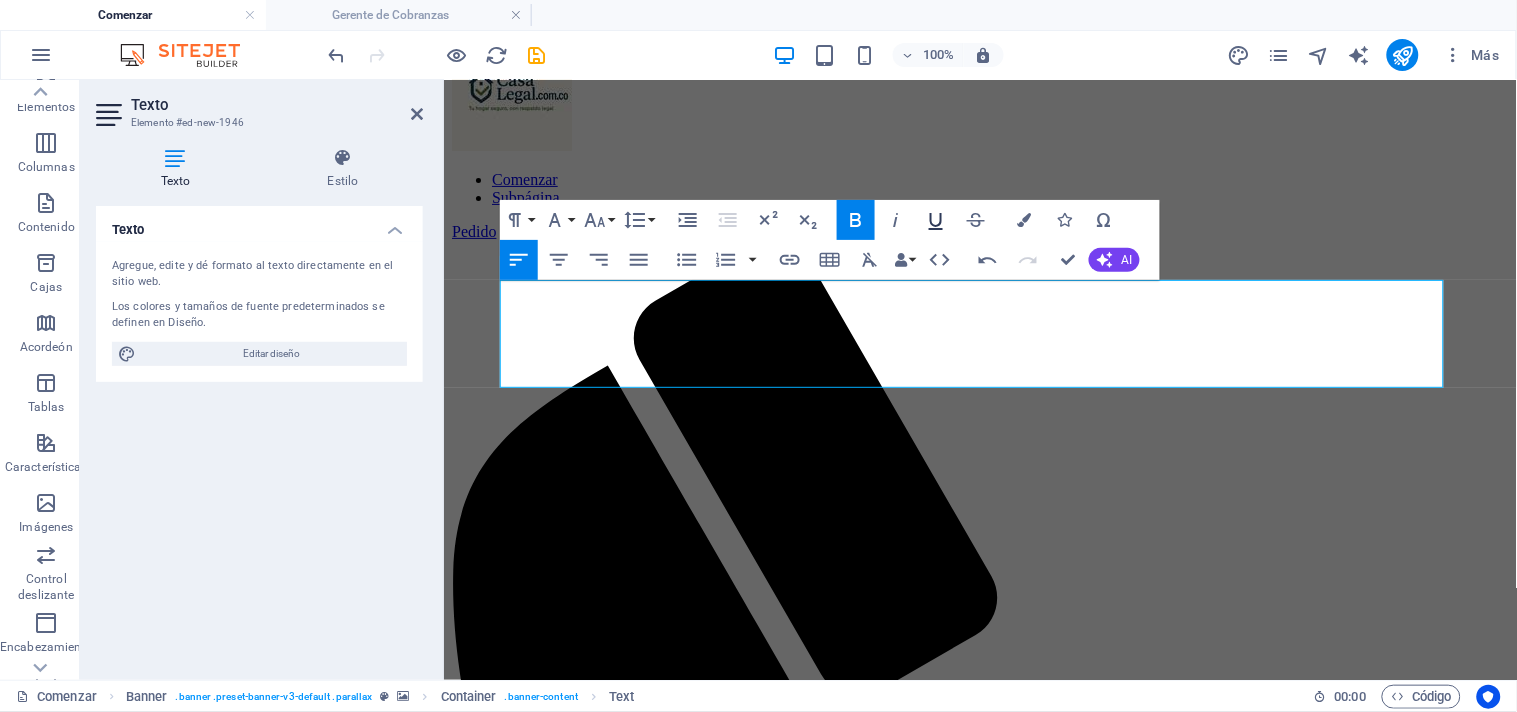 click 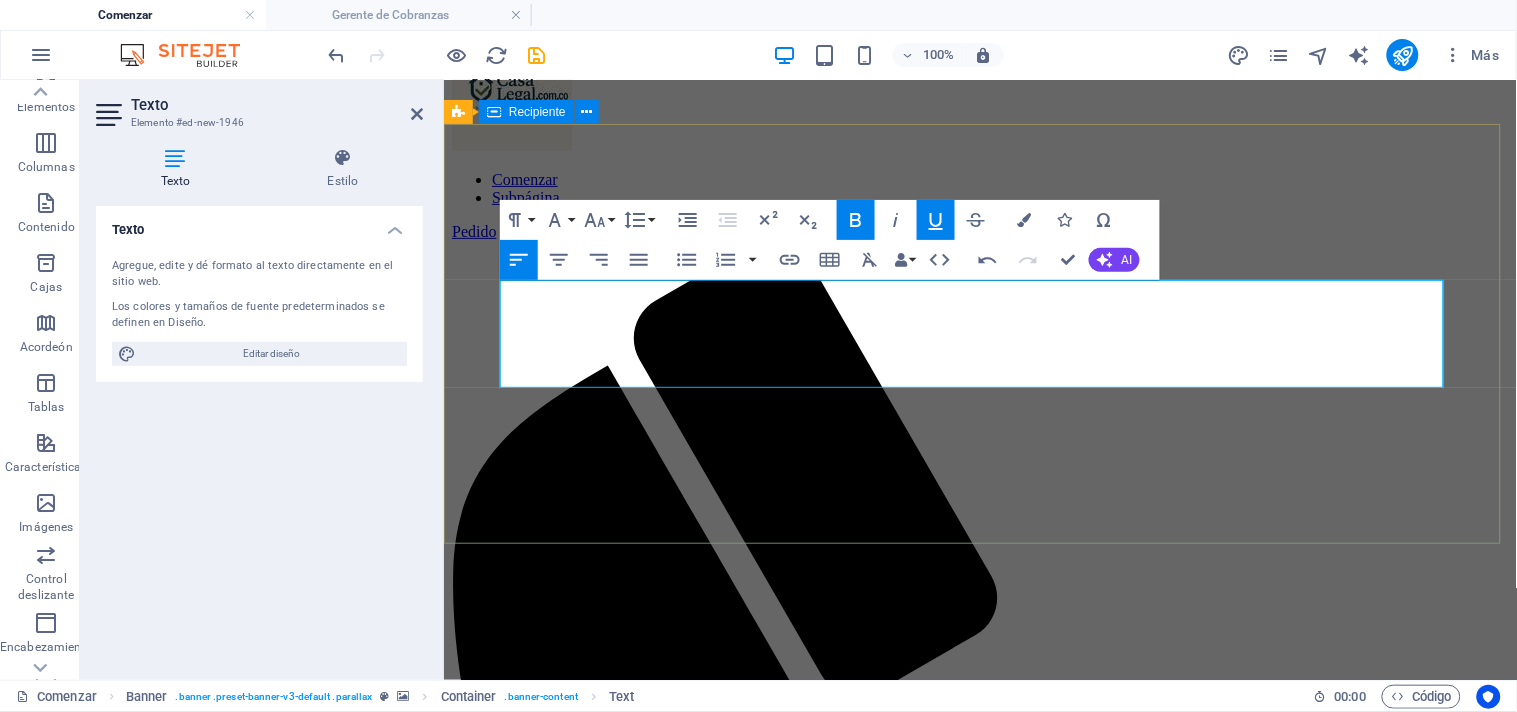 click on "TU HOGAR EN UN SOLO LUGAR: DESCUBRE LA COMODIDAD Y CONVENIENCIA QUE MERECES." at bounding box center [979, 2222] 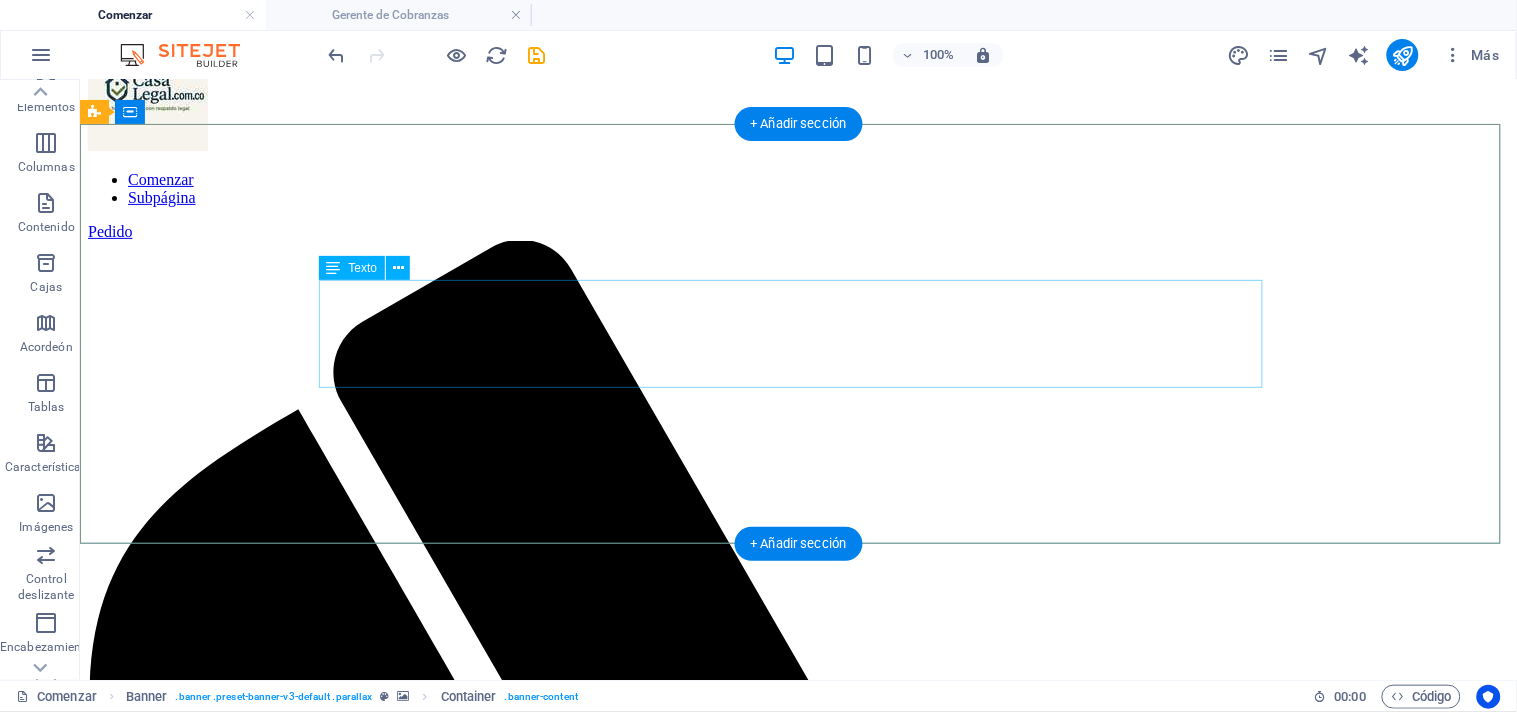 click on "TU HOGAR EN UN SOLO LUGAR: DESCUBRE LA COMODIDAD Y CONVENIENCIA QUE MERECES." at bounding box center [797, 2706] 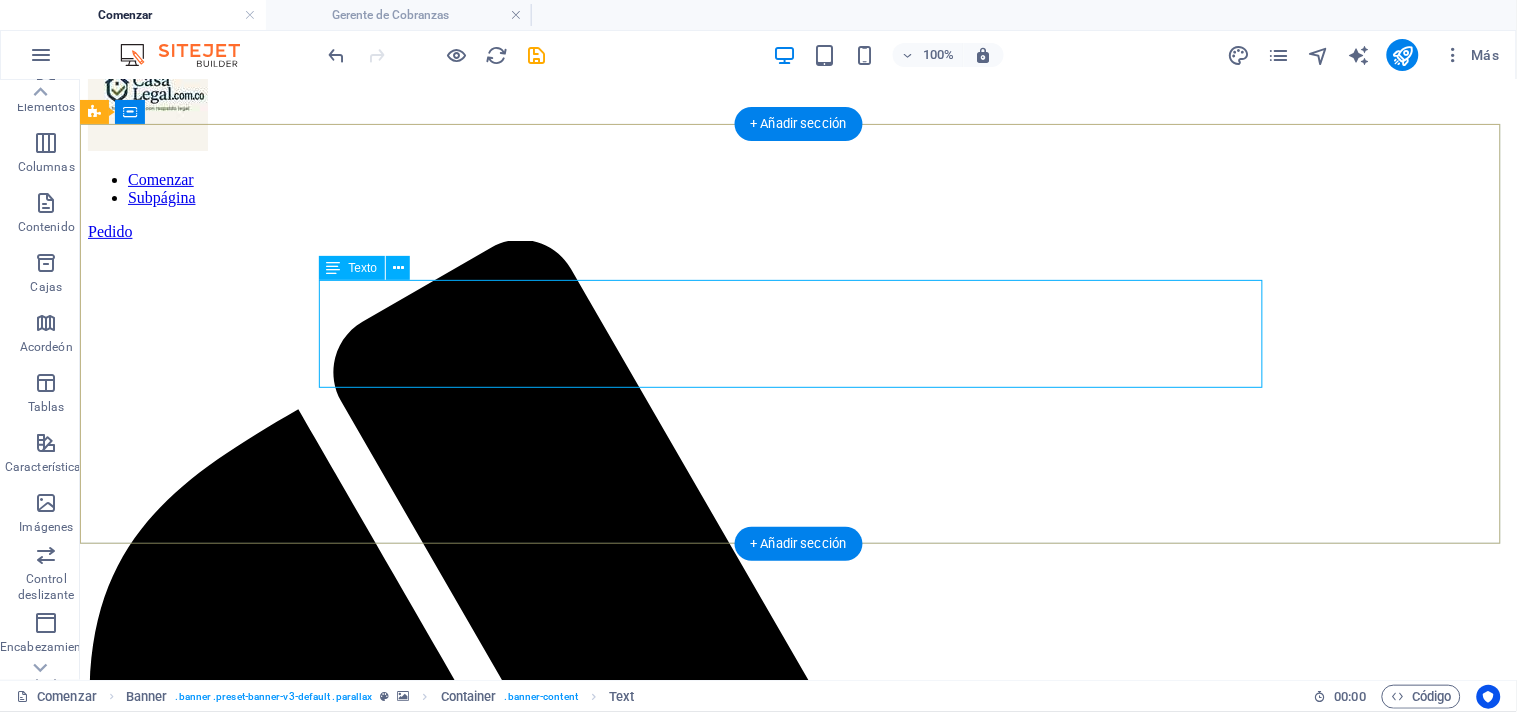 click on "TU HOGAR EN UN SOLO LUGAR: DESCUBRE LA COMODIDAD Y CONVENIENCIA QUE MERECES." at bounding box center [797, 2706] 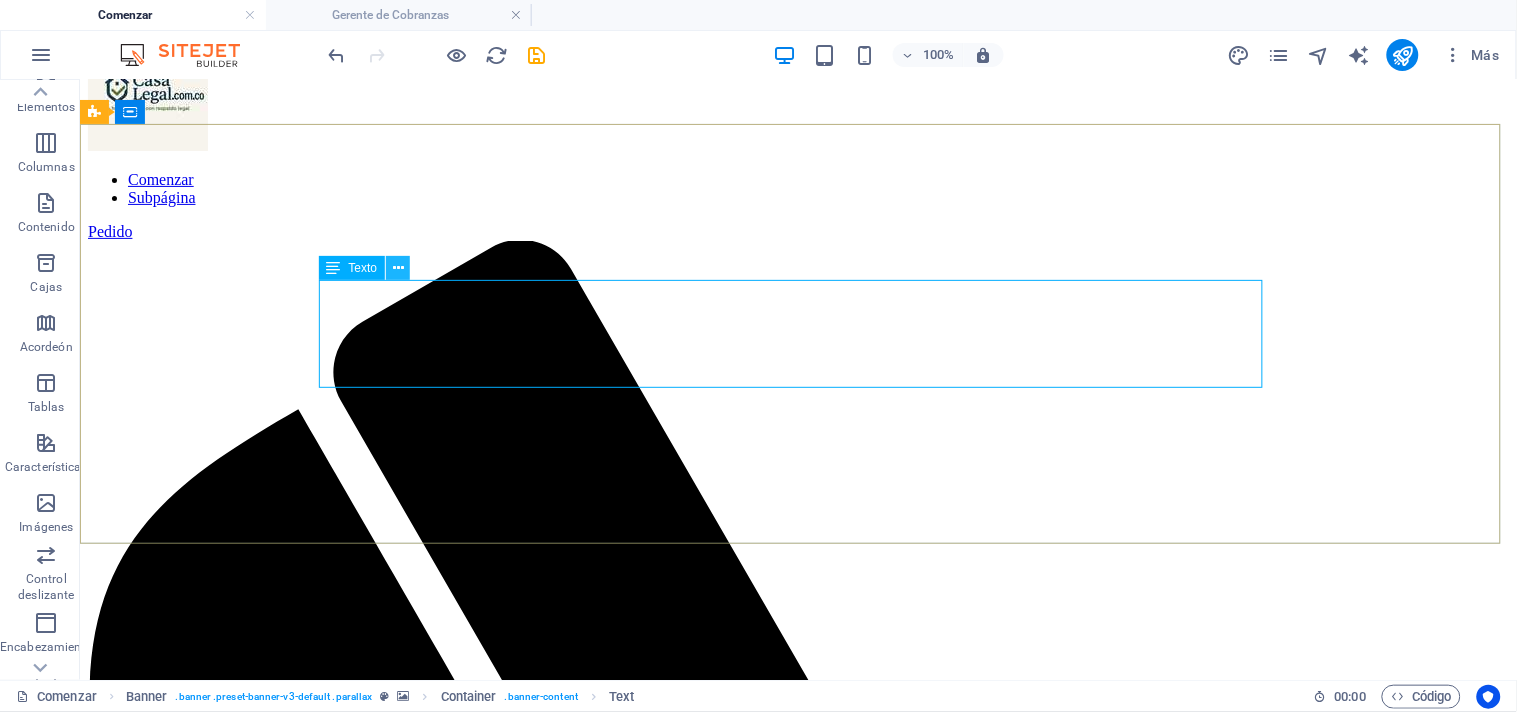 click at bounding box center [398, 268] 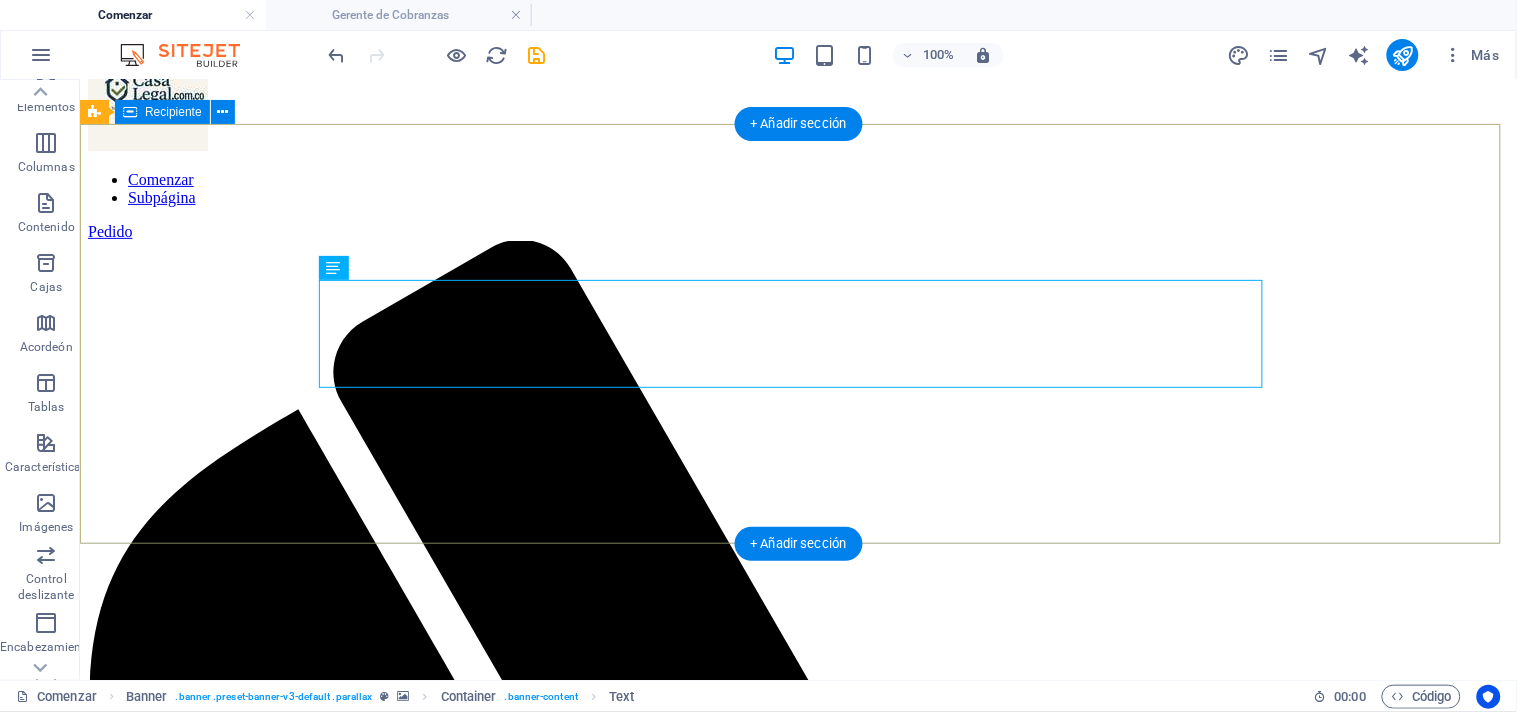 click on "TU HOGAR EN UN SOLO LUGAR: DESCUBRE LA COMODIDAD Y CONVENIENCIA QUE MERECES." at bounding box center [797, 2706] 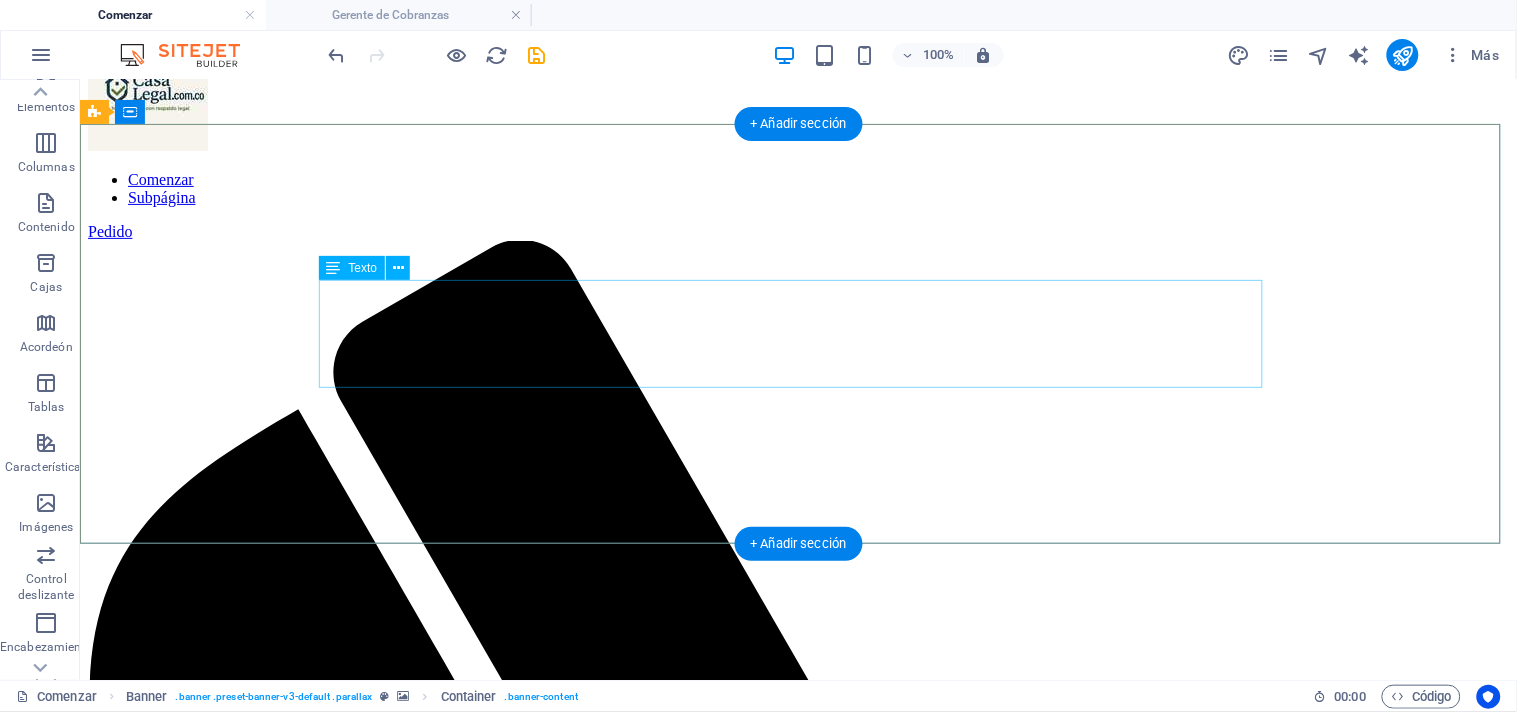 click on "TU HOGAR EN UN SOLO LUGAR: DESCUBRE LA COMODIDAD Y CONVENIENCIA QUE MERECES." at bounding box center [797, 2706] 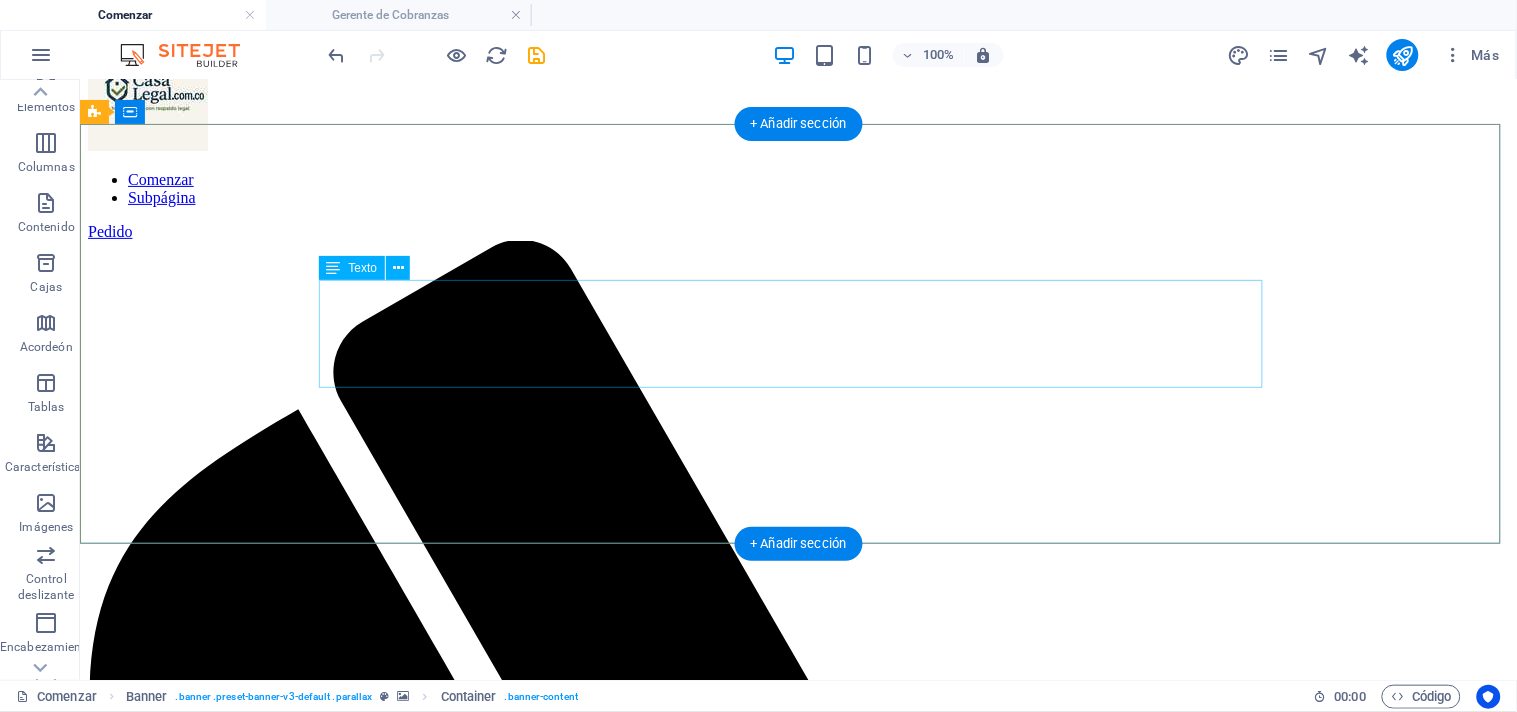 click on "TU HOGAR EN UN SOLO LUGAR: DESCUBRE LA COMODIDAD Y CONVENIENCIA QUE MERECES." at bounding box center (797, 2706) 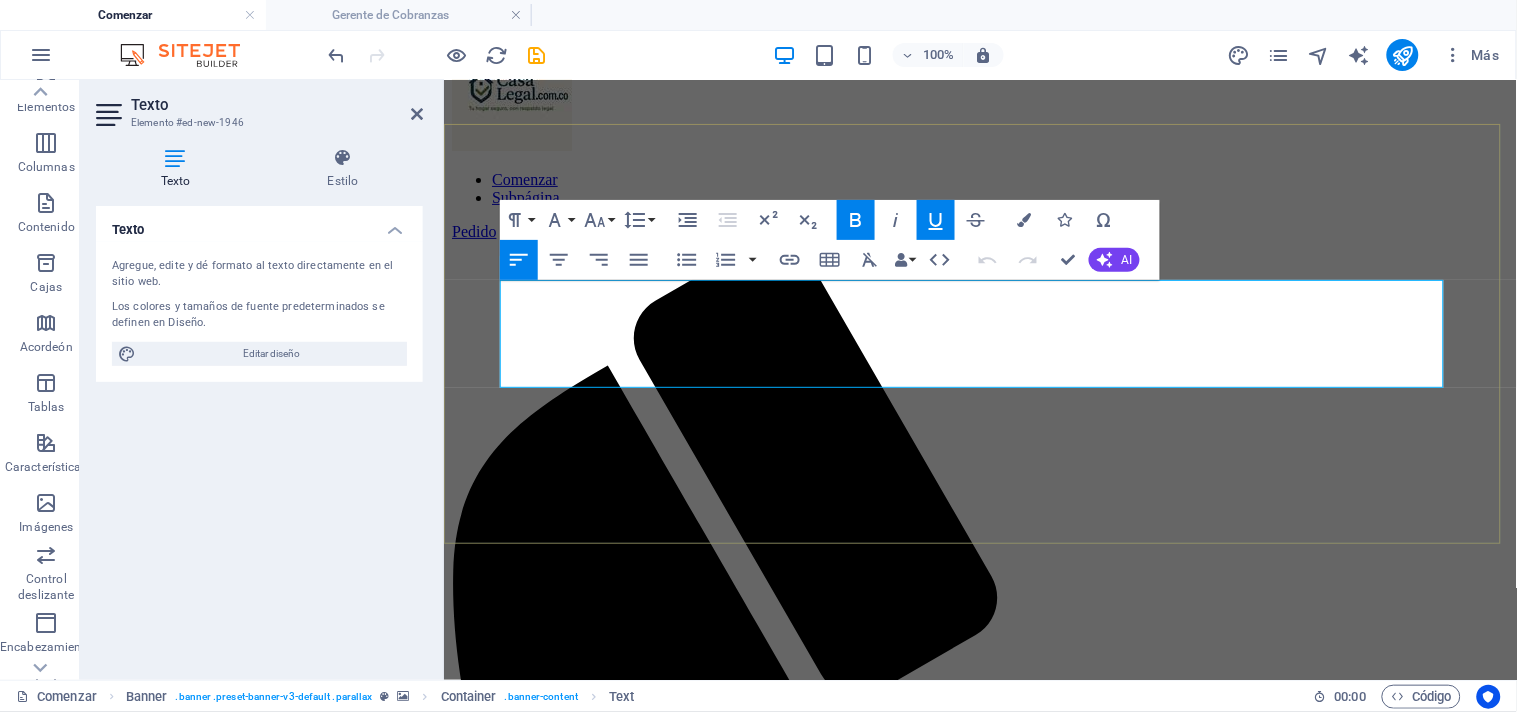 click on "TU HOGAR EN UN SOLO LUGAR:" at bounding box center (738, 2170) 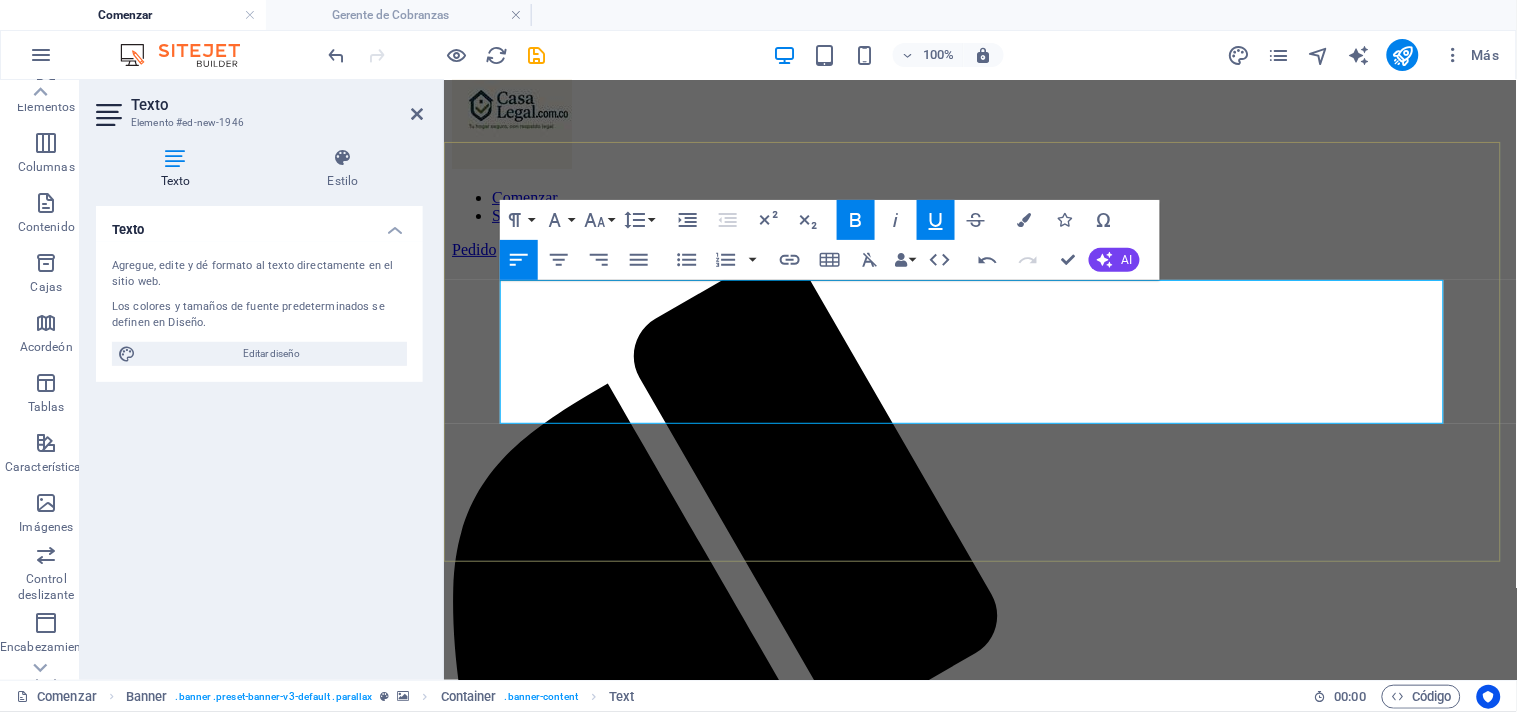 click on "DESCUBRE LA COMODIDAD Y" at bounding box center [716, 2292] 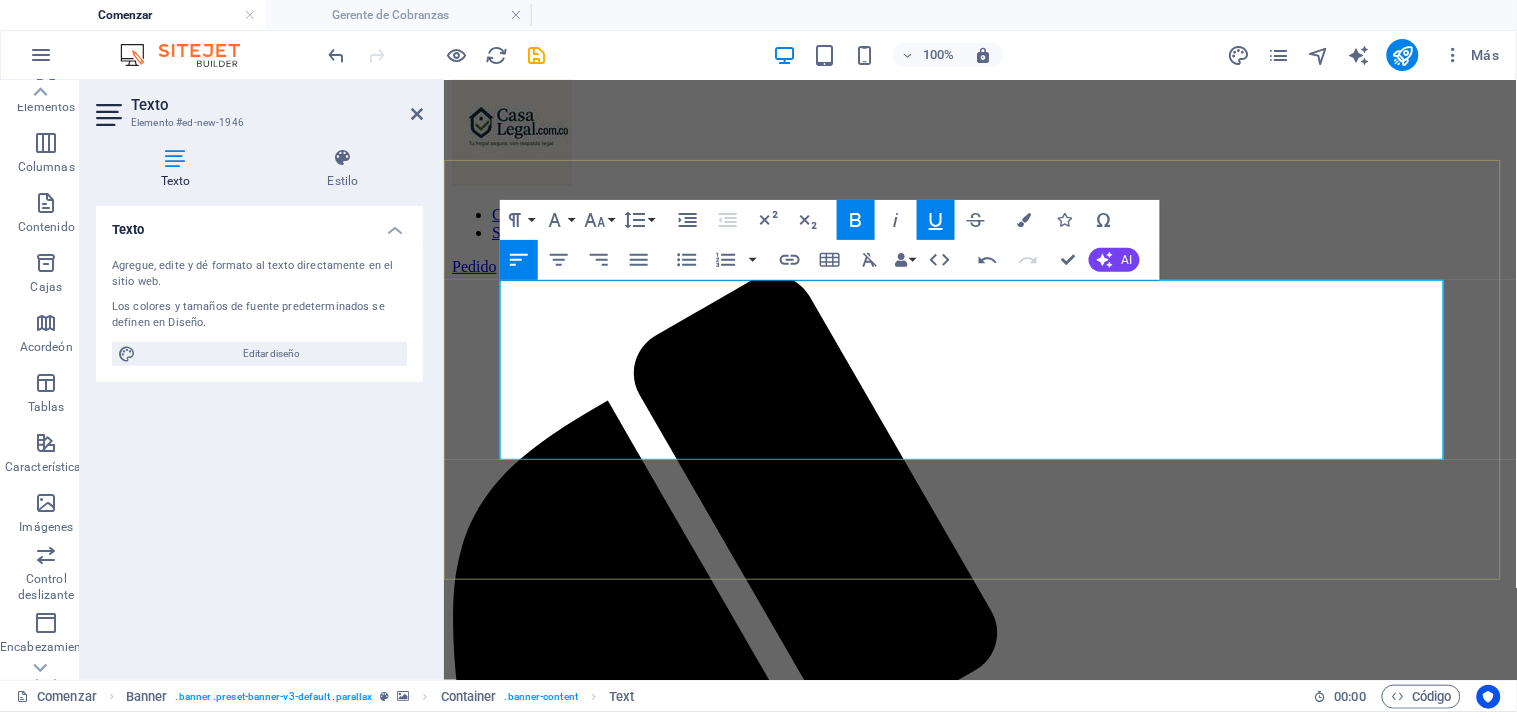 click on "CONVENIENCIA QUE MERECES." at bounding box center [734, 2413] 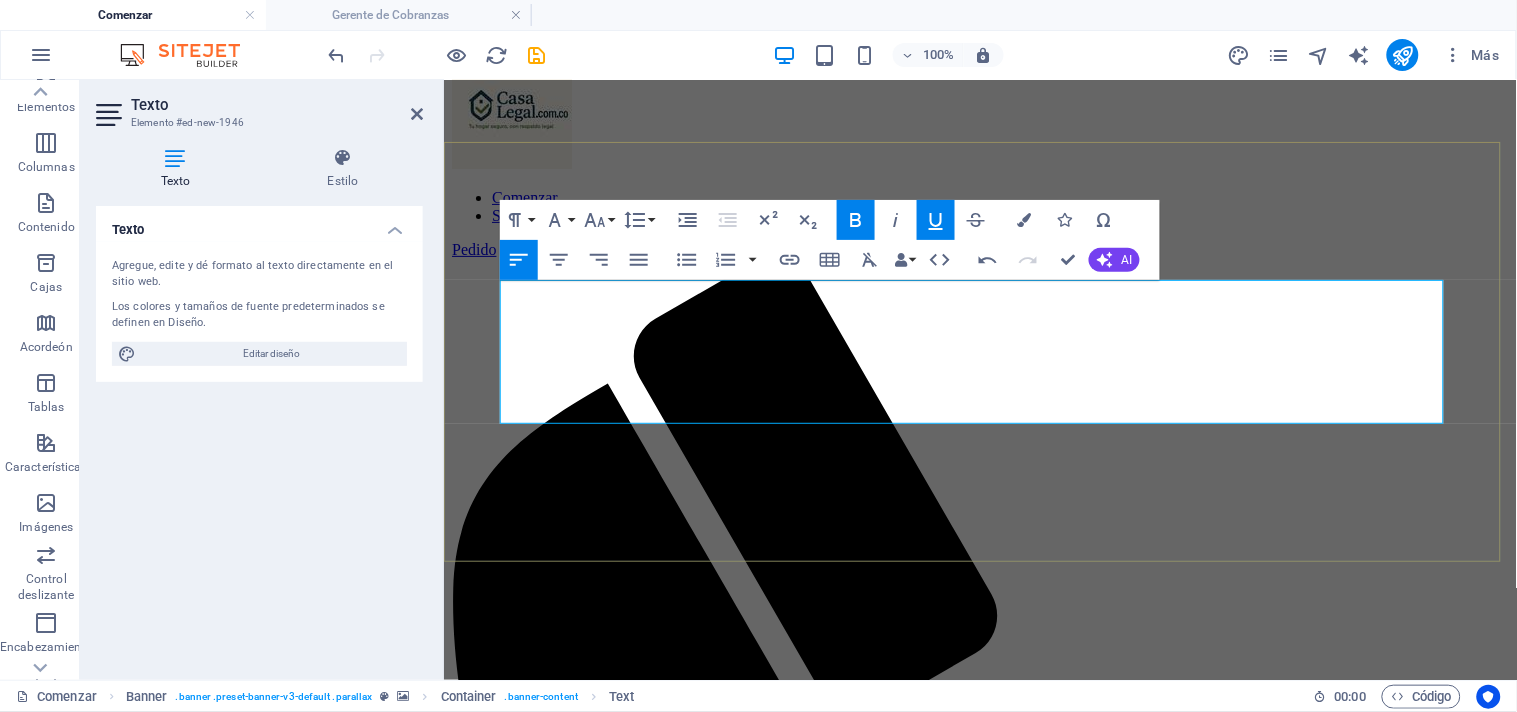 drag, startPoint x: 820, startPoint y: 407, endPoint x: 847, endPoint y: 424, distance: 31.906113 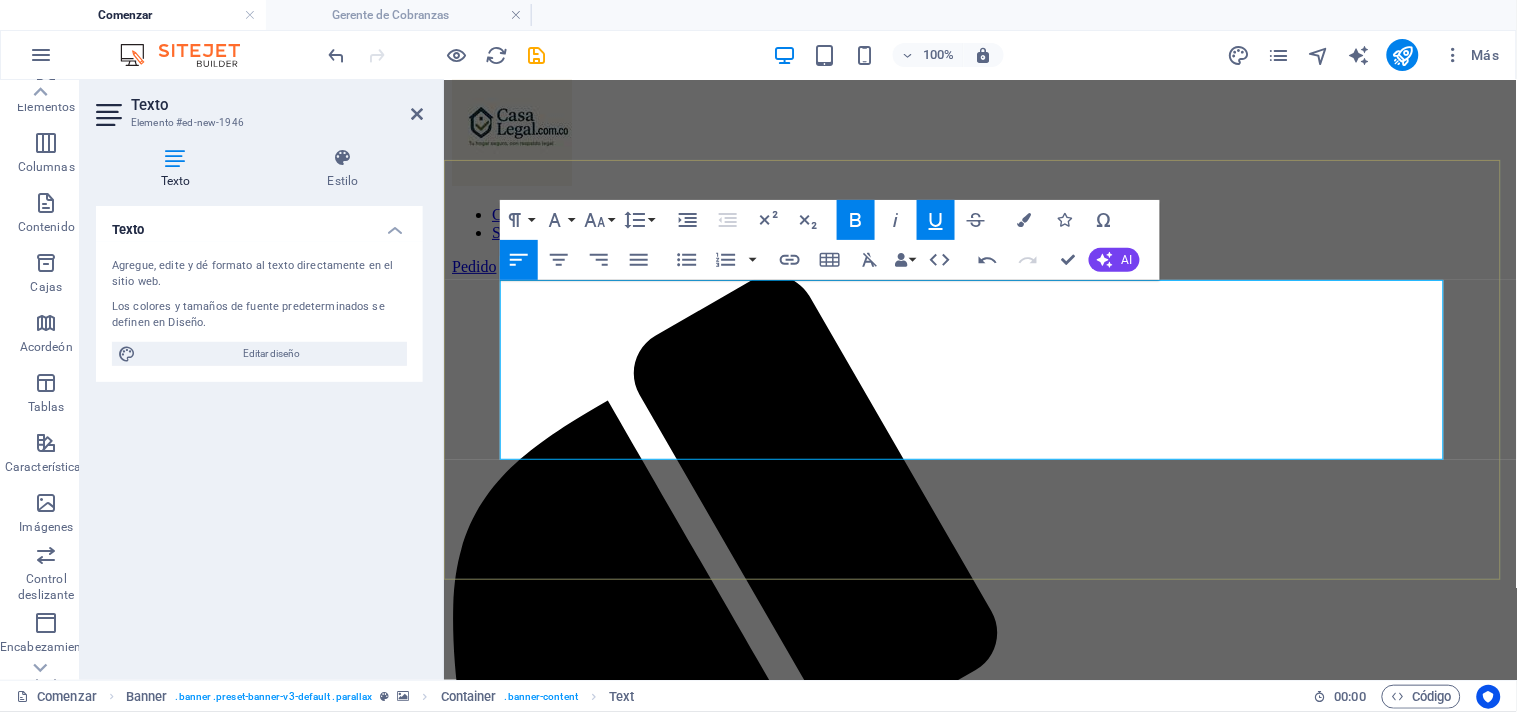 drag, startPoint x: 797, startPoint y: 441, endPoint x: 500, endPoint y: 294, distance: 331.388 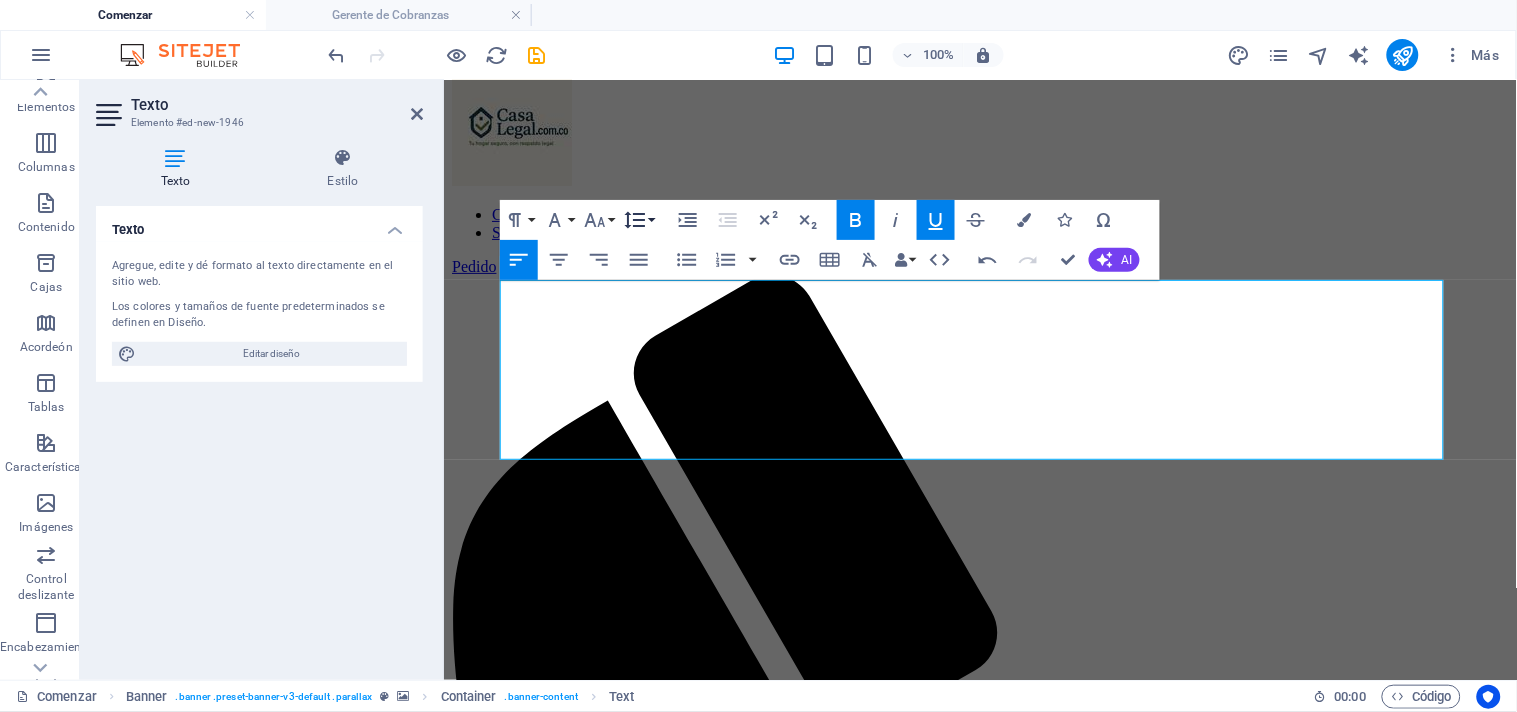 click 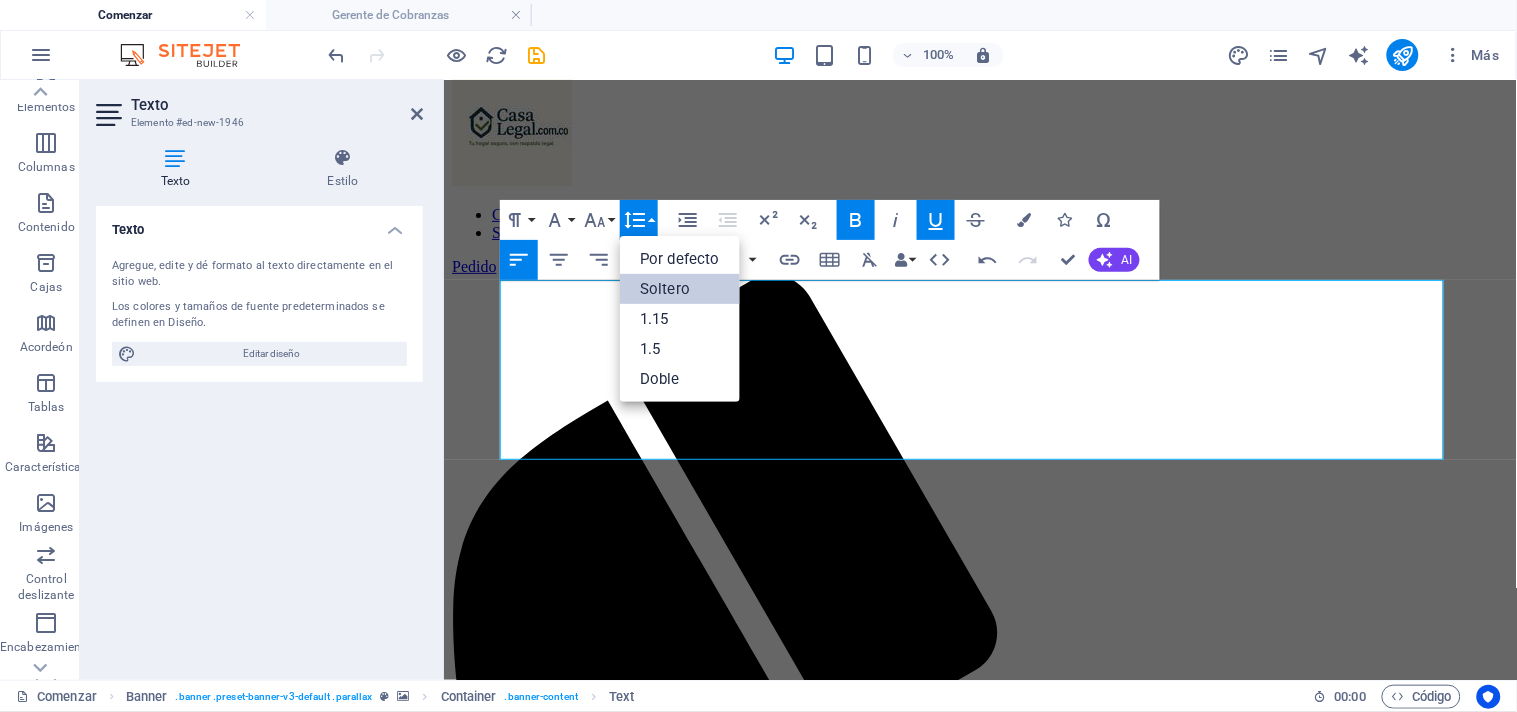 scroll, scrollTop: 0, scrollLeft: 0, axis: both 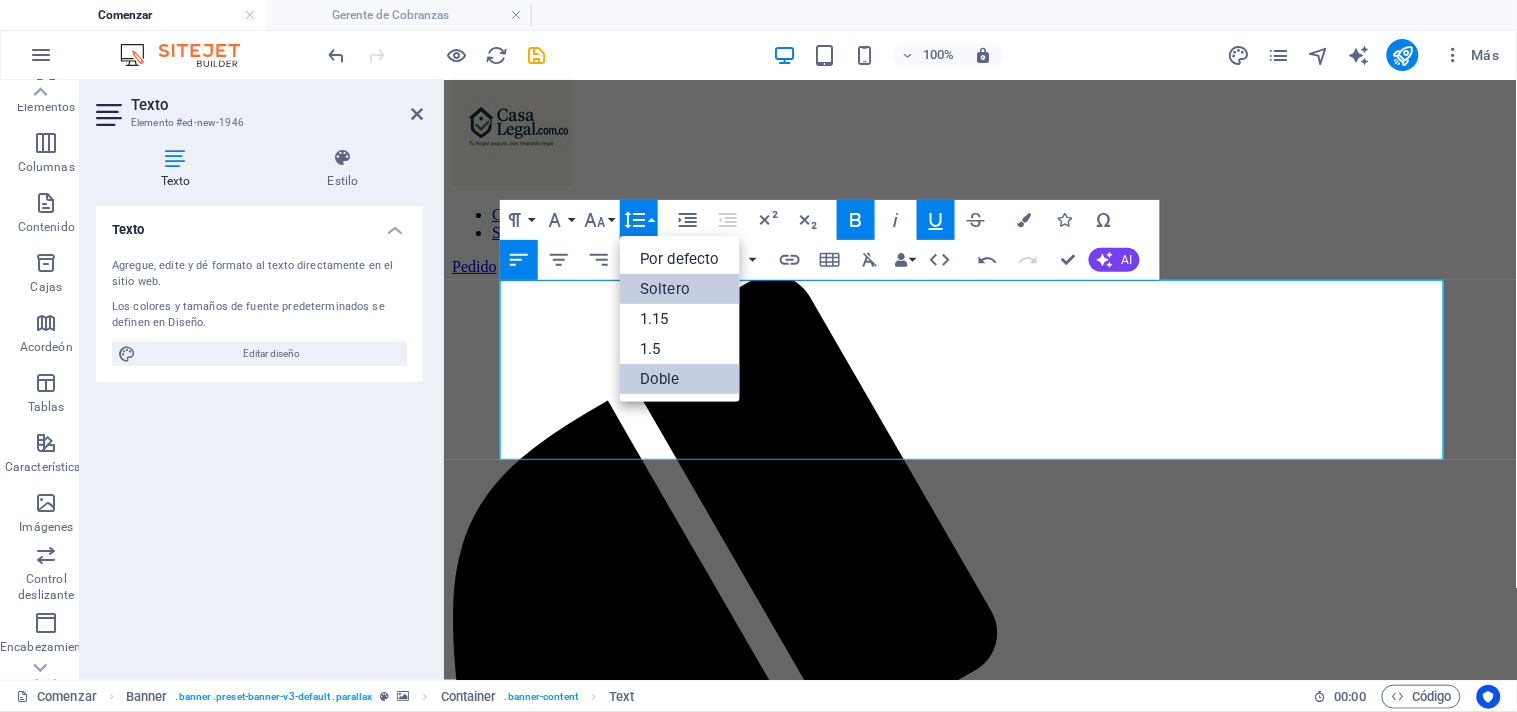 click on "1.5" at bounding box center (680, 349) 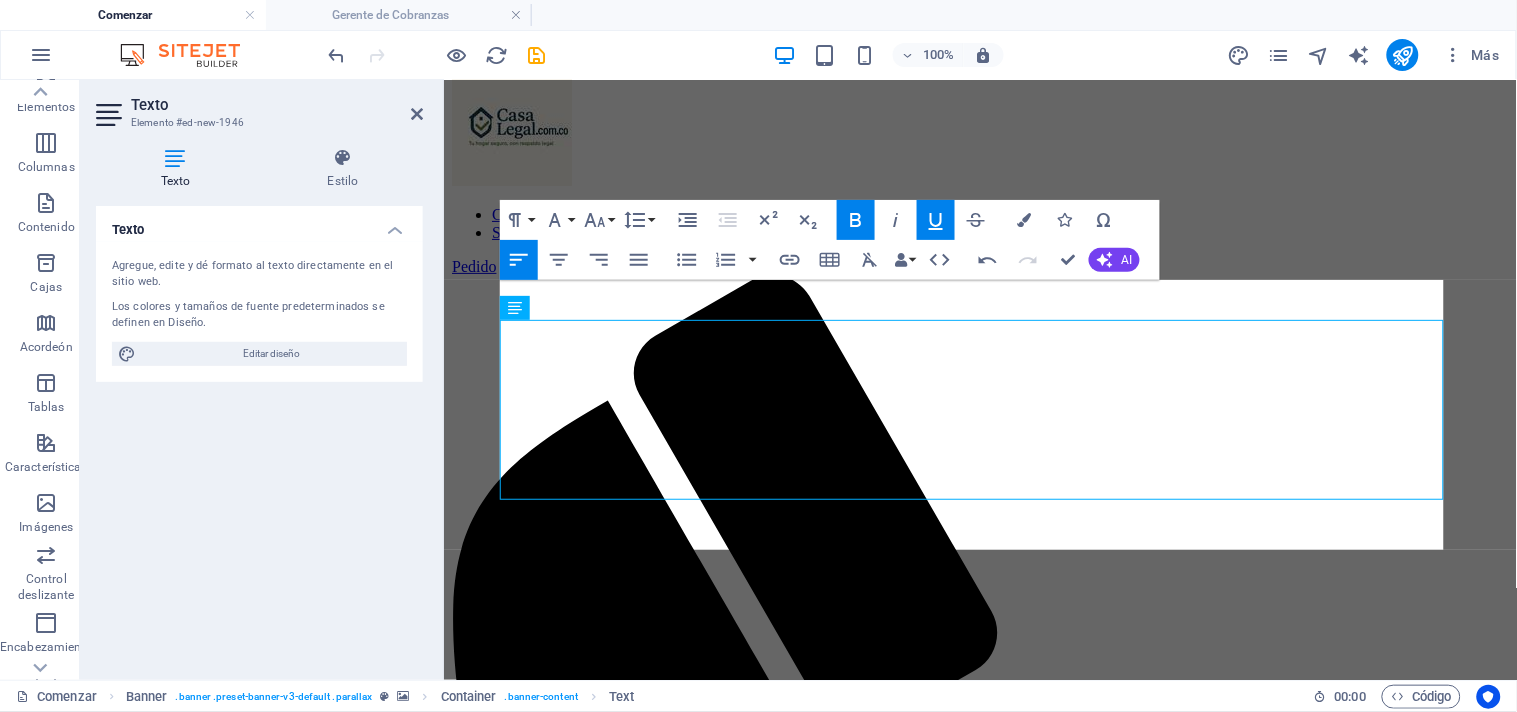 scroll, scrollTop: 0, scrollLeft: 0, axis: both 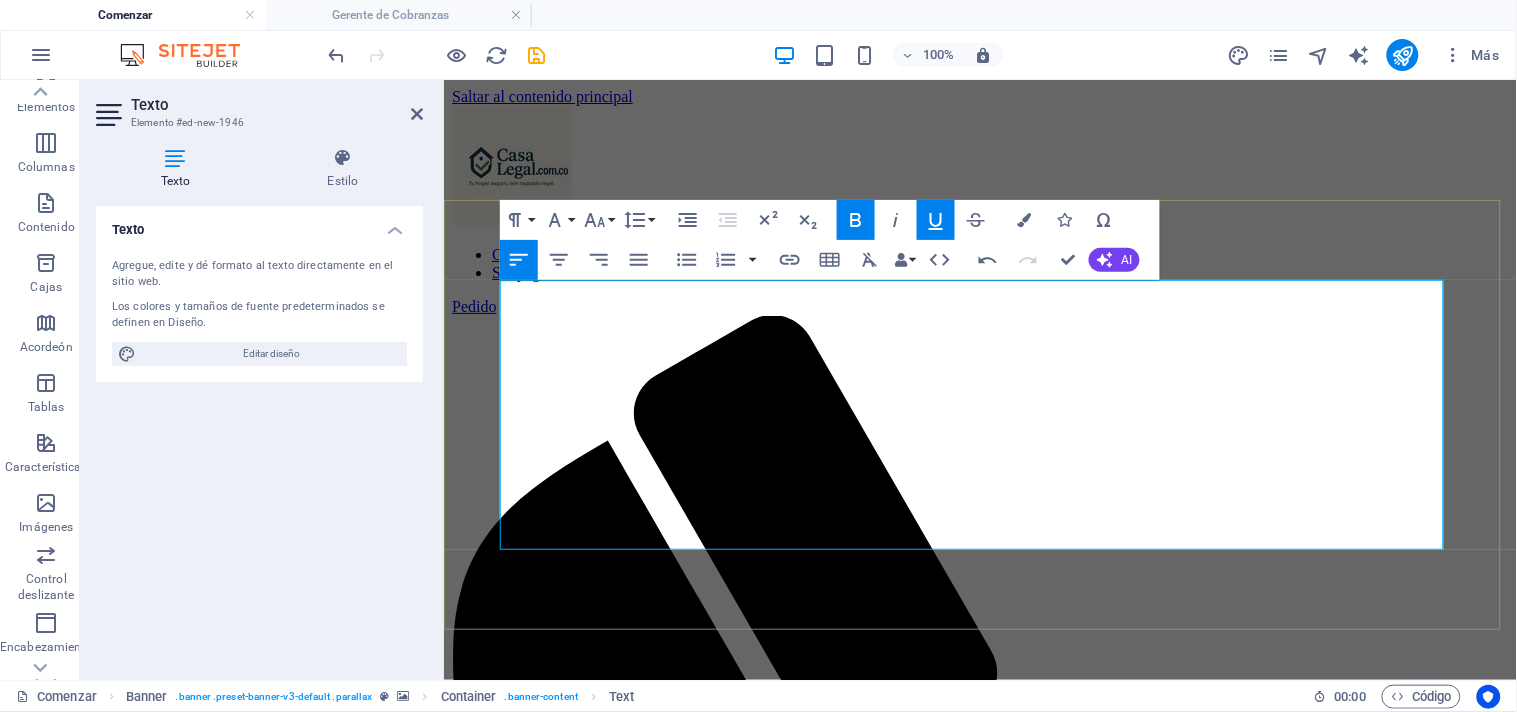 click on "QUE MERECES." at bounding box center (979, 2540) 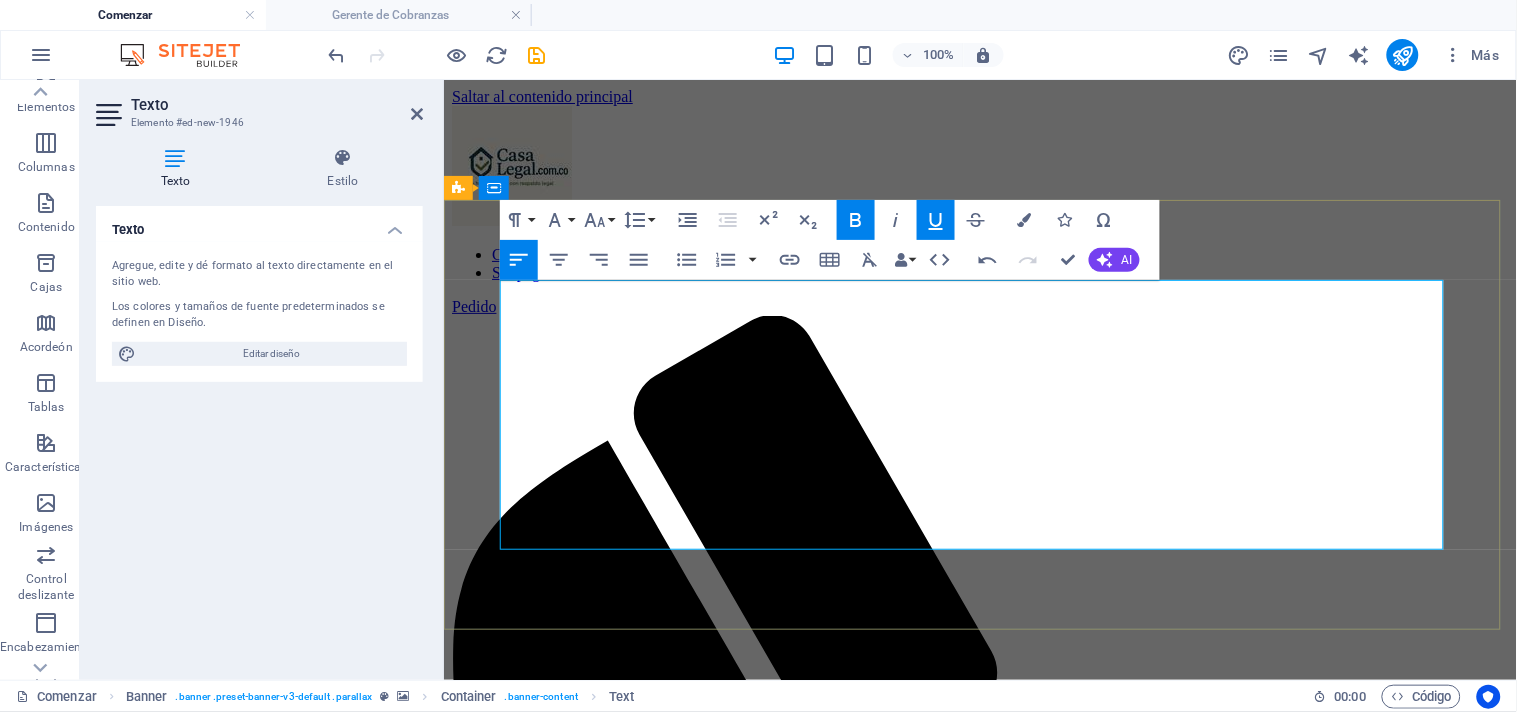 drag, startPoint x: 754, startPoint y: 514, endPoint x: 502, endPoint y: 305, distance: 327.3912 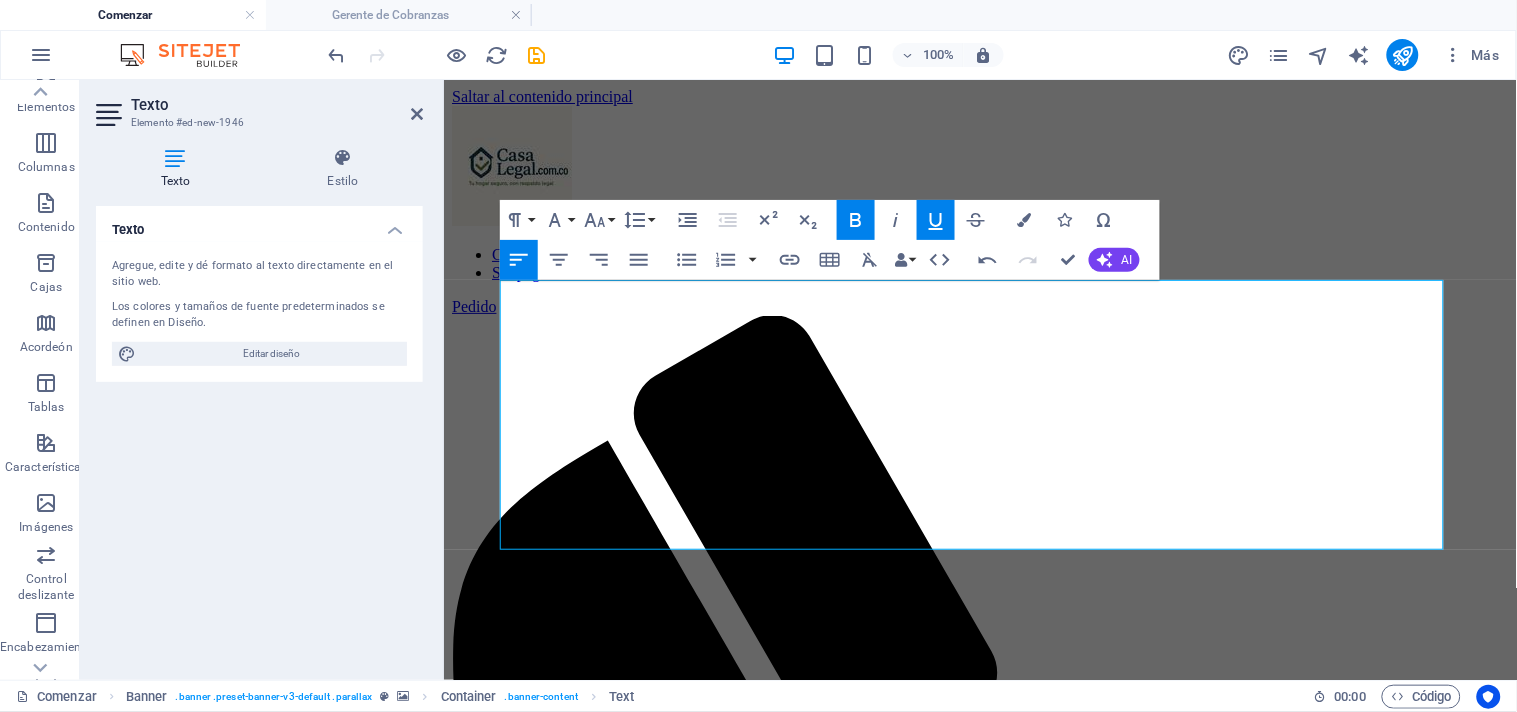 click 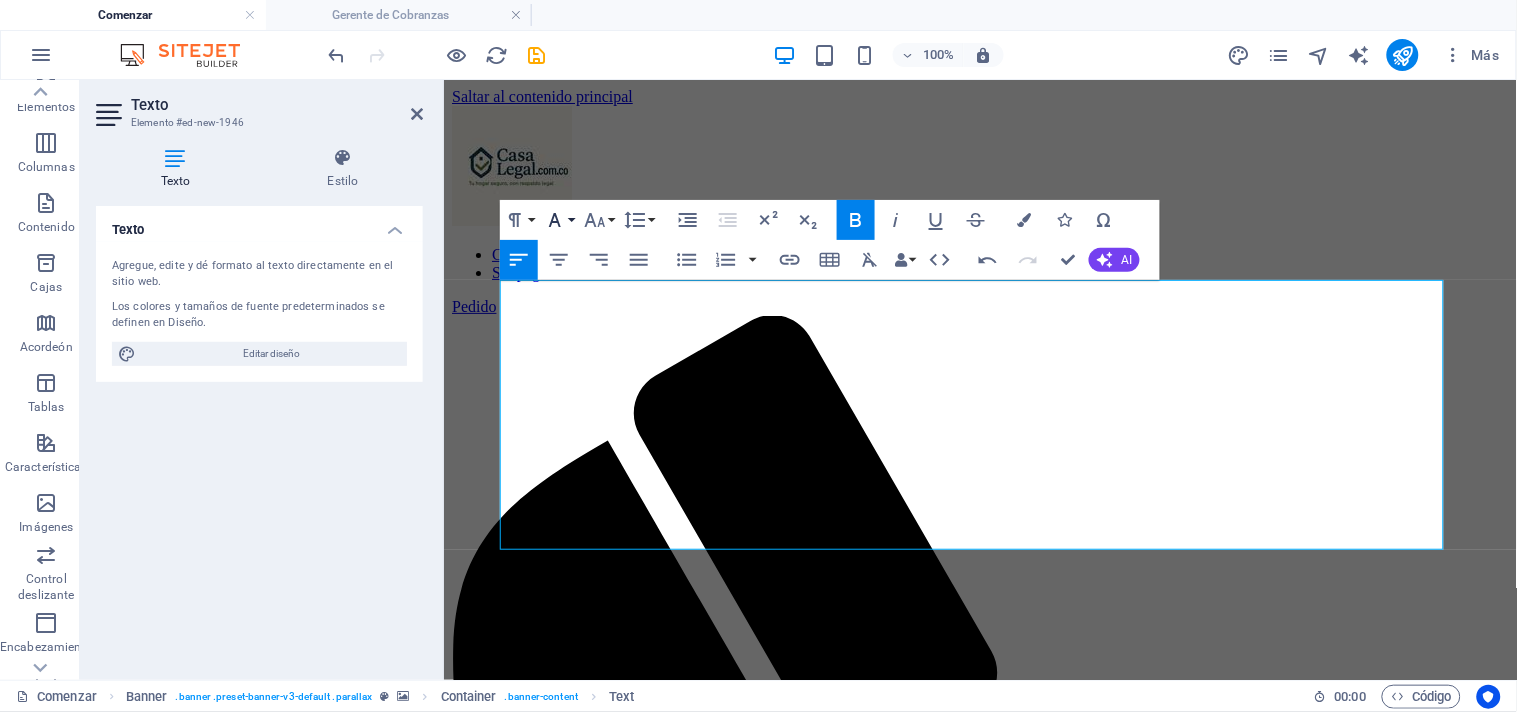 click 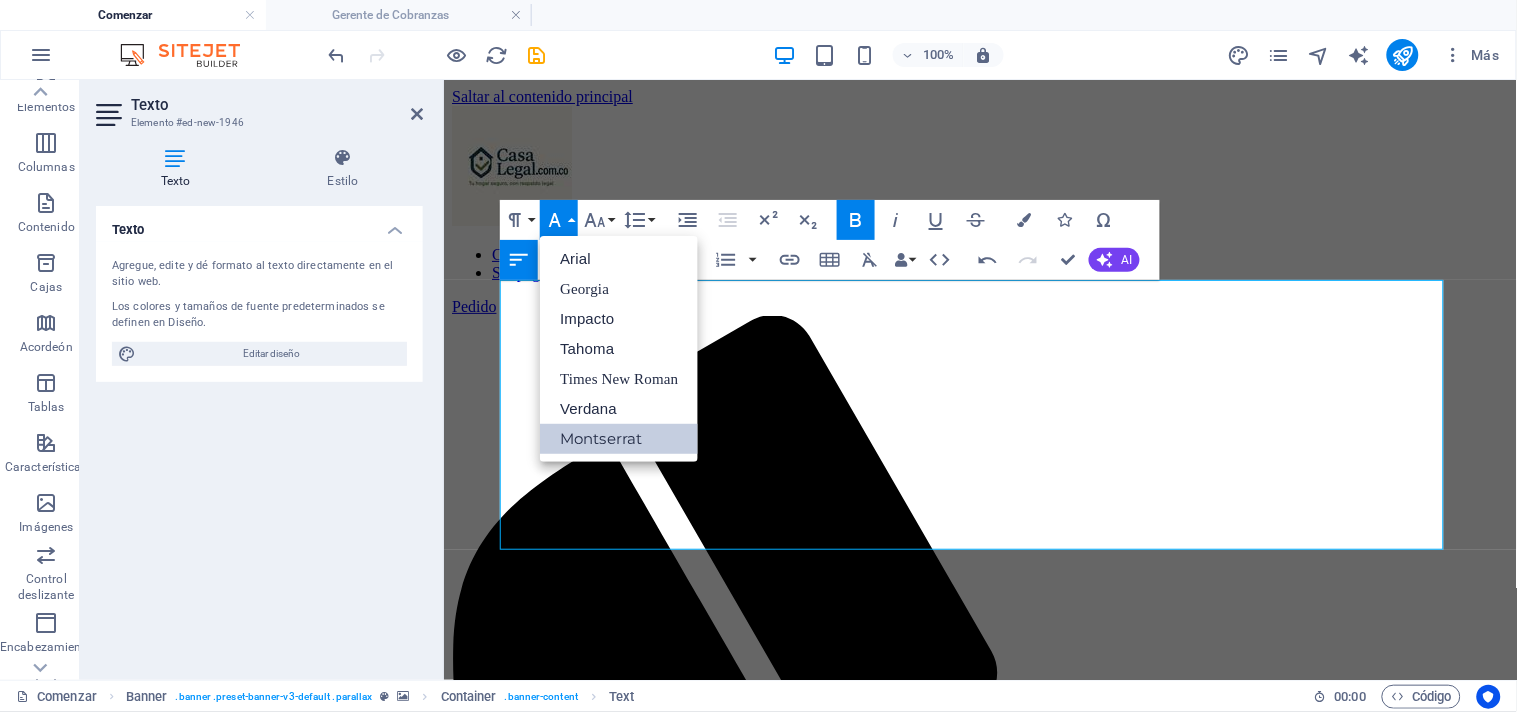 scroll, scrollTop: 0, scrollLeft: 0, axis: both 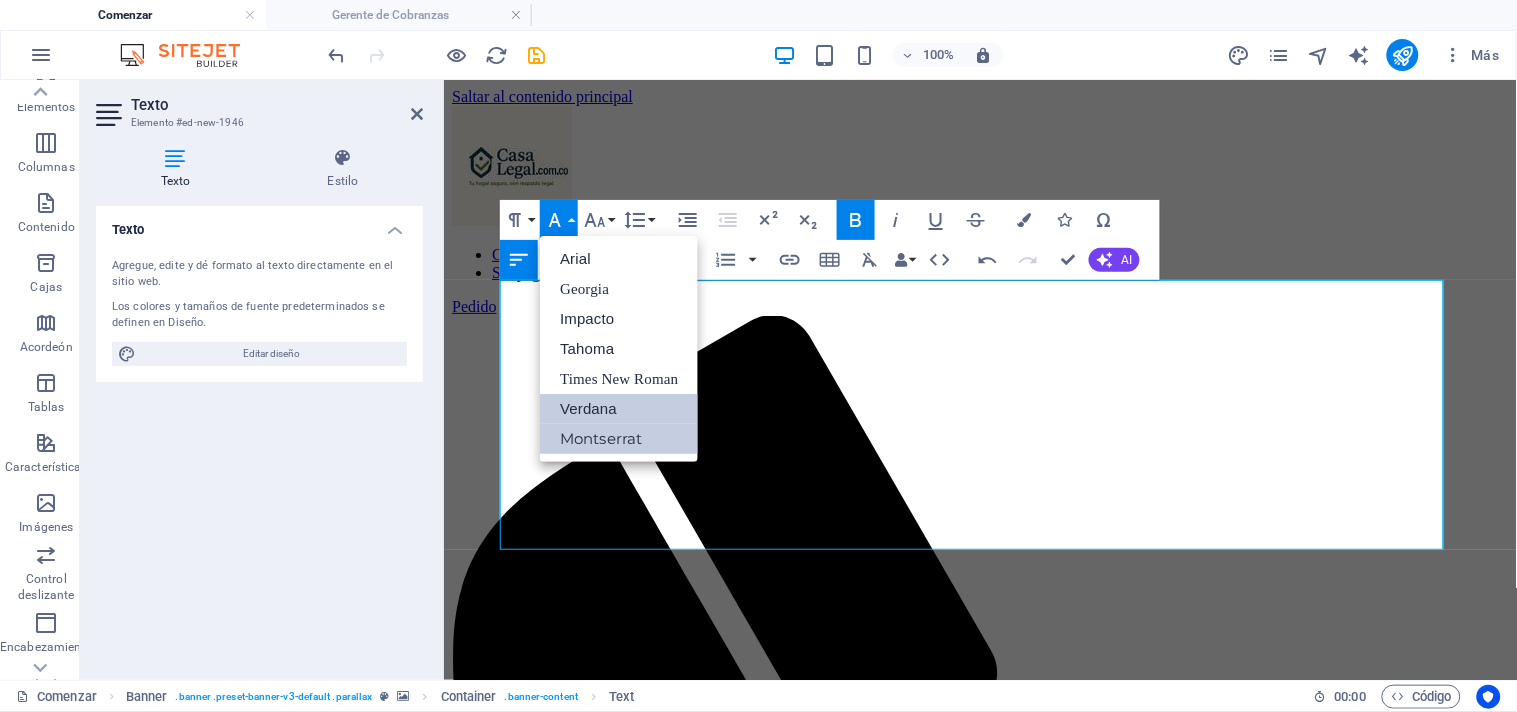 click on "Verdana" at bounding box center [588, 408] 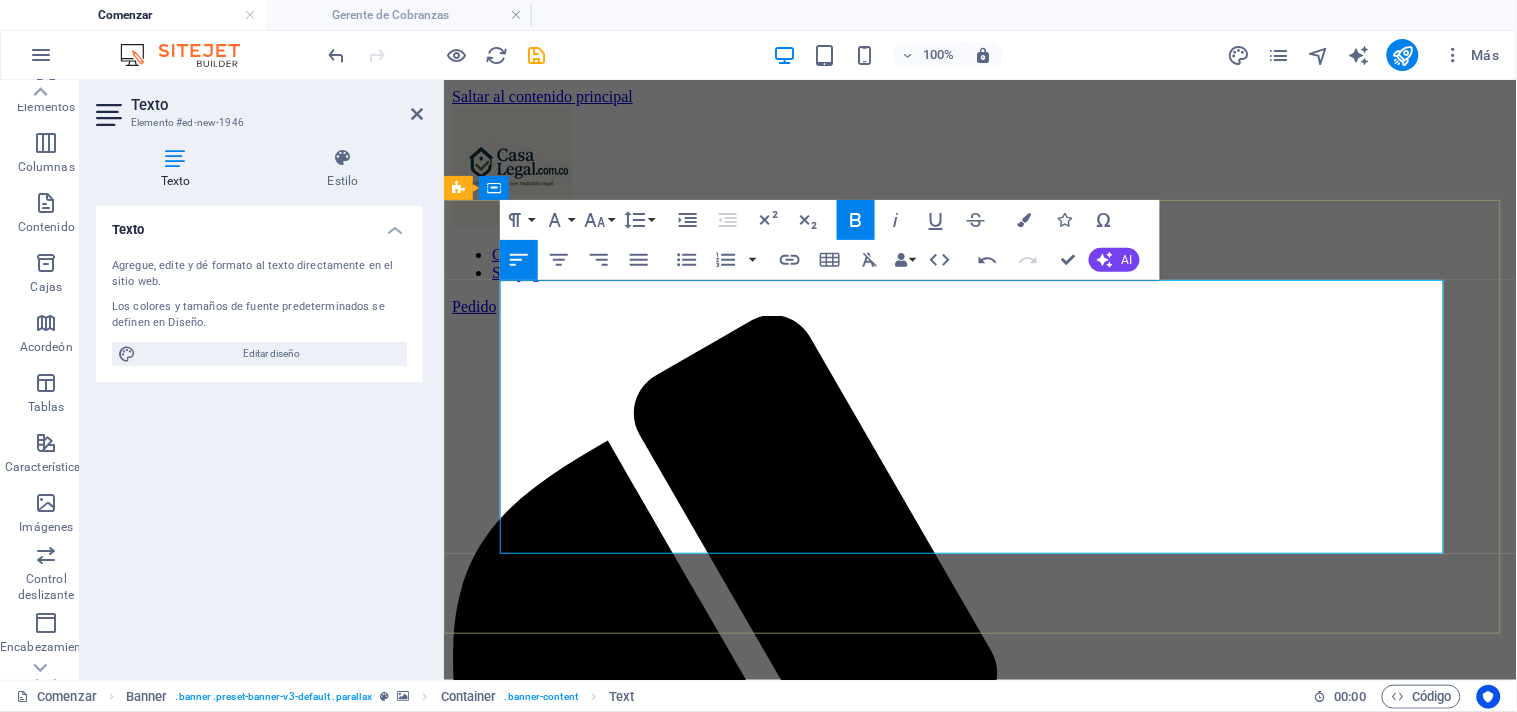 click on "QUE MERECES." at bounding box center (589, 2542) 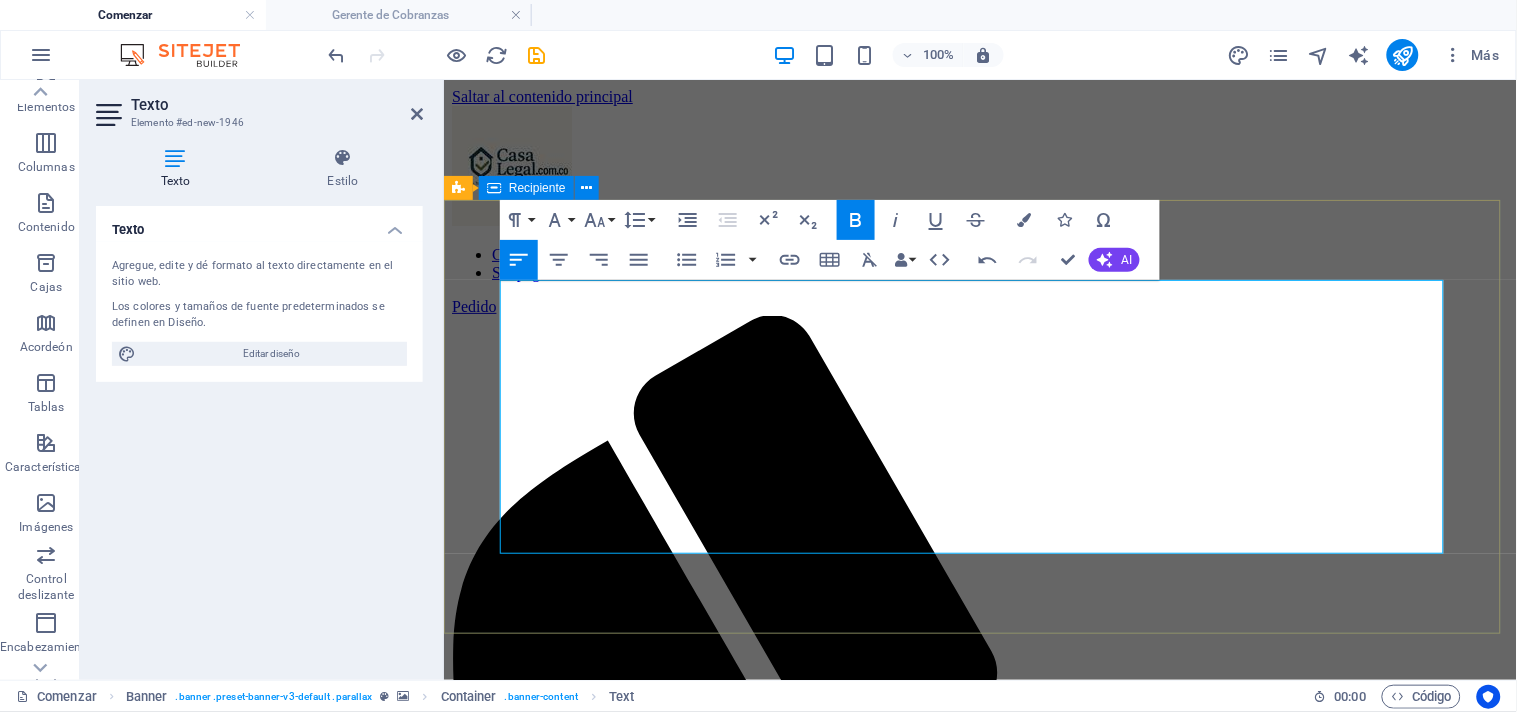 drag, startPoint x: 817, startPoint y: 534, endPoint x: 492, endPoint y: 303, distance: 398.7305 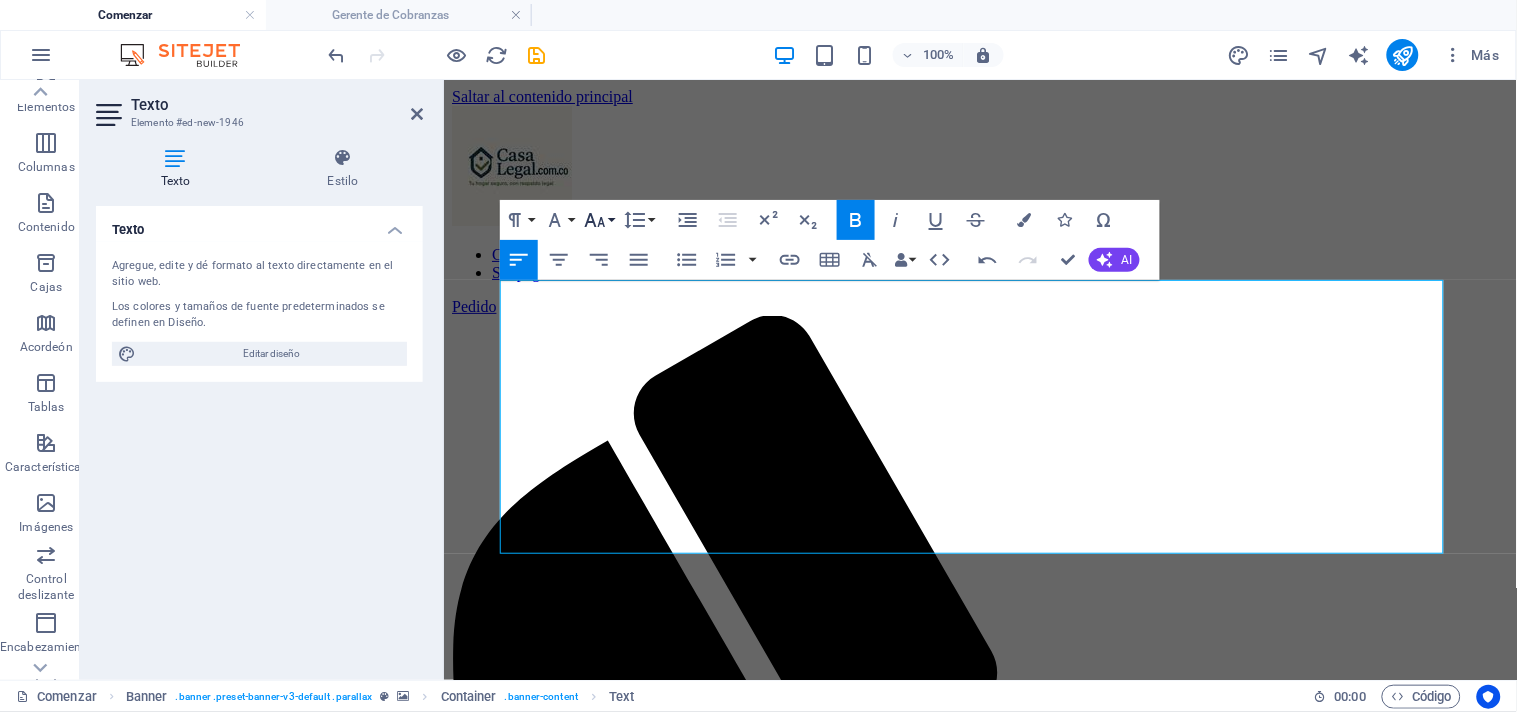 click 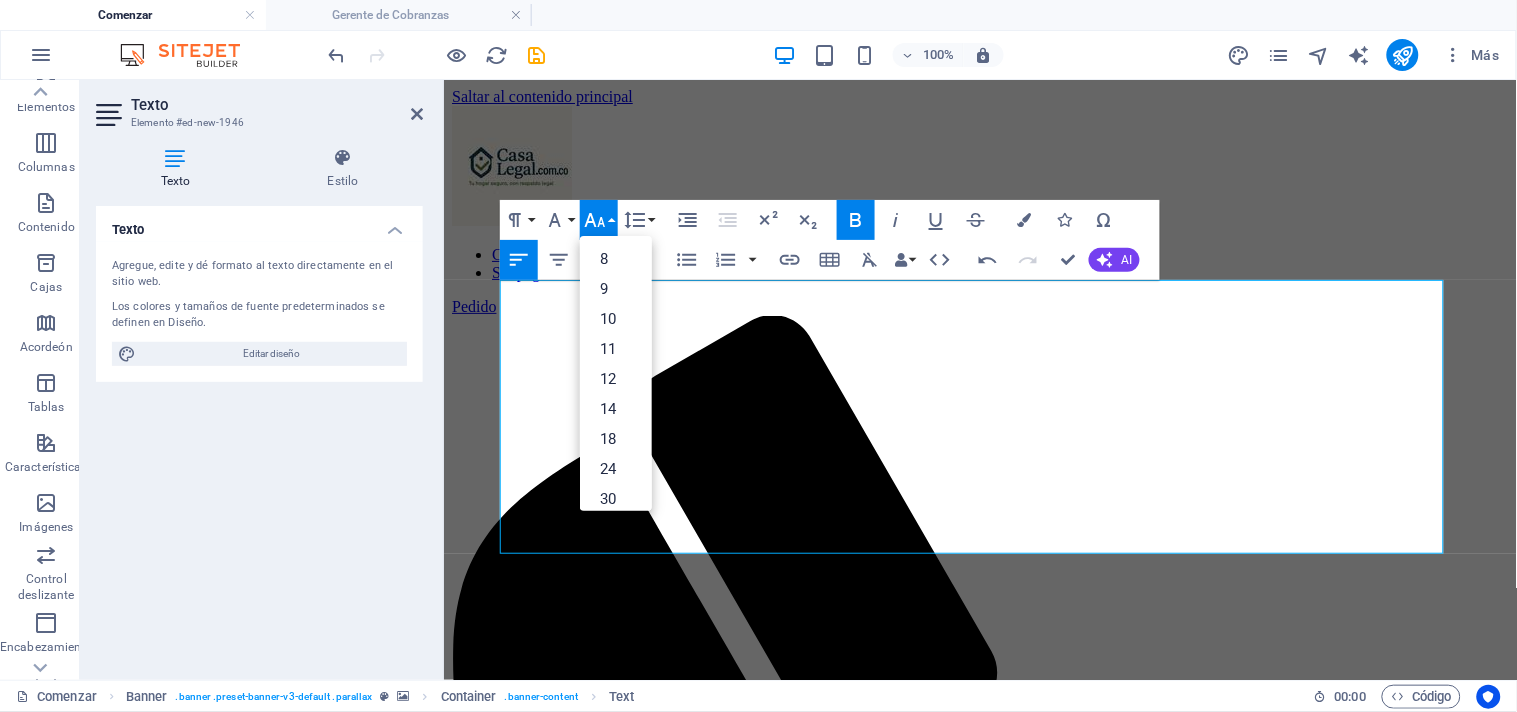 scroll, scrollTop: 160, scrollLeft: 0, axis: vertical 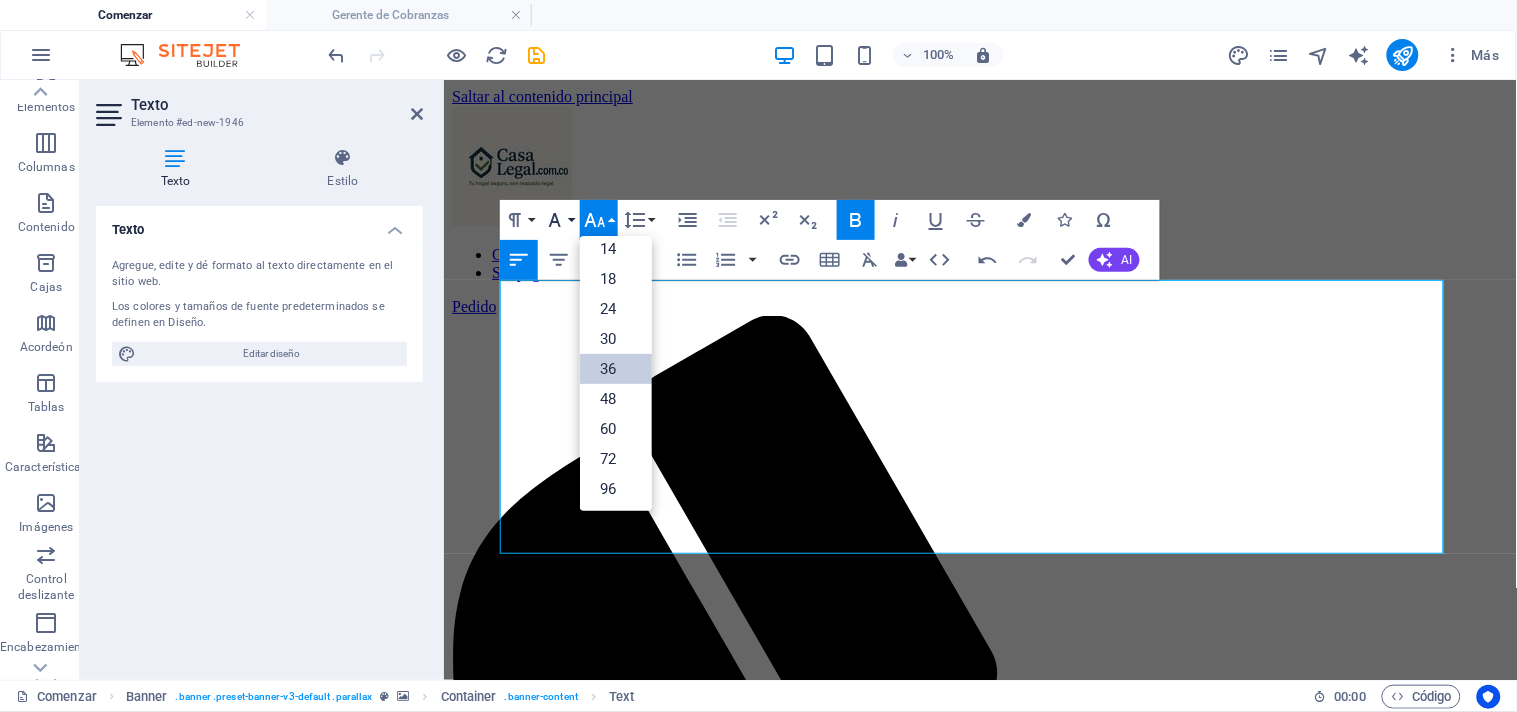 click 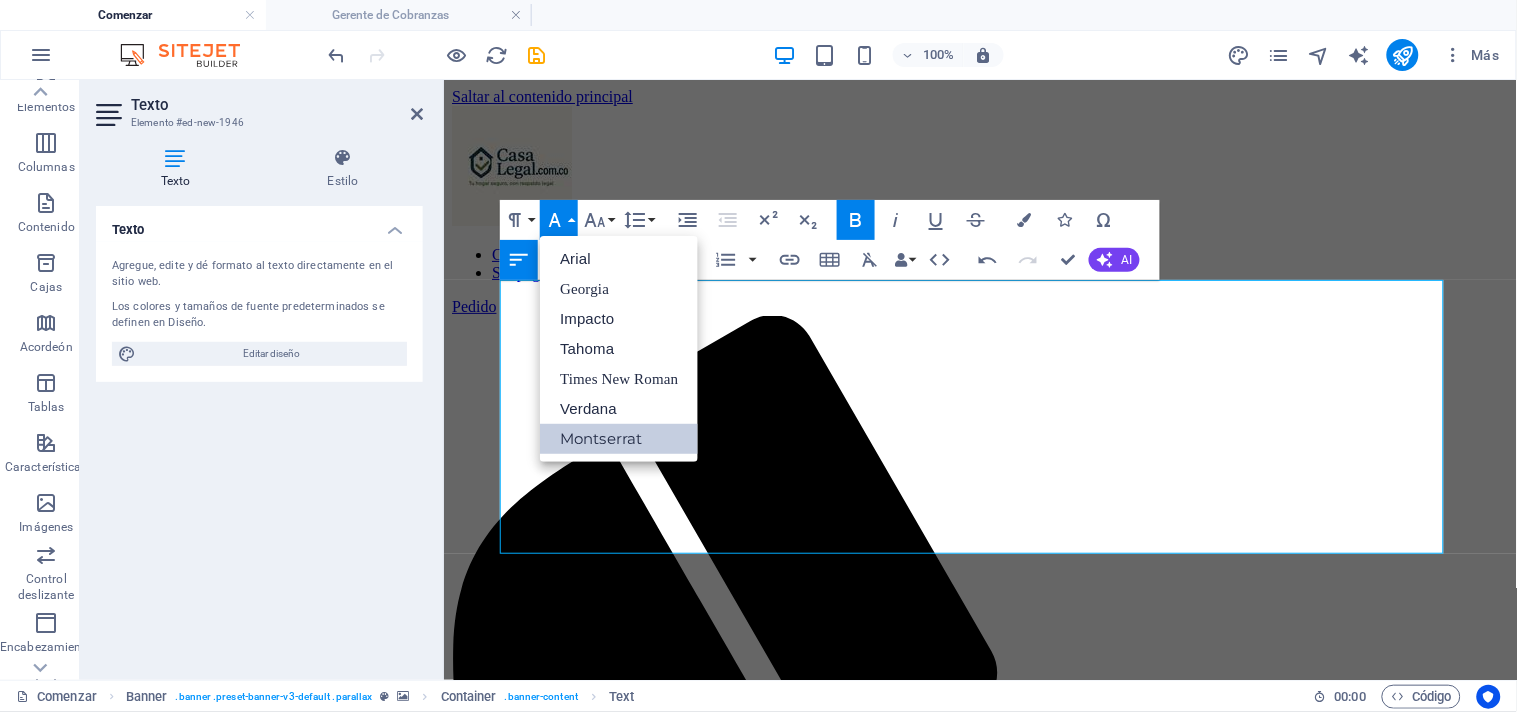 scroll, scrollTop: 0, scrollLeft: 0, axis: both 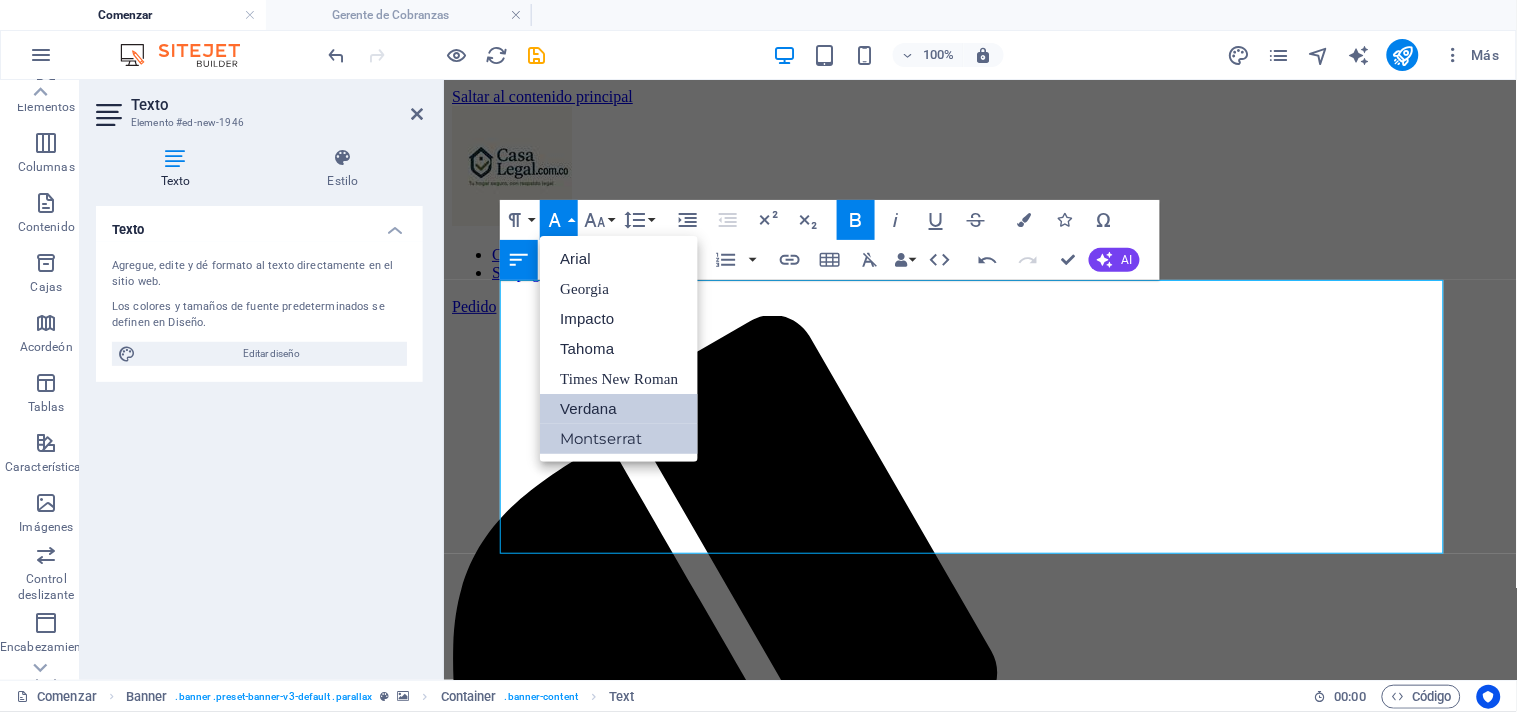 click on "Verdana" at bounding box center [588, 408] 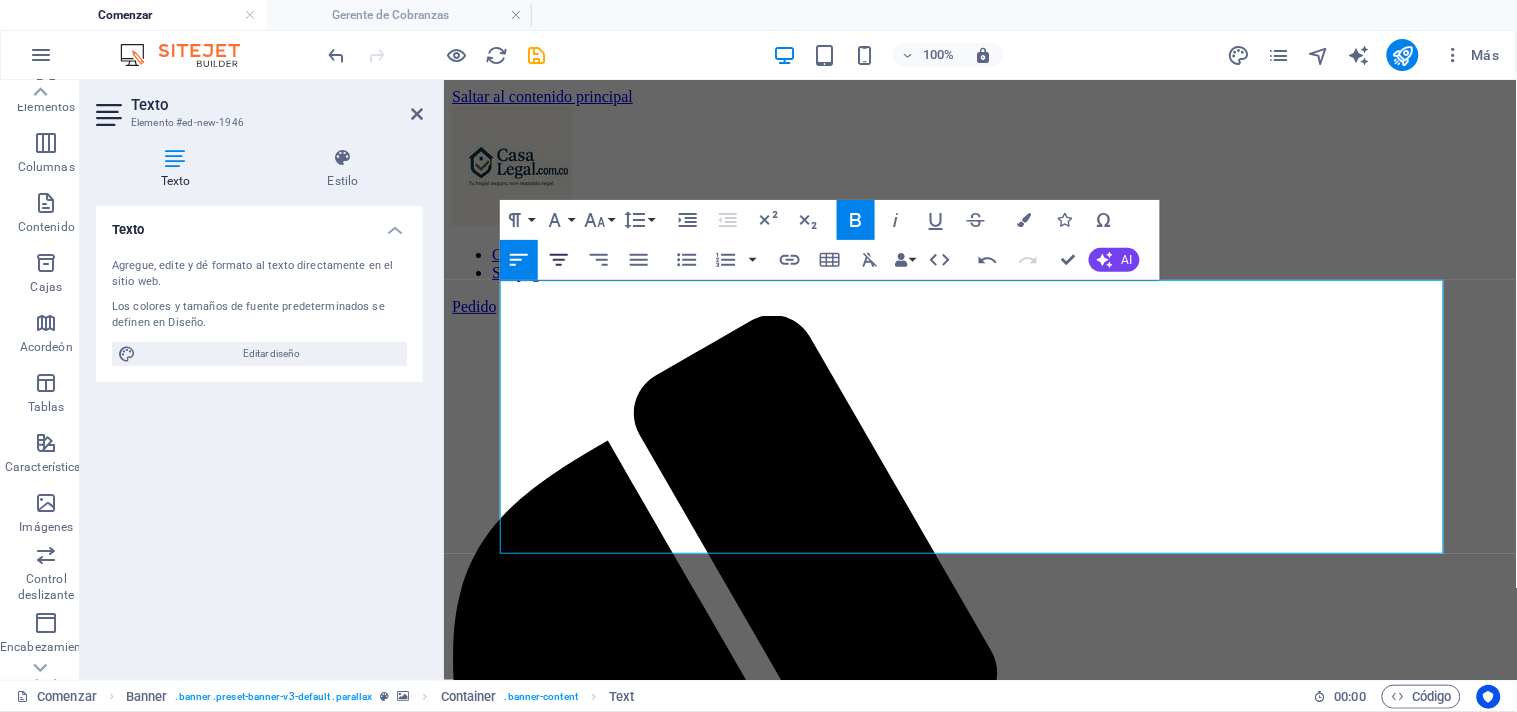 click 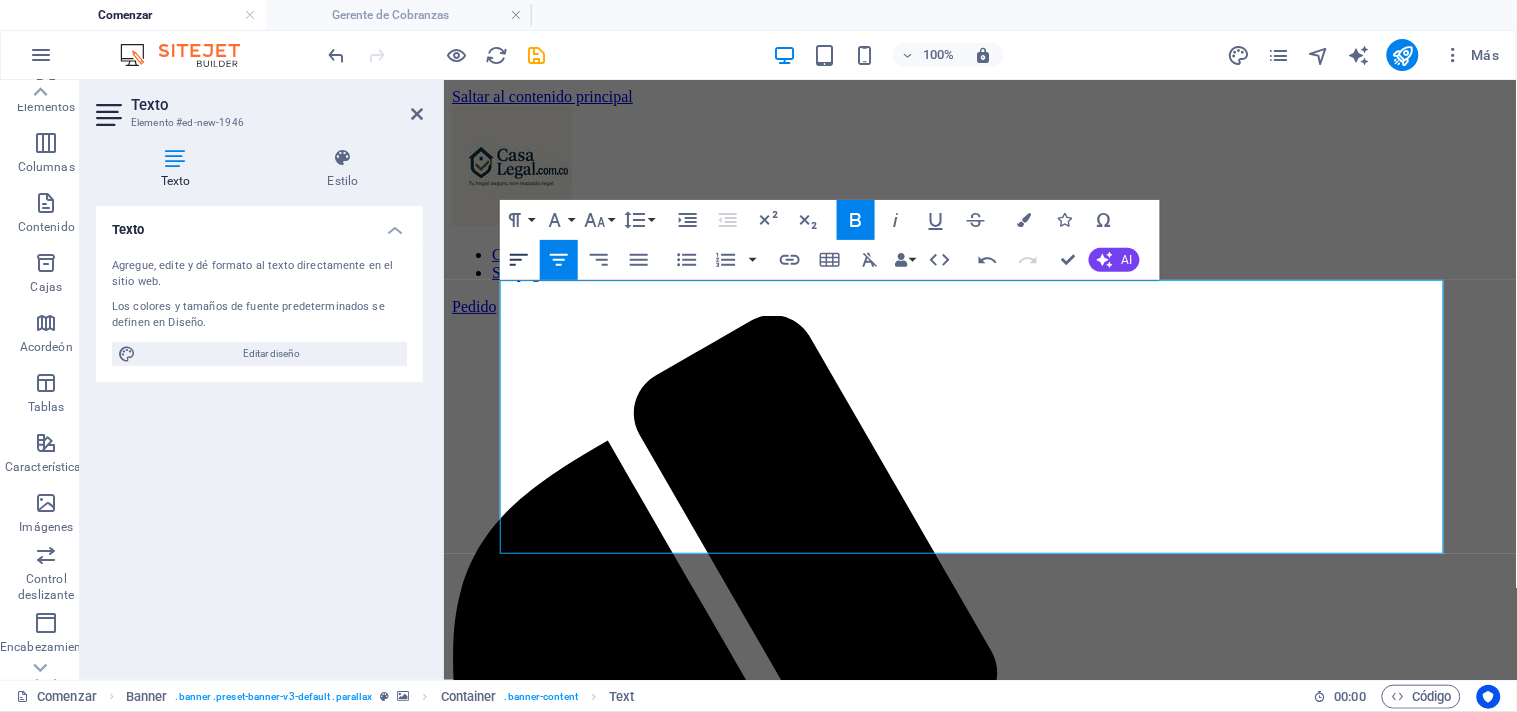 click 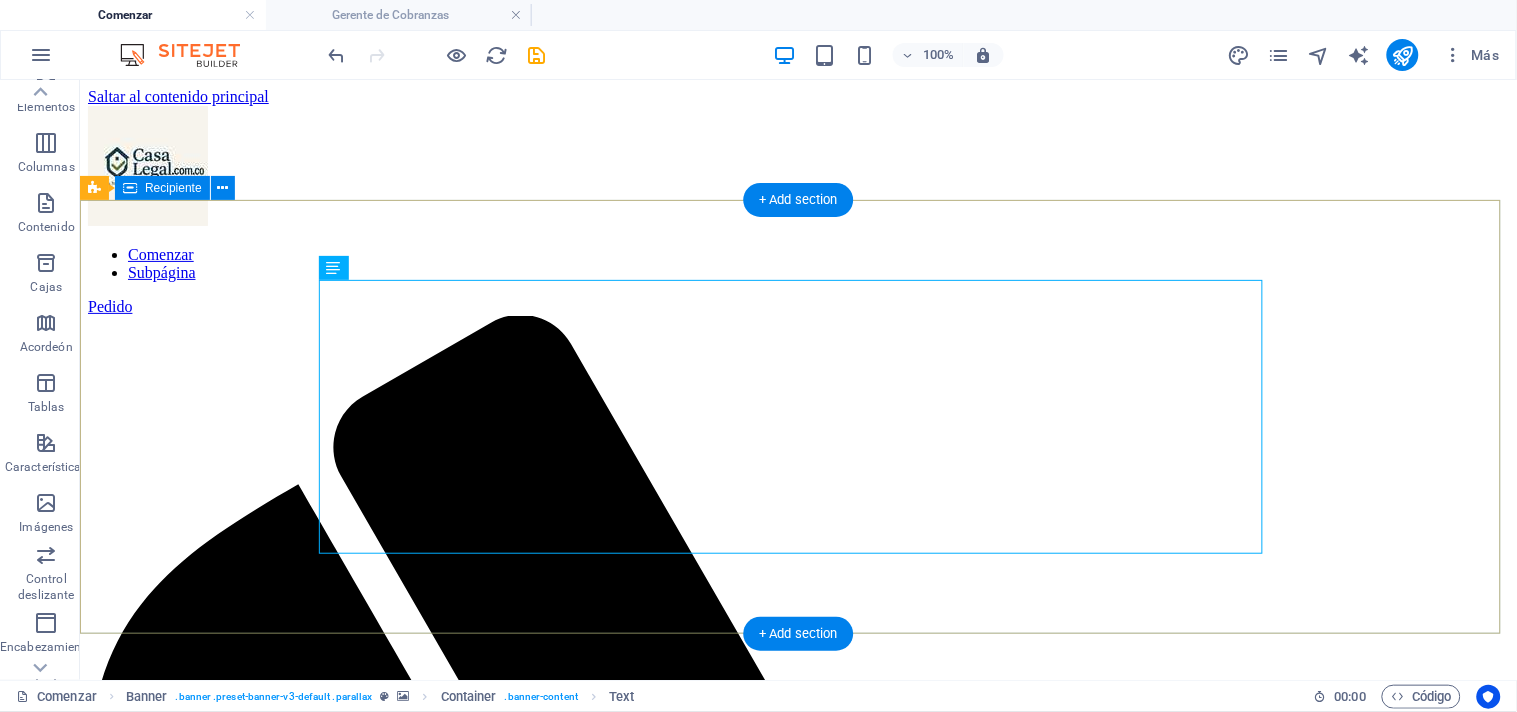 click on "TU HOGAR EN UN SOLO LUGAR: DESCUBRE LA COMODIDAD Y  CONVENIENCIA QUE MERECES." at bounding box center (797, 2887) 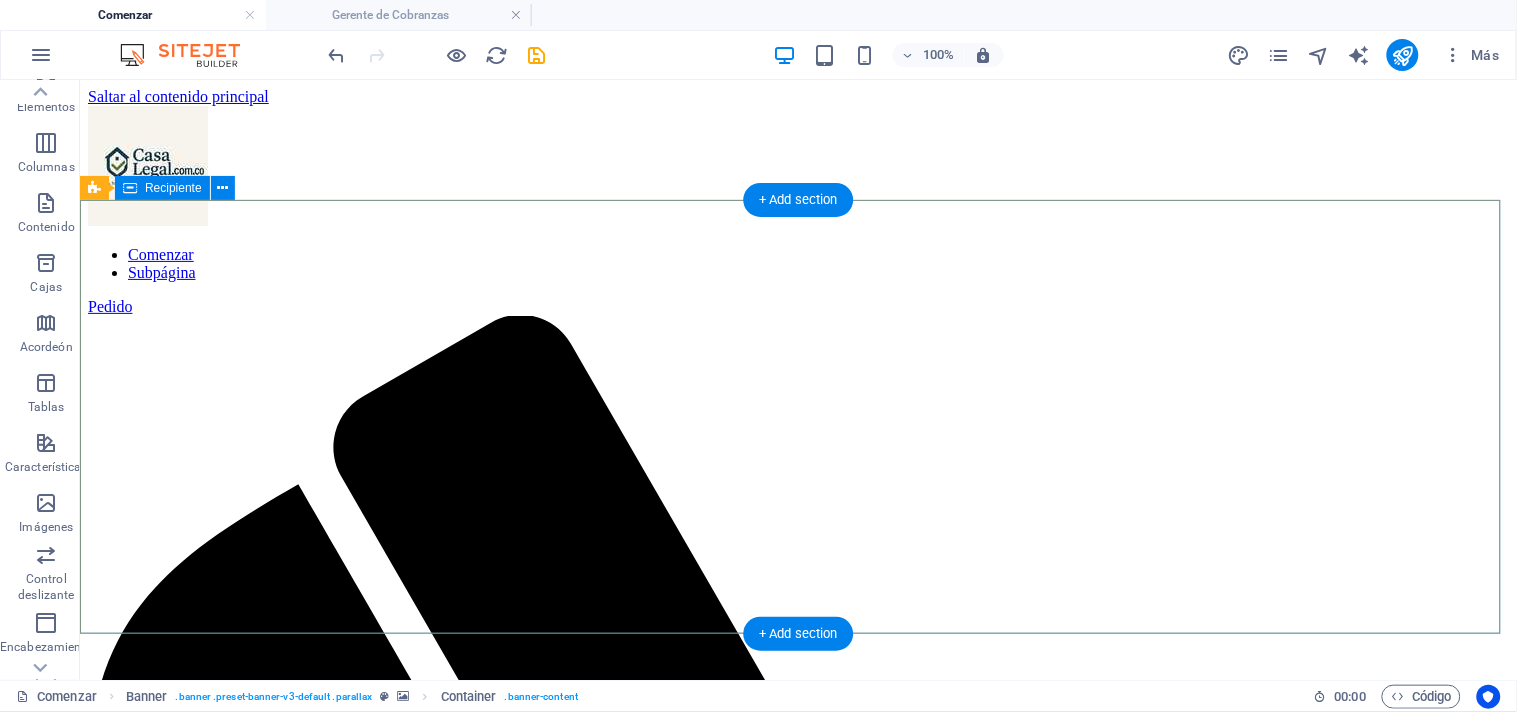 click on "TU HOGAR EN UN SOLO LUGAR: DESCUBRE LA COMODIDAD Y  CONVENIENCIA QUE MERECES." at bounding box center [797, 2887] 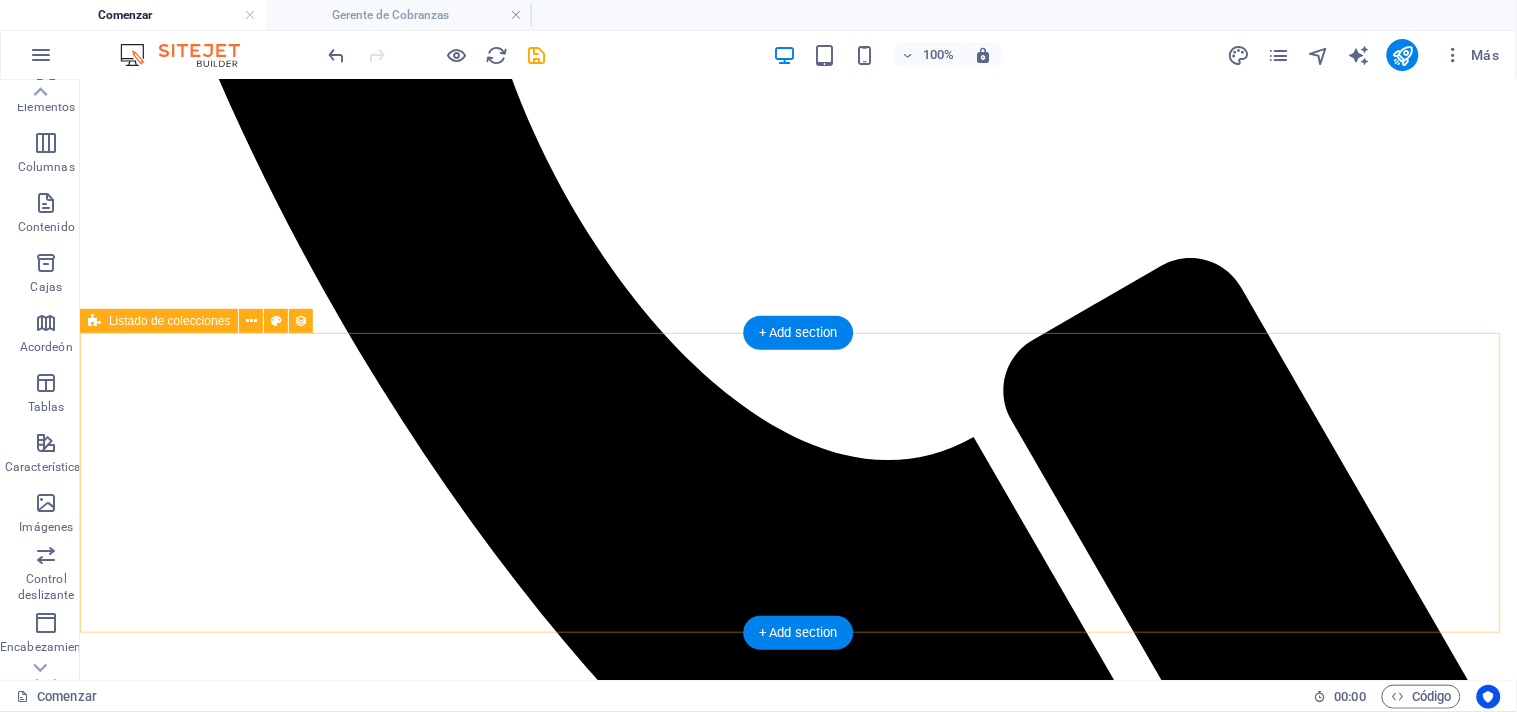 scroll, scrollTop: 1222, scrollLeft: 0, axis: vertical 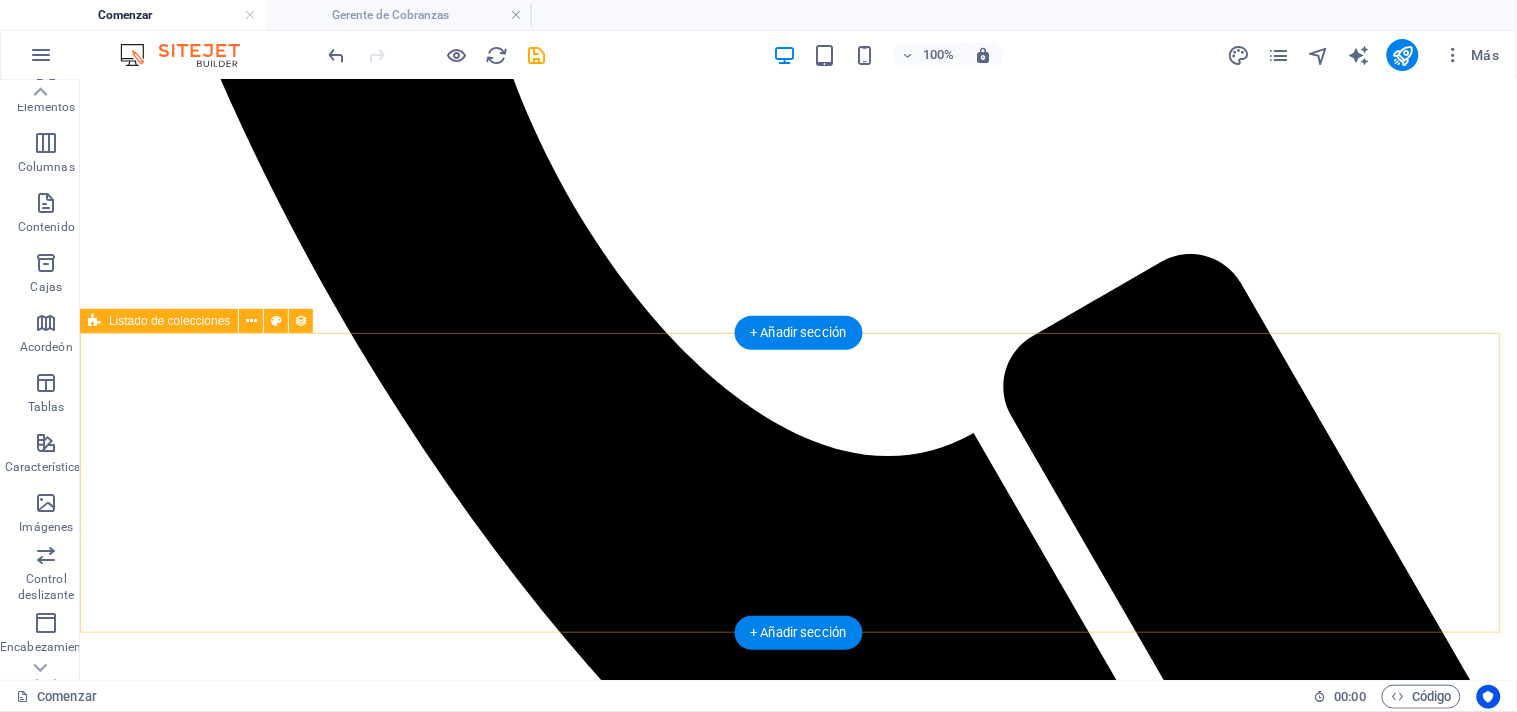 click on "Agregar elementos y asignarlos a campos de colección o  Añadir elementos  Pegar portapapeles Anterior Siguiente" at bounding box center (797, 3209) 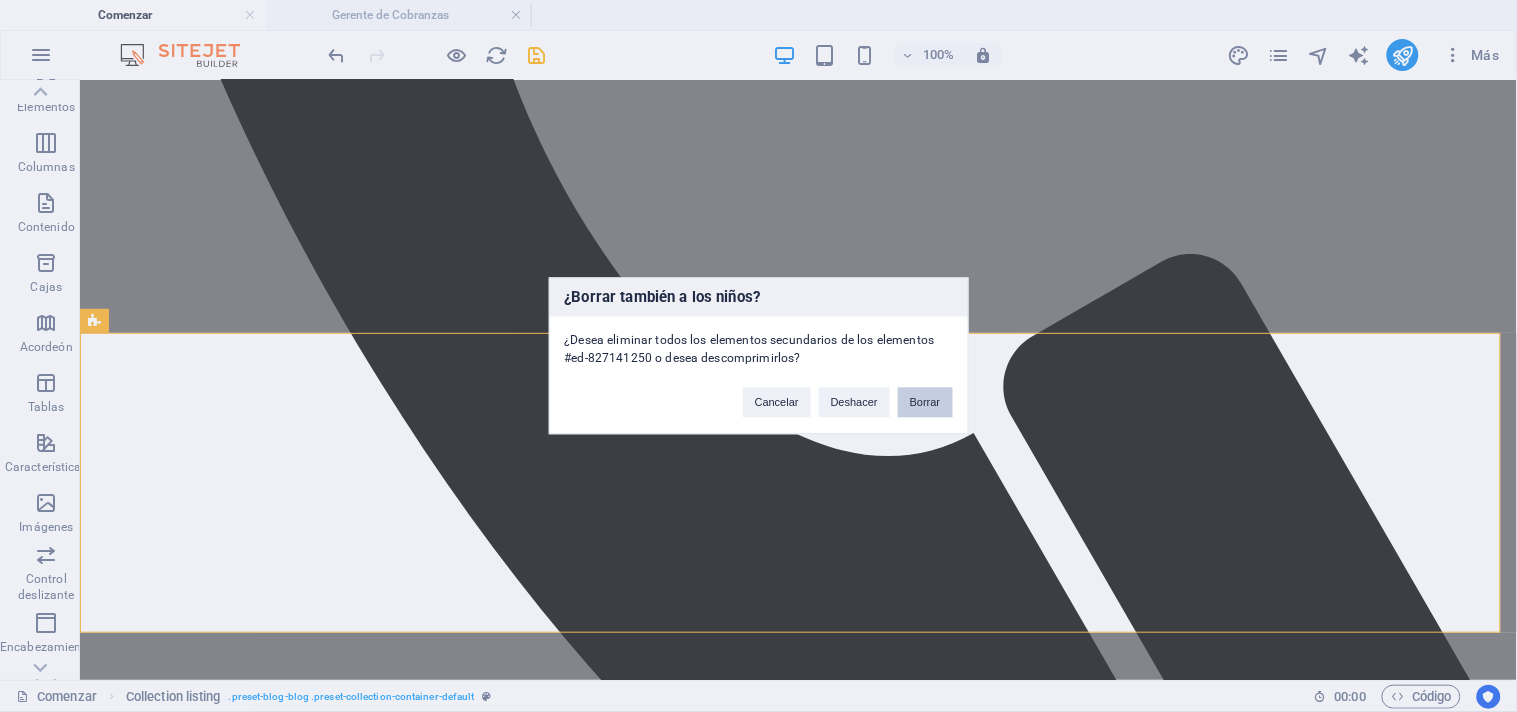 click on "Borrar" at bounding box center [925, 403] 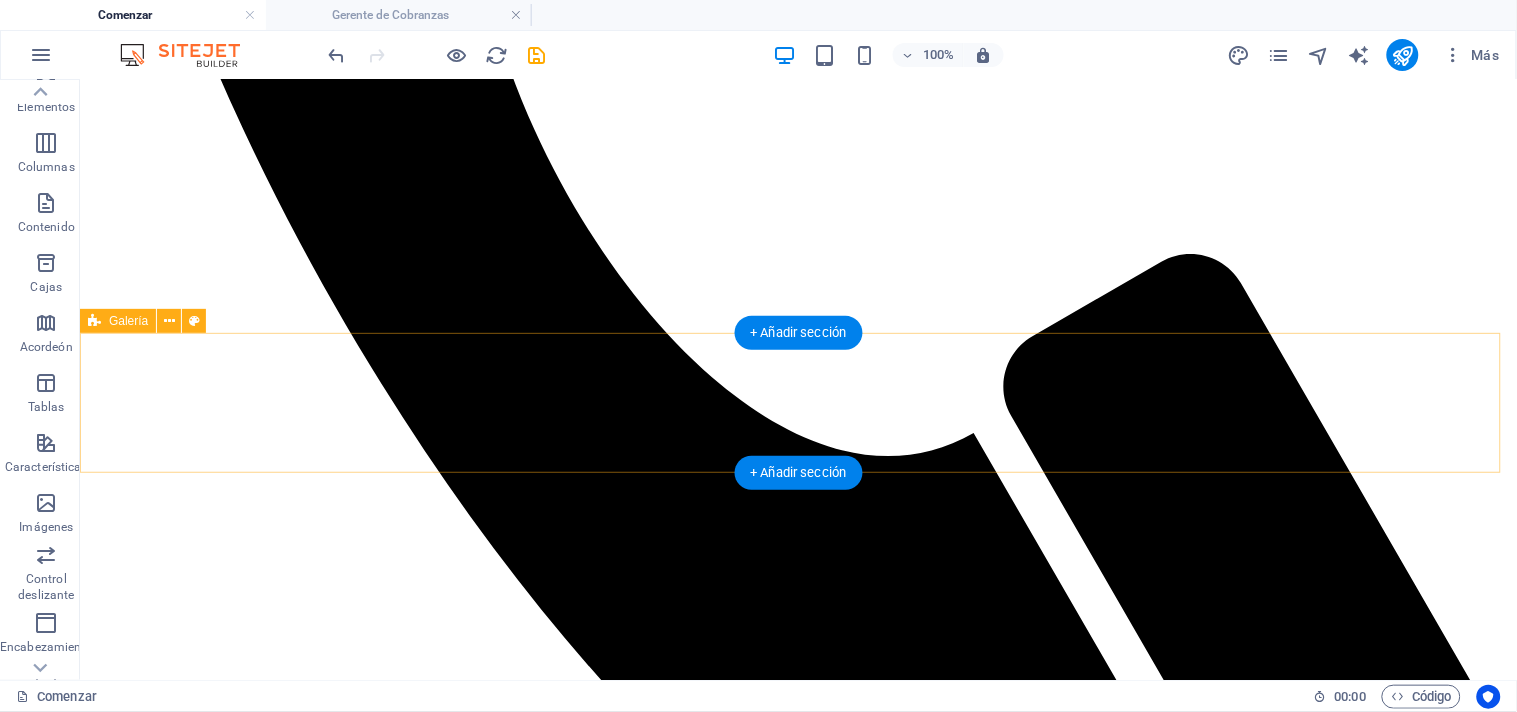 click on "Suelta el contenido aquí o  Añadir elementos  Pegar portapapeles" at bounding box center (797, 3191) 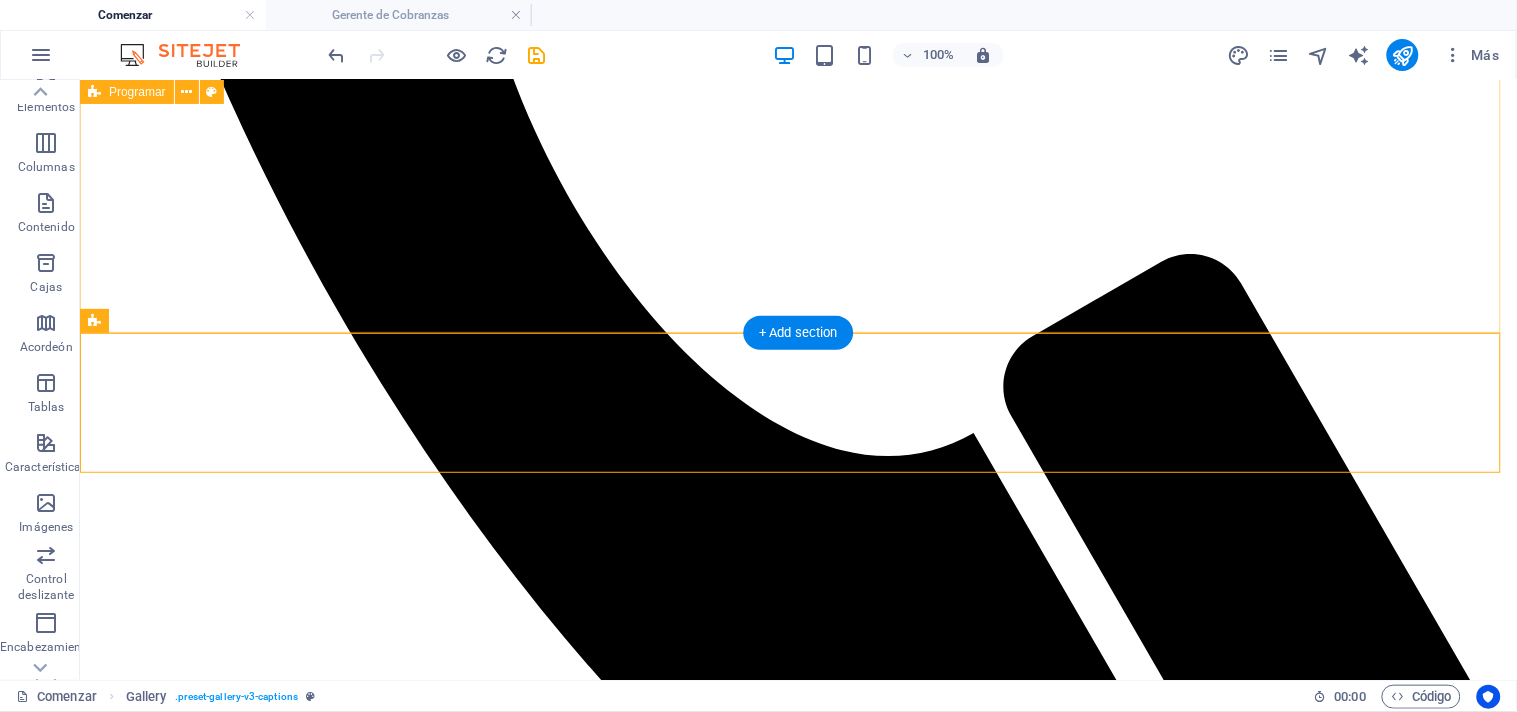 click on "Características de la Propiedad cocina de alta calidad Electrodomésticos de cocina incluidos 3 habitaciones Área de la piscina suelo de parquet Área de estacionamiento Suelta el contenido aquí o  Añadir elementos  Pegar portapapeles" at bounding box center [797, 2737] 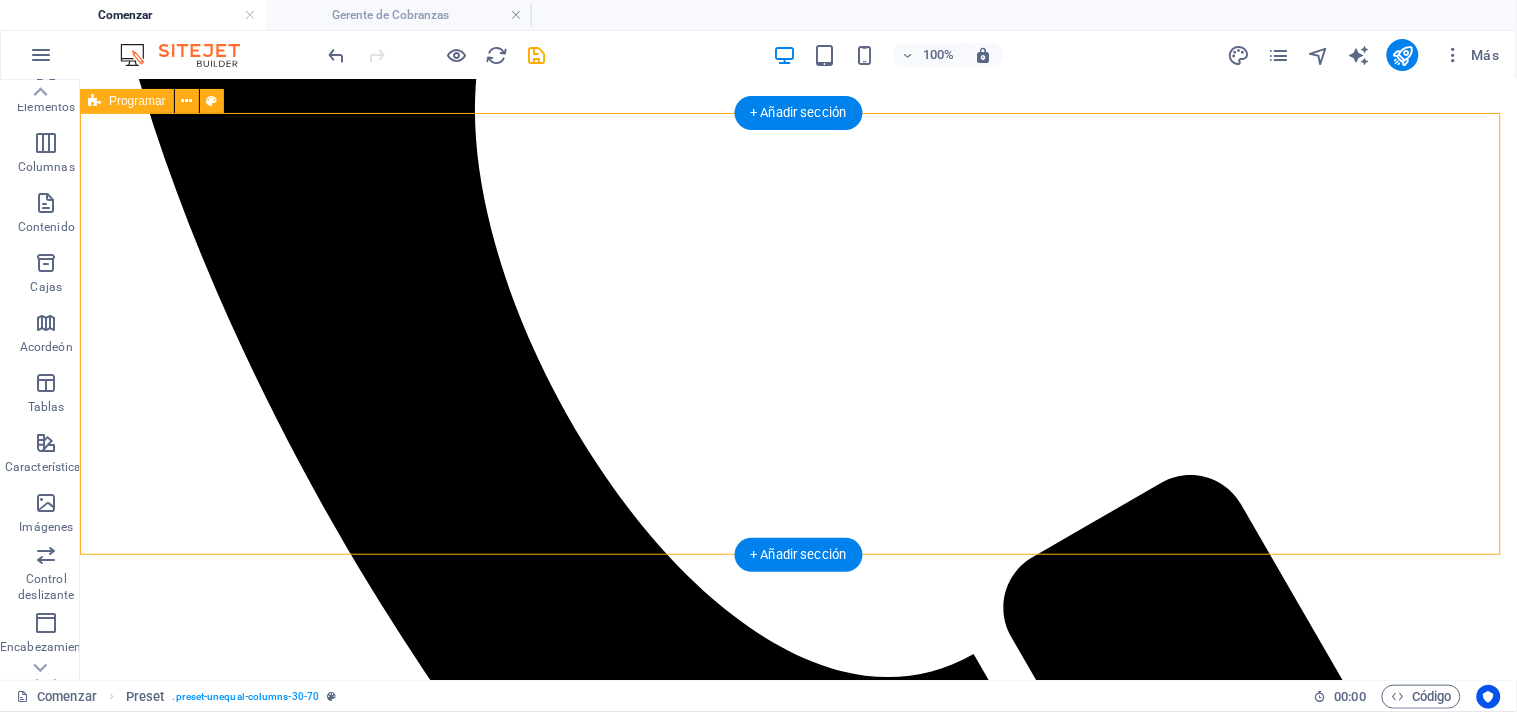 scroll, scrollTop: 888, scrollLeft: 0, axis: vertical 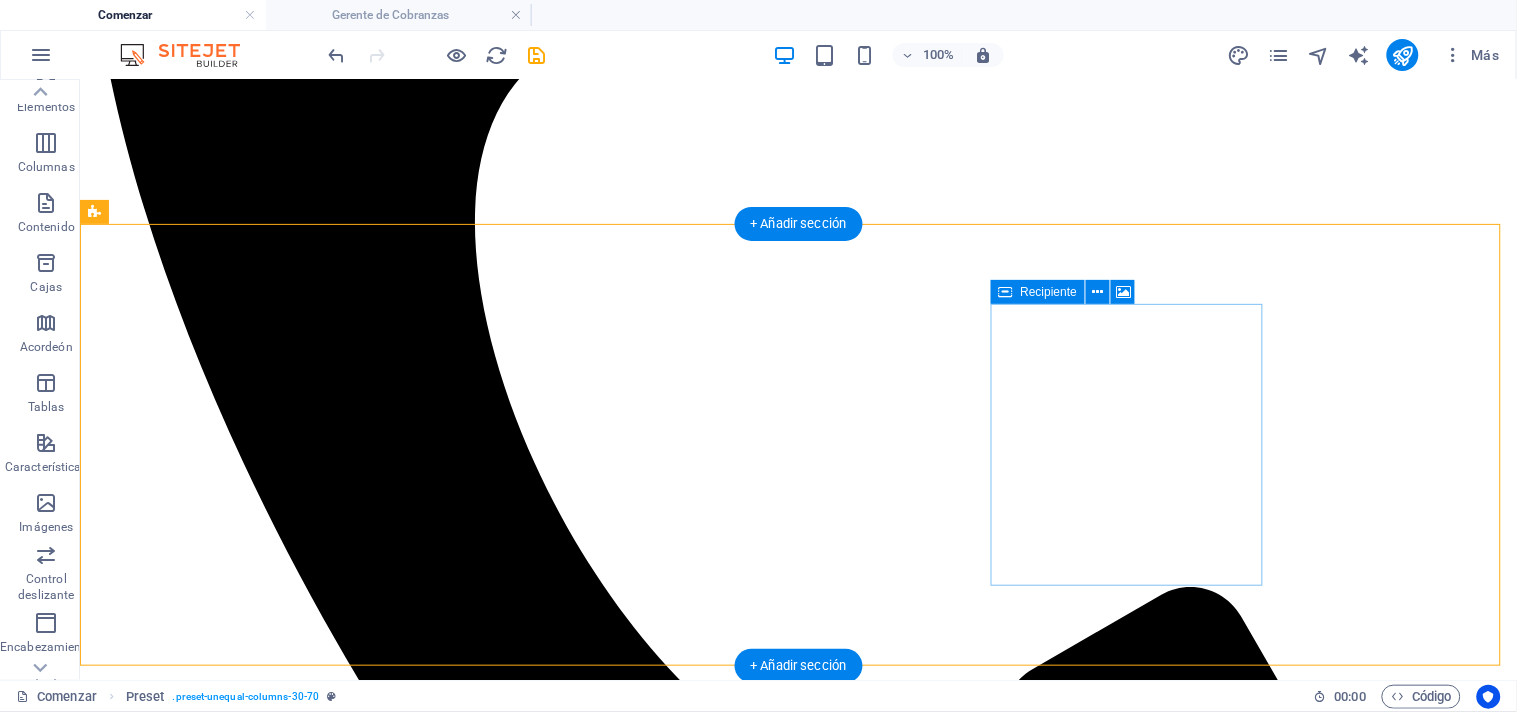 click on "Añadir elementos" at bounding box center (726, 3412) 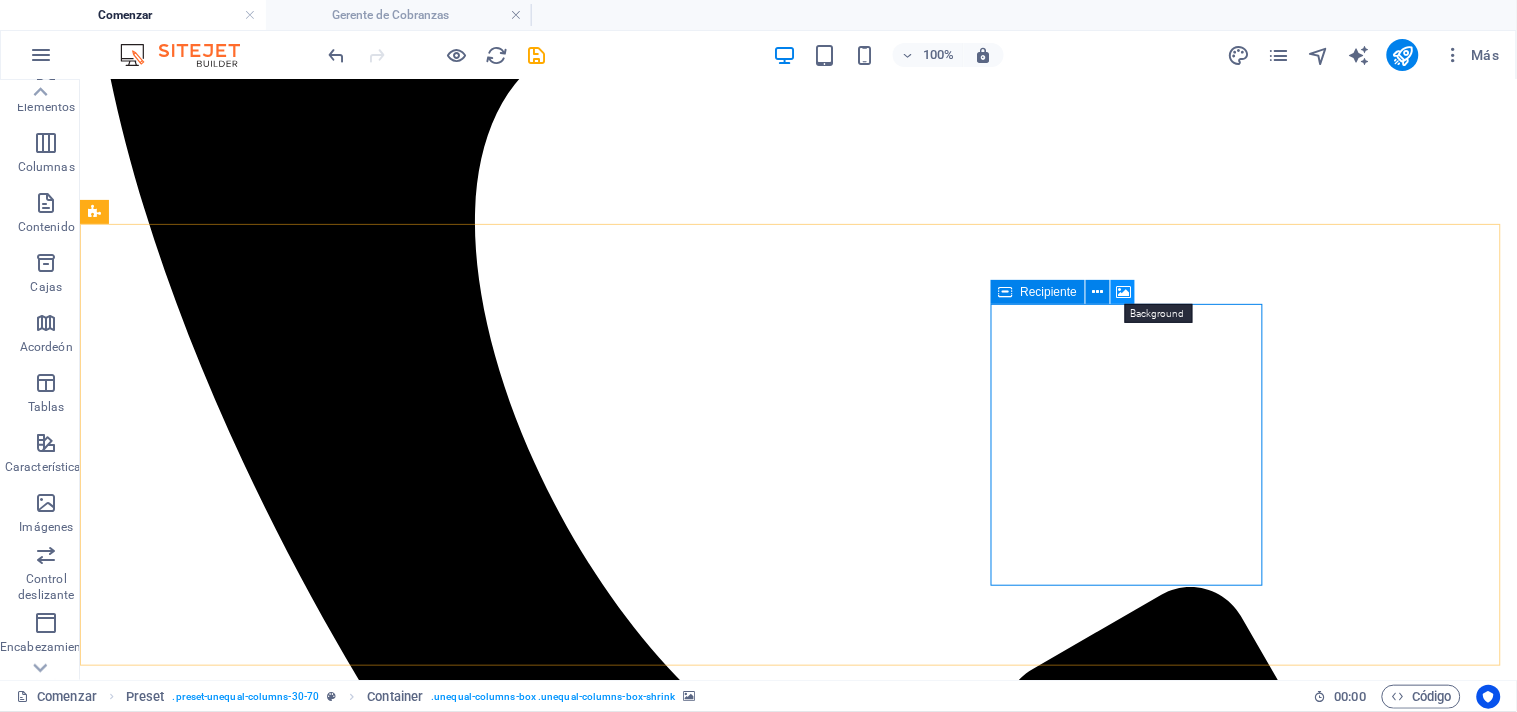 click at bounding box center [1123, 292] 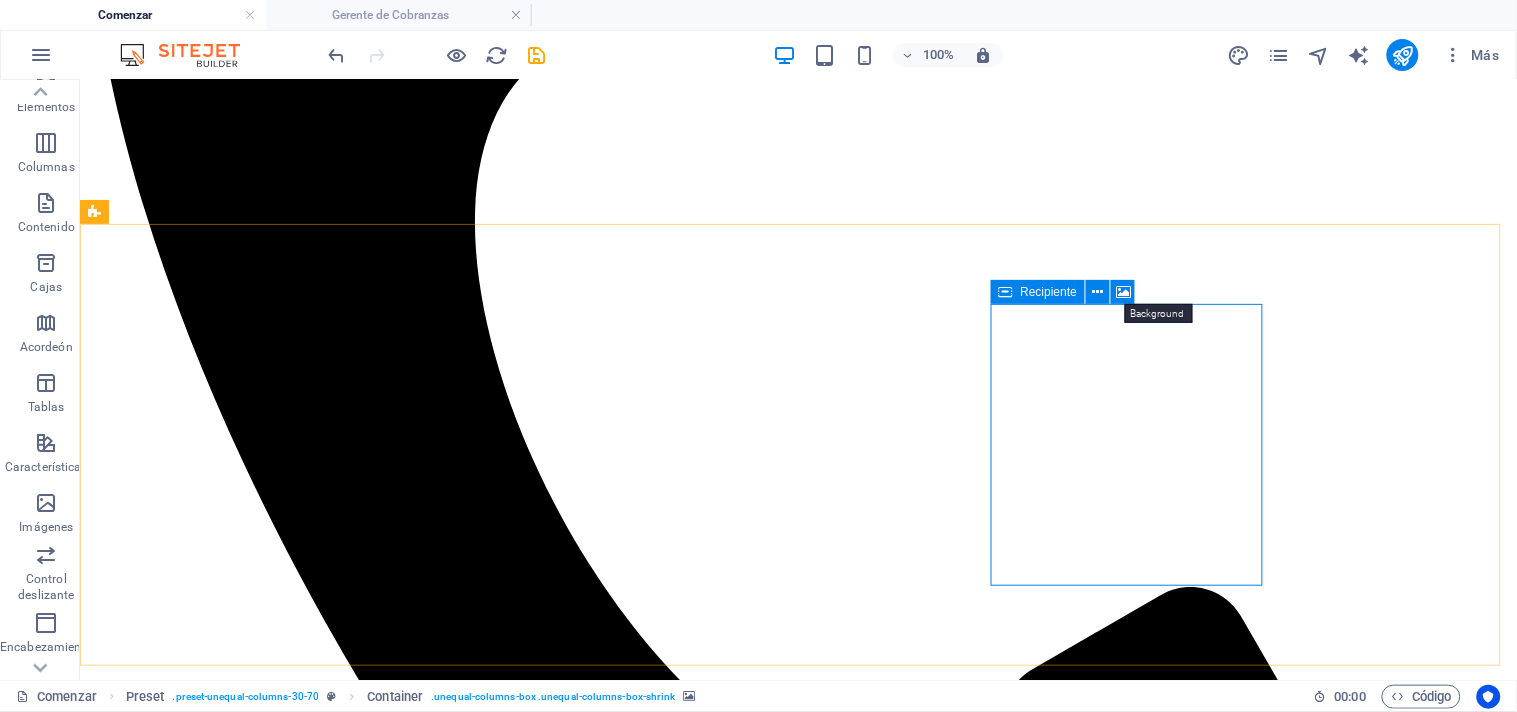 select on "ms" 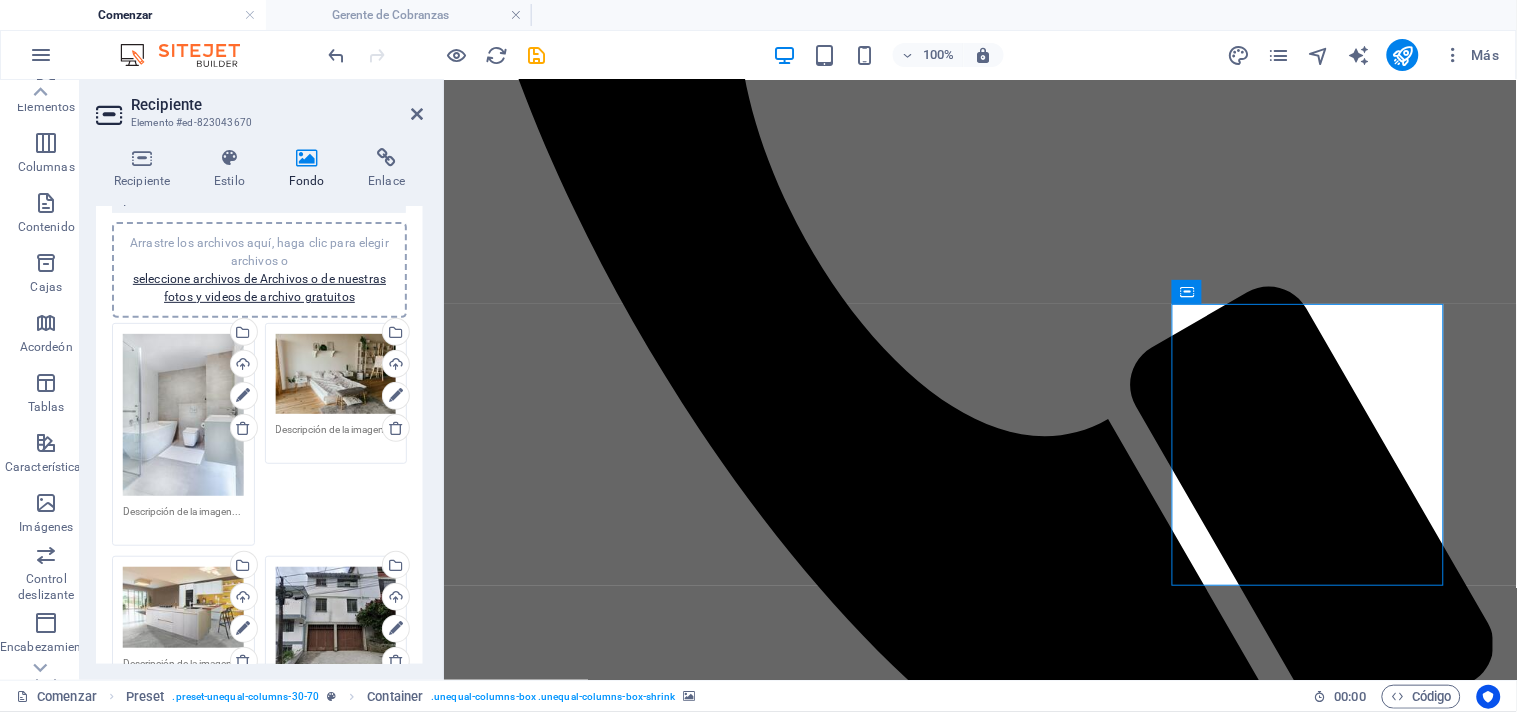 scroll, scrollTop: 222, scrollLeft: 0, axis: vertical 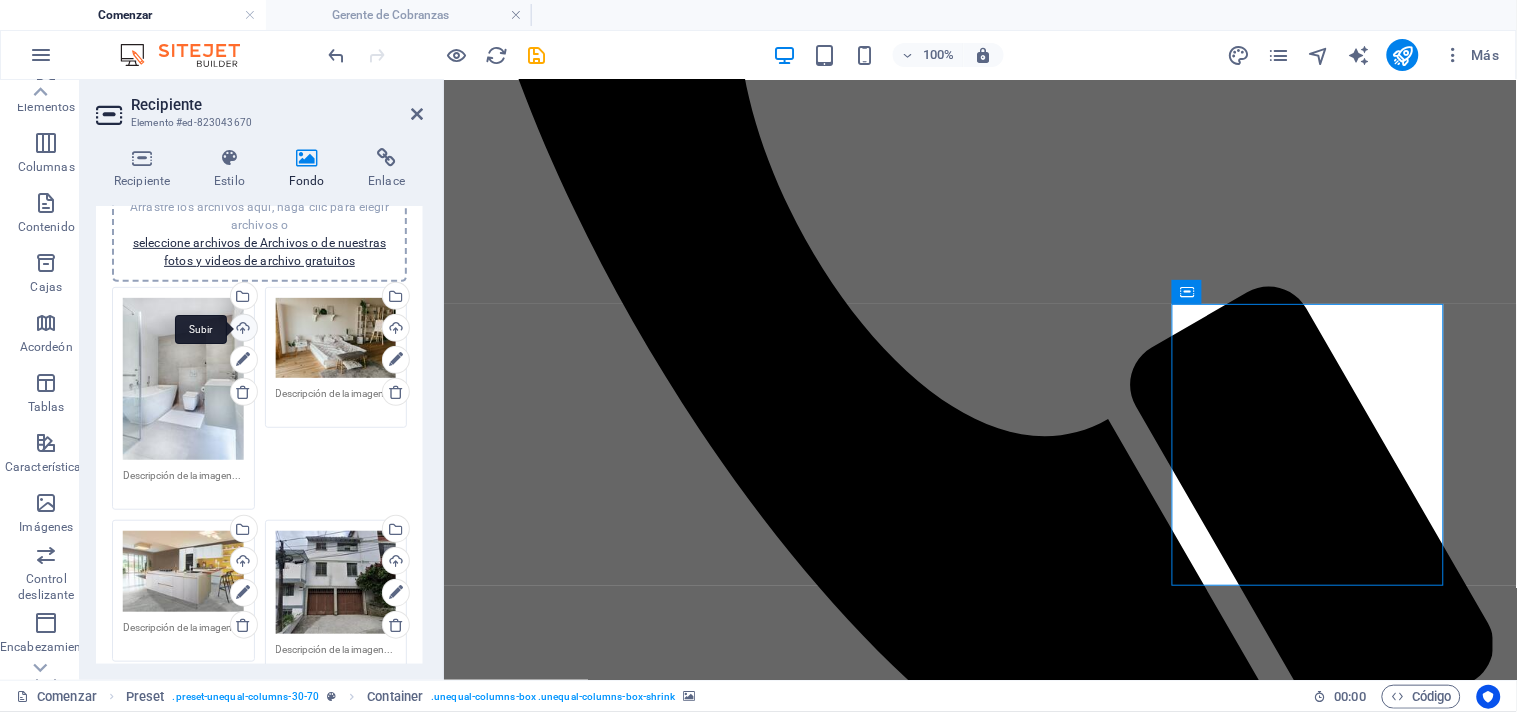 click on "Subir" at bounding box center (242, 330) 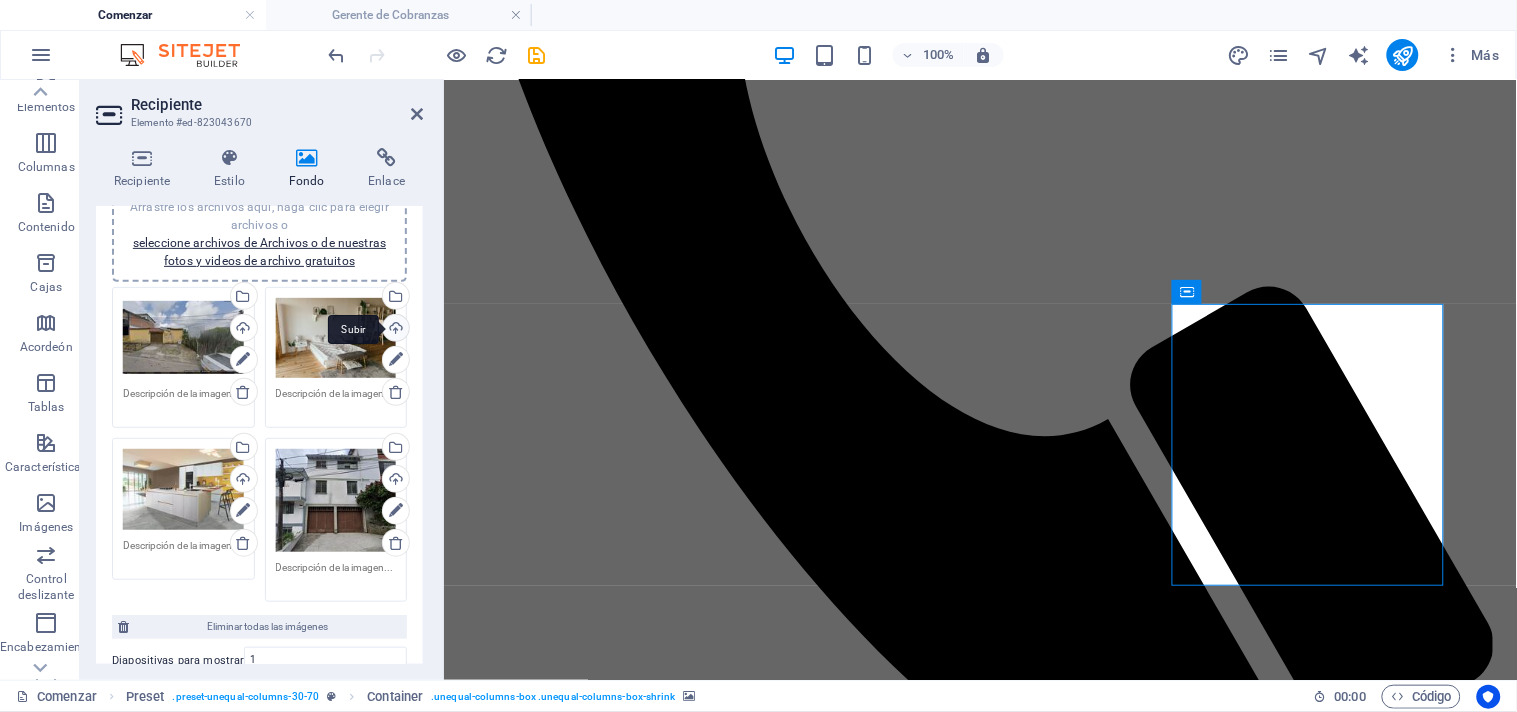 click on "Subir" at bounding box center [394, 330] 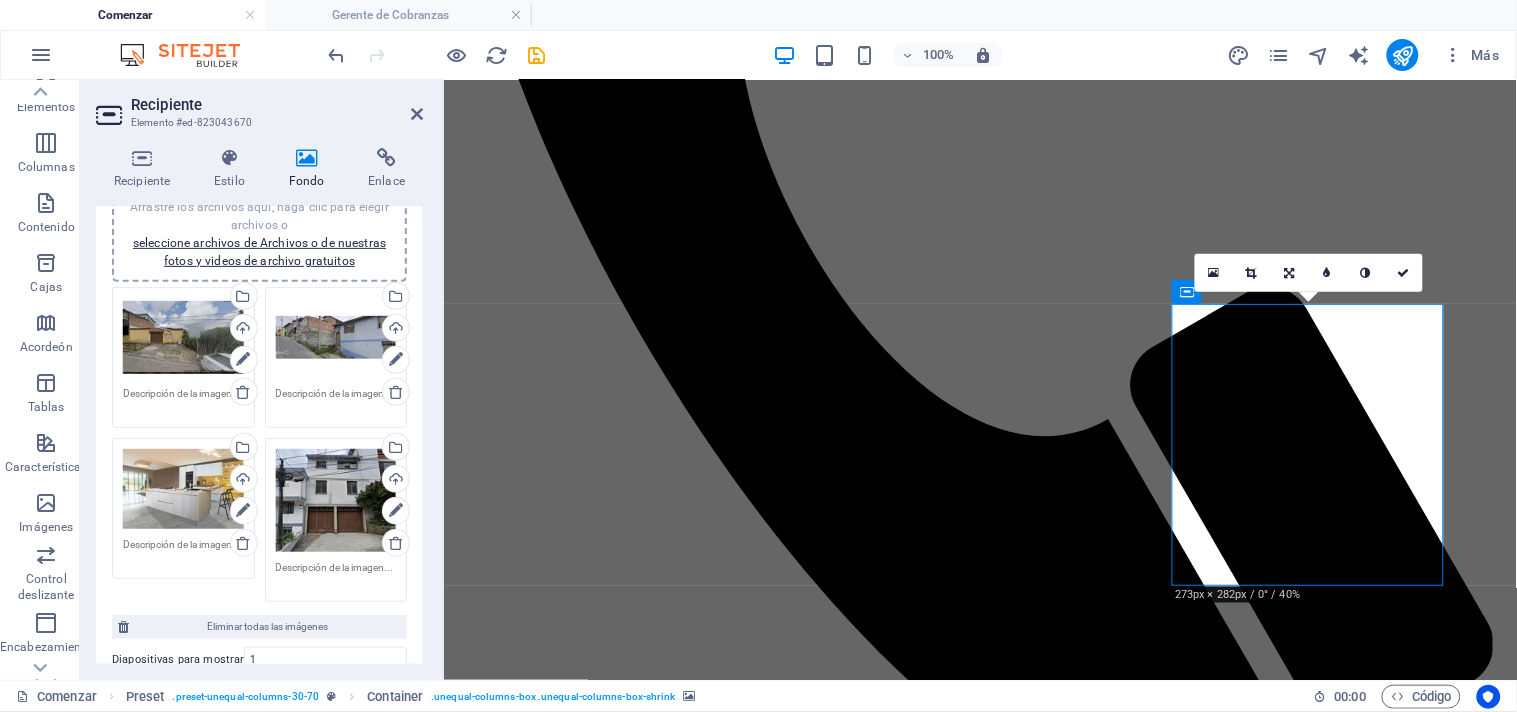 click on "Arrastre los archivos aquí, haga clic para elegir archivos o  seleccione archivos de Archivos o de nuestras fotos y videos de archivo gratuitos" at bounding box center [183, 489] 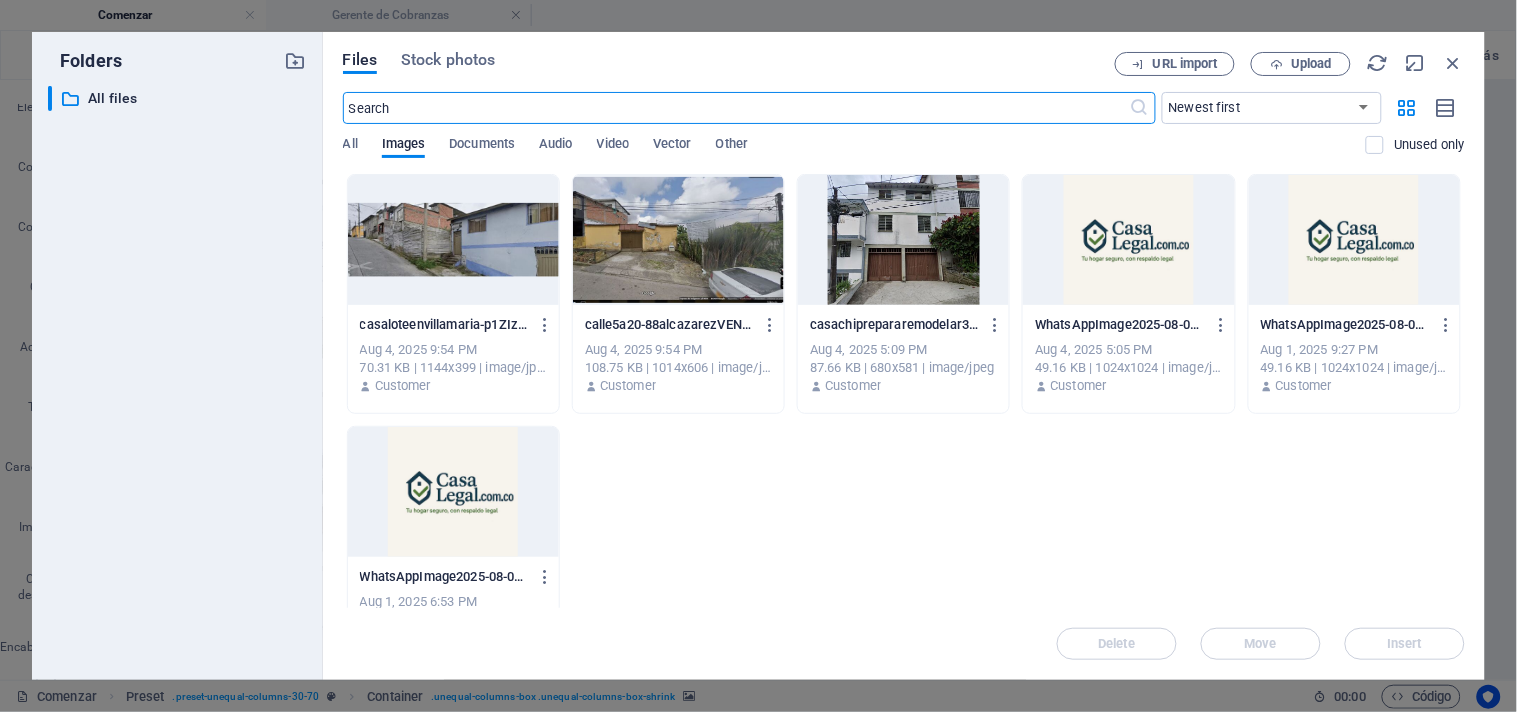 scroll, scrollTop: 928, scrollLeft: 0, axis: vertical 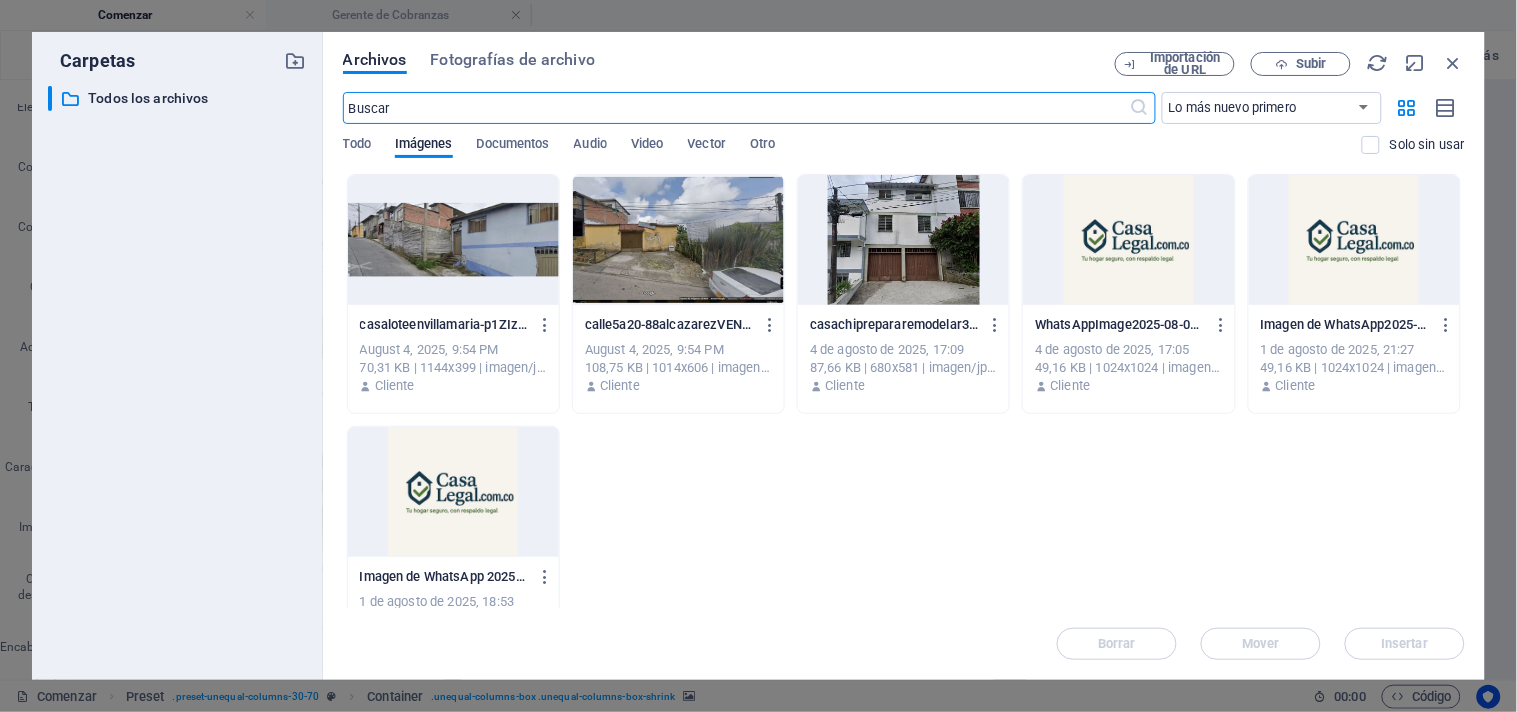 click at bounding box center [903, 240] 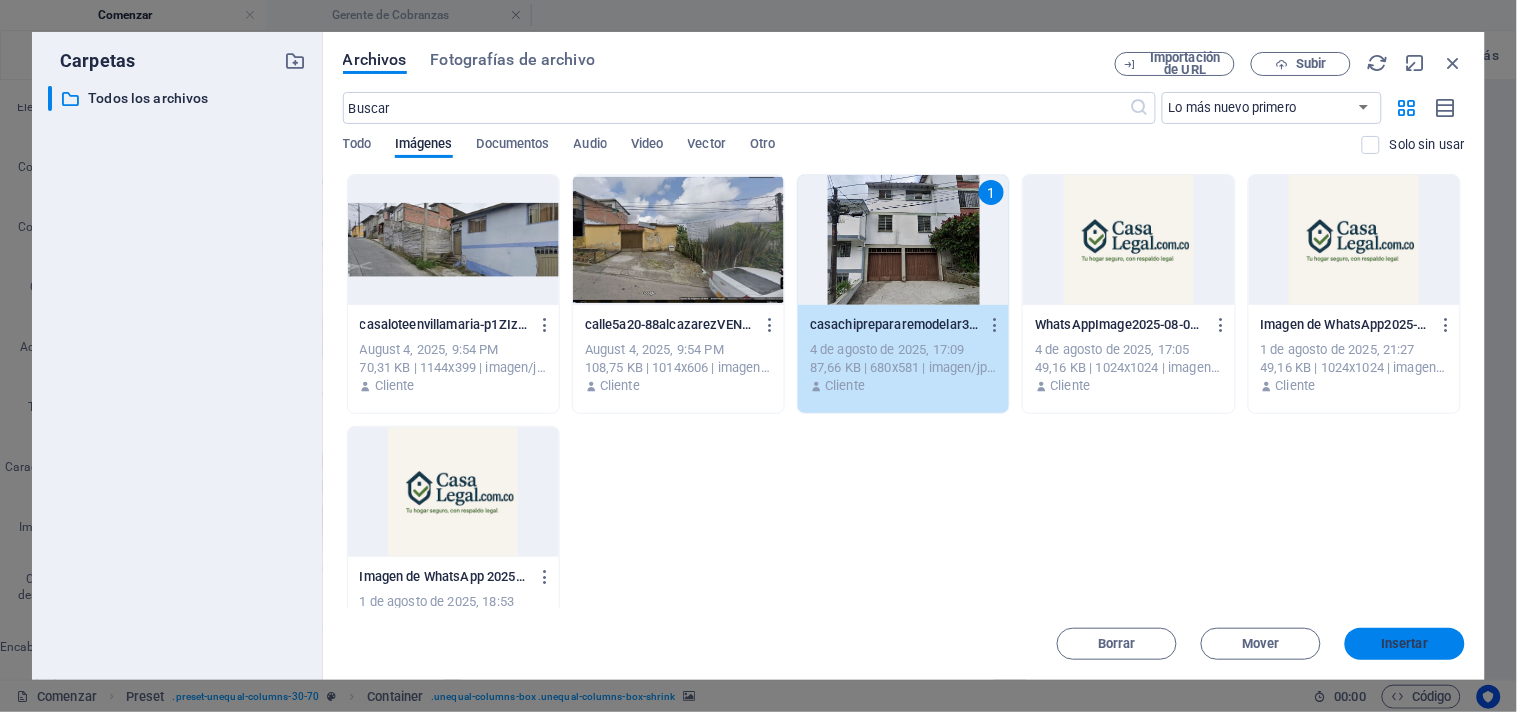 click on "Insertar" at bounding box center (1405, 643) 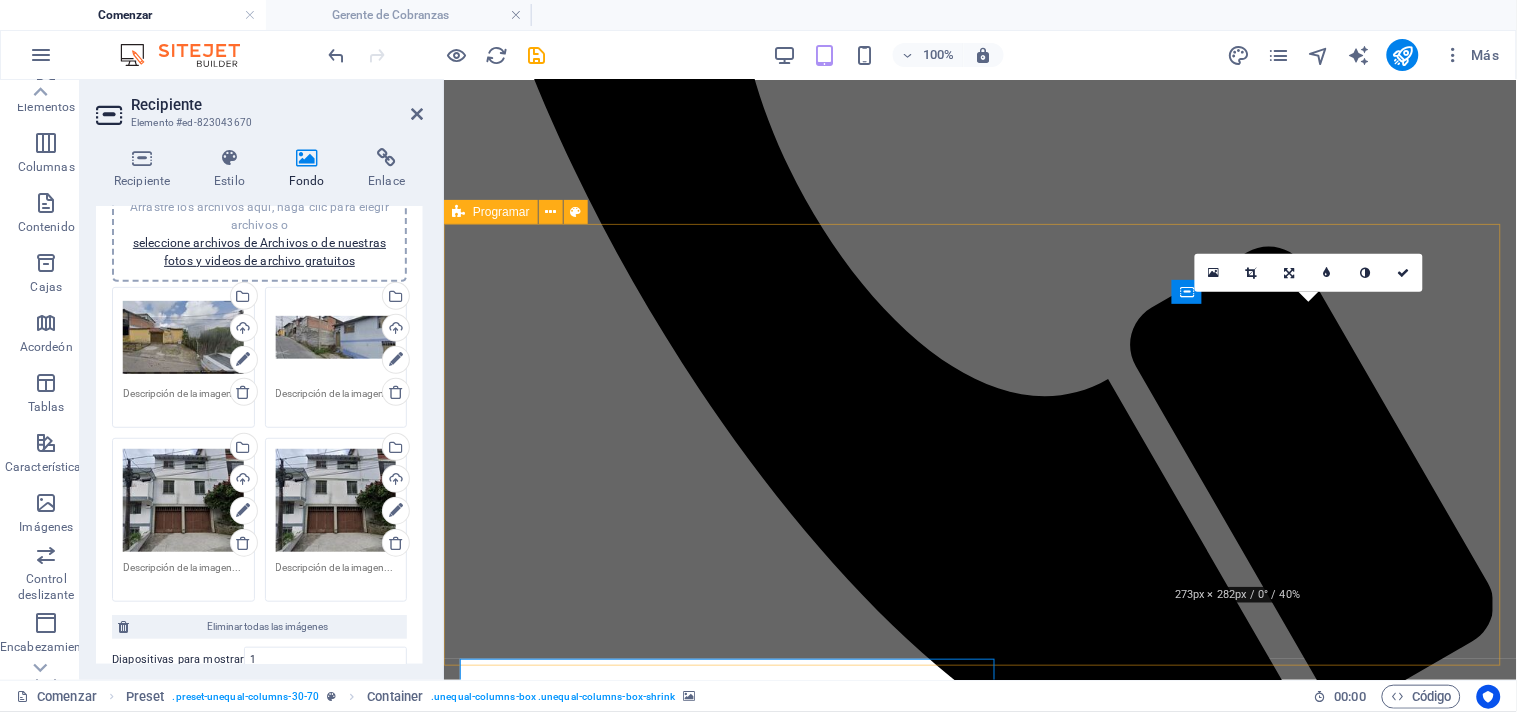 scroll, scrollTop: 888, scrollLeft: 0, axis: vertical 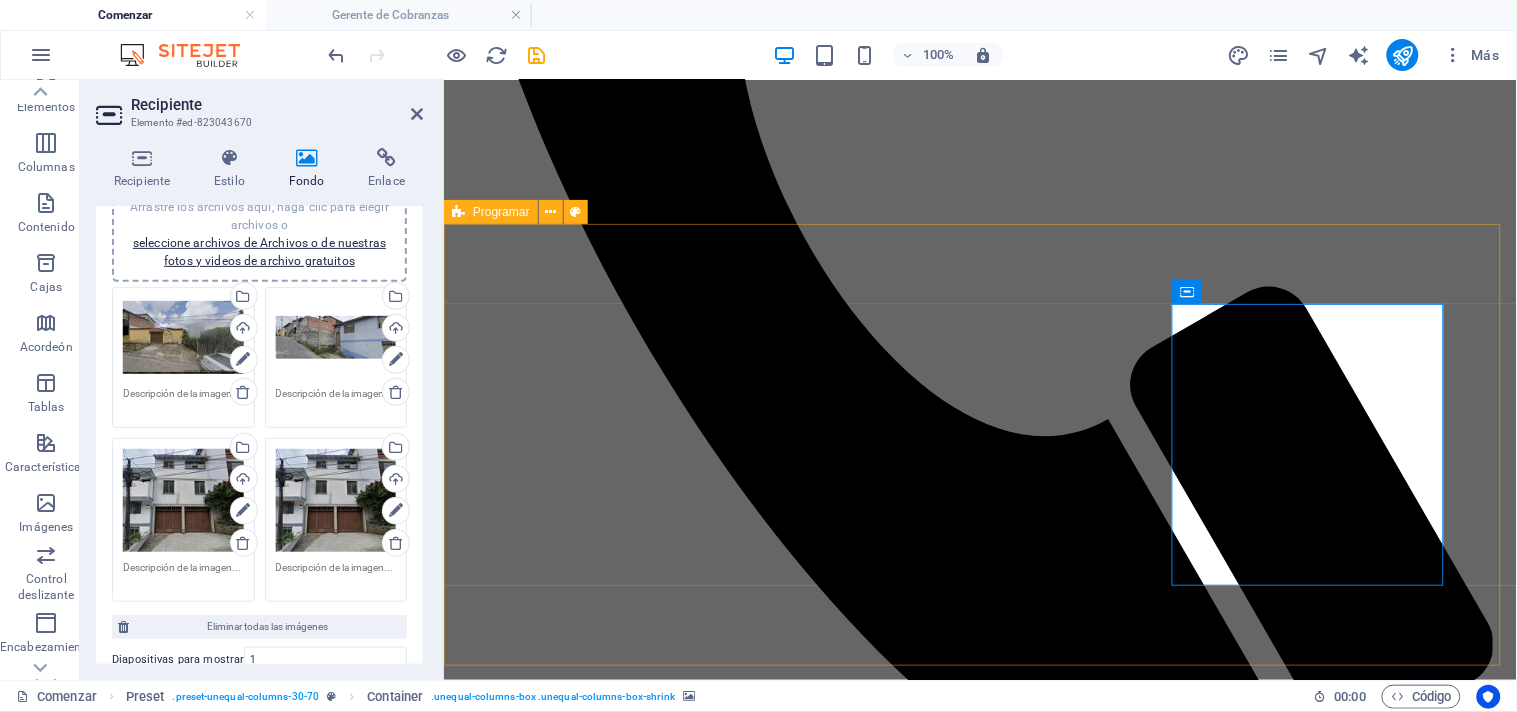 click on "Características de la Propiedad cocina de alta calidad Electrodomésticos de cocina incluidos 3 habitaciones Área de la piscina suelo de parquet Área de estacionamiento Suelta el contenido aquí o  Añadir elementos  Pegar portapapeles" at bounding box center [979, 2588] 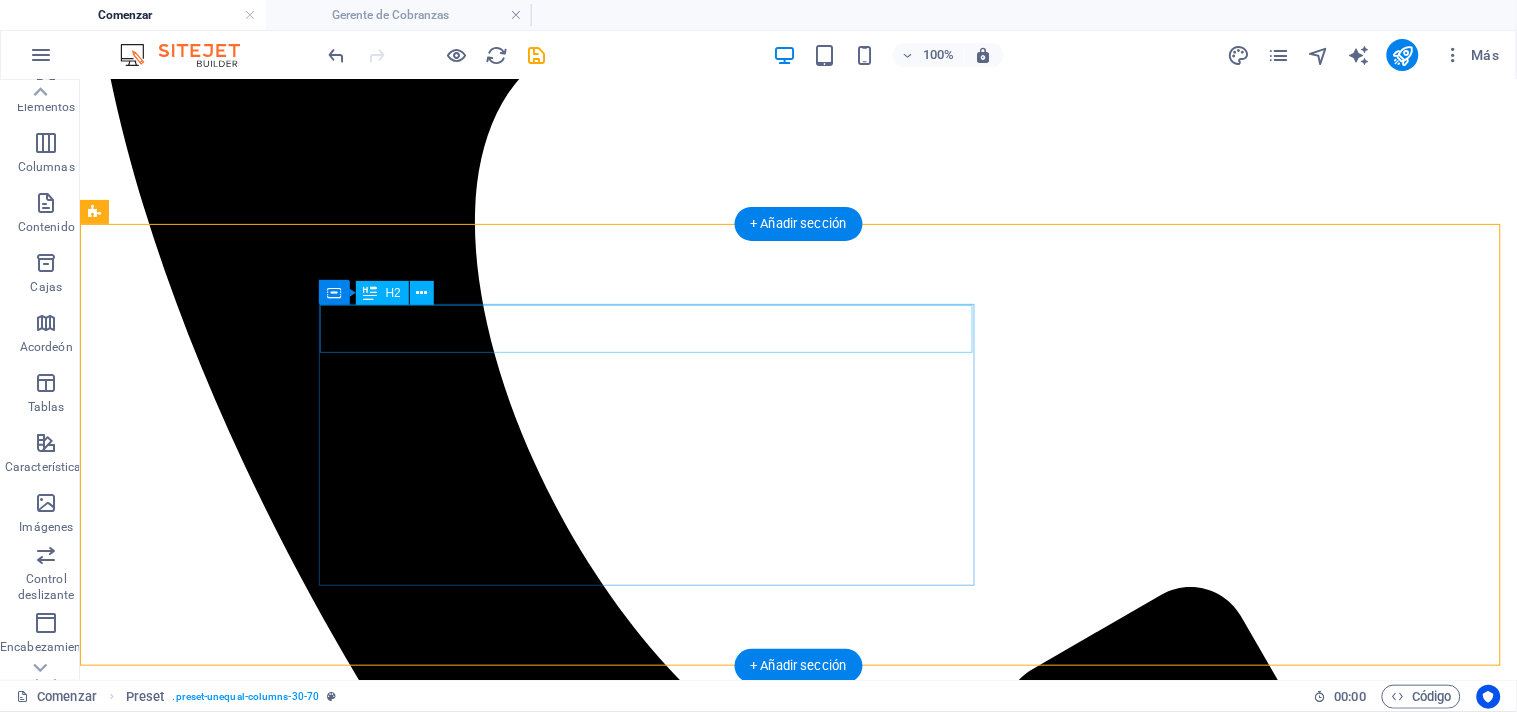 click on "Características de la Propiedad" at bounding box center (797, 2701) 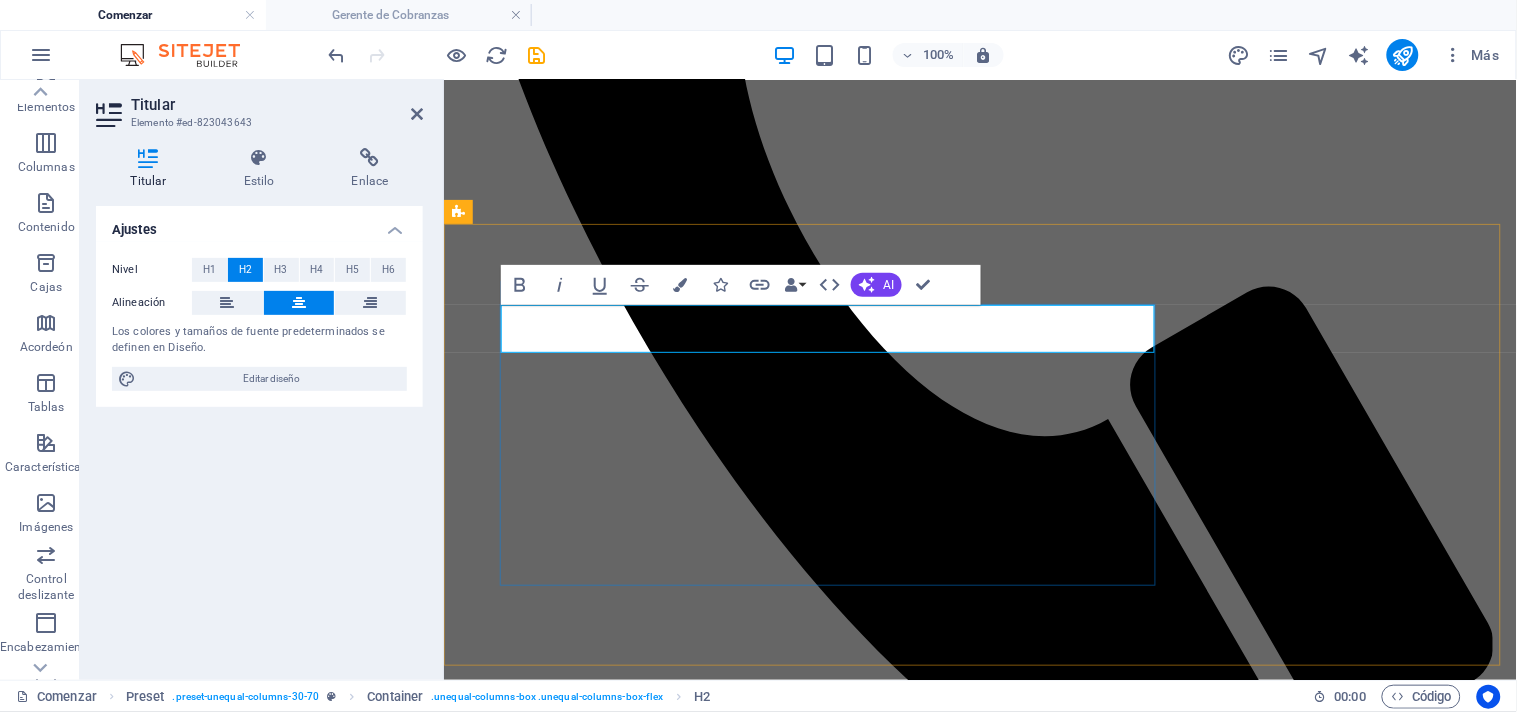 type 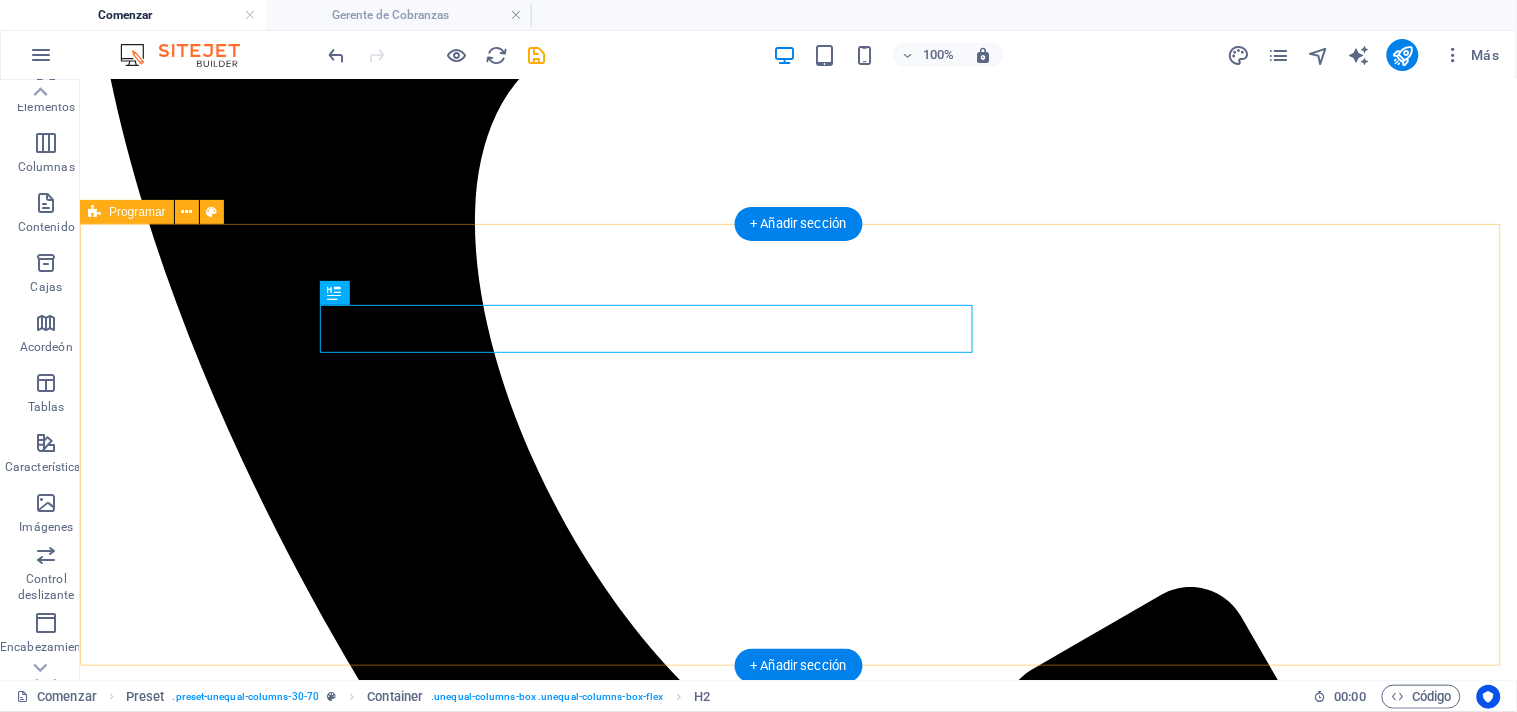 click on "PROPIEDAD BARRIO ALCAZARES cocina de alta calidad Electrodomésticos de cocina incluidos 3 habitaciones Área de la piscina suelo de parquet Área de estacionamiento Suelta el contenido aquí o  Añadir elementos  Pegar portapapeles" at bounding box center (797, 3071) 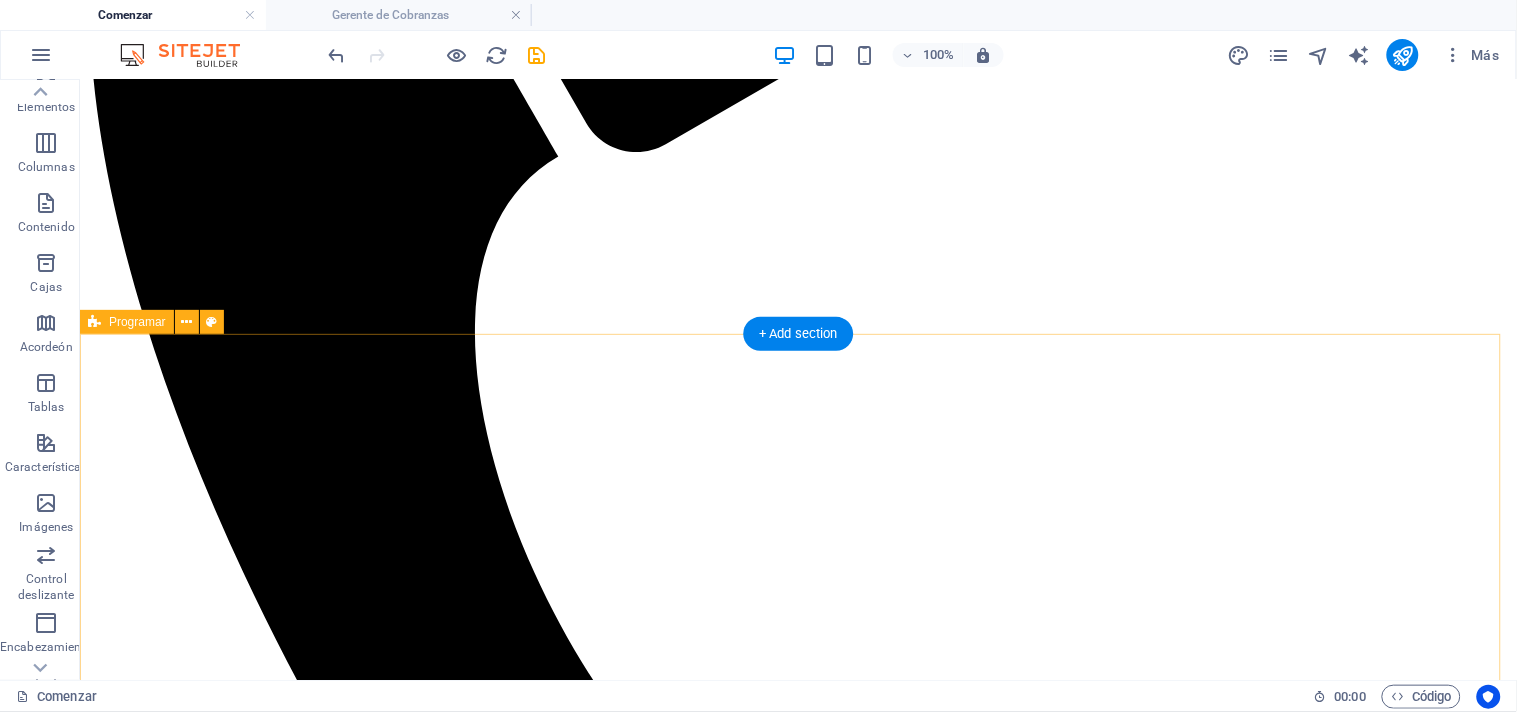 scroll, scrollTop: 888, scrollLeft: 0, axis: vertical 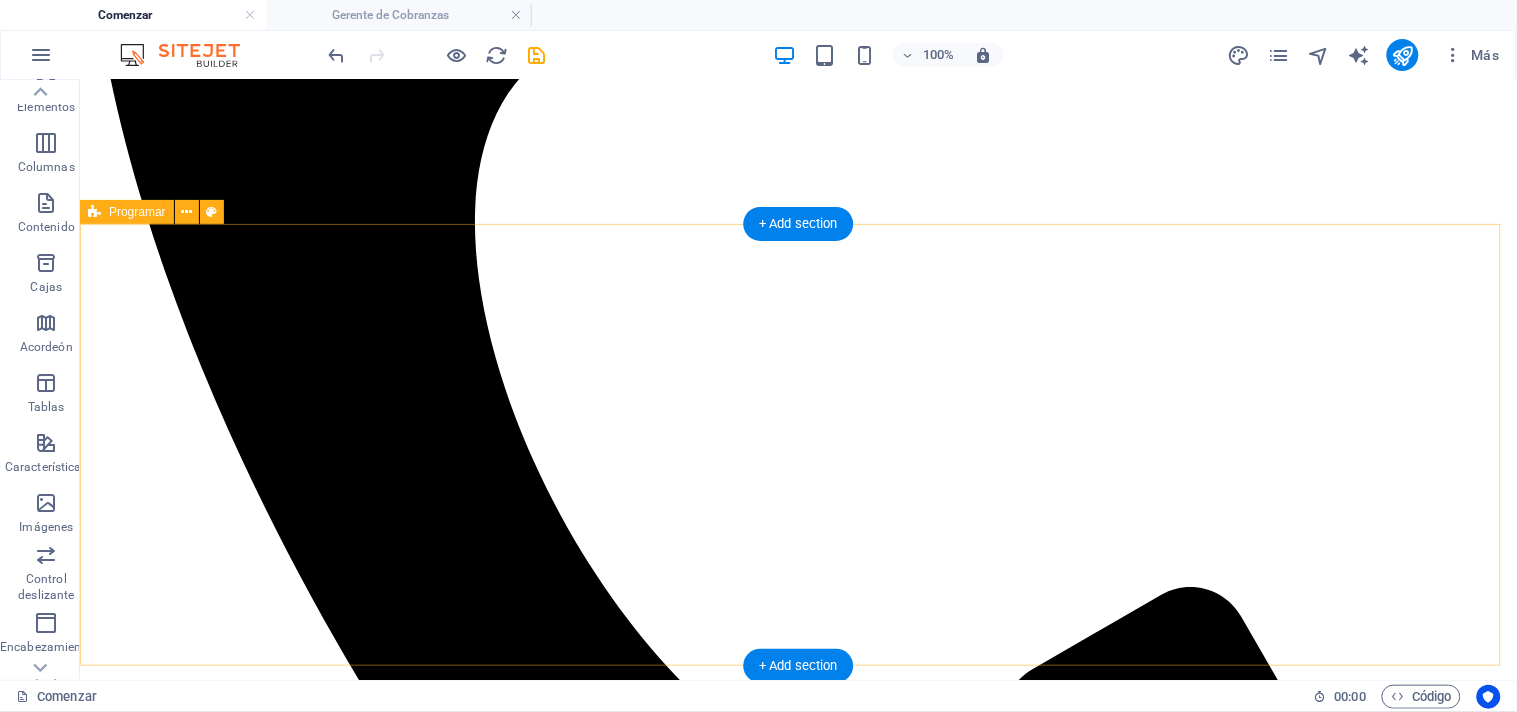 click on "PROPIEDAD BARRIO ALCAZARES cocina de alta calidad Electrodomésticos de cocina incluidos 3 habitaciones Área de la piscina suelo de parquet Área de estacionamiento Suelta el contenido aquí o  Añadir elementos  Pegar portapapeles" at bounding box center [797, 3071] 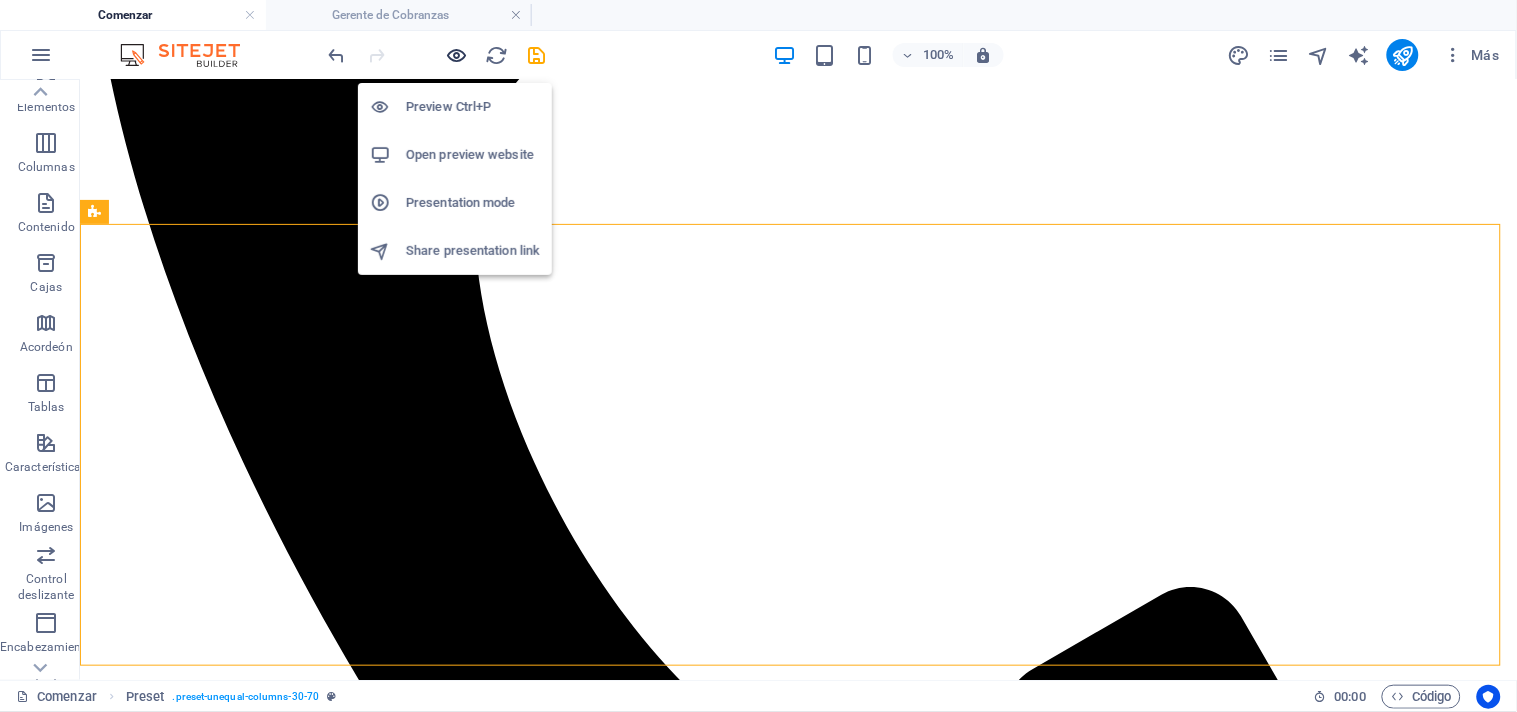 click at bounding box center (457, 55) 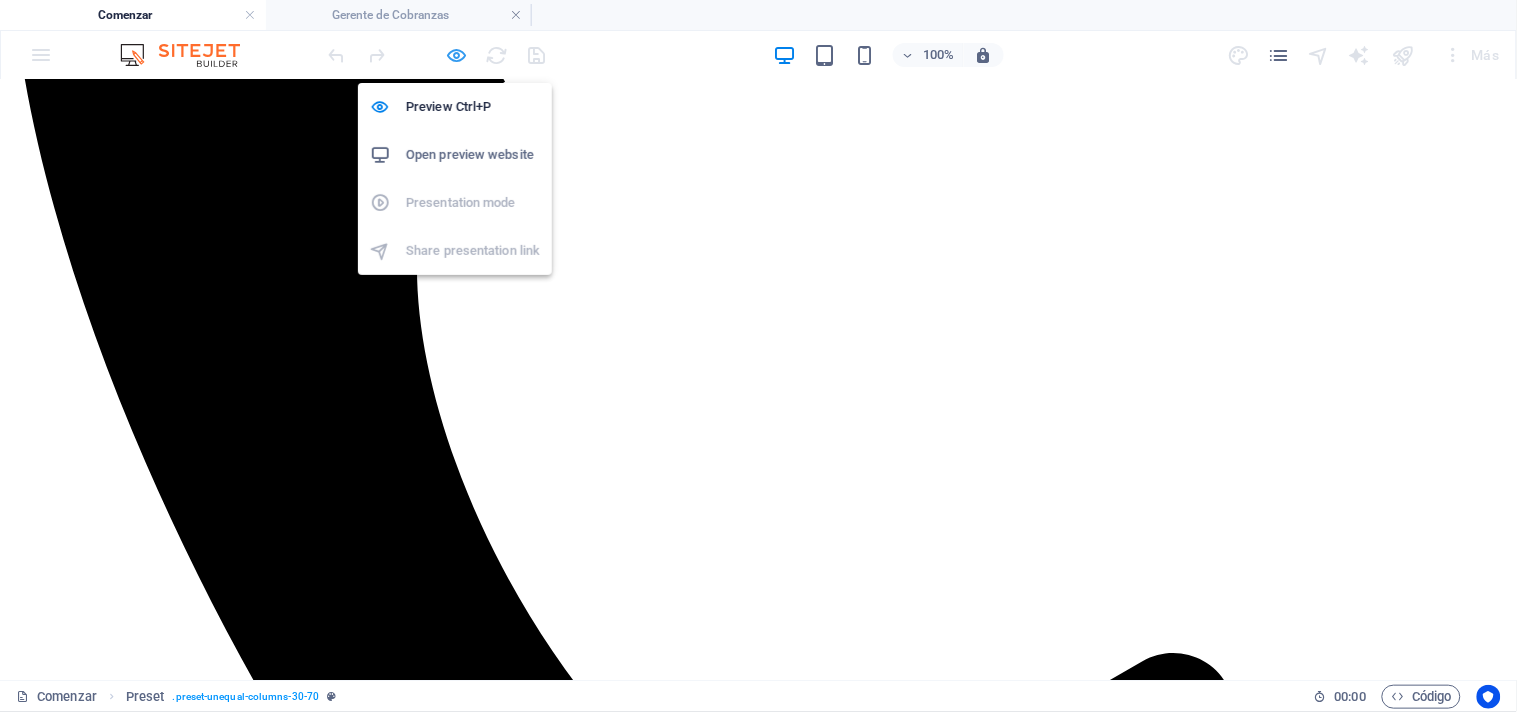 click at bounding box center [457, 55] 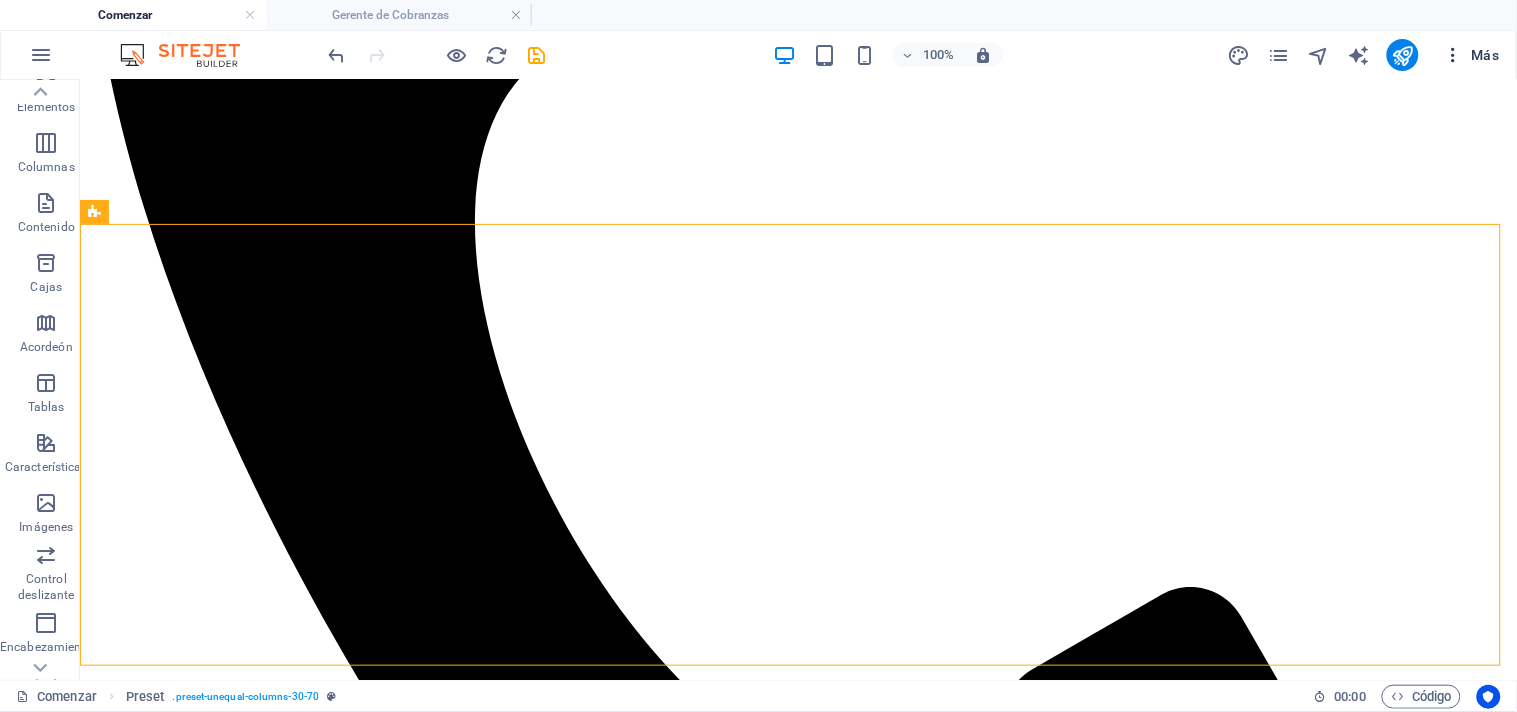 click at bounding box center (1453, 55) 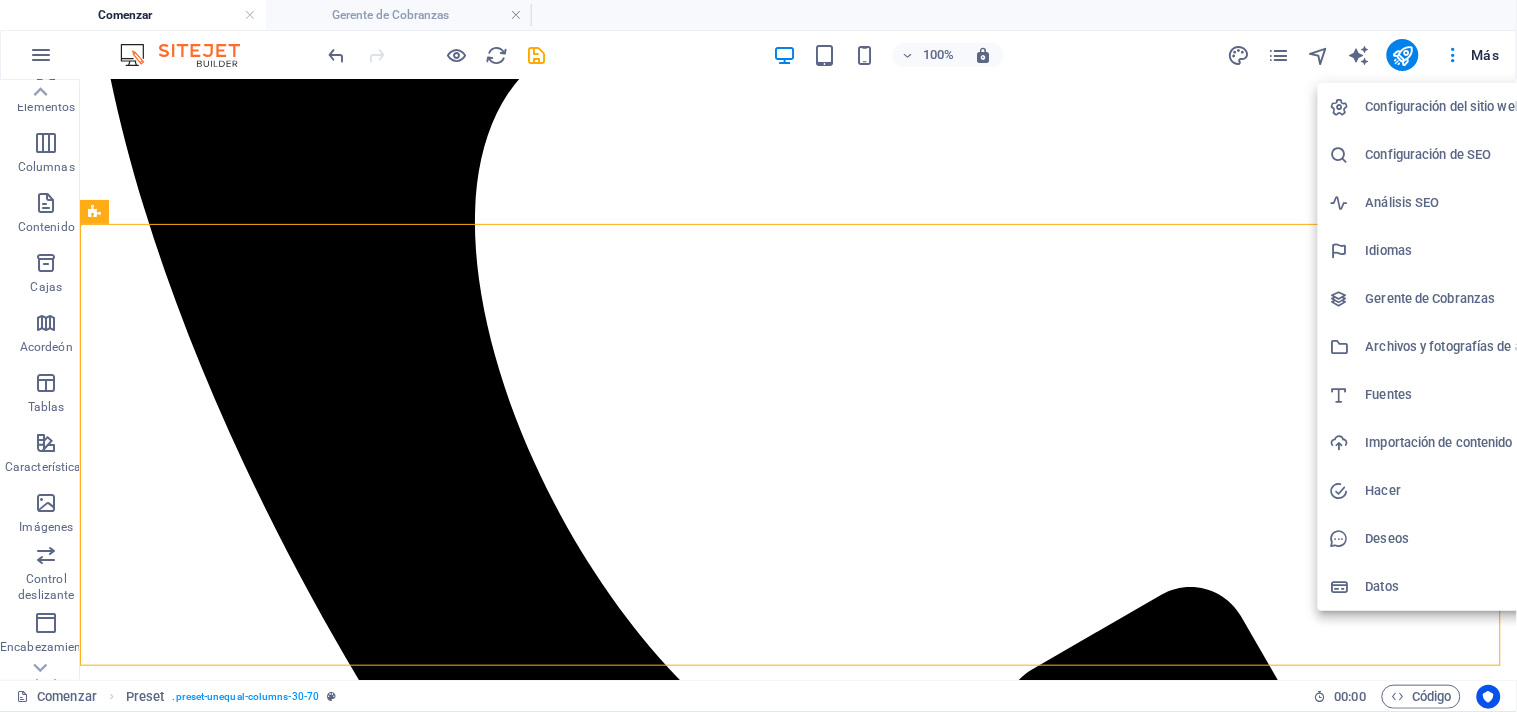 click on "Configuración del sitio web" at bounding box center (1444, 106) 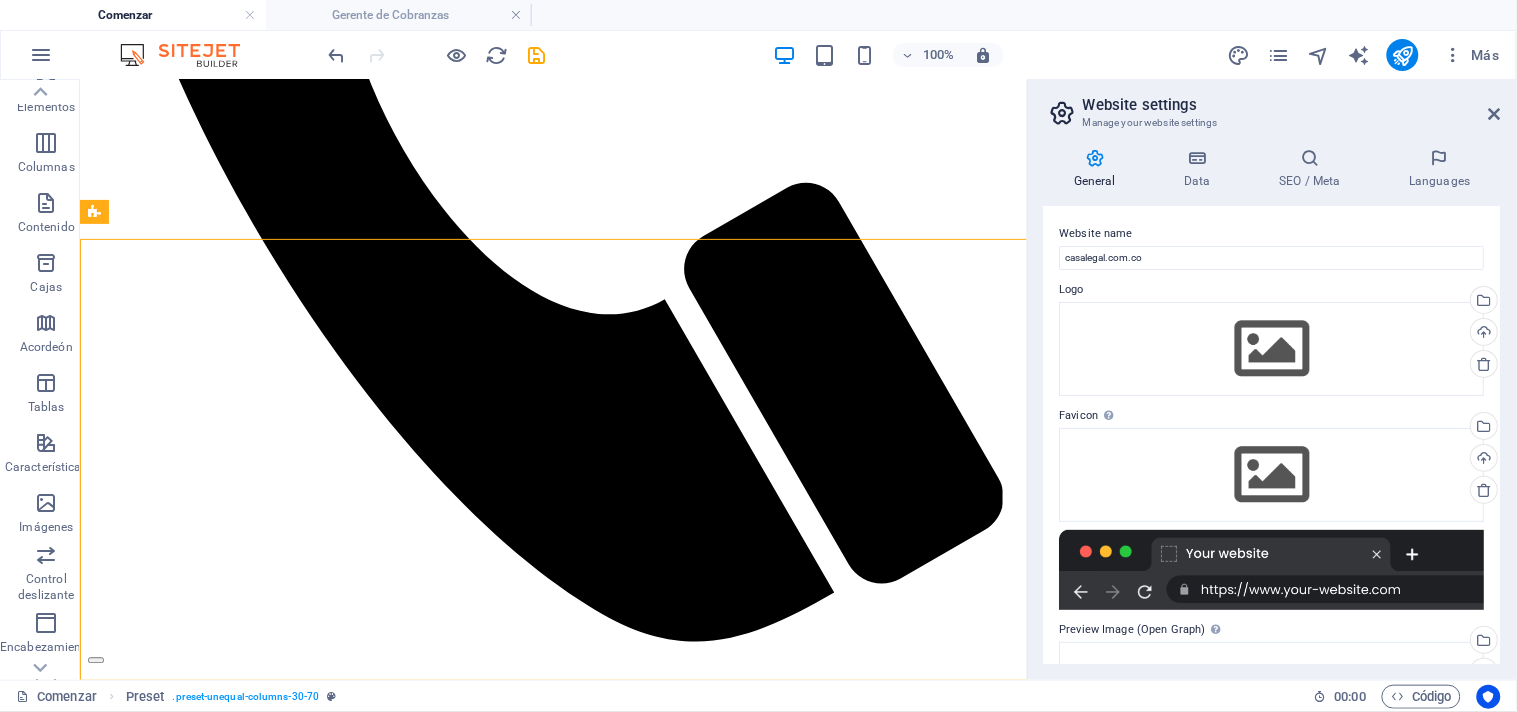 scroll, scrollTop: 874, scrollLeft: 0, axis: vertical 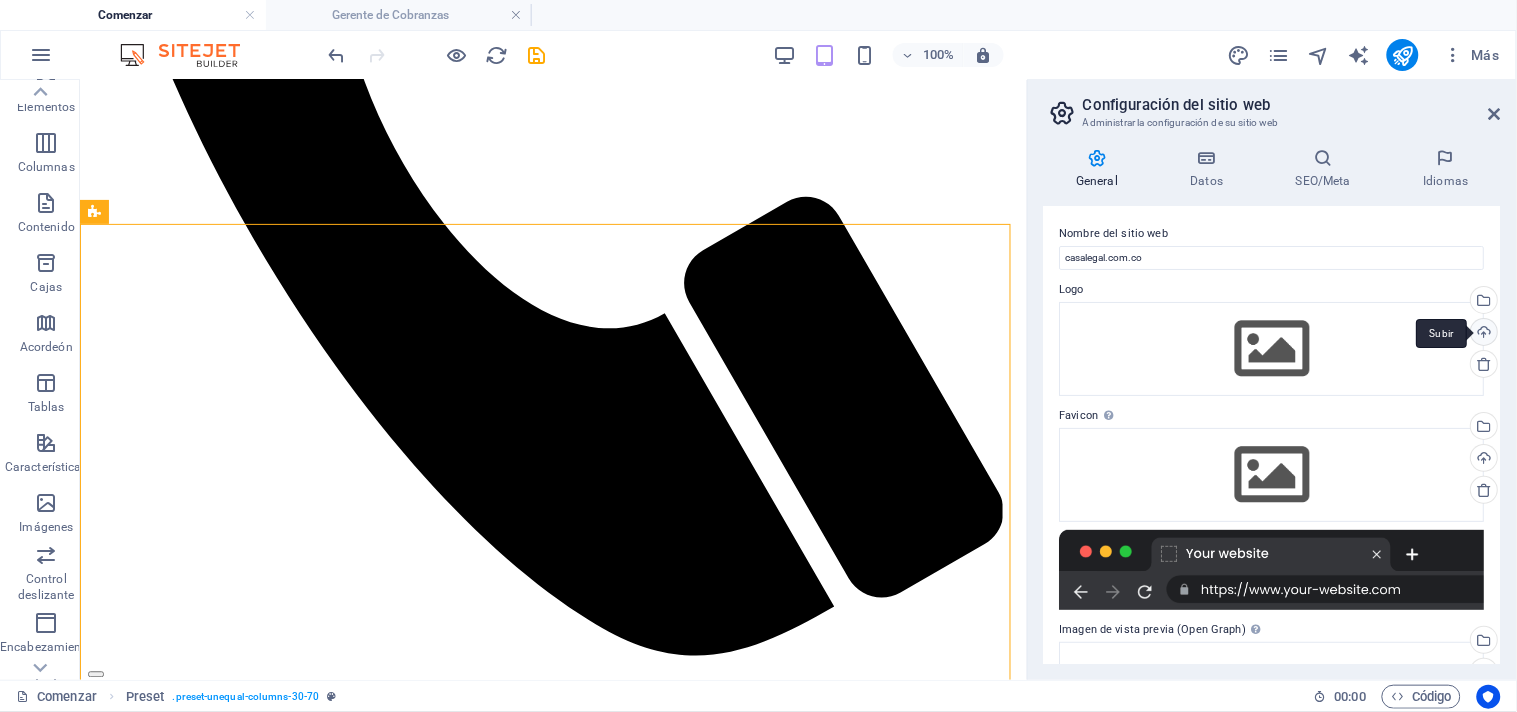 click on "Subir" at bounding box center (1483, 334) 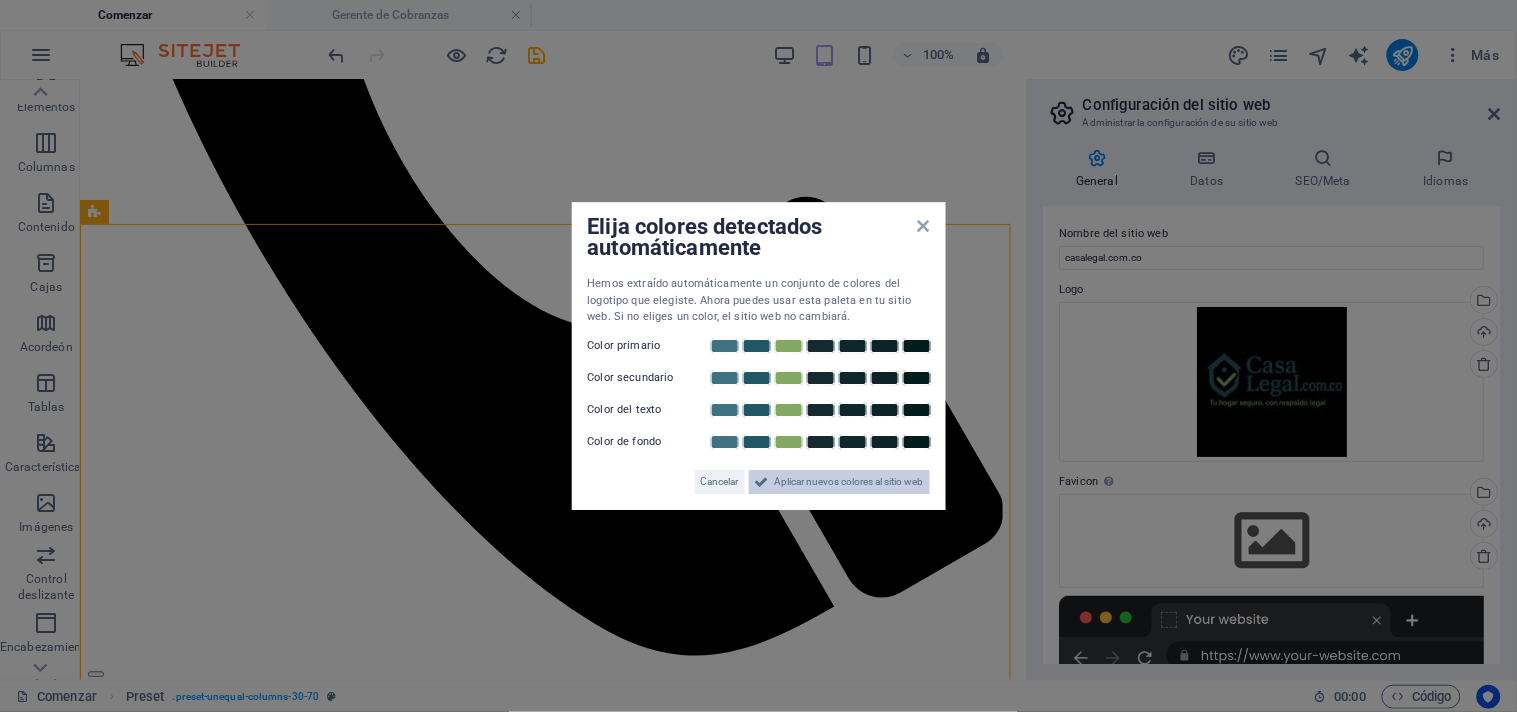 drag, startPoint x: 838, startPoint y: 481, endPoint x: 760, endPoint y: 402, distance: 111.01801 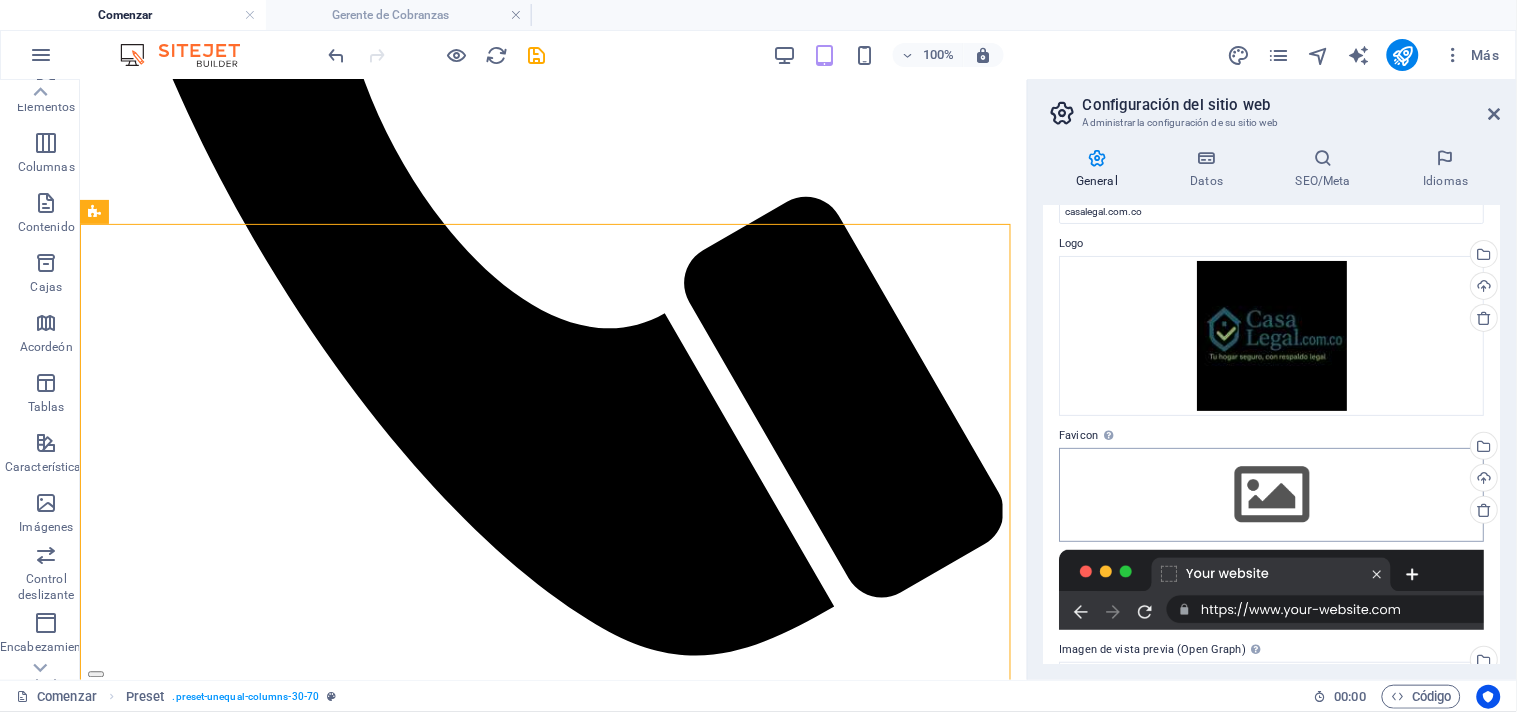 scroll, scrollTop: 111, scrollLeft: 0, axis: vertical 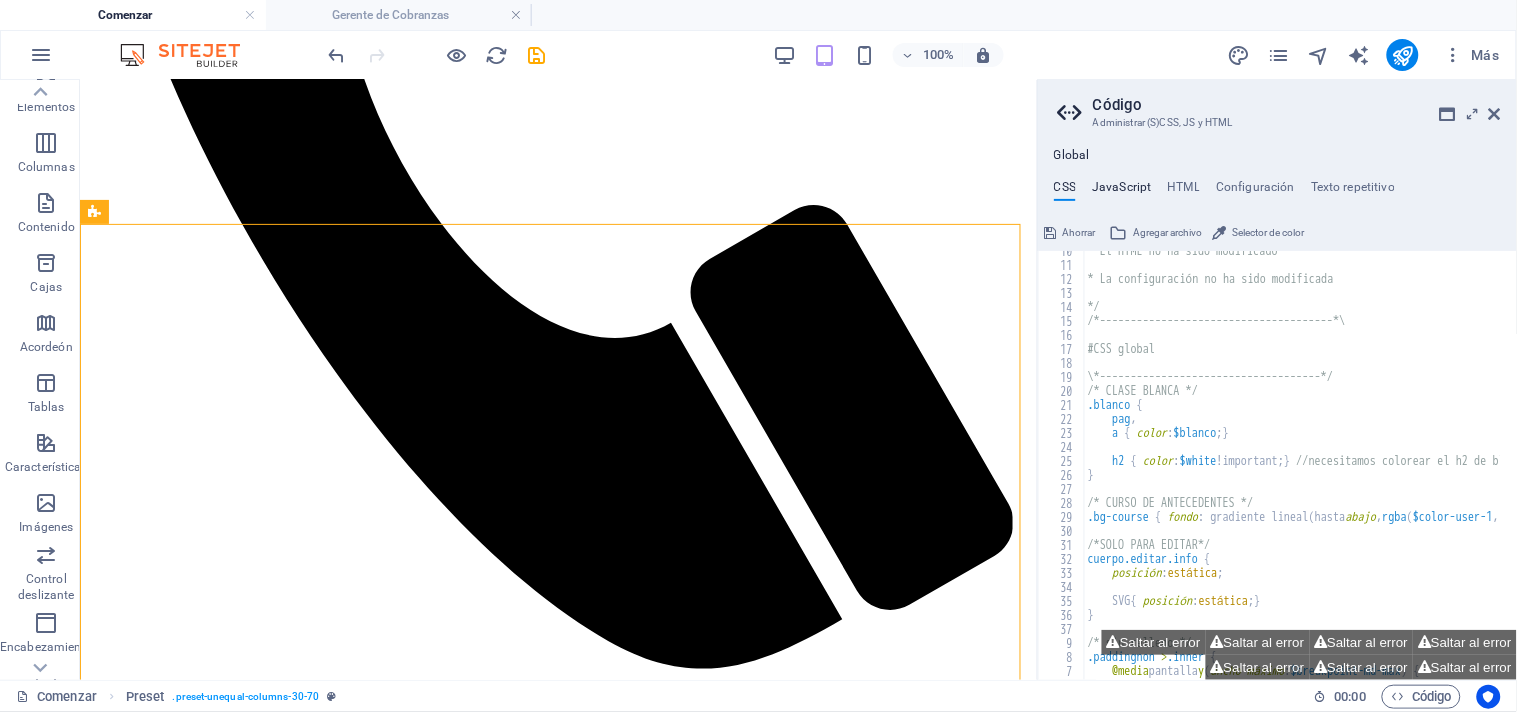 click on "JavaScript" at bounding box center (1121, 187) 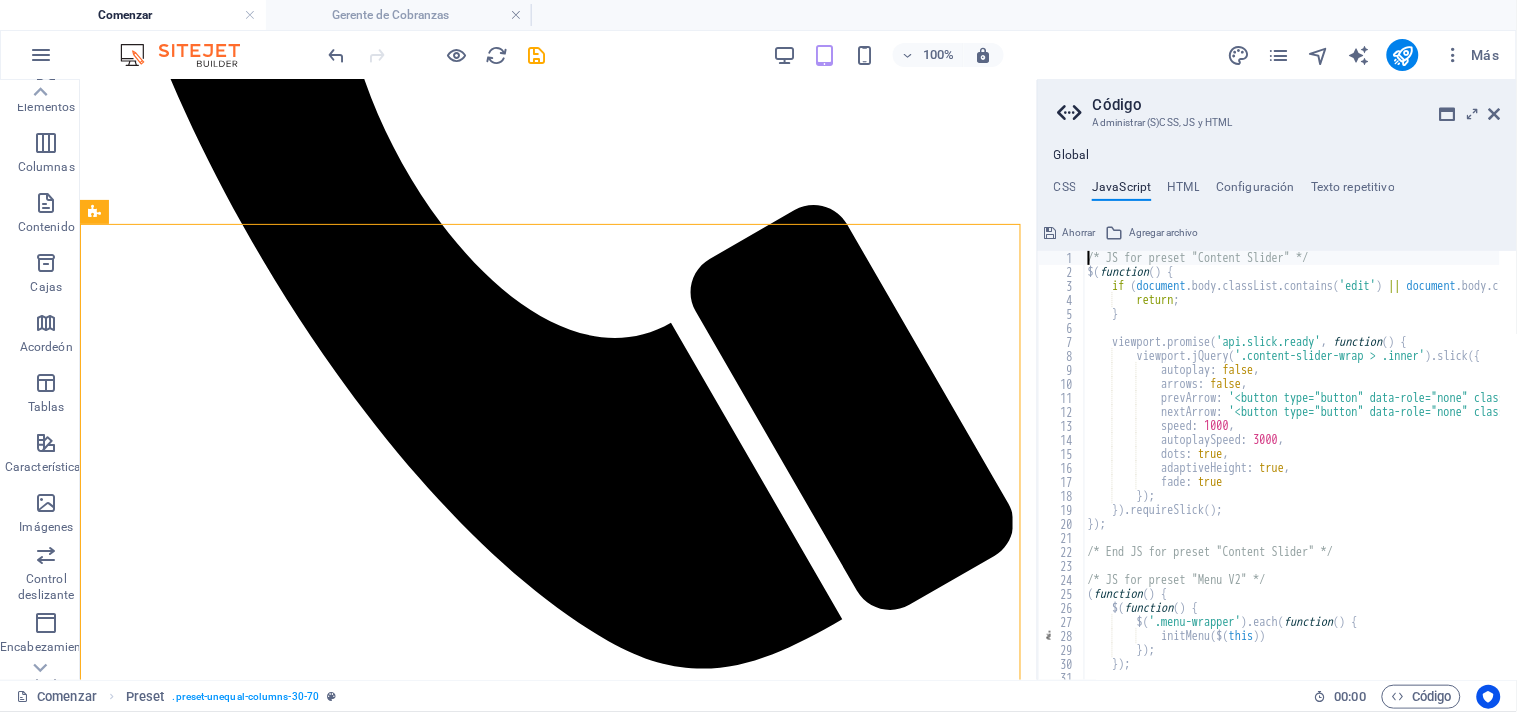 type on "/* JS for preset "Content Slider" */" 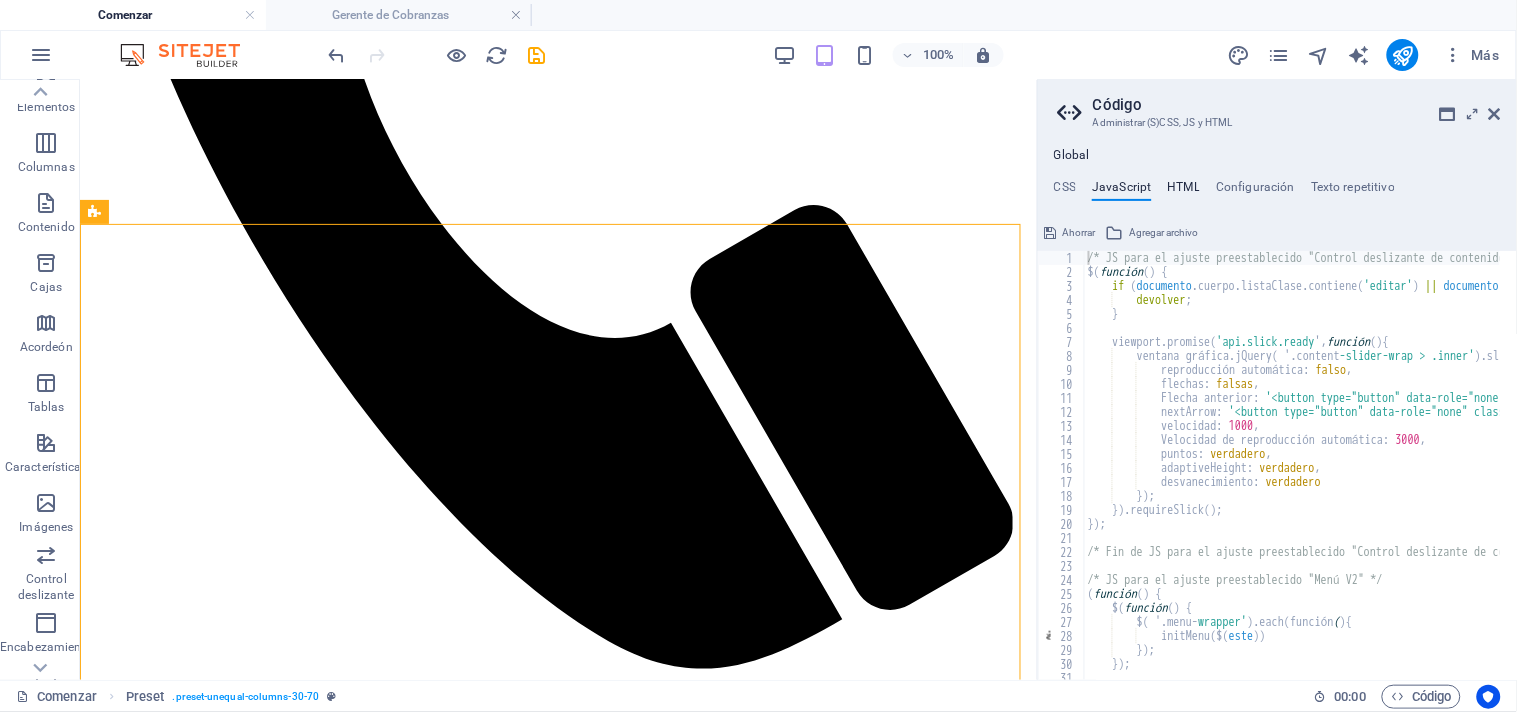 click on "HTML" at bounding box center (1184, 187) 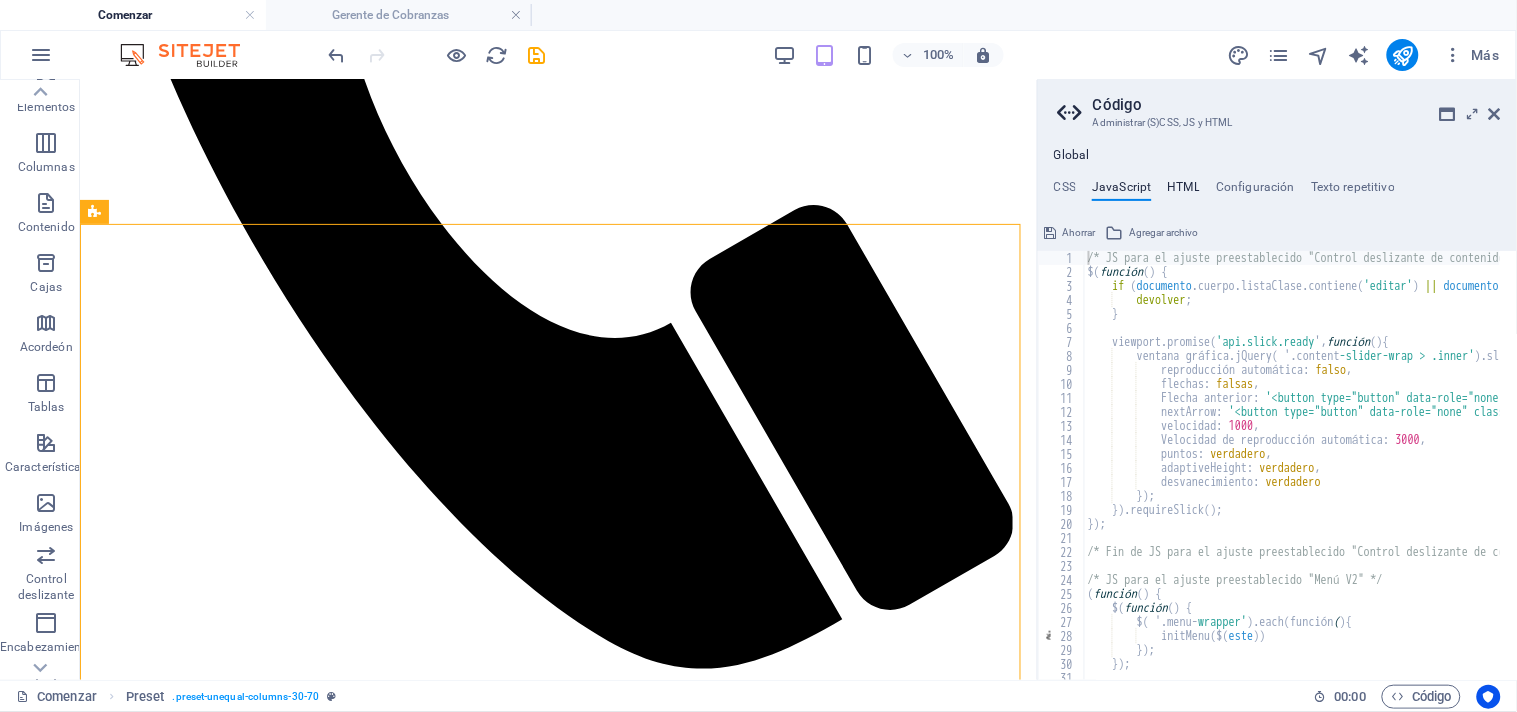 type on "<a href="#main-content" class="wv-link-content button">Skip to main content</a>" 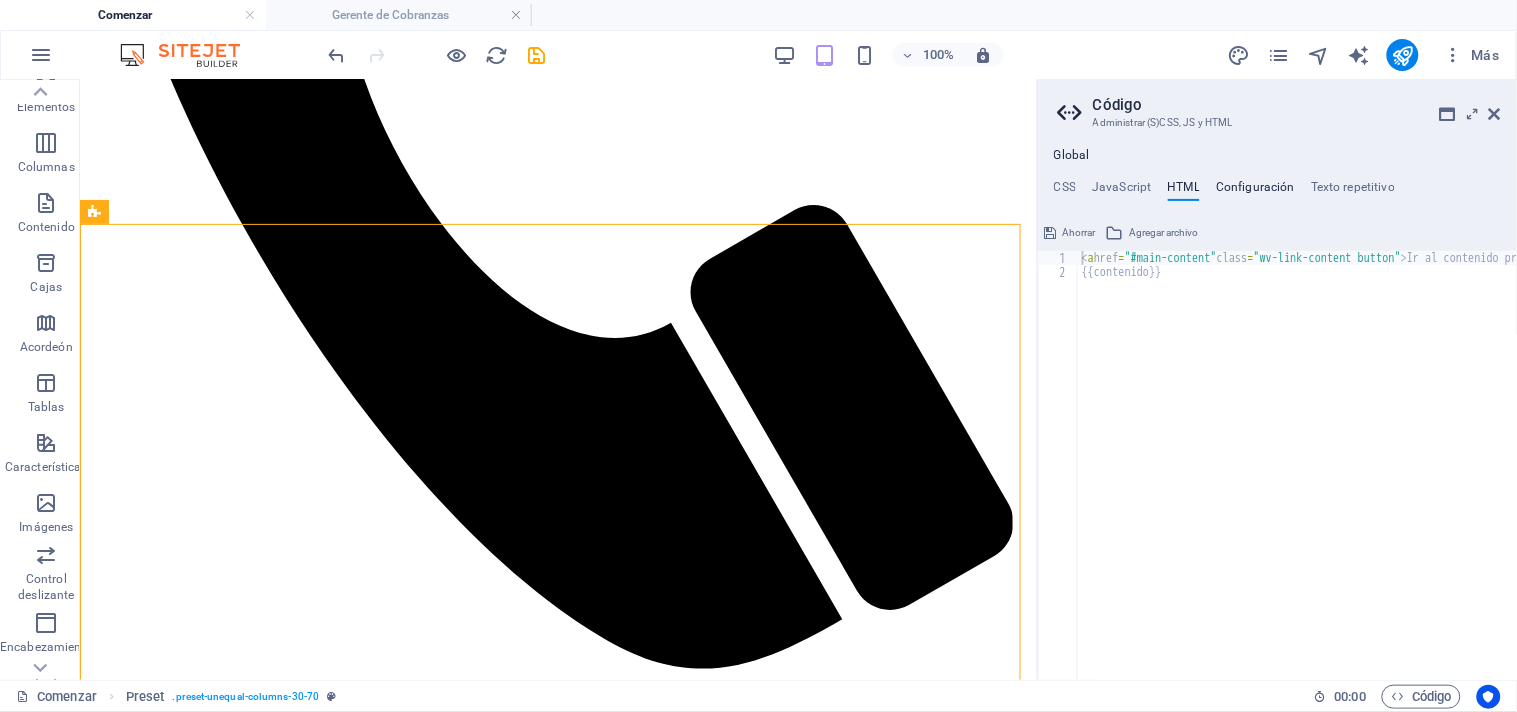 click on "Configuración" at bounding box center (1255, 187) 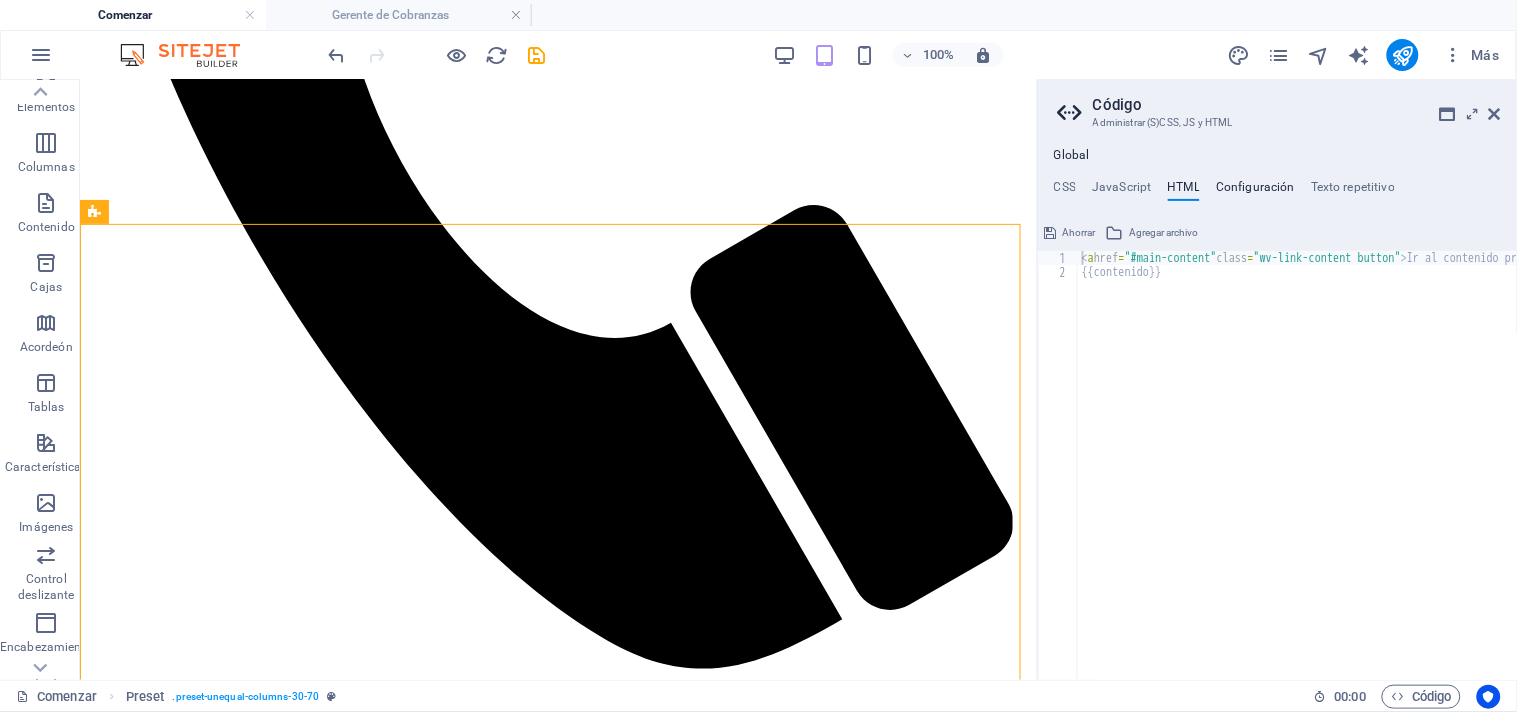 type on "$color-background: #ffffff;$color-primary: #3a3a3a;" 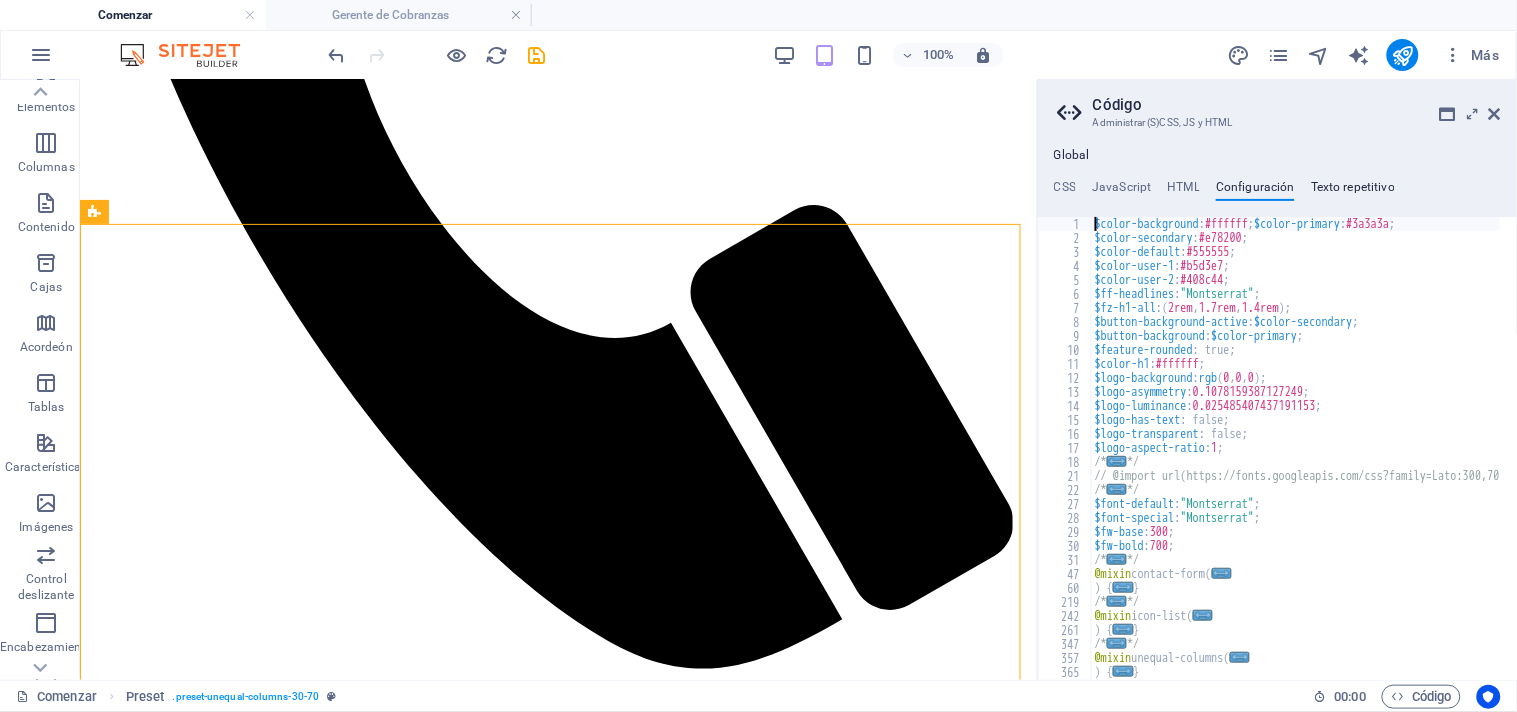 click on "Texto repetitivo" at bounding box center [1353, 187] 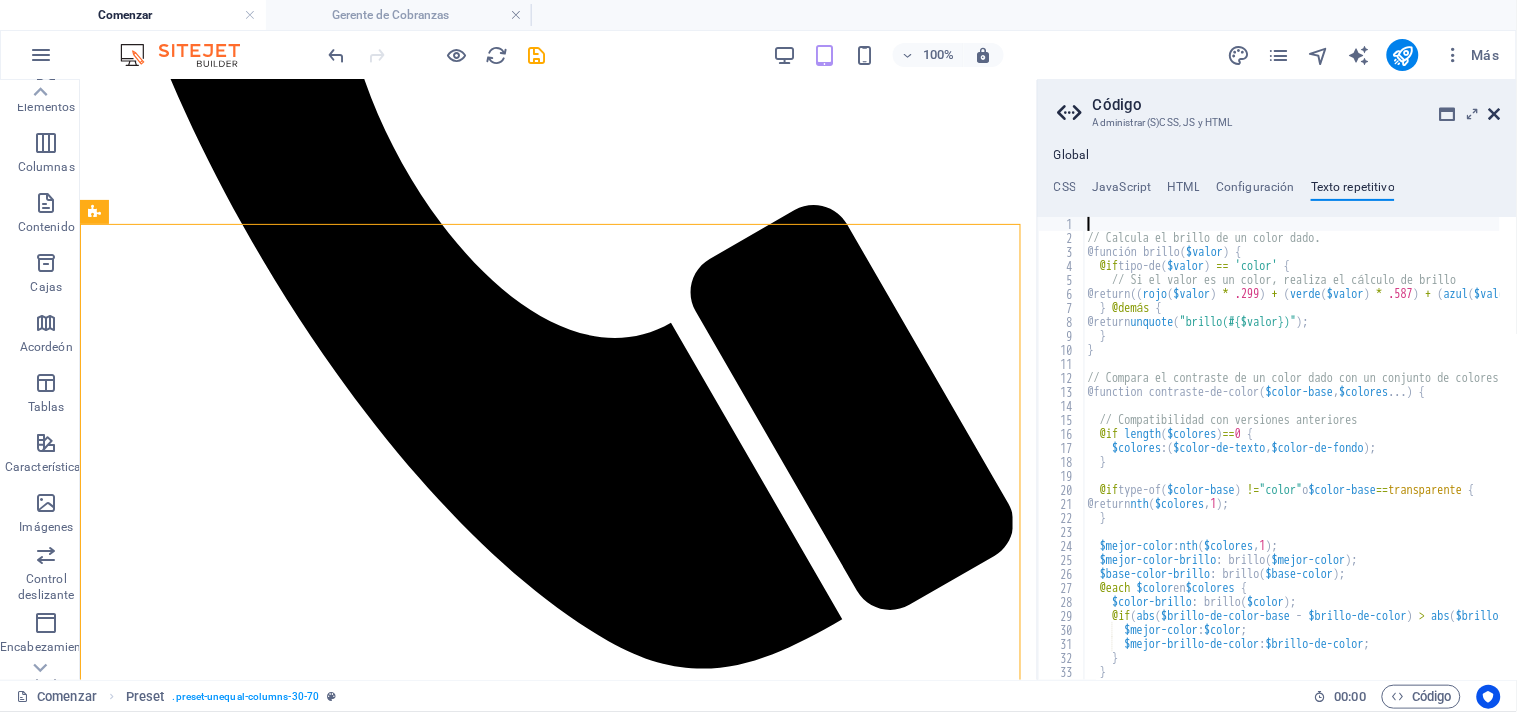 click at bounding box center [1495, 114] 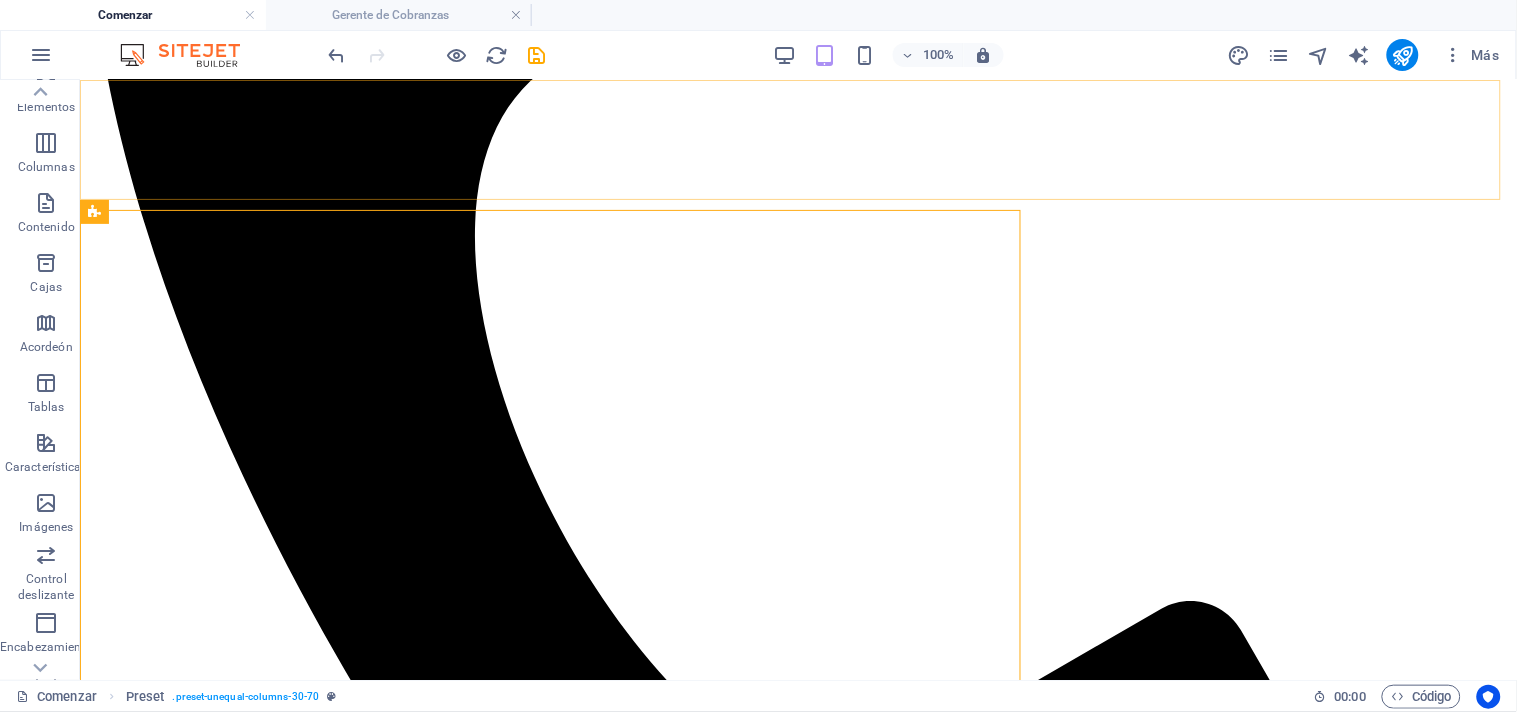scroll, scrollTop: 888, scrollLeft: 0, axis: vertical 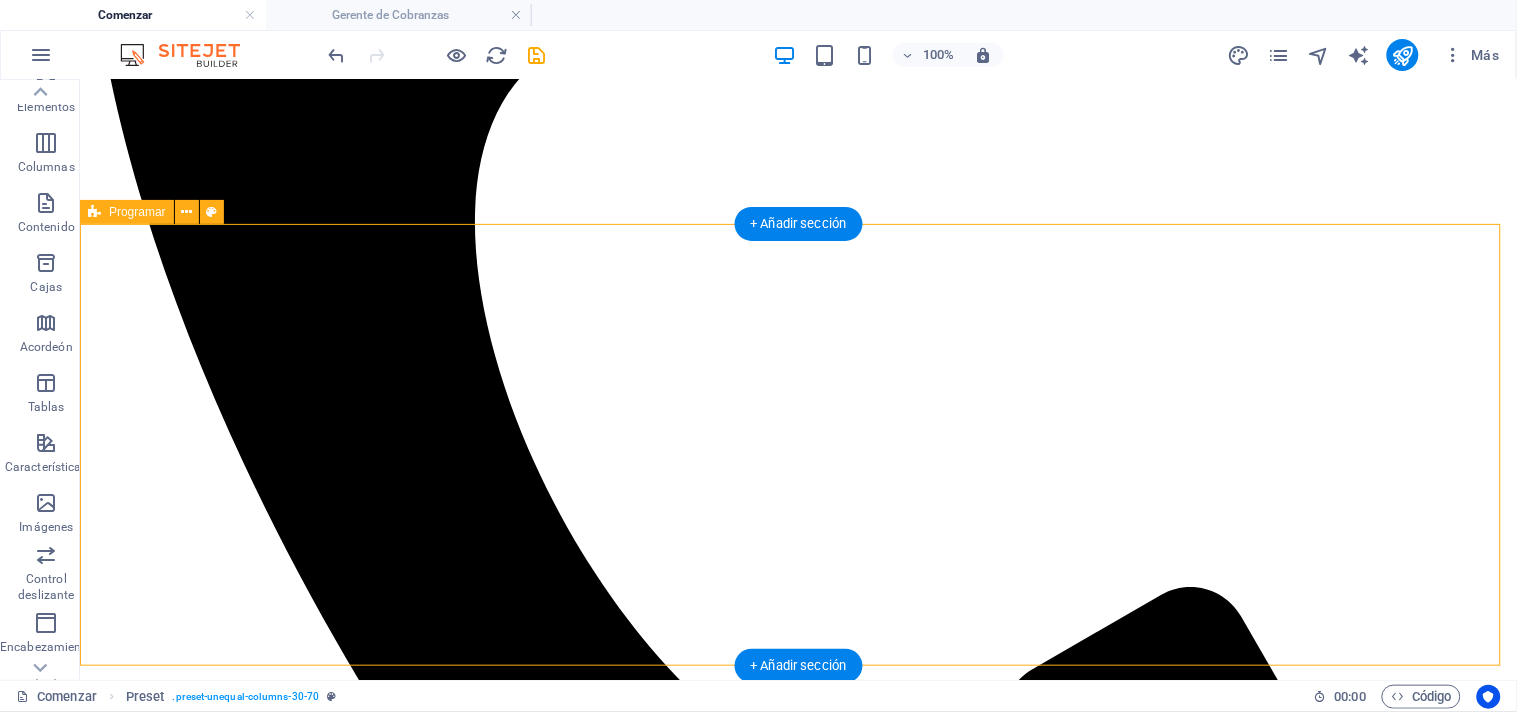 click on "PROPIEDAD BARRIO ALCAZARES cocina de alta calidad Electrodomésticos de cocina incluidos 3 habitaciones Área de la piscina suelo de parquet Área de estacionamiento Suelta el contenido aquí o  Añadir elementos  Pegar portapapeles" at bounding box center (797, 3071) 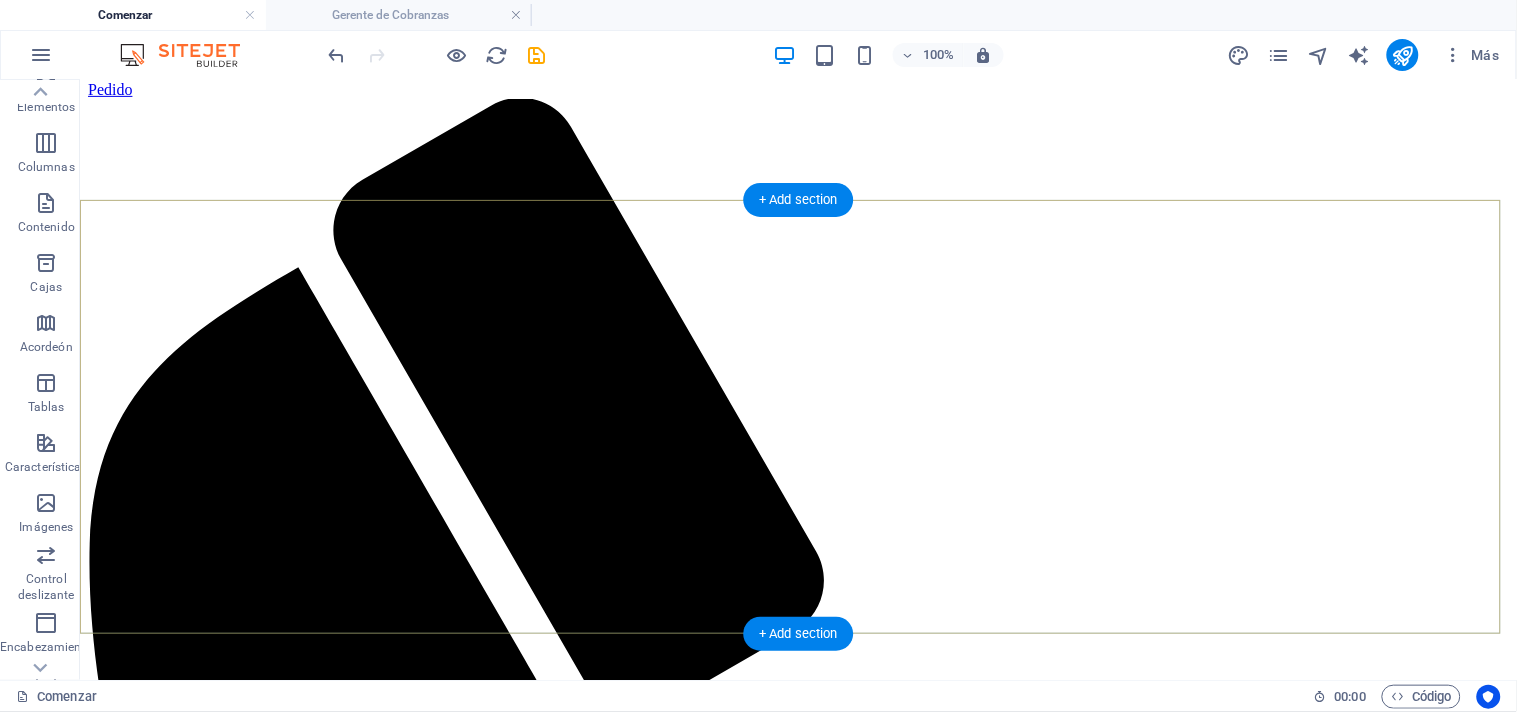 scroll, scrollTop: 0, scrollLeft: 0, axis: both 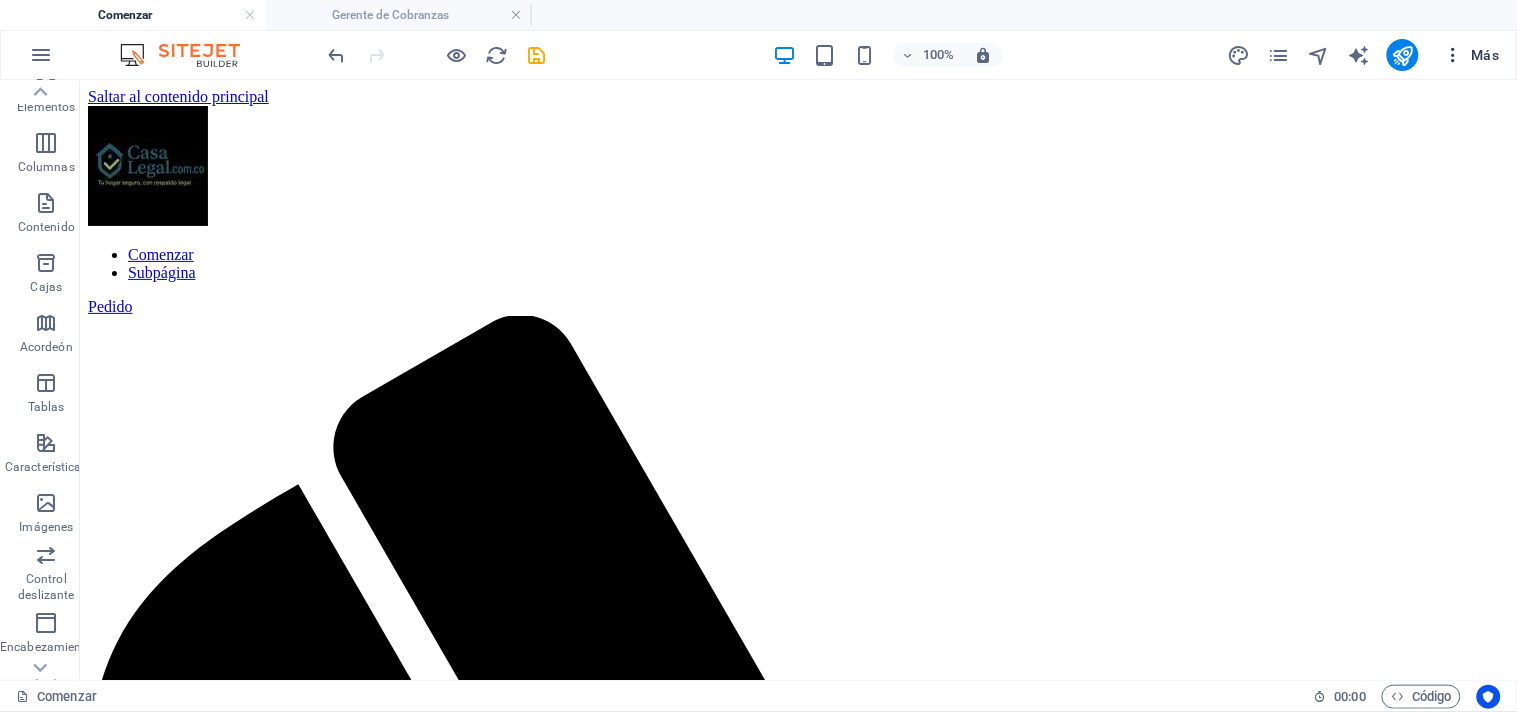 click at bounding box center (1453, 55) 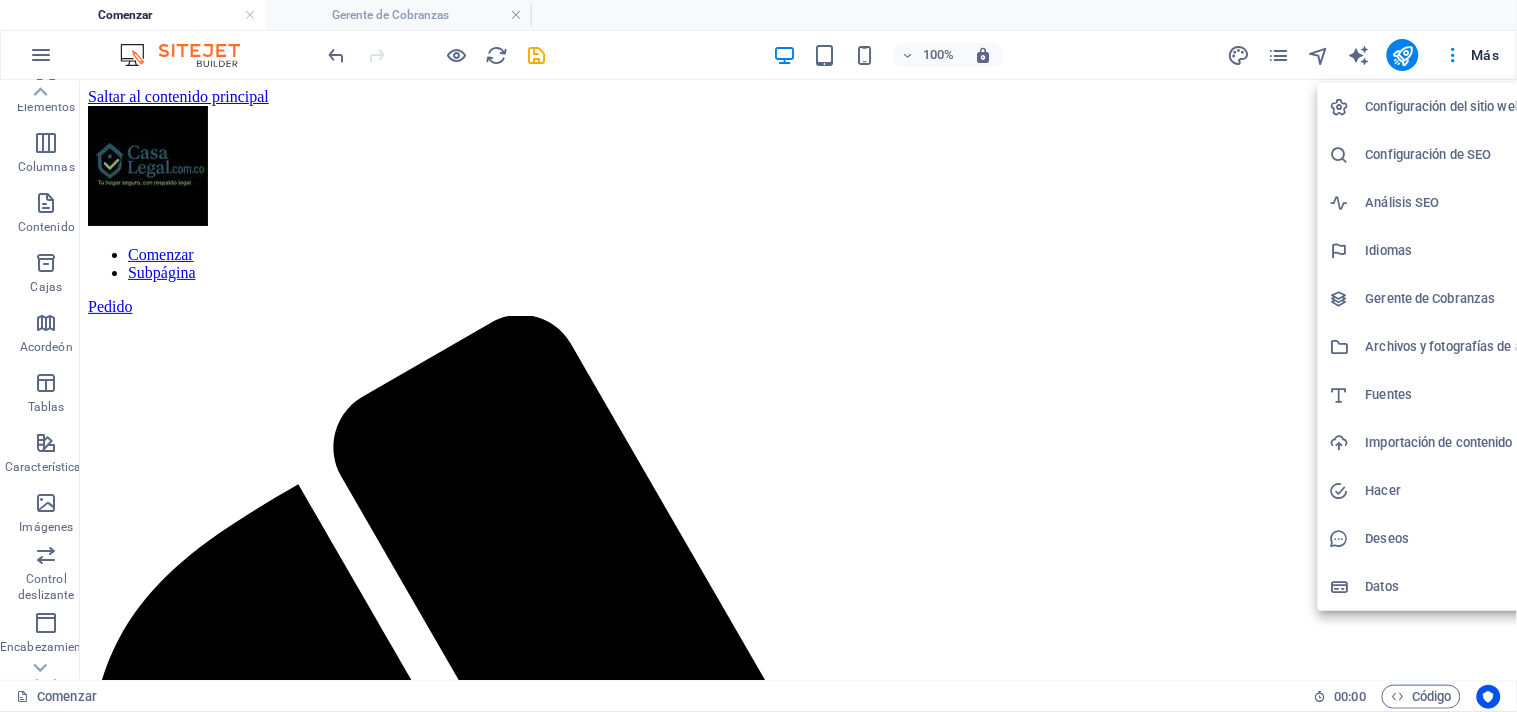 click on "Configuración del sitio web" at bounding box center [1444, 106] 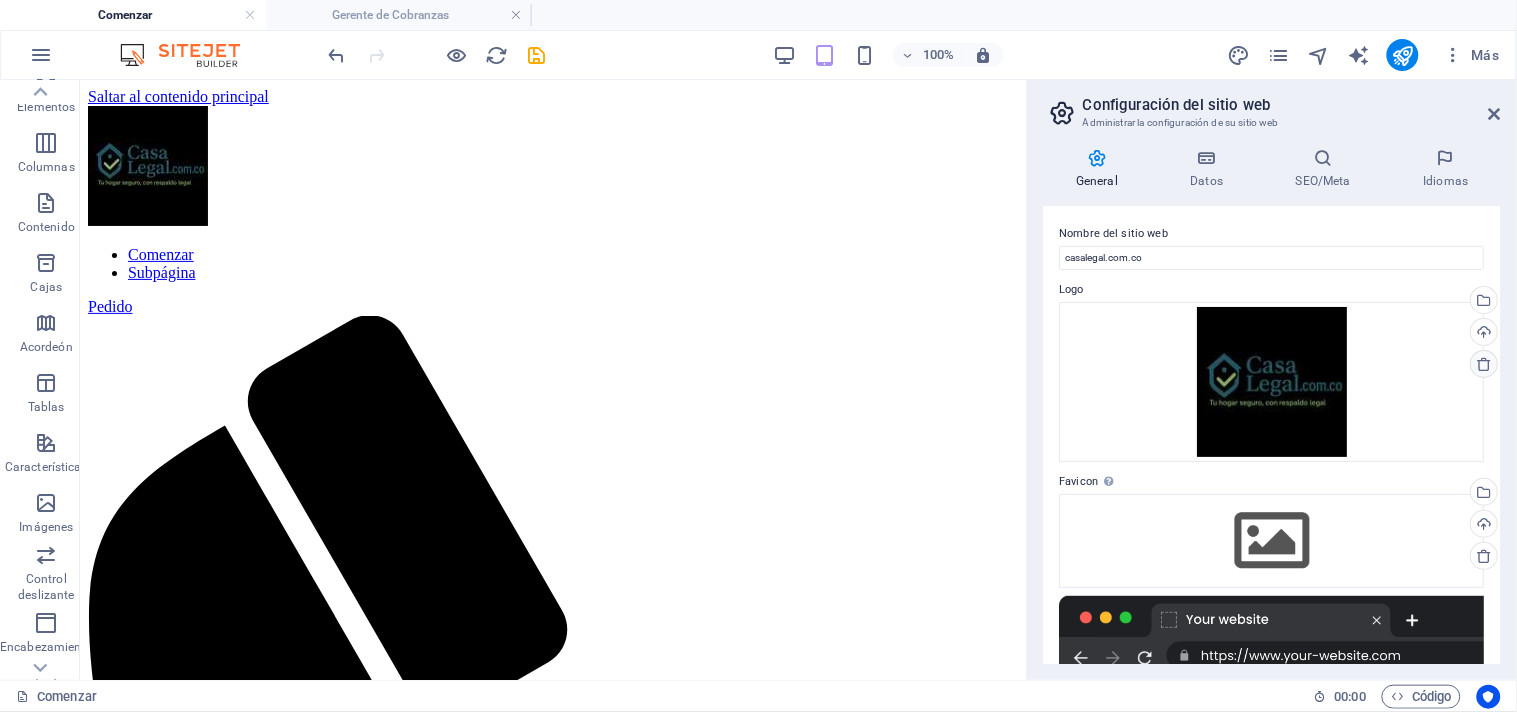 click at bounding box center [1485, 364] 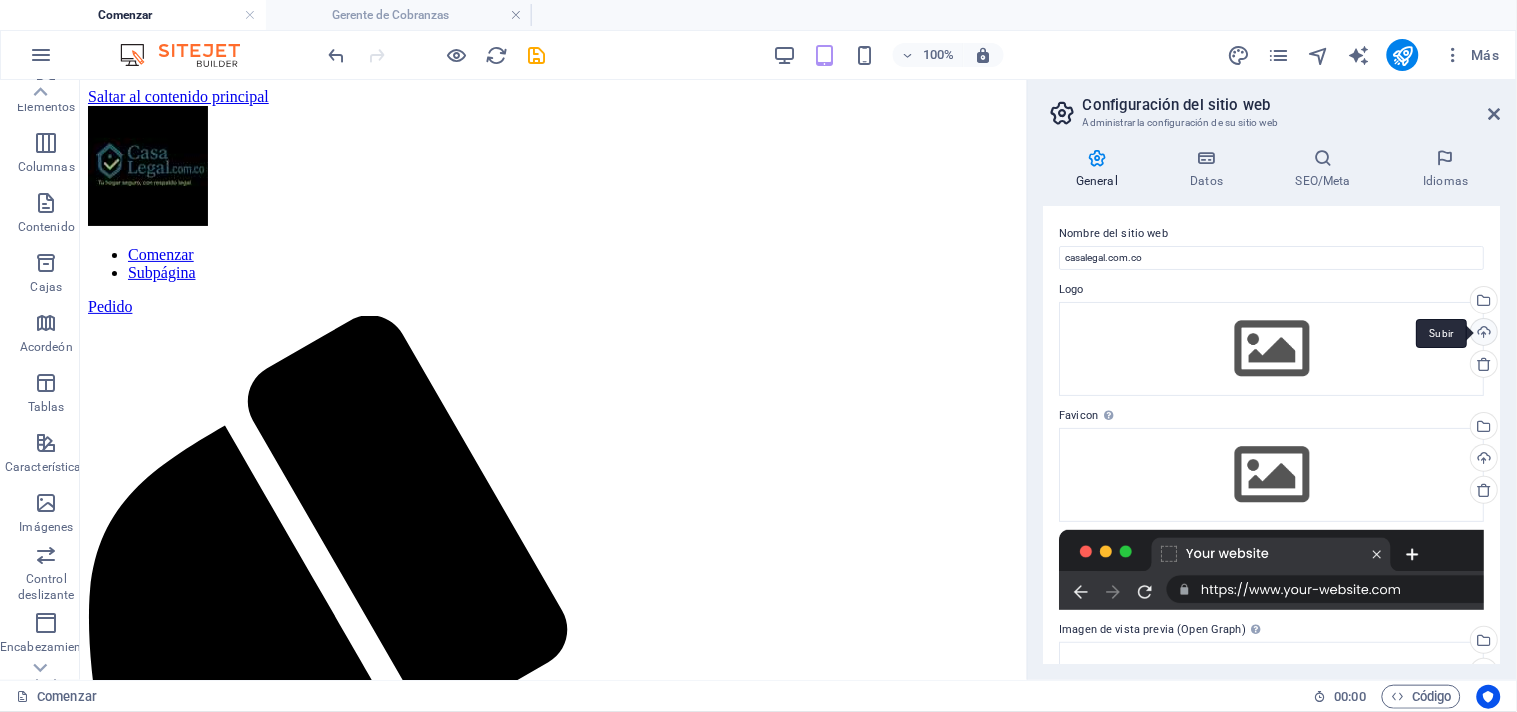 click on "Subir" at bounding box center (1483, 334) 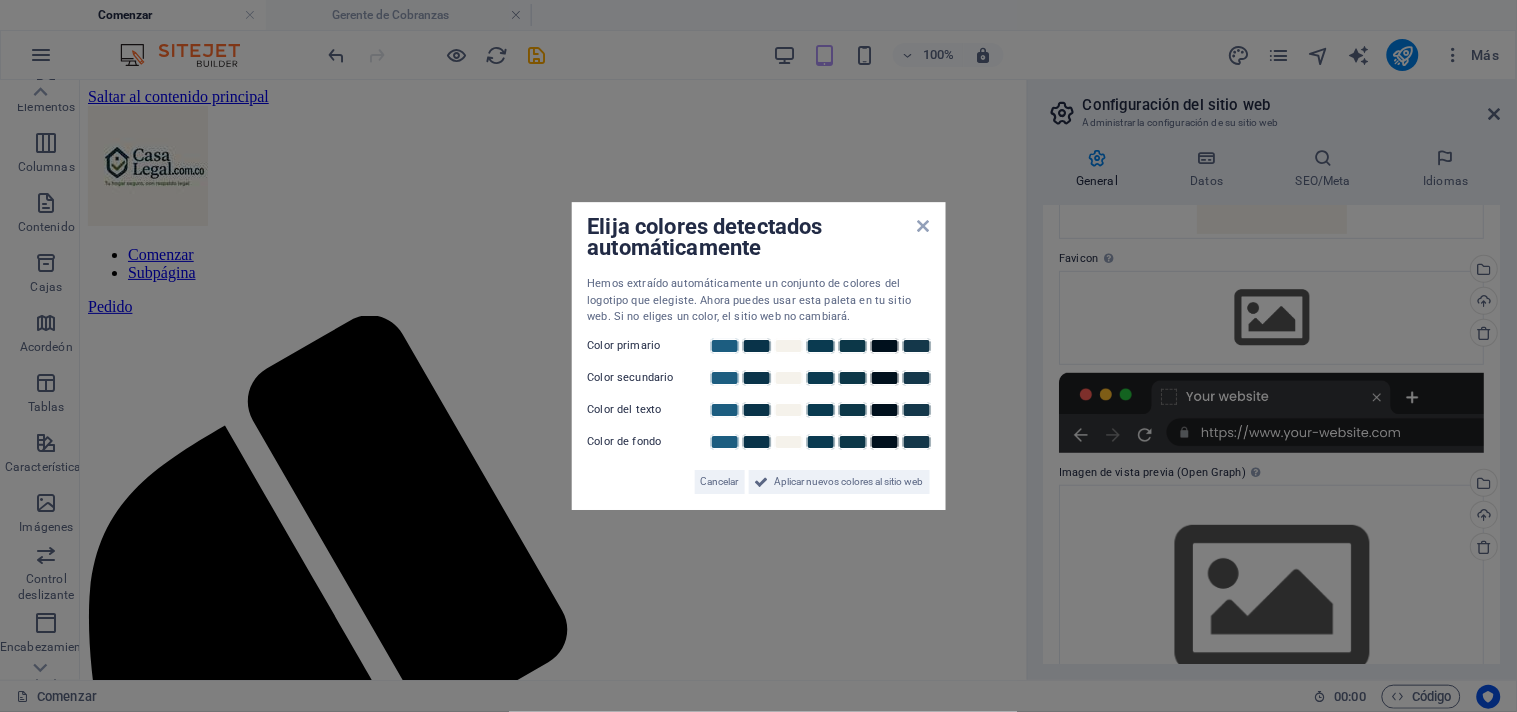 scroll, scrollTop: 288, scrollLeft: 0, axis: vertical 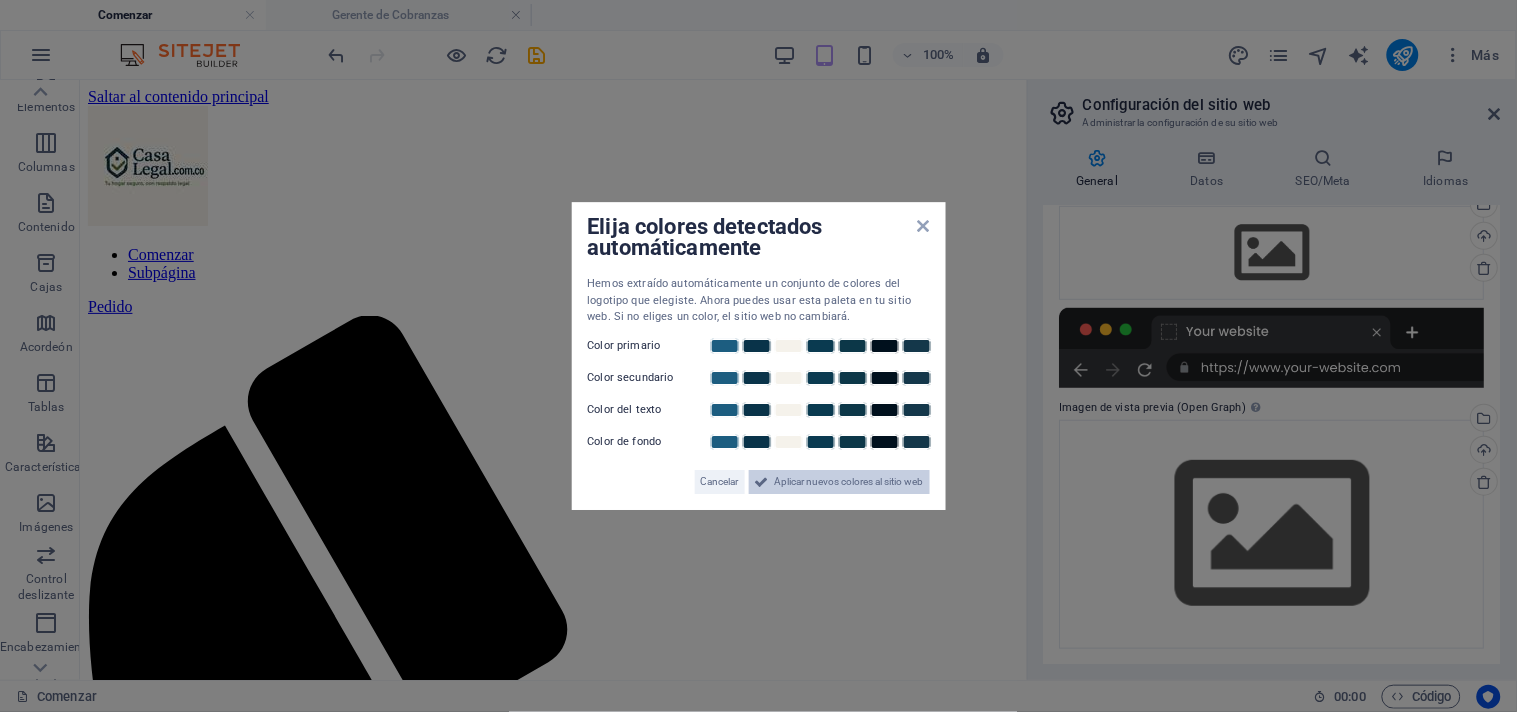 click on "Aplicar nuevos colores al sitio web" at bounding box center [849, 481] 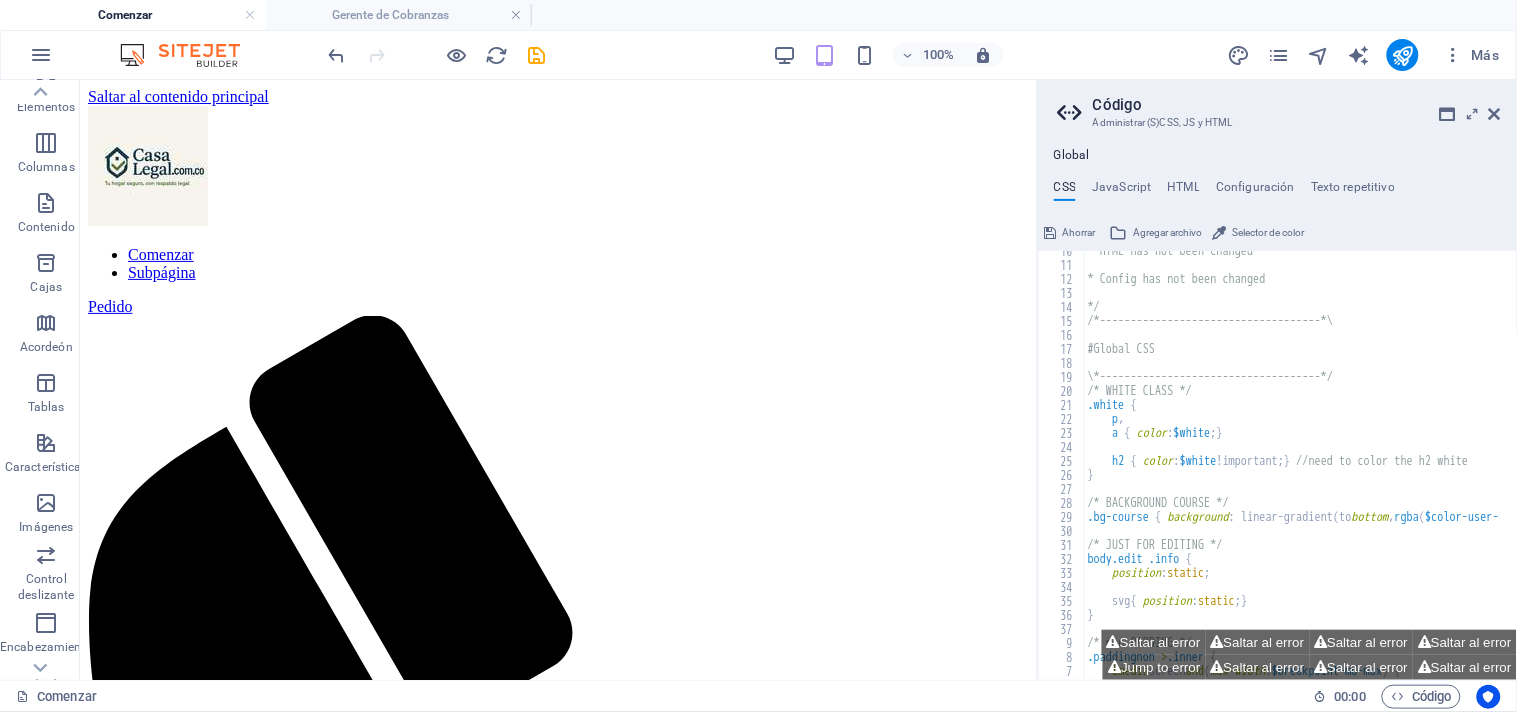 scroll, scrollTop: 133, scrollLeft: 0, axis: vertical 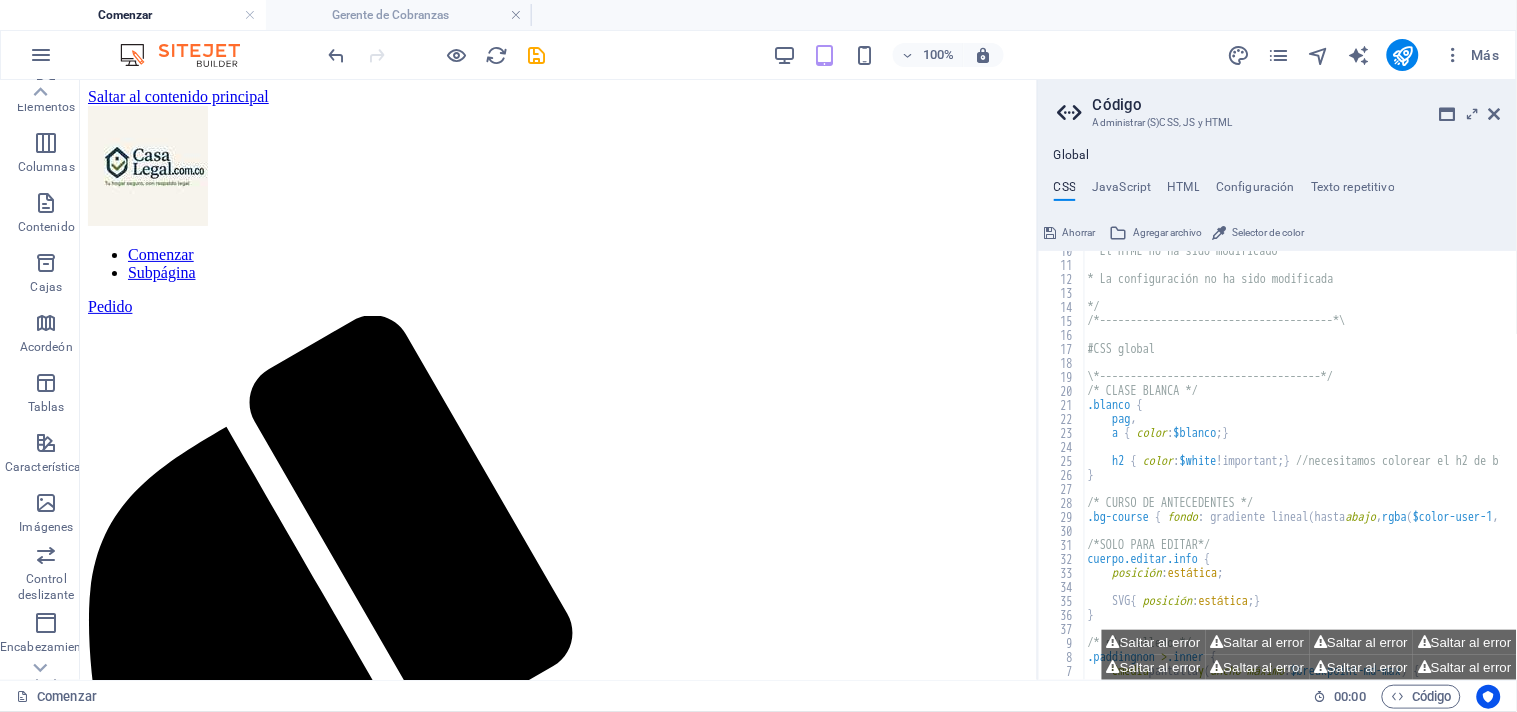 click on "//cdn1.site-media.eu/images/0/18130162/casachiprepararemodelar380millpapelescomprador-_2L252U6gQPQ2lXL9skGcA.JPG/*------------------------------------*\     #CSS global \*------------------------------------*/ /* CLASE BLANCA */ .blanco    {    pag  ,      a    {    color  :  $blanco  ;  }      h2    {    color  :  $white  !important;  }    //necesitamos colorear el h2 de blanco } /* CURSO DE ANTECEDENTES */ .bg-course    {    fondo  : gradiente lineal  (  hasta  abajo  ,  rgba  (  $color-user-1  ,  .8  )    0%  ,  rgba  (  $color-user-1  ,  0  )    100%  )  ;  } /*SOLO PARA EDITAR*/ cuerpo.editar.info    { ​        posición  :  estática  ;      SVG  {    posición  :  estática  ;  } }   >" at bounding box center [1277, 380] 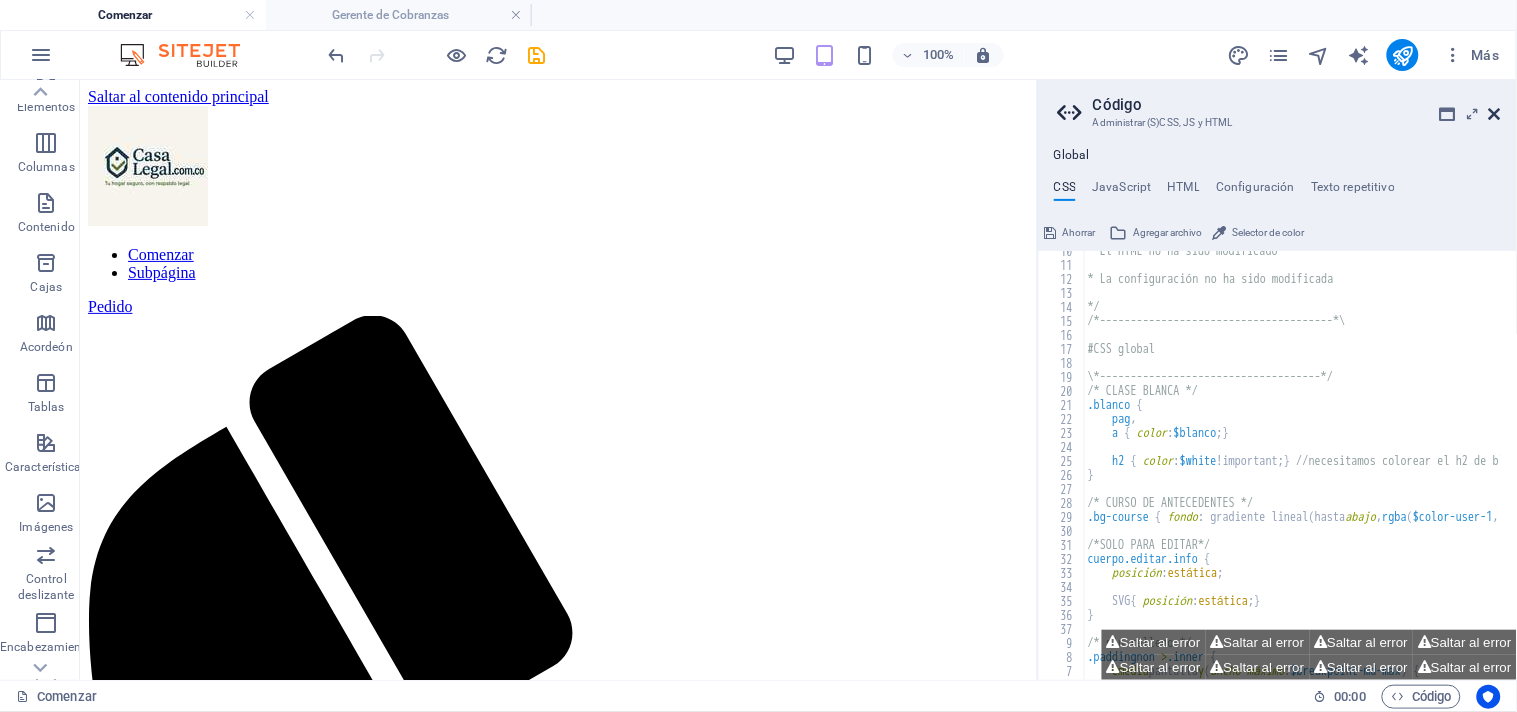 click at bounding box center [1495, 114] 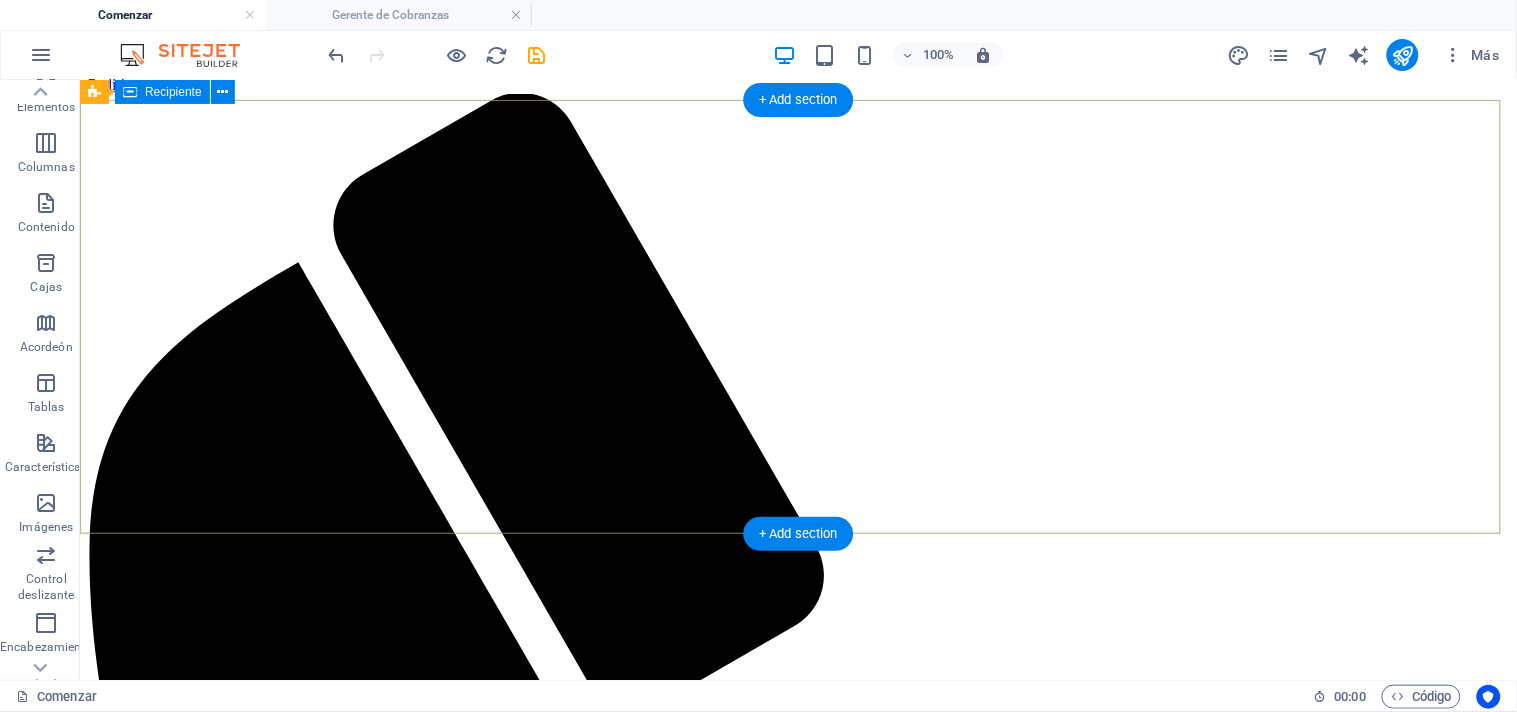 scroll, scrollTop: 0, scrollLeft: 0, axis: both 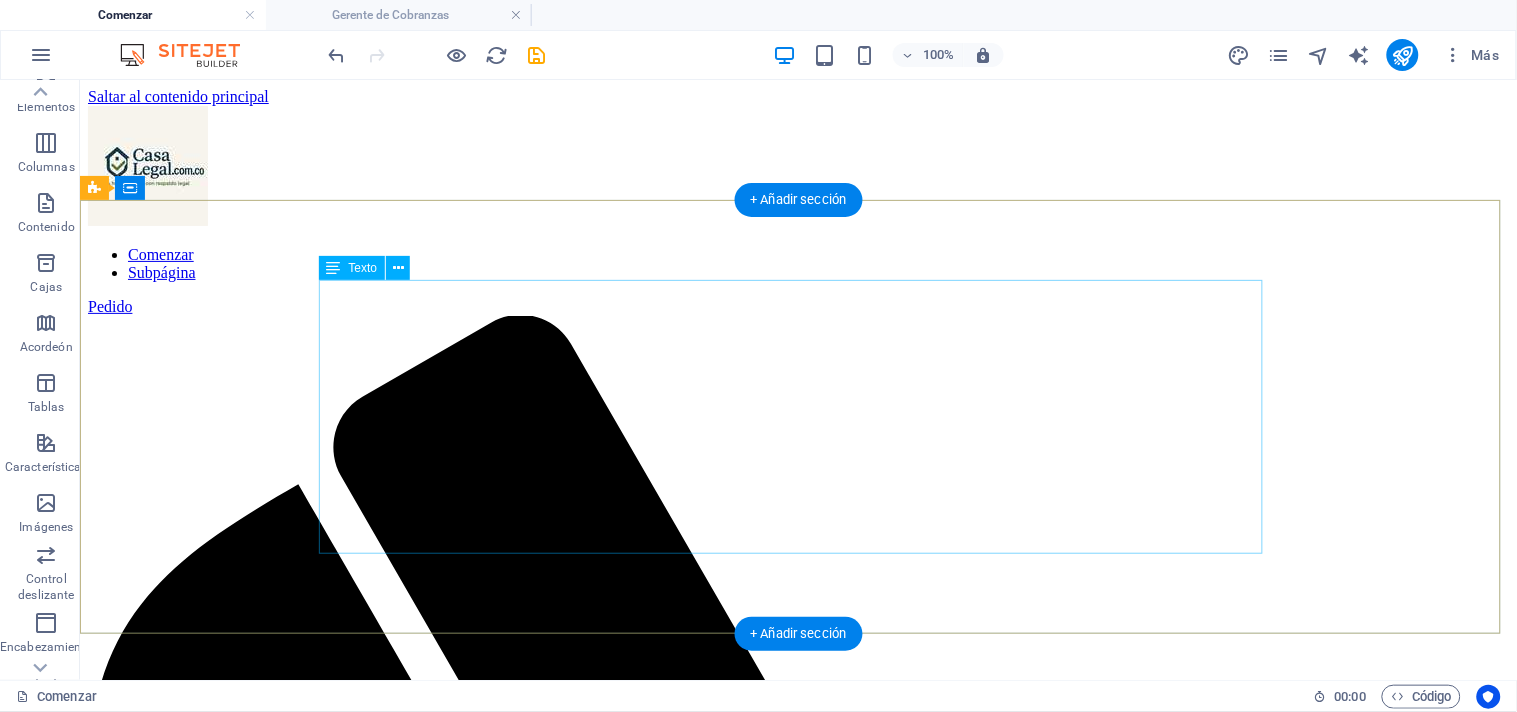 click on "TU HOGAR EN UN SOLO LUGAR: DESCUBRE LA COMODIDAD Y  CONVENIENCIA QUE MERECES." at bounding box center (797, 2959) 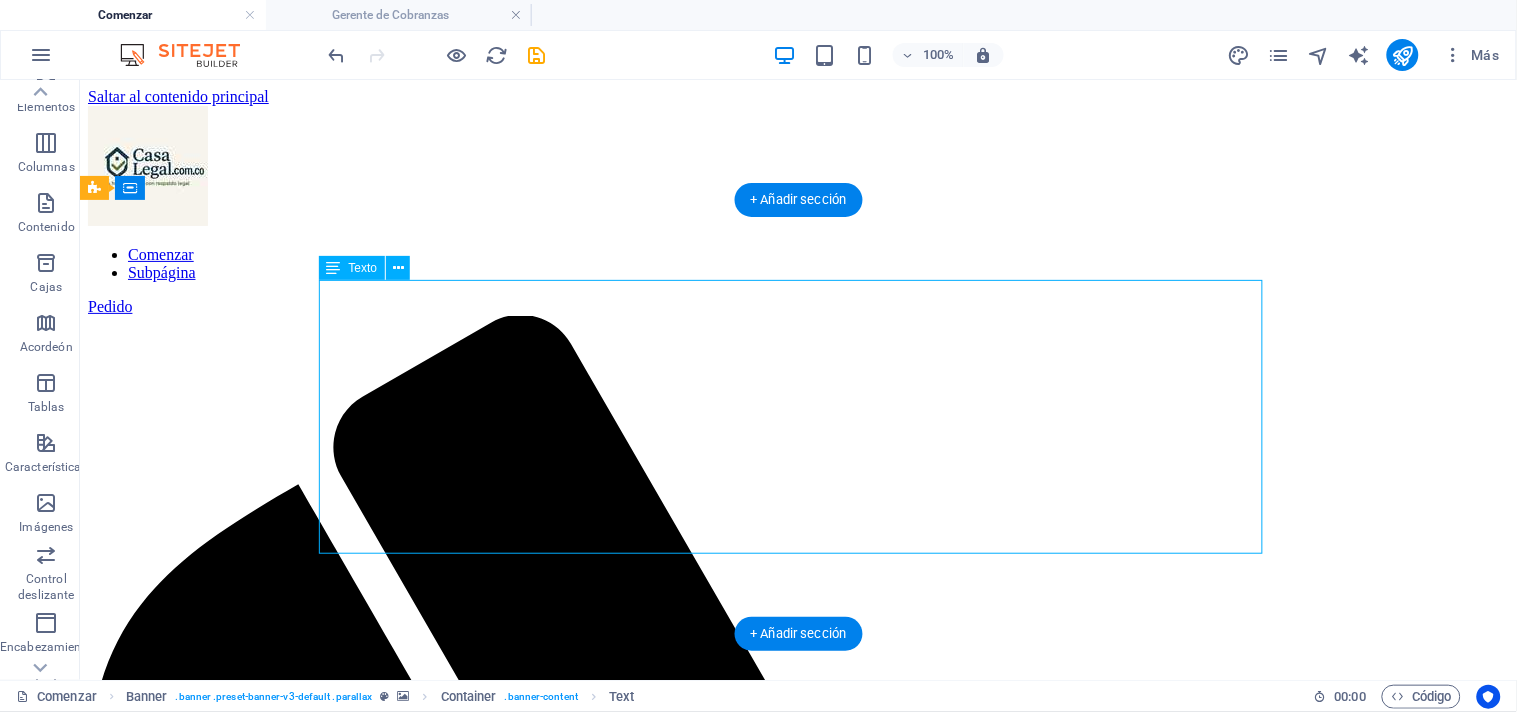 click on "TU HOGAR EN UN SOLO LUGAR: DESCUBRE LA COMODIDAD Y  CONVENIENCIA QUE MERECES." at bounding box center [797, 2959] 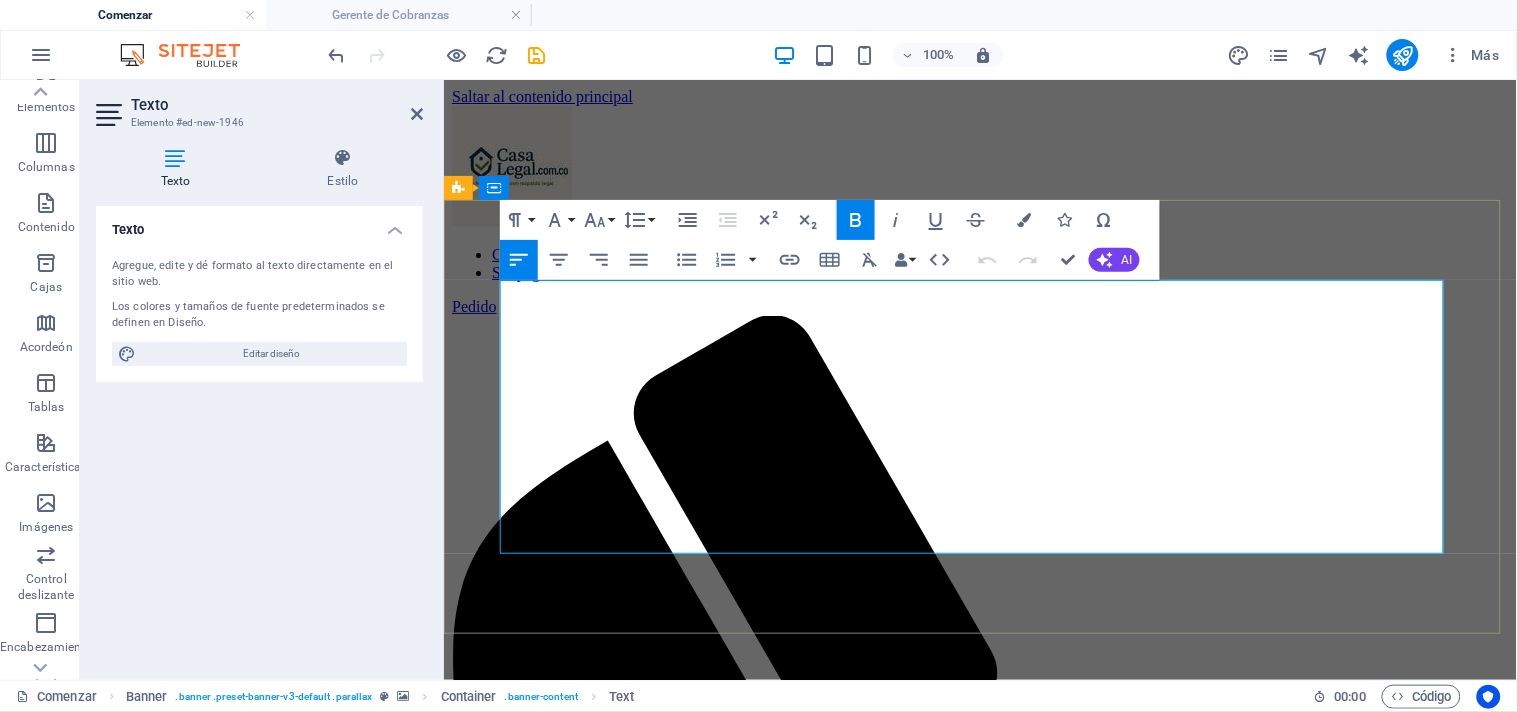 click on "DESCUBRE LA COMODIDAD" at bounding box center (698, 2474) 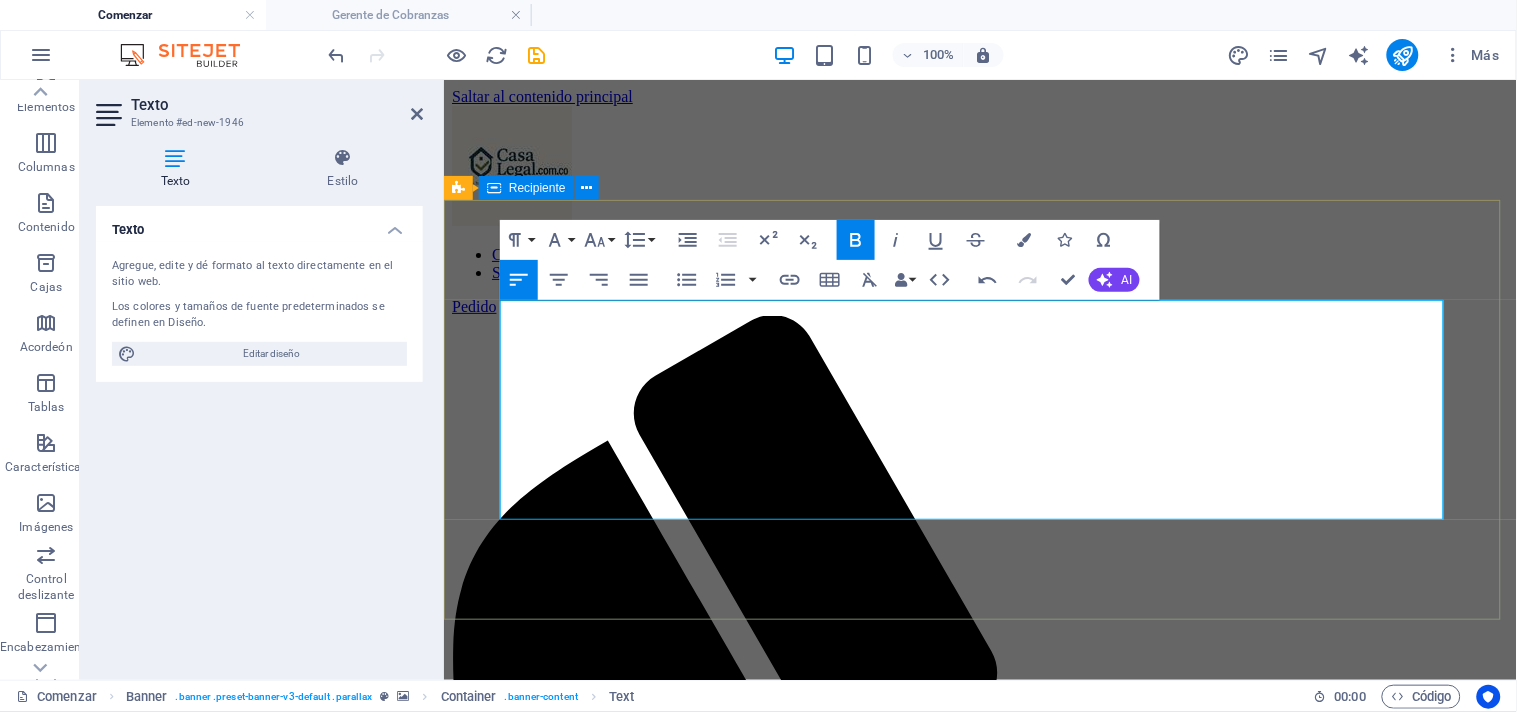 type 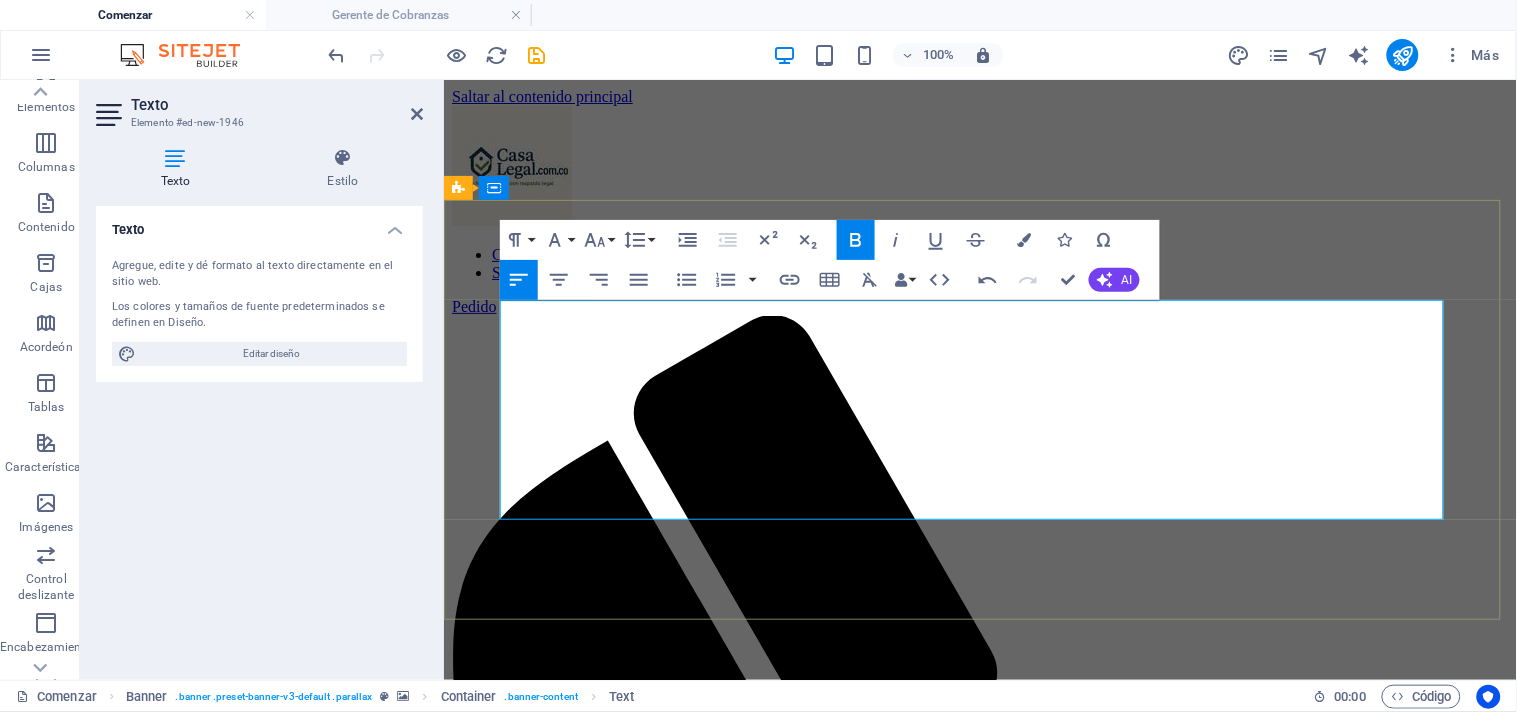 click on "DESCUBRE LA COMODIDAD" at bounding box center [838, 2323] 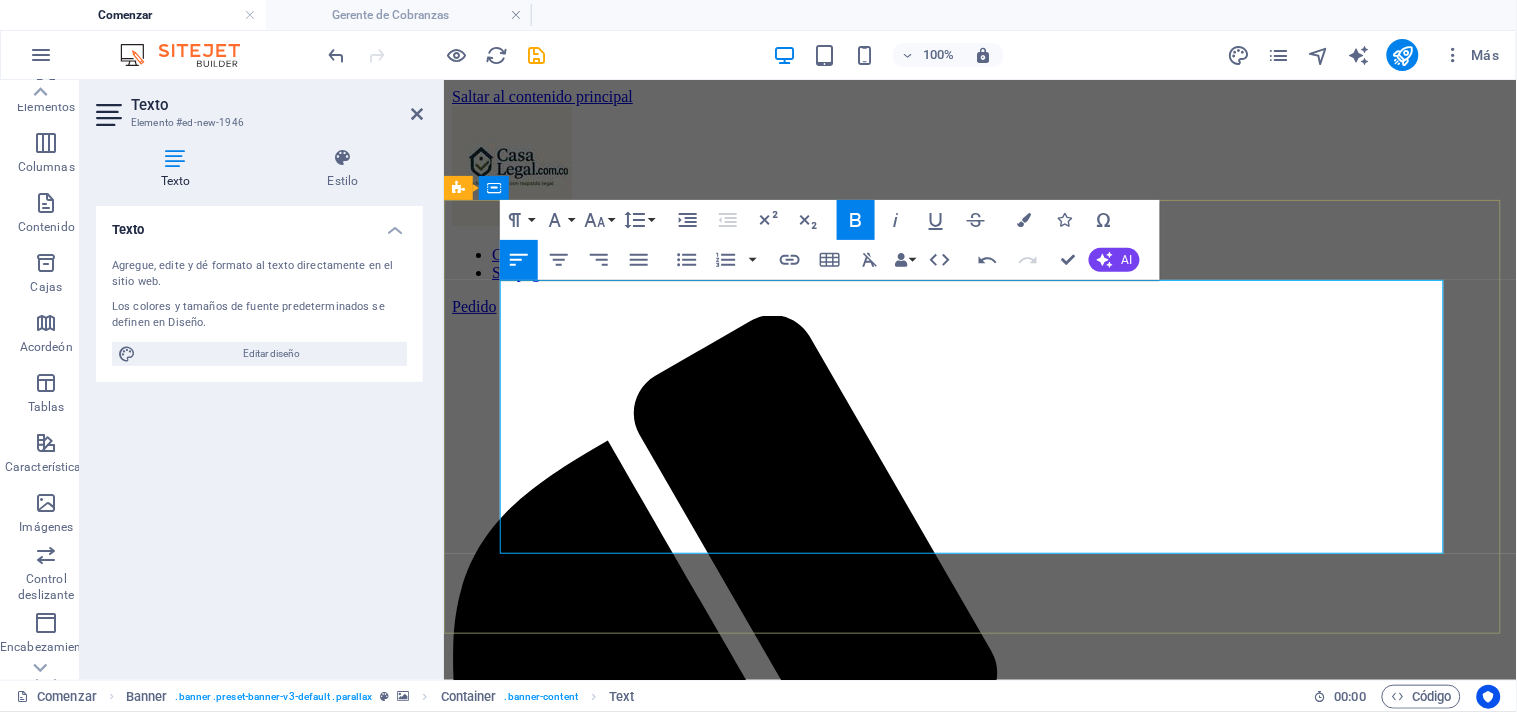 click on "Y" at bounding box center (463, 2472) 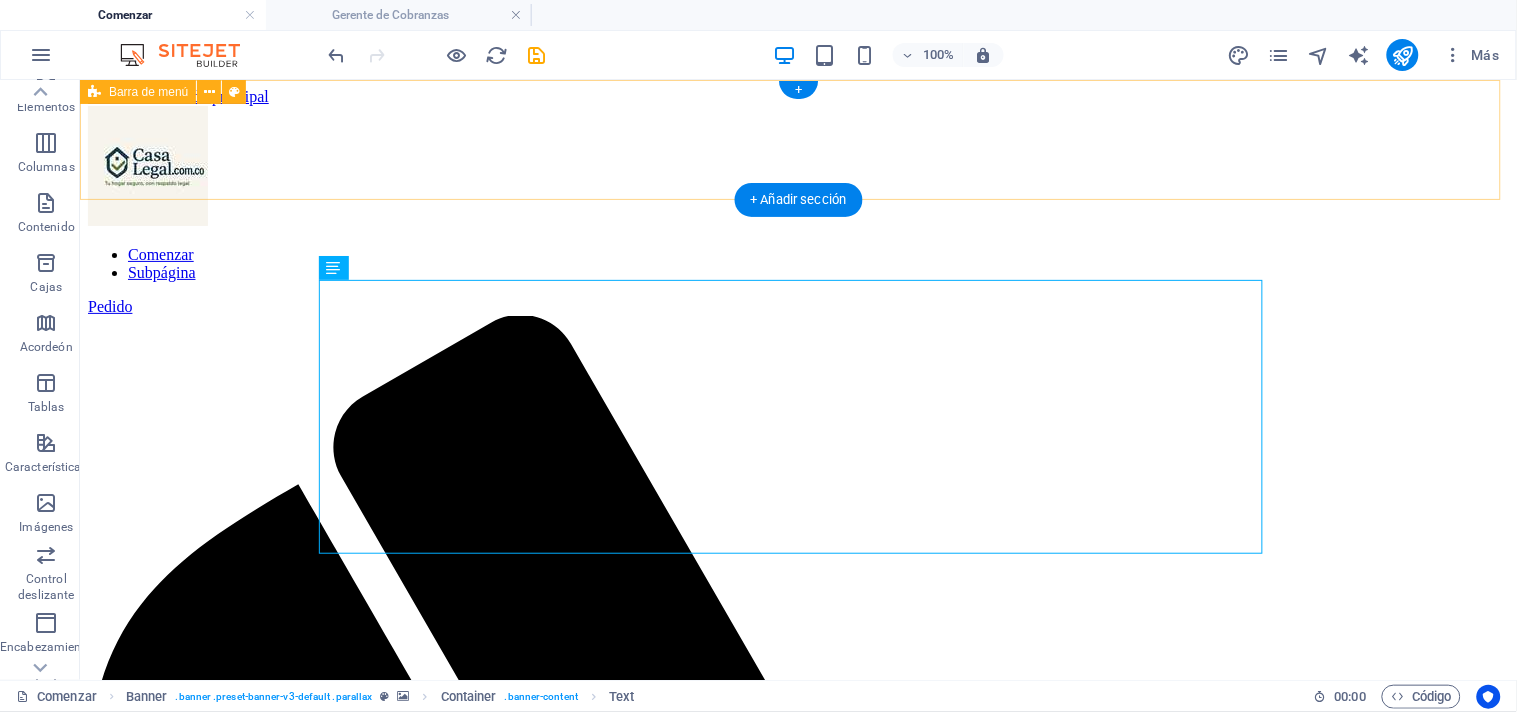click on "Comenzar Subpágina Pedido" at bounding box center [797, 1154] 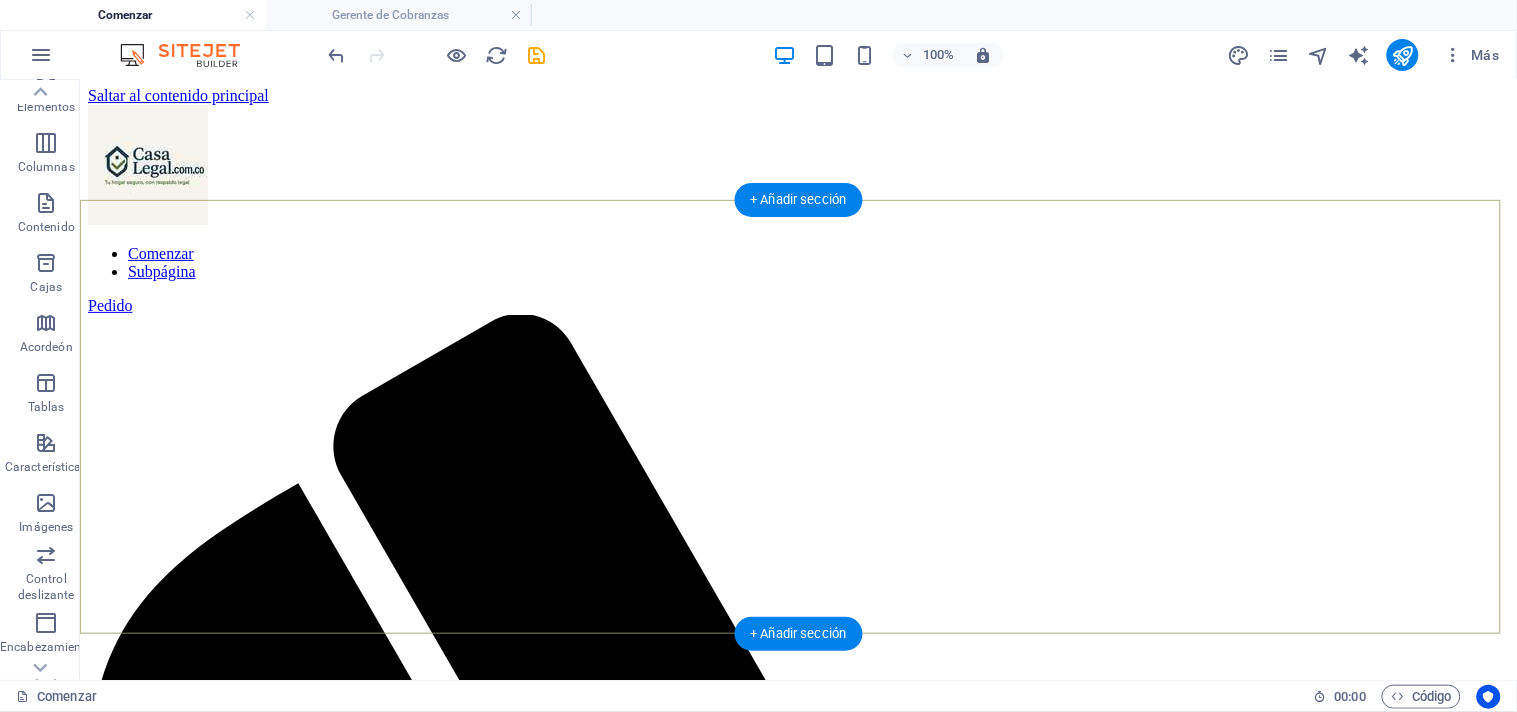 scroll, scrollTop: 0, scrollLeft: 0, axis: both 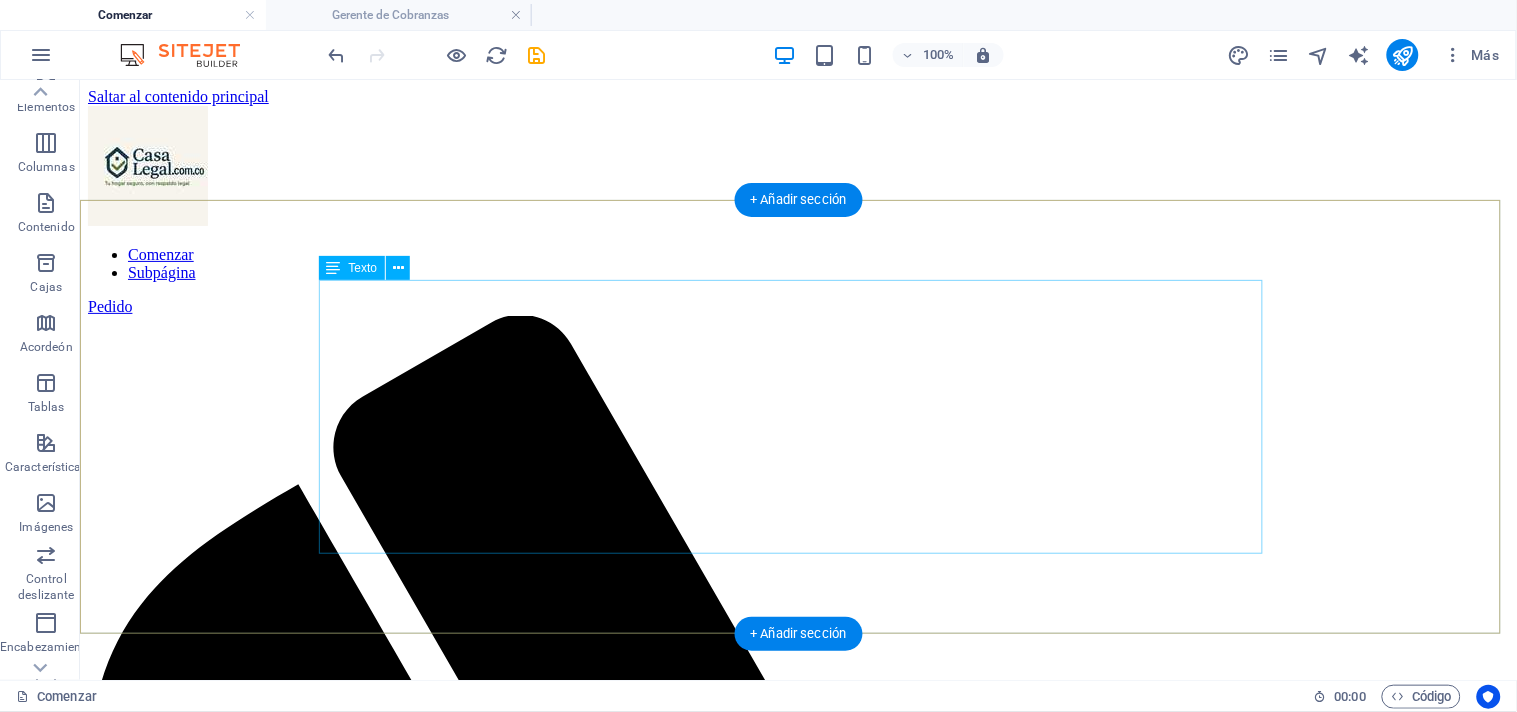 click on "TU HOGAR EN UN SOLO LUGAR:  DESCUBRE LA COMODIDAD   Y CONVENIENCIA QUE MERECES." at bounding box center (797, 2887) 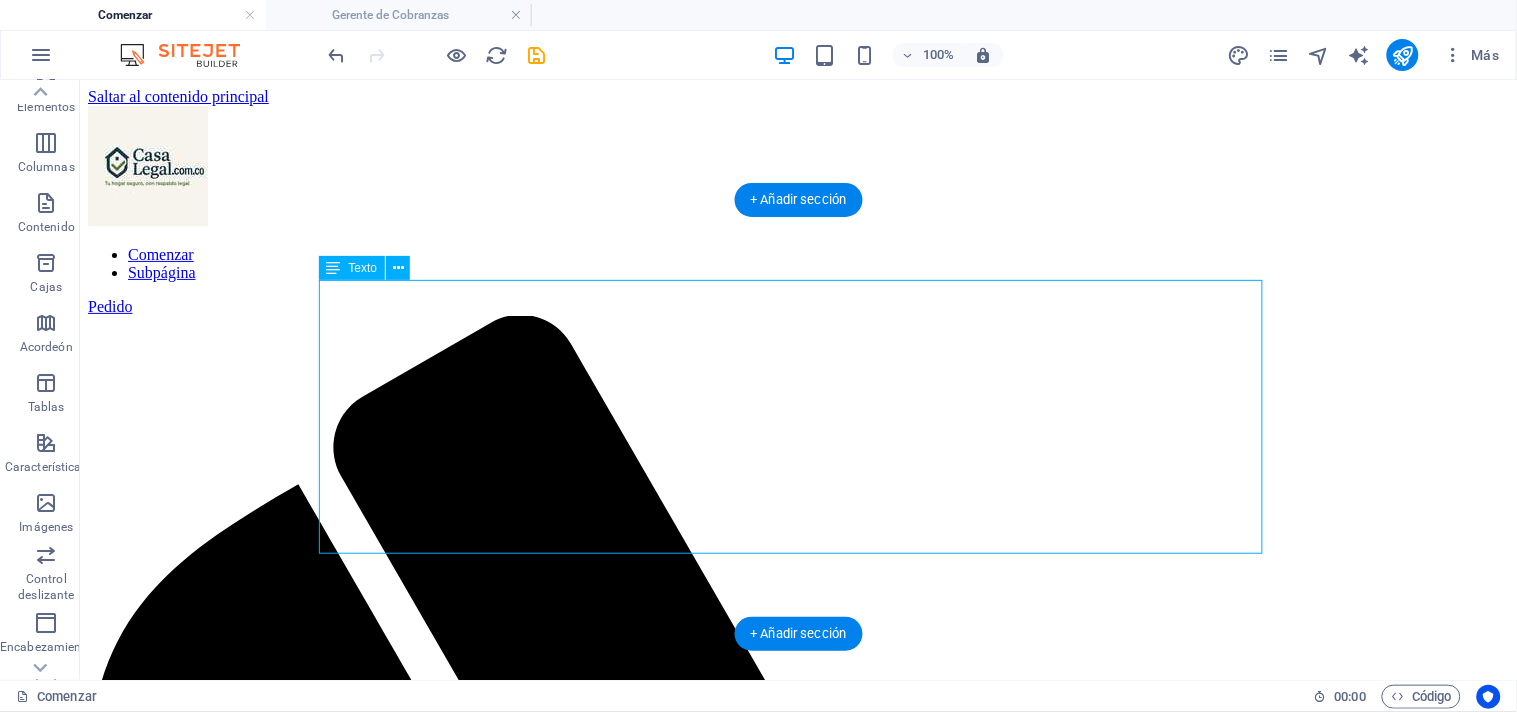 click on "TU HOGAR EN UN SOLO LUGAR:  DESCUBRE LA COMODIDAD   Y CONVENIENCIA QUE MERECES." at bounding box center [797, 2887] 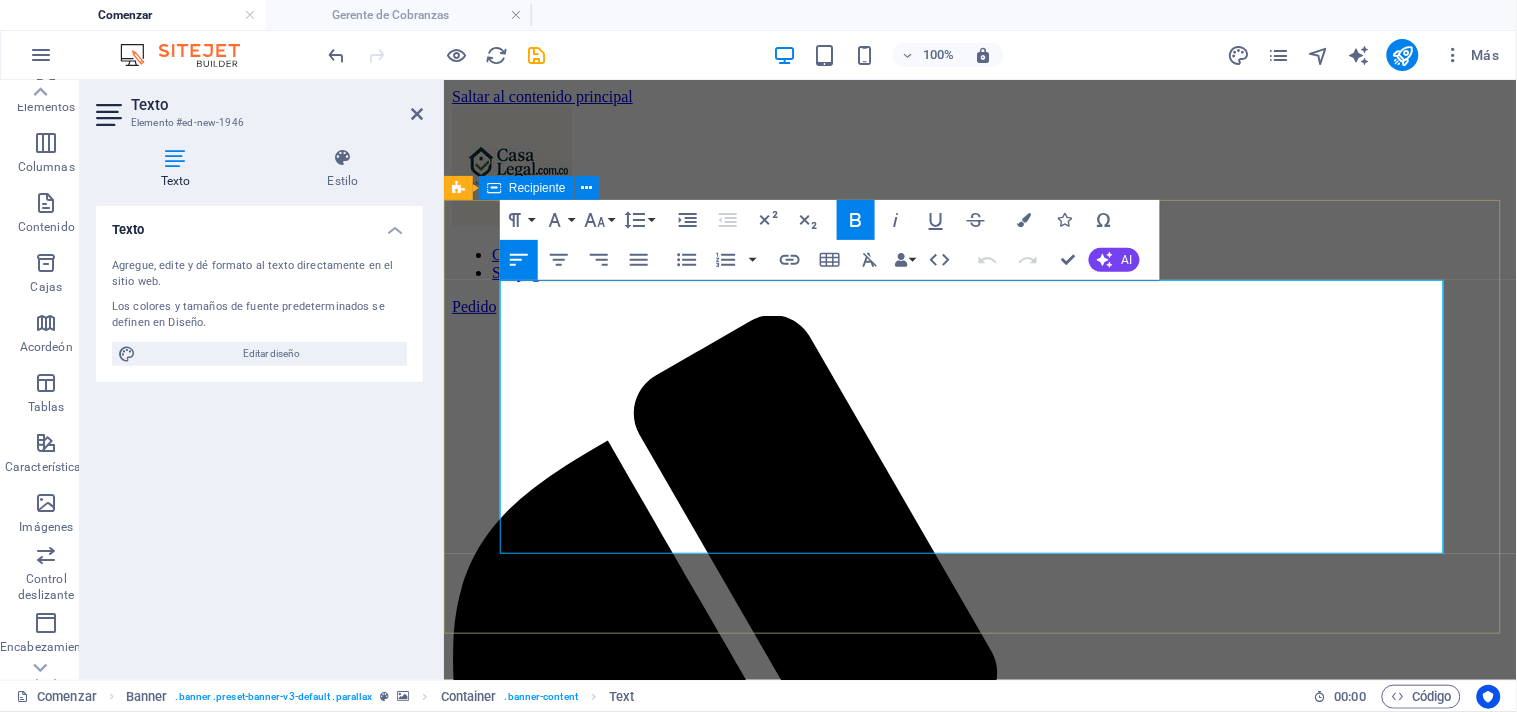 drag, startPoint x: 805, startPoint y: 530, endPoint x: 486, endPoint y: 315, distance: 384.68948 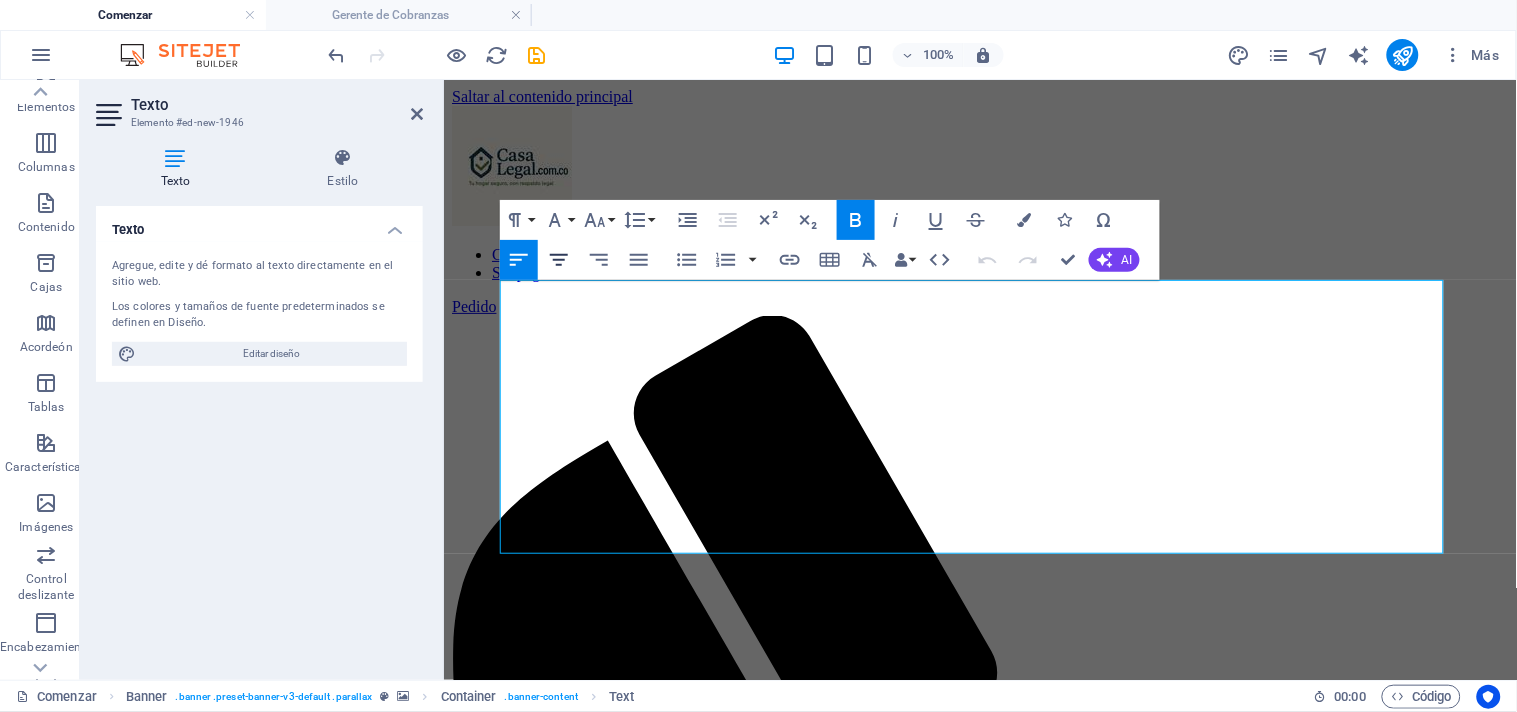 click 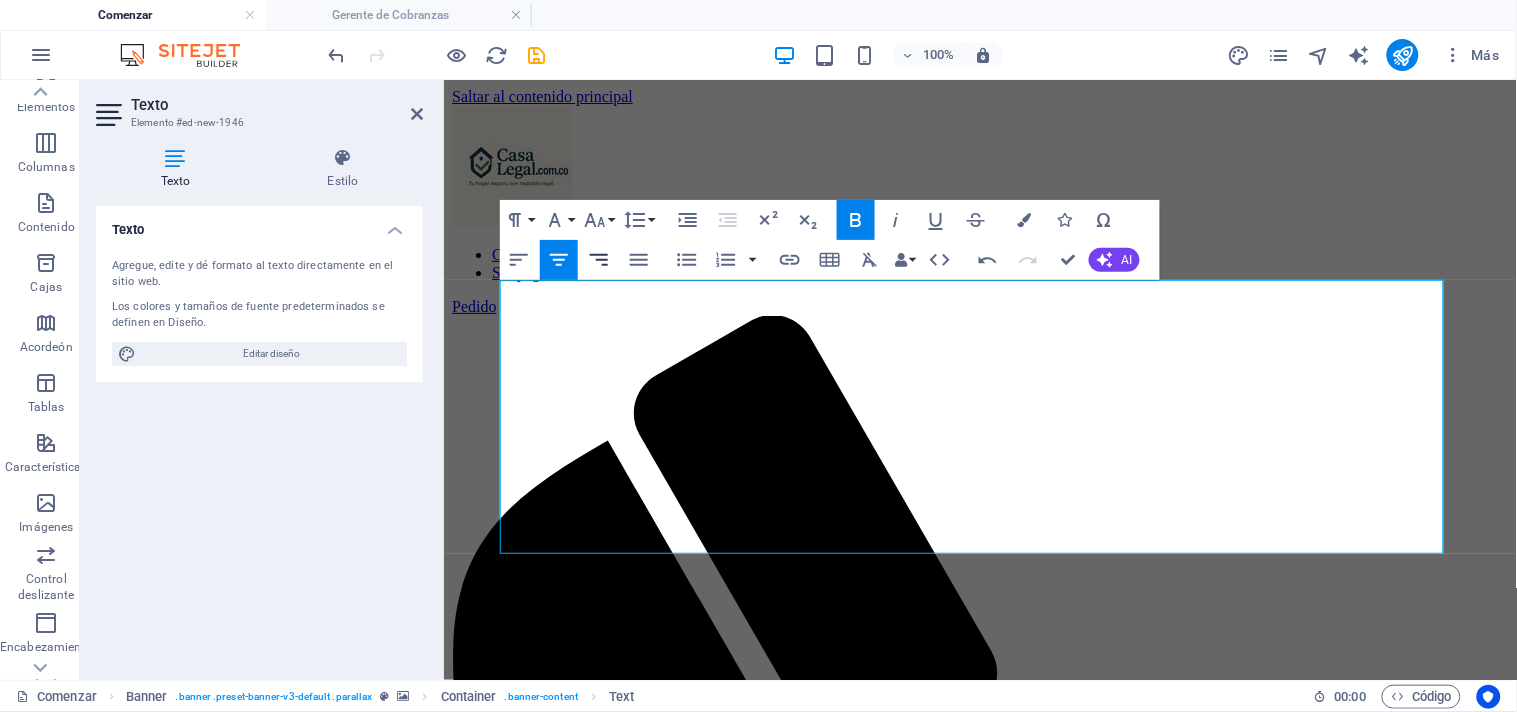 click 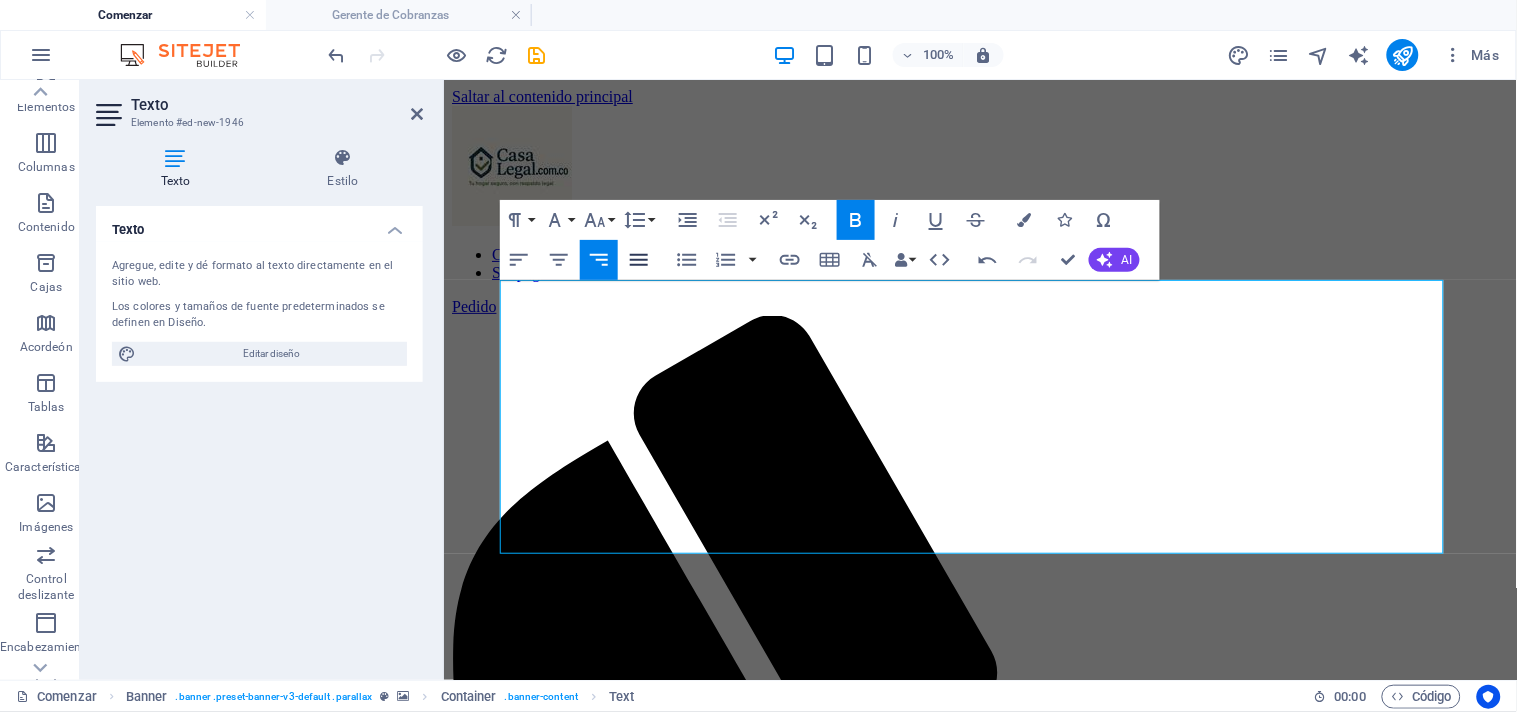 click 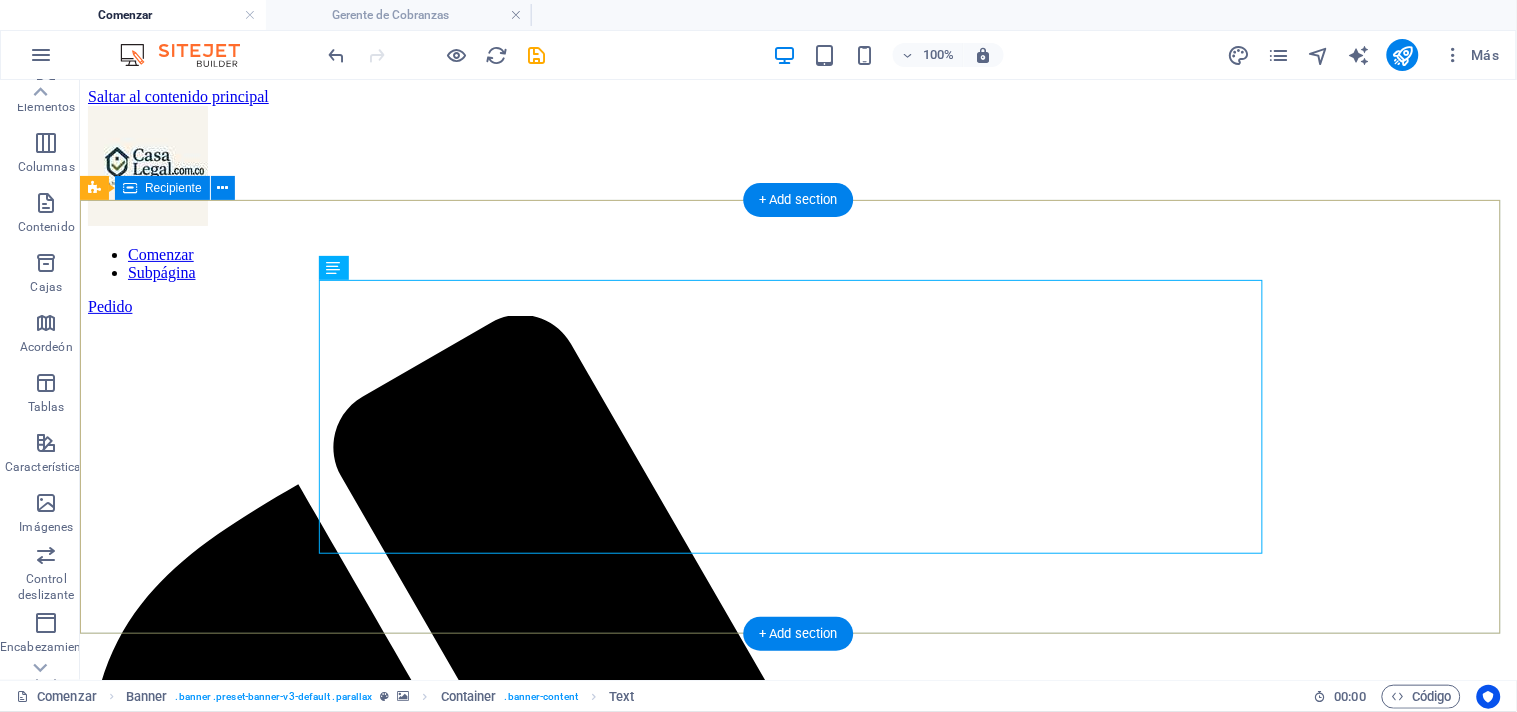 click on "TU HOGAR EN UN SOLO LUGAR:  DESCUBRE LA COMODIDAD   Y CONVENIENCIA QUE MERECES." at bounding box center (797, 2887) 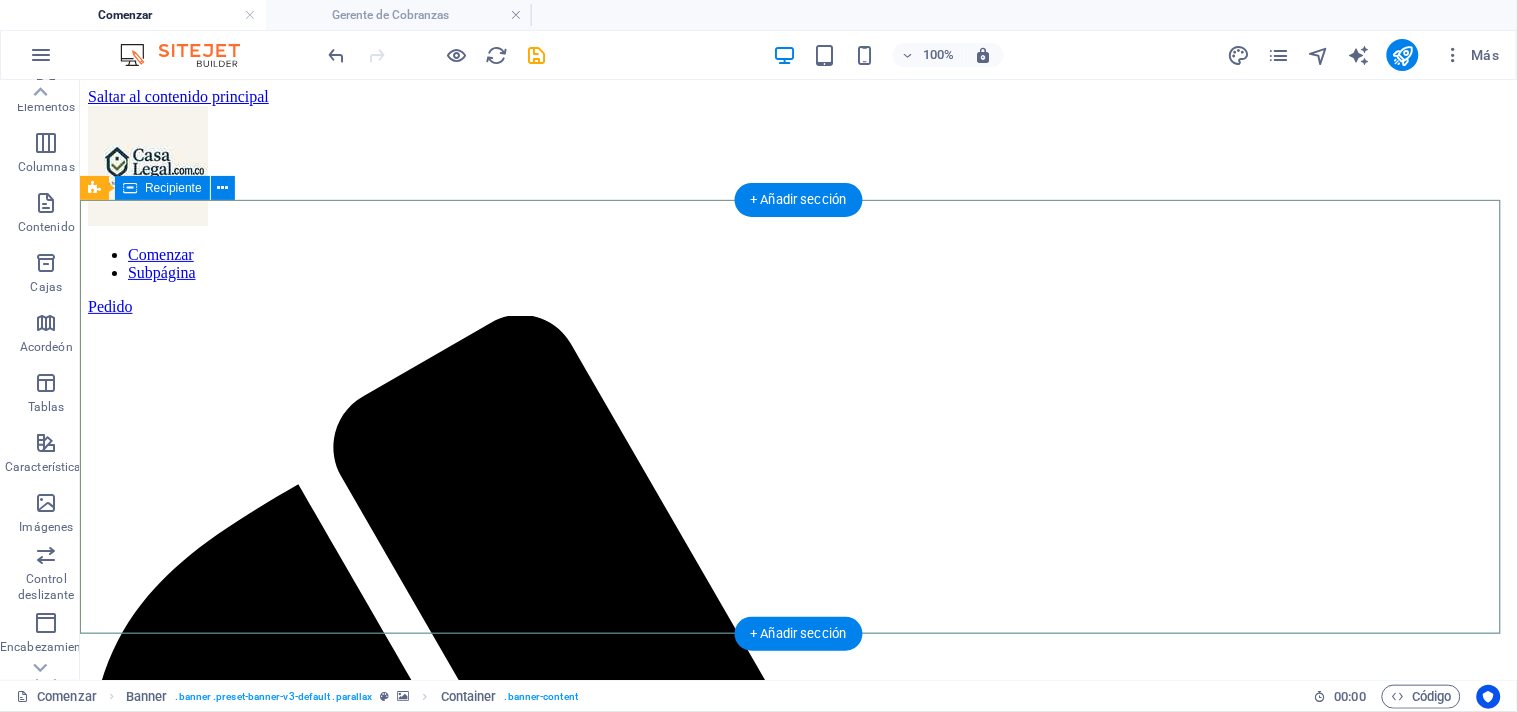 click on "TU HOGAR EN UN SOLO LUGAR:  DESCUBRE LA COMODIDAD   Y CONVENIENCIA QUE MERECES." at bounding box center (797, 2887) 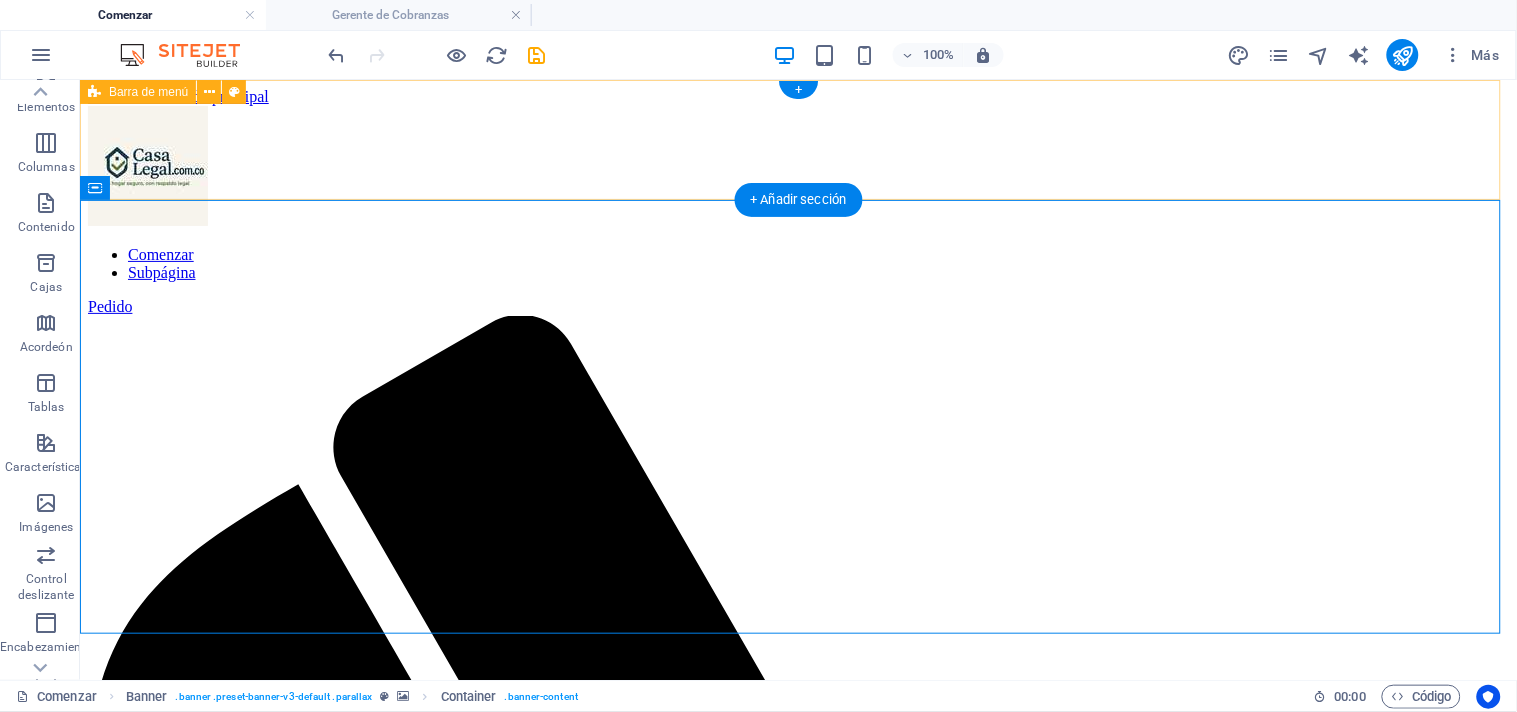 click on "Comenzar Subpágina Pedido" at bounding box center (797, 1154) 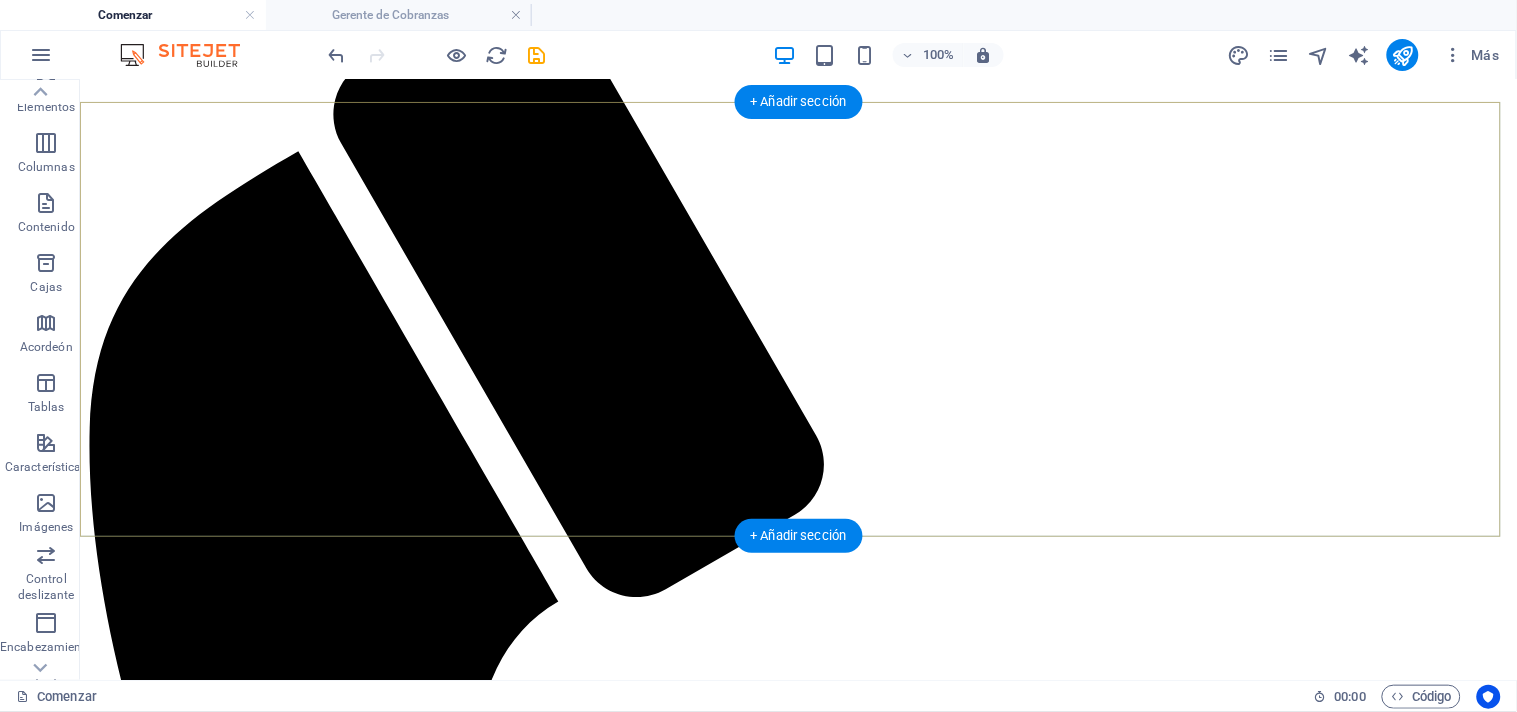 scroll, scrollTop: 0, scrollLeft: 0, axis: both 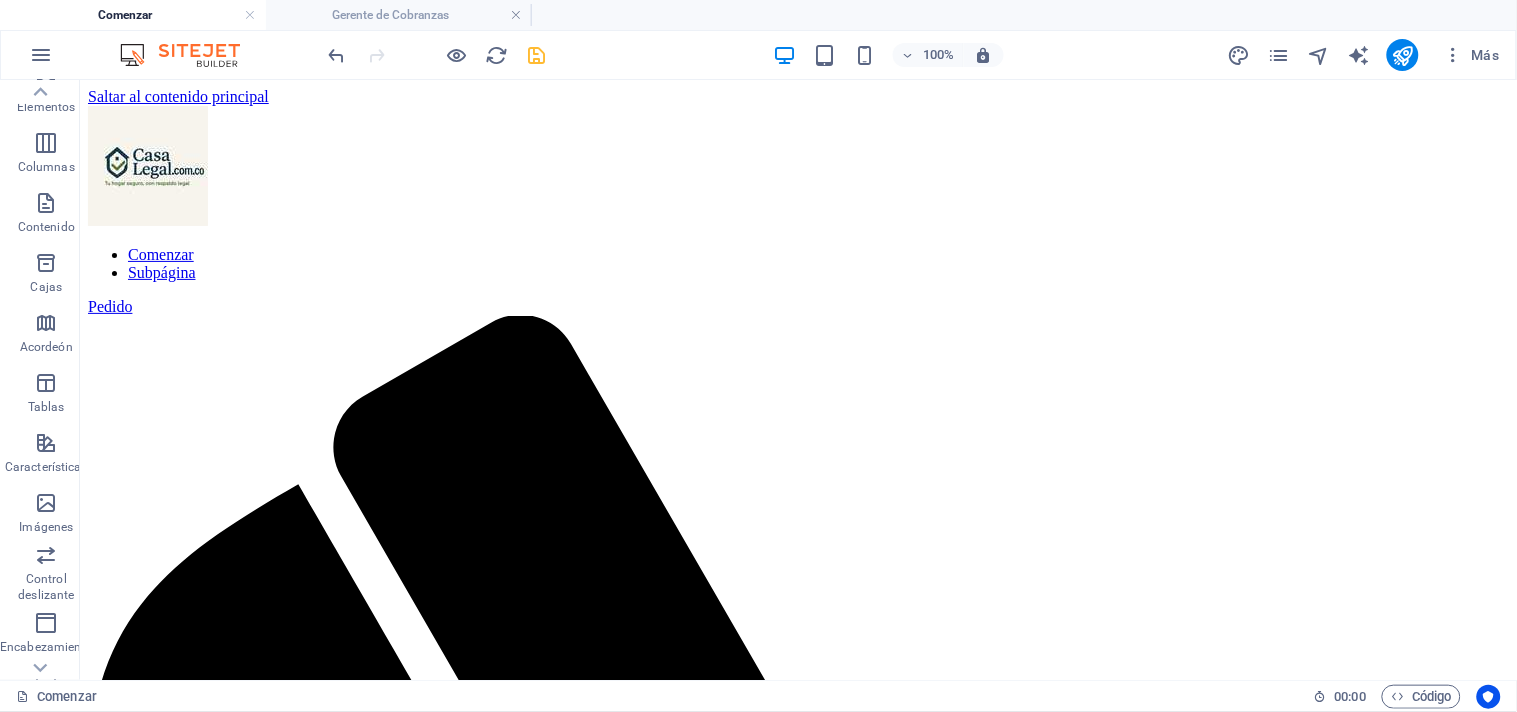 click at bounding box center [537, 55] 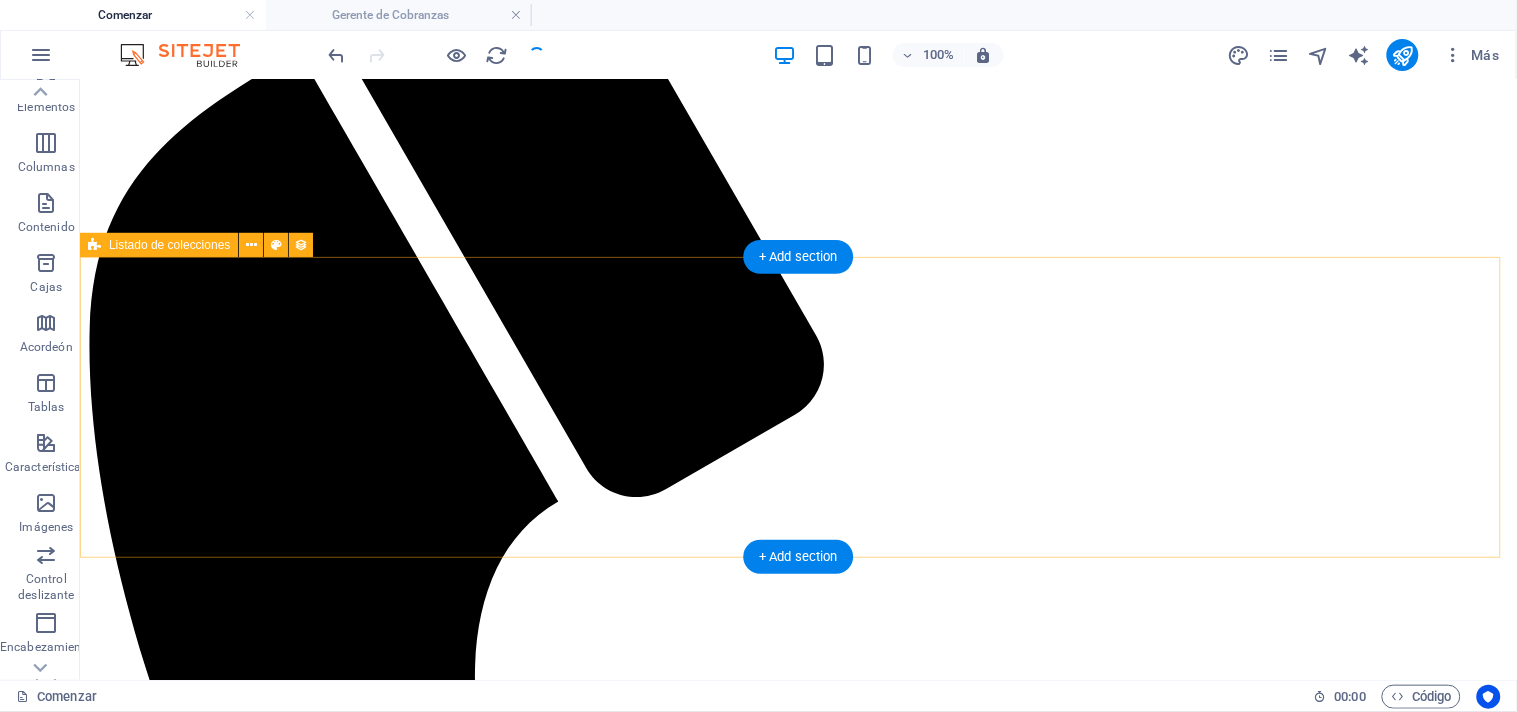 scroll, scrollTop: 555, scrollLeft: 0, axis: vertical 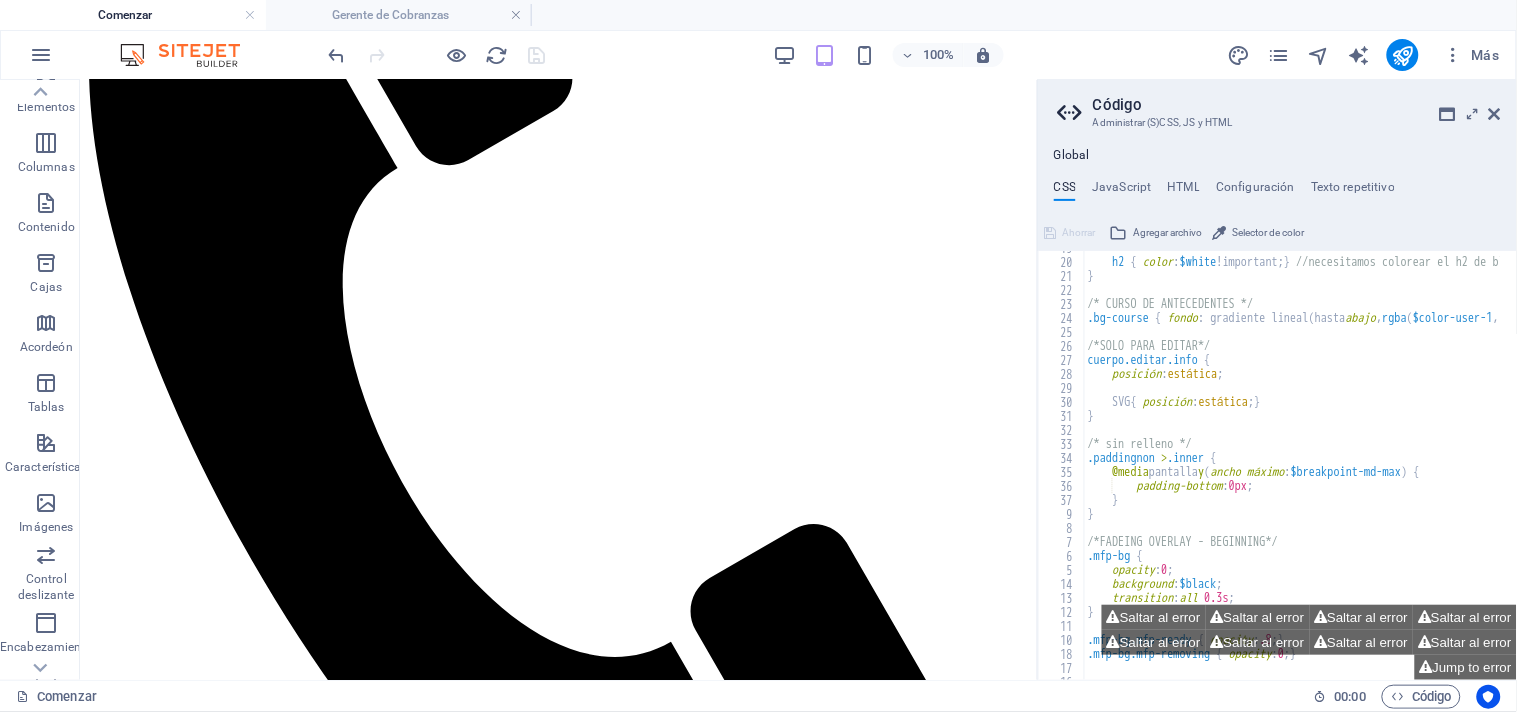 click on "Código Administrar (S)CSS, JS y HTML Global CSS JavaScript HTML Configuración Texto repetitivo //cdn1.site-media.eu/images/0/18130162/casachiprepararemodelar380millpapelescomprador-_2L252U6gQPQ2lXL9skGcA.JPG/*------------------------------------*\ 19 20 21 22 23 24 25 26 27 28 29 30 31 32 33 34 35 36 37 9 8 7 6 5 14 13 12 11 10 18 17 16 15 h2 { color : $white !important; } //necesitamos colorear el h2 de blanco } /* CURSO DE ANTECEDENTES */ .bg-course { fondo : gradiente lineal (hasta abajo , rgba ( $color-user-1 , .8 ) 0% , rgba ( $color-user-1 , 0 ) 100% ) ; } /*SOLO PARA EDITAR*/ cuerpo. editar.info { ​ posición : estática ; SVG { posición : estática ; } } /* sin relleno */ .paddingnon > .inner { @media pantalla y ( ancho máximo : $breakpoint-md-max ) { padding-bottom : 0px ; } } /*FADEING OVERLAY - BEGINNING*/ .mfp-bg { opacity : 0 ; background : $black ; : all" at bounding box center [1277, 380] 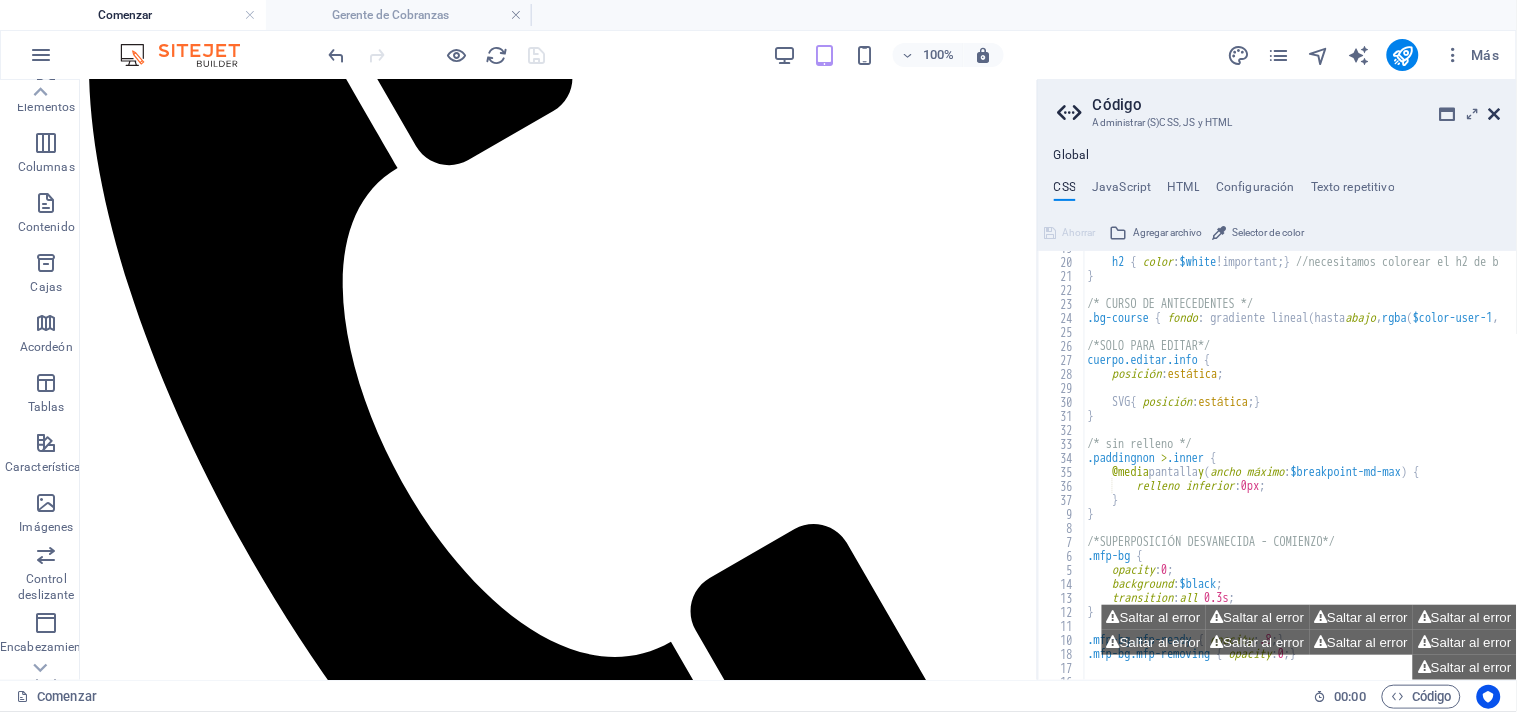 click at bounding box center [1495, 114] 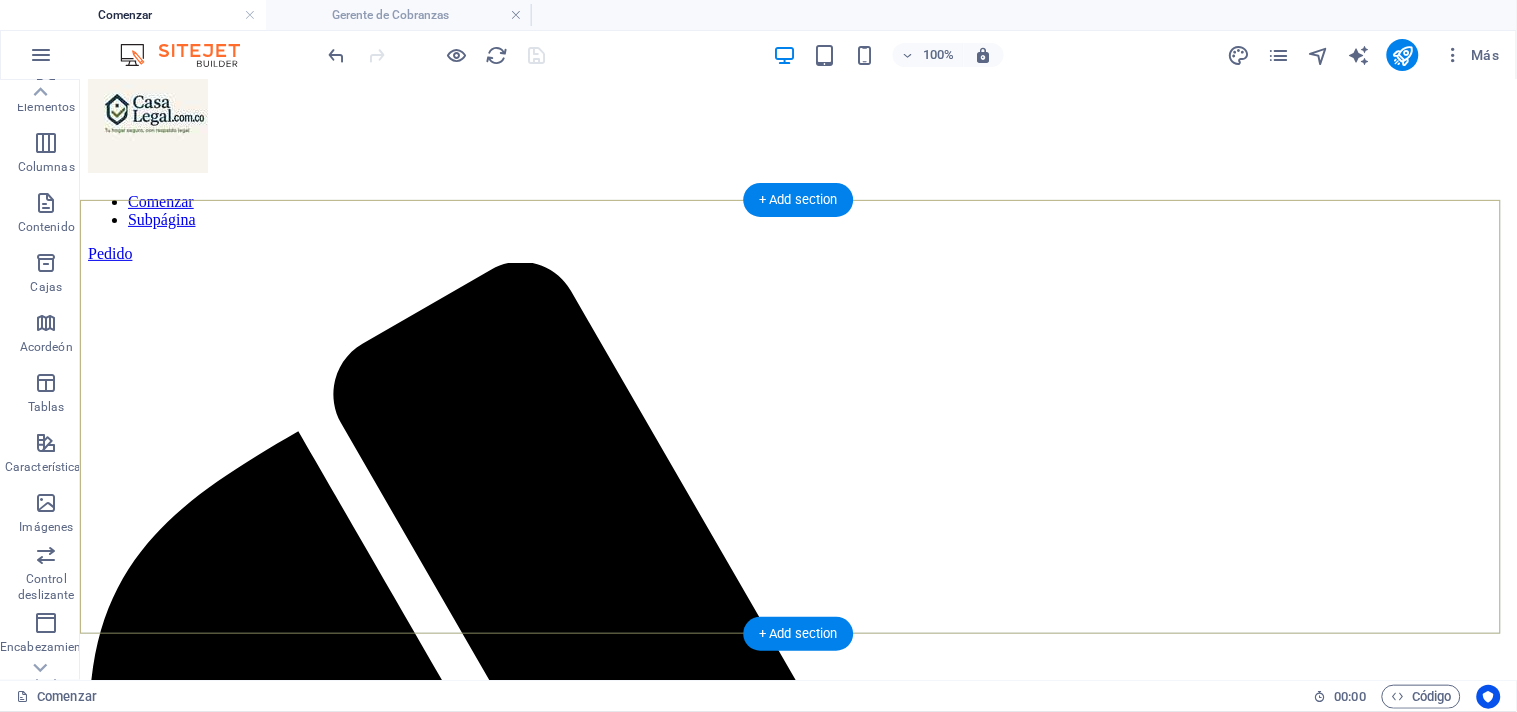 scroll, scrollTop: 0, scrollLeft: 0, axis: both 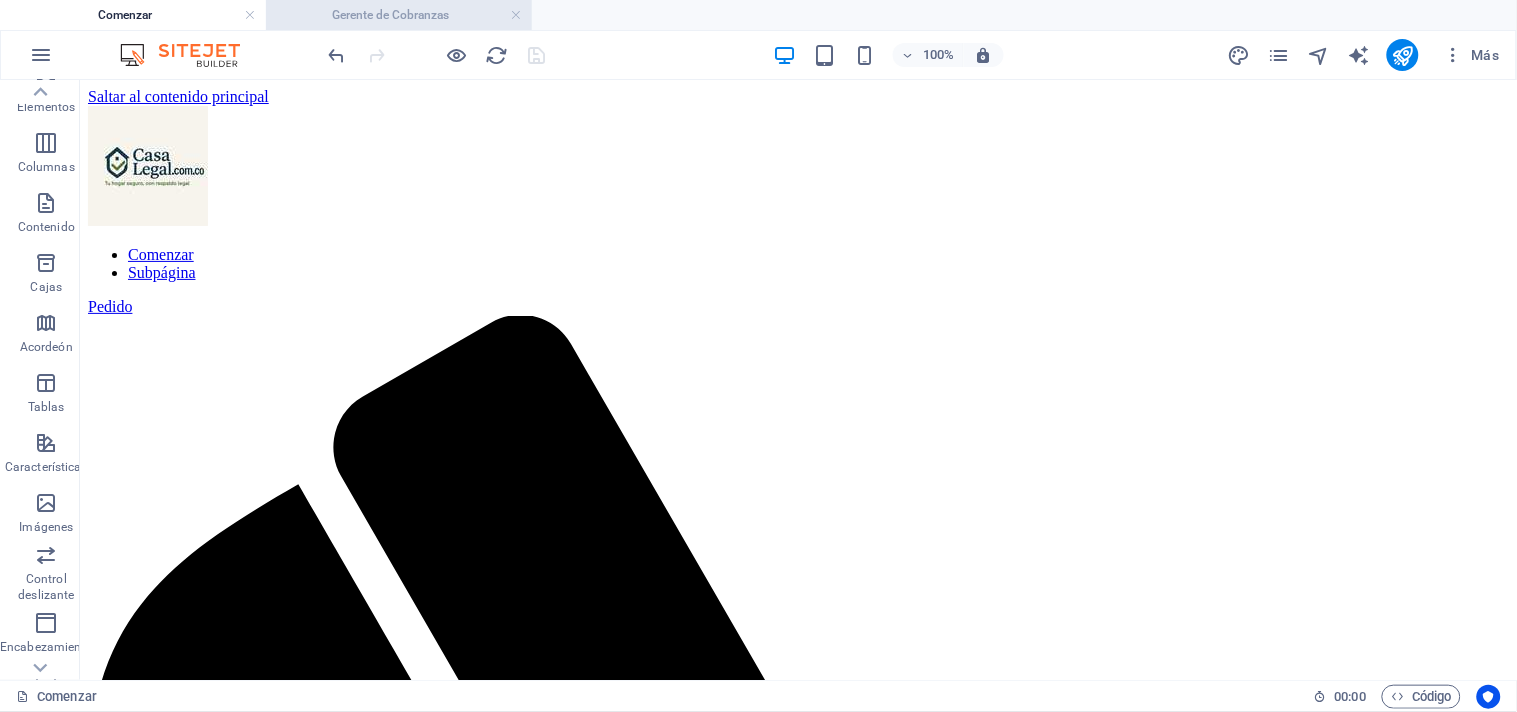 click on "Gerente de Cobranzas" at bounding box center [391, 15] 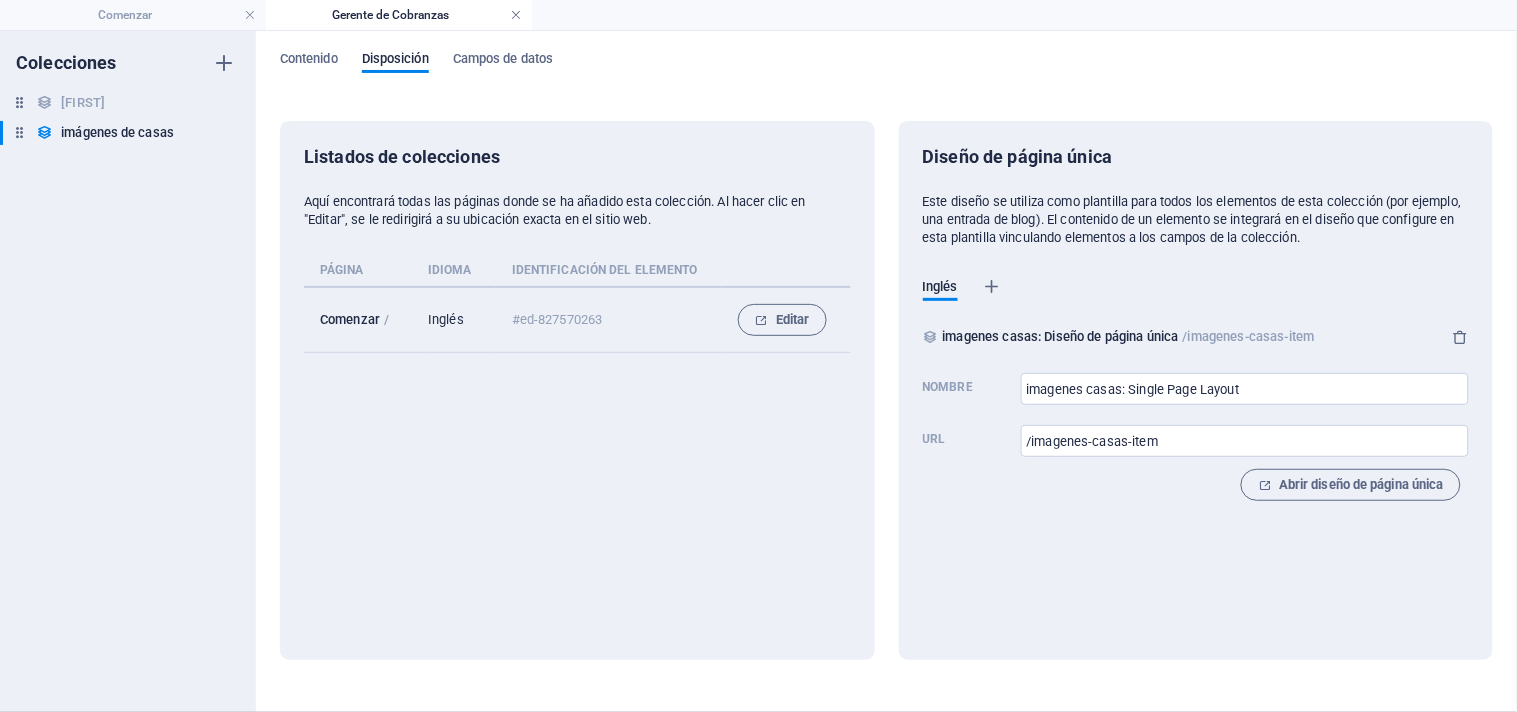 click at bounding box center [516, 15] 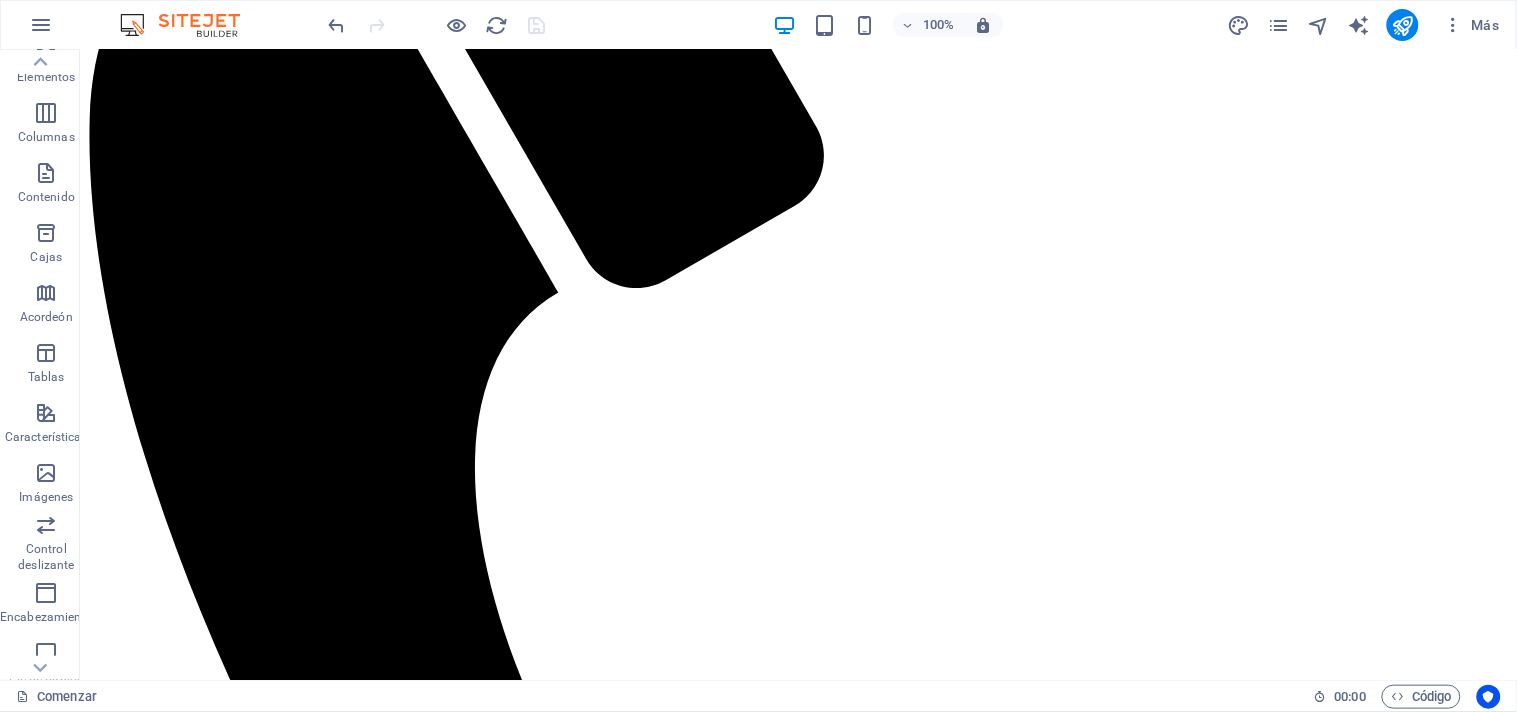 scroll, scrollTop: 0, scrollLeft: 0, axis: both 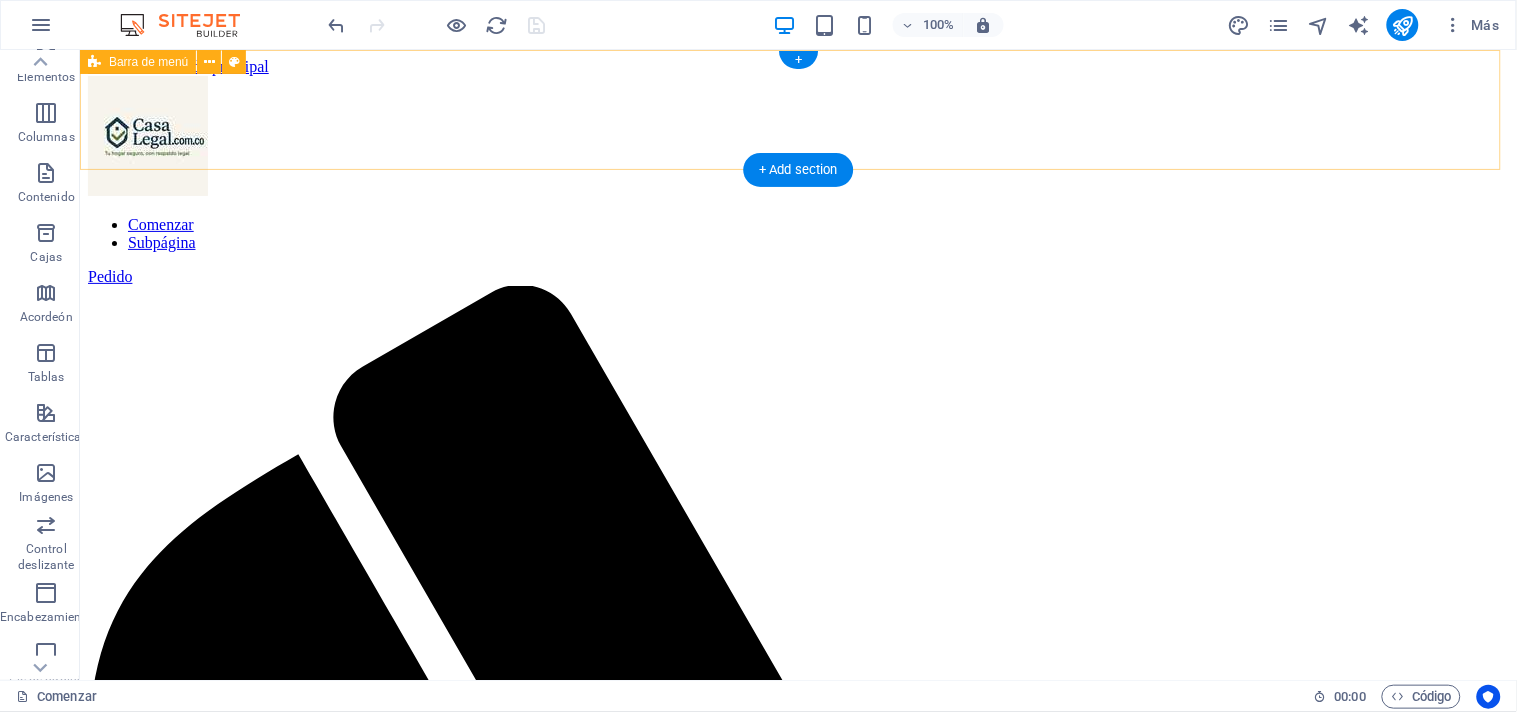 click on "Comenzar Subpágina Pedido" at bounding box center (797, 1124) 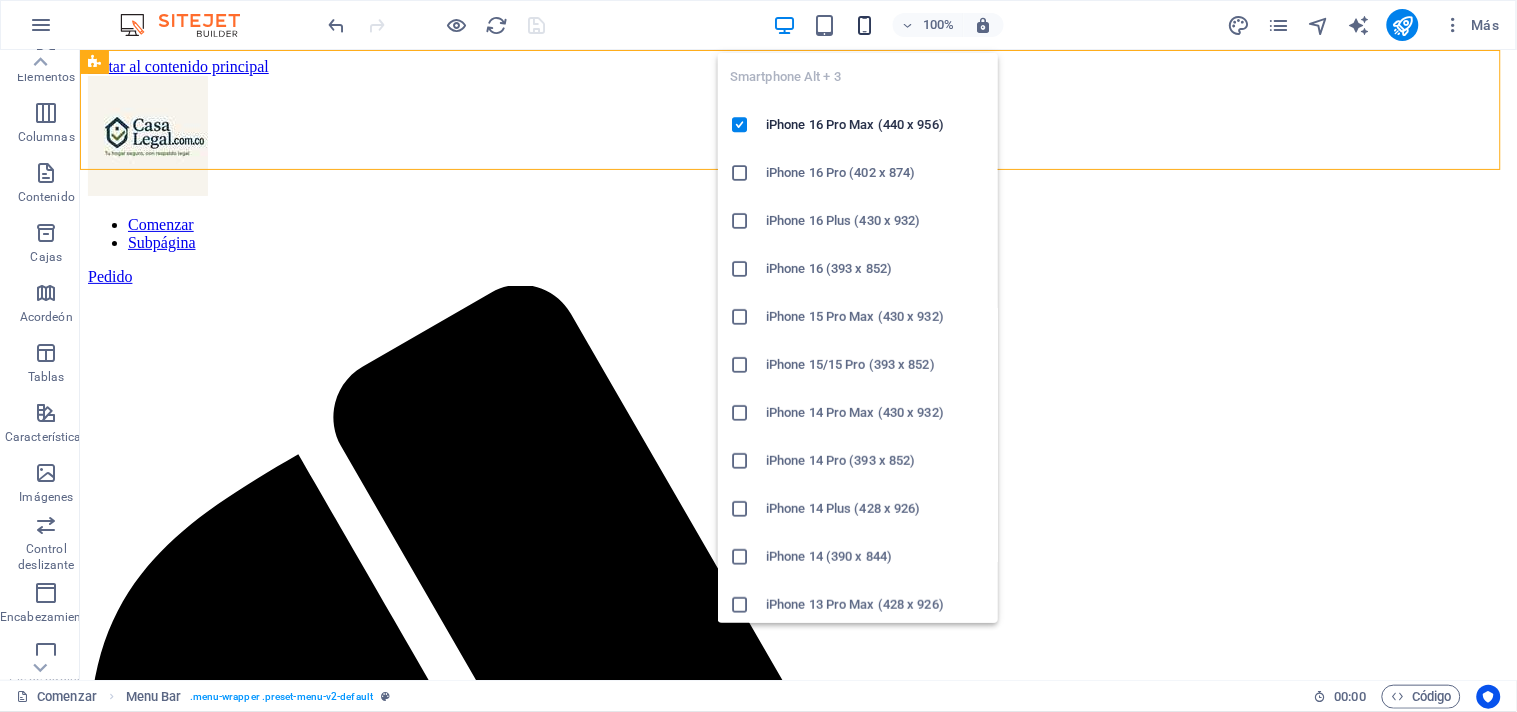 click at bounding box center [864, 25] 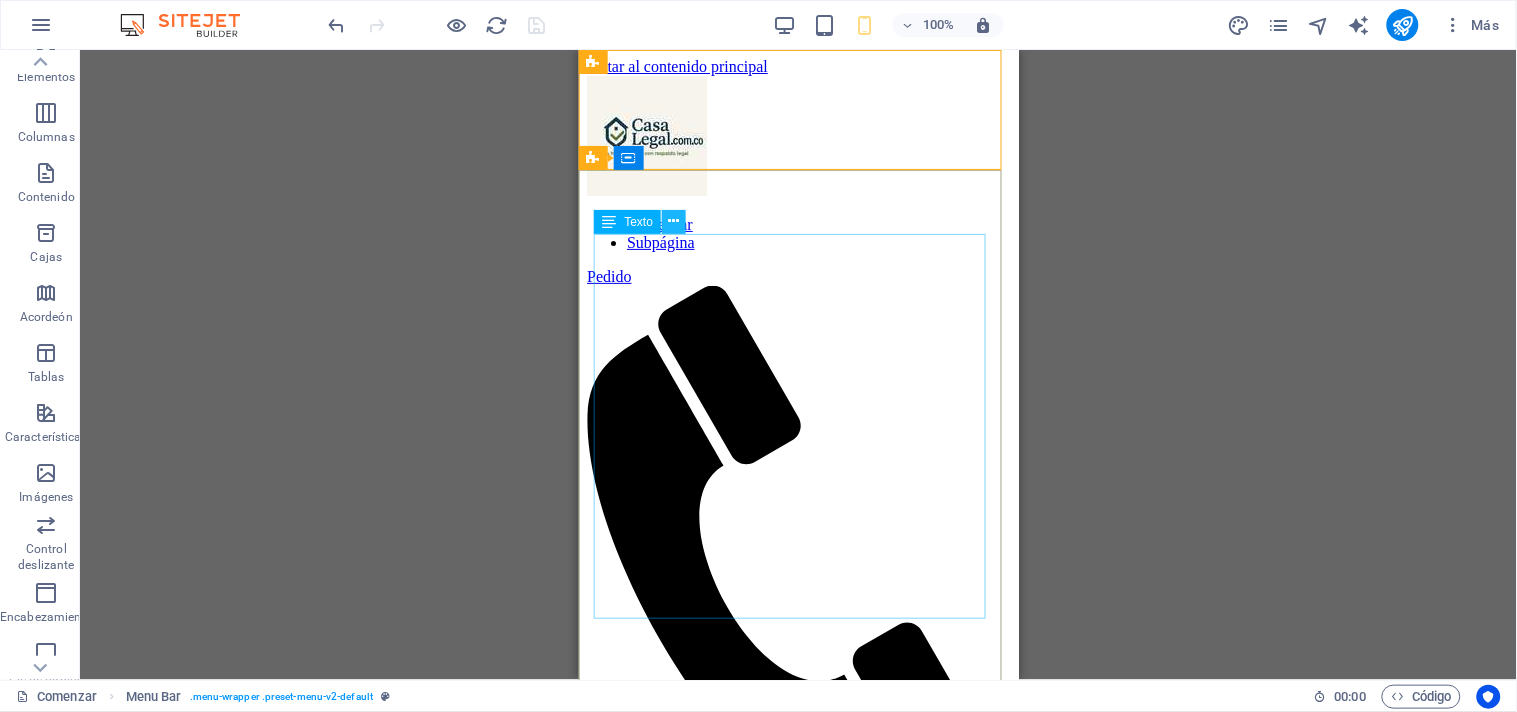click at bounding box center (674, 221) 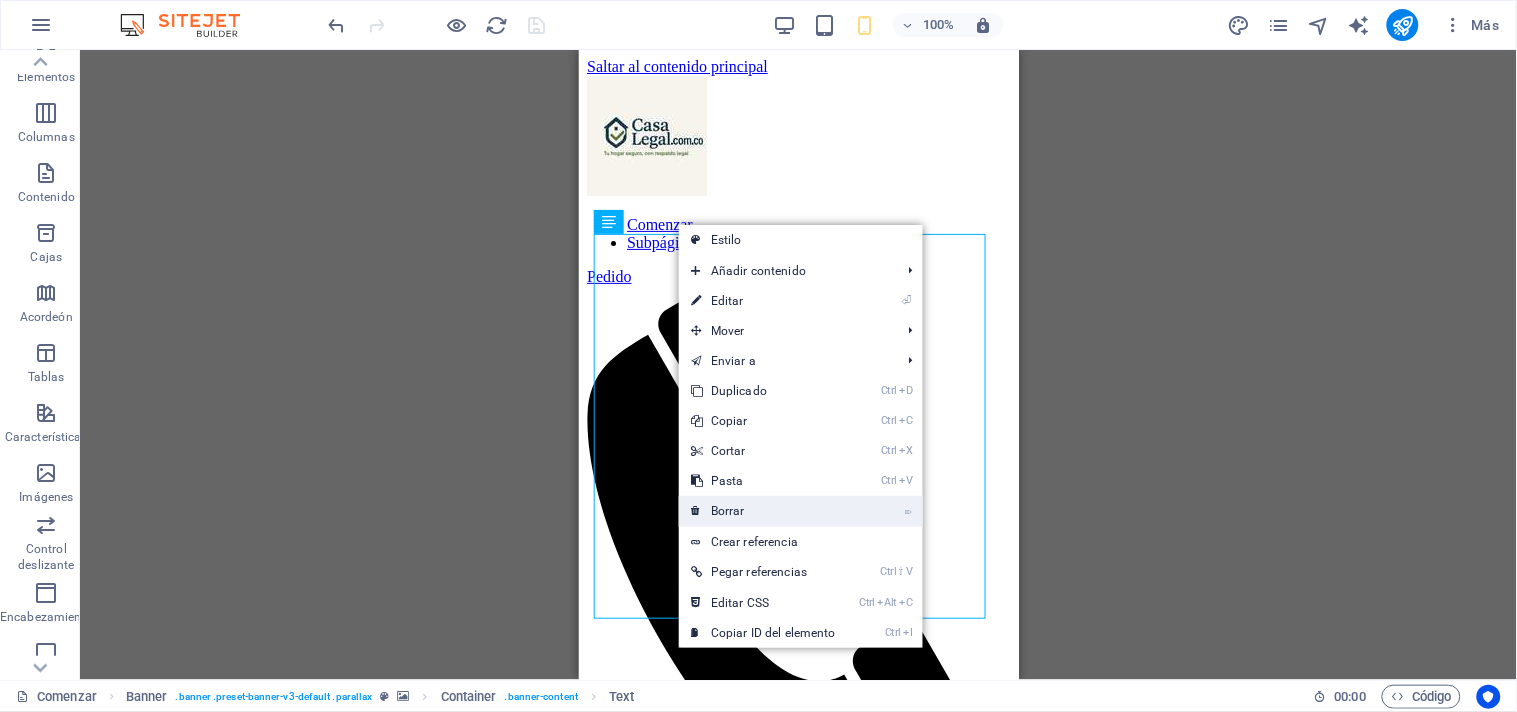 click on "Borrar" at bounding box center (728, 511) 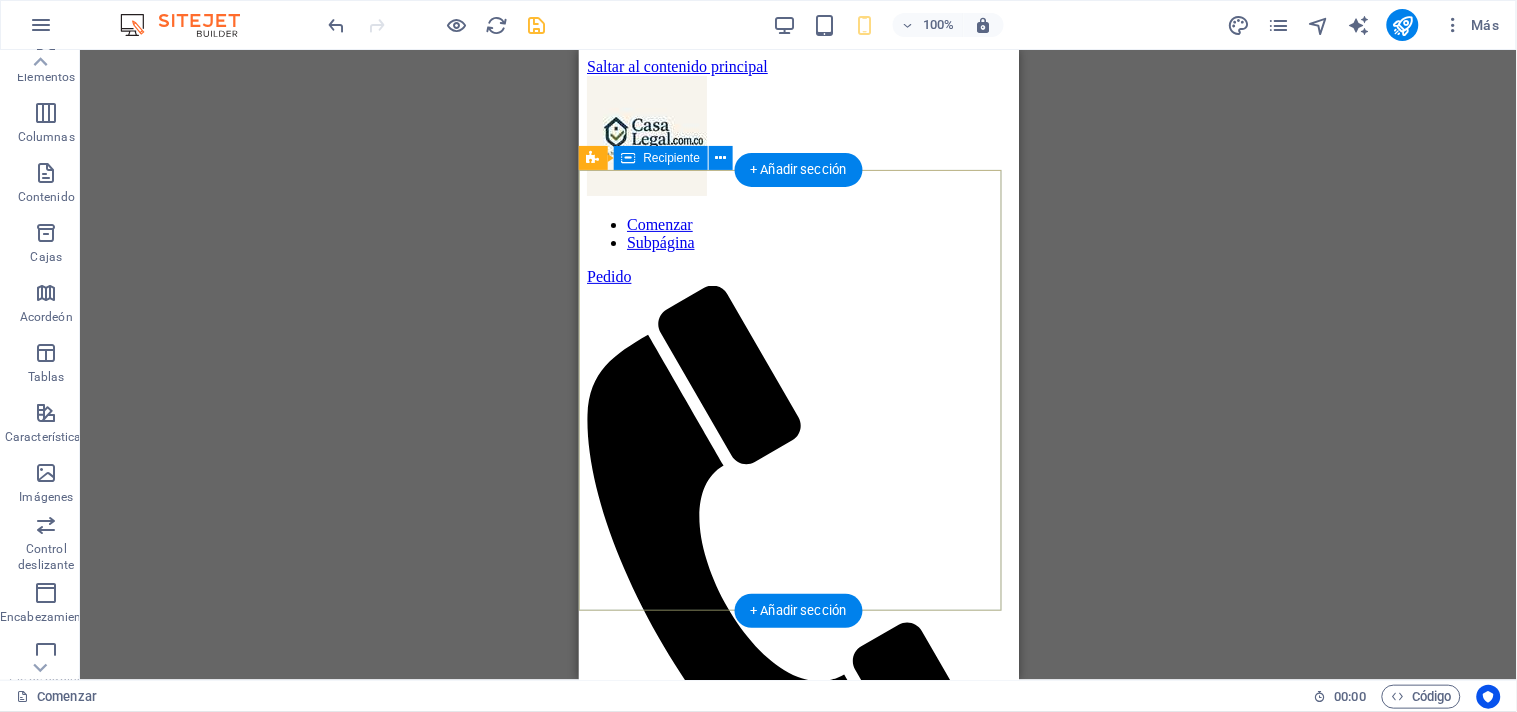 click on "Suelta el contenido aquí o  Añadir elementos  Pegar portapapeles" at bounding box center [798, 1437] 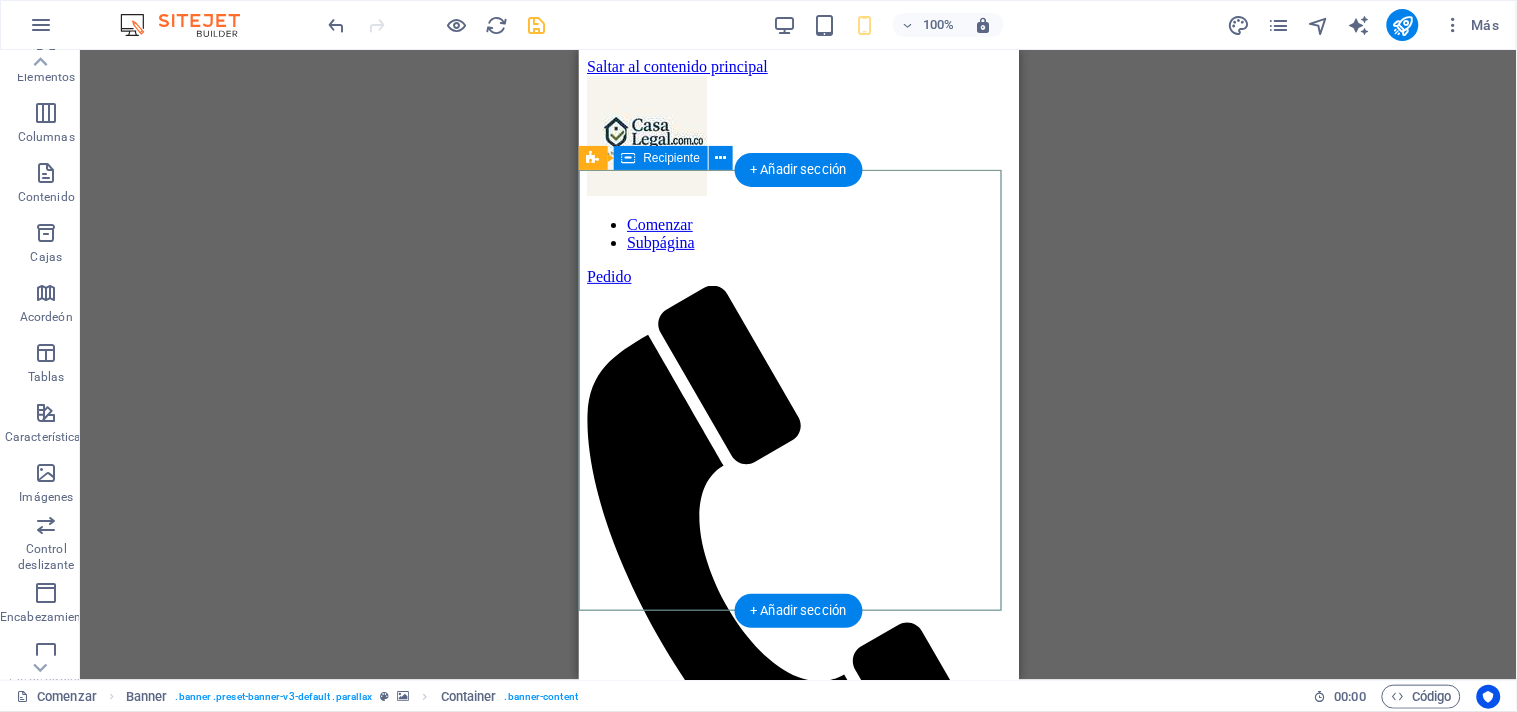 click on "Suelta el contenido aquí o  Añadir elementos  Pegar portapapeles" at bounding box center [798, 1437] 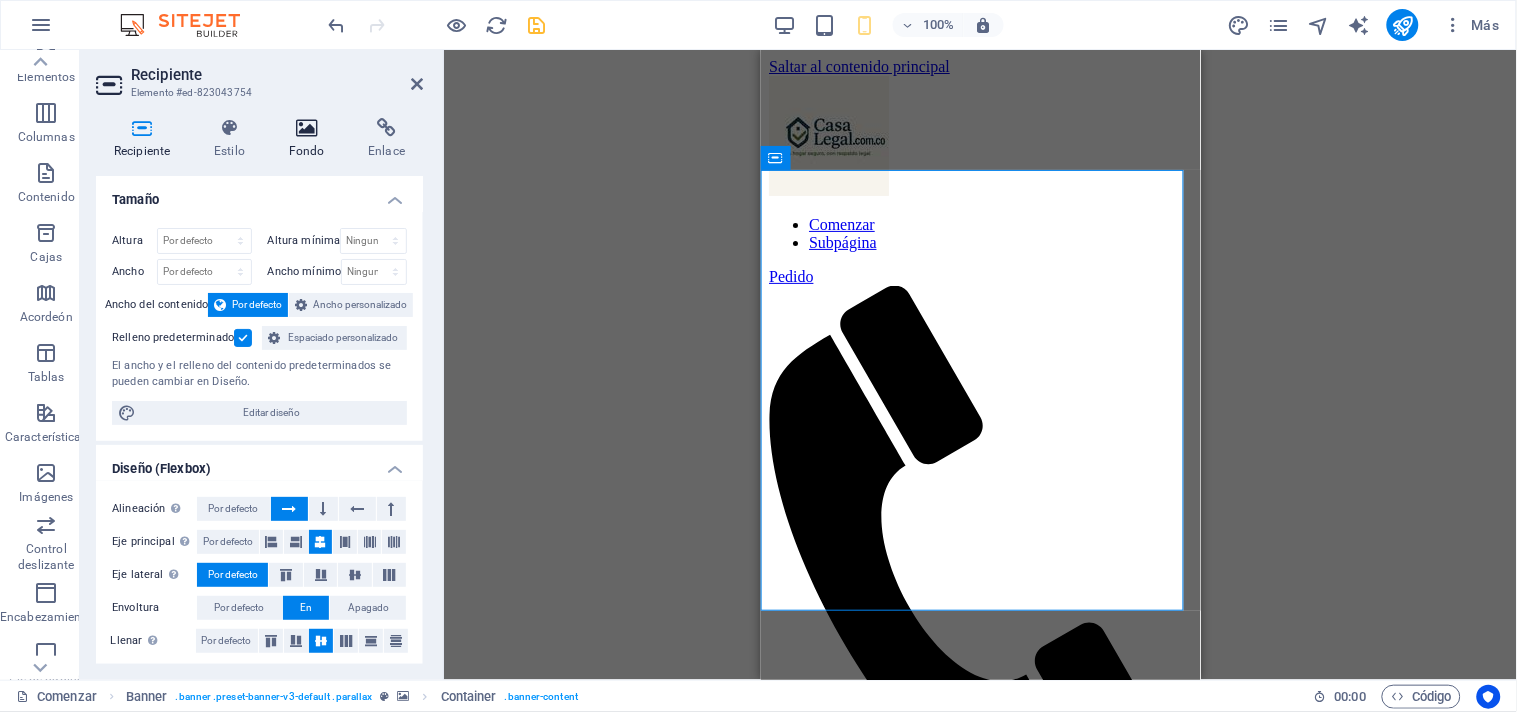 click on "Fondo" at bounding box center [311, 139] 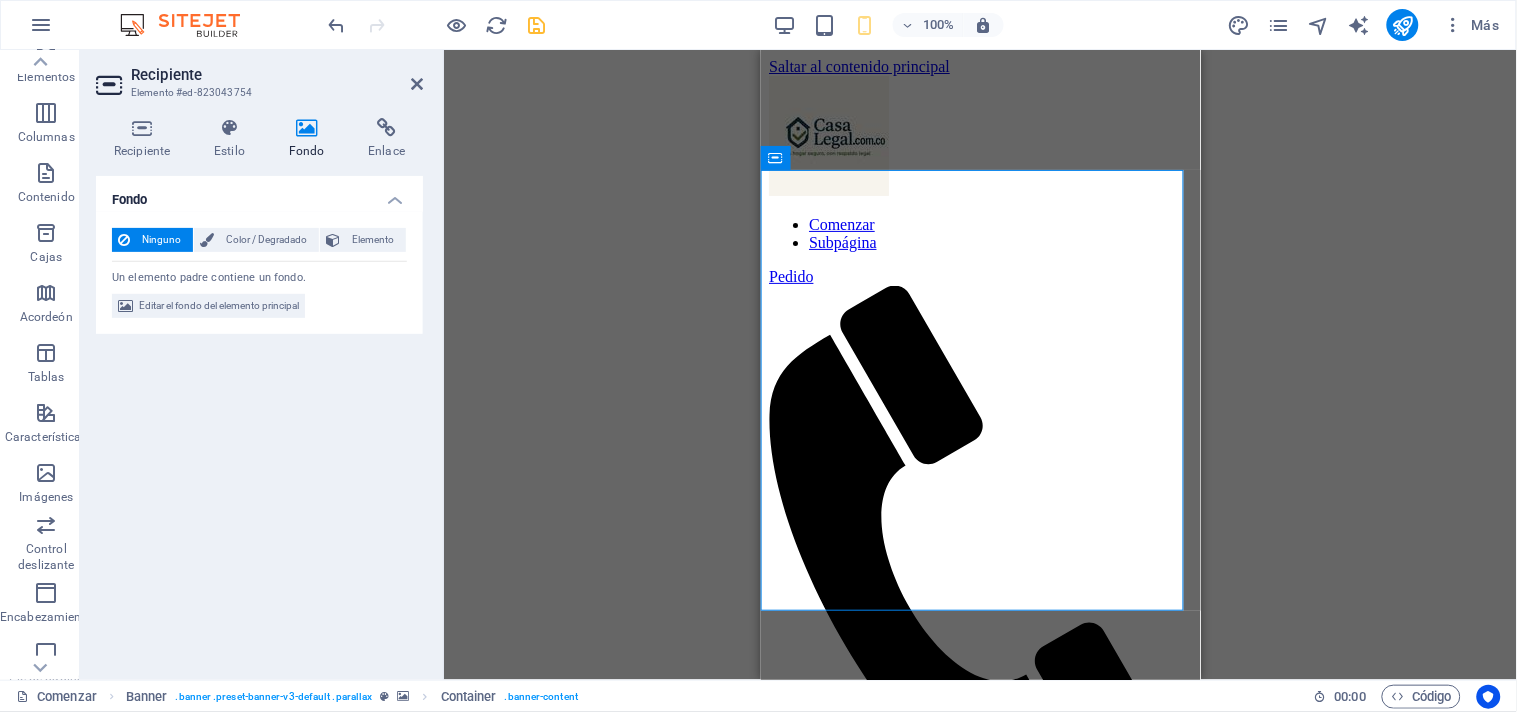 click at bounding box center (417, 84) 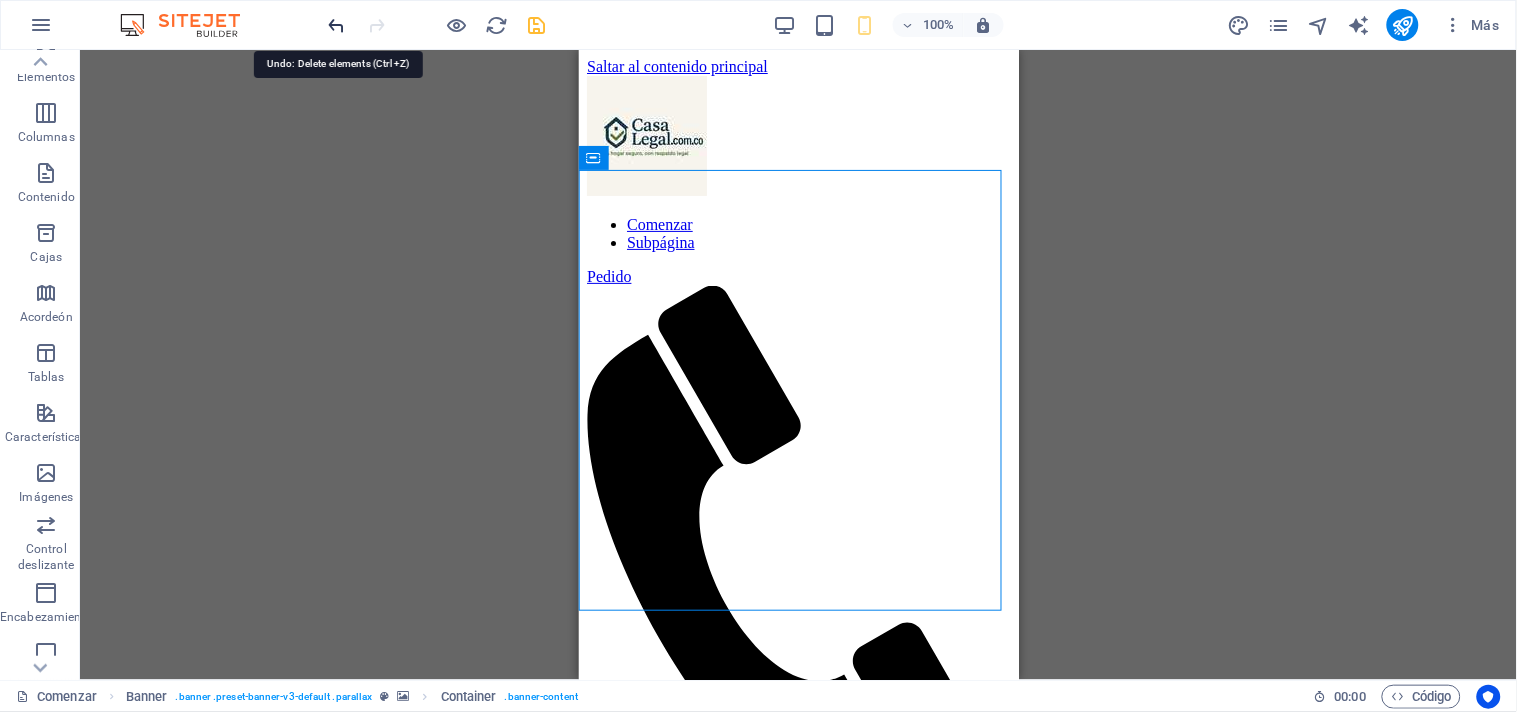 click at bounding box center [337, 25] 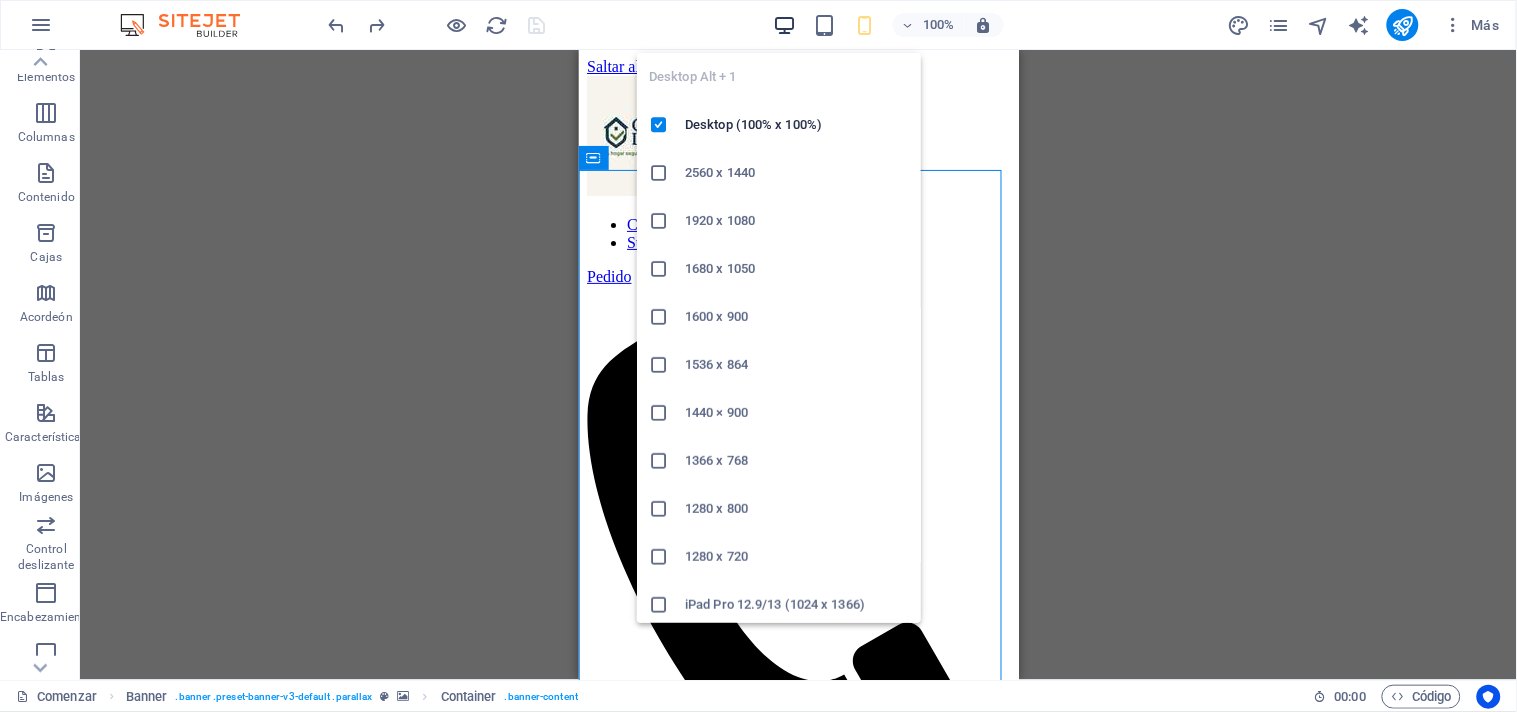 click at bounding box center [784, 25] 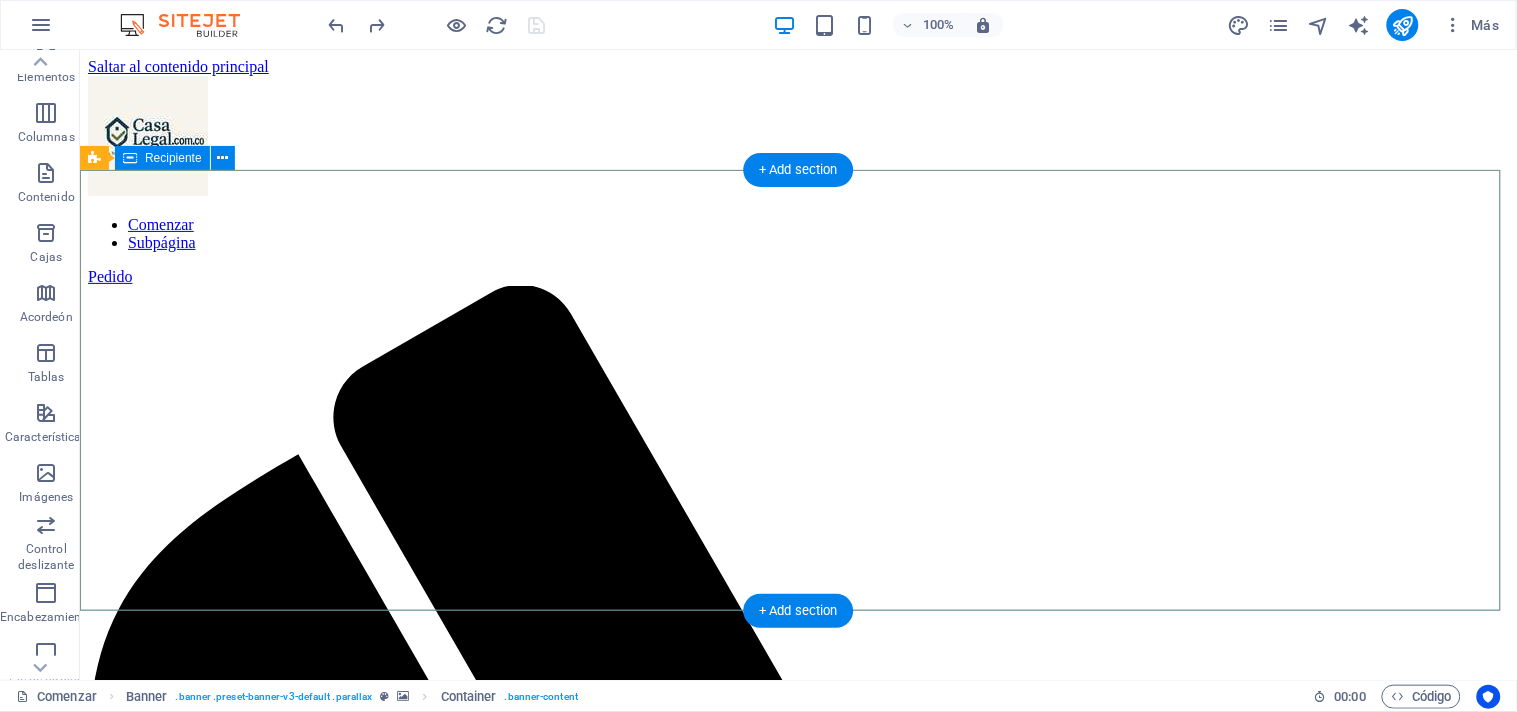 click on "TU HOGAR EN UN SOLO LUGAR:  DESCUBRE LA COMODIDAD   Y CONVENIENCIA QUE MERECES." at bounding box center (797, 2916) 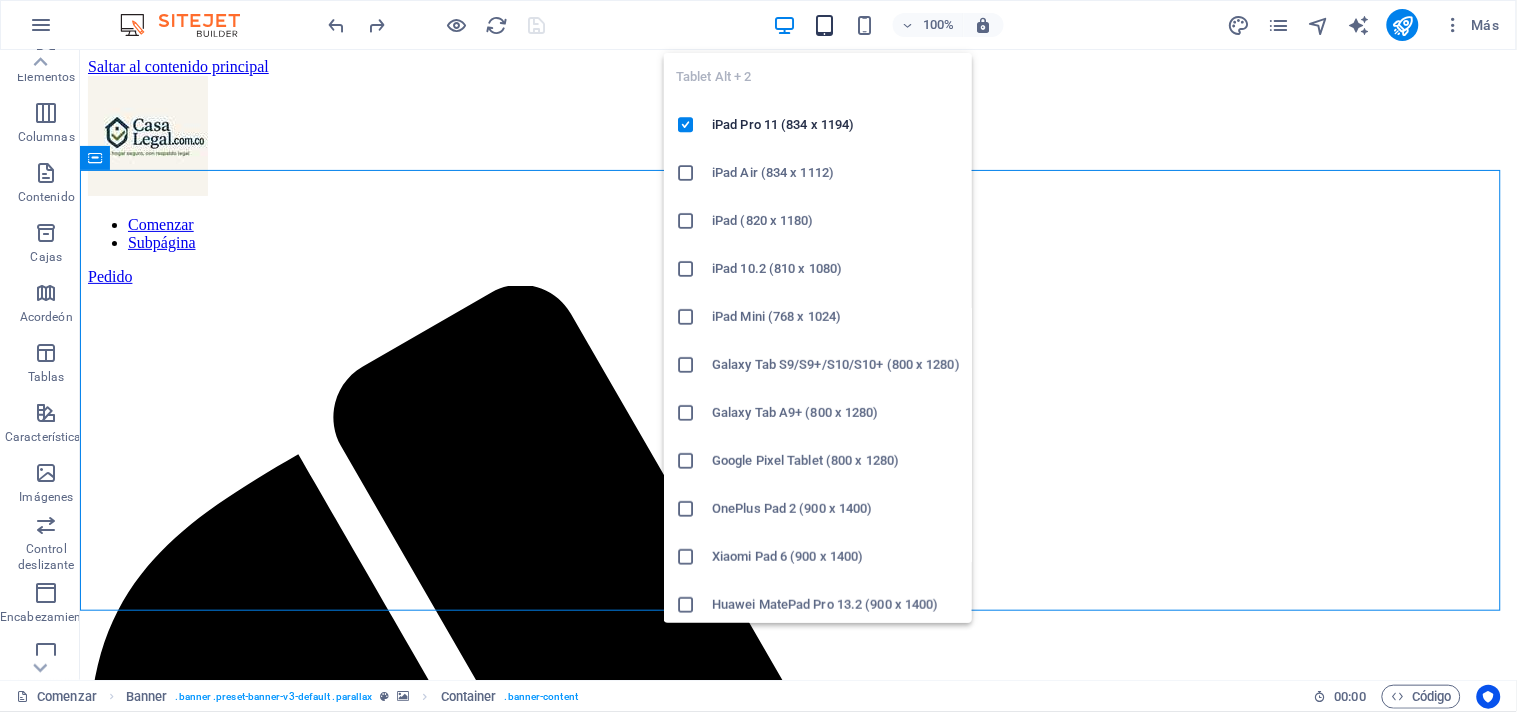 click at bounding box center (824, 25) 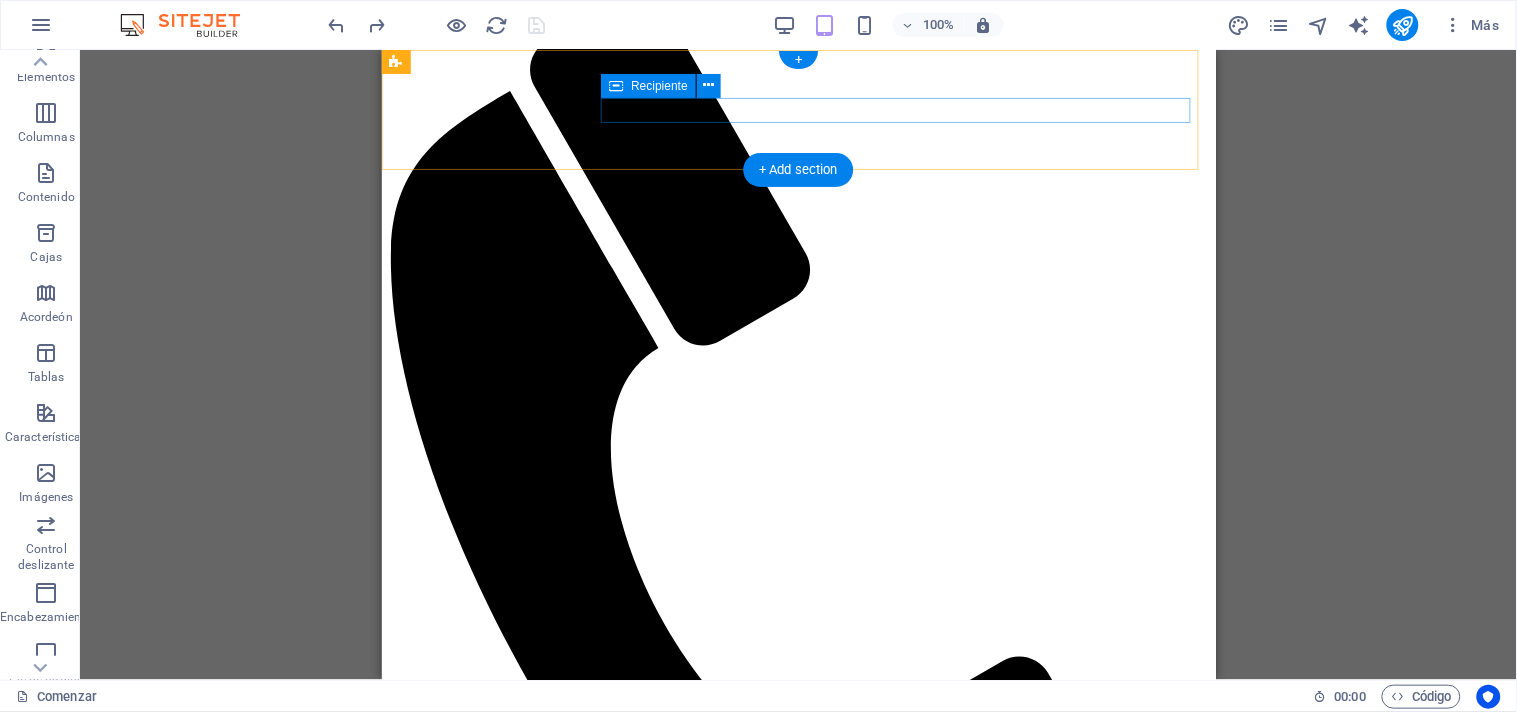 scroll, scrollTop: 0, scrollLeft: 0, axis: both 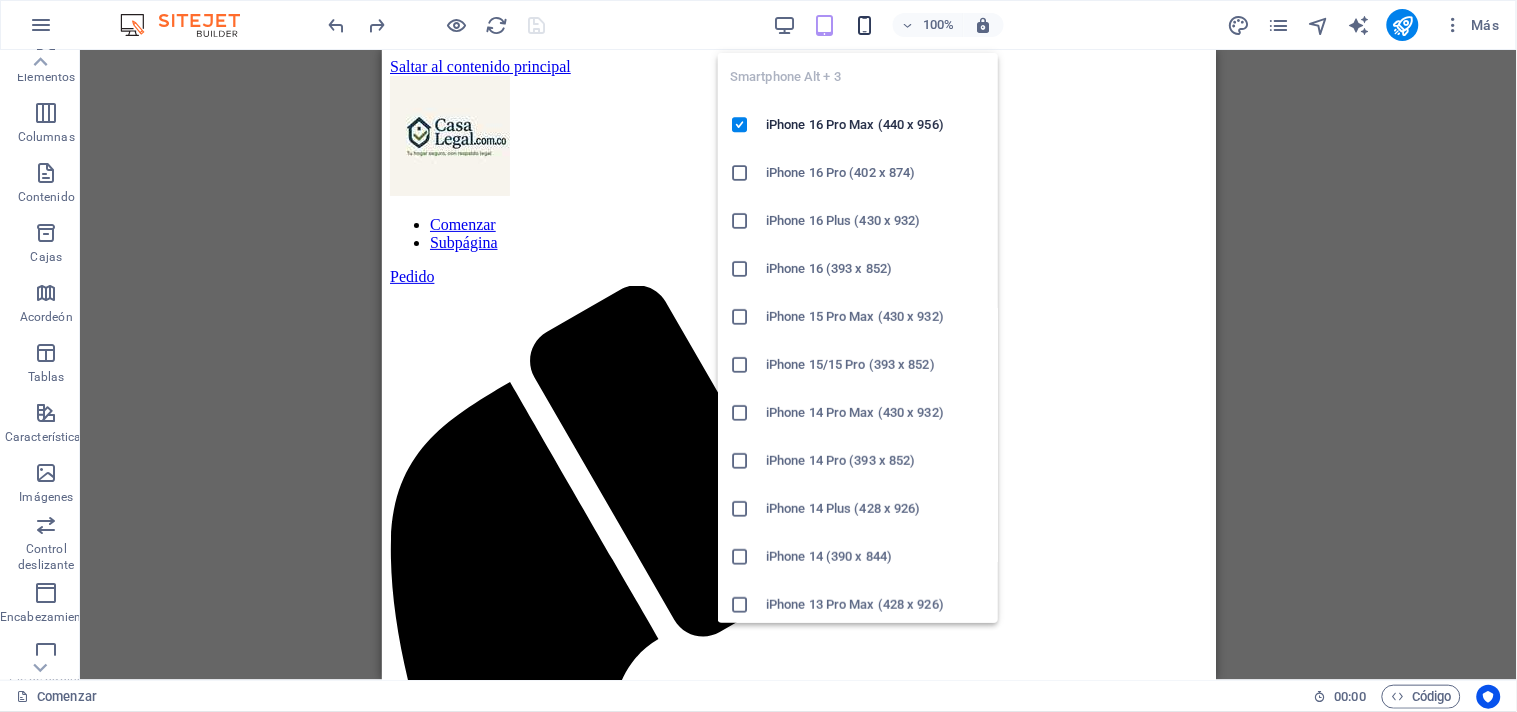 click at bounding box center [864, 25] 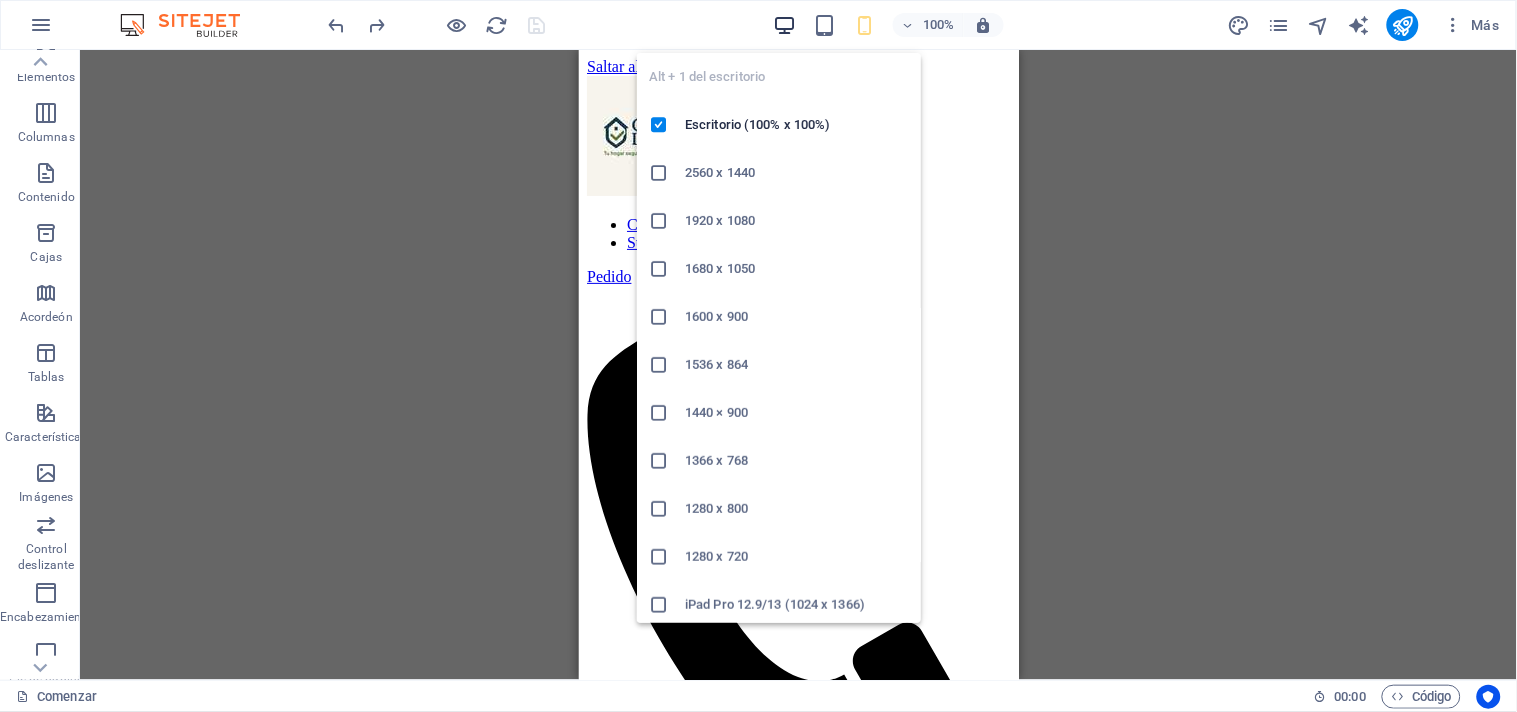click at bounding box center [784, 25] 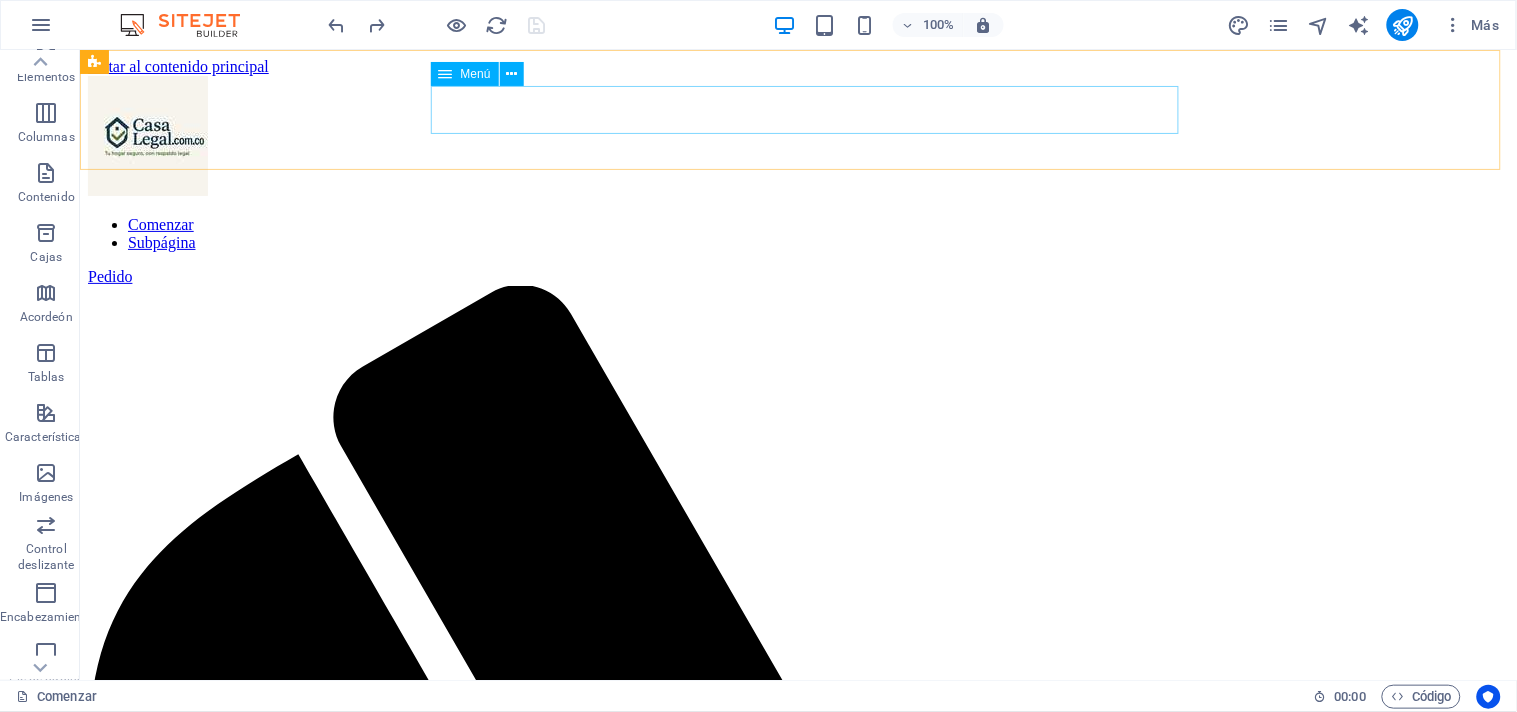click on "Menú" at bounding box center [476, 74] 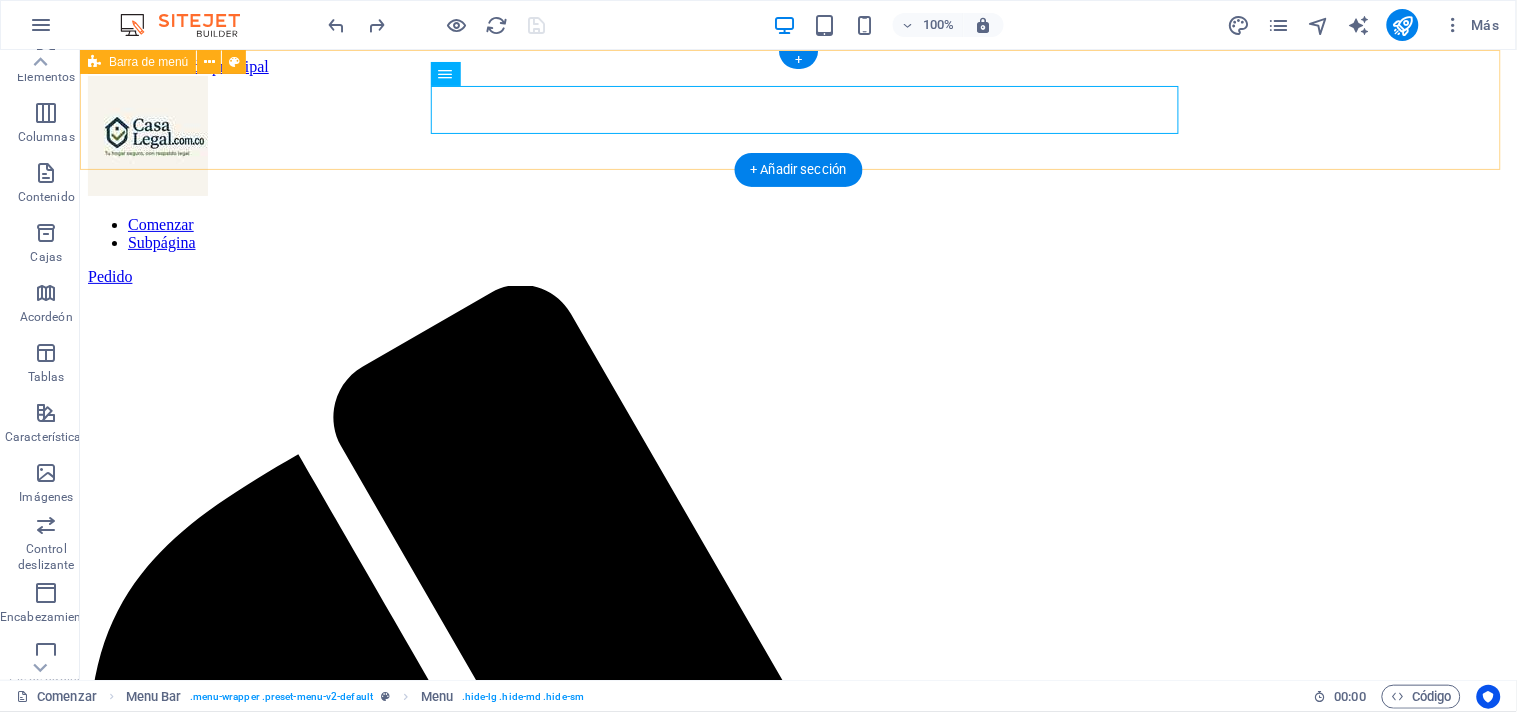 click on "Comenzar Subpágina Pedido" at bounding box center [797, 1124] 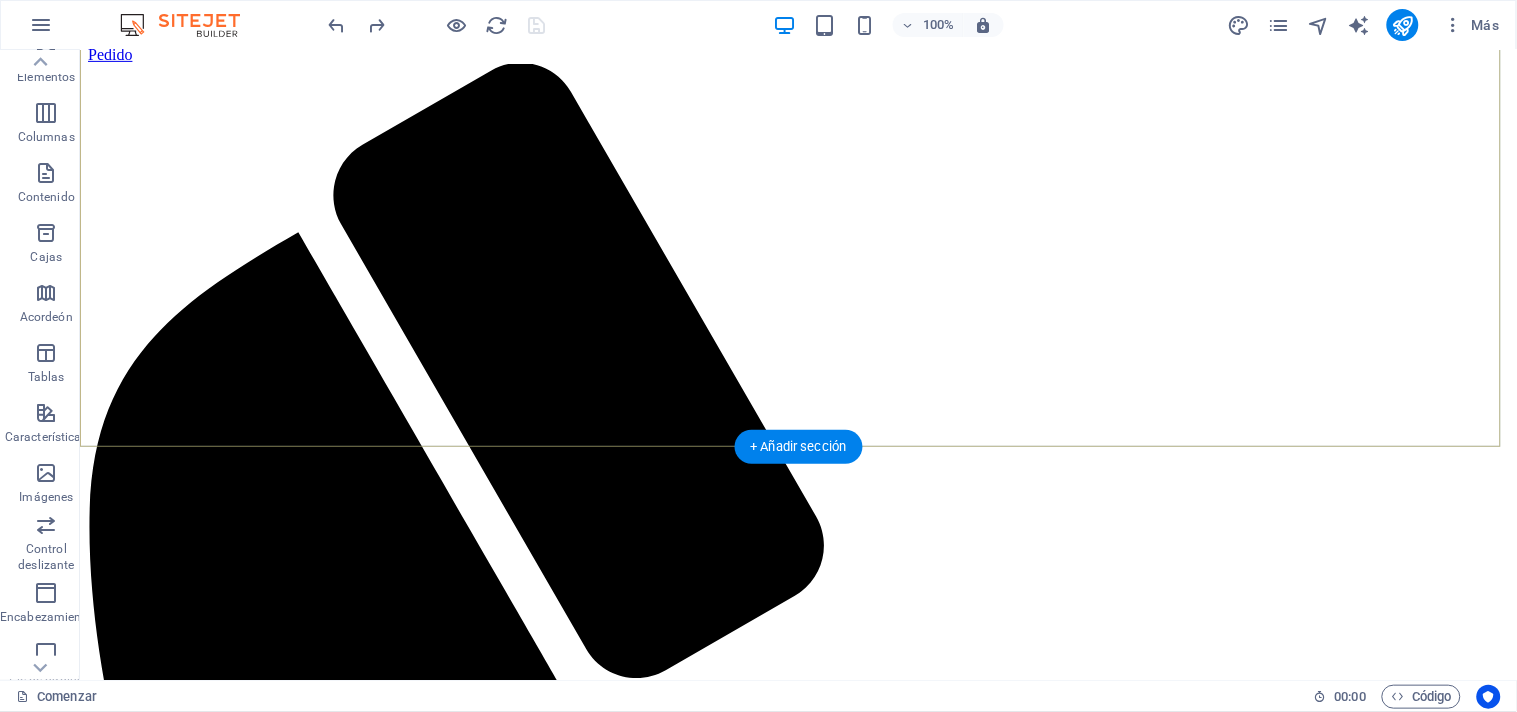 scroll, scrollTop: 111, scrollLeft: 0, axis: vertical 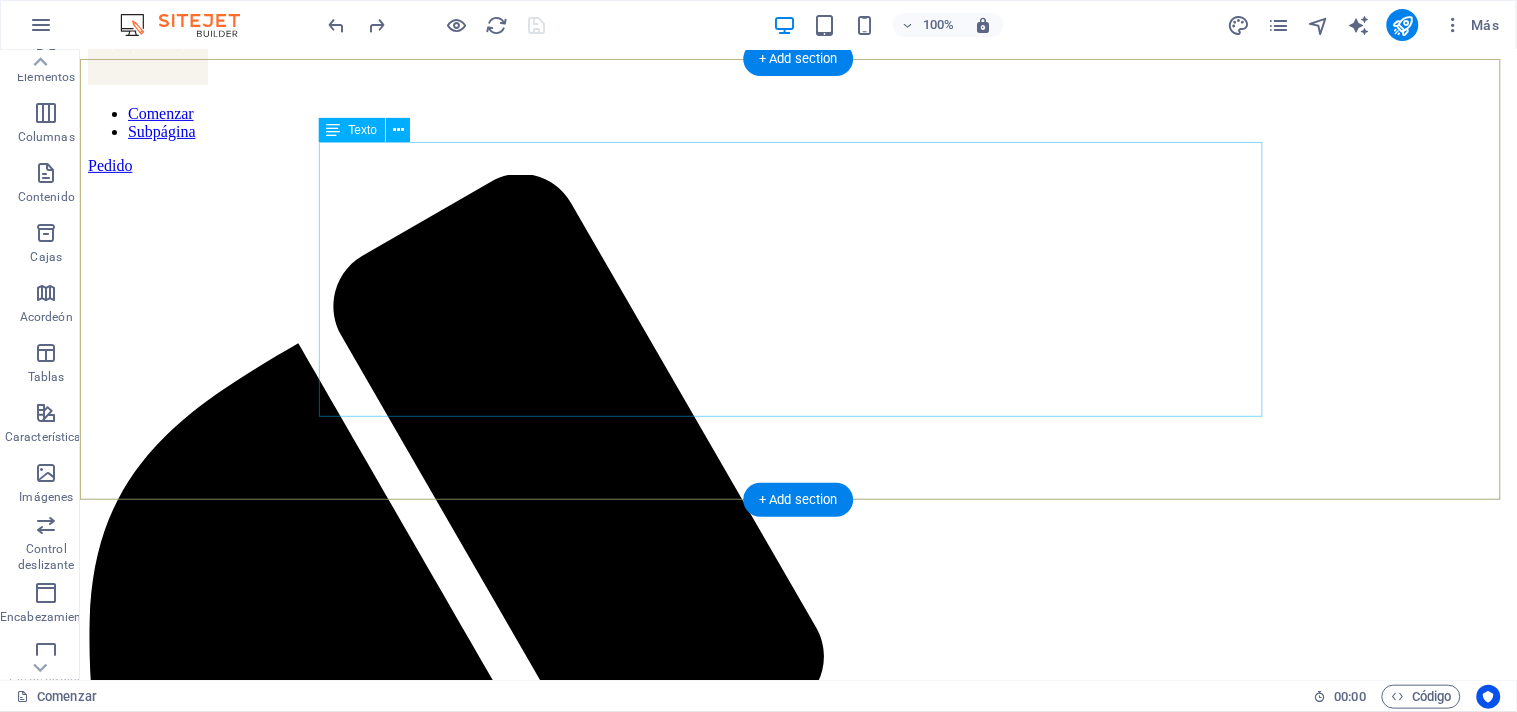 click on "TU HOGAR EN UN SOLO LUGAR:  DESCUBRE LA COMODIDAD   Y CONVENIENCIA QUE MERECES." at bounding box center (797, 2762) 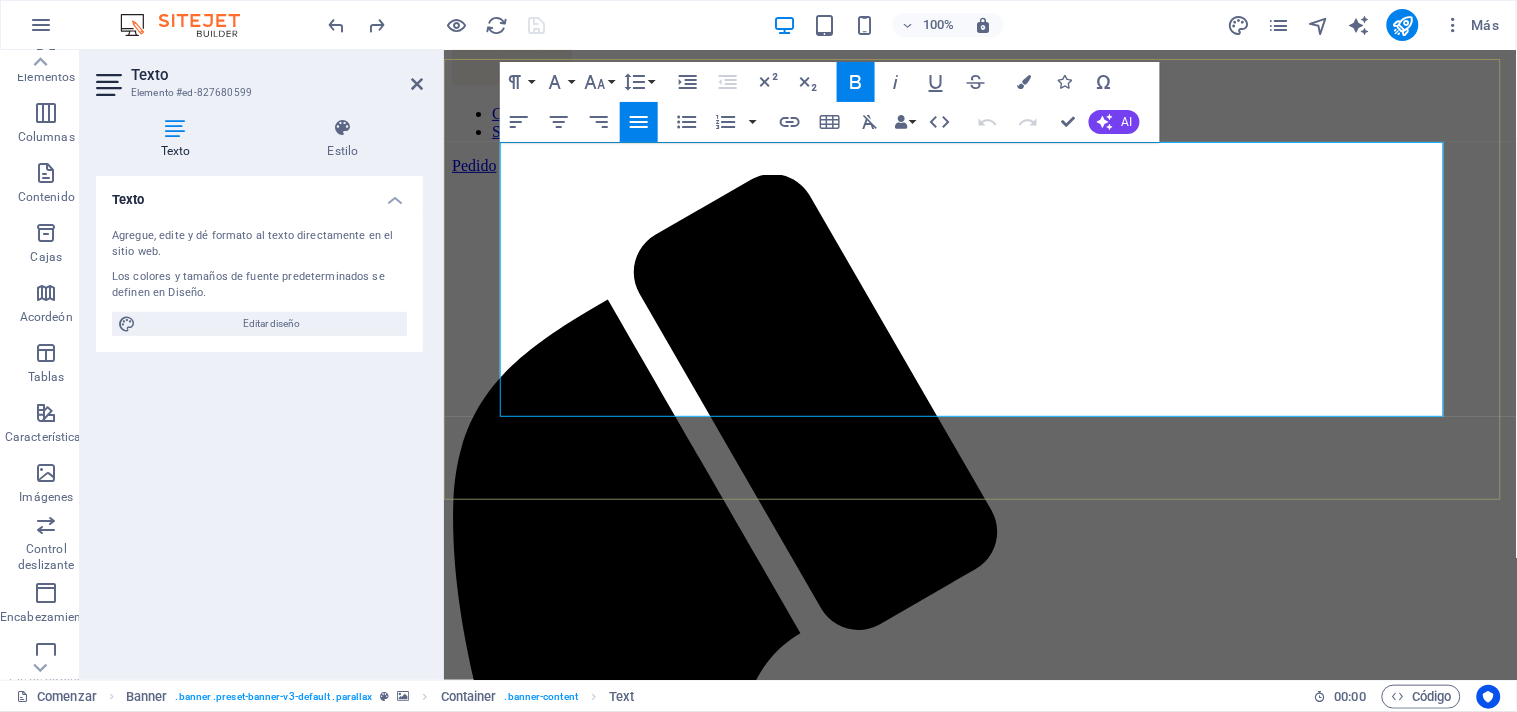 drag, startPoint x: 794, startPoint y: 401, endPoint x: 499, endPoint y: 174, distance: 372.22842 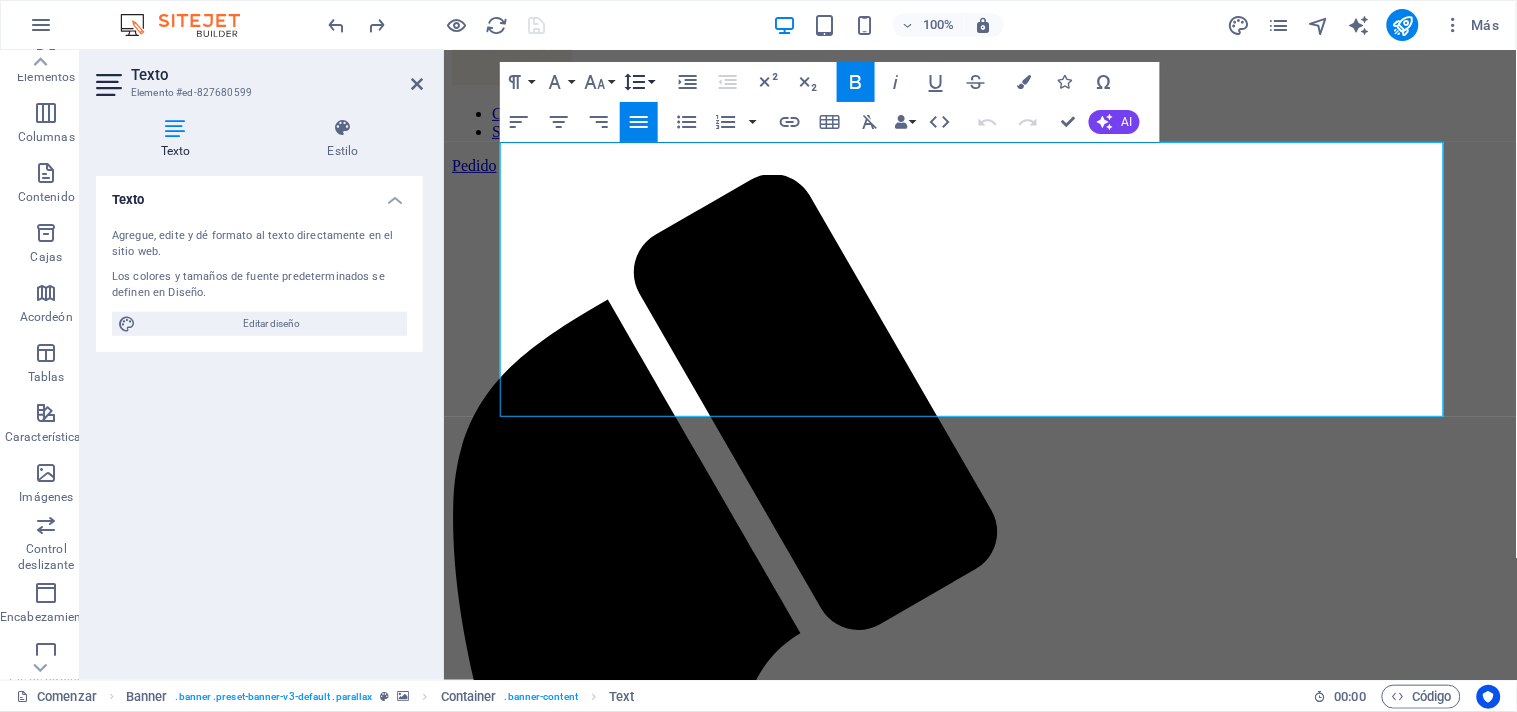 click on "Altura de línea" at bounding box center (639, 82) 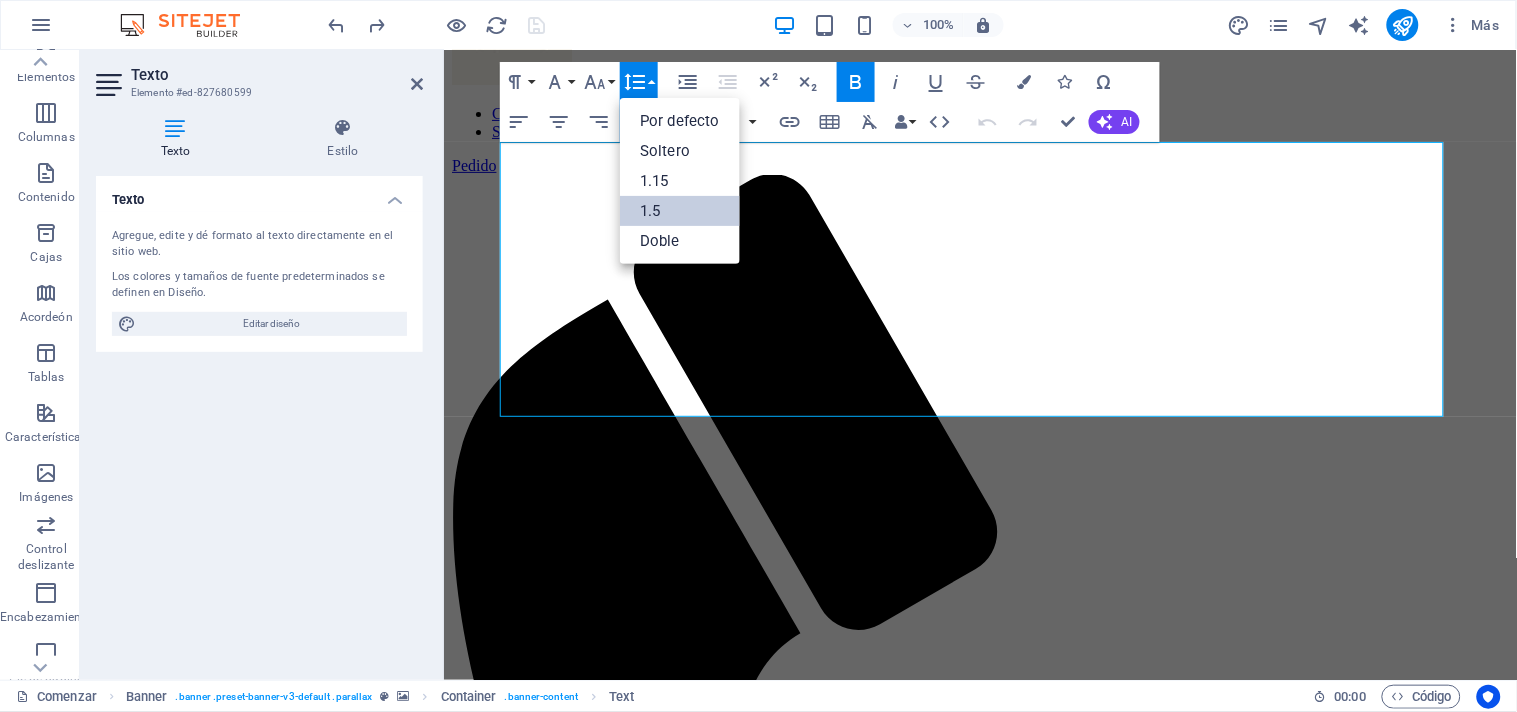 scroll, scrollTop: 0, scrollLeft: 0, axis: both 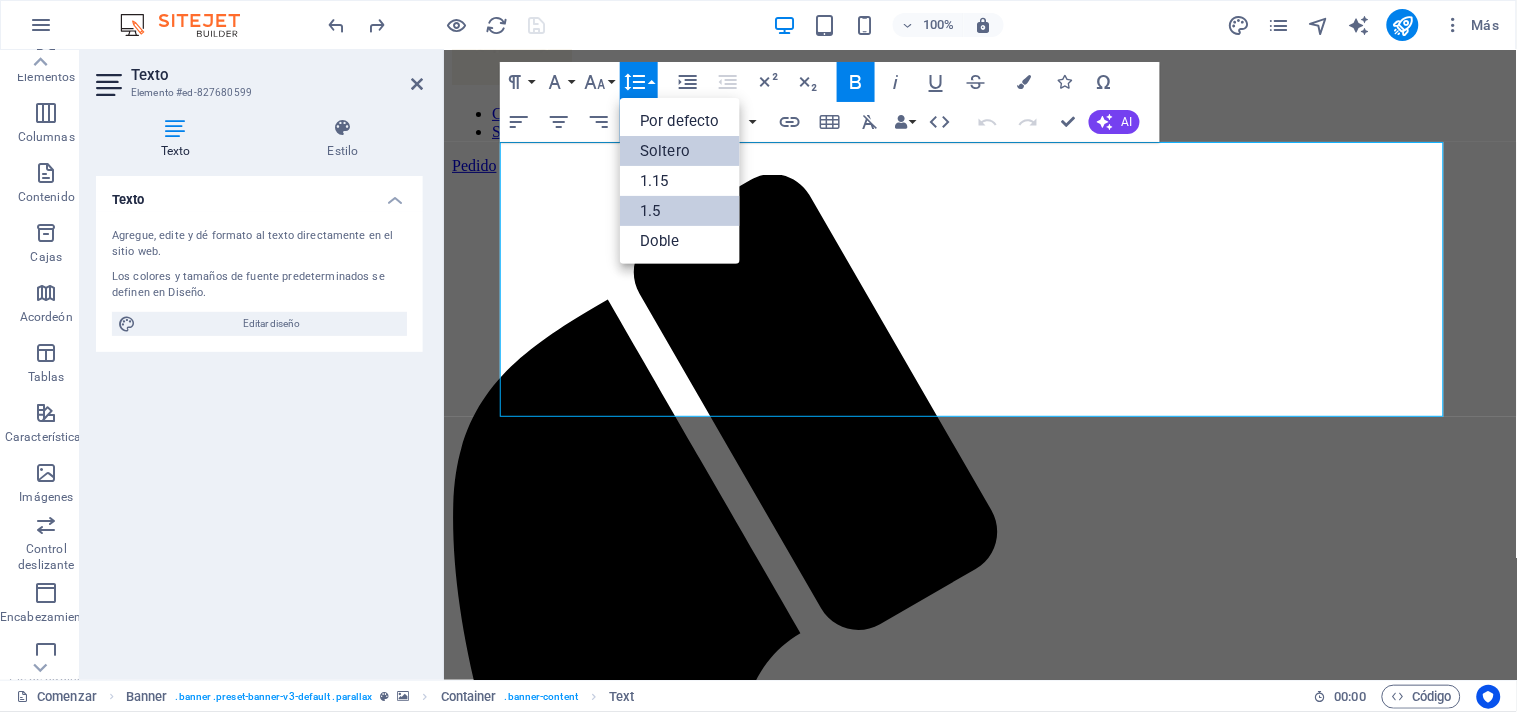 click on "Soltero" at bounding box center (665, 151) 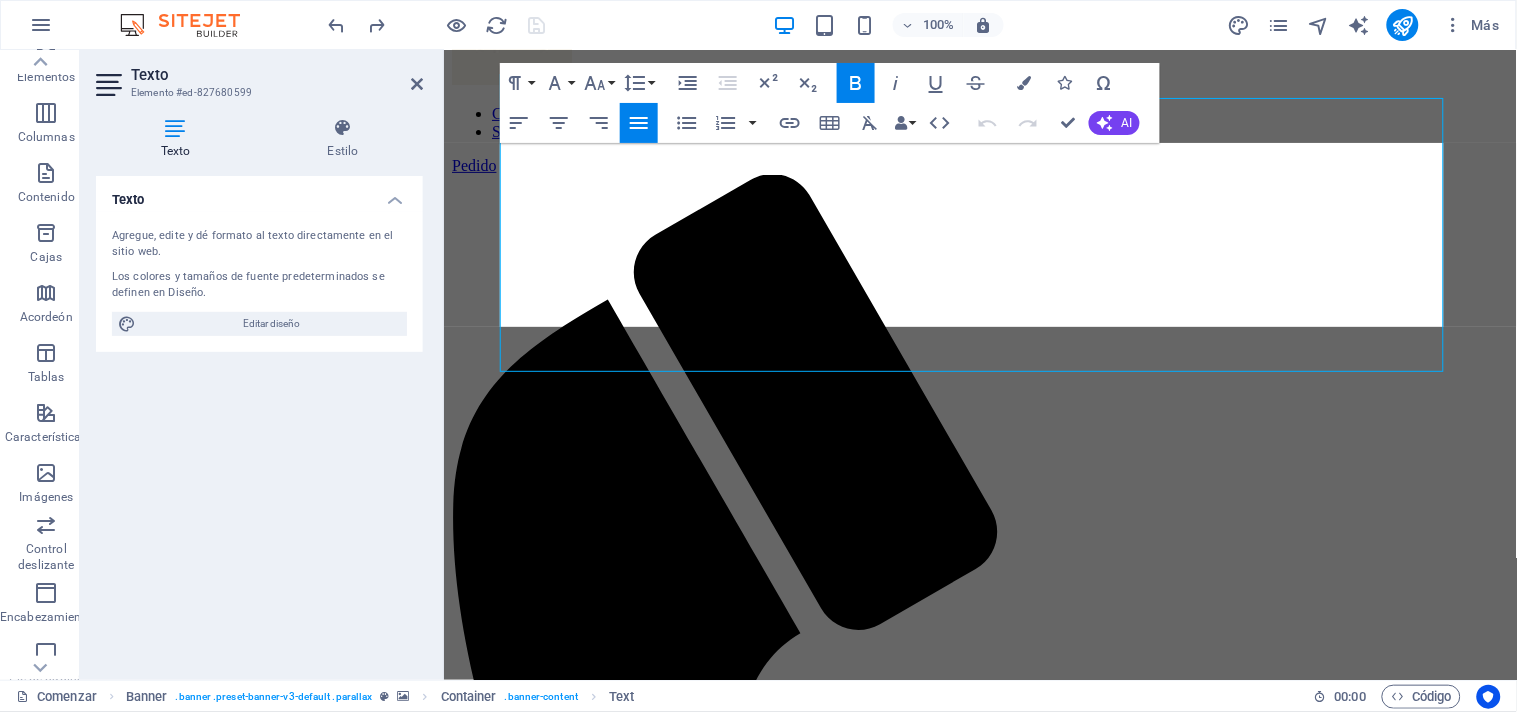 scroll, scrollTop: 155, scrollLeft: 0, axis: vertical 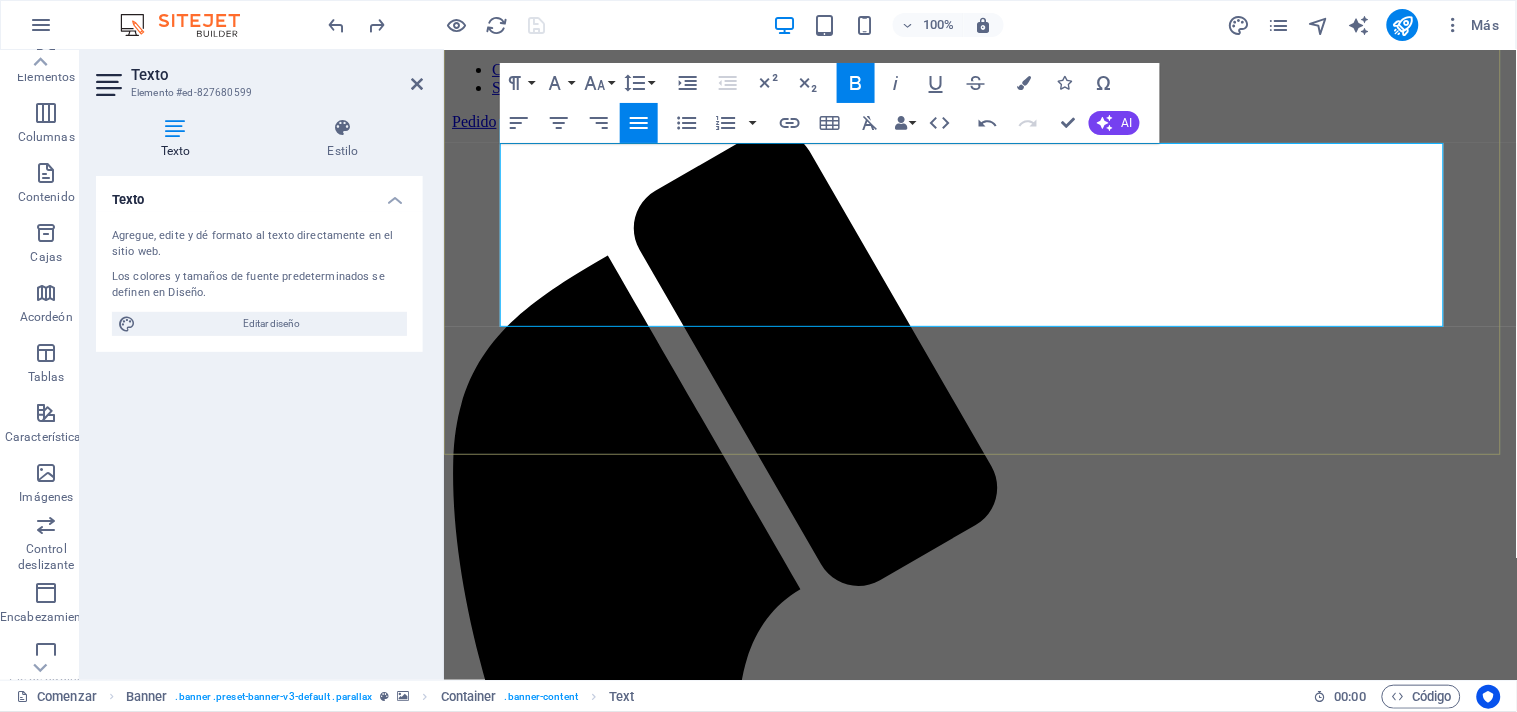 click on "QUE MERECES." at bounding box center (979, 2293) 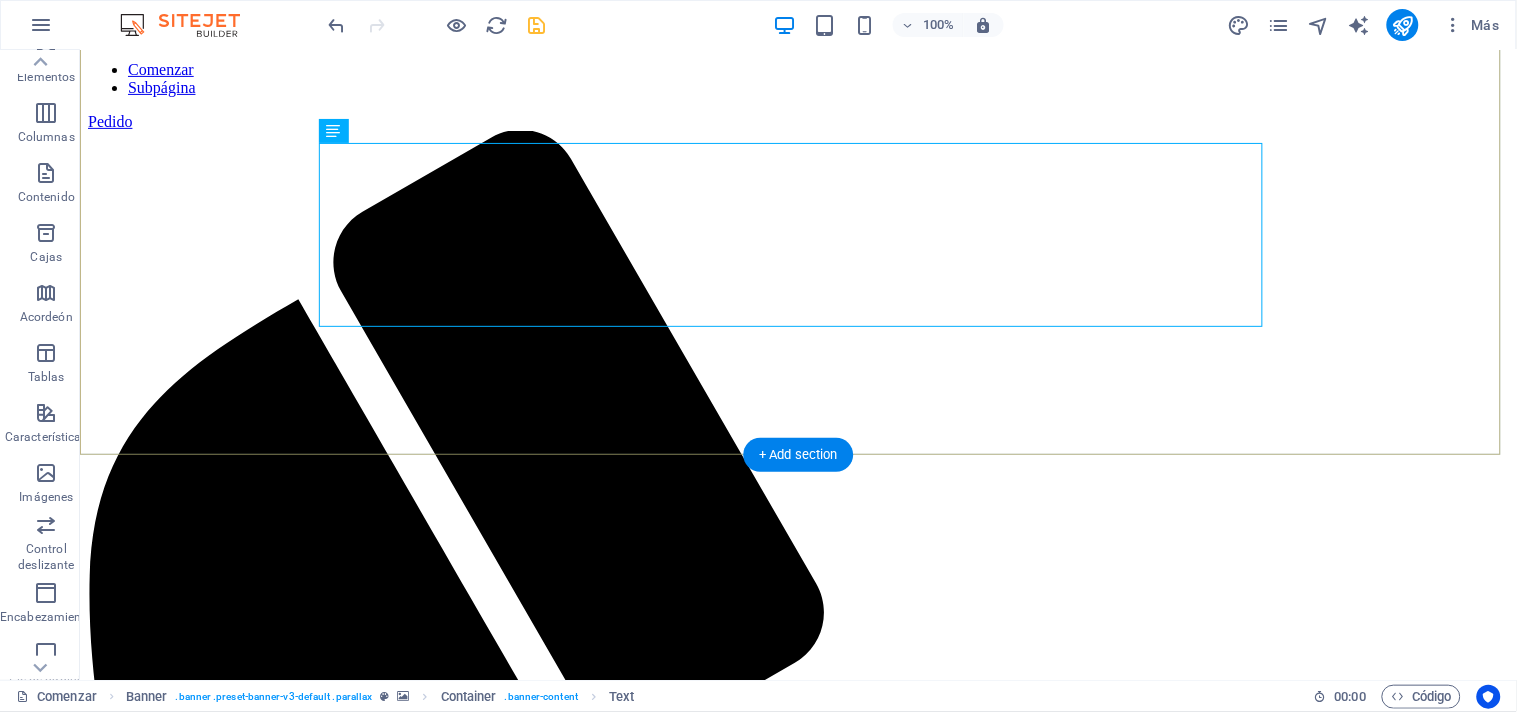 click on "TU HOGAR EN UN SOLO LUGAR:  DESCUBRE LA COMODIDAD   Y CONVENIENCIA QUE MERECES." at bounding box center (797, 2673) 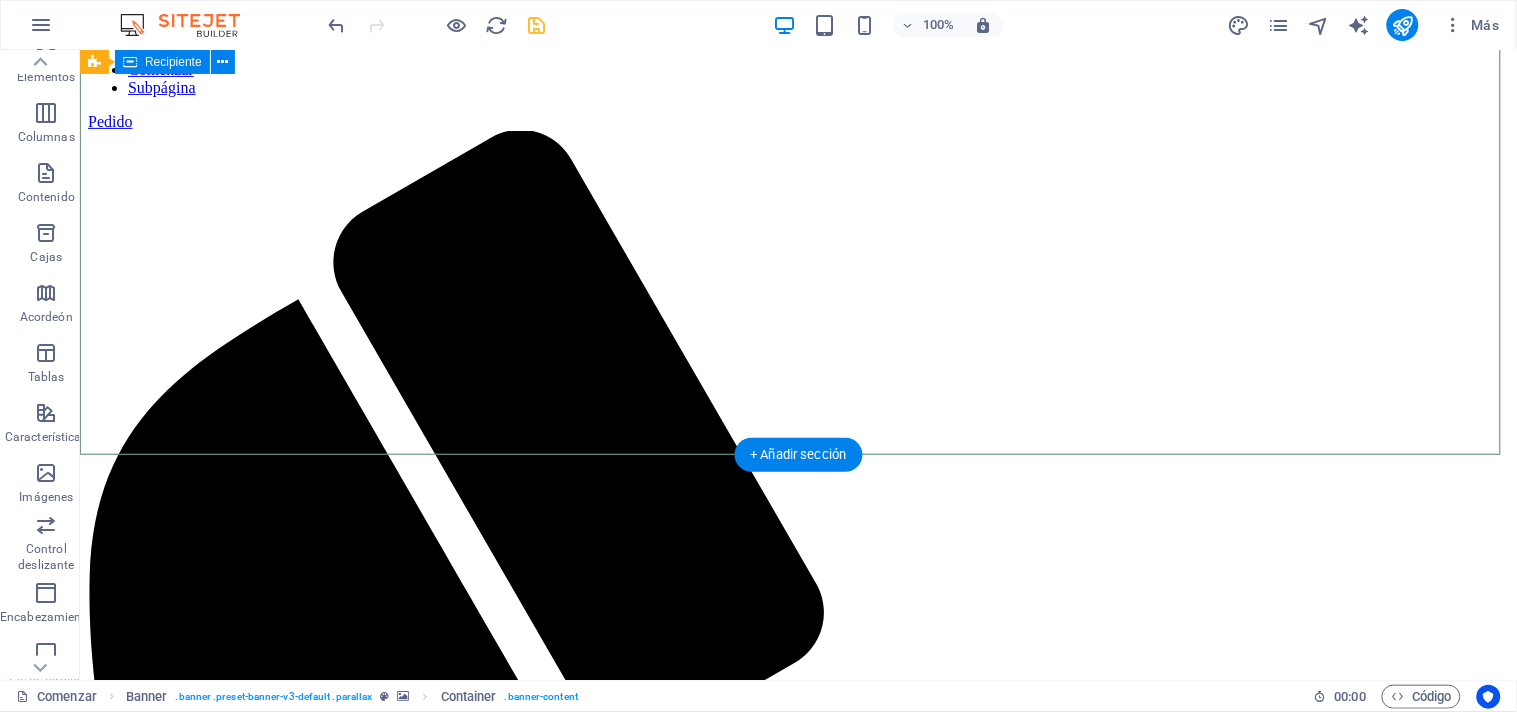 click on "TU HOGAR EN UN SOLO LUGAR:  DESCUBRE LA COMODIDAD   Y CONVENIENCIA QUE MERECES." at bounding box center (797, 2673) 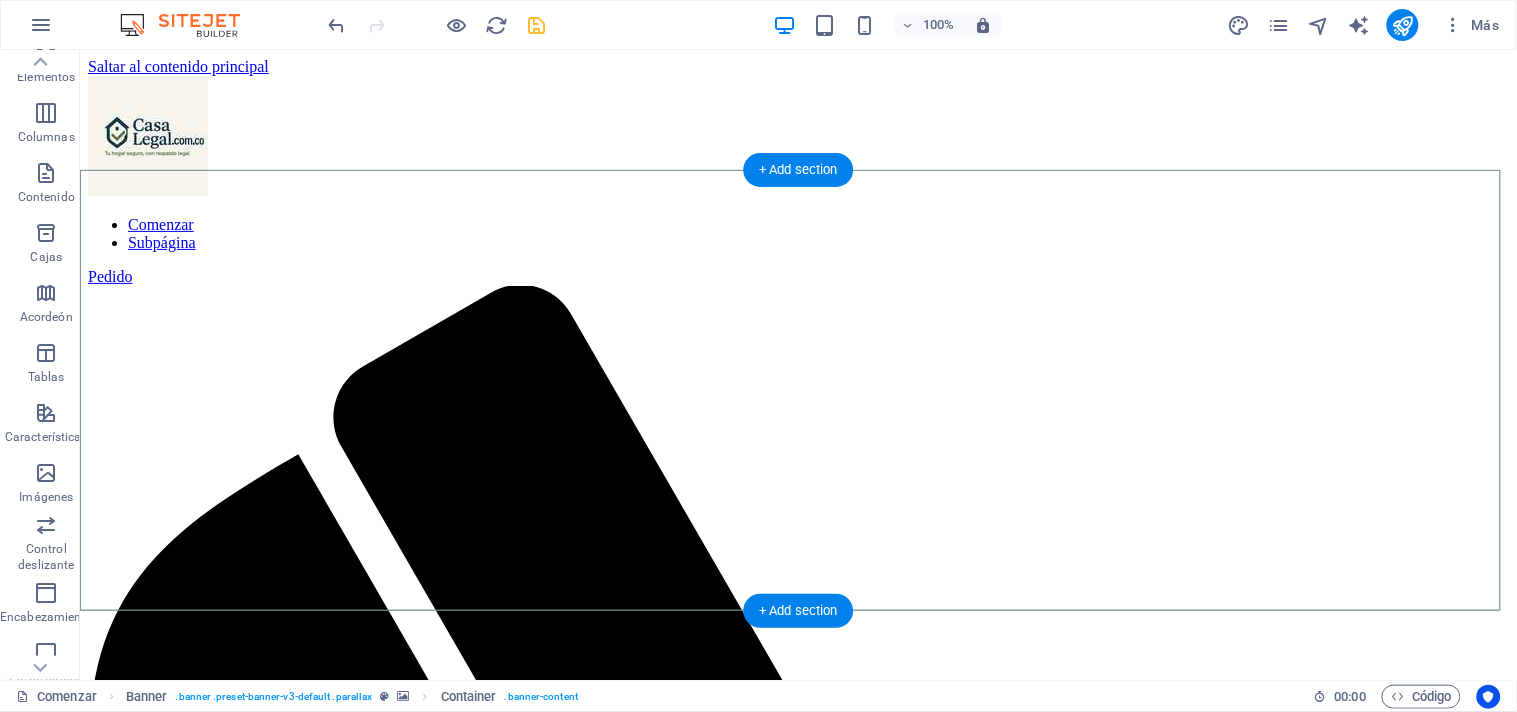 scroll, scrollTop: 222, scrollLeft: 0, axis: vertical 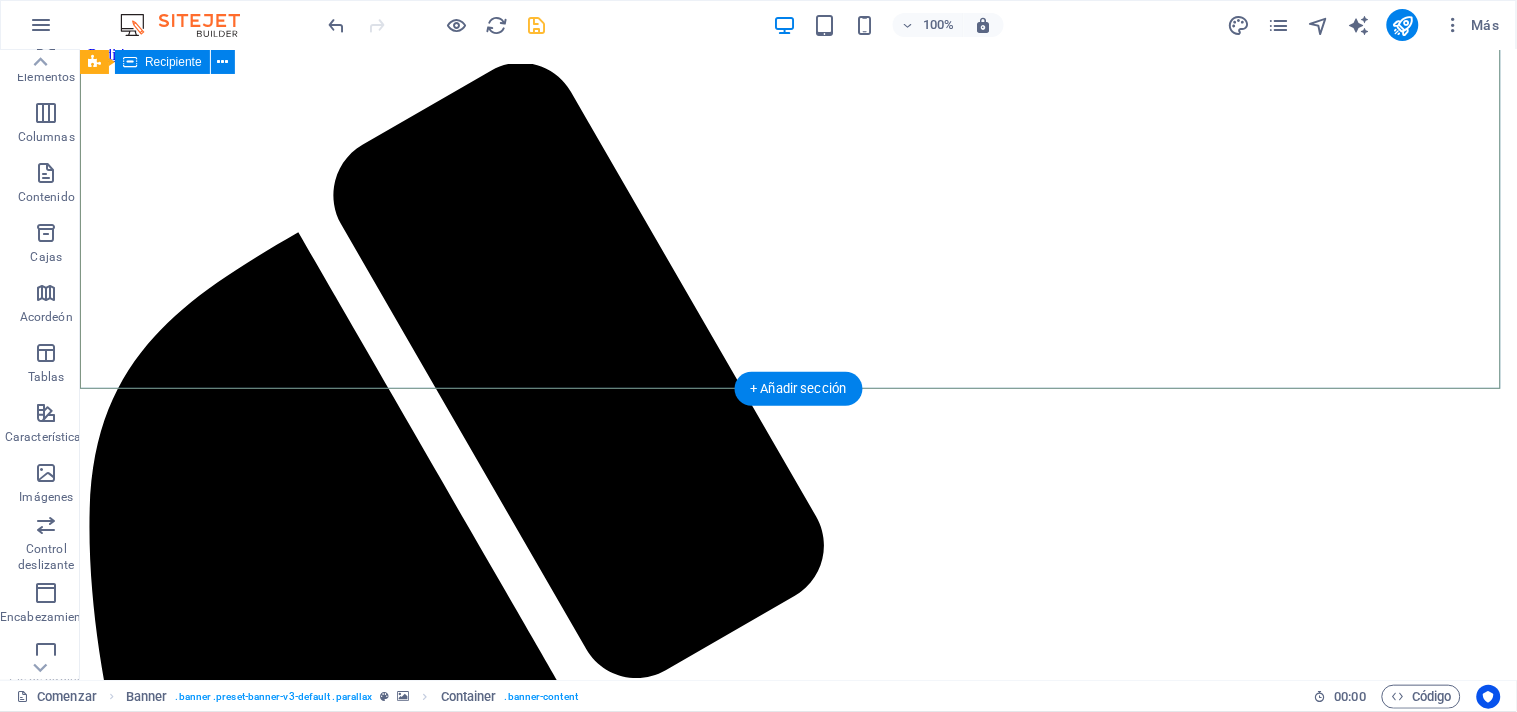 click on "TU HOGAR EN UN SOLO LUGAR:  DESCUBRE LA COMODIDAD   Y CONVENIENCIA QUE MERECES." at bounding box center [797, 2606] 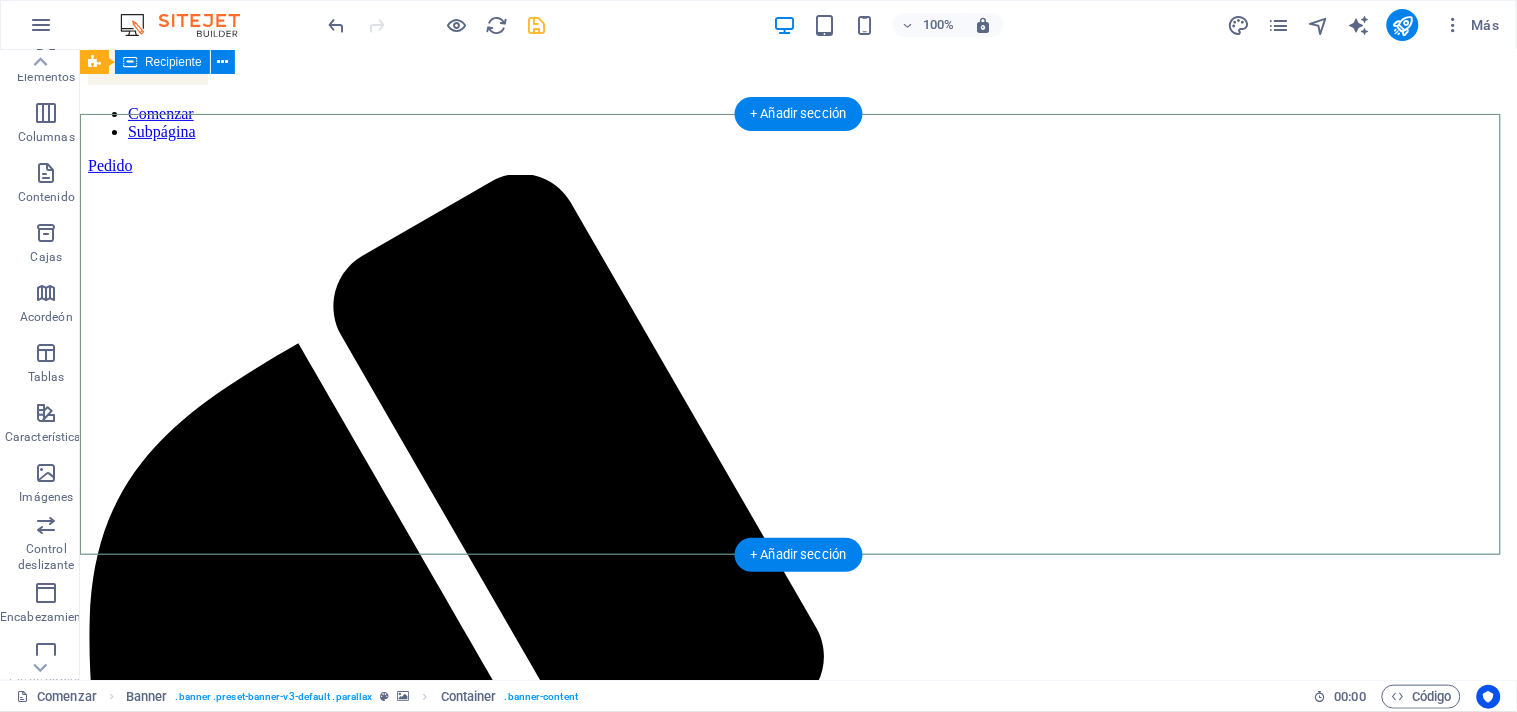 scroll, scrollTop: 0, scrollLeft: 0, axis: both 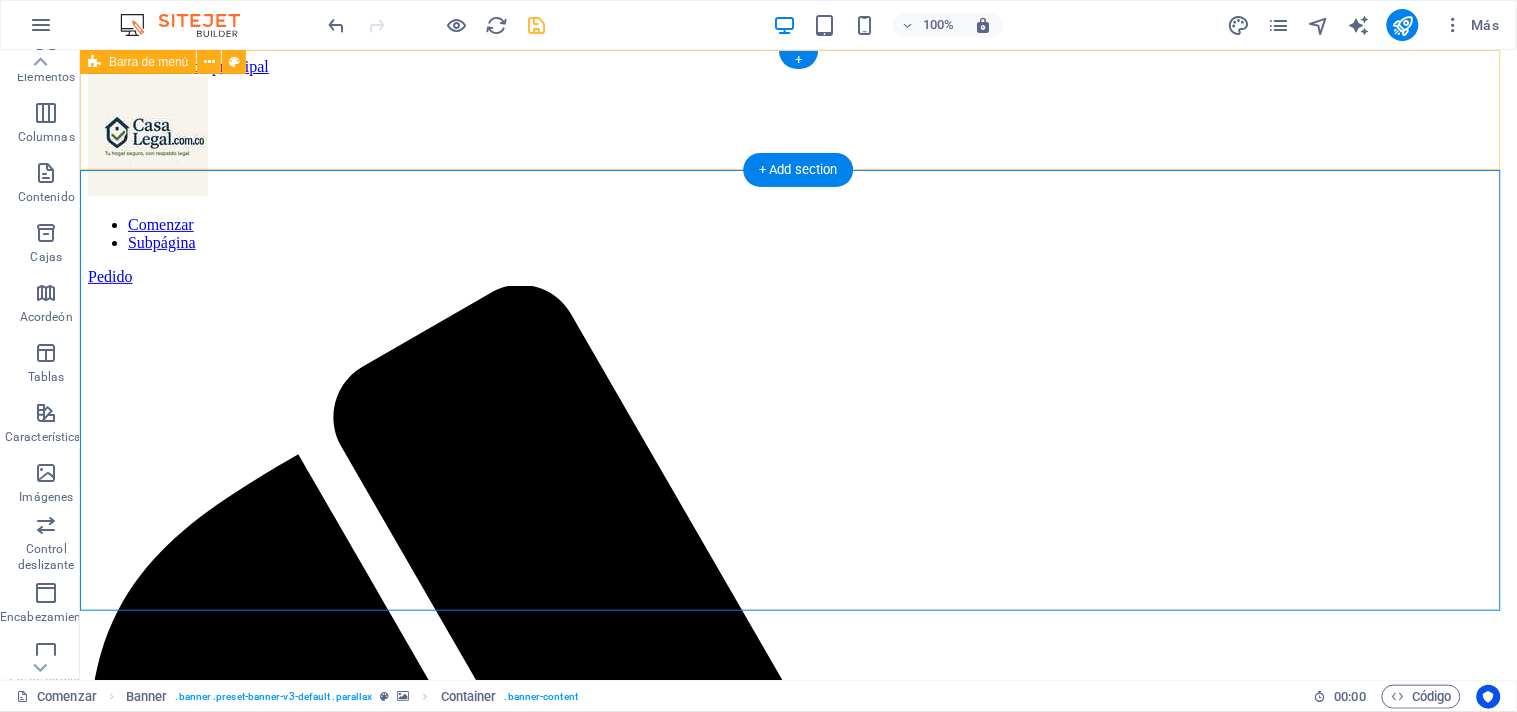 click on "Comenzar Subpágina Pedido" at bounding box center (797, 1124) 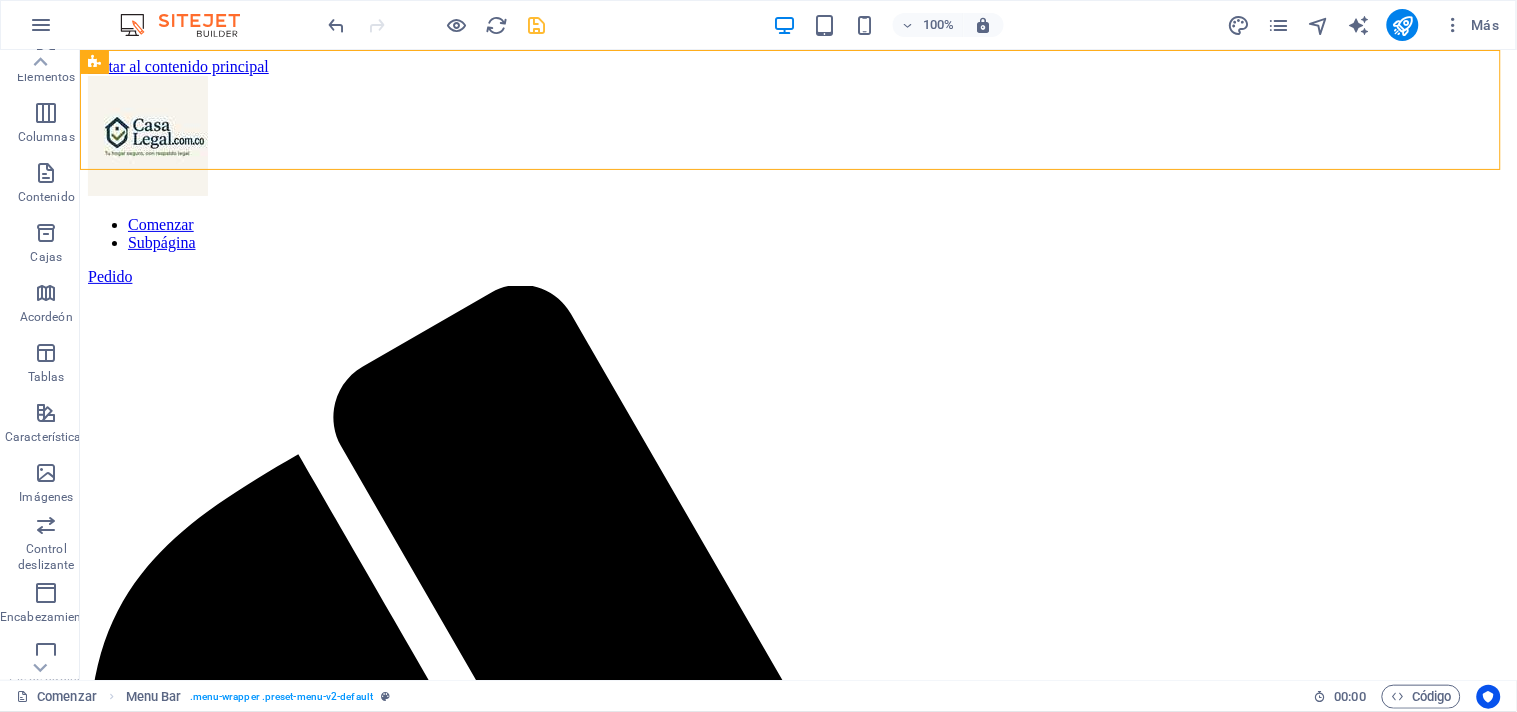 drag, startPoint x: 523, startPoint y: 27, endPoint x: 545, endPoint y: 30, distance: 22.203604 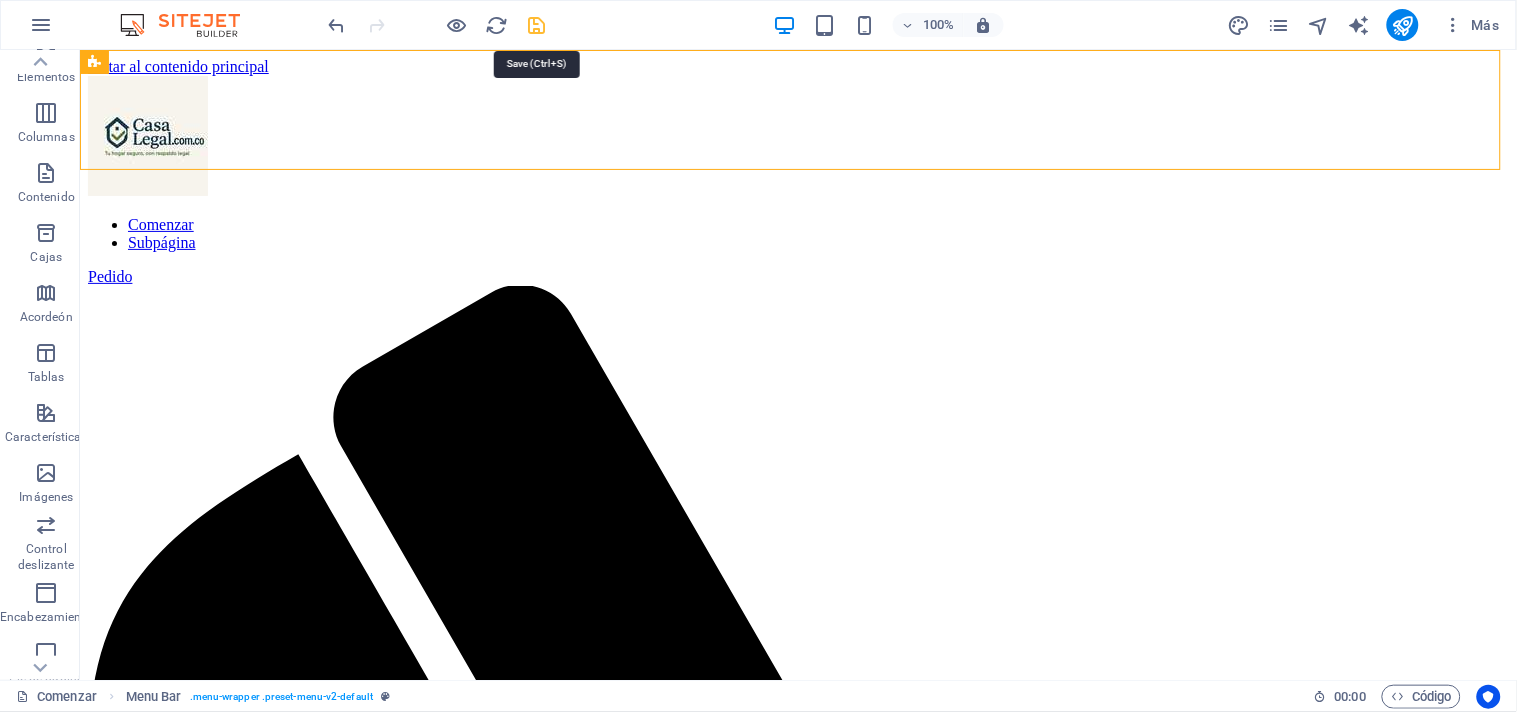 click at bounding box center [537, 25] 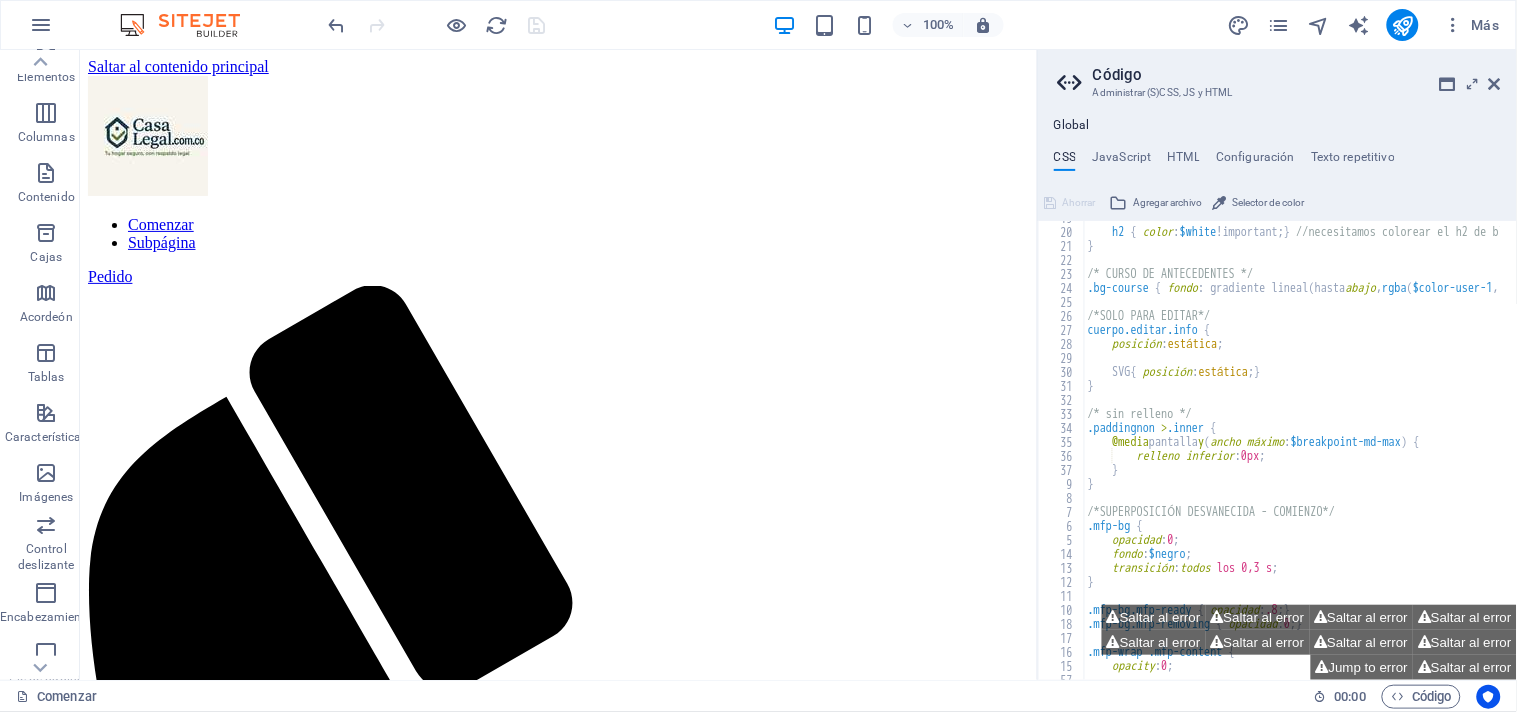 scroll, scrollTop: 332, scrollLeft: 0, axis: vertical 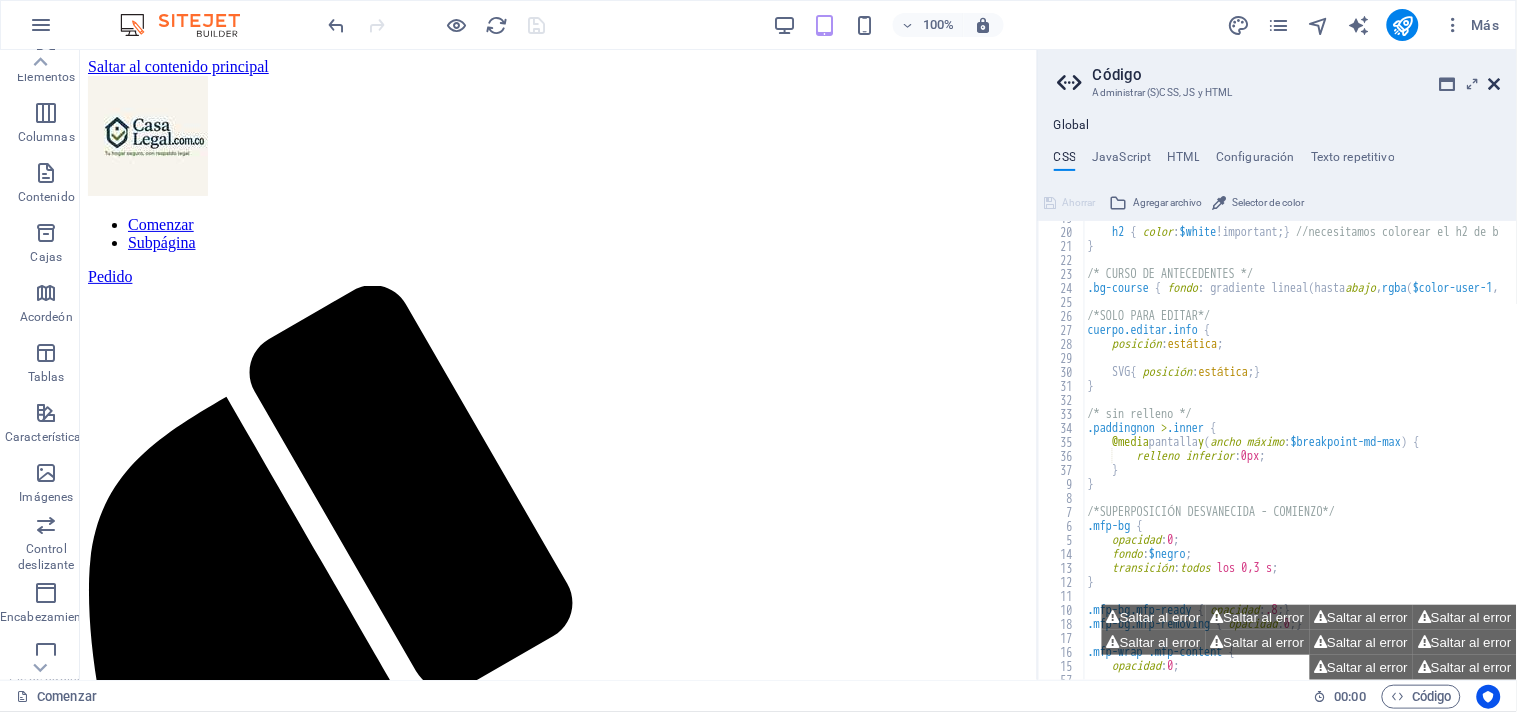 click at bounding box center [1495, 84] 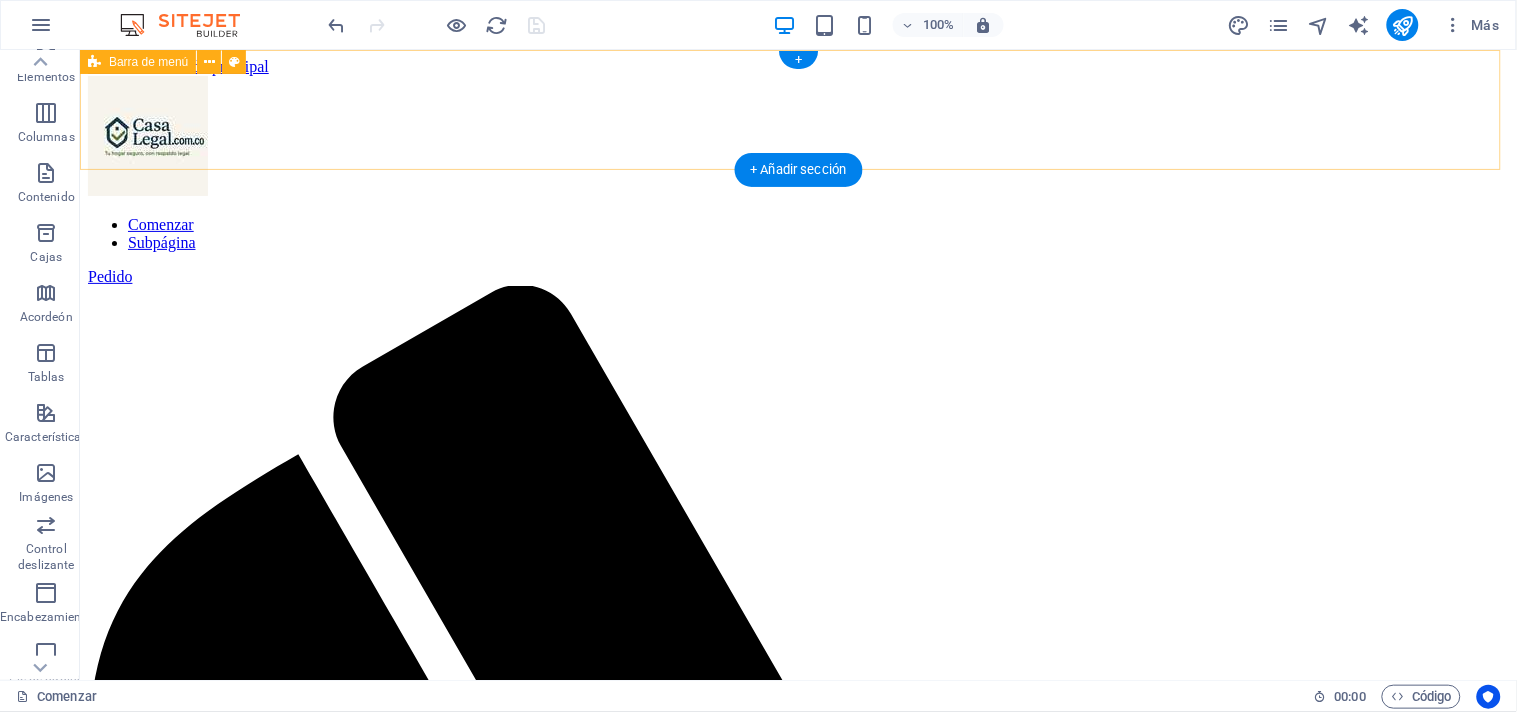 click on "Comenzar Subpágina Pedido" at bounding box center [797, 1124] 